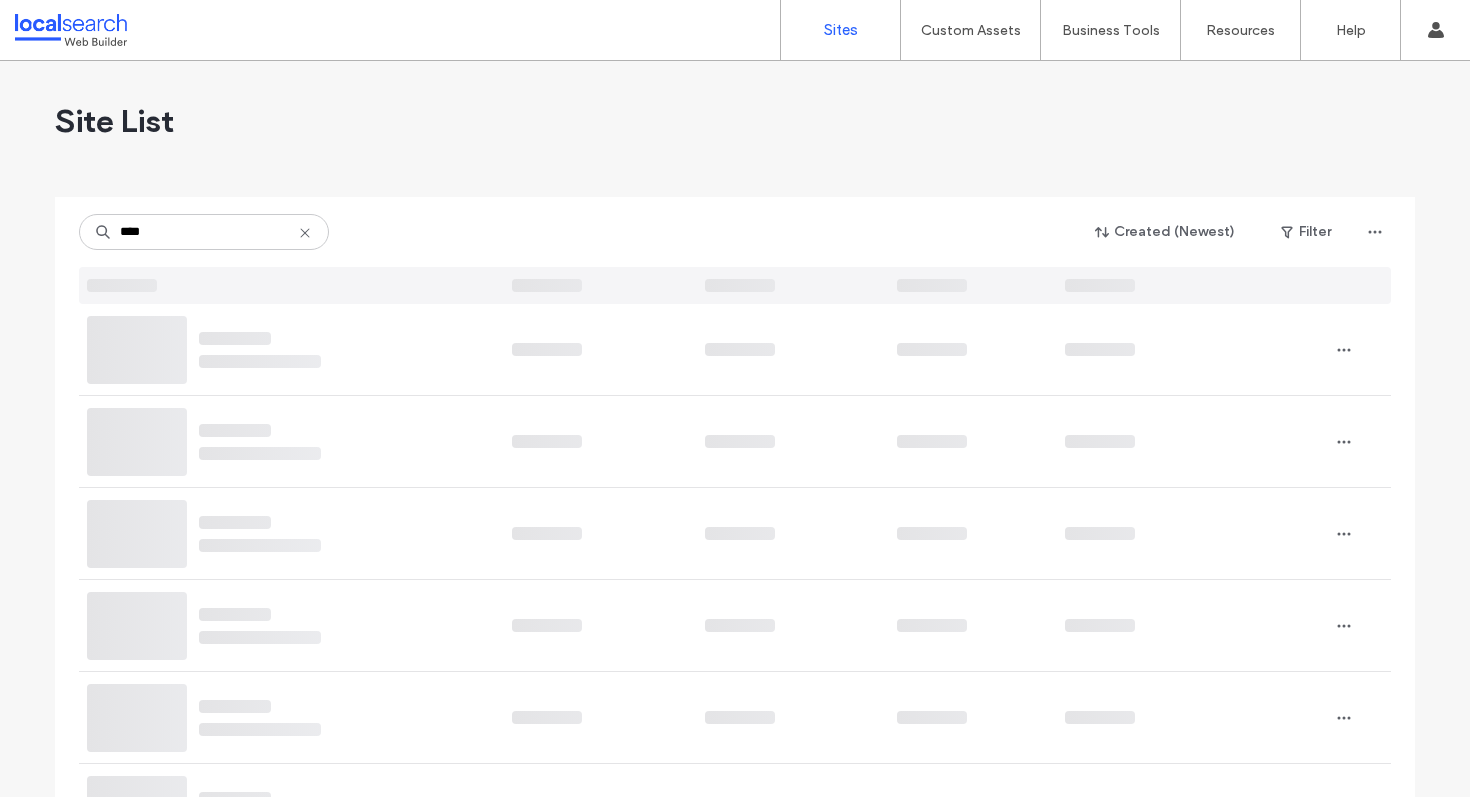 scroll, scrollTop: 0, scrollLeft: 0, axis: both 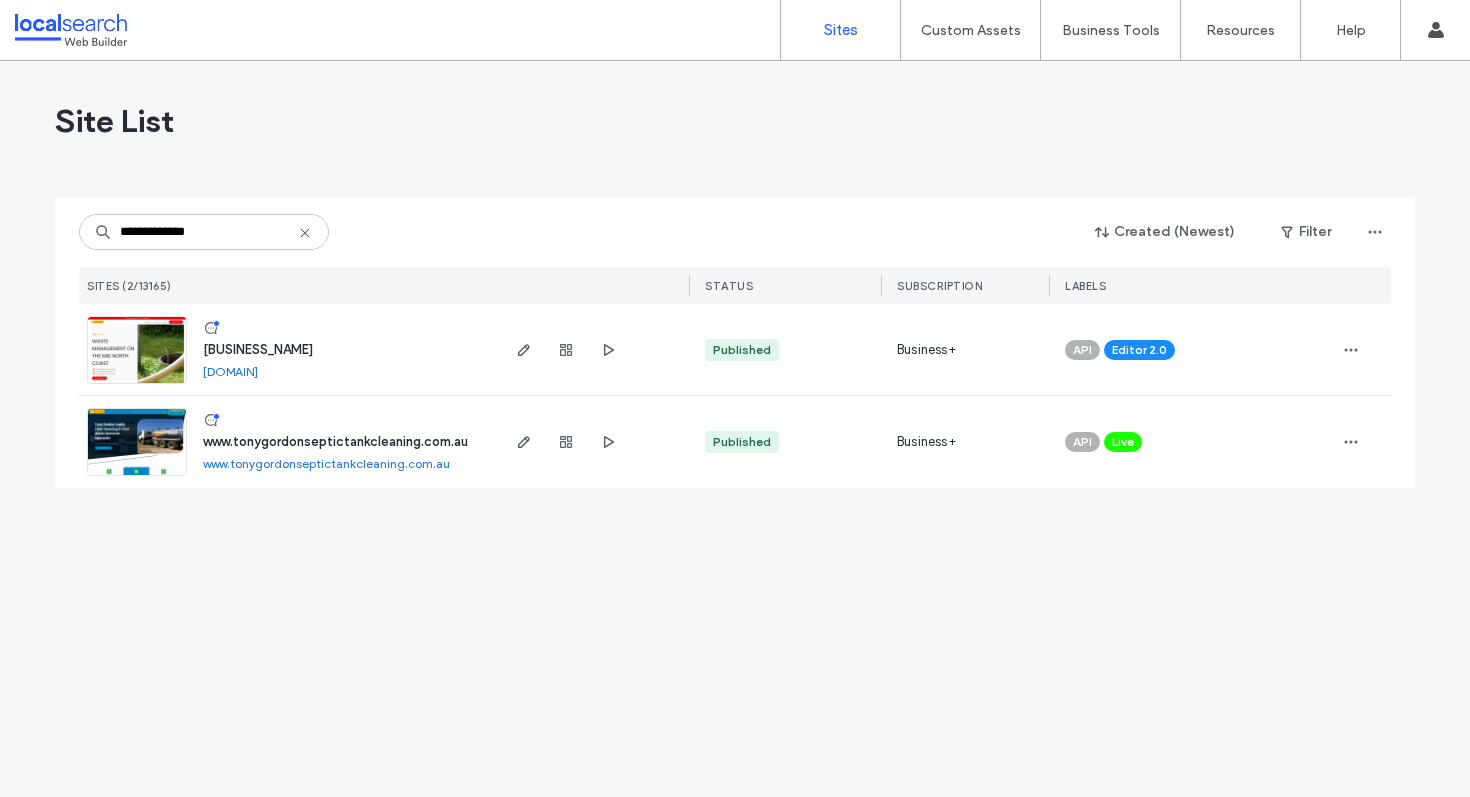 type on "**********" 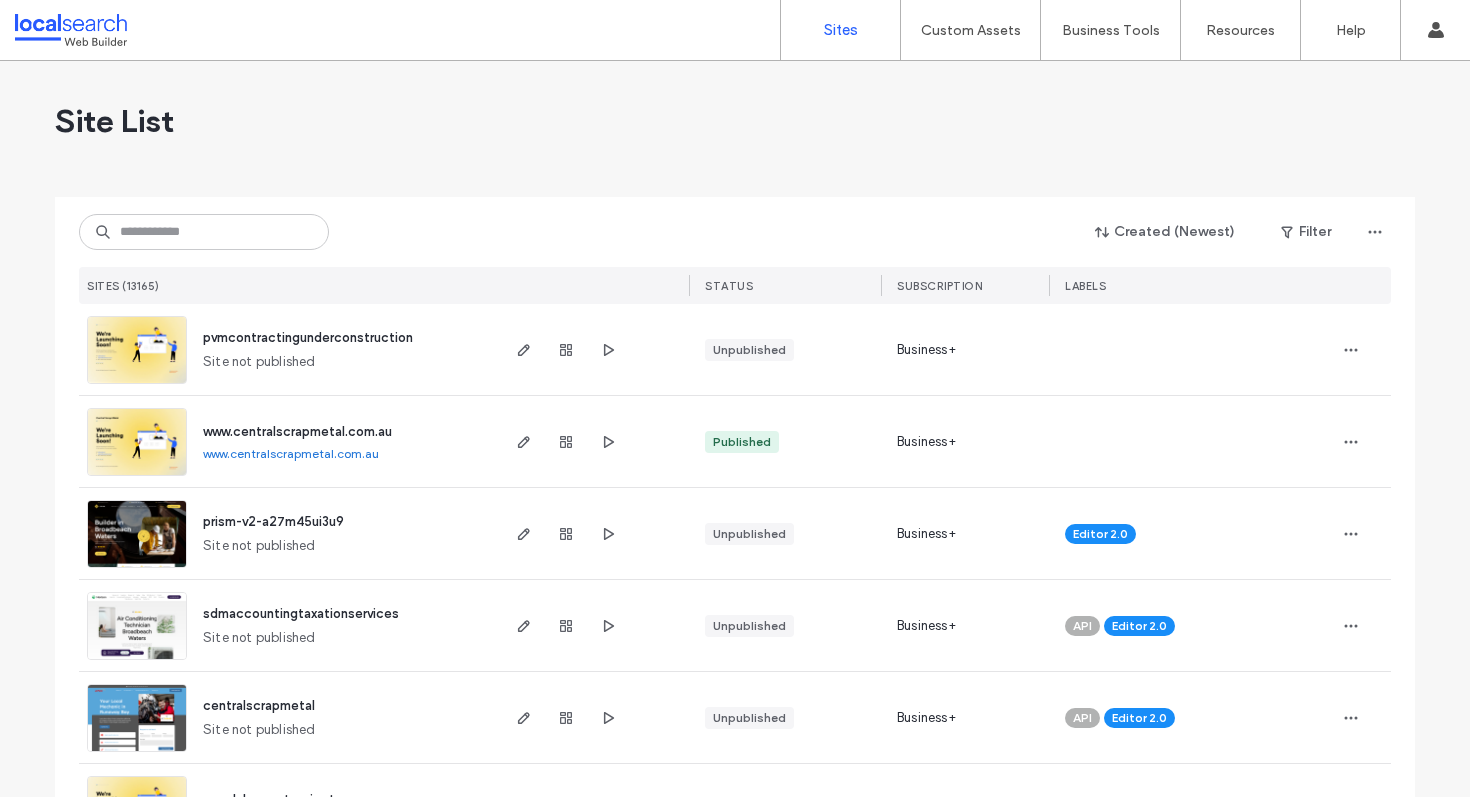 scroll, scrollTop: 0, scrollLeft: 0, axis: both 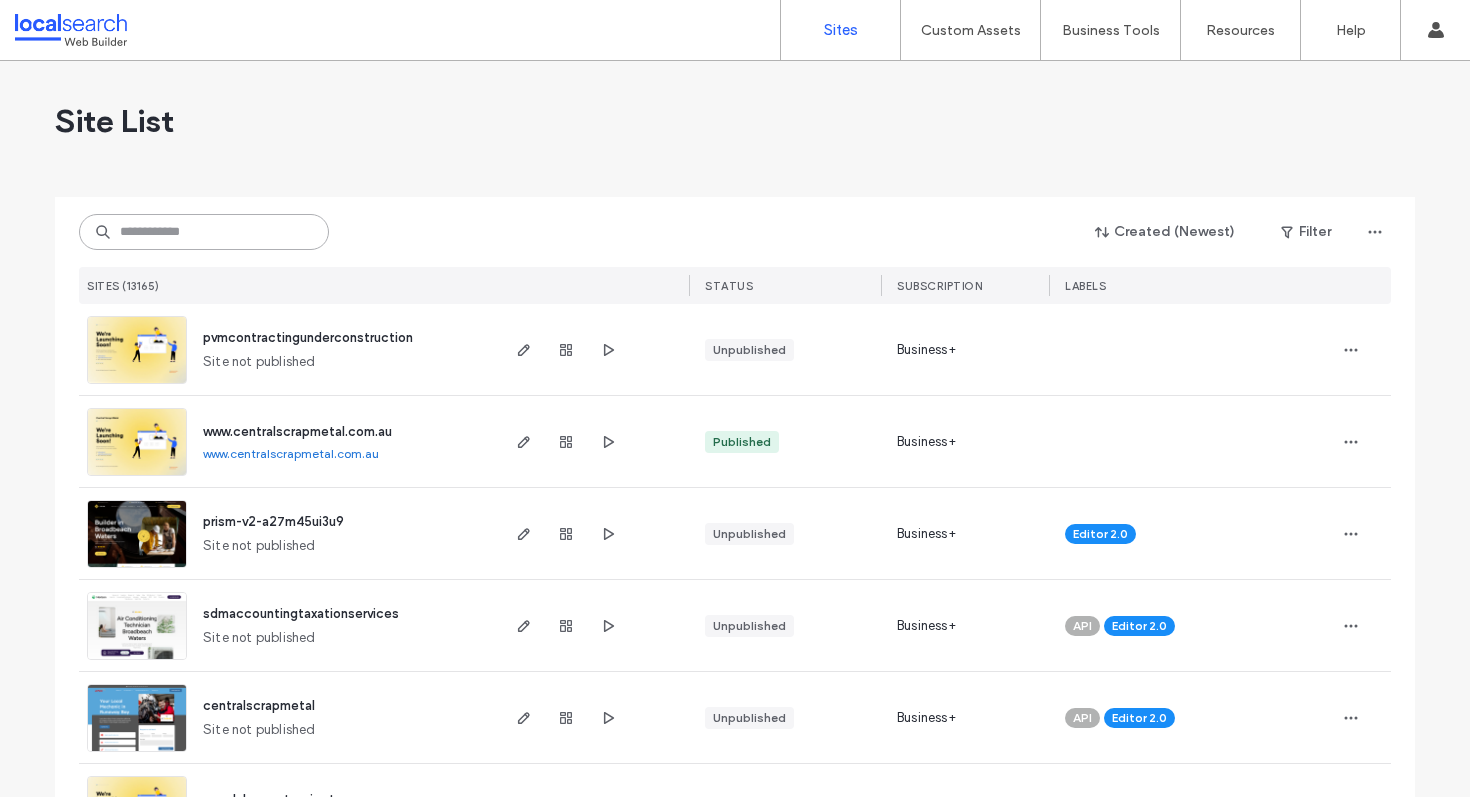click at bounding box center (204, 232) 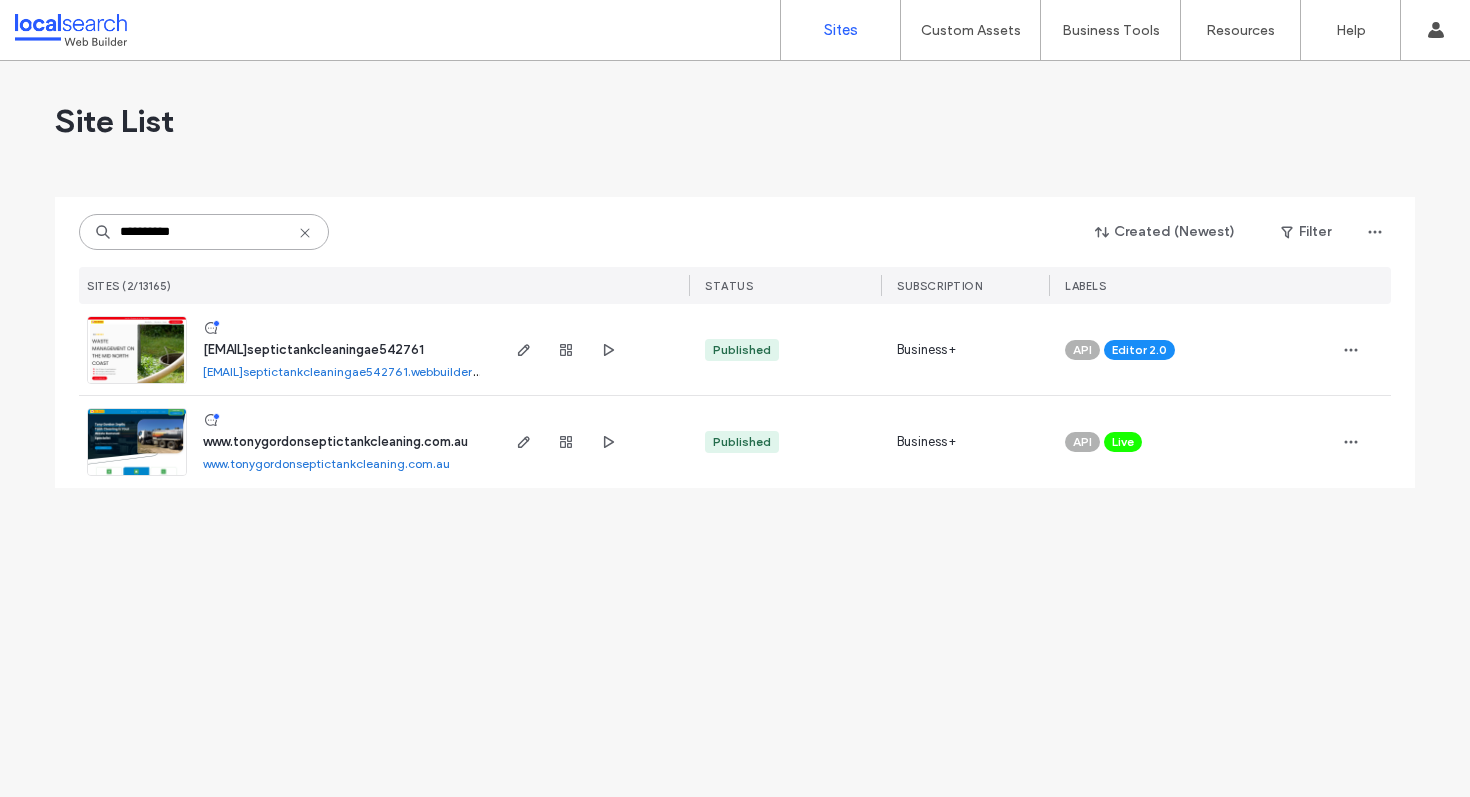 type on "**********" 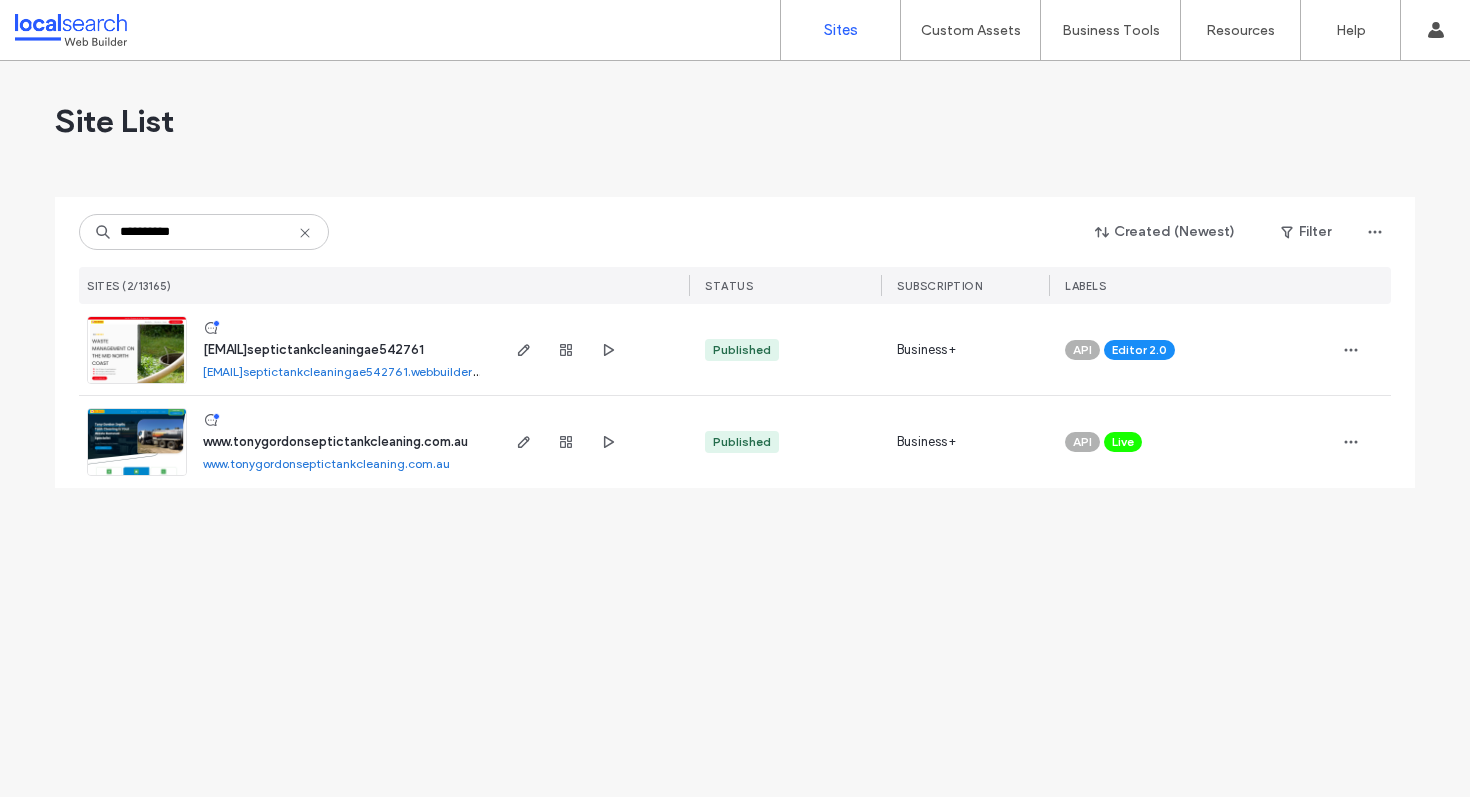 click on "www.tonygordonseptictankcleaning.com.au" at bounding box center (335, 441) 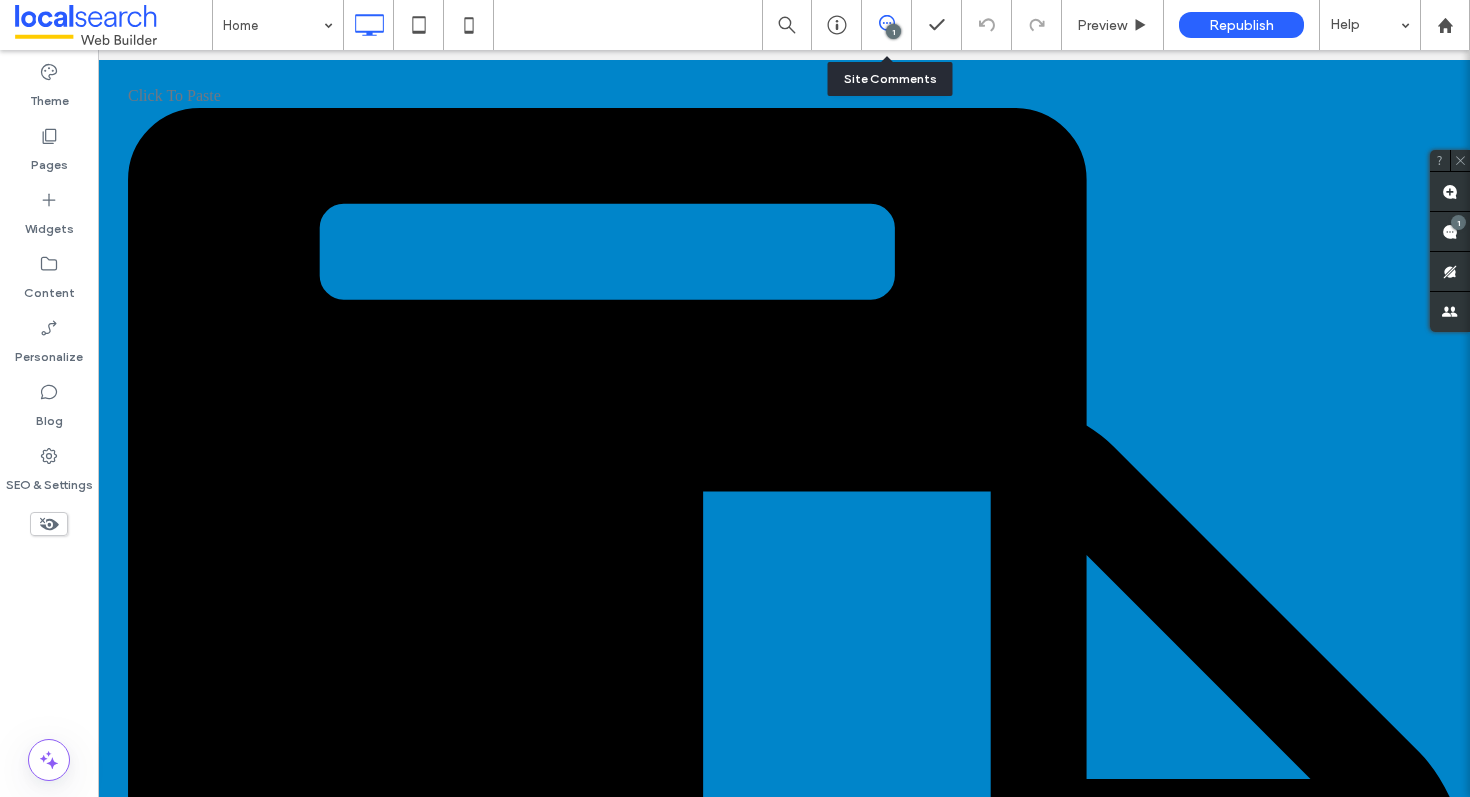 scroll, scrollTop: 0, scrollLeft: 0, axis: both 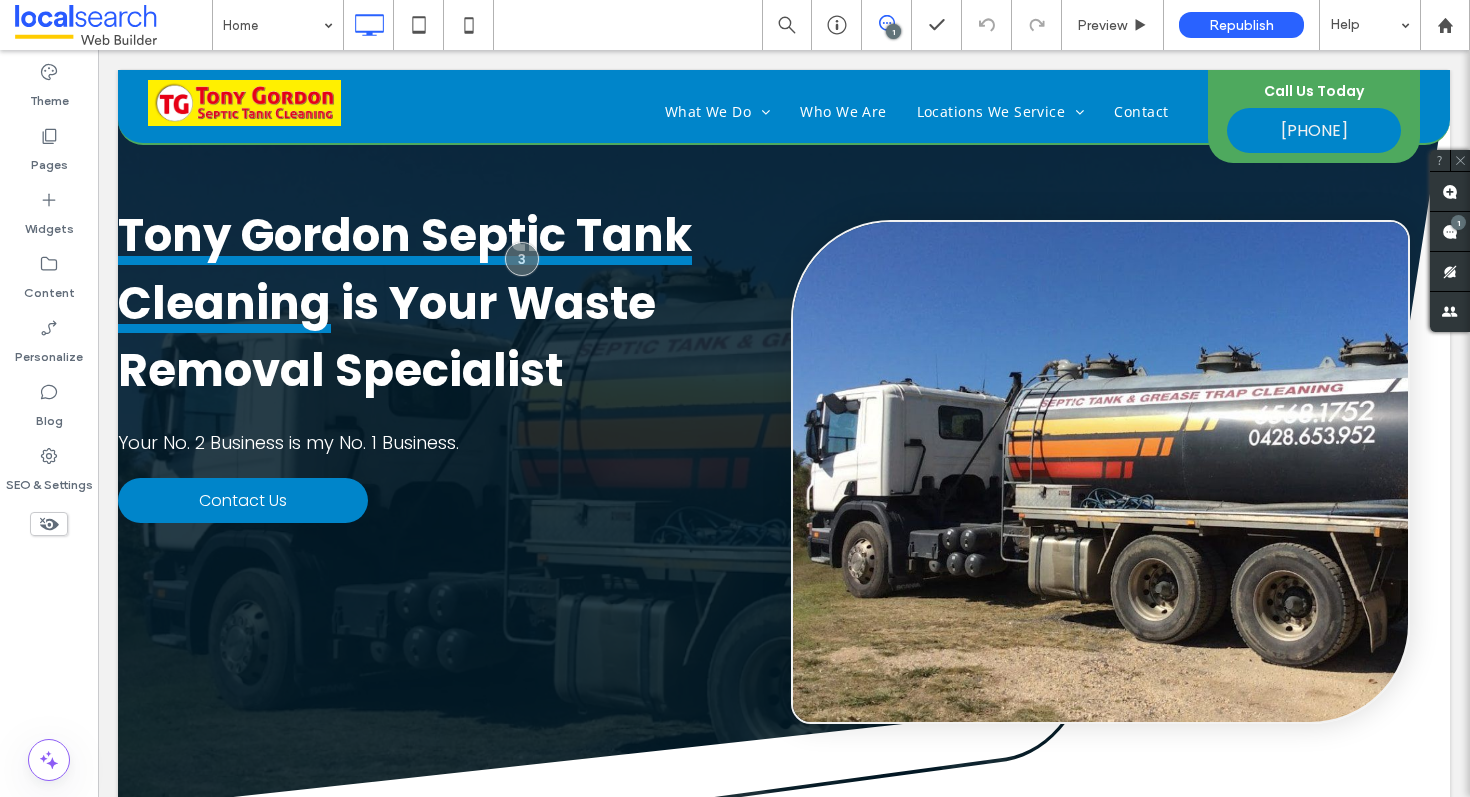 click 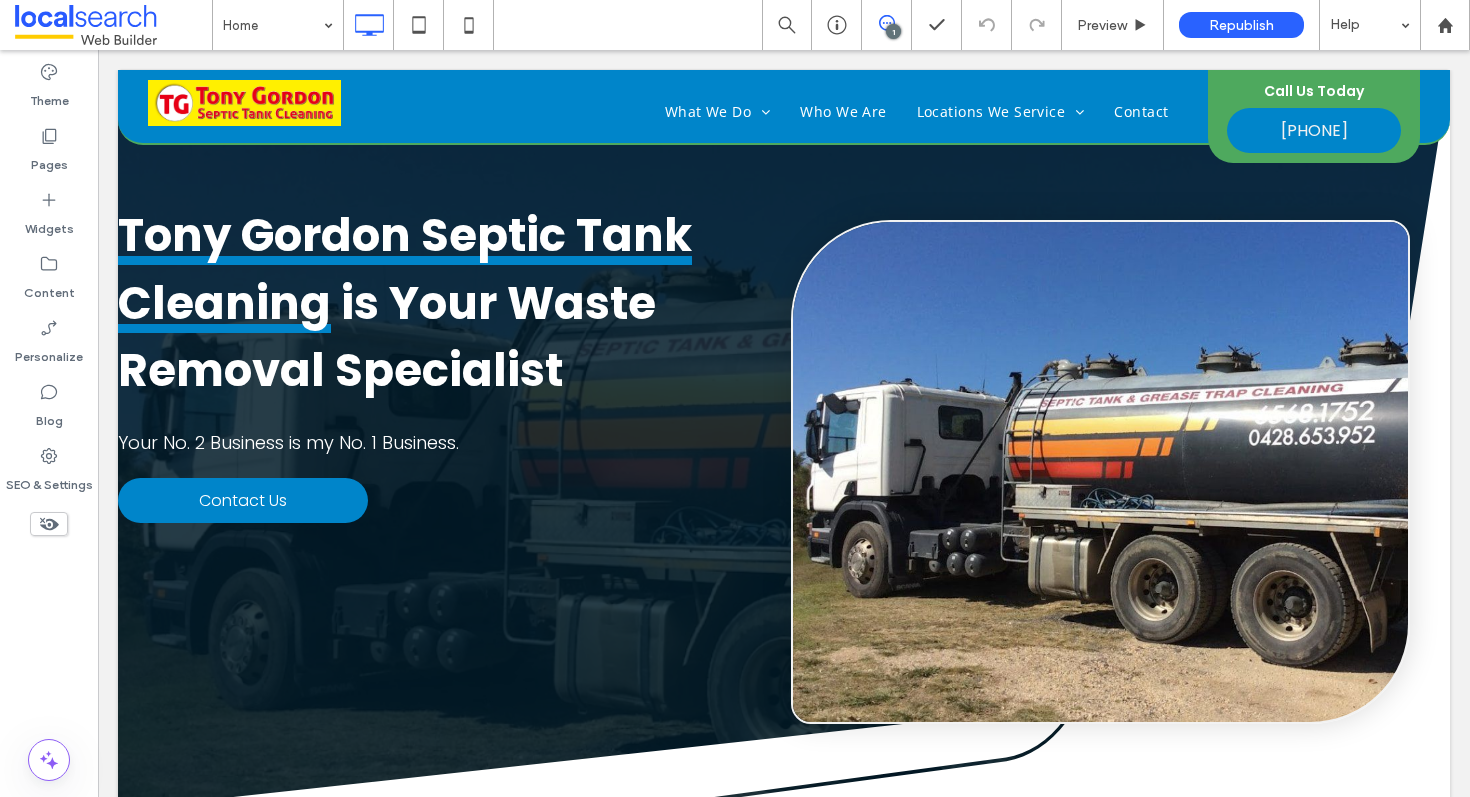click 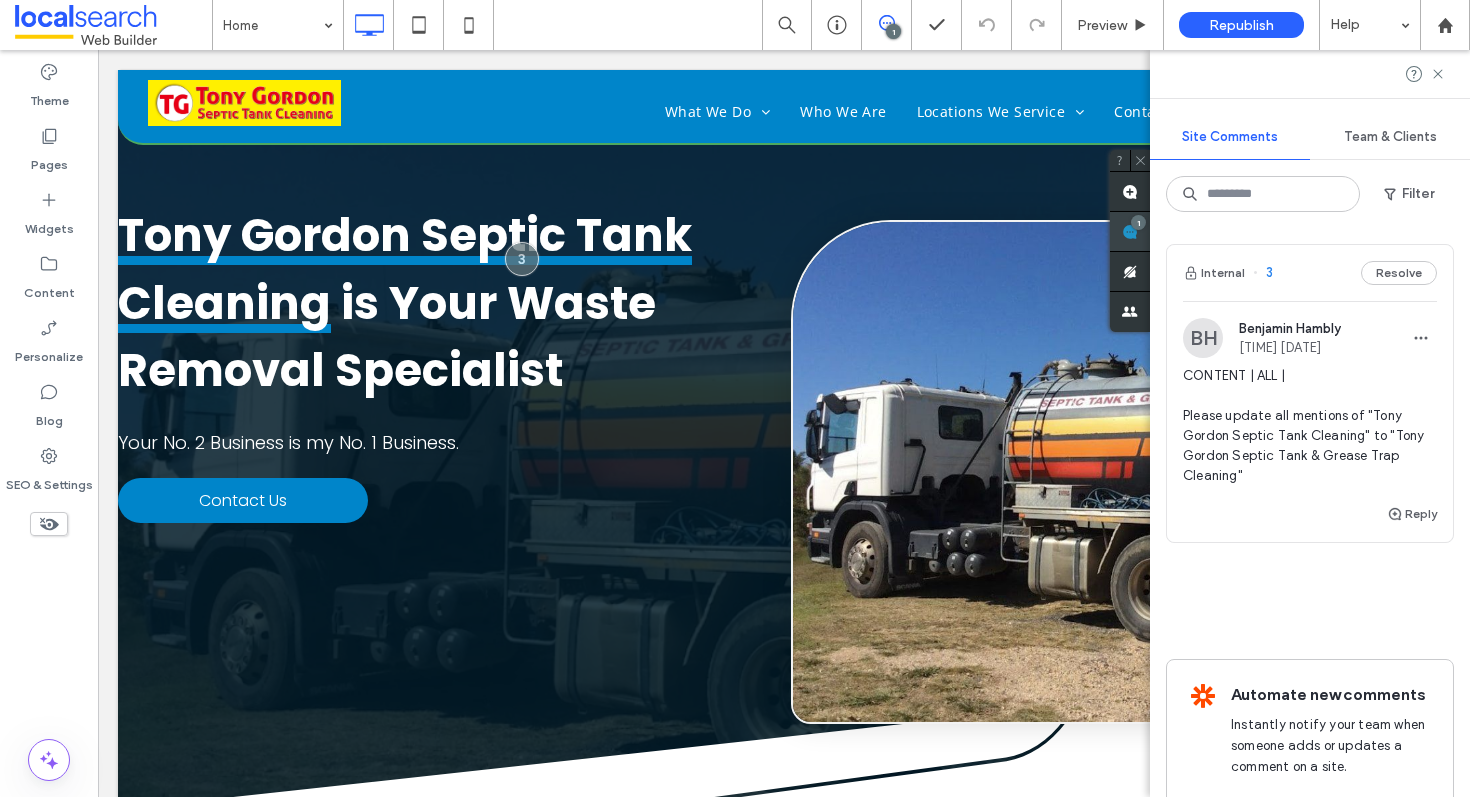 click on "1" at bounding box center (1130, 232) 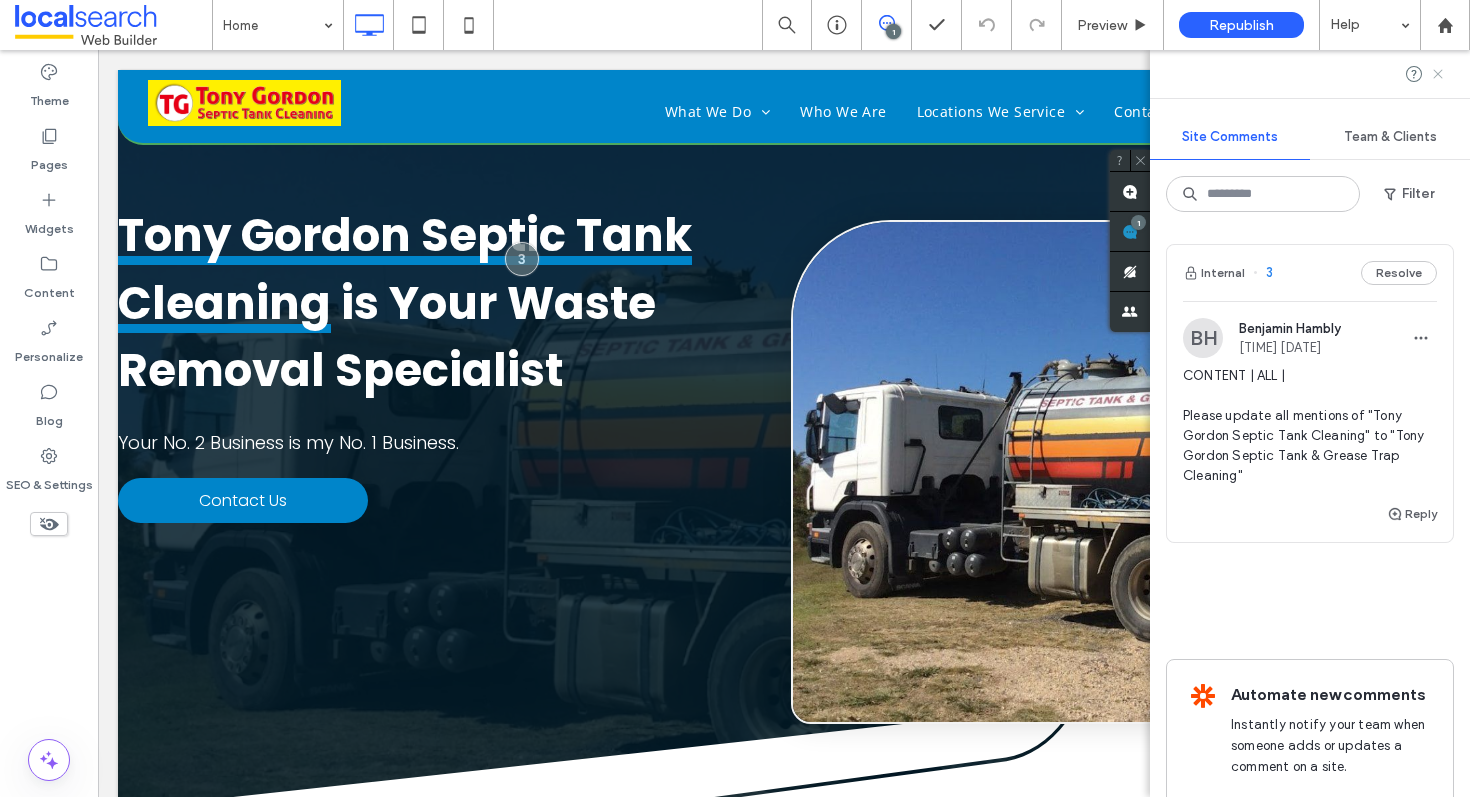 click 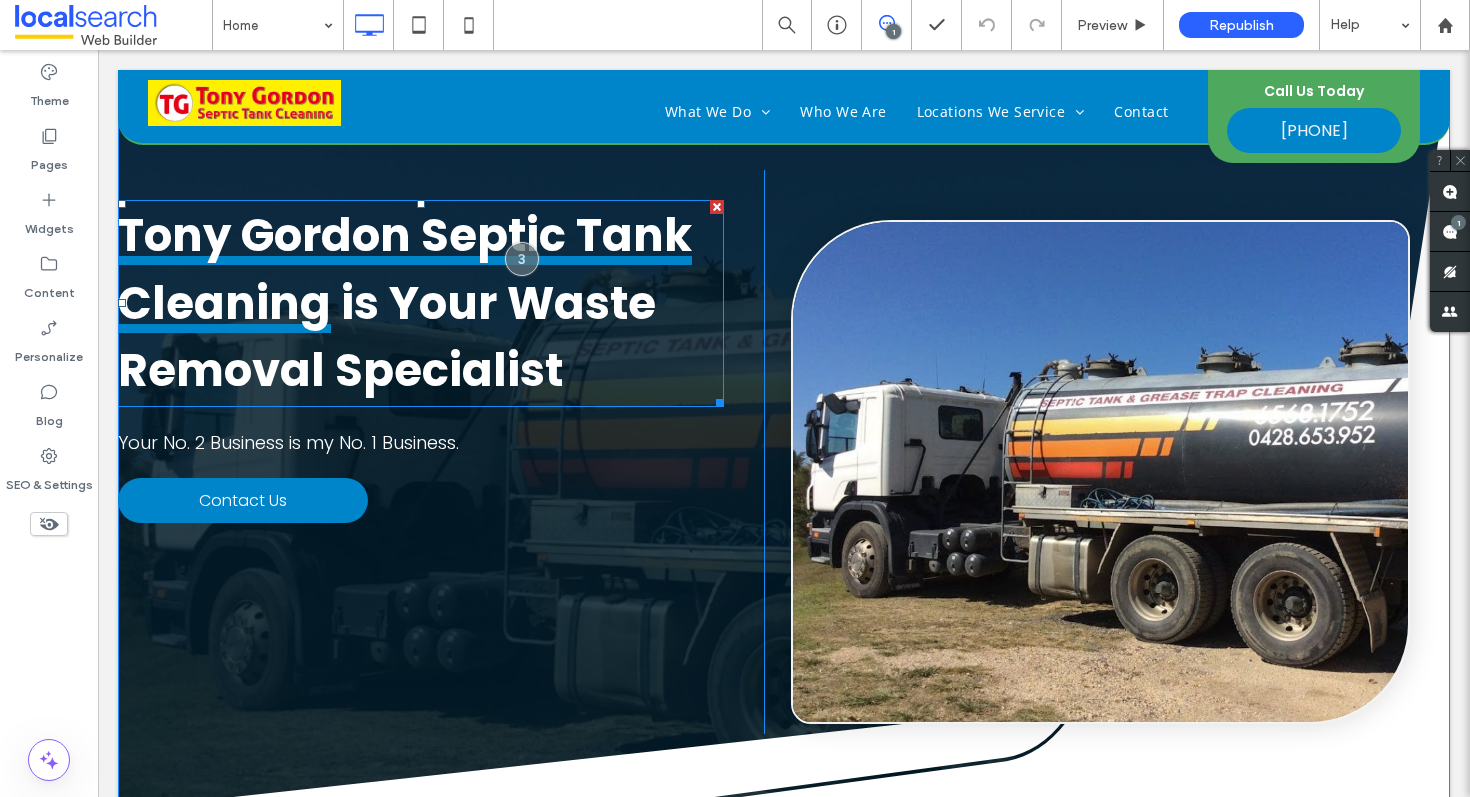 click on "is Your Waste Removal Specialist" at bounding box center (387, 337) 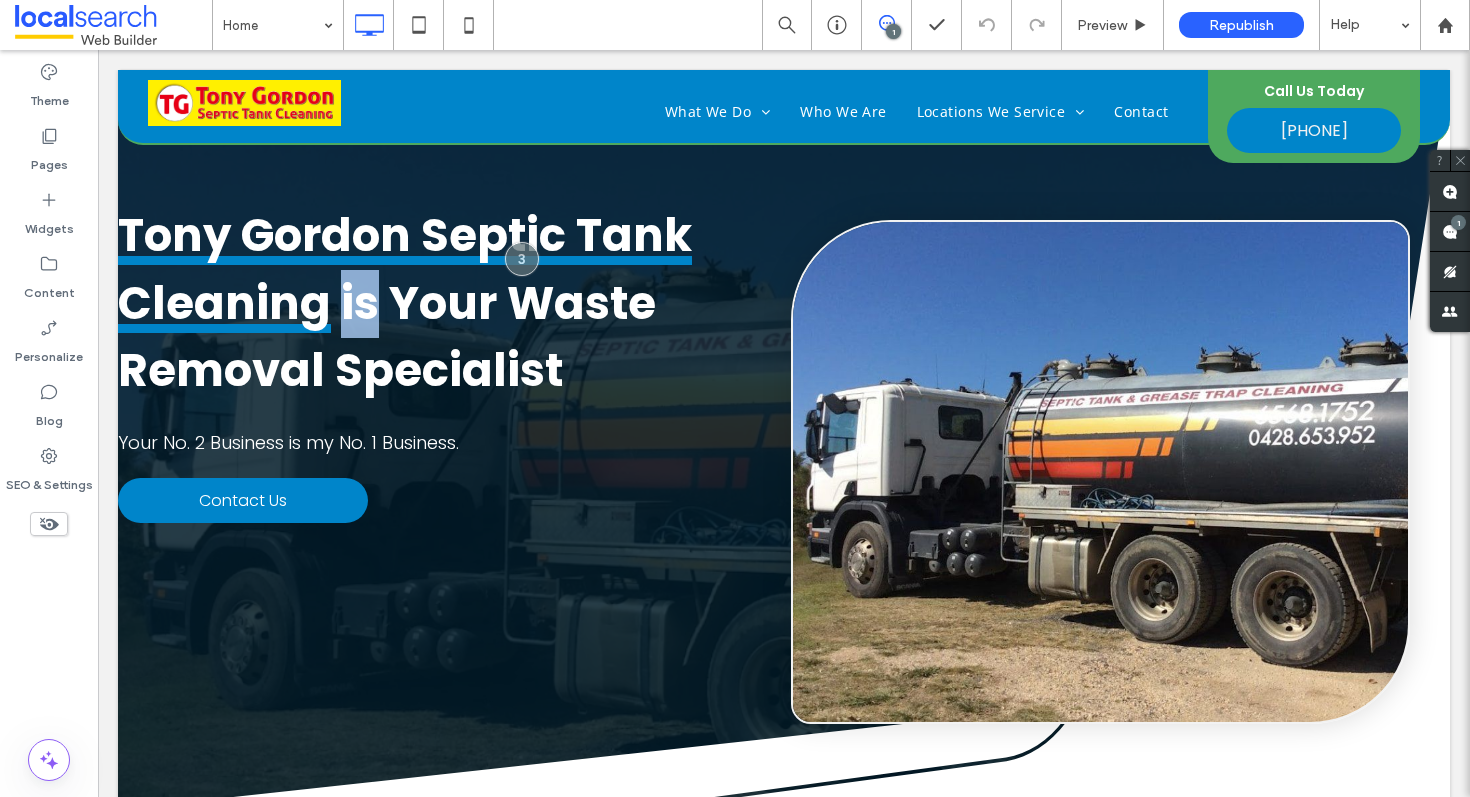 click on "is Your Waste Removal Specialist" at bounding box center (387, 337) 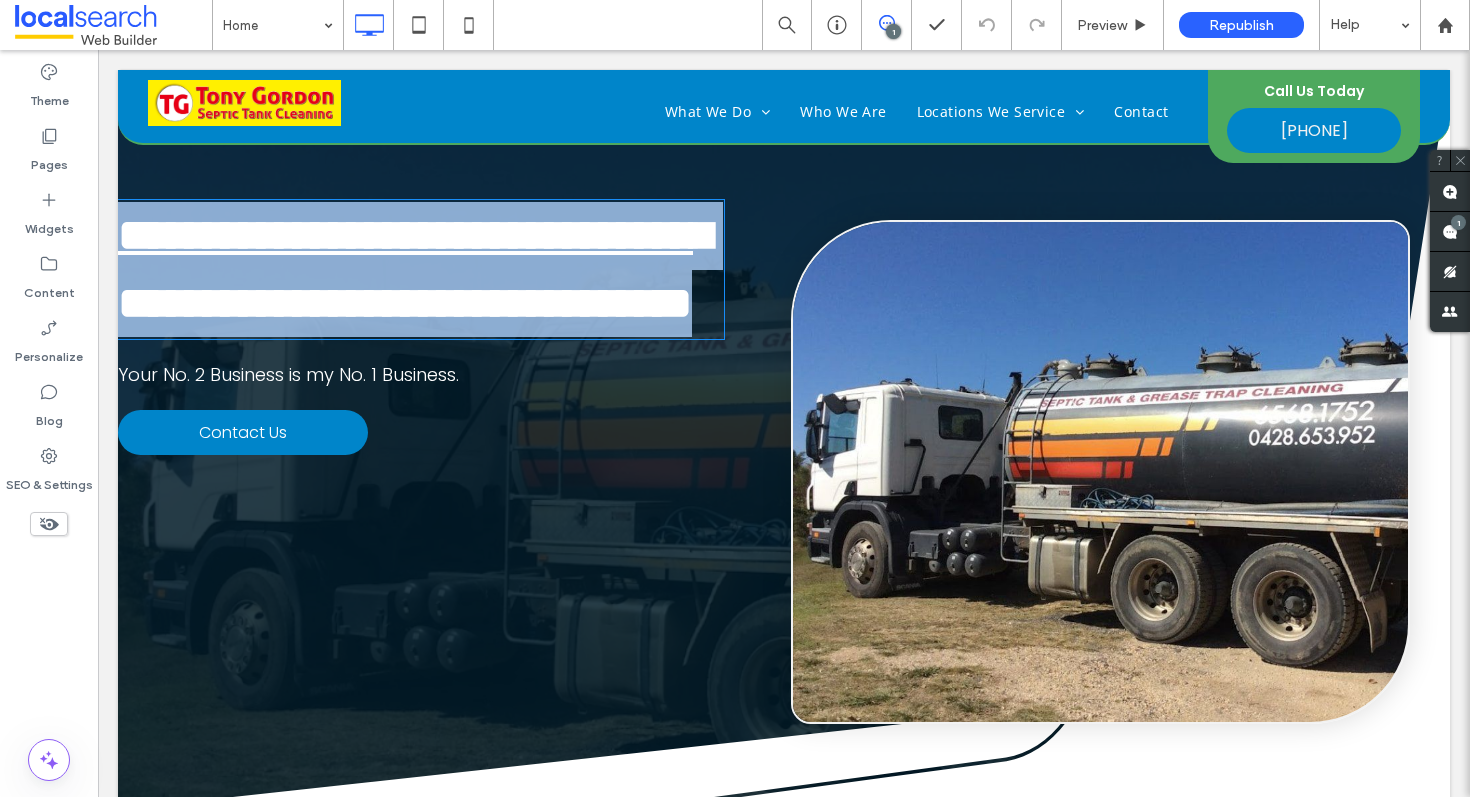 click on "**********" at bounding box center [405, 235] 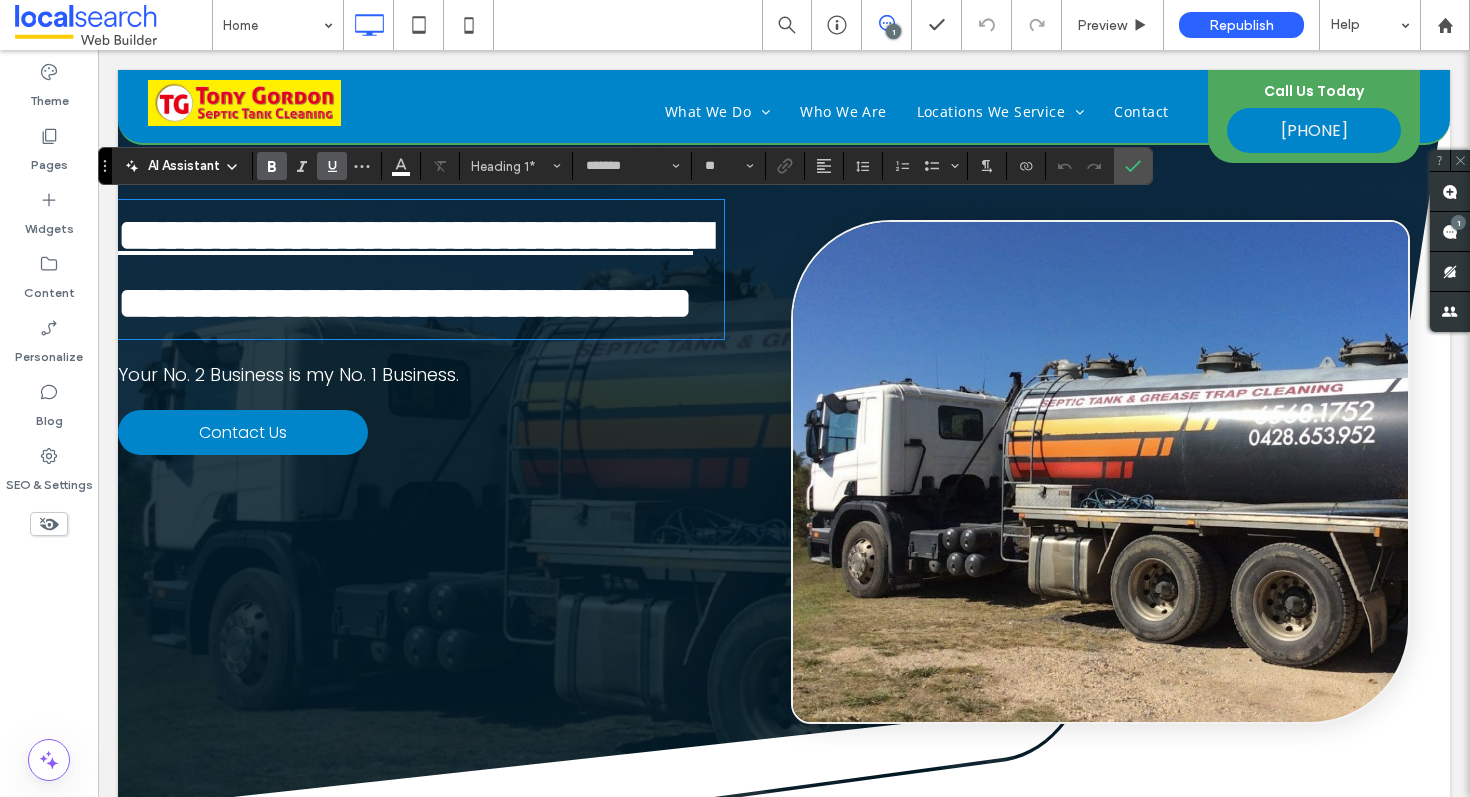 type 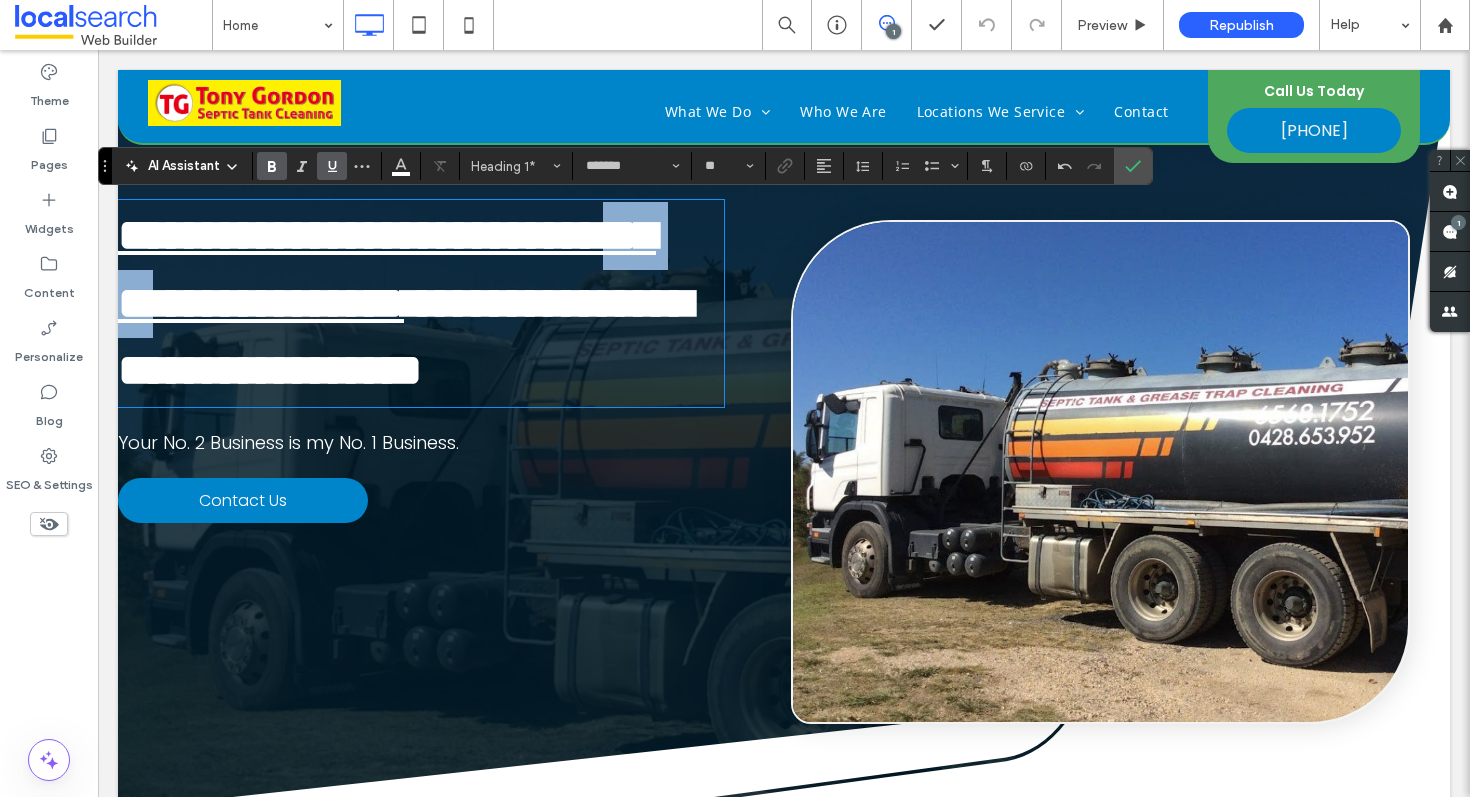 drag, startPoint x: 328, startPoint y: 315, endPoint x: 188, endPoint y: 309, distance: 140.12851 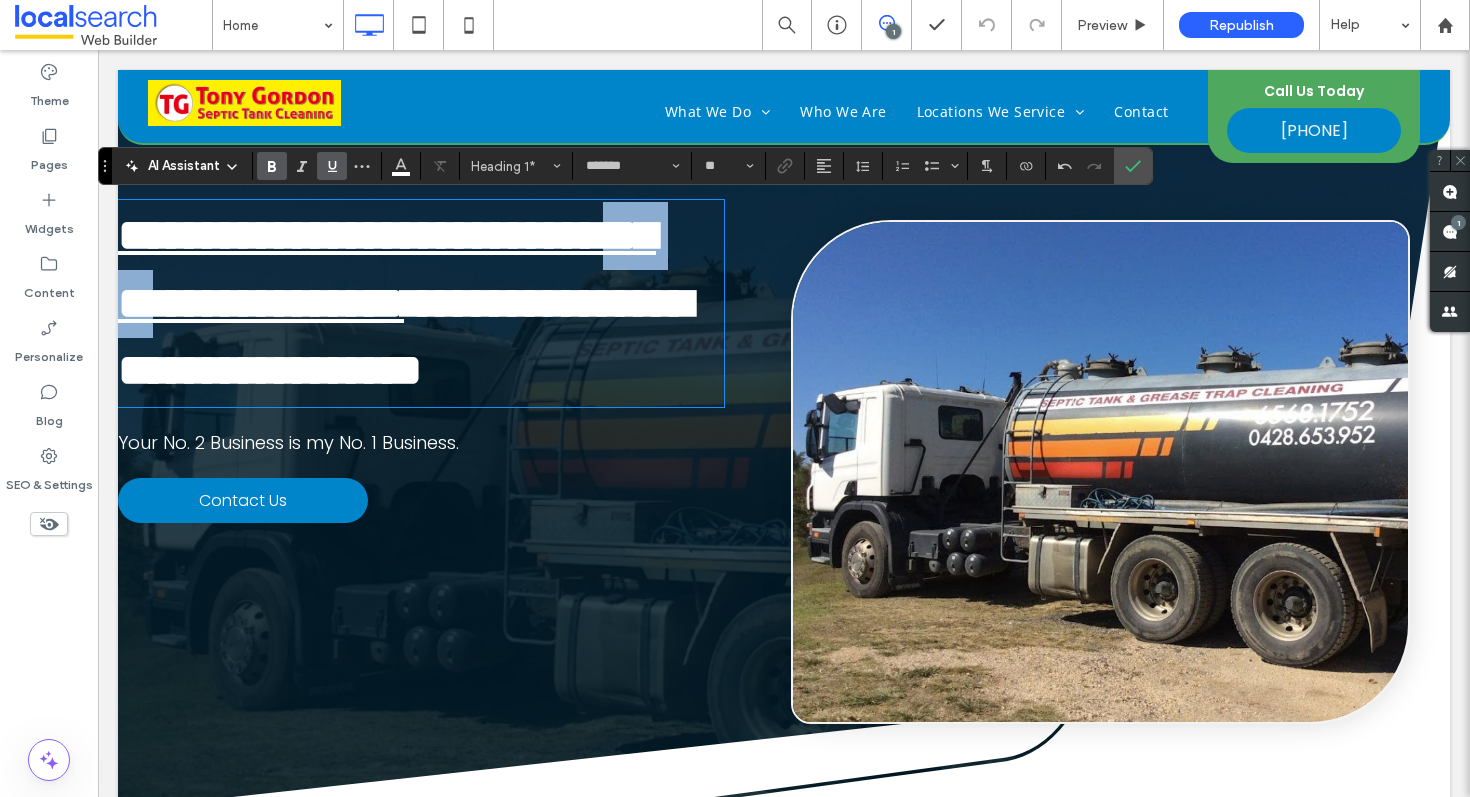 click on "**********" at bounding box center (387, 269) 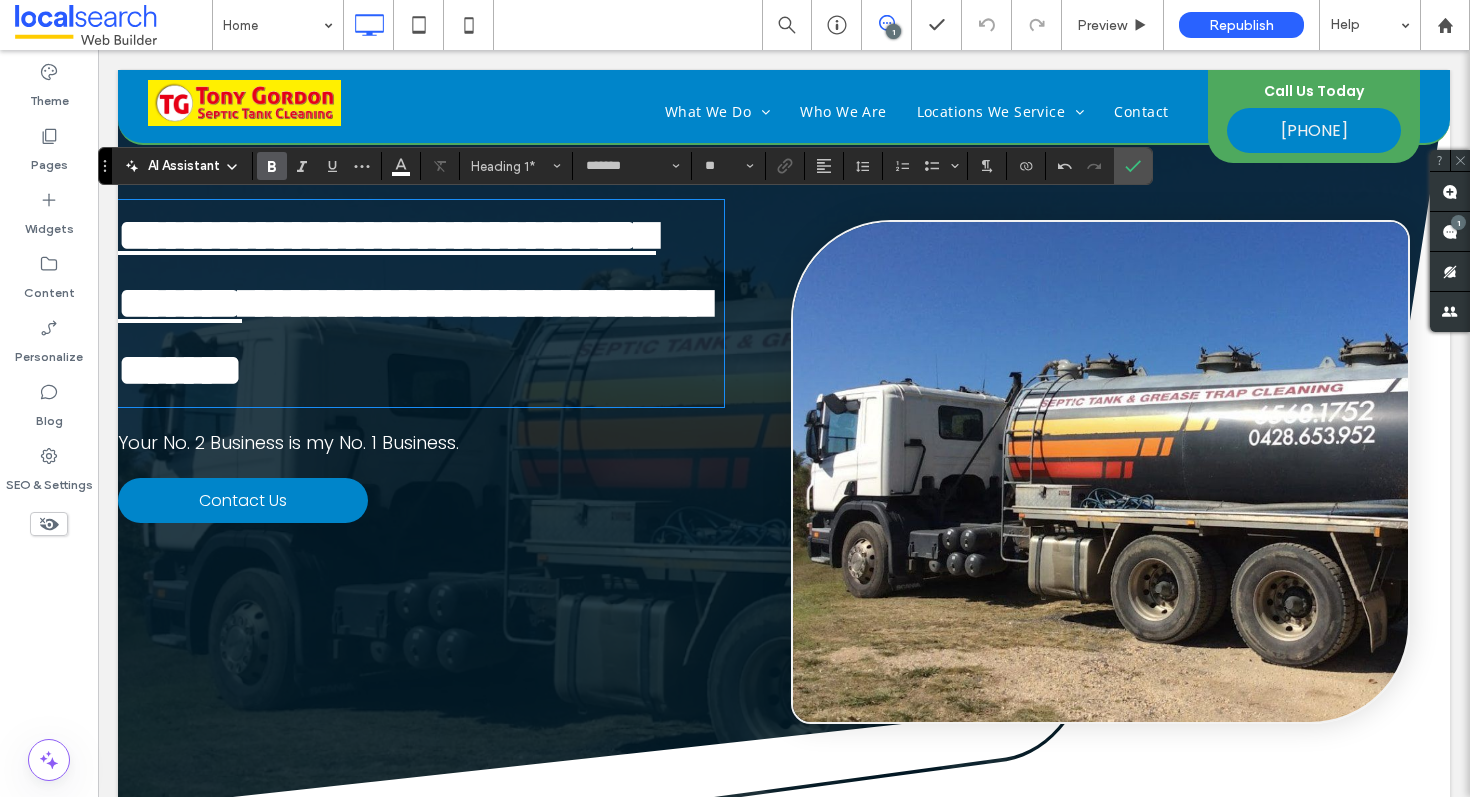 click on "**********" at bounding box center [414, 337] 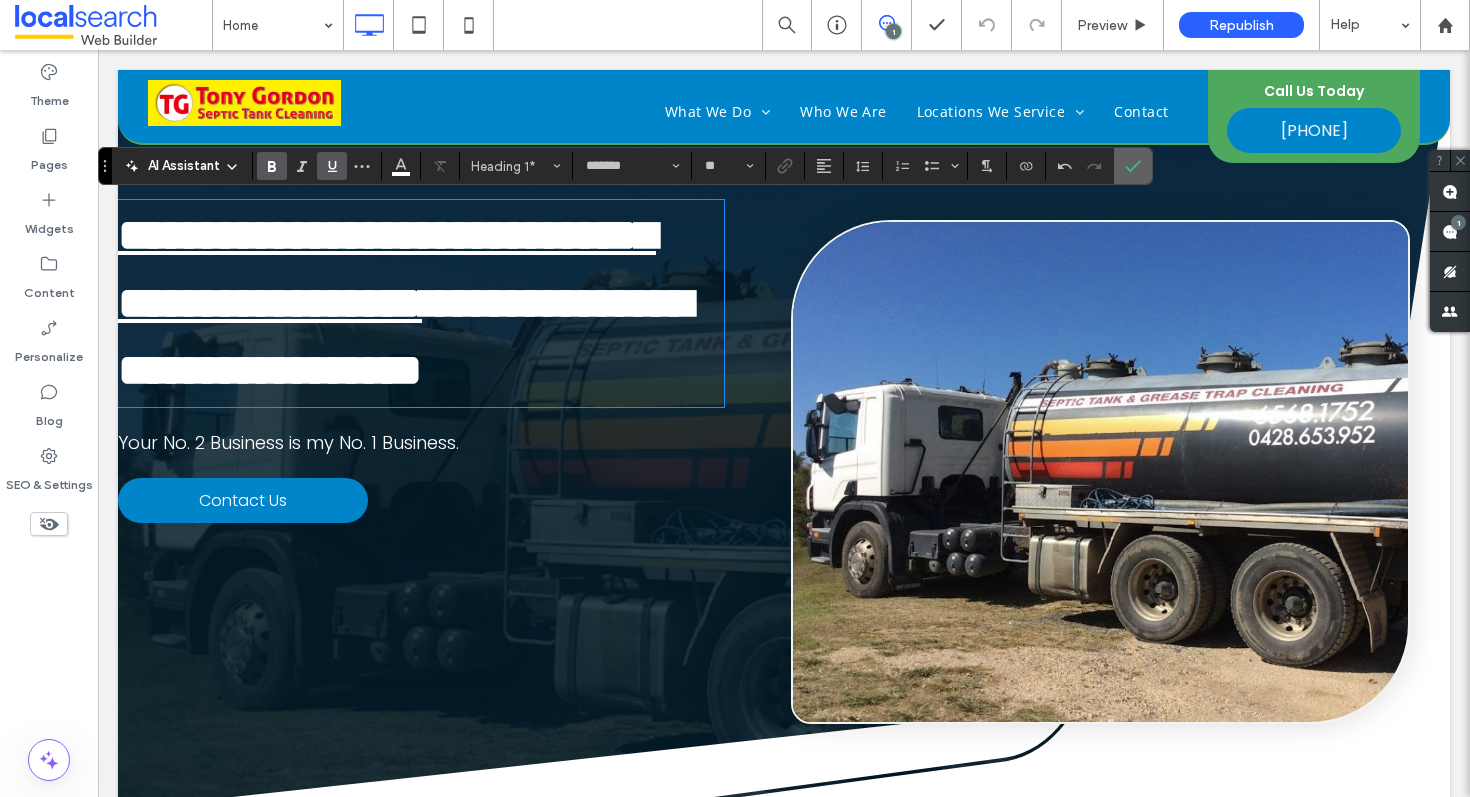 click at bounding box center (1133, 166) 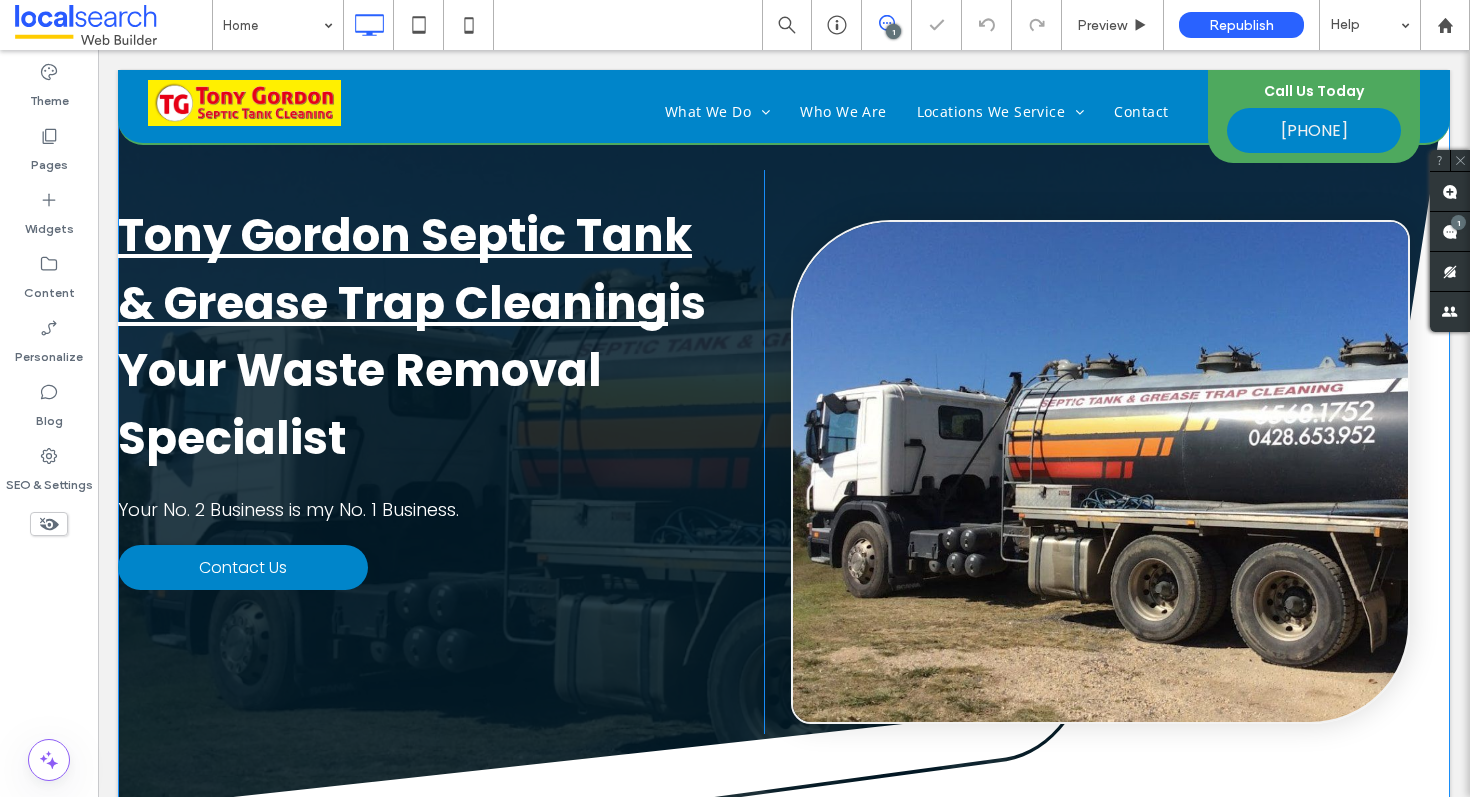 click on "Tony Gordon Septic Tank & Grease Trap Cleaning  is Your Waste Removal Specialist
Your No. 2 Business is my No. 1 Business.
Contact Us
Click To Paste" at bounding box center (441, 452) 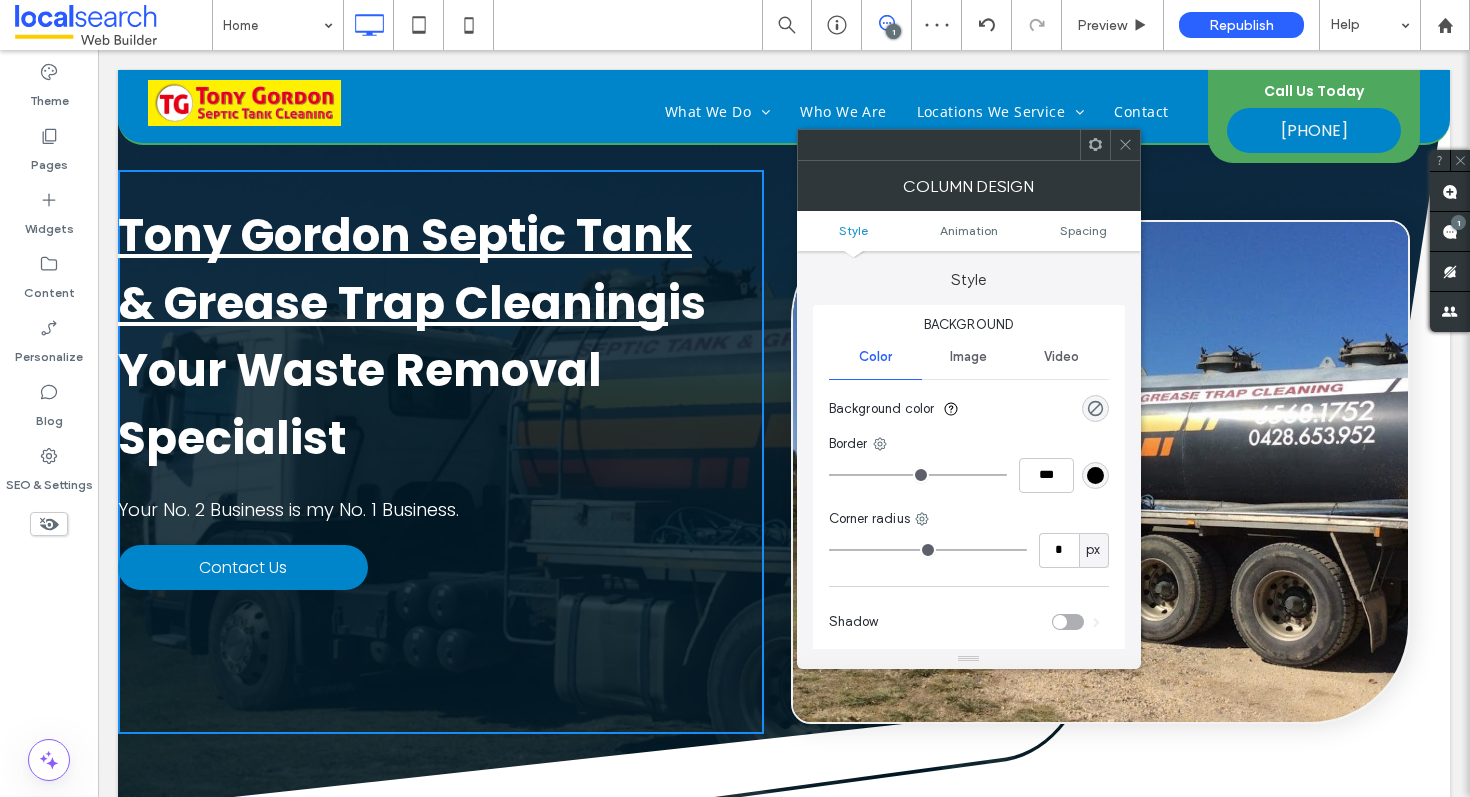 click at bounding box center [1125, 145] 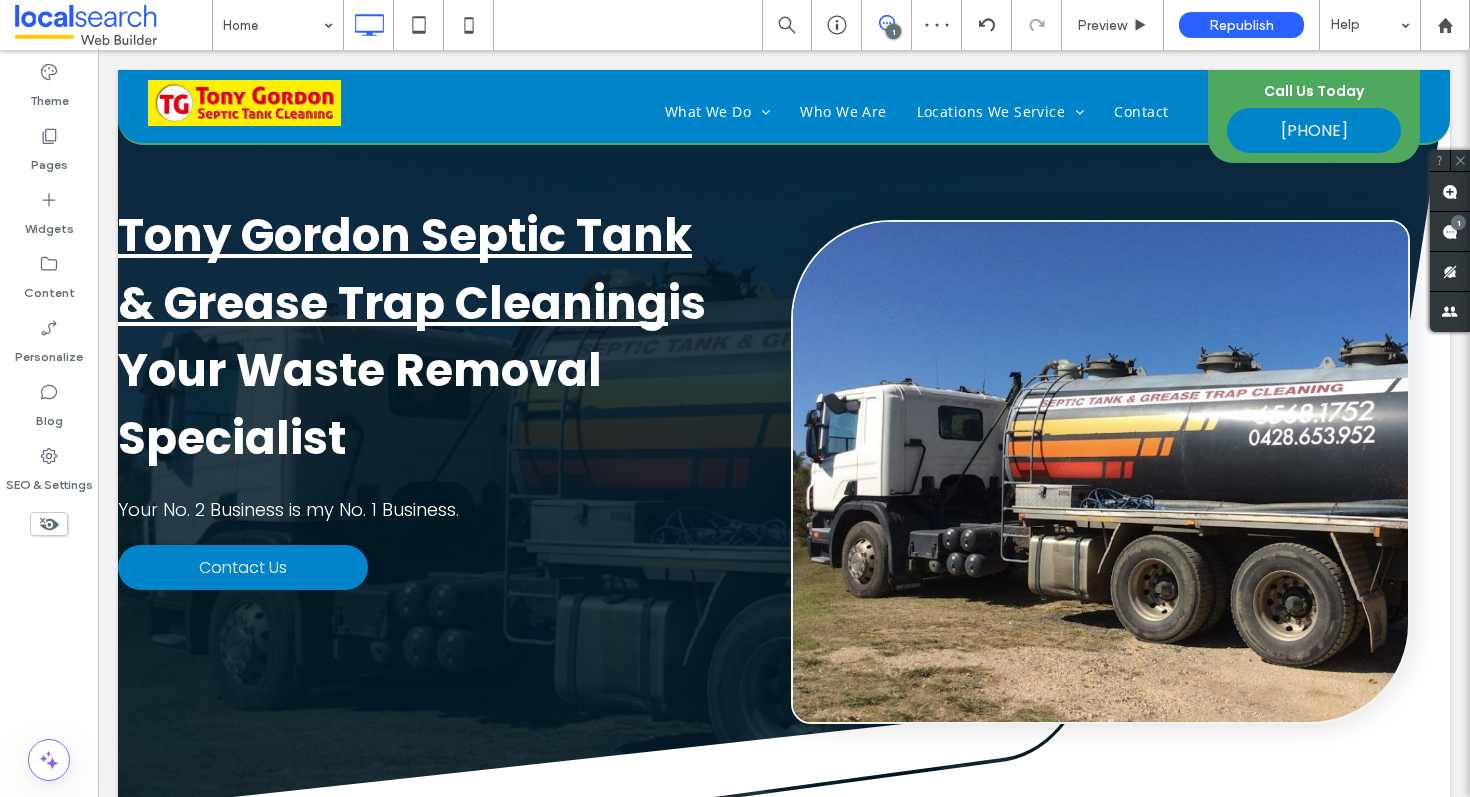 scroll, scrollTop: 1110, scrollLeft: 0, axis: vertical 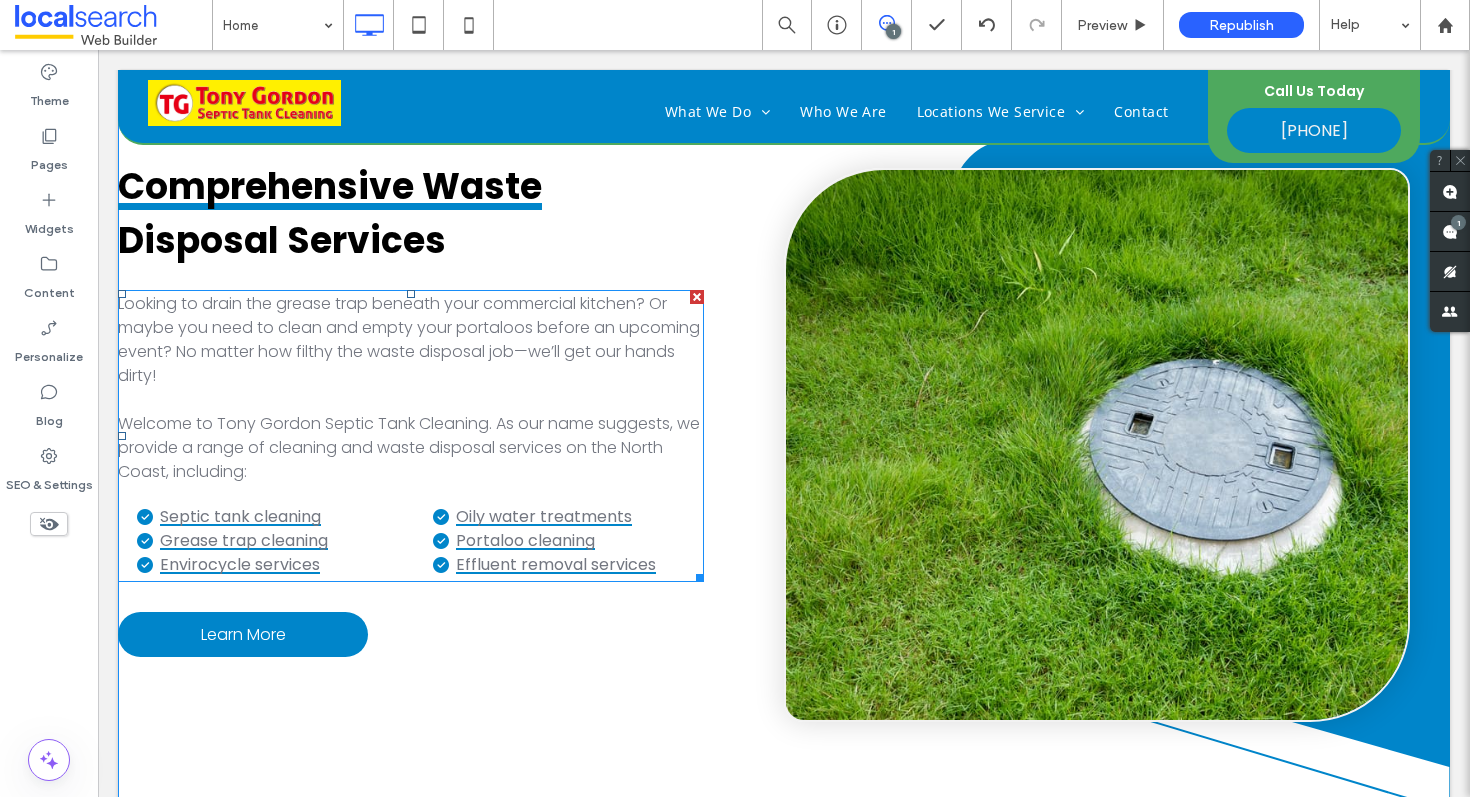 click on "Welcome to Tony Gordon Septic Tank Cleaning. As our name suggests, we provide a range of cleaning and waste disposal services on the North Coast, including:" at bounding box center [411, 448] 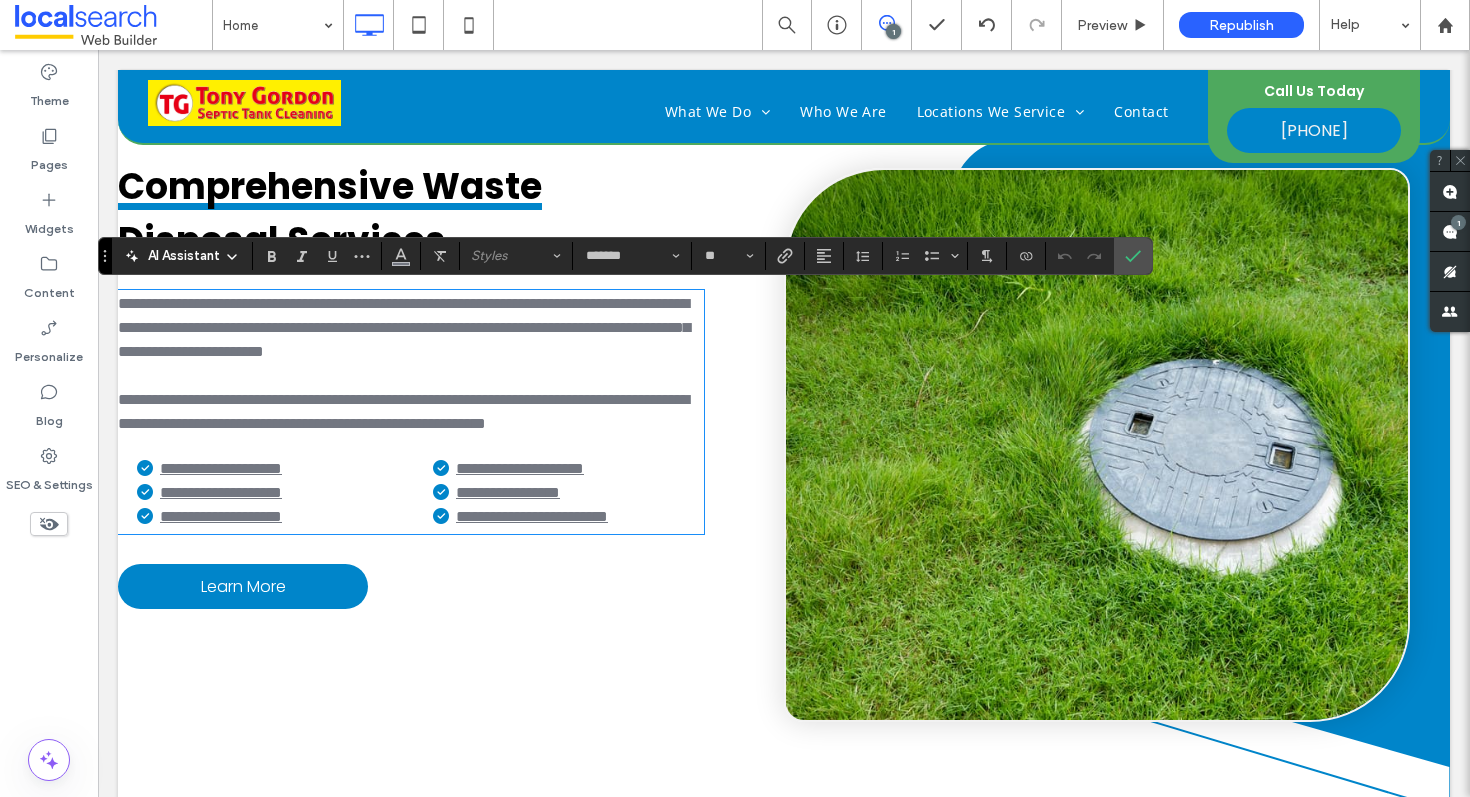 click on "**********" at bounding box center [403, 411] 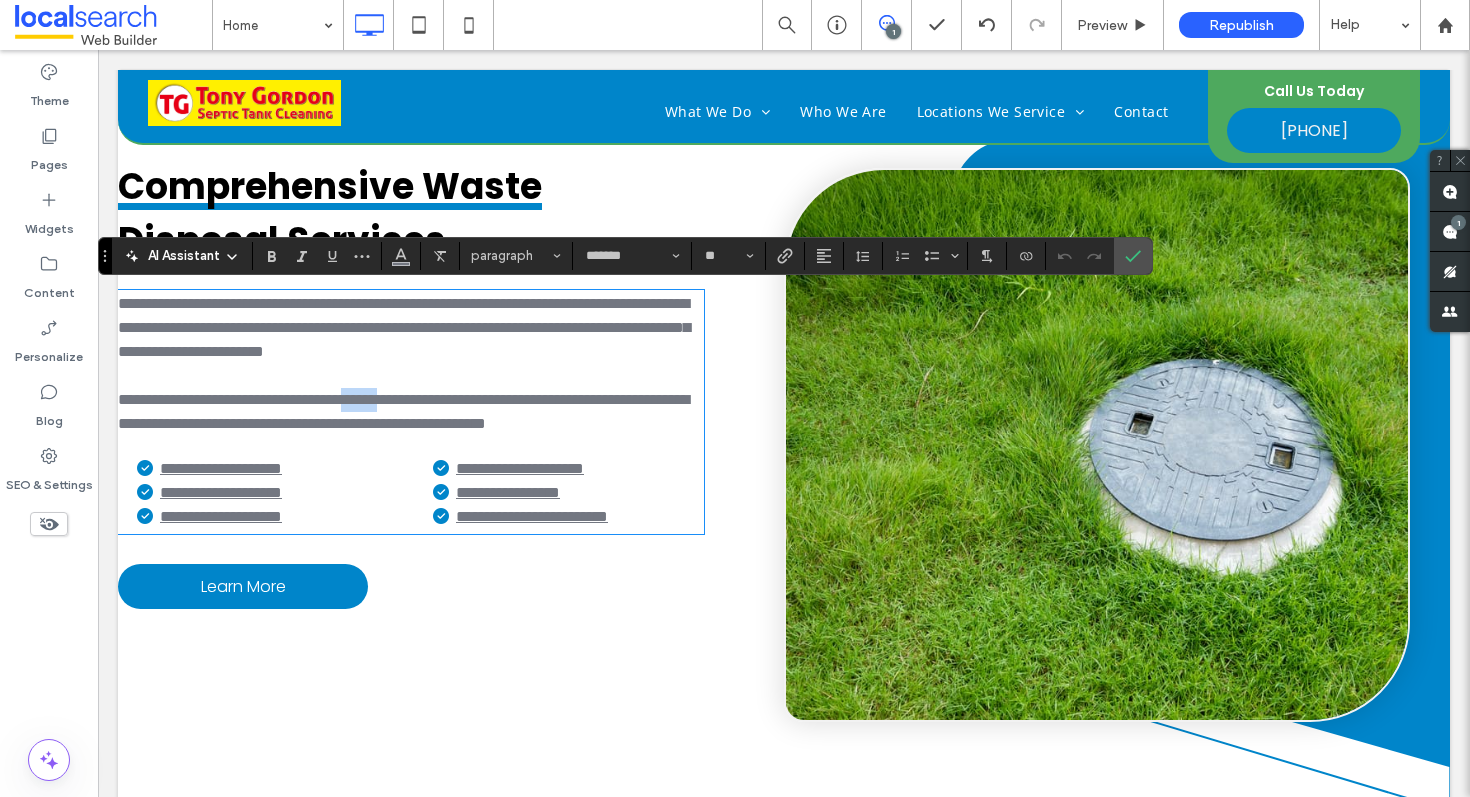 drag, startPoint x: 488, startPoint y: 421, endPoint x: 435, endPoint y: 421, distance: 53 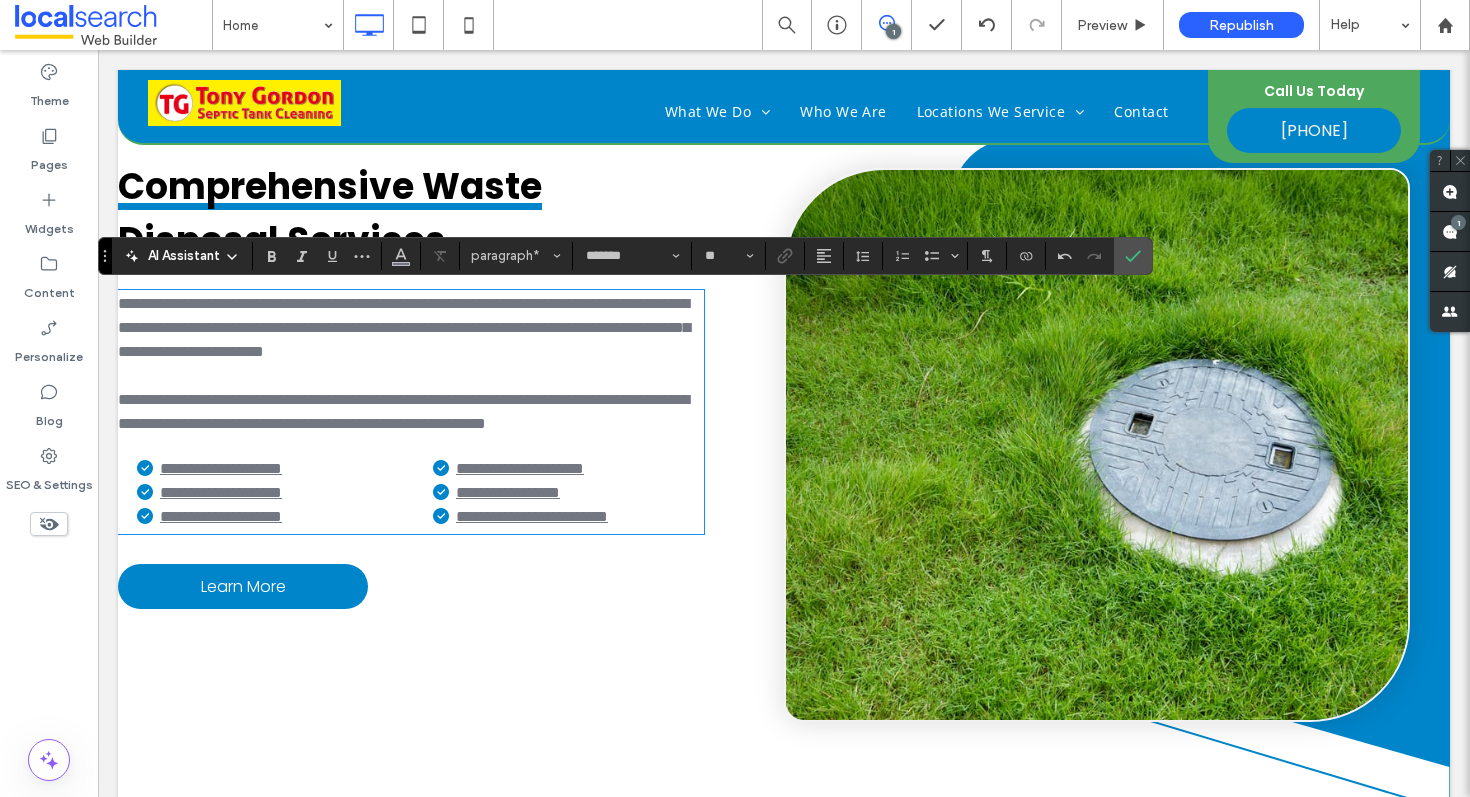 type 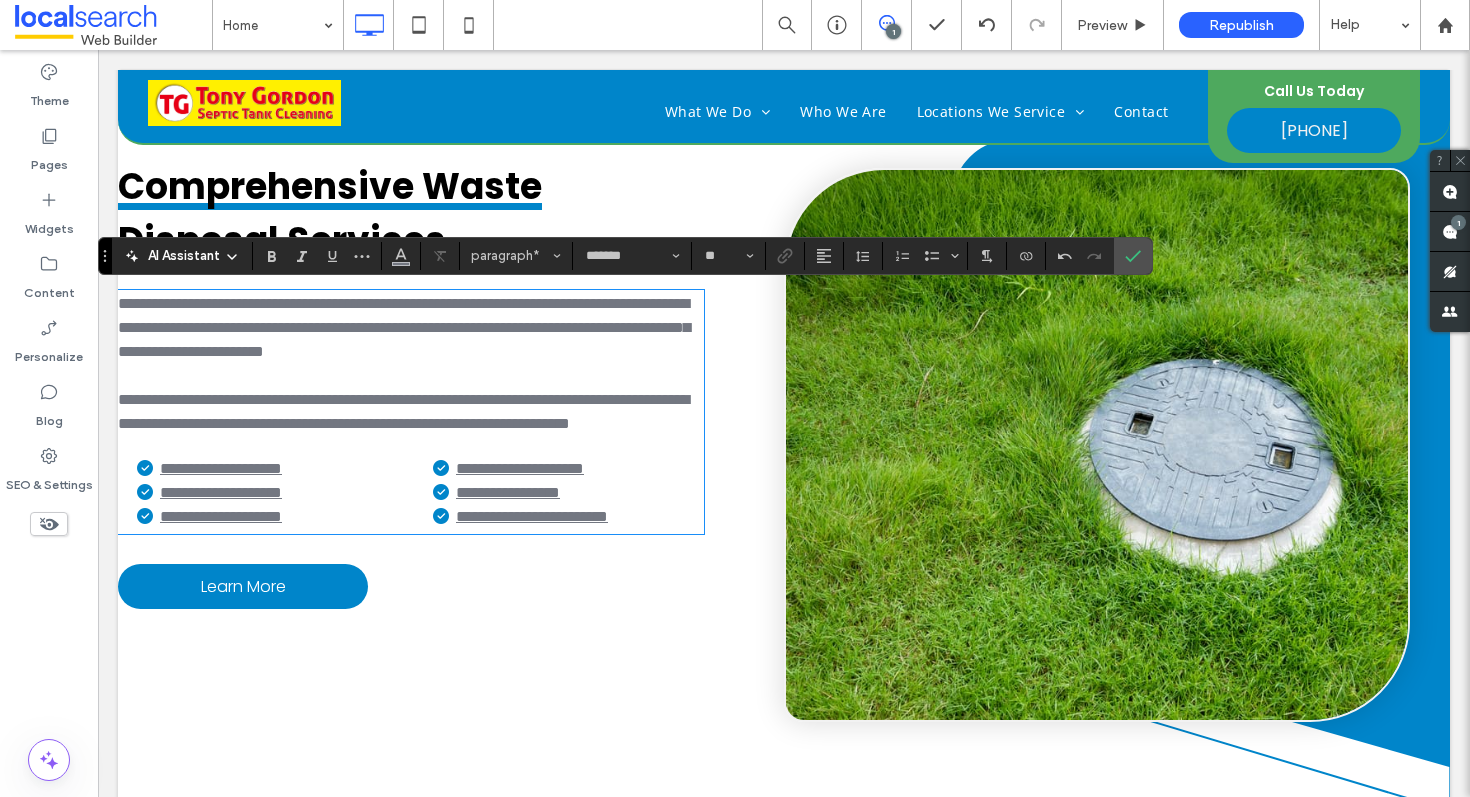 click on "**********" at bounding box center (411, 412) 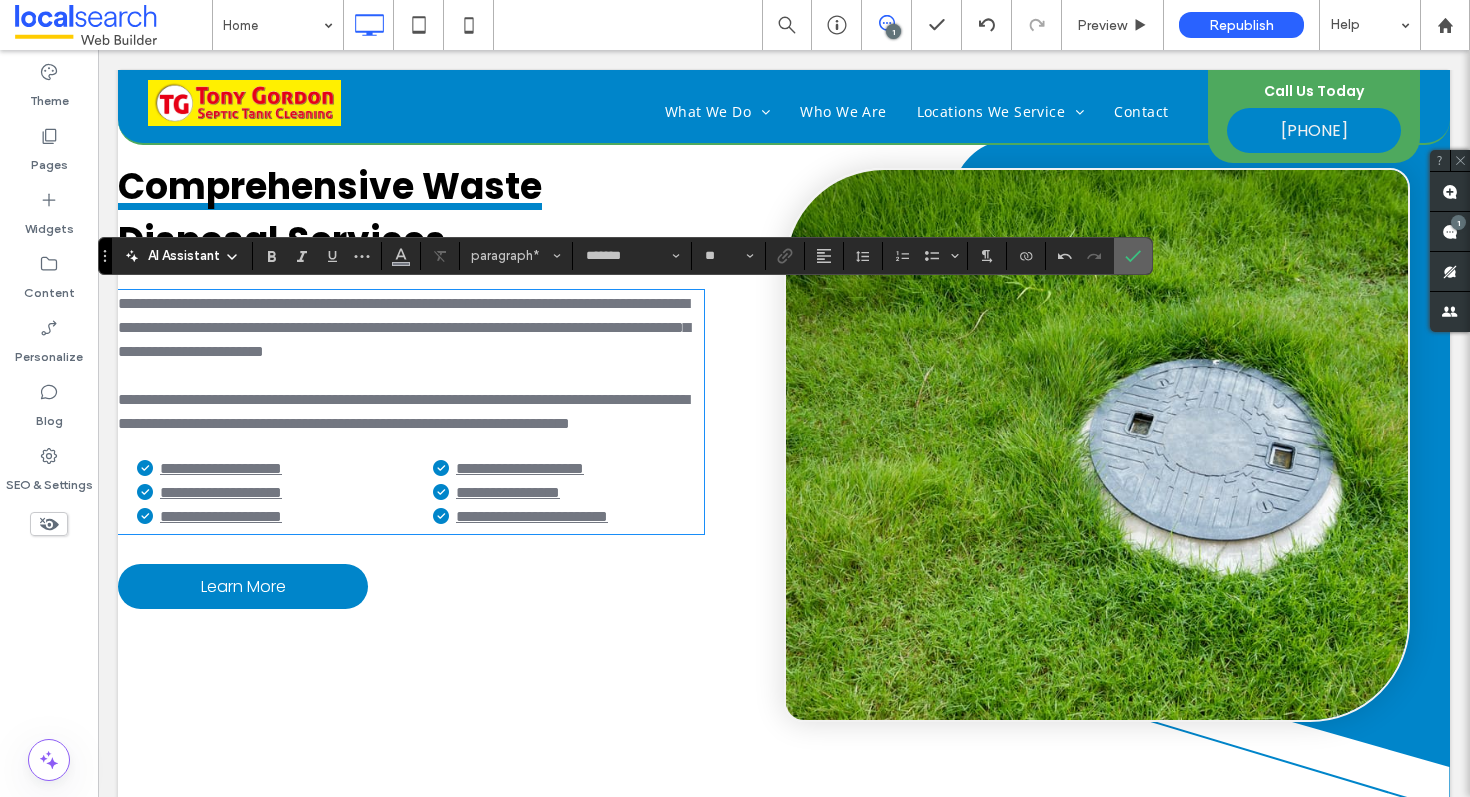 click 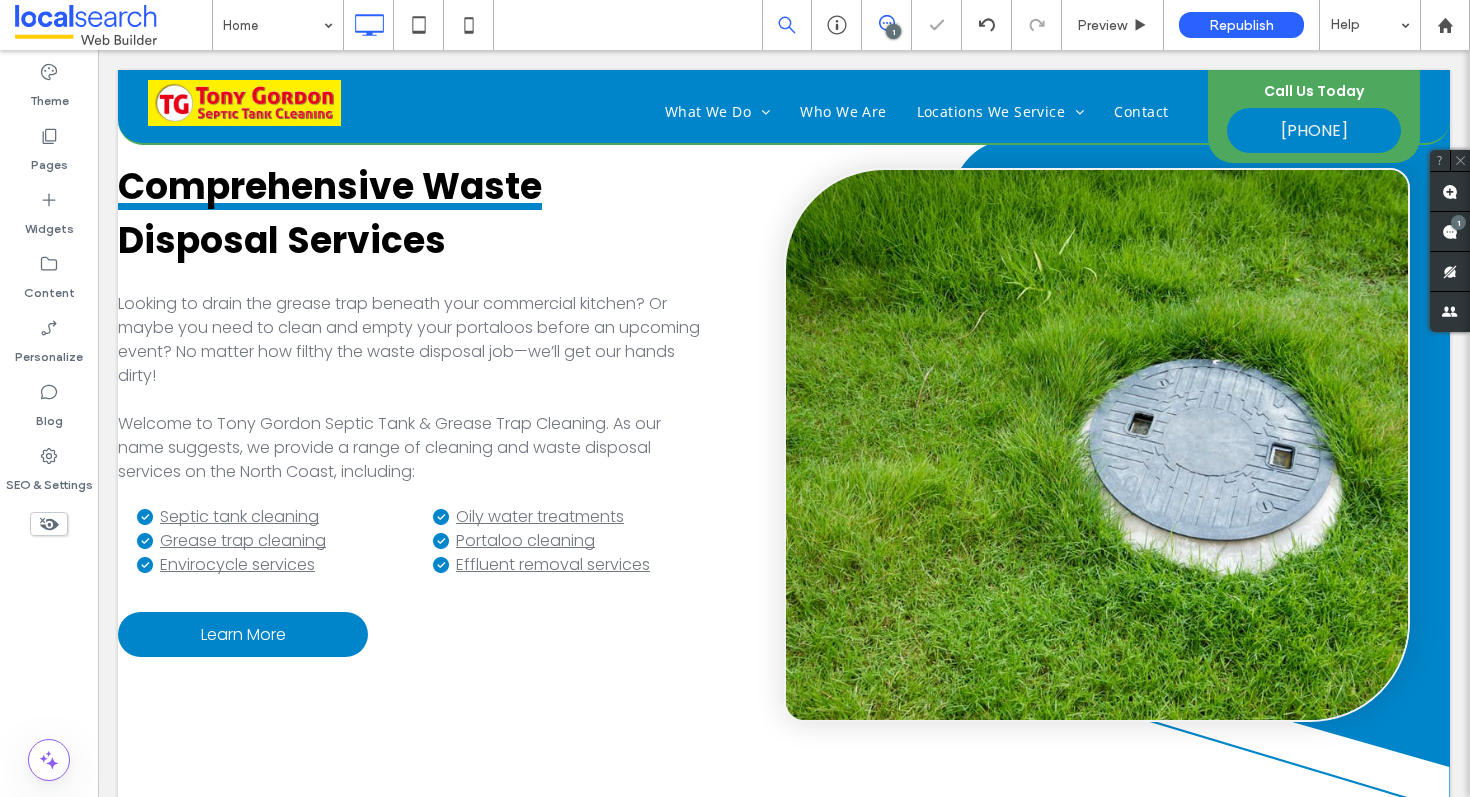 scroll, scrollTop: 6266, scrollLeft: 0, axis: vertical 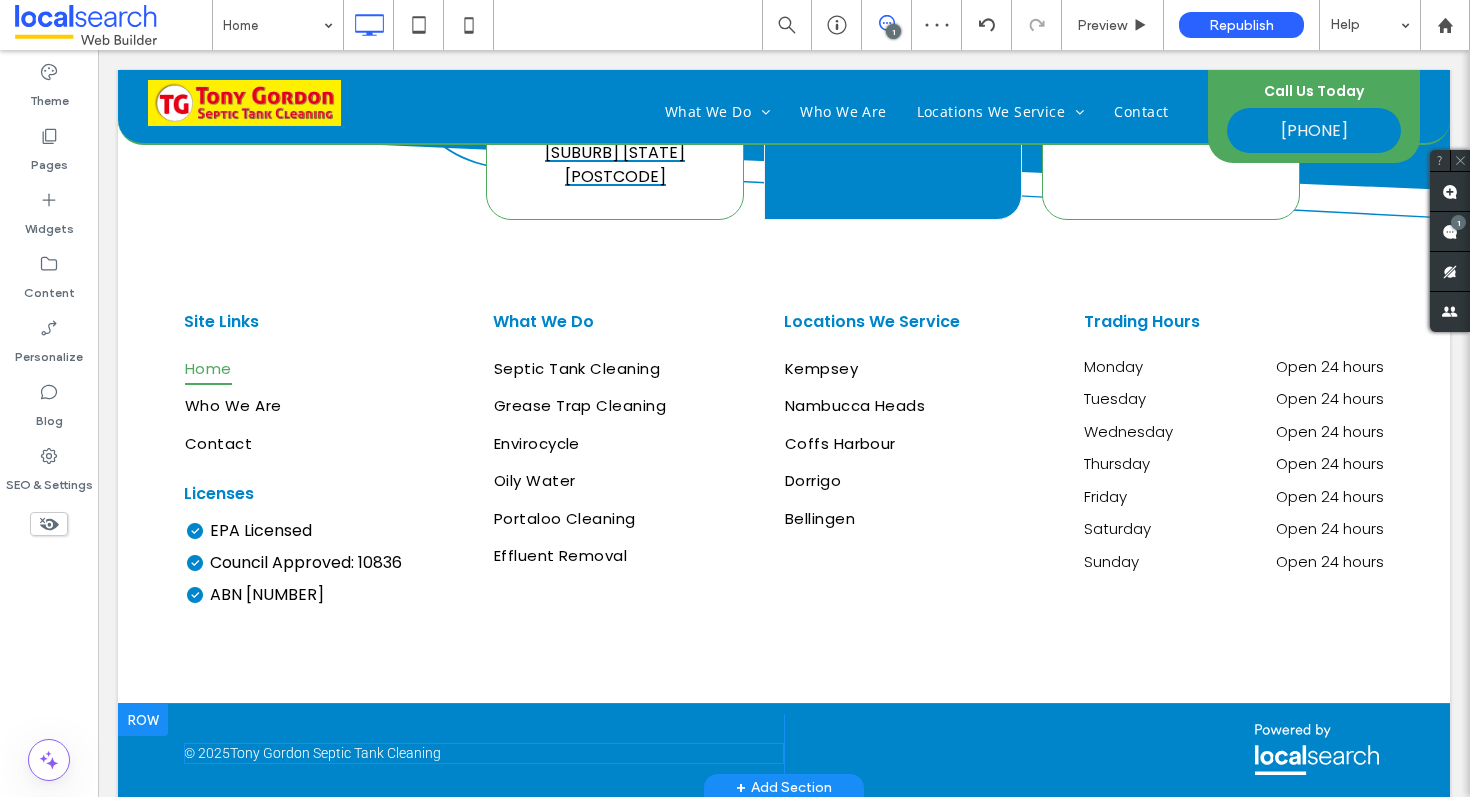 click at bounding box center (484, 753) 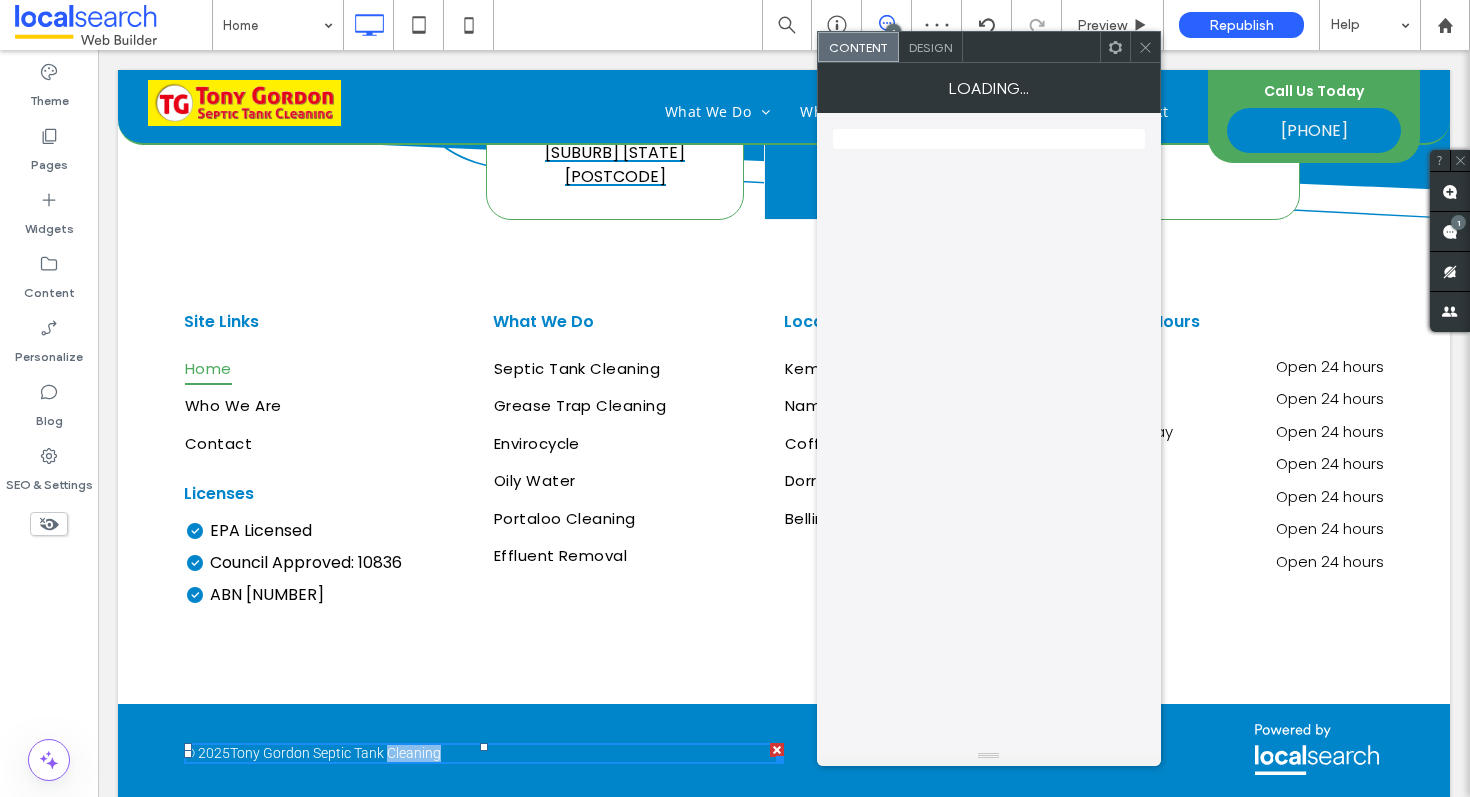 click on "Tony Gordon Septic Tank Cleaning" at bounding box center (335, 753) 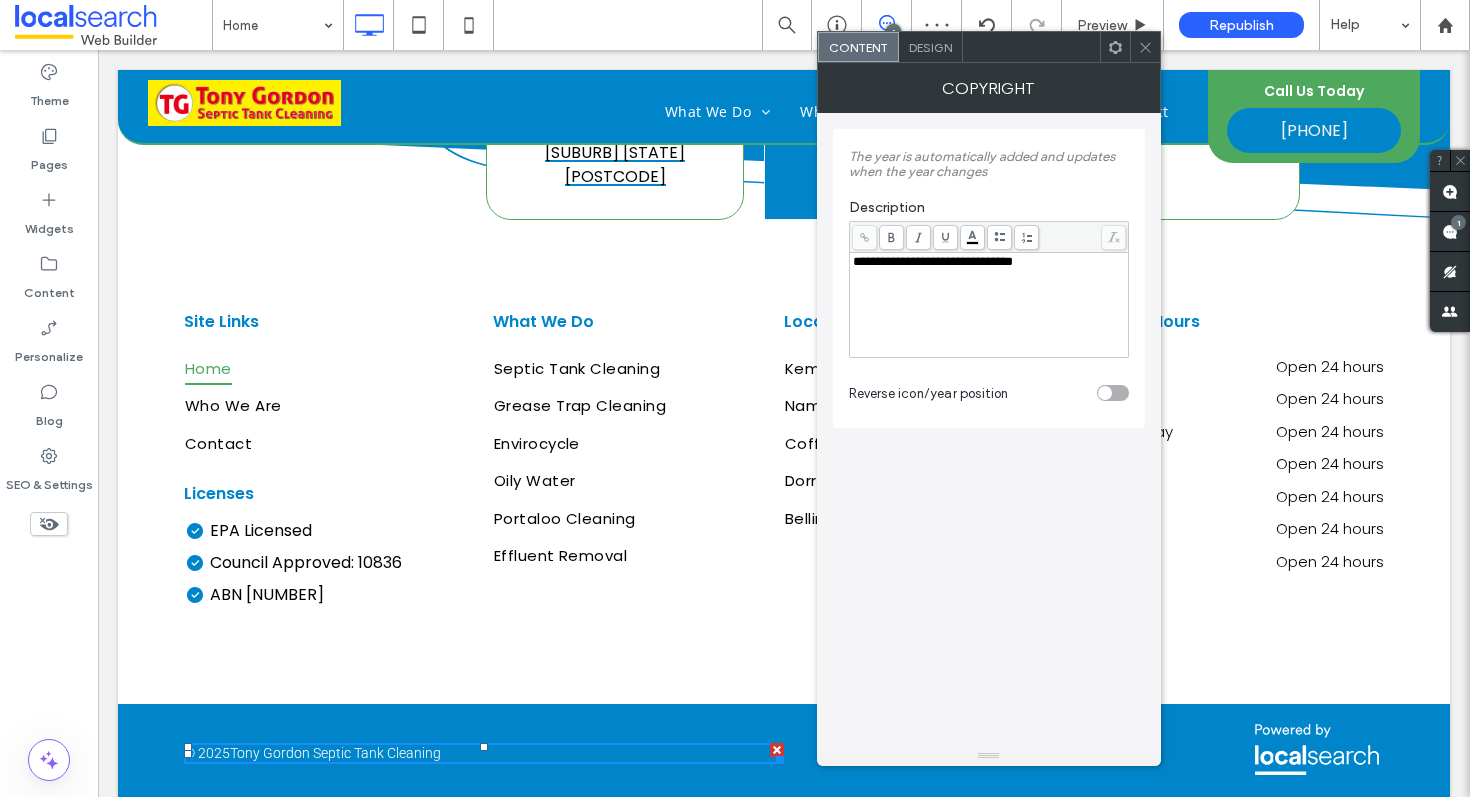 click on "© 2025
Tony Gordon Septic Tank Cleaning" at bounding box center [484, 753] 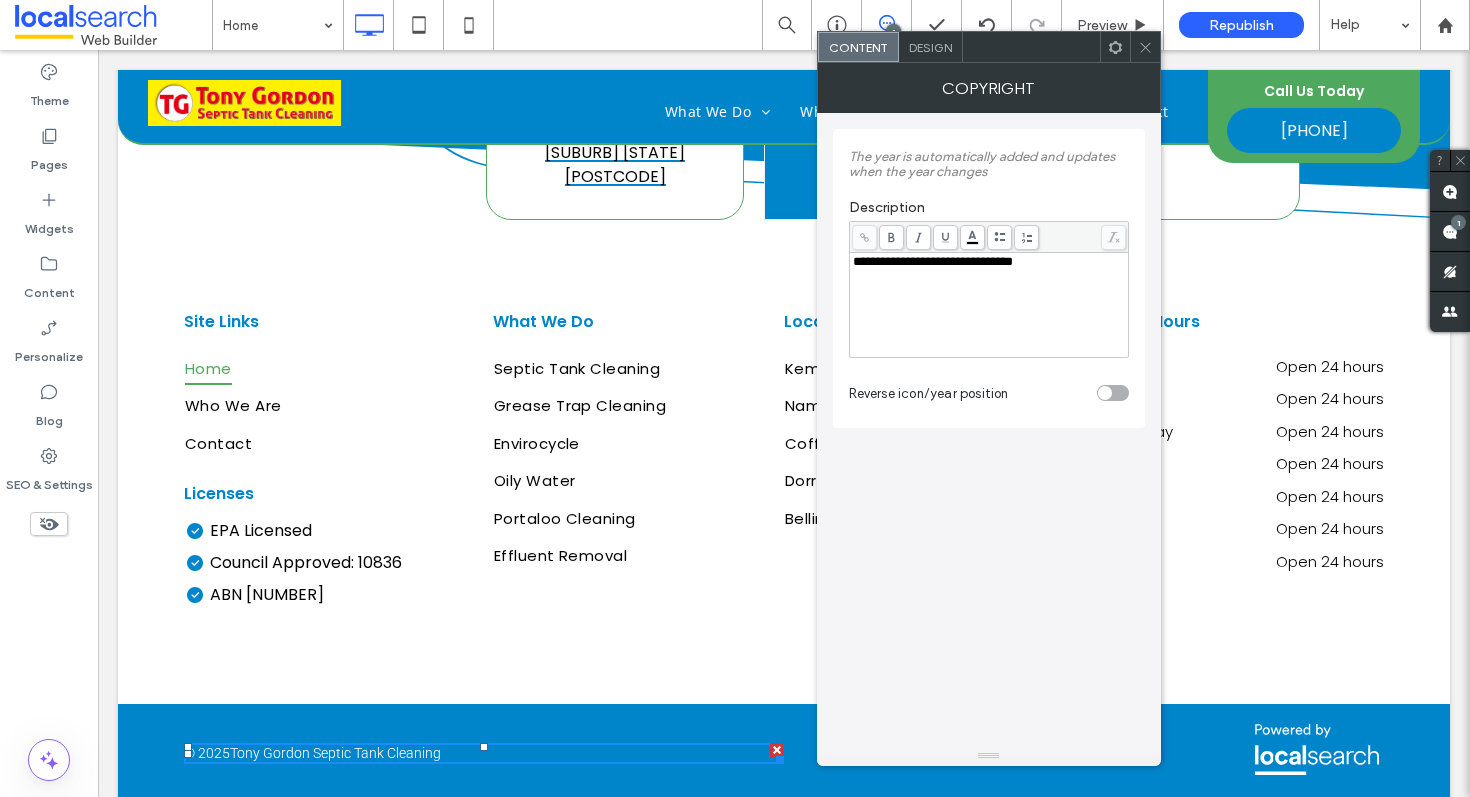 click 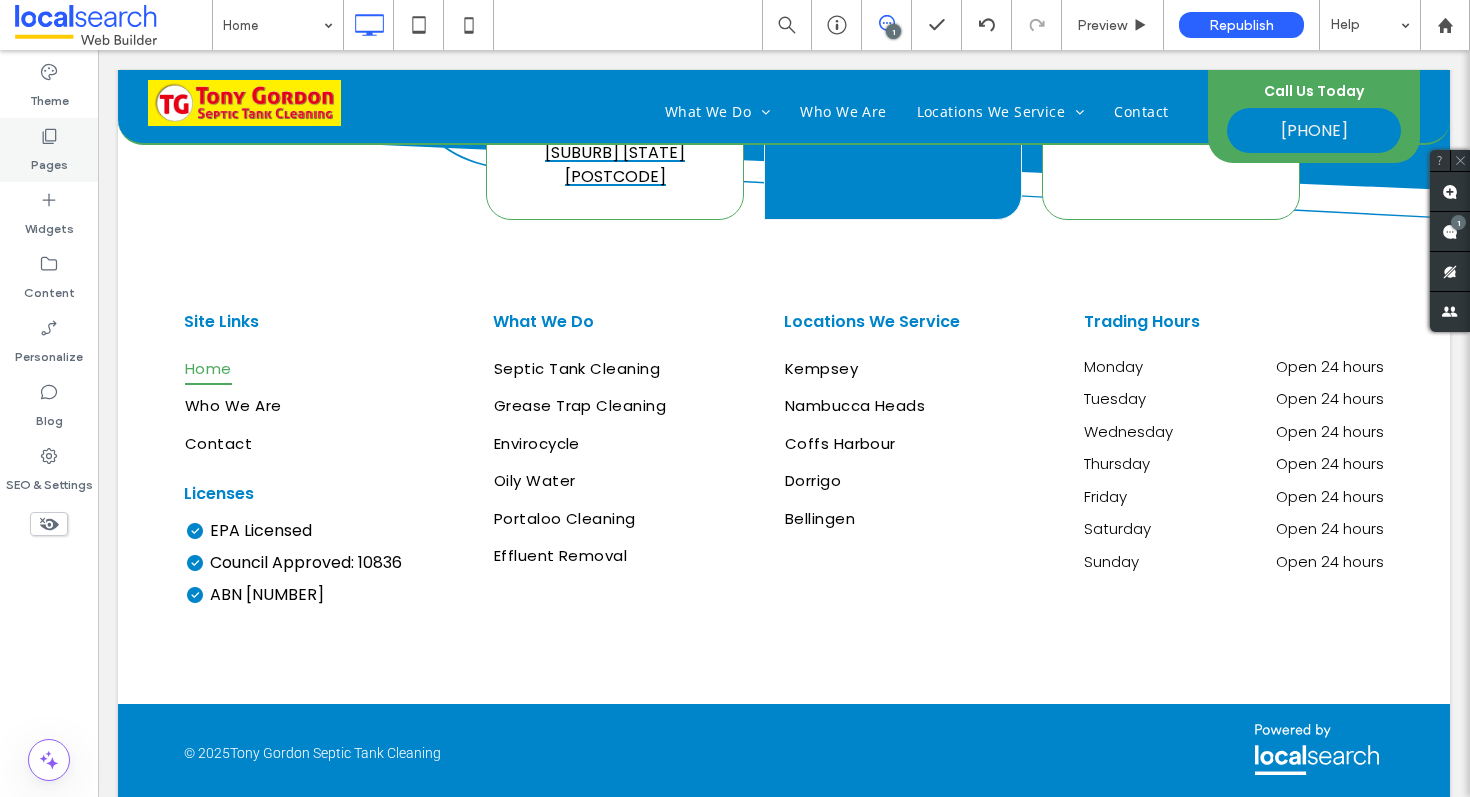 click on "Pages" at bounding box center (49, 160) 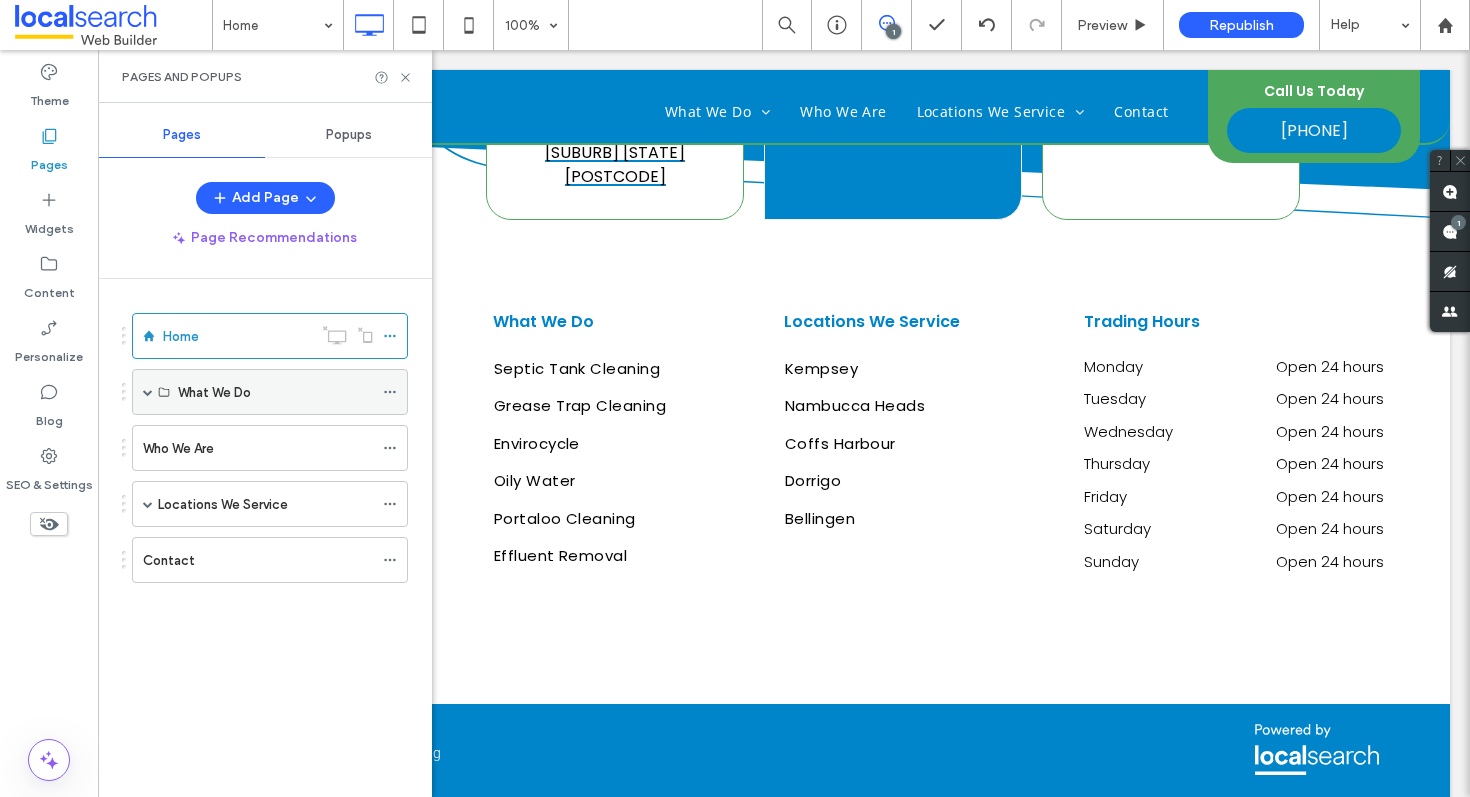 click at bounding box center [148, 392] 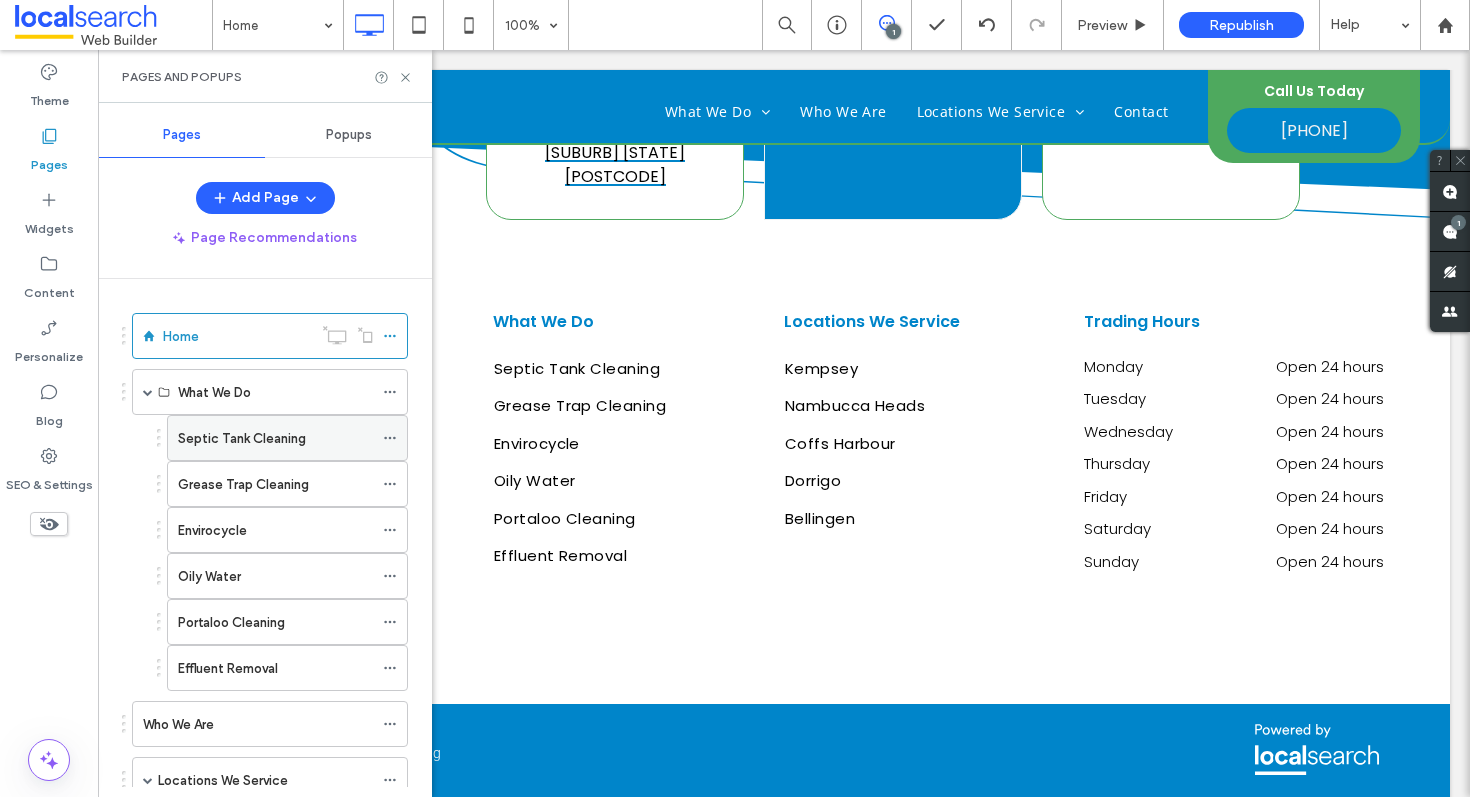 click on "Septic Tank Cleaning" at bounding box center [242, 438] 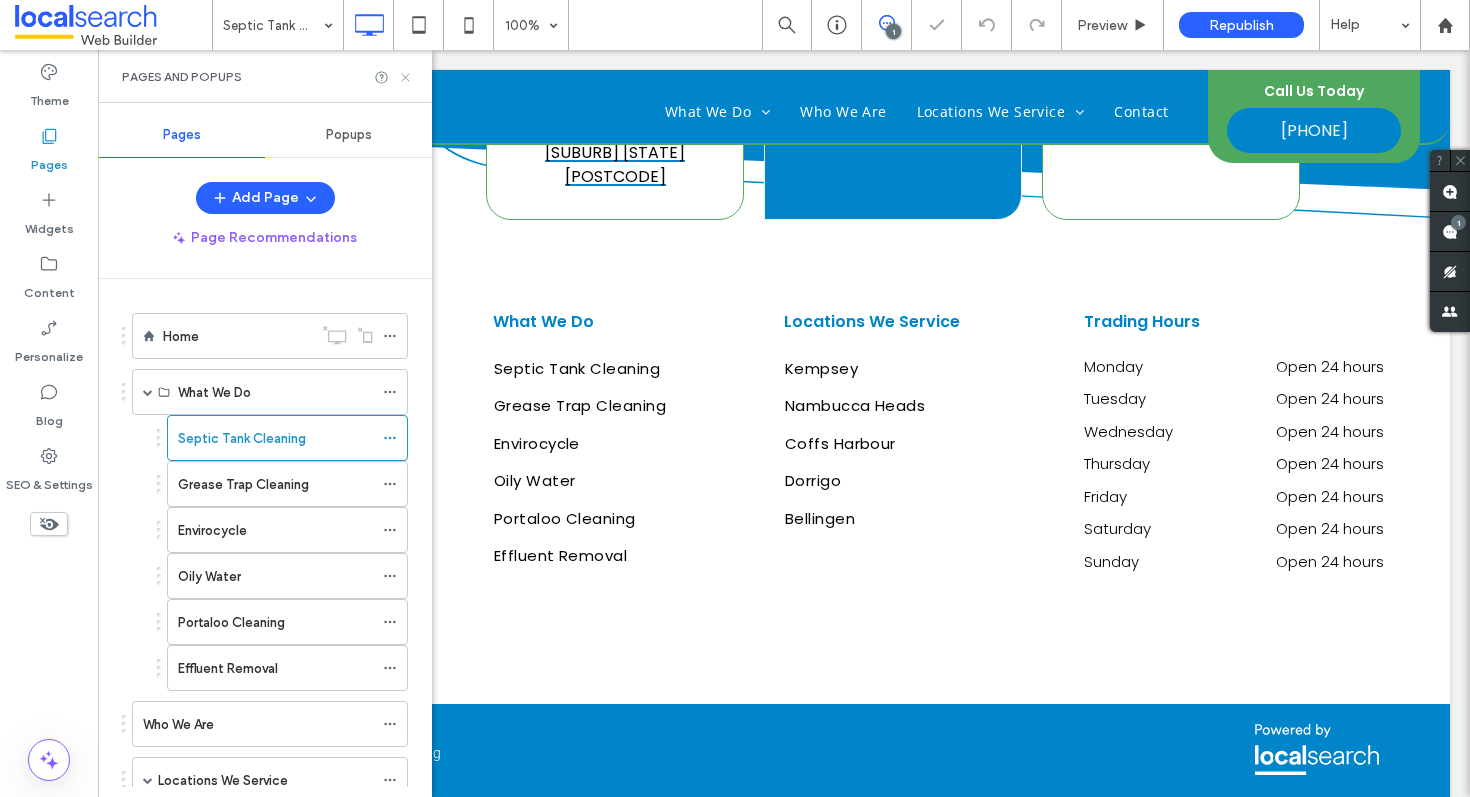 click 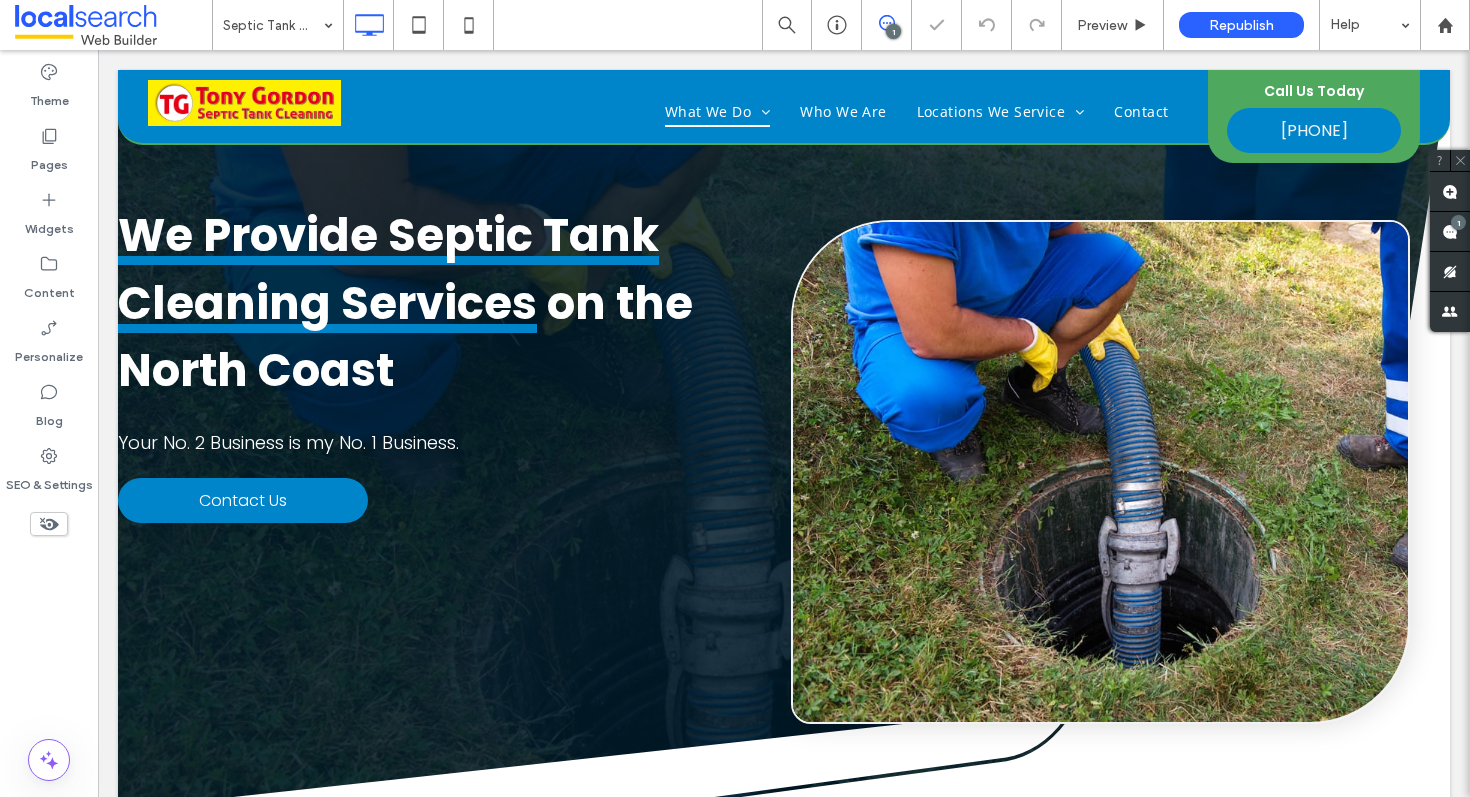 scroll, scrollTop: 1026, scrollLeft: 0, axis: vertical 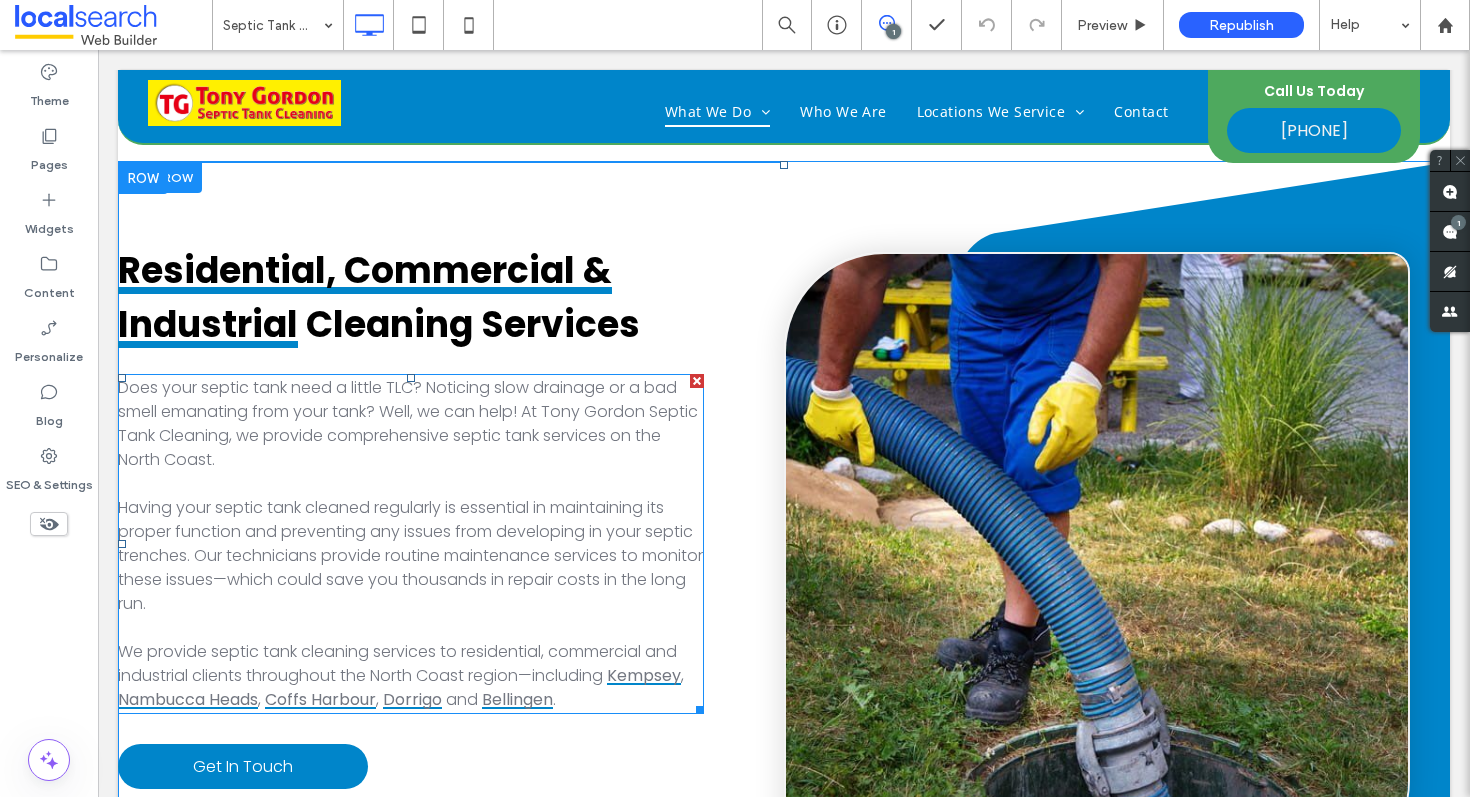 click on "Does your septic tank need a little TLC? Noticing slow drainage or a bad smell emanating from your tank? Well, we can help! At Tony Gordon Septic Tank Cleaning, we provide comprehensive septic tank services on the North Coast." at bounding box center [408, 423] 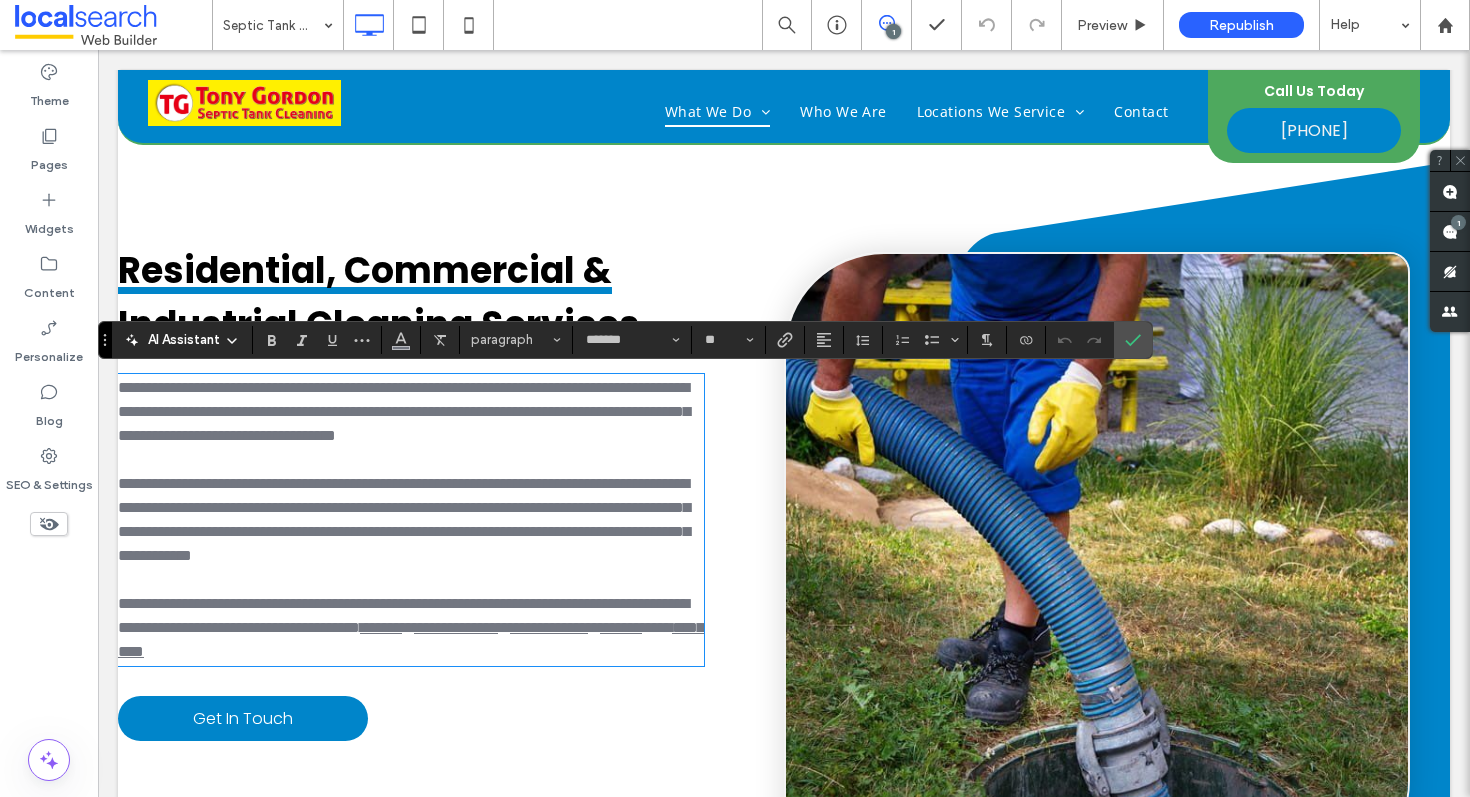 click on "**********" at bounding box center [404, 411] 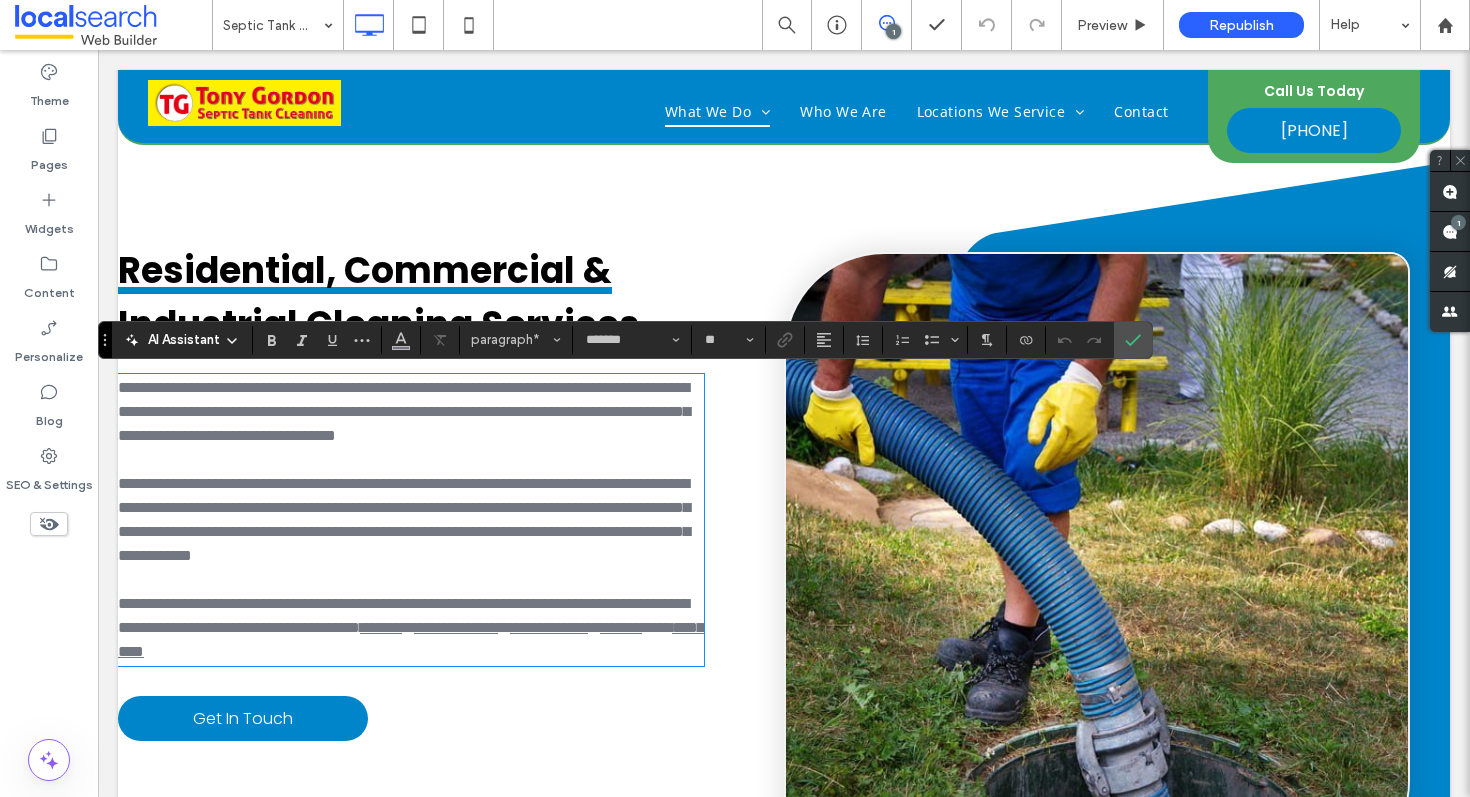 type 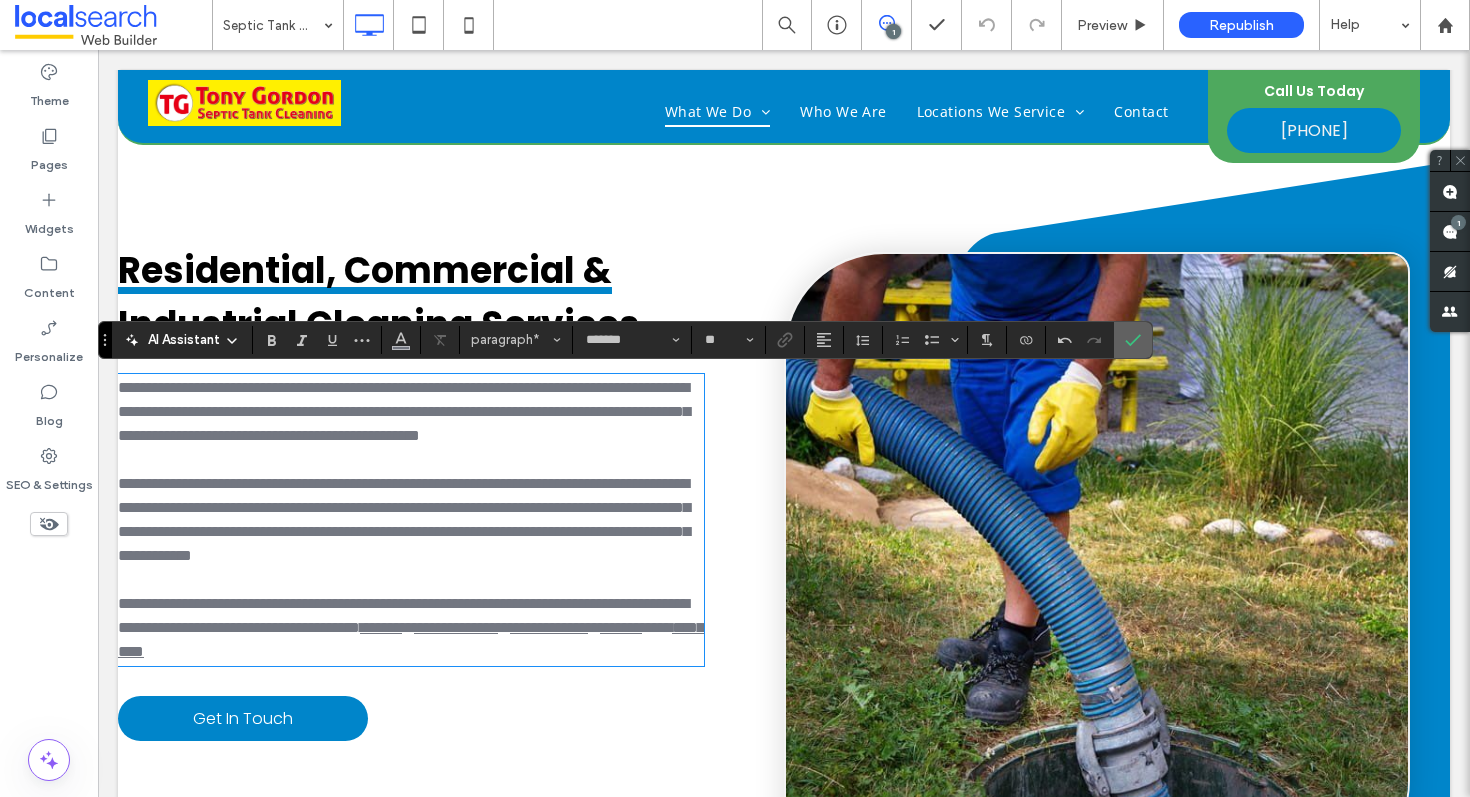 click at bounding box center [1129, 340] 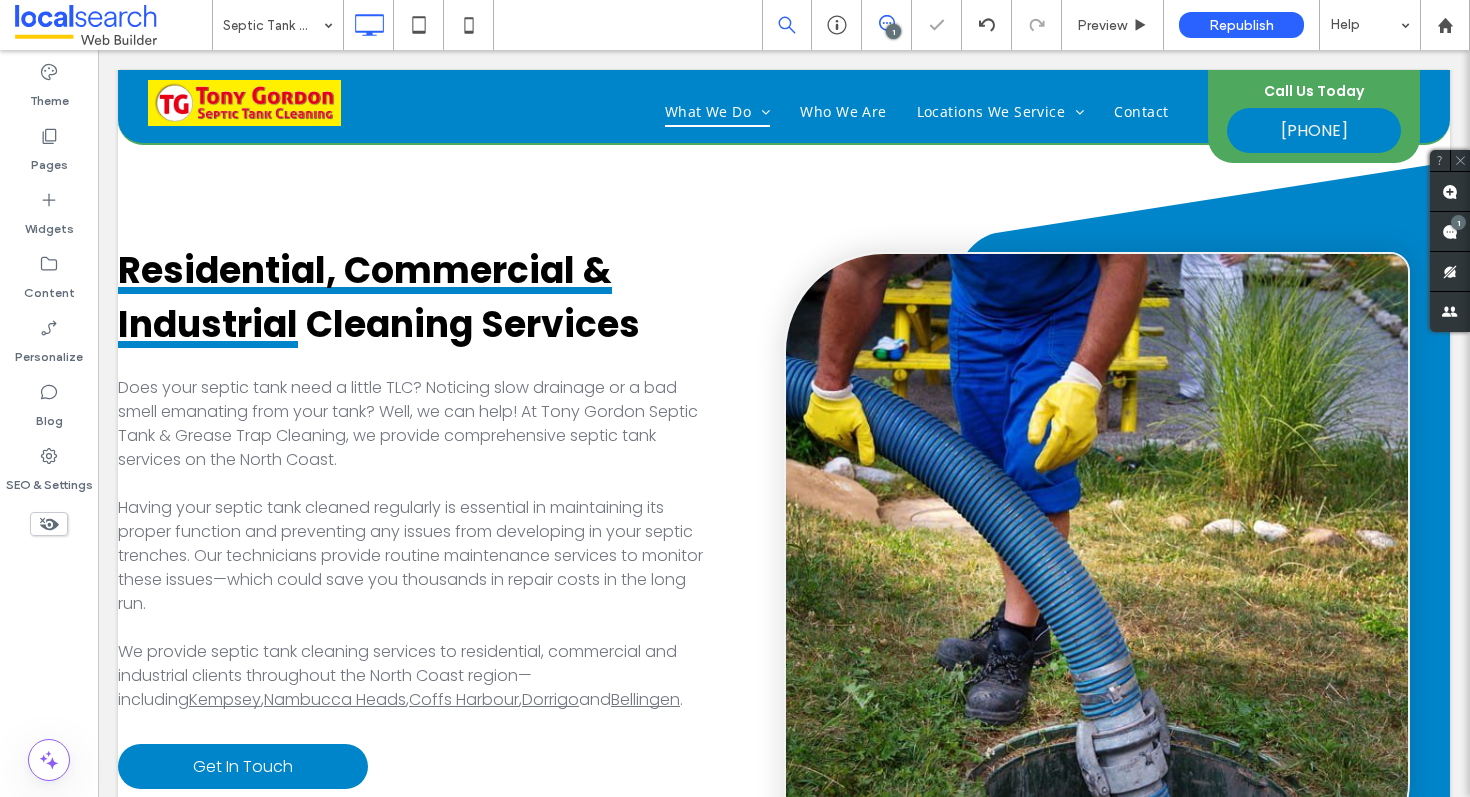 scroll, scrollTop: 4510, scrollLeft: 0, axis: vertical 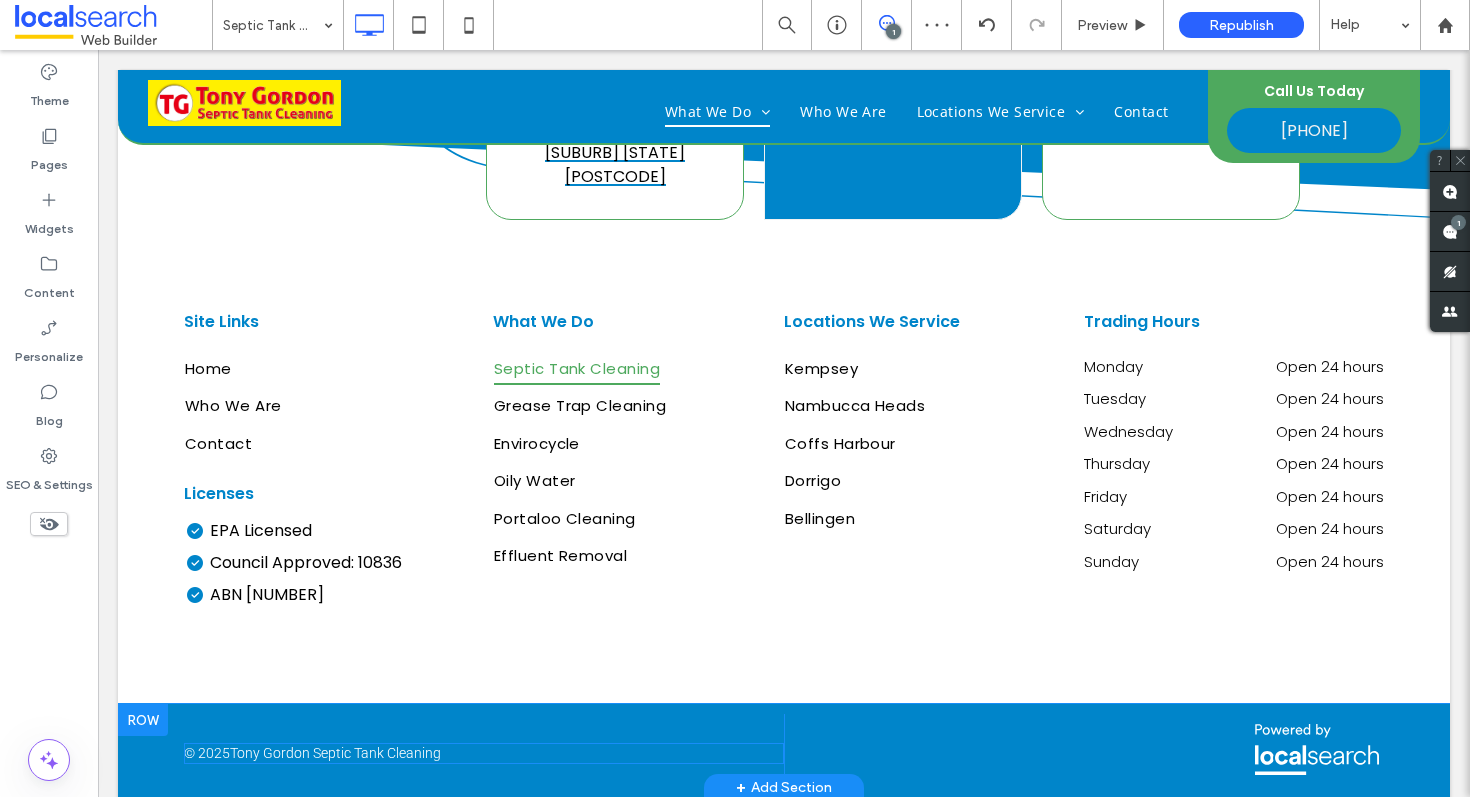 click at bounding box center (484, 753) 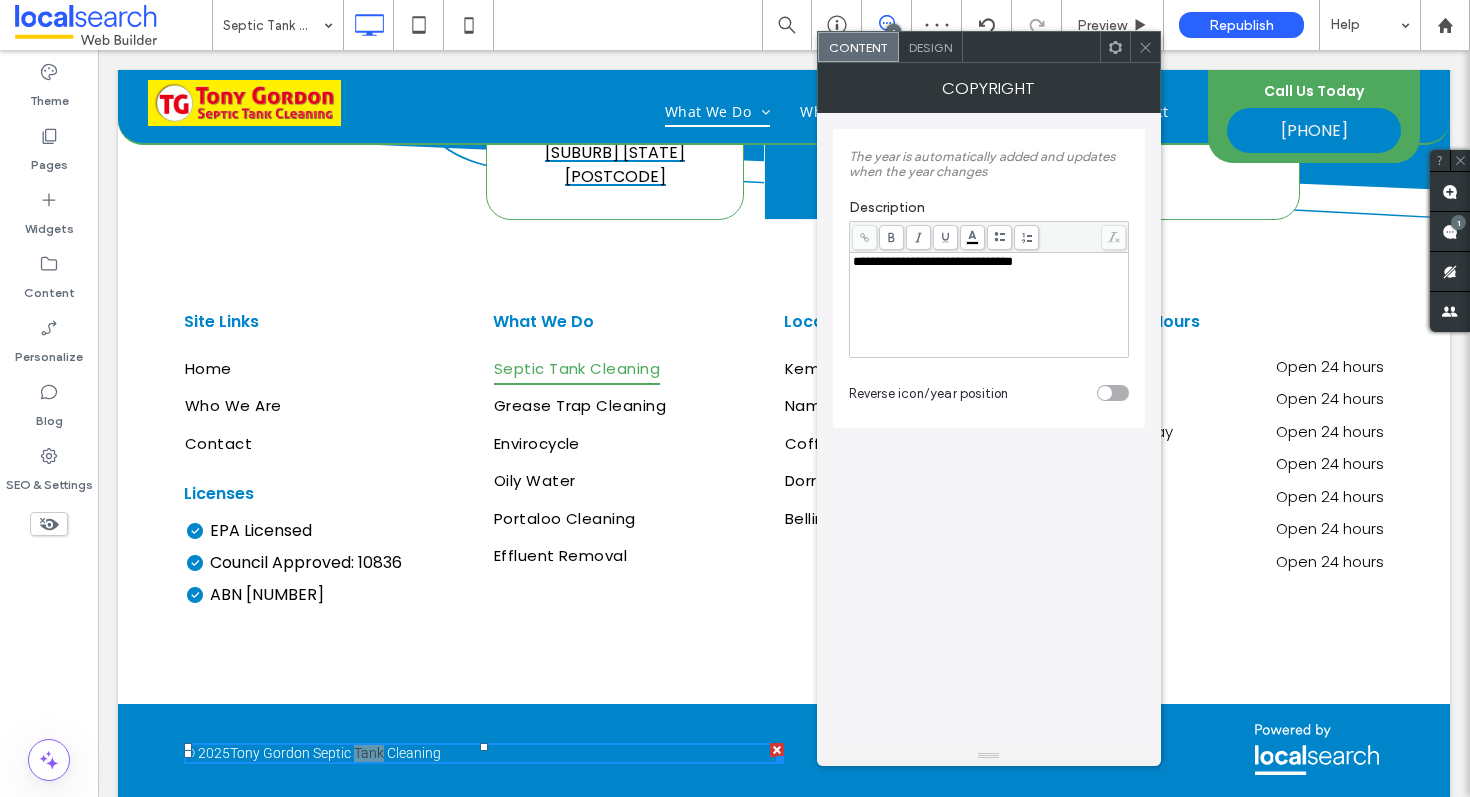 click 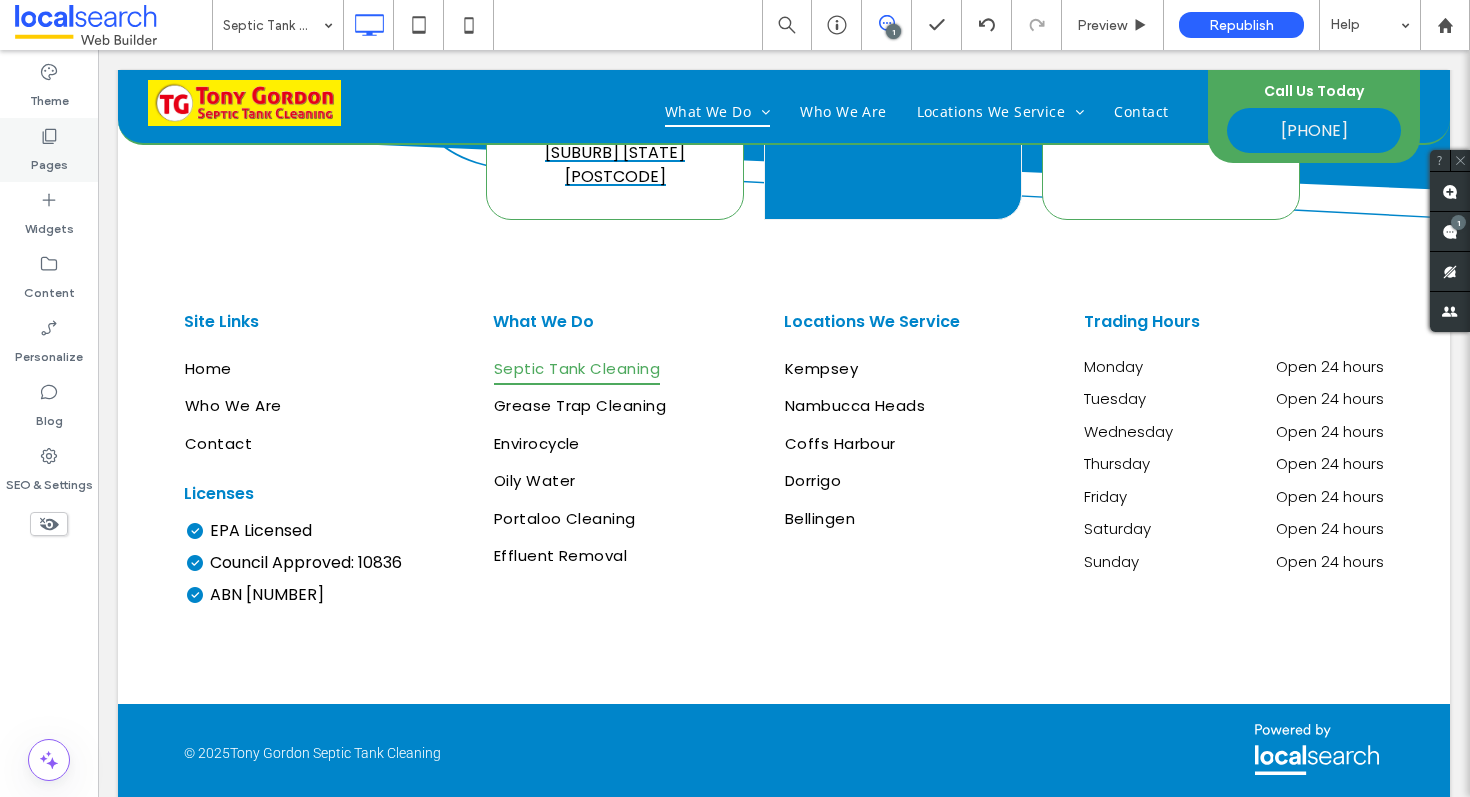 click on "Pages" at bounding box center (49, 160) 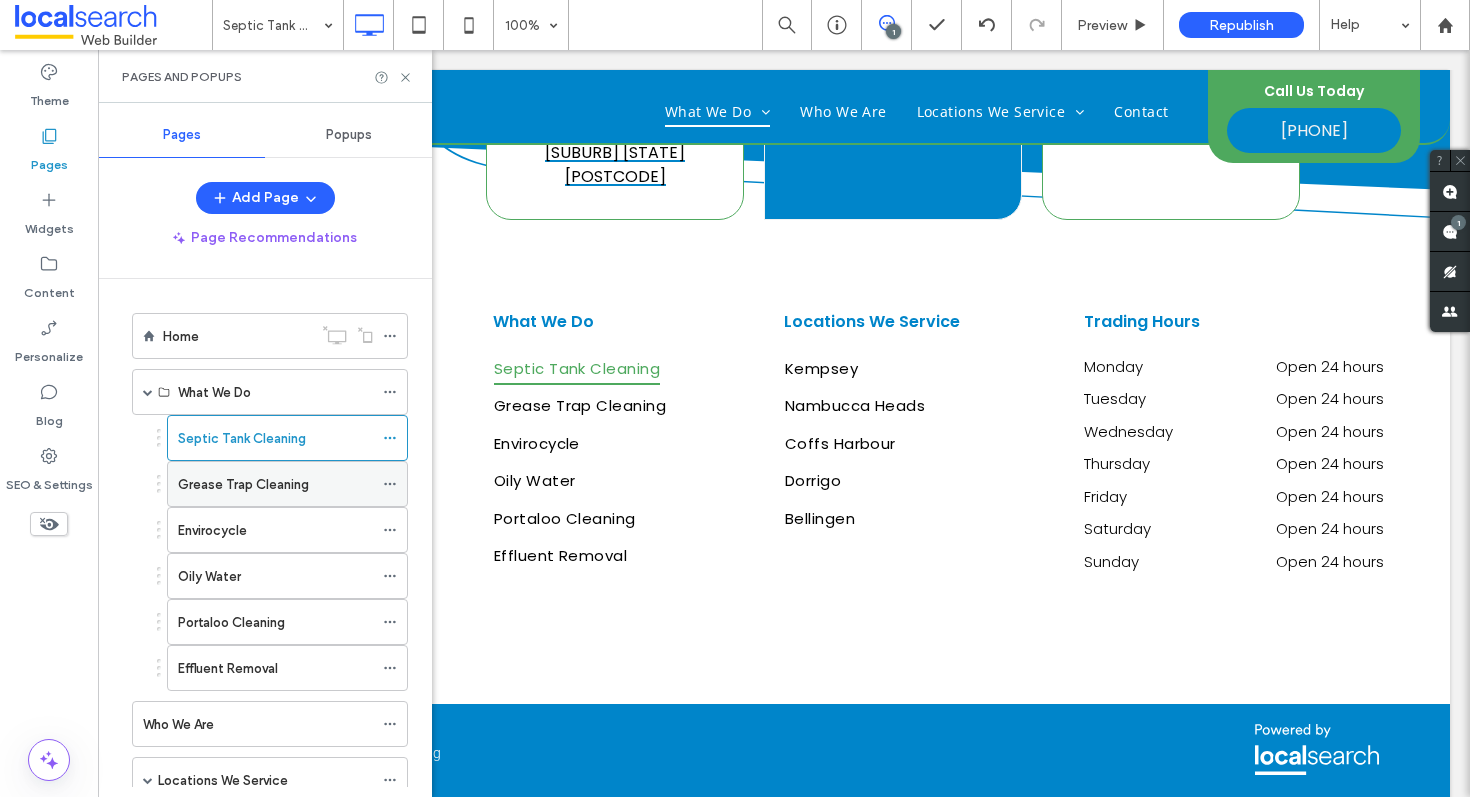 click on "Grease Trap Cleaning" at bounding box center (243, 484) 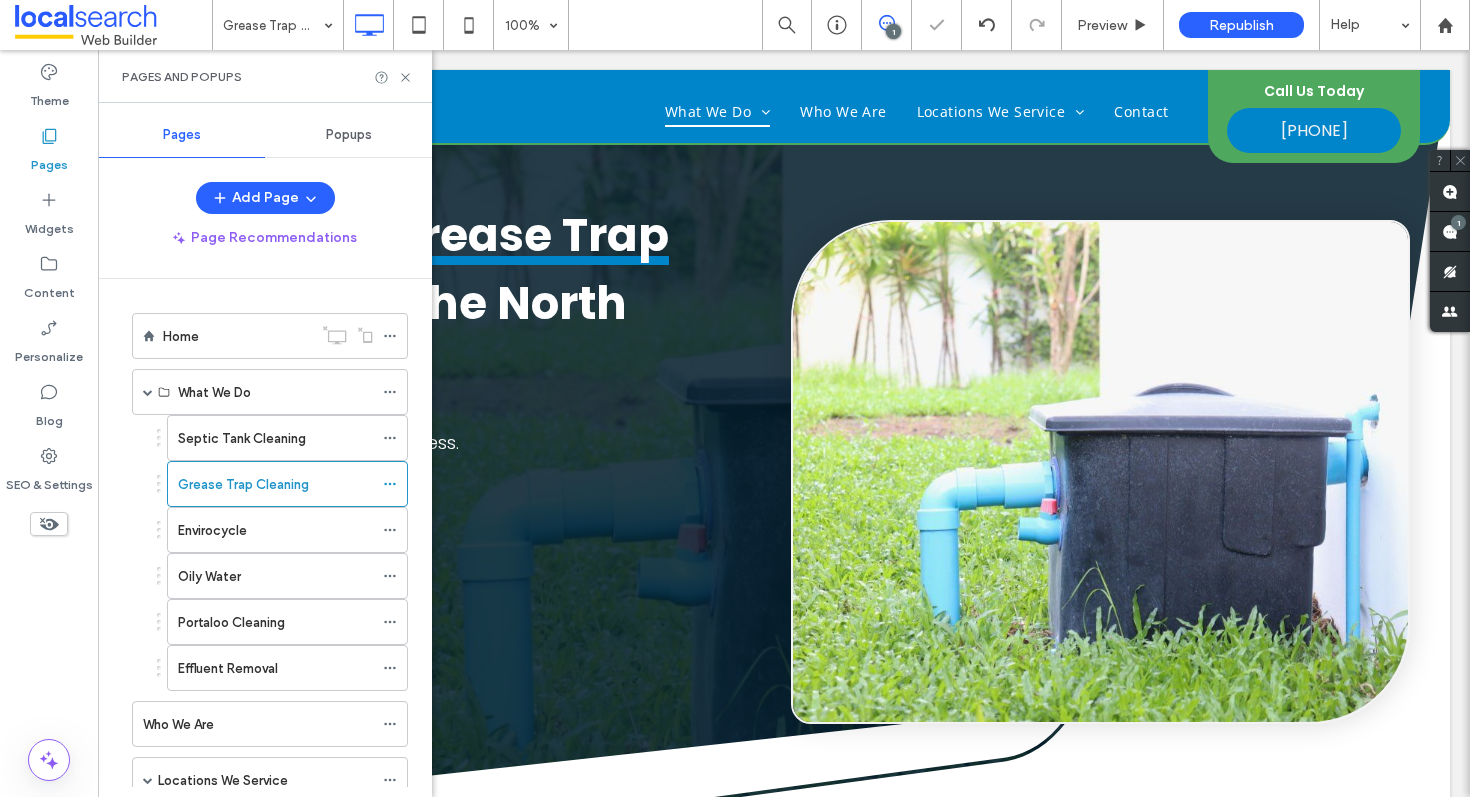 scroll, scrollTop: 1038, scrollLeft: 0, axis: vertical 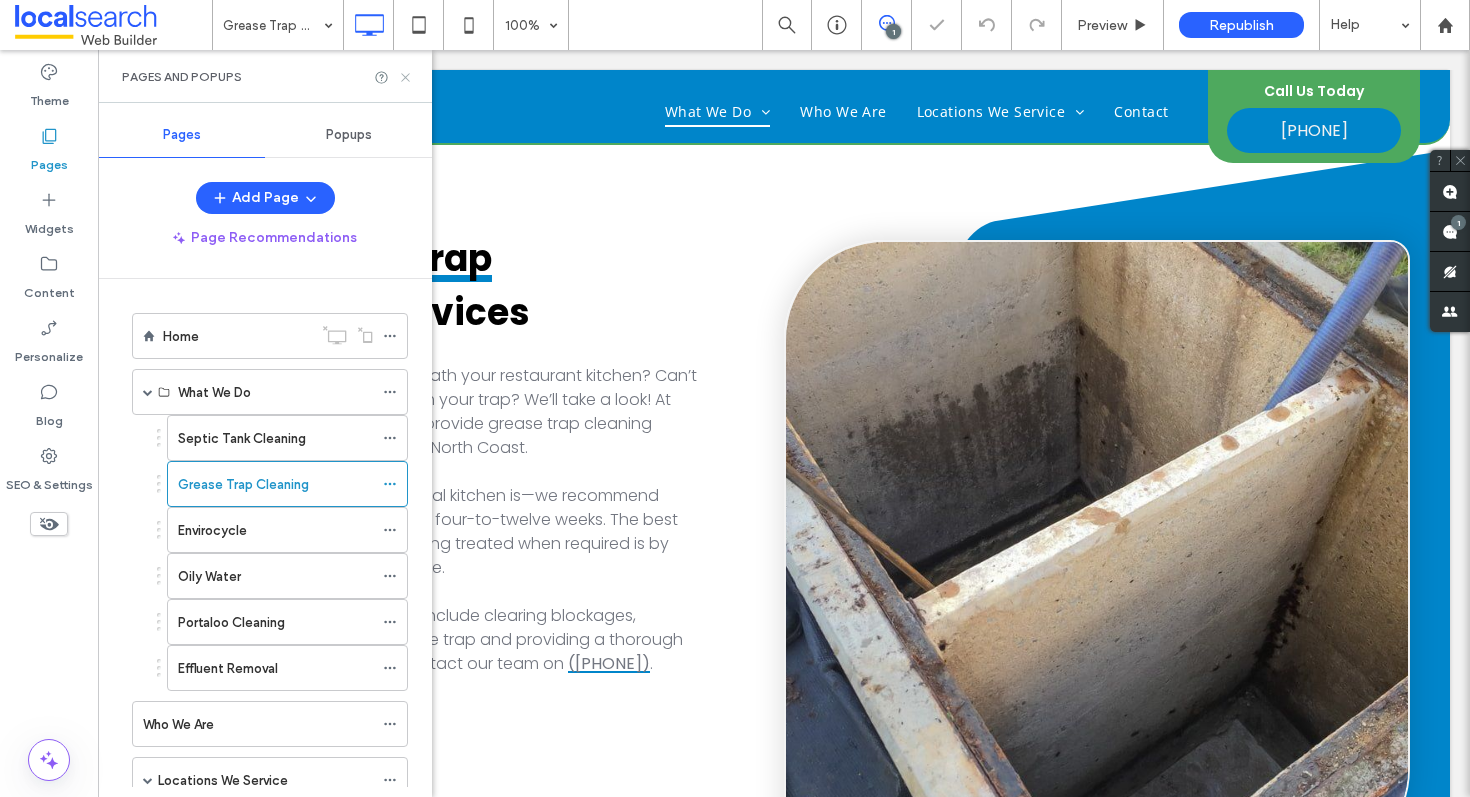 click 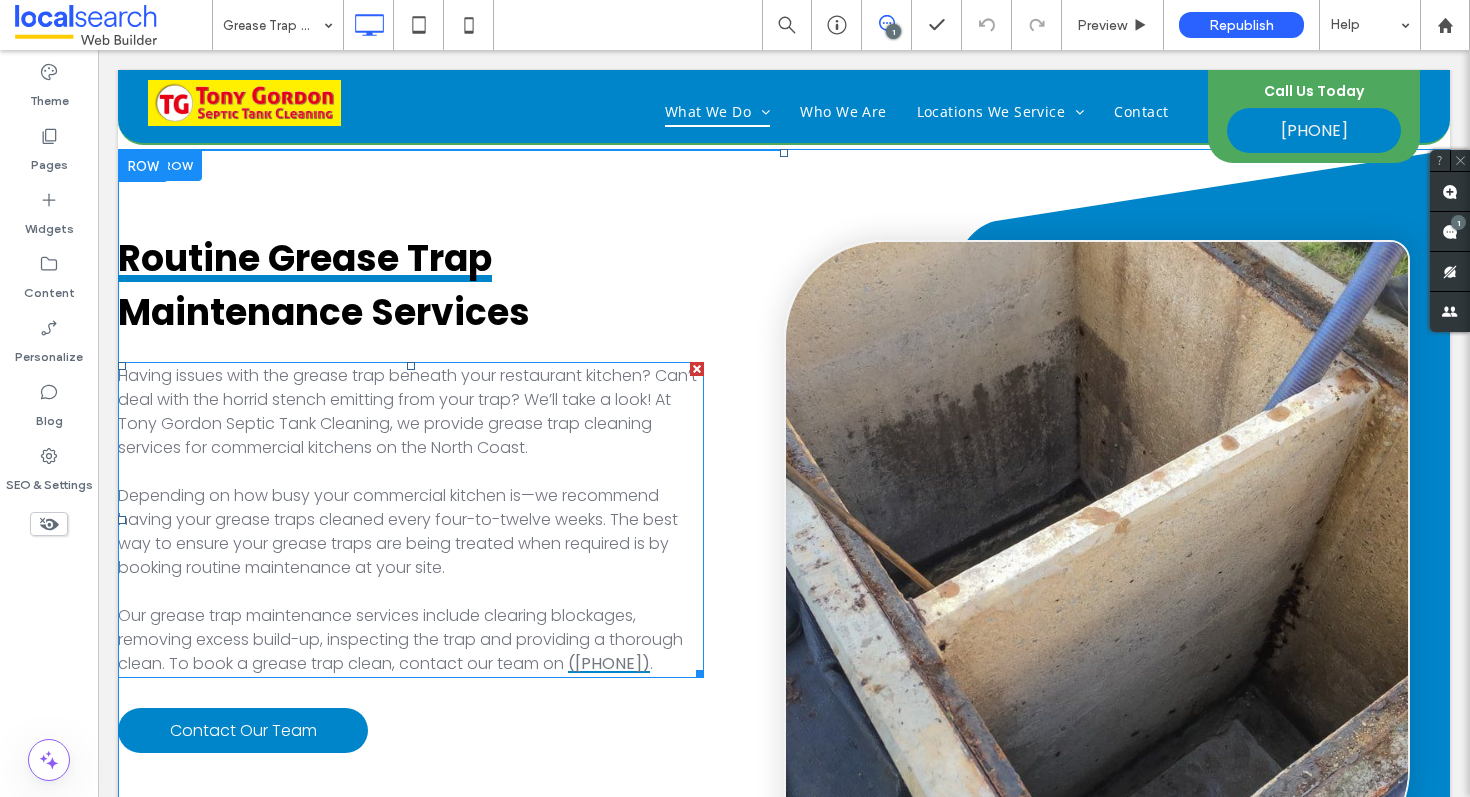 click on "Having issues with the grease trap beneath your restaurant kitchen? Can’t deal with the horrid stench emitting from your trap? We’ll take a look! At Tony Gordon Septic Tank Cleaning, we provide grease trap cleaning services for commercial kitchens on the North Coast." at bounding box center [407, 411] 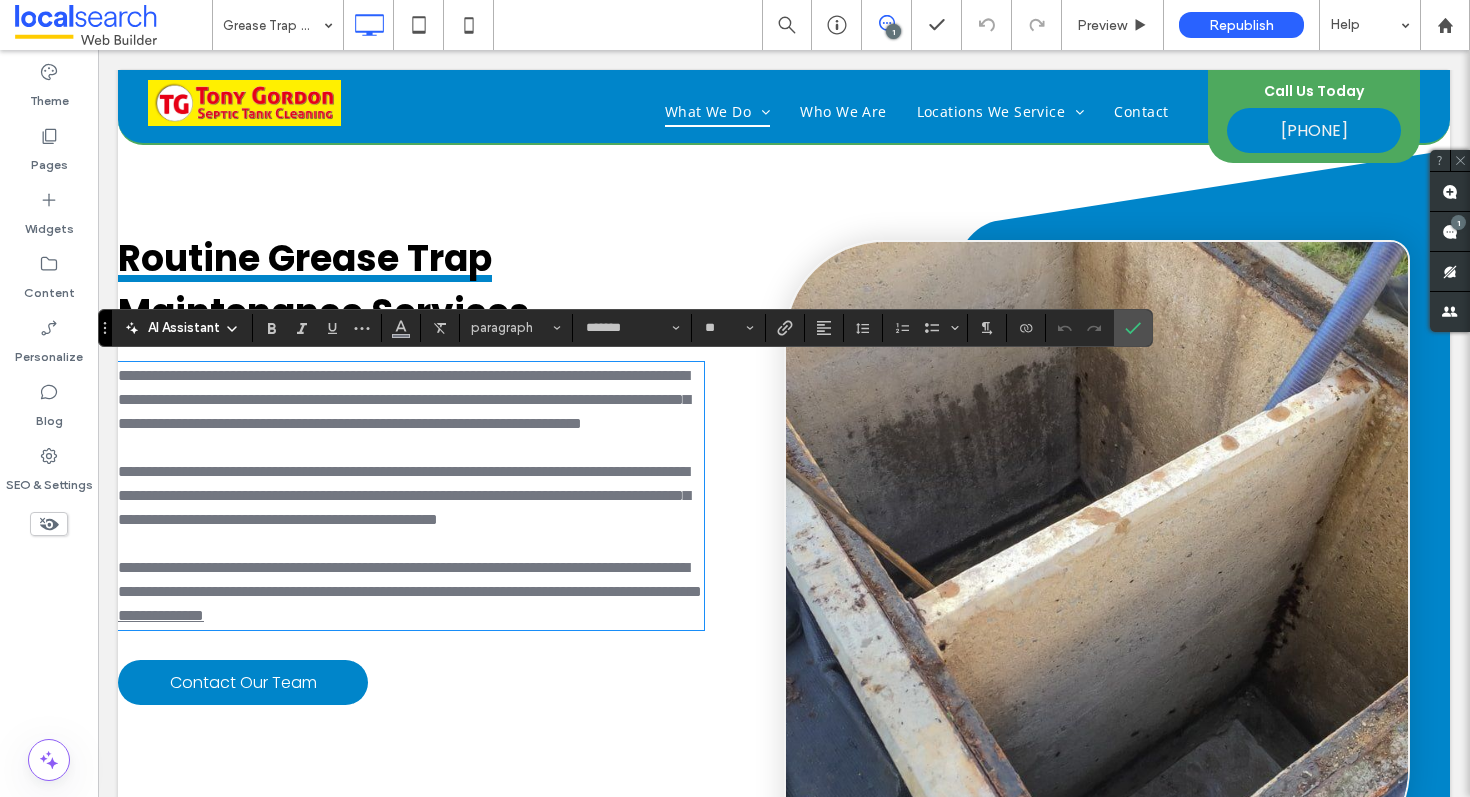 click on "**********" at bounding box center (404, 399) 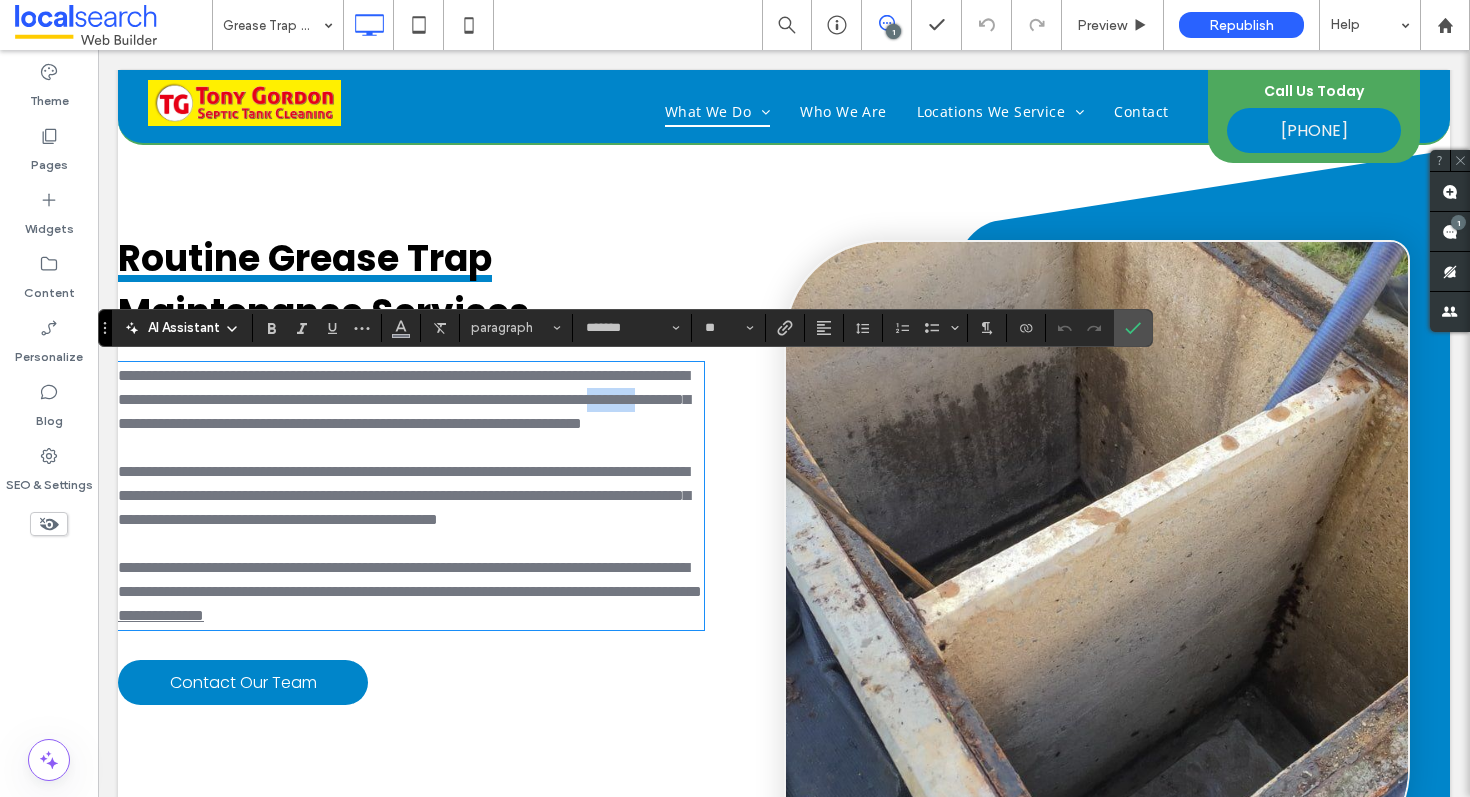 drag, startPoint x: 448, startPoint y: 420, endPoint x: 377, endPoint y: 419, distance: 71.00704 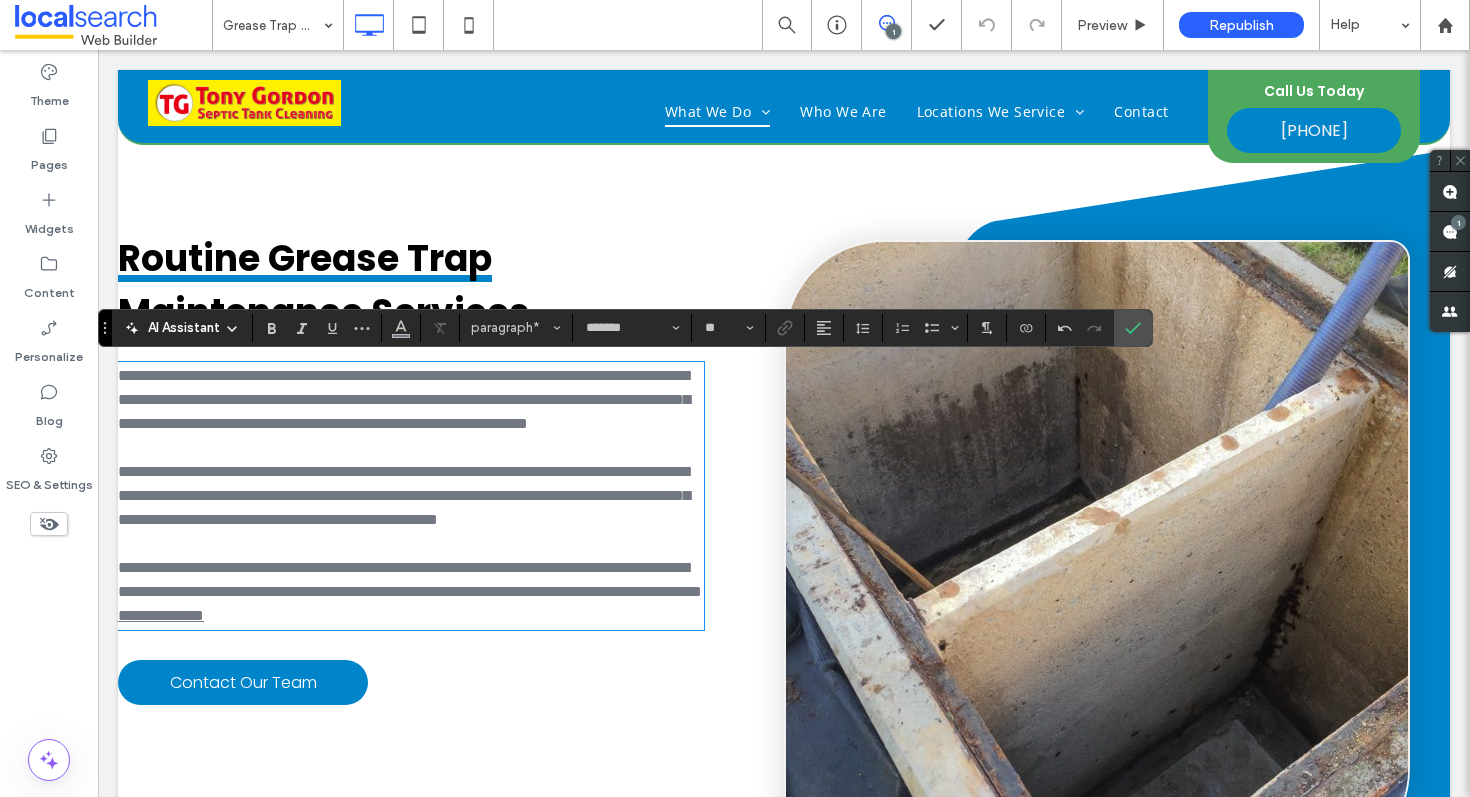 type 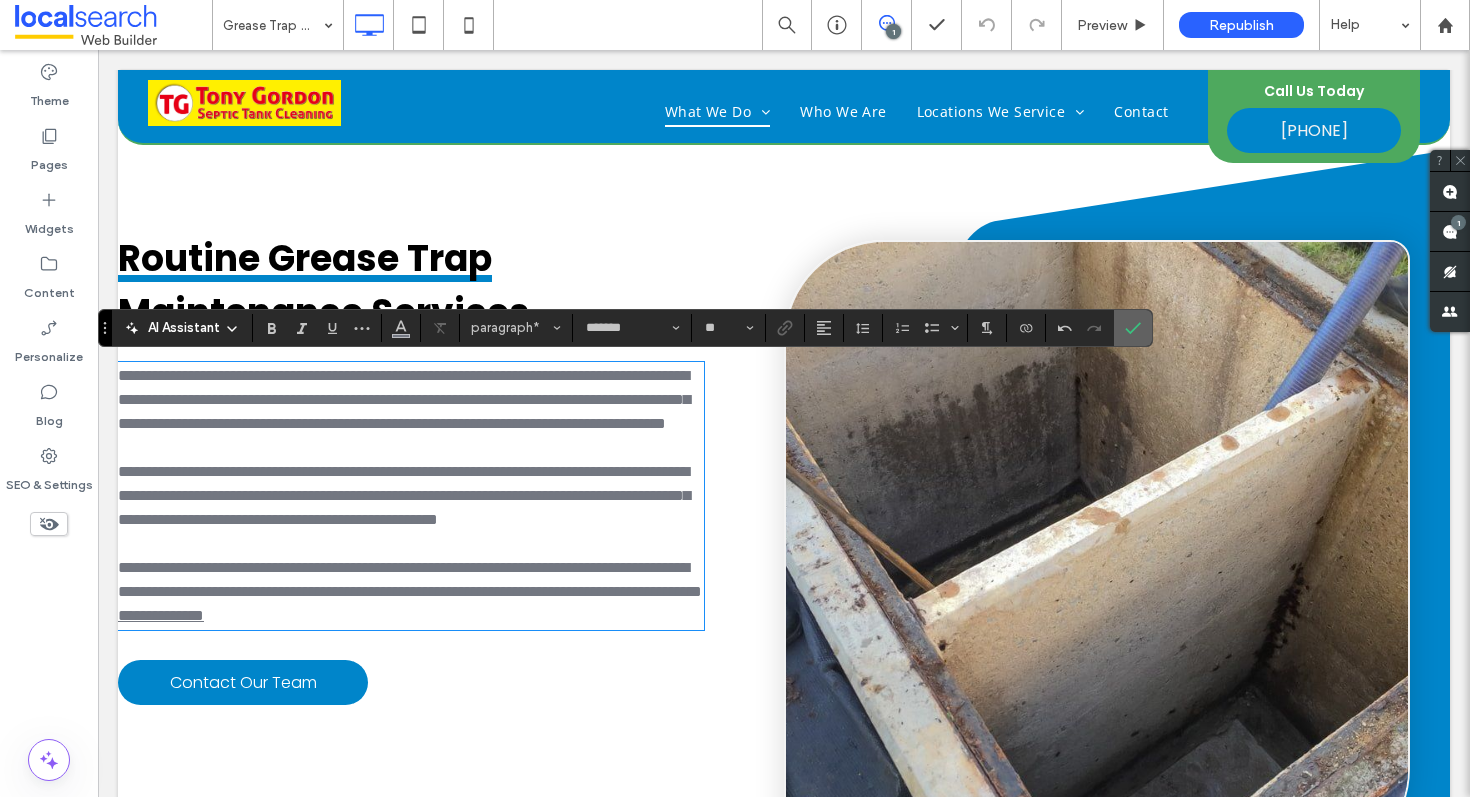 click at bounding box center [1133, 328] 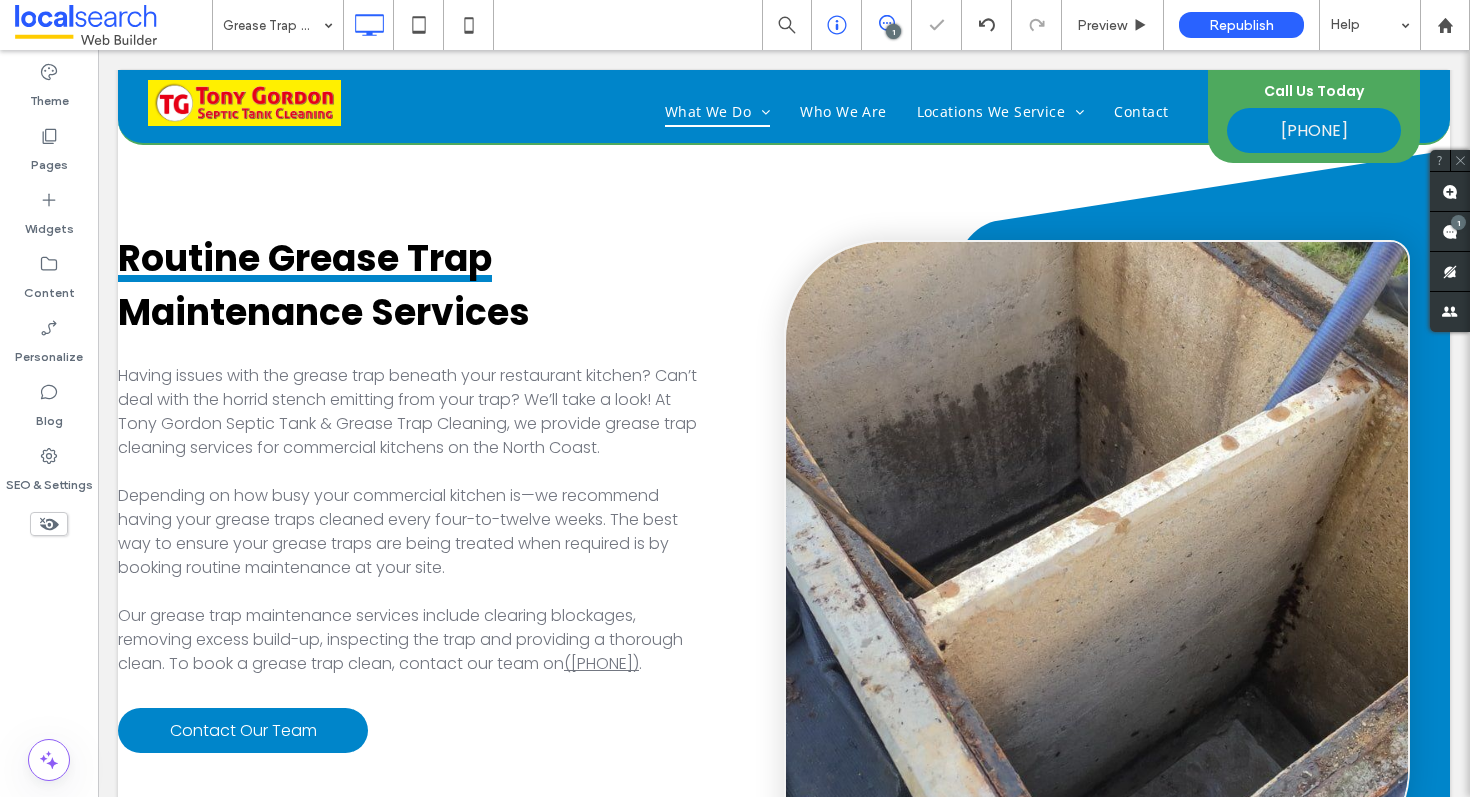 scroll, scrollTop: 4510, scrollLeft: 0, axis: vertical 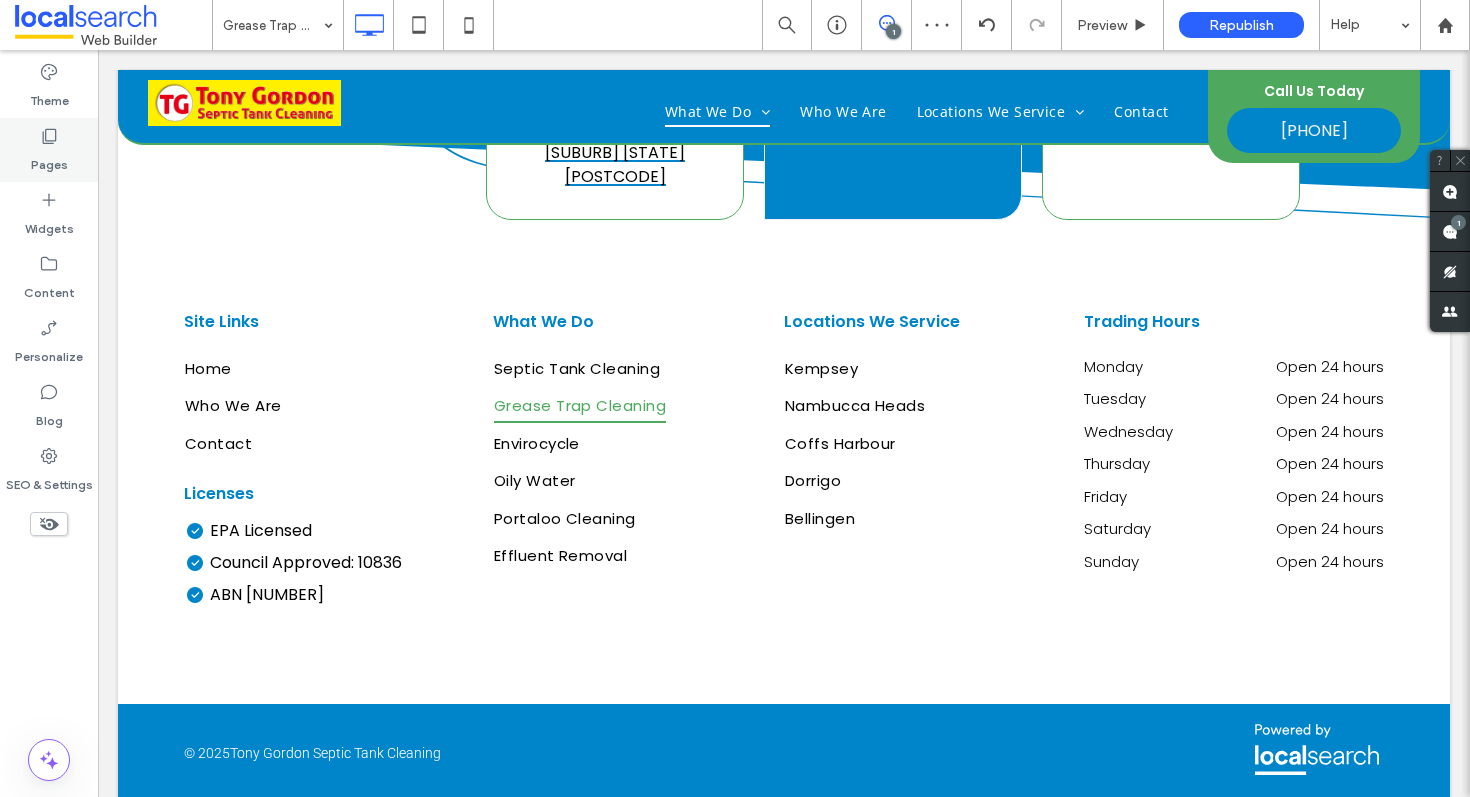 click on "Pages" at bounding box center [49, 160] 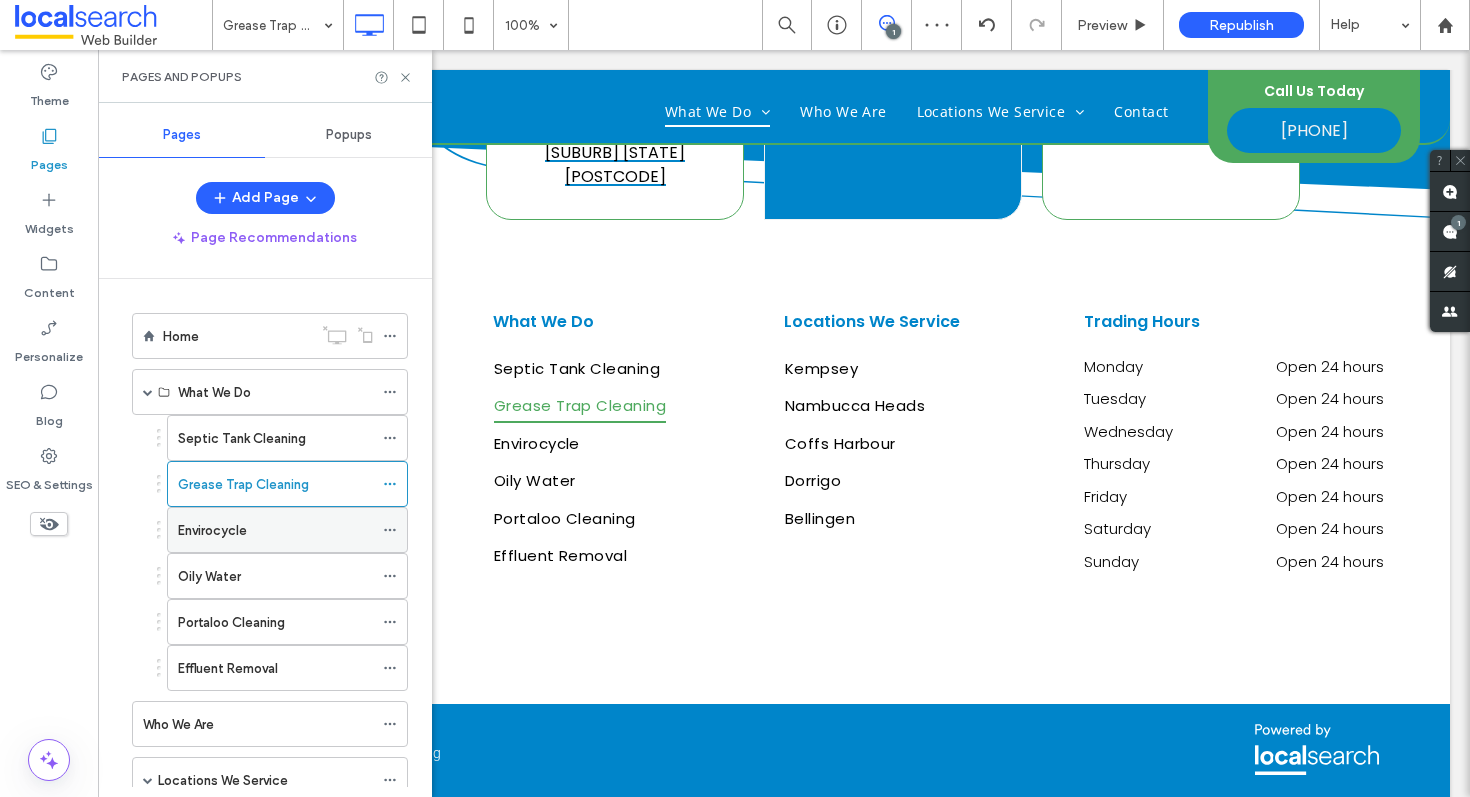 click on "Envirocycle" at bounding box center [212, 530] 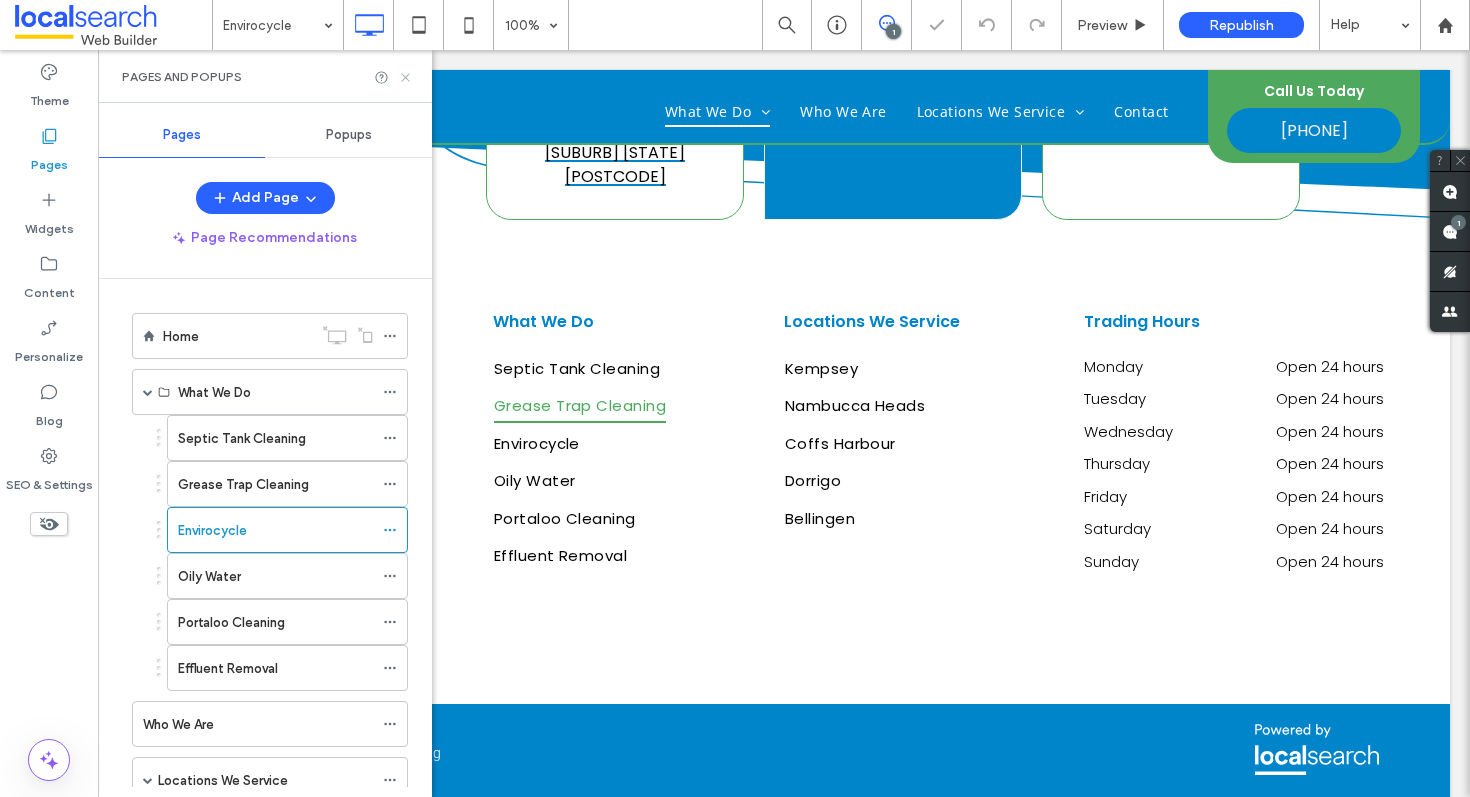 click 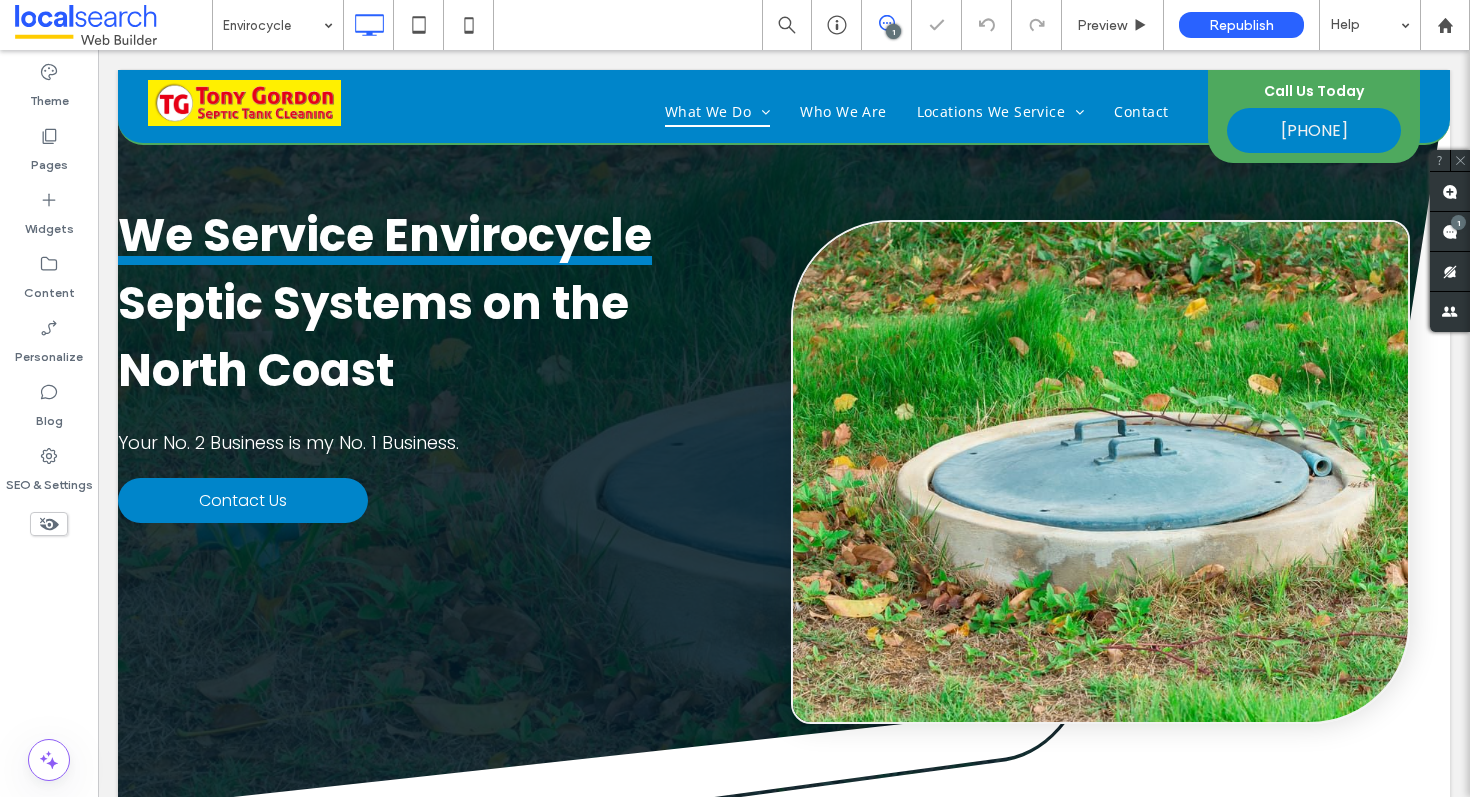 scroll, scrollTop: 1038, scrollLeft: 0, axis: vertical 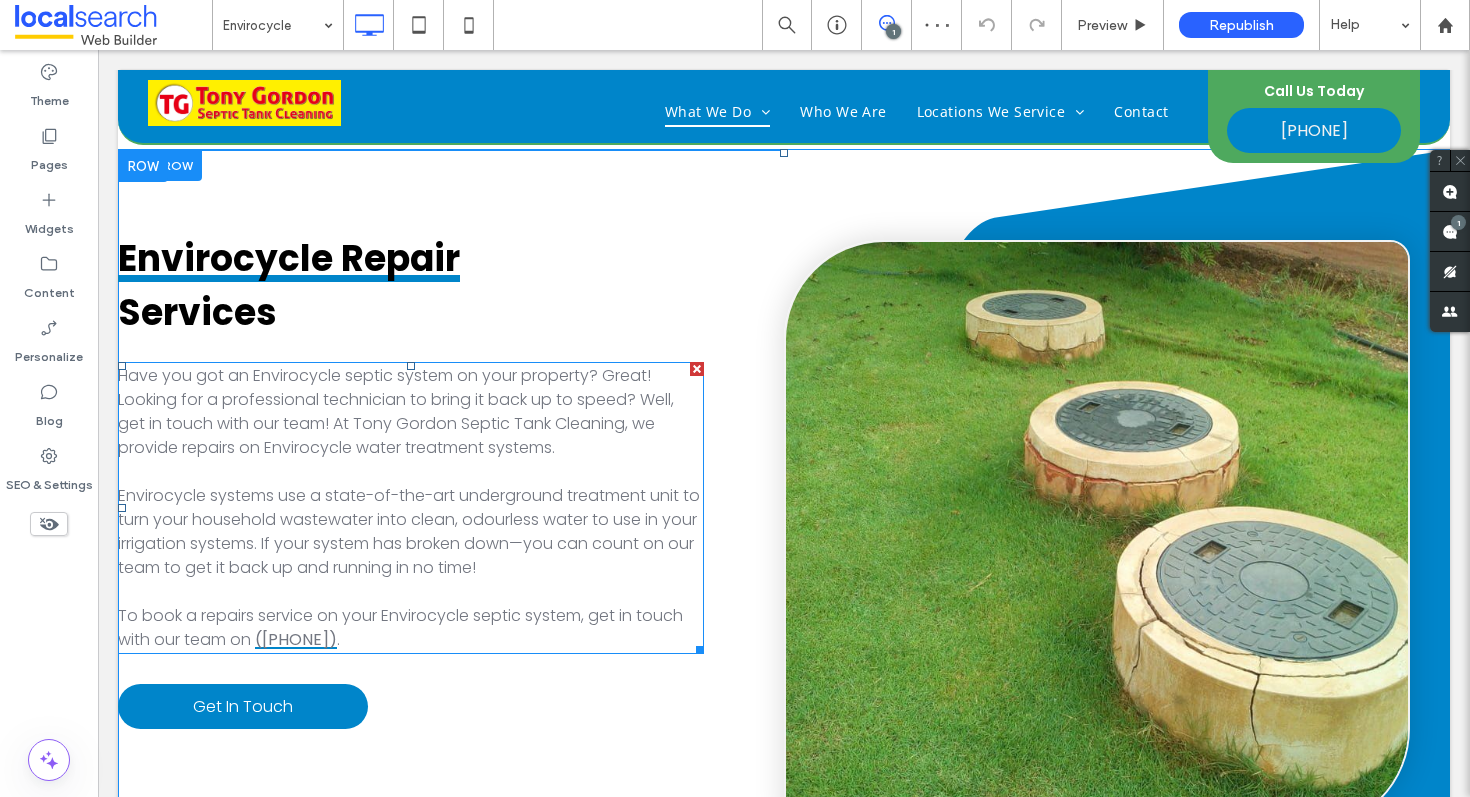 click on "Have you got an Envirocycle septic system on your property? Great! Looking for a professional technician to bring it back up to speed? Well, get in touch with our team! At Tony Gordon Septic Tank Cleaning, we provide repairs on Envirocycle water treatment systems." at bounding box center (396, 411) 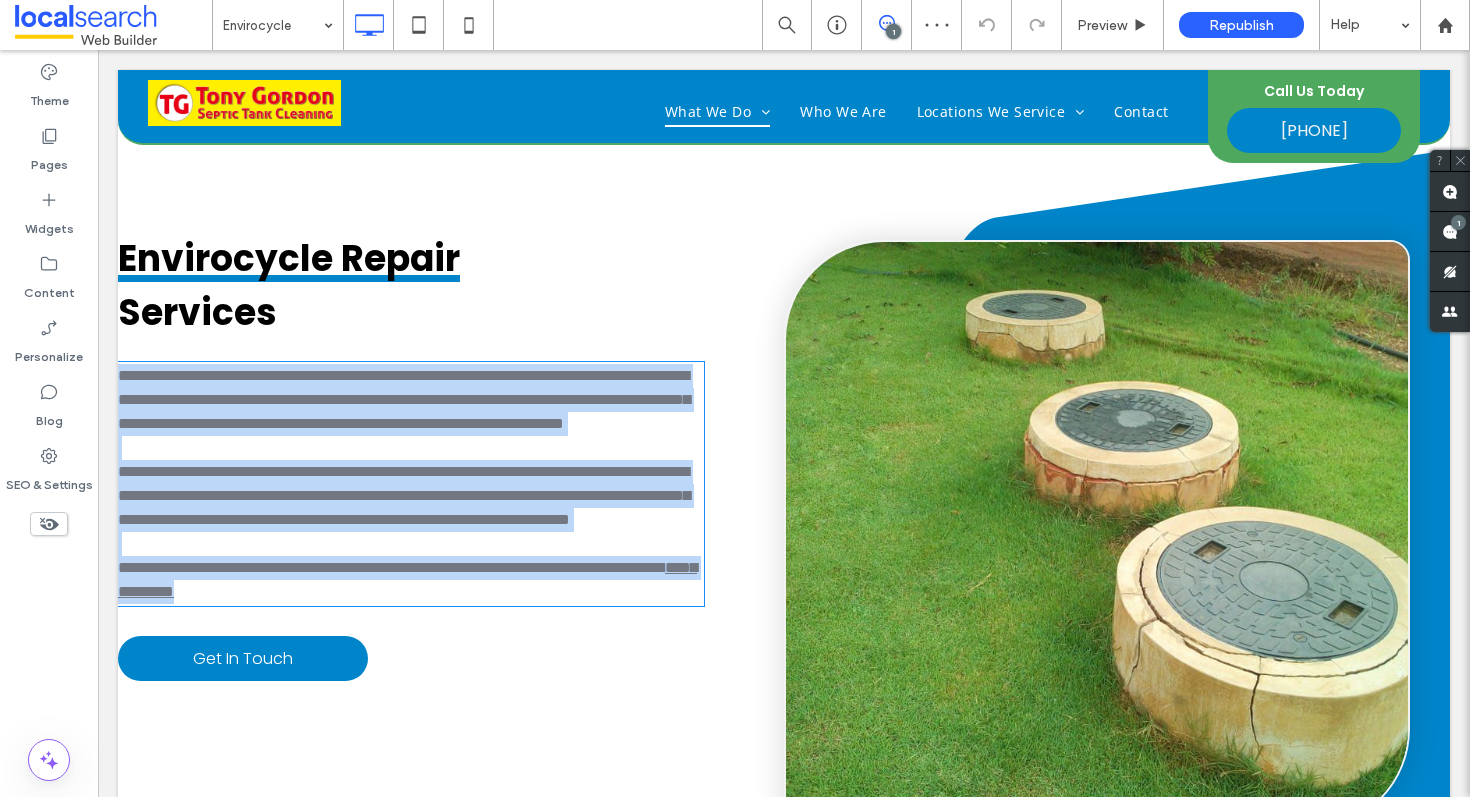 click on "**********" at bounding box center [404, 399] 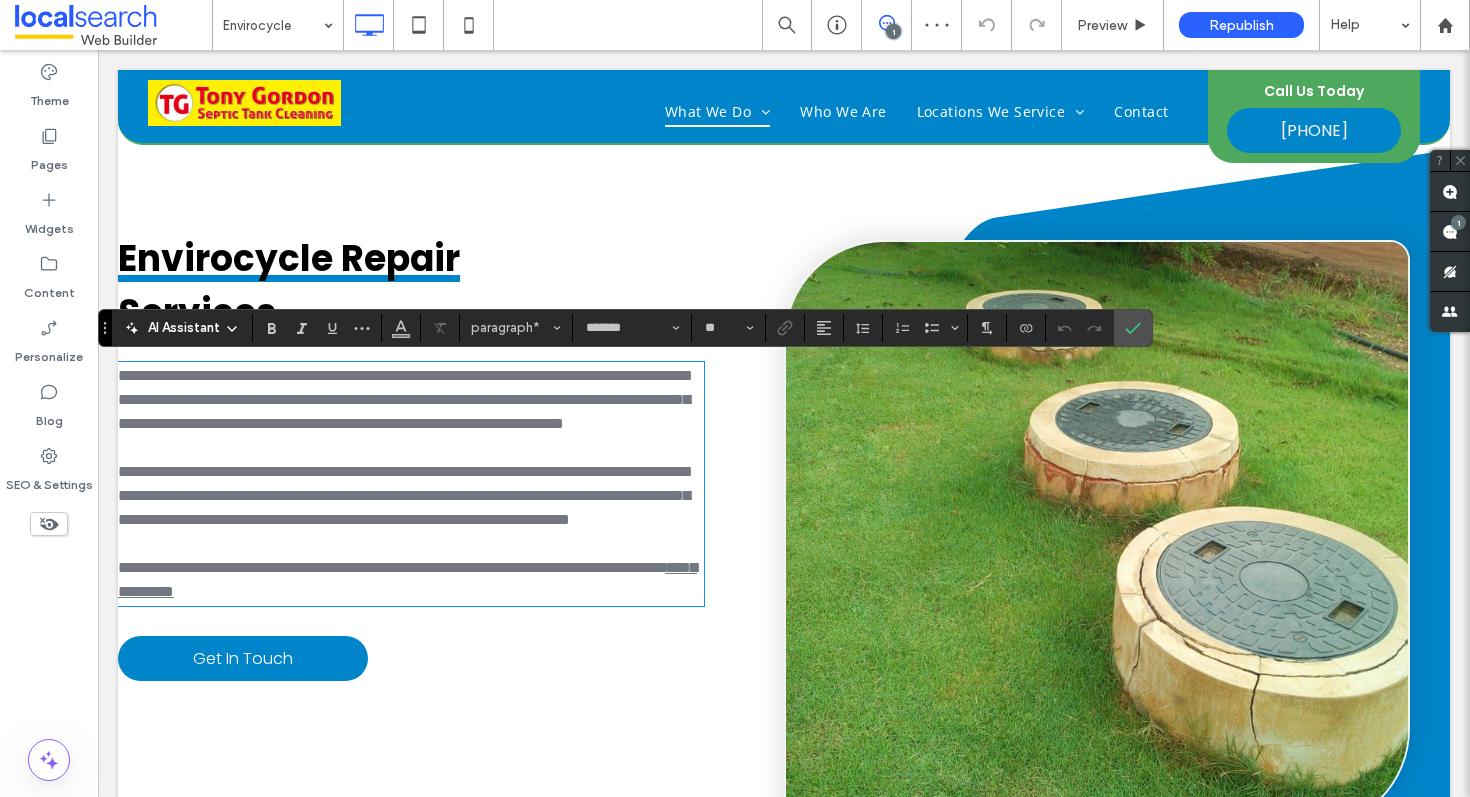 click on "**********" at bounding box center (404, 399) 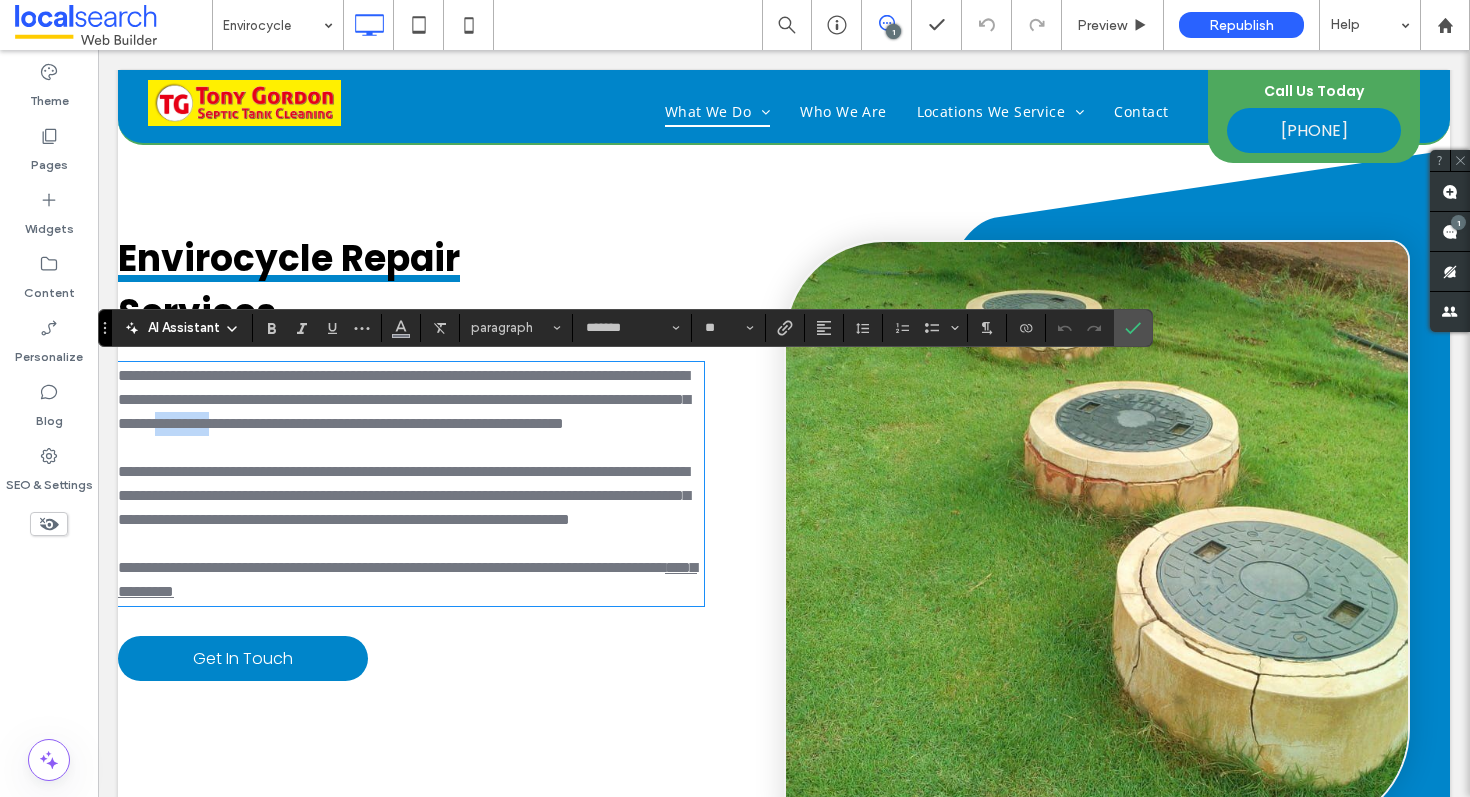 drag, startPoint x: 556, startPoint y: 421, endPoint x: 631, endPoint y: 422, distance: 75.00667 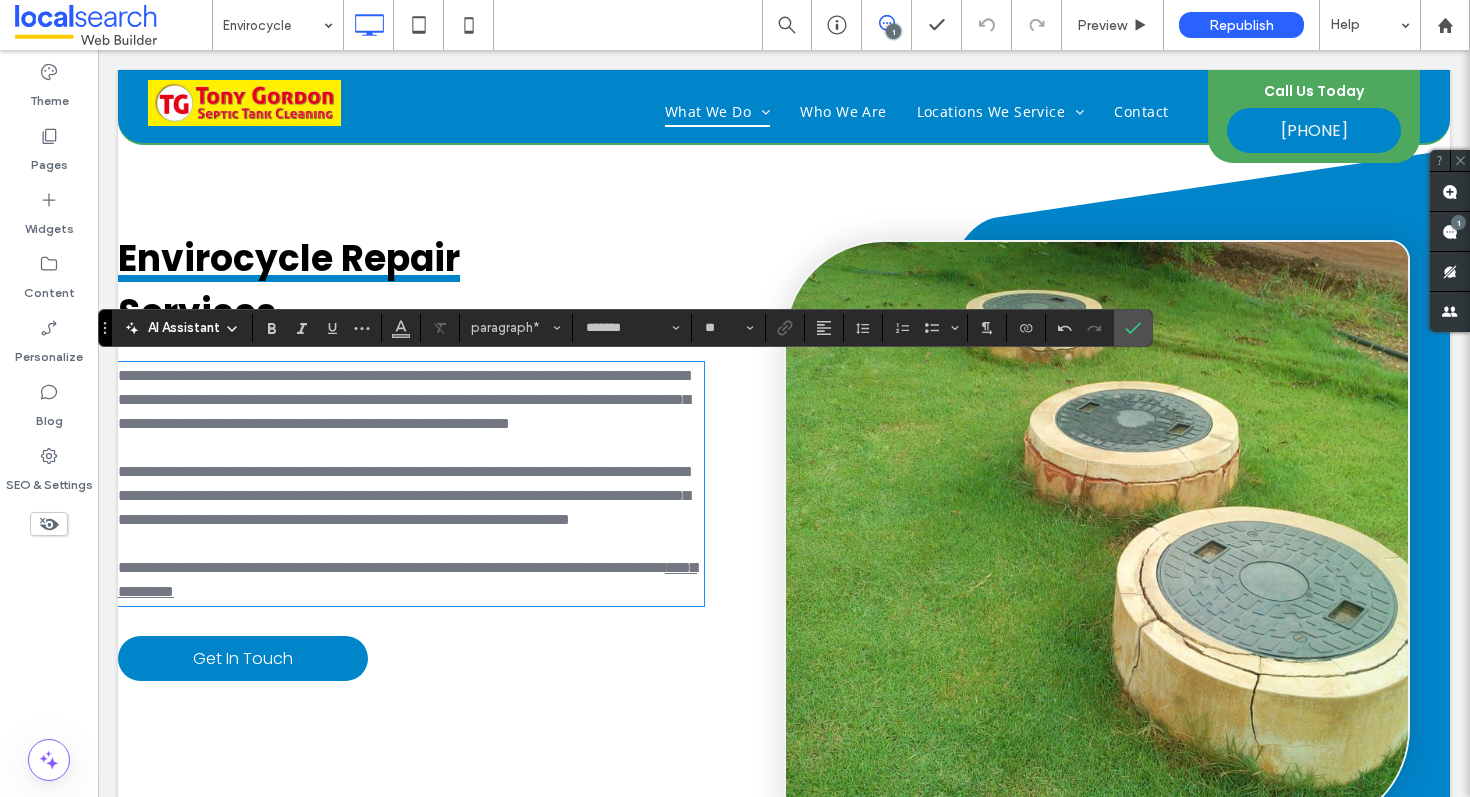 type 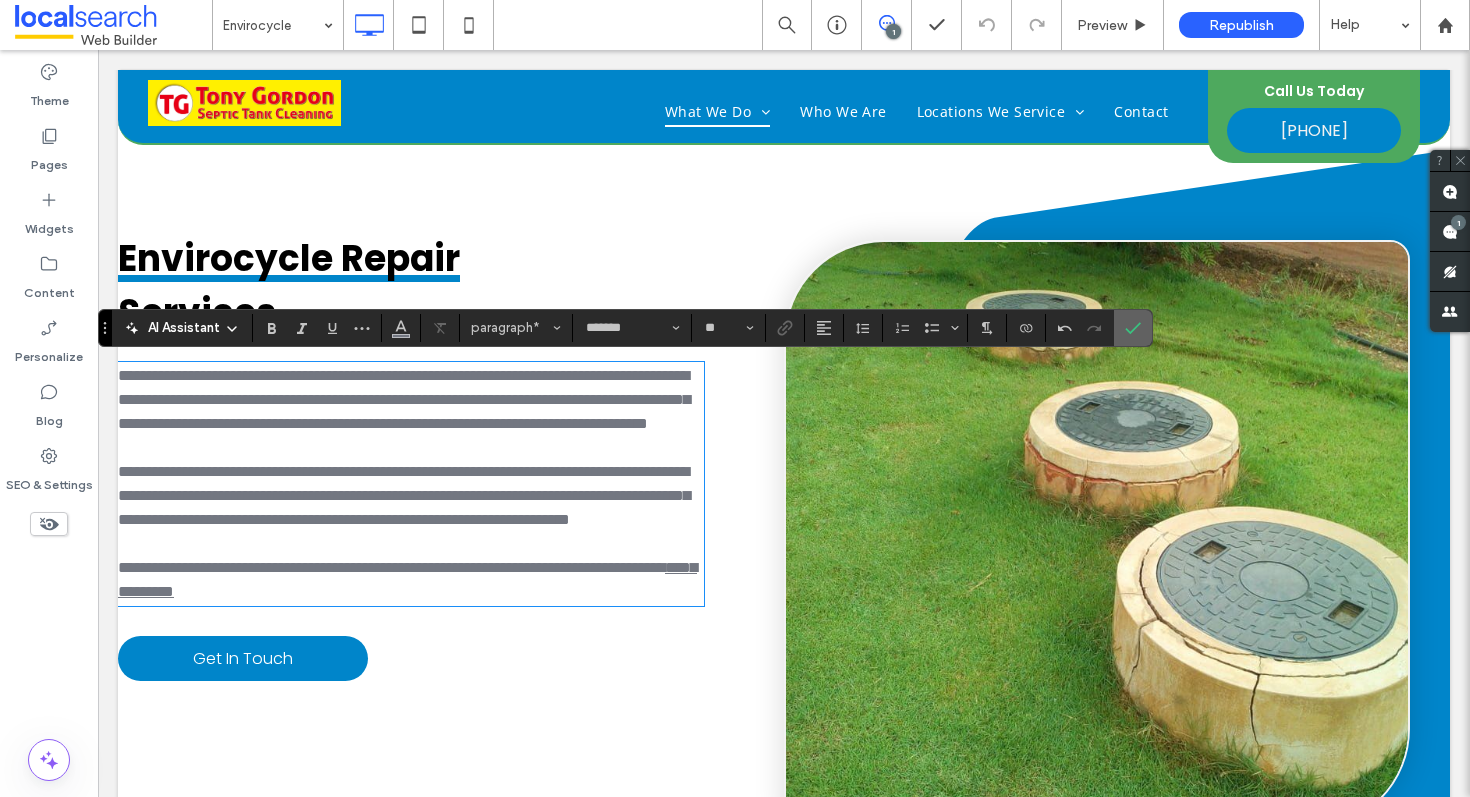 click 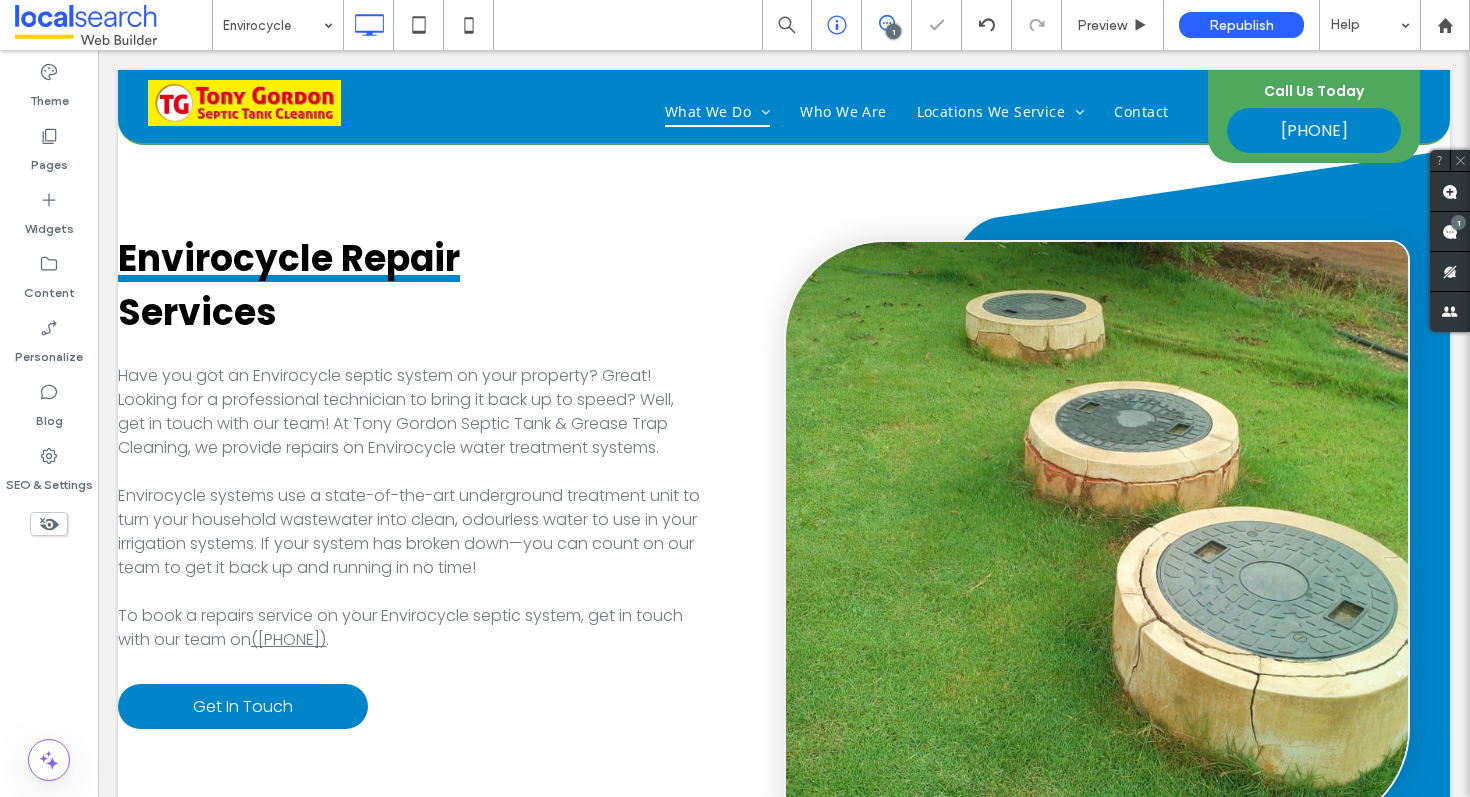 scroll, scrollTop: 2240, scrollLeft: 0, axis: vertical 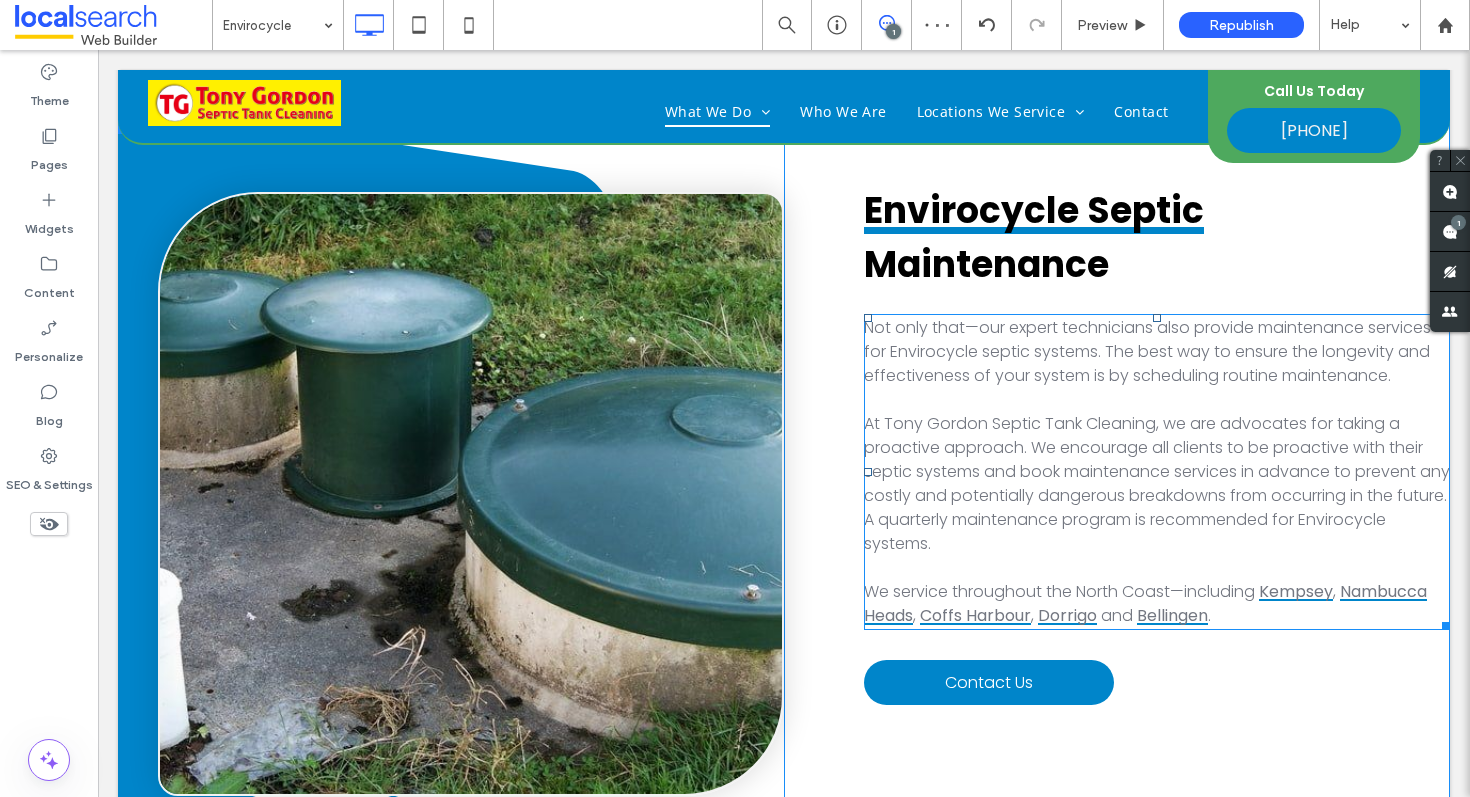 click on "At Tony Gordon Septic Tank Cleaning, we are advocates for taking a proactive approach. We encourage all clients to be proactive with their septic systems and book maintenance services in advance to prevent any costly and potentially dangerous breakdowns from occurring in the future. A quarterly maintenance program is recommended for Envirocycle systems." at bounding box center (1157, 483) 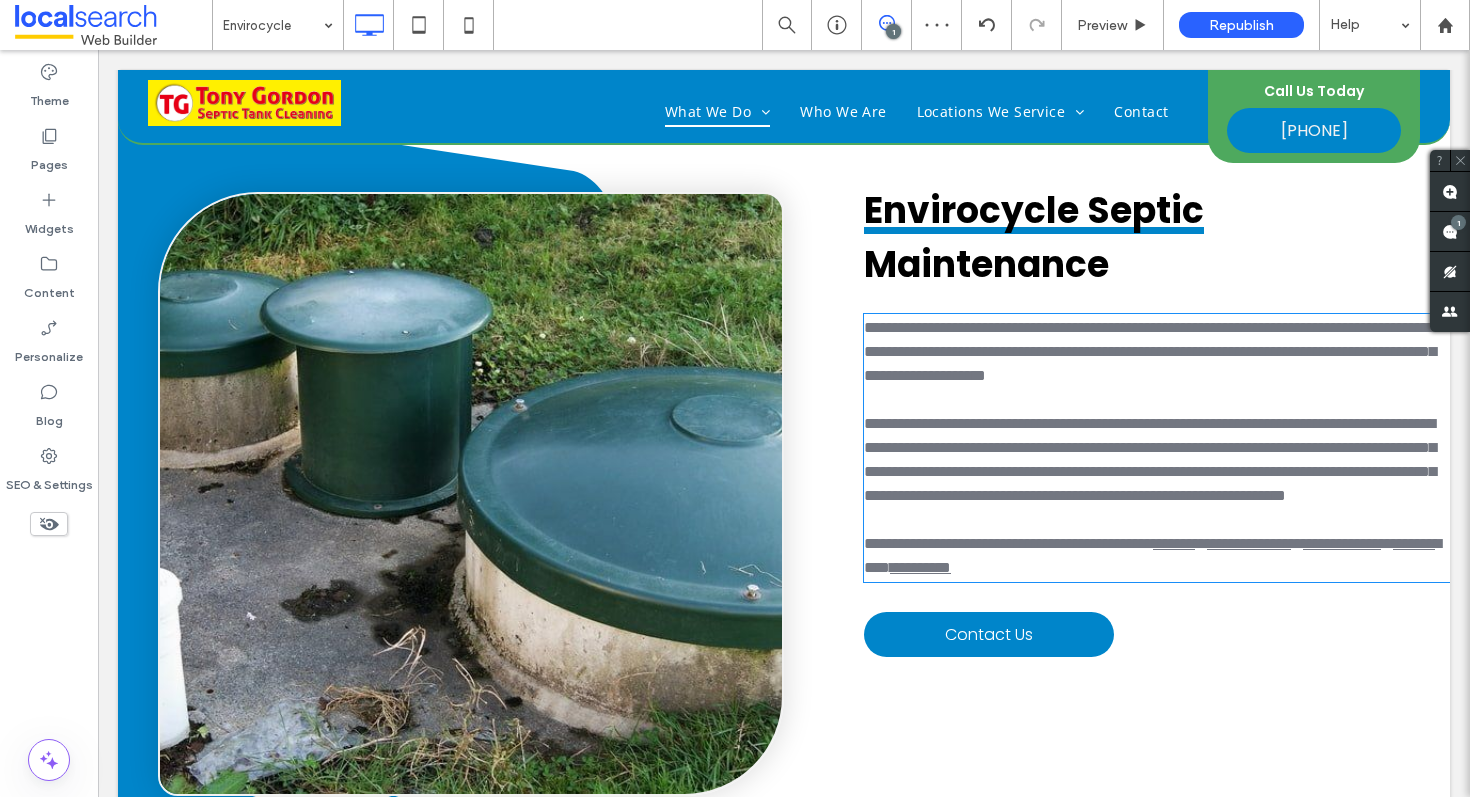 click on "**********" at bounding box center (1150, 459) 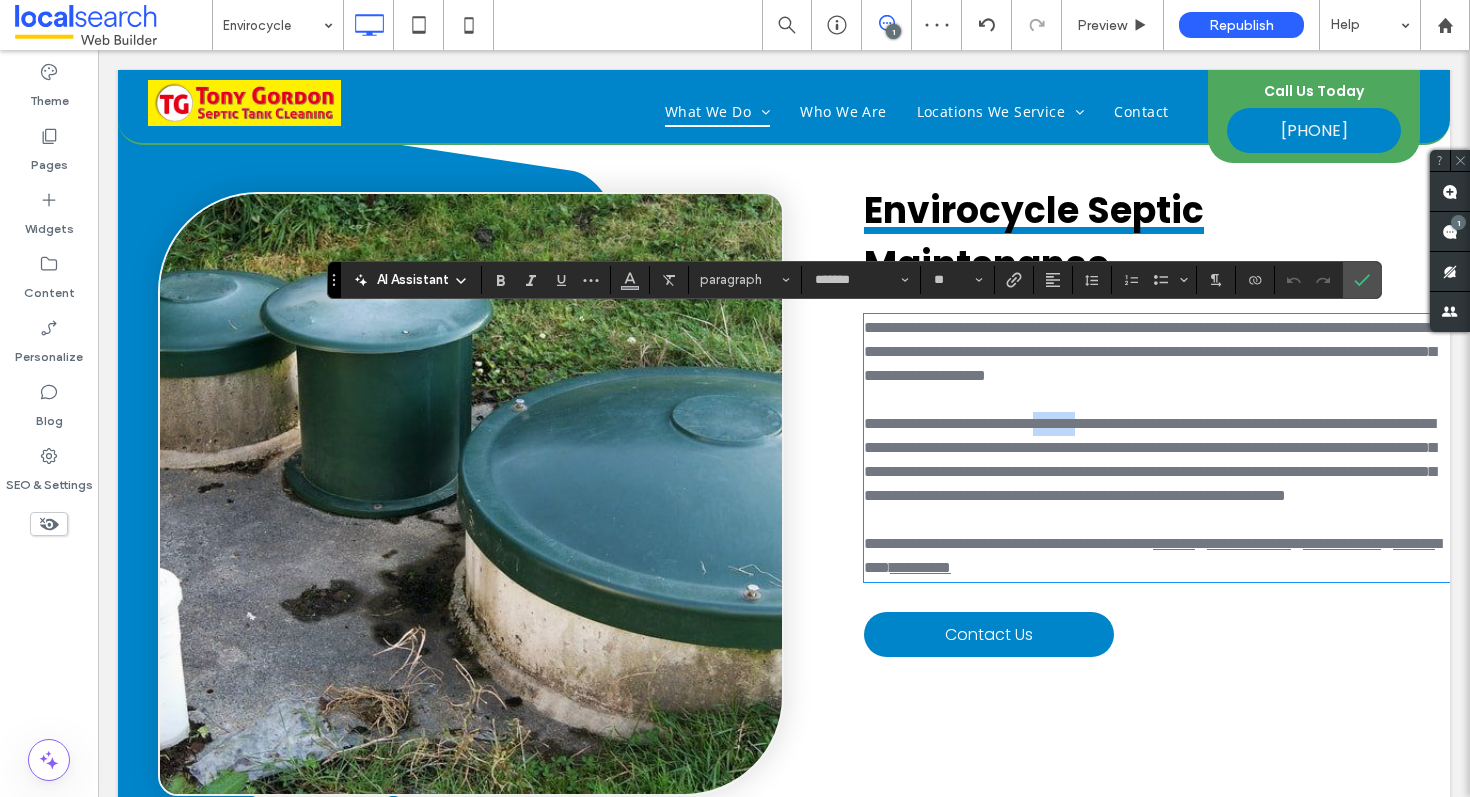 drag, startPoint x: 1150, startPoint y: 423, endPoint x: 1090, endPoint y: 422, distance: 60.00833 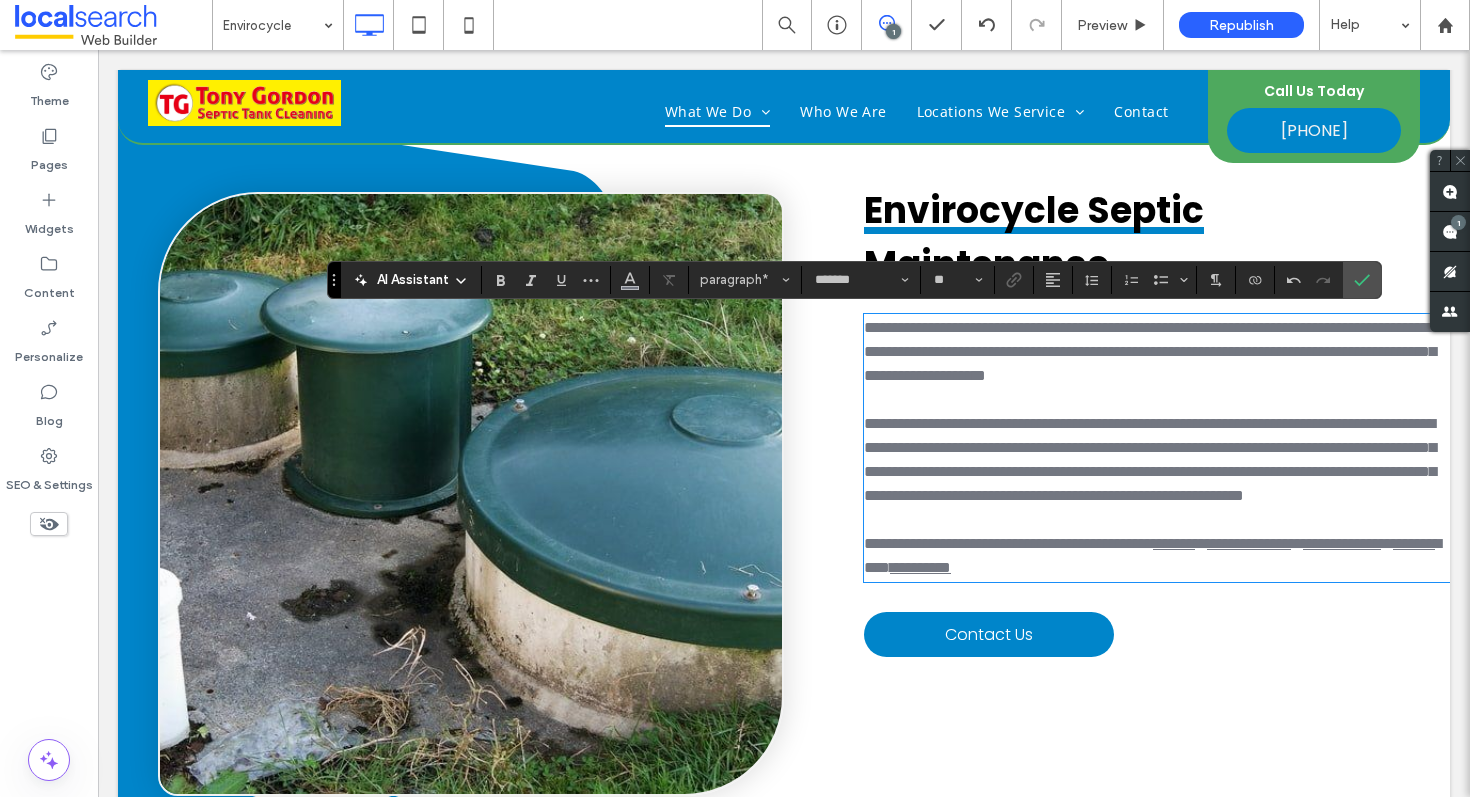 type 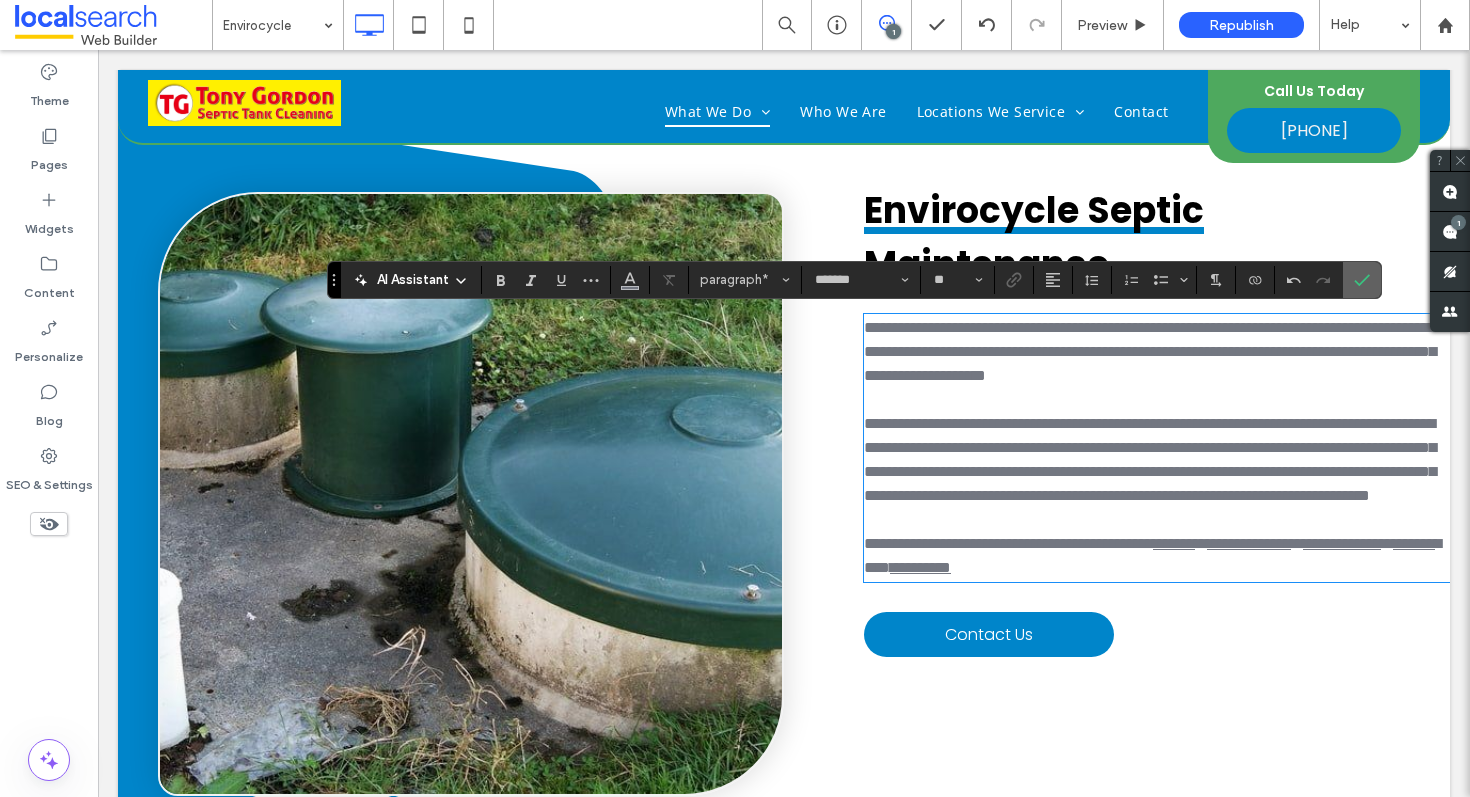 click 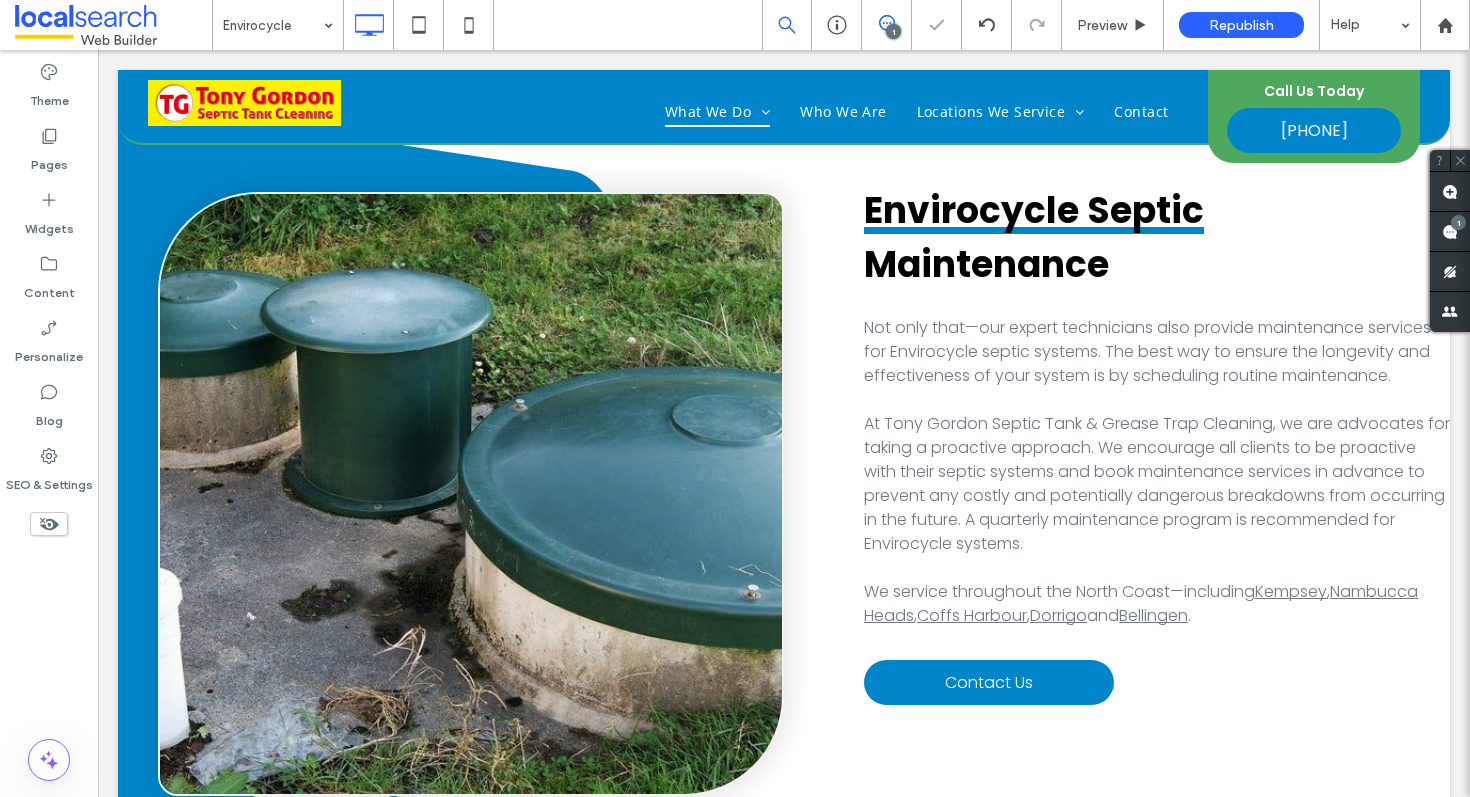 scroll, scrollTop: 4424, scrollLeft: 0, axis: vertical 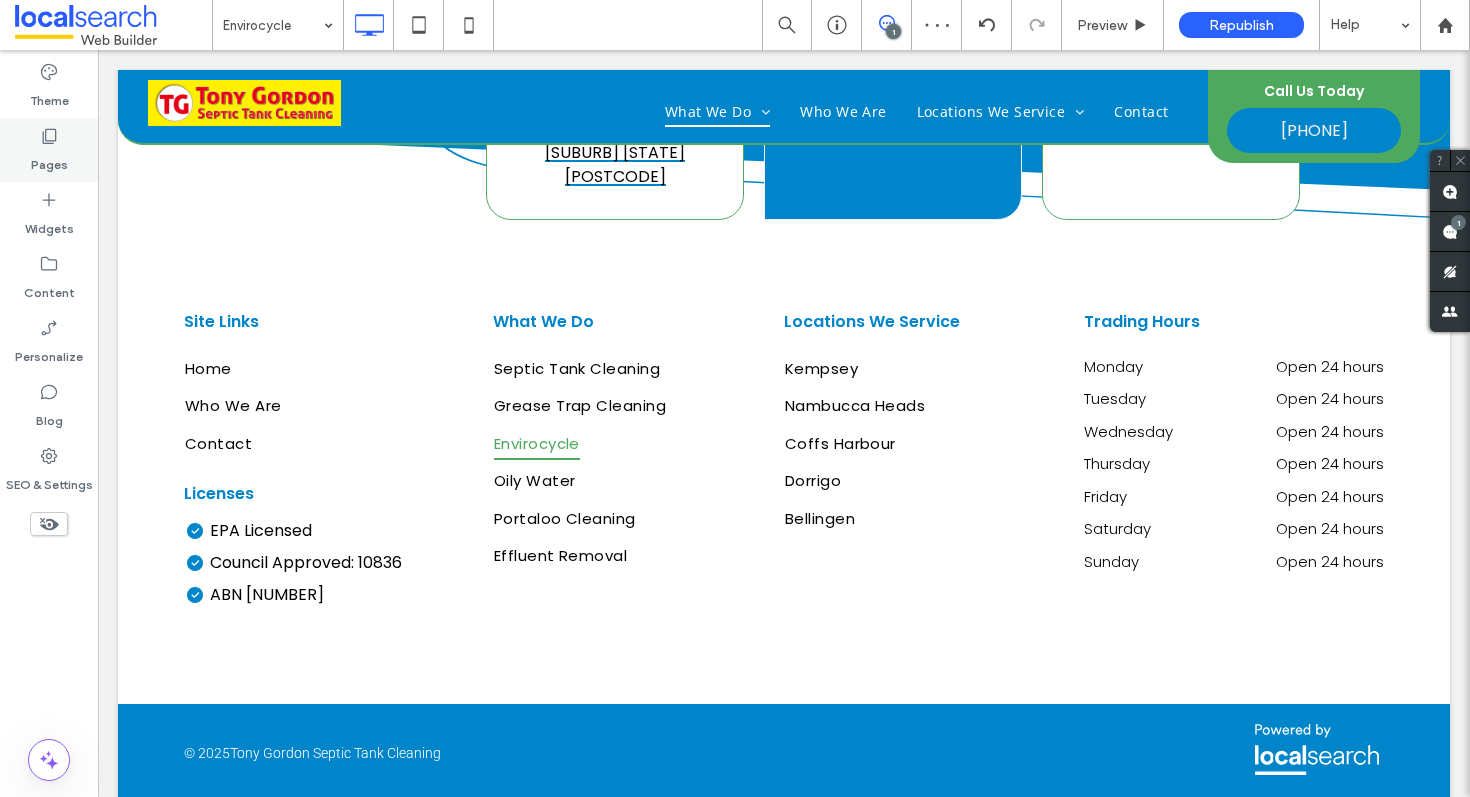 click 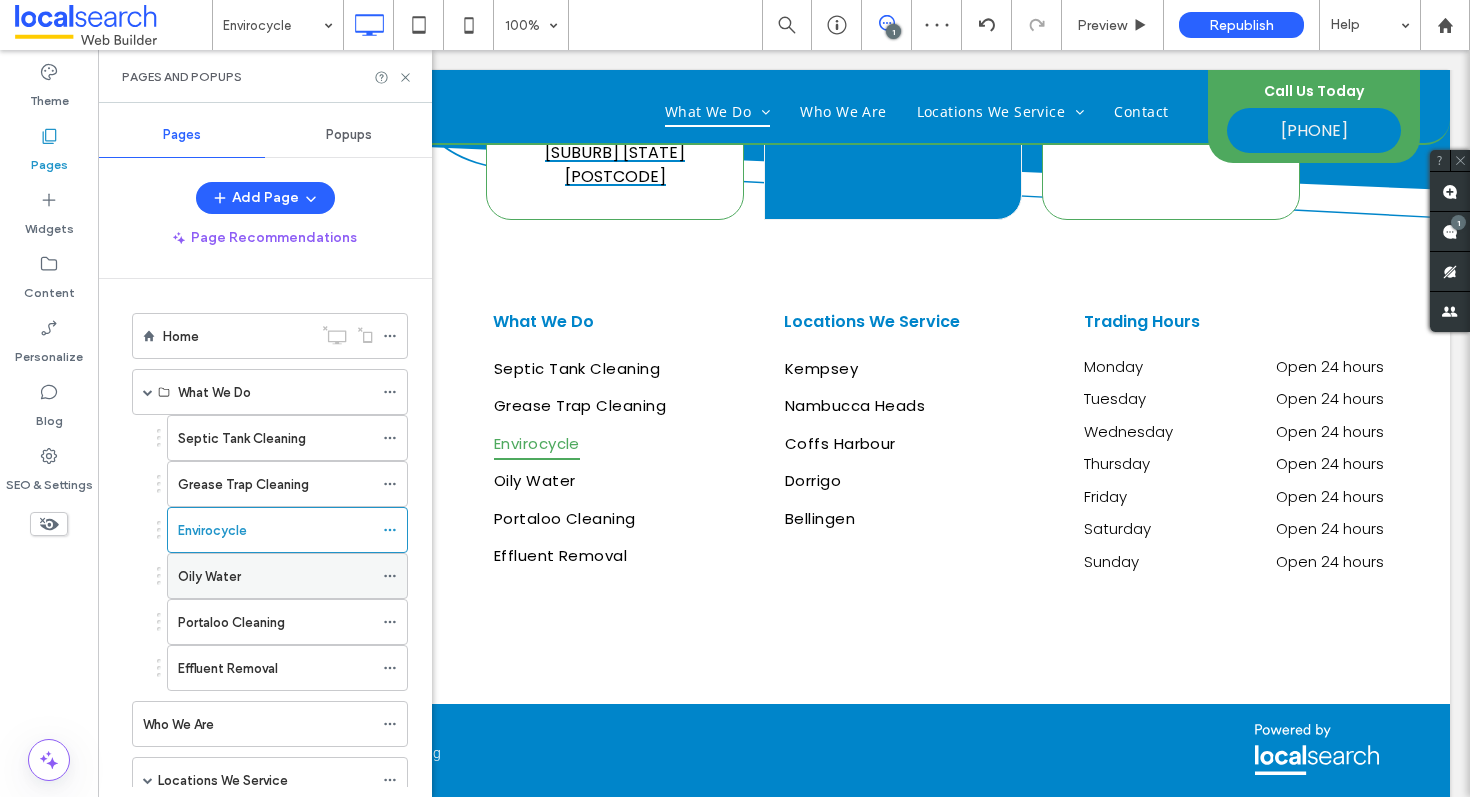 click on "Oily Water" at bounding box center (275, 576) 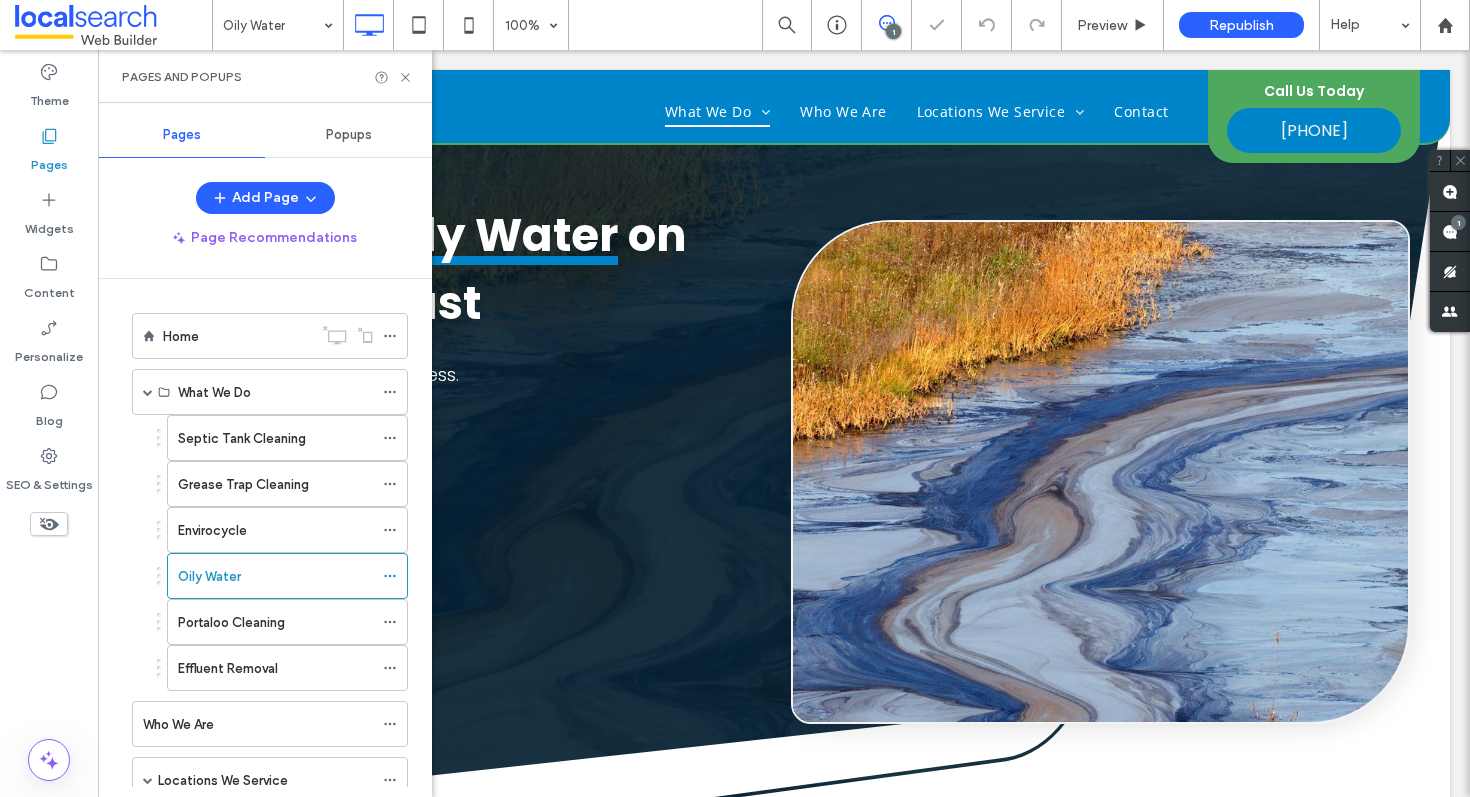 scroll, scrollTop: 1014, scrollLeft: 0, axis: vertical 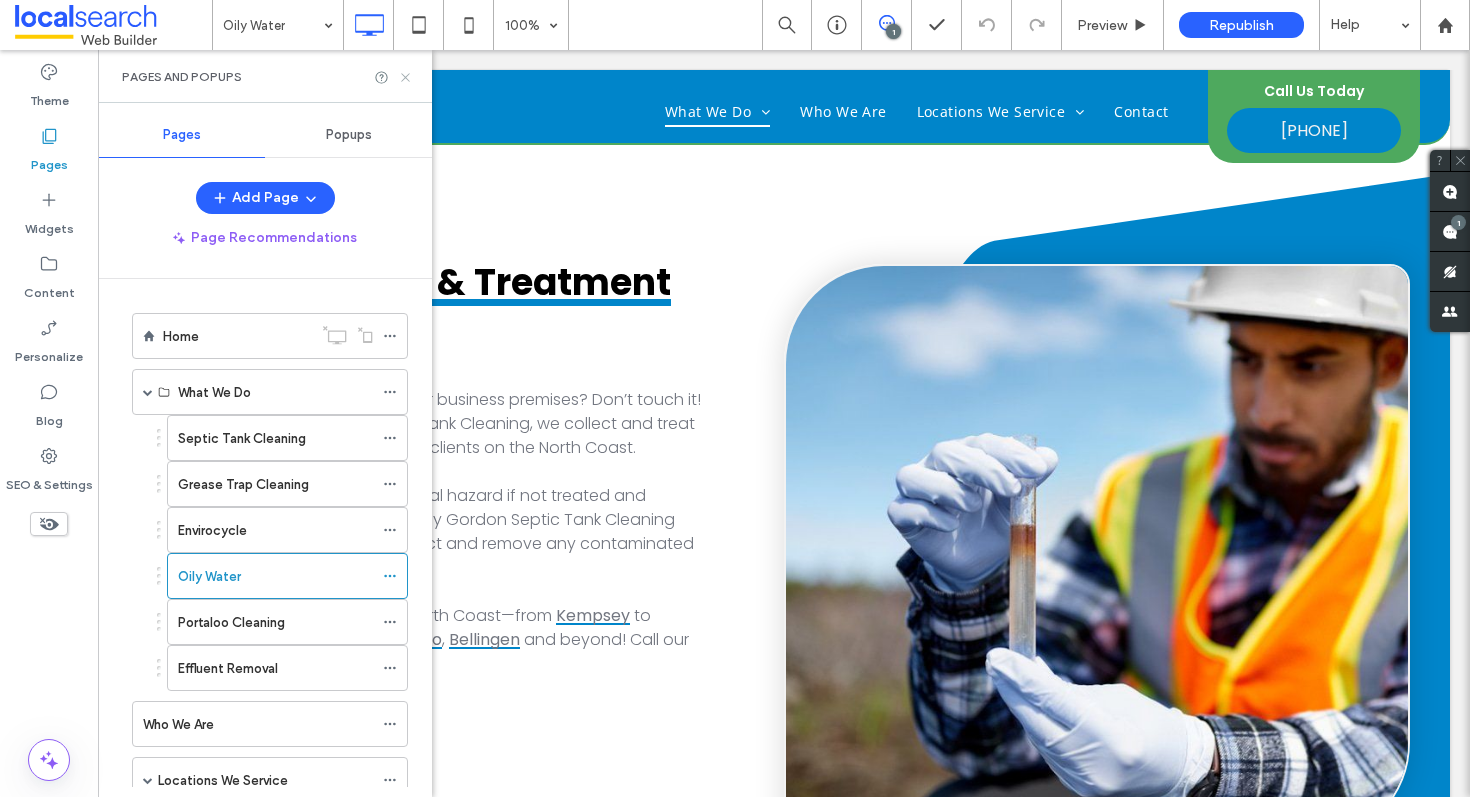 click 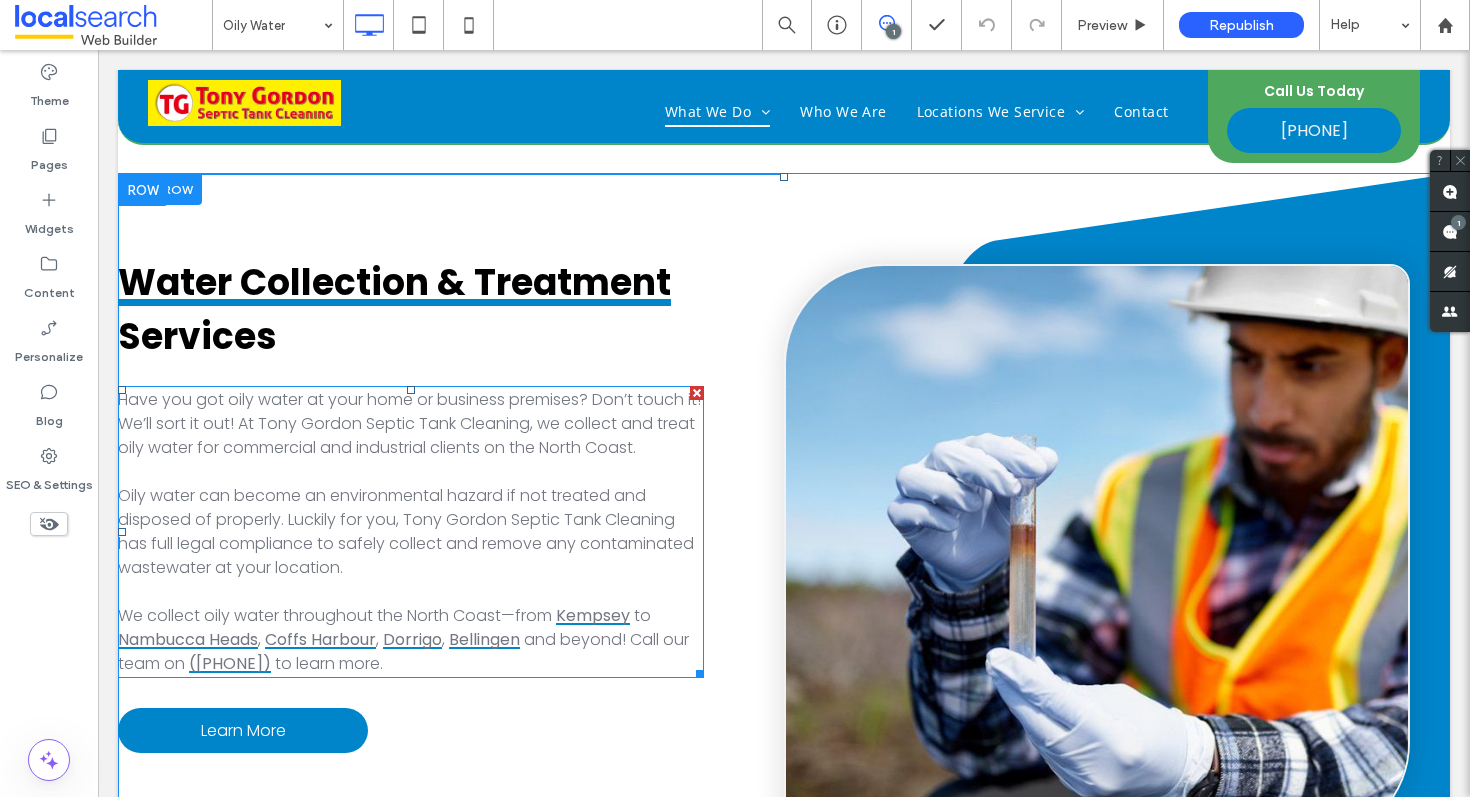 click on "Have you got oily water at your home or business premises? Don’t touch it! We’ll sort it out! At Tony Gordon Septic Tank Cleaning, we collect and treat oily water for commercial and industrial clients on the North Coast." at bounding box center [409, 423] 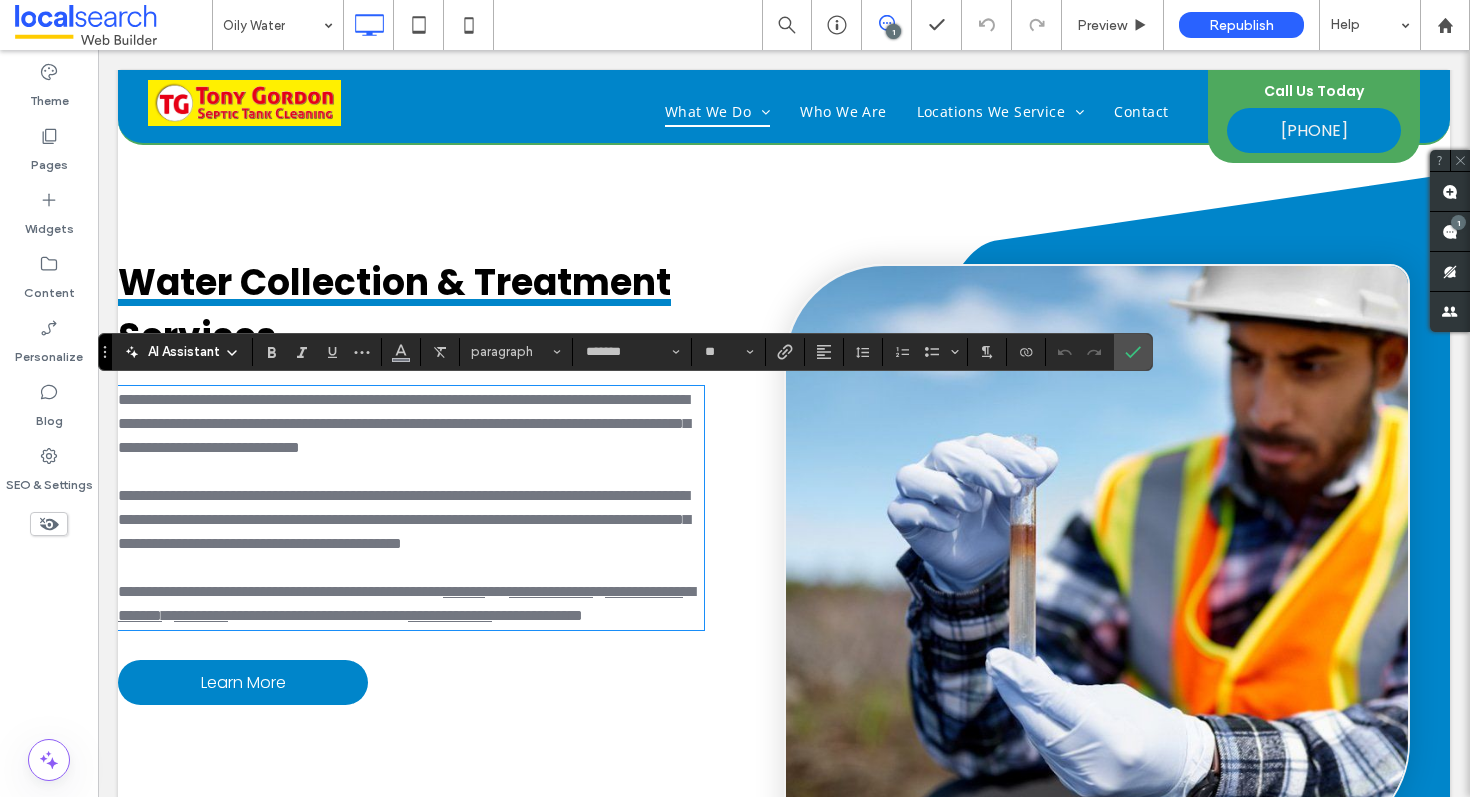 click on "**********" at bounding box center [404, 423] 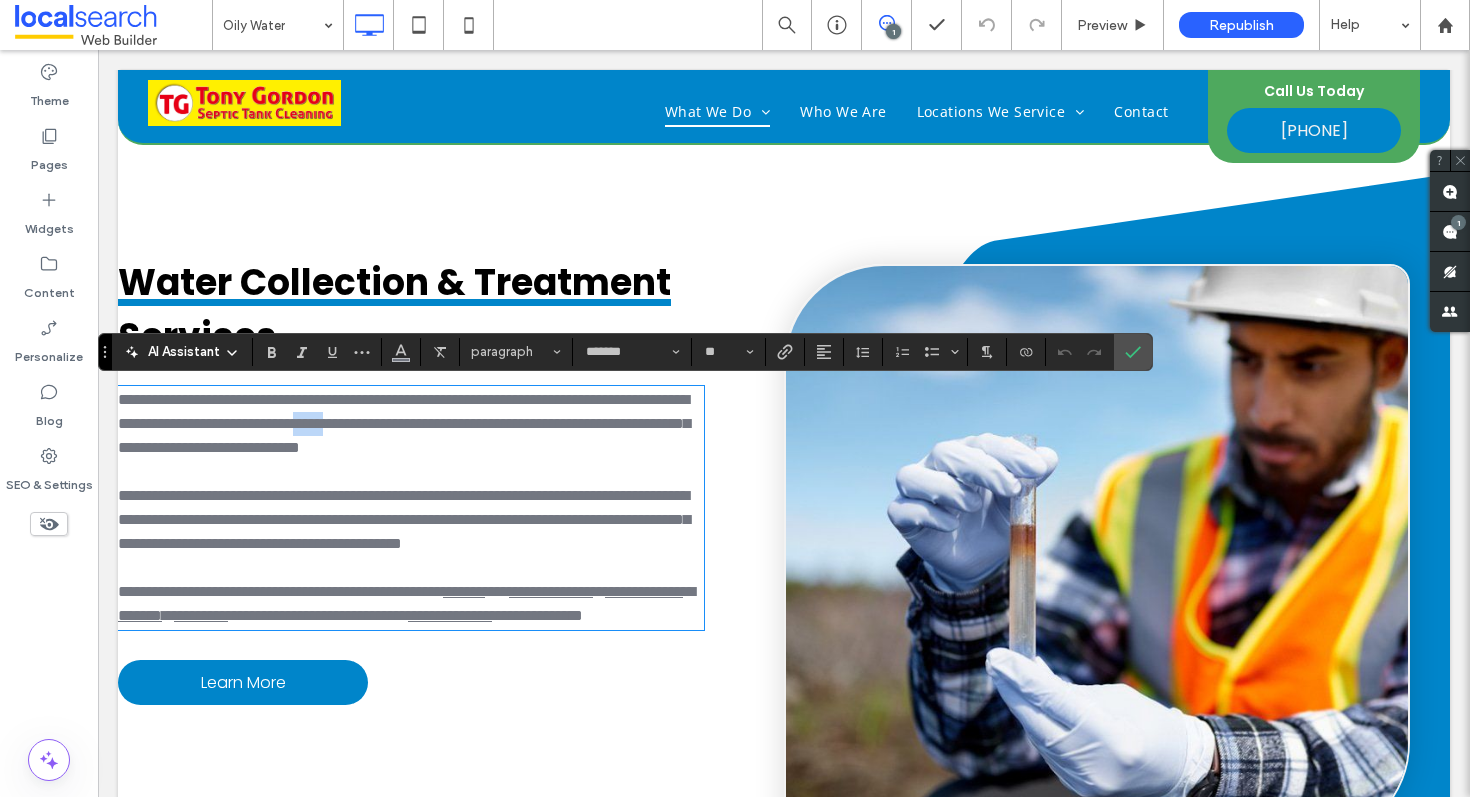 drag, startPoint x: 548, startPoint y: 424, endPoint x: 506, endPoint y: 424, distance: 42 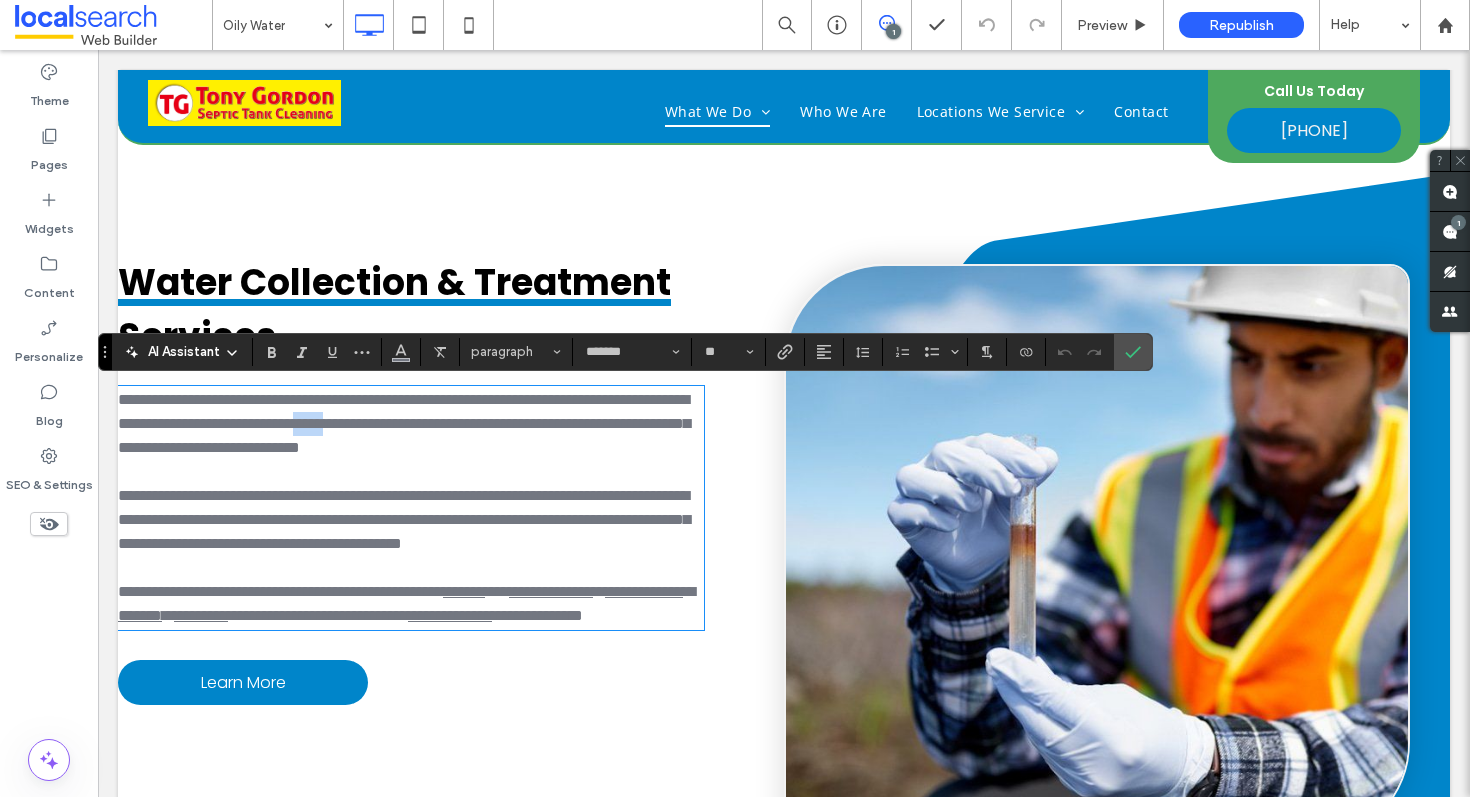 click on "**********" at bounding box center [404, 423] 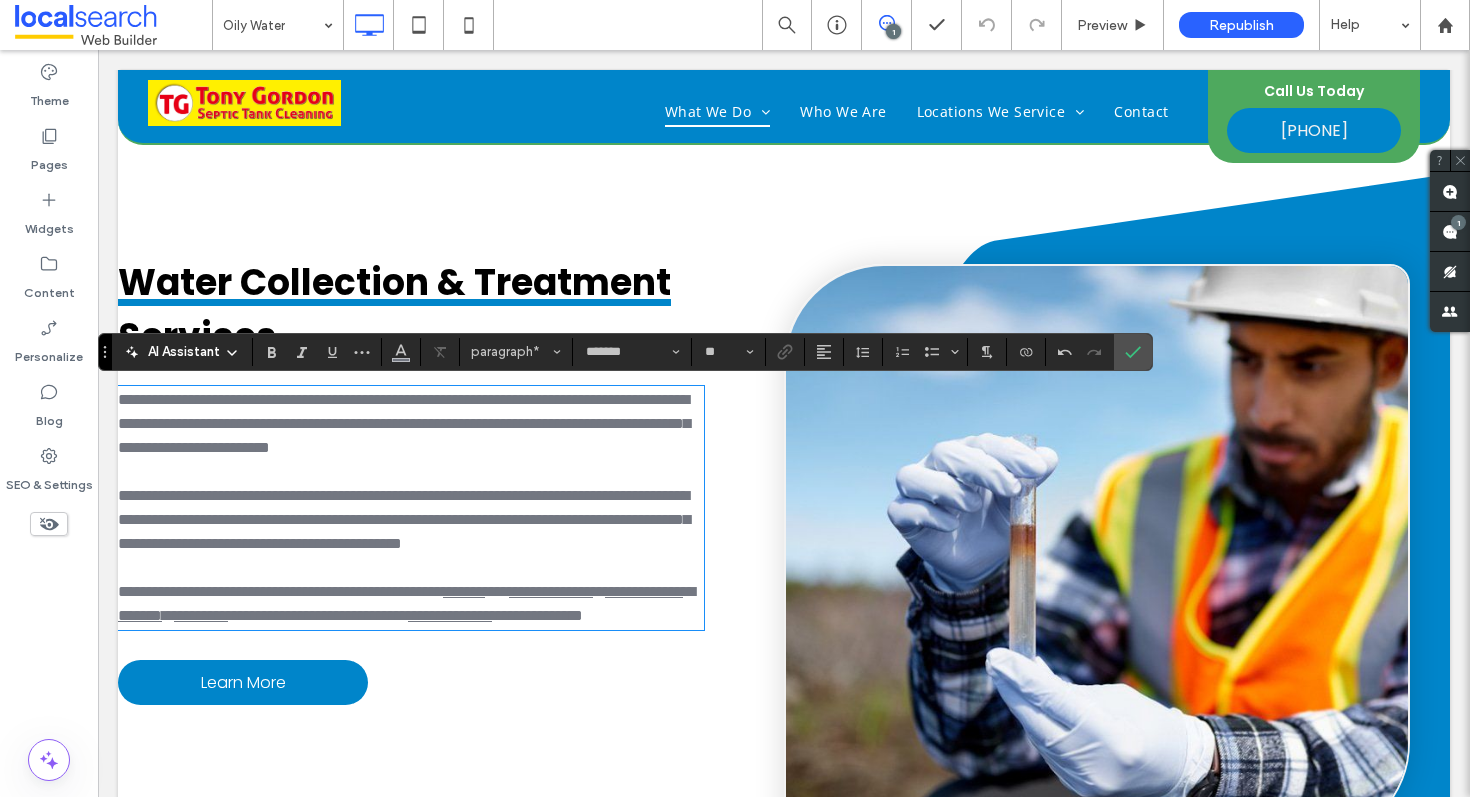 type 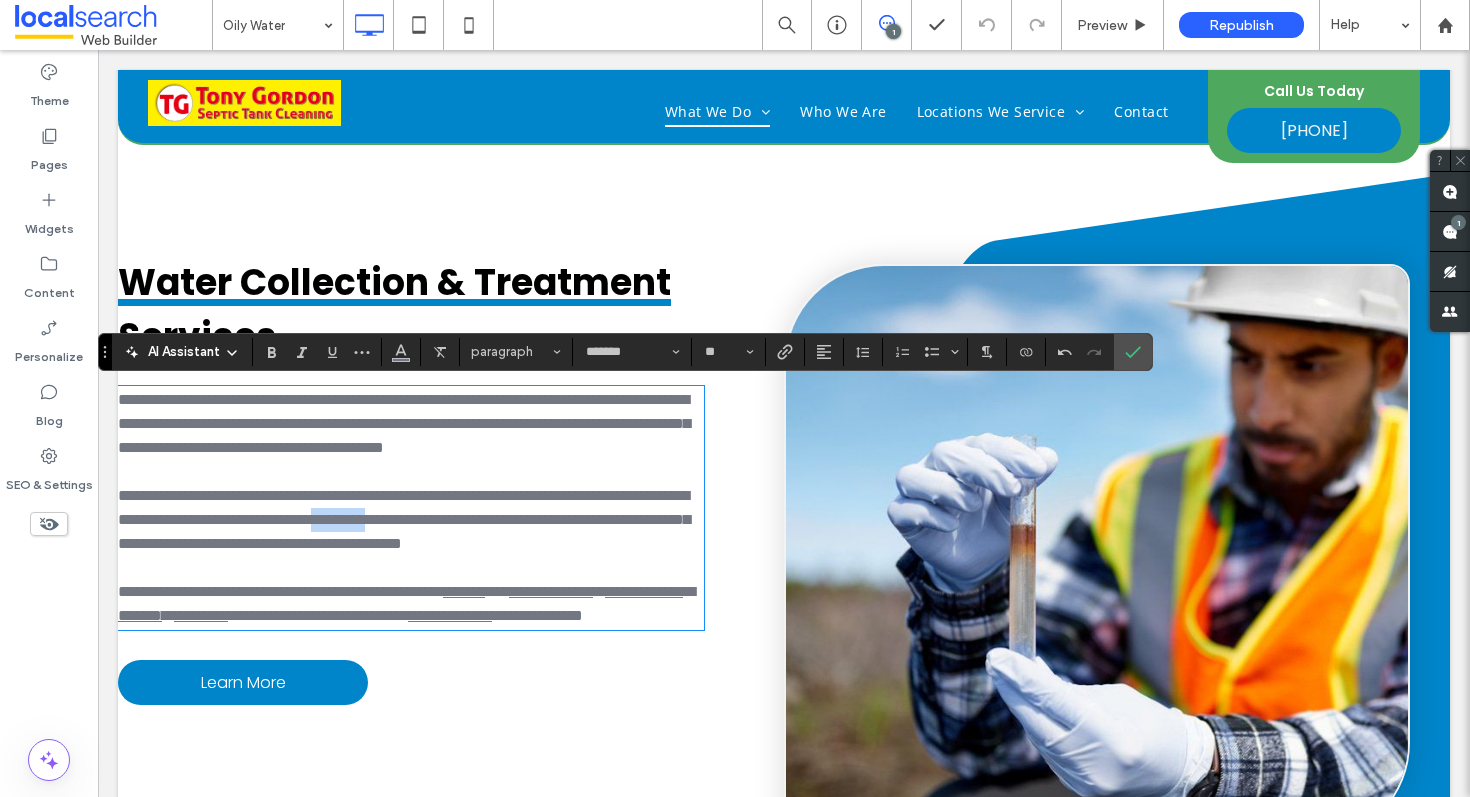 drag, startPoint x: 675, startPoint y: 542, endPoint x: 597, endPoint y: 543, distance: 78.00641 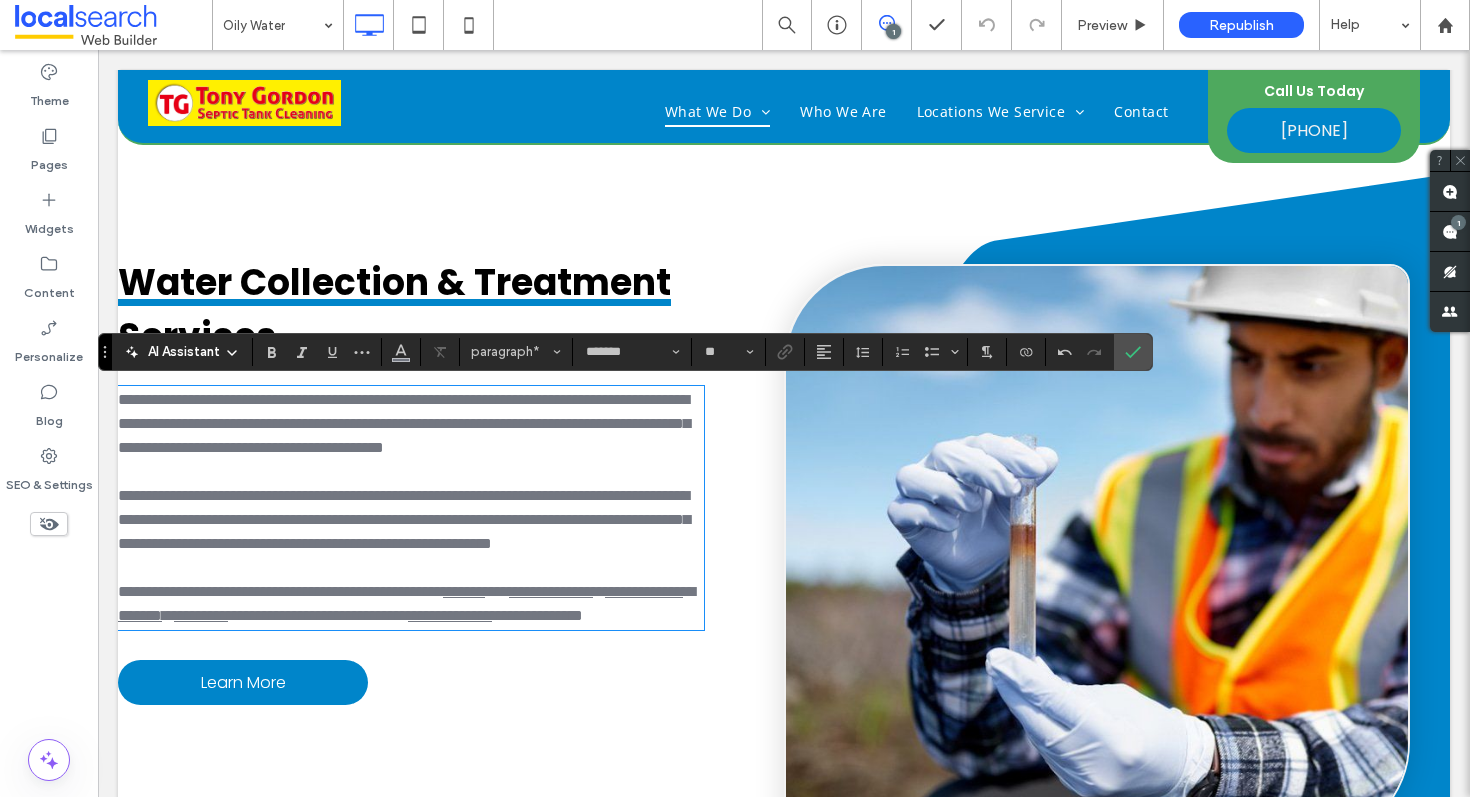 click on "**********" at bounding box center [411, 520] 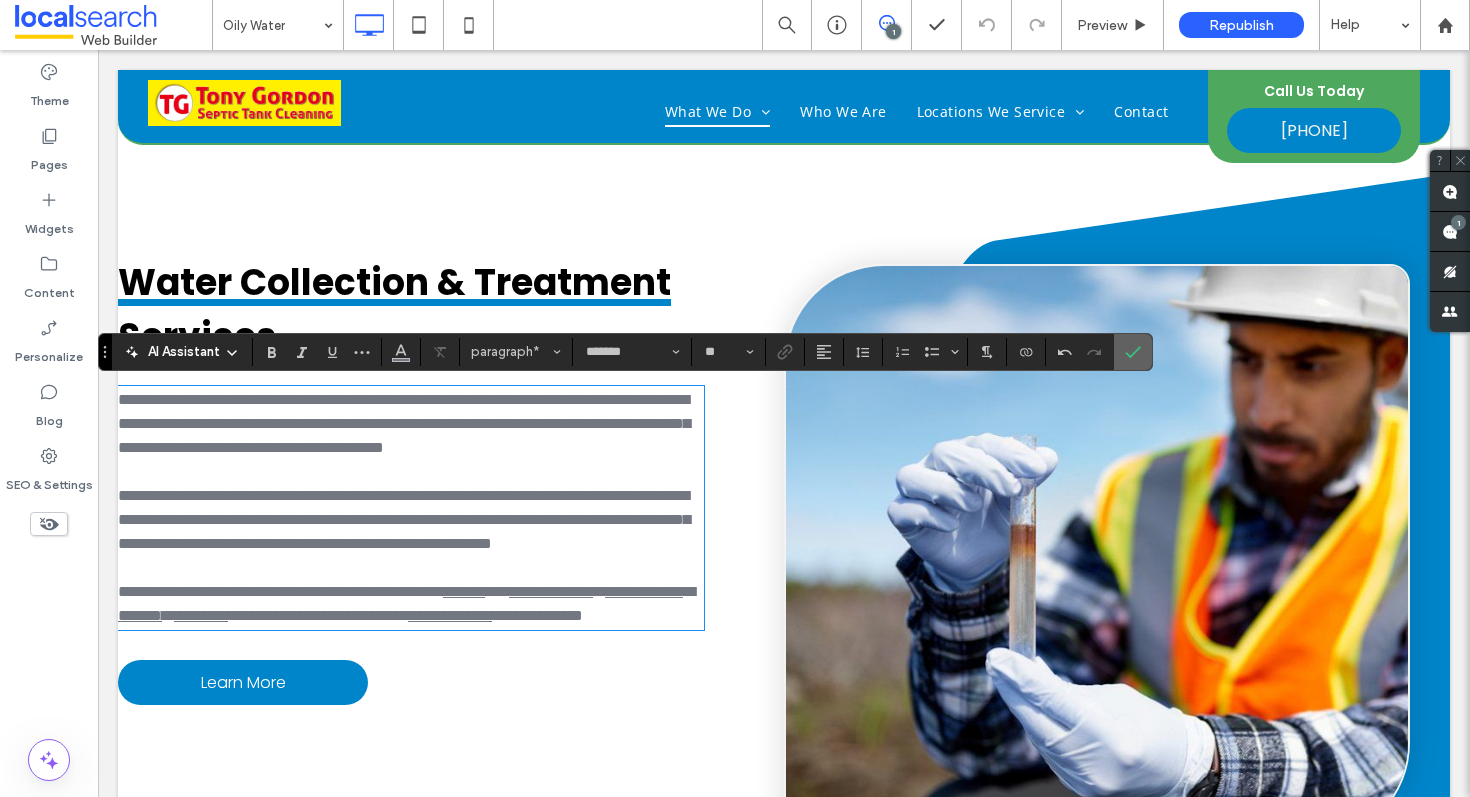 click 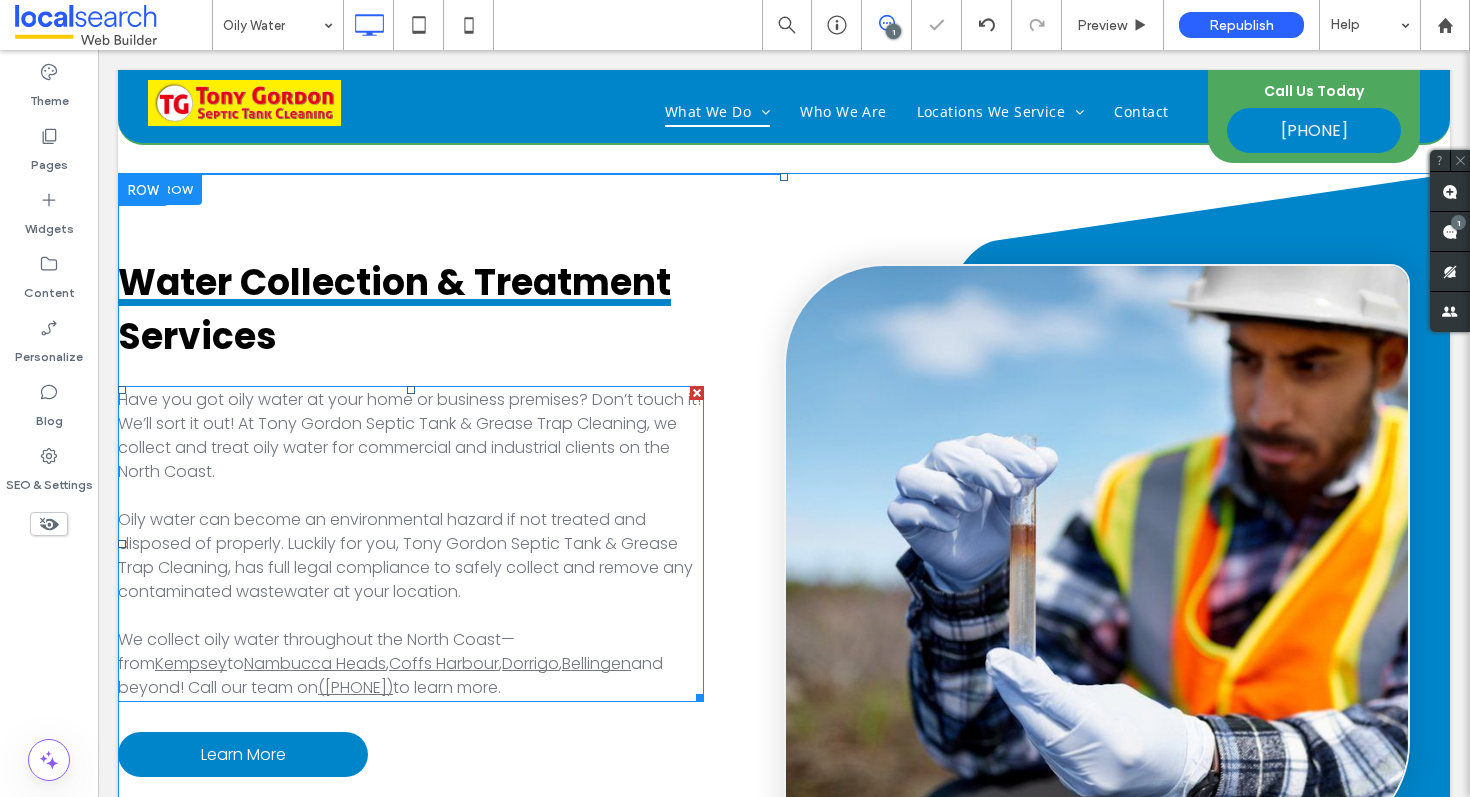 click on "Oily water can become an environmental hazard if not treated and disposed of properly. Luckily for you, Tony Gordon Septic Tank & Grease Trap Cleaning, has full legal compliance to safely collect and remove any contaminated wastewater at your location." at bounding box center [405, 555] 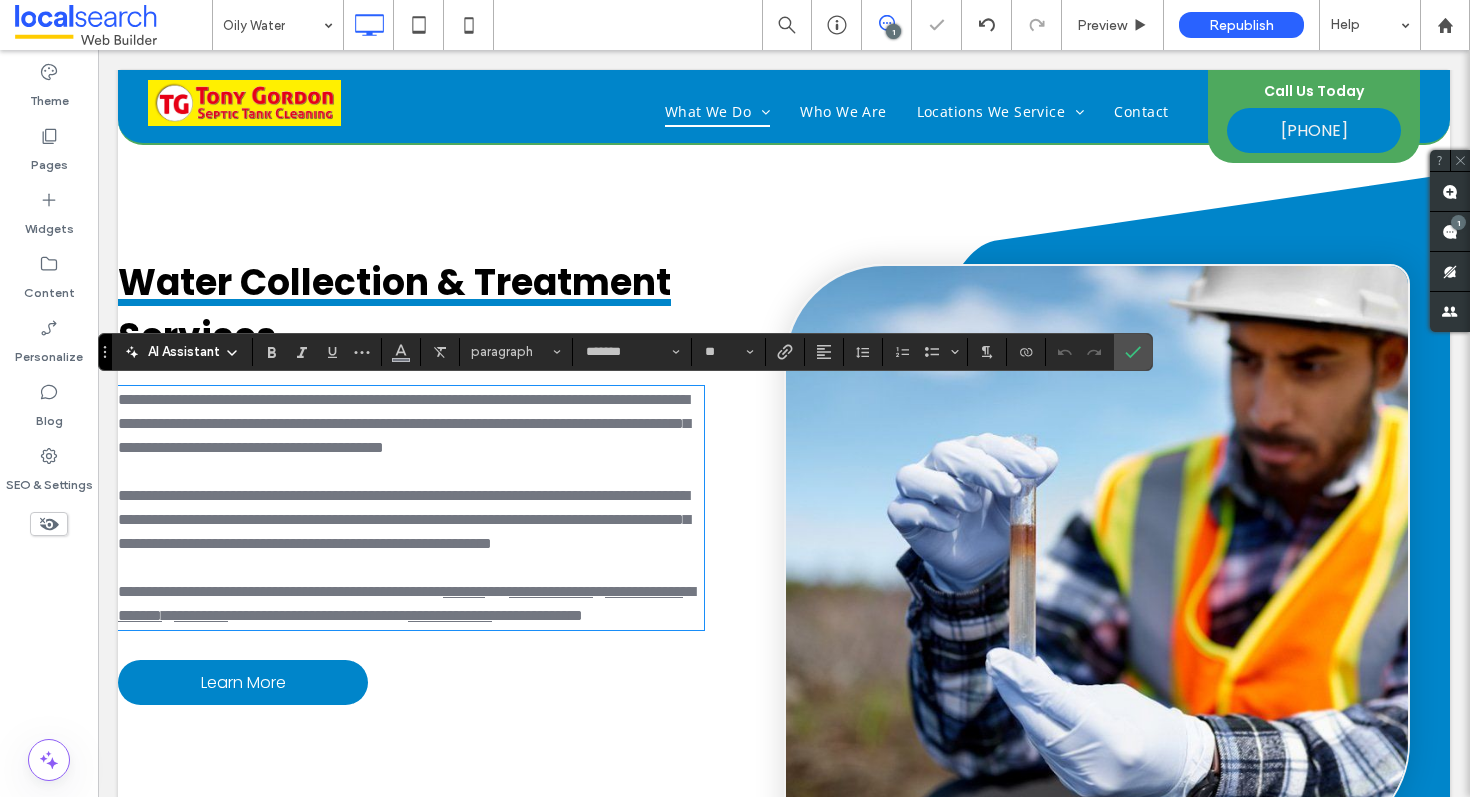 click on "**********" at bounding box center (404, 519) 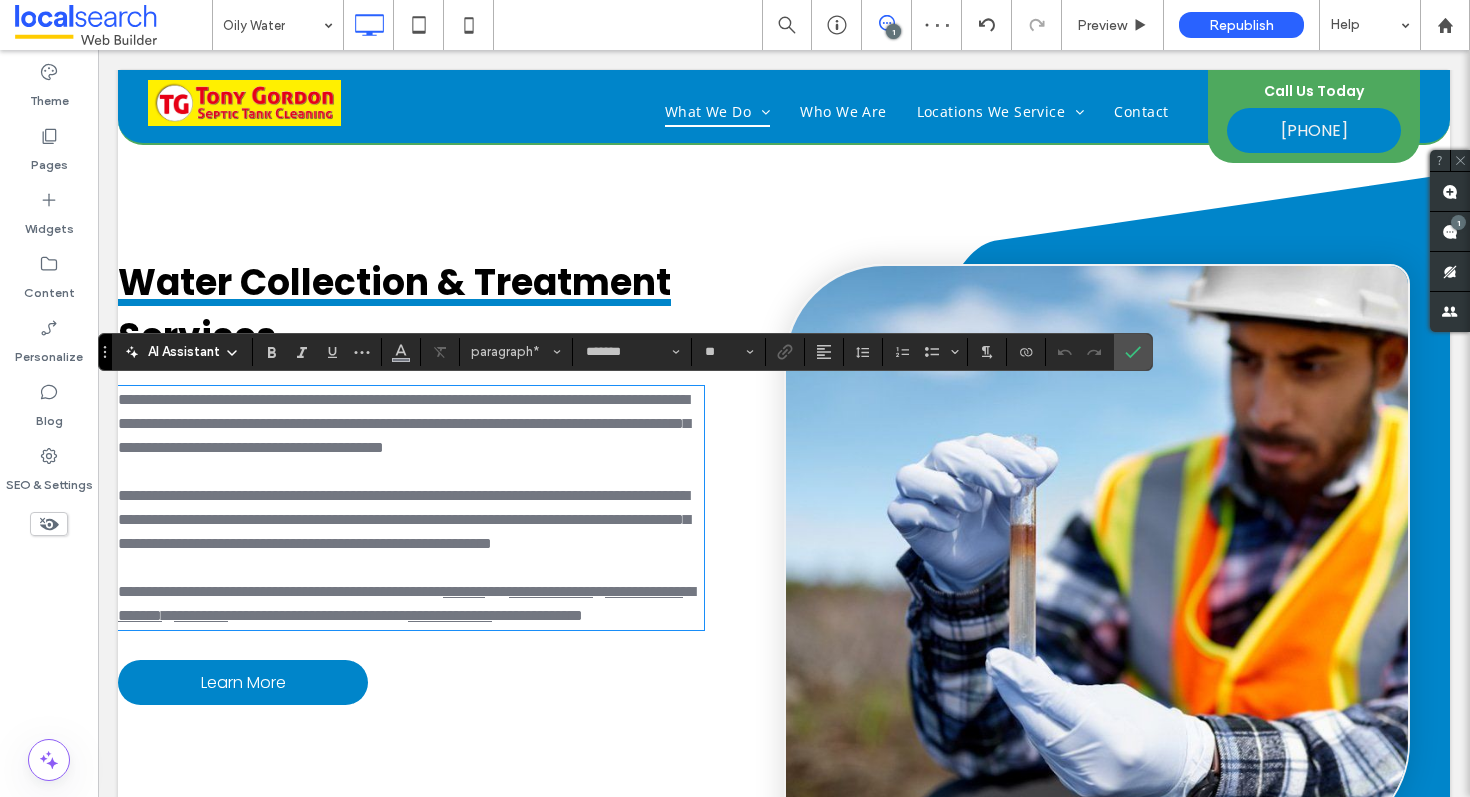 click on "**********" at bounding box center [404, 519] 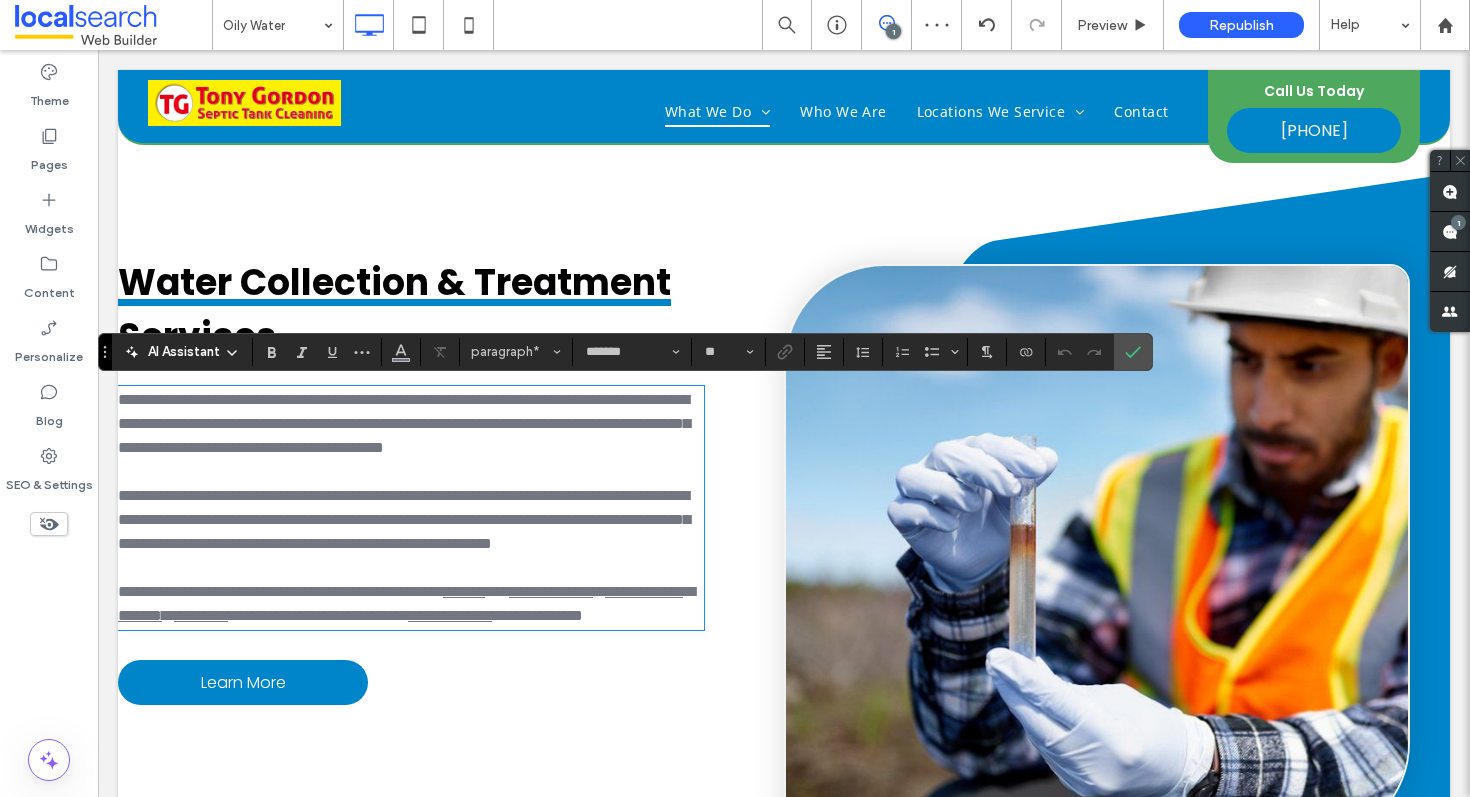 type 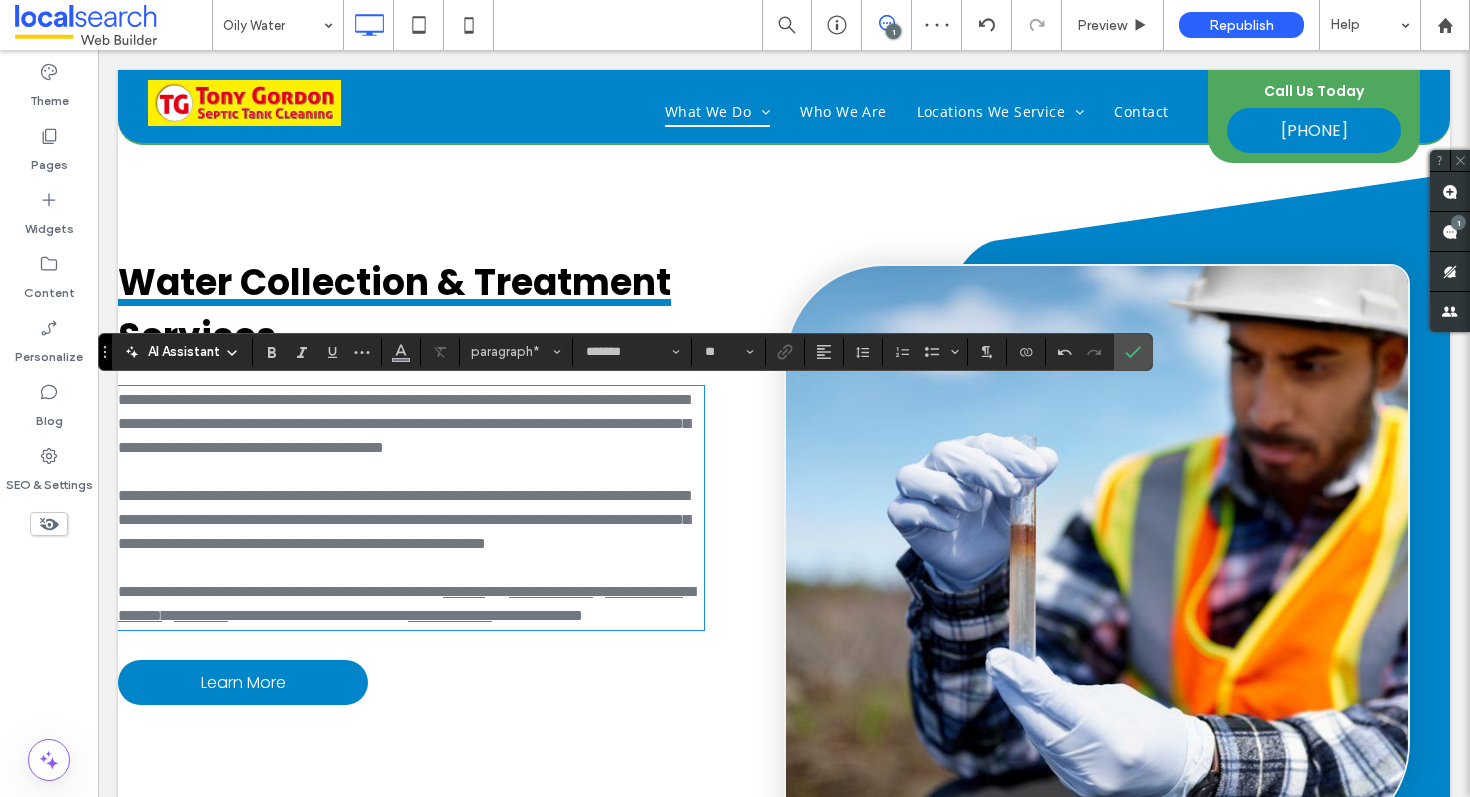 click on "**********" at bounding box center [404, 519] 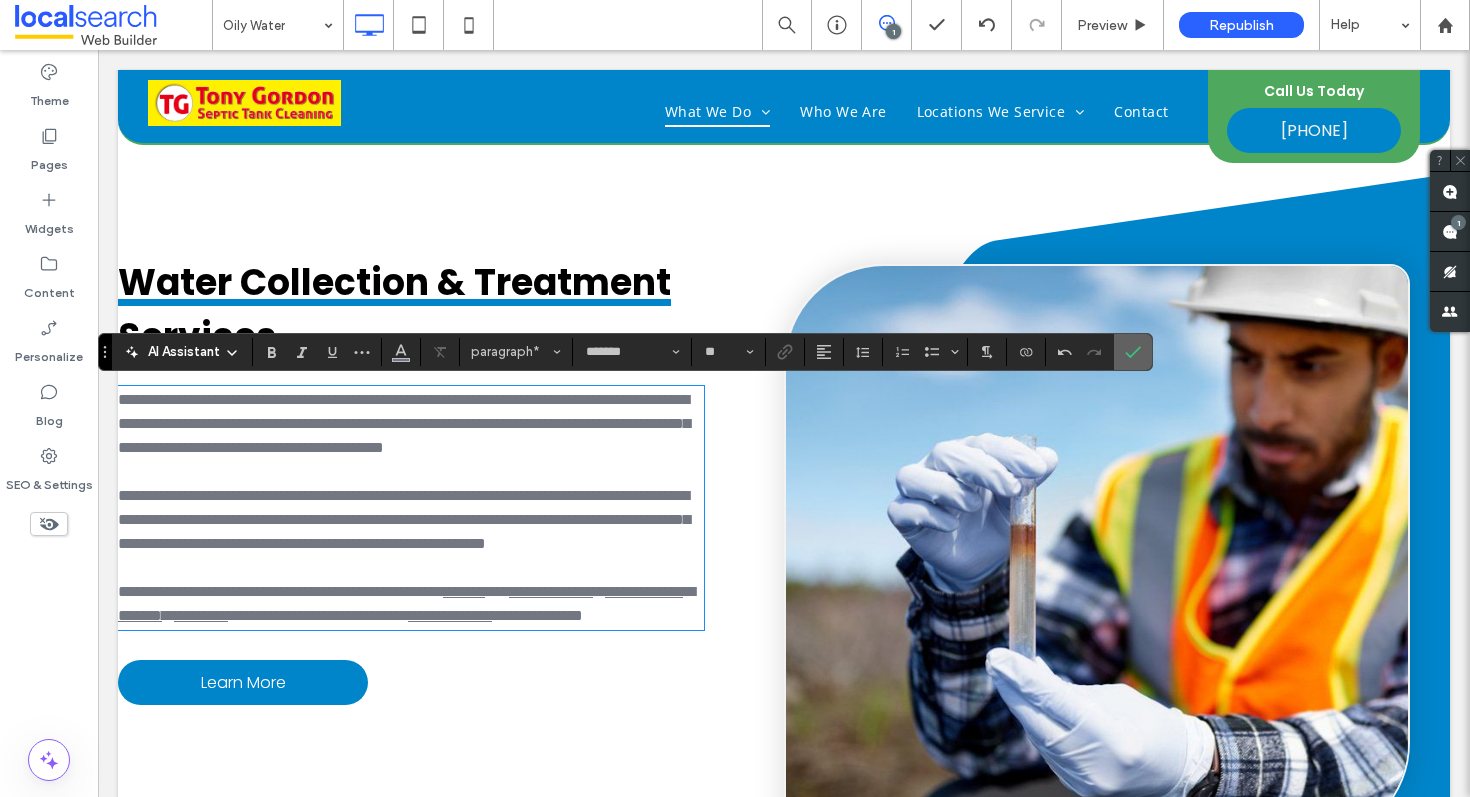 click 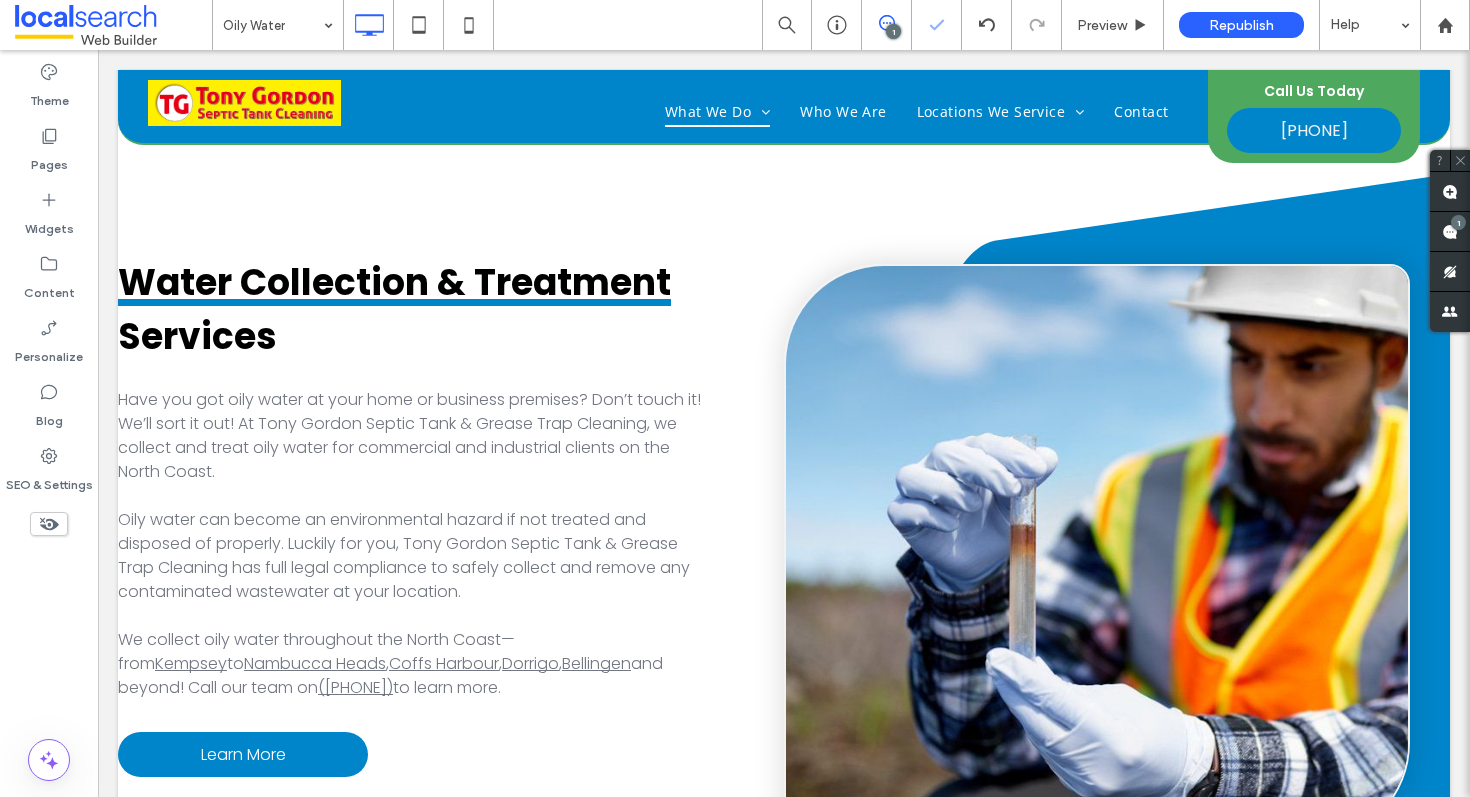 scroll, scrollTop: 4410, scrollLeft: 0, axis: vertical 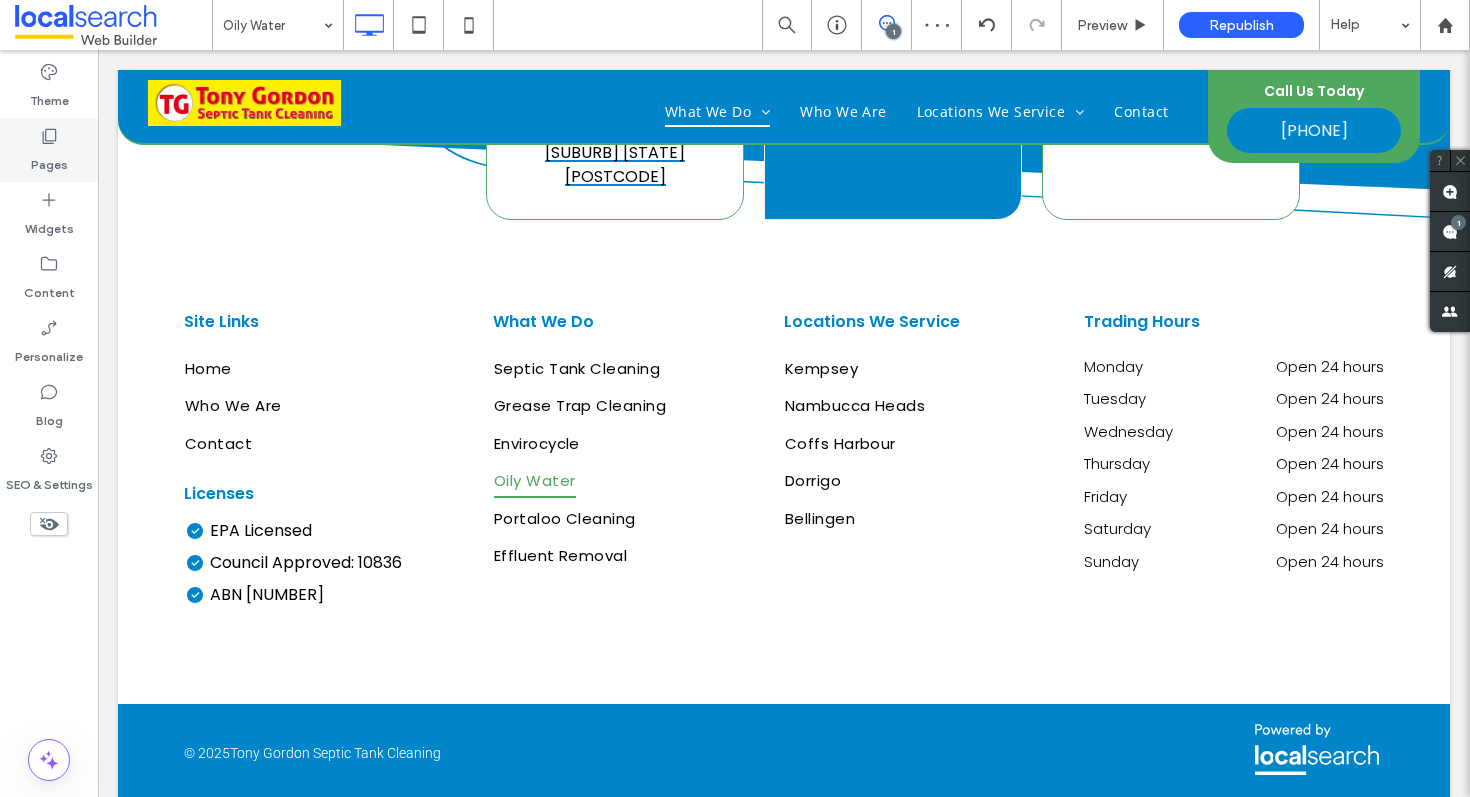 click 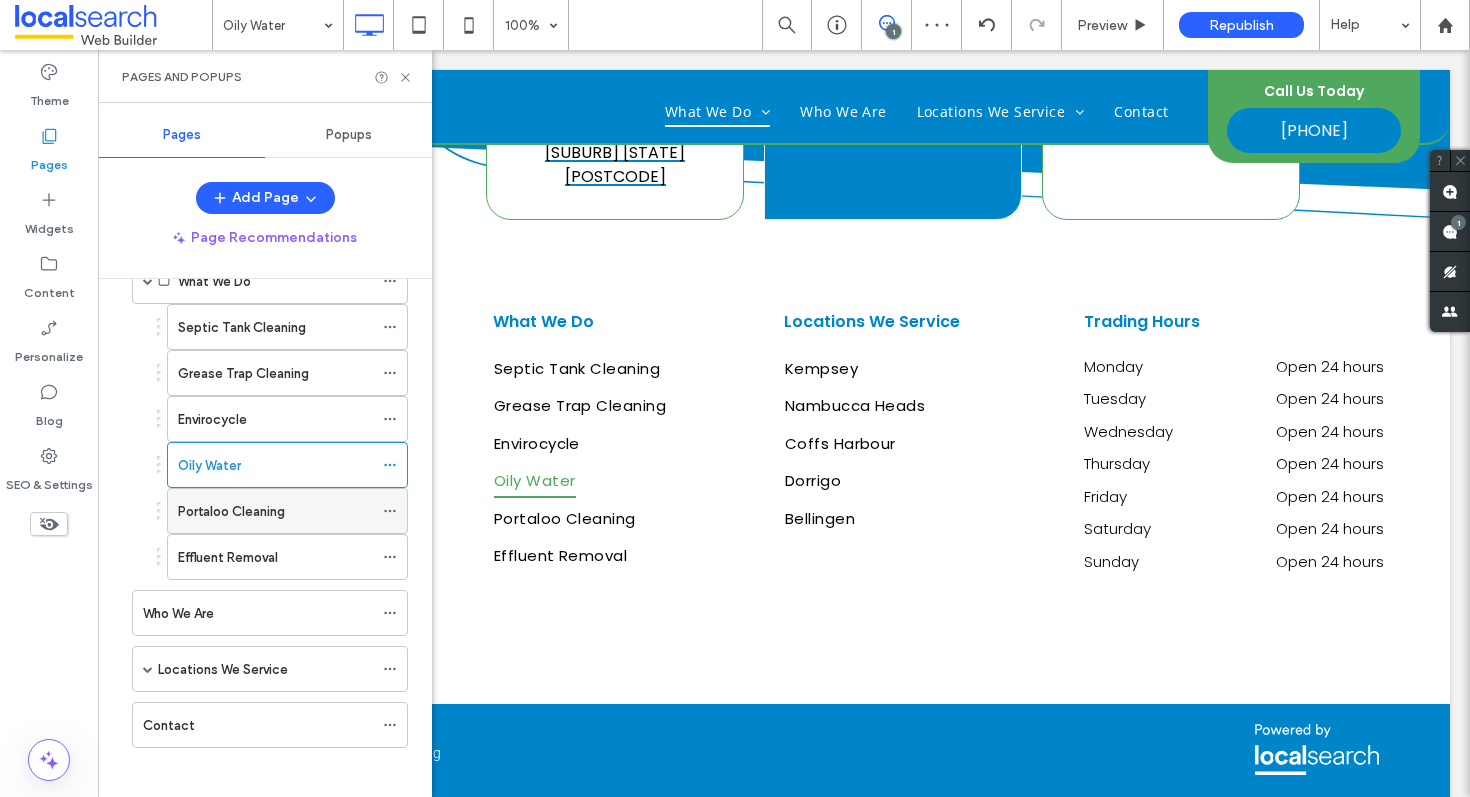 scroll, scrollTop: 122, scrollLeft: 0, axis: vertical 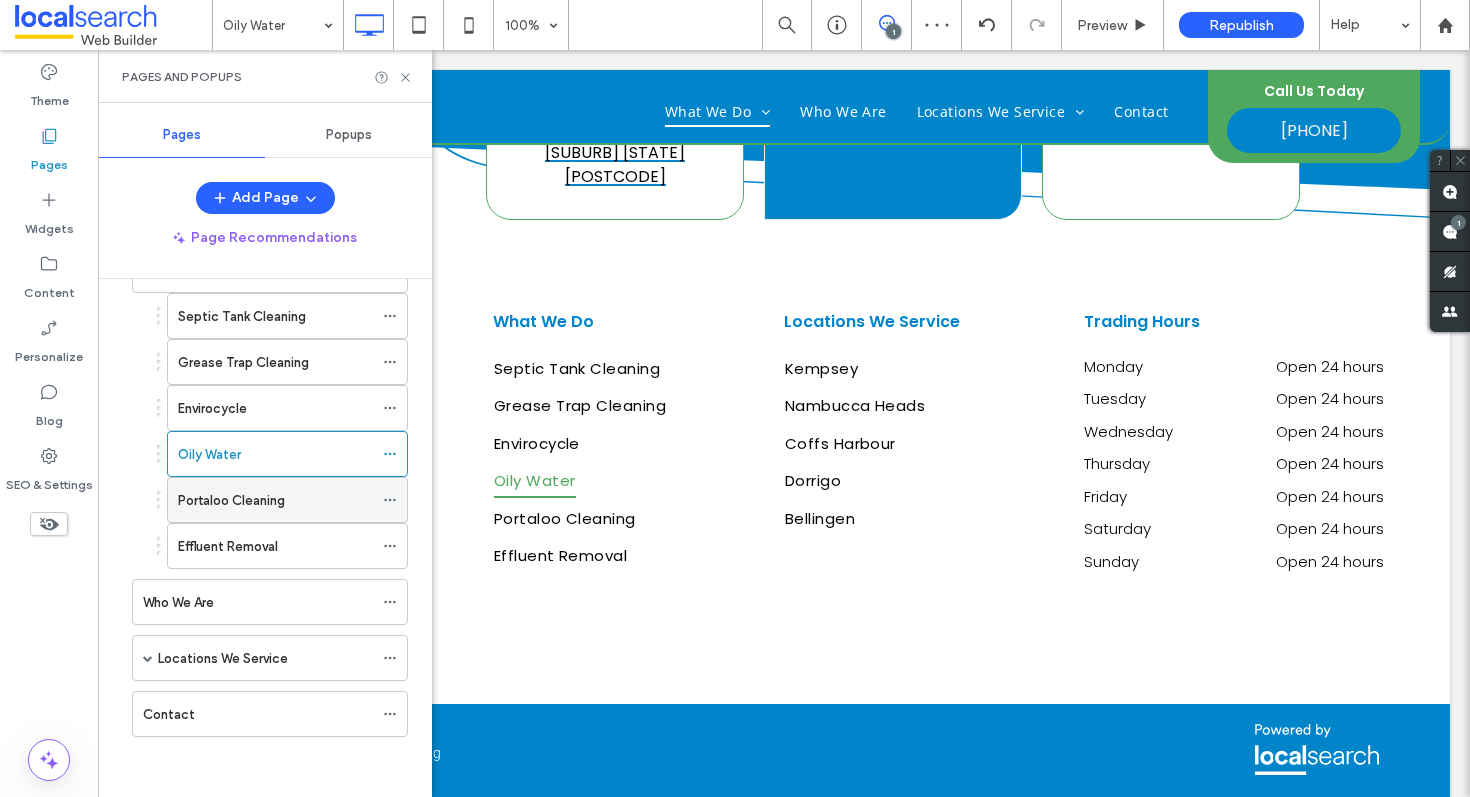 click on "Portaloo Cleaning" at bounding box center (231, 500) 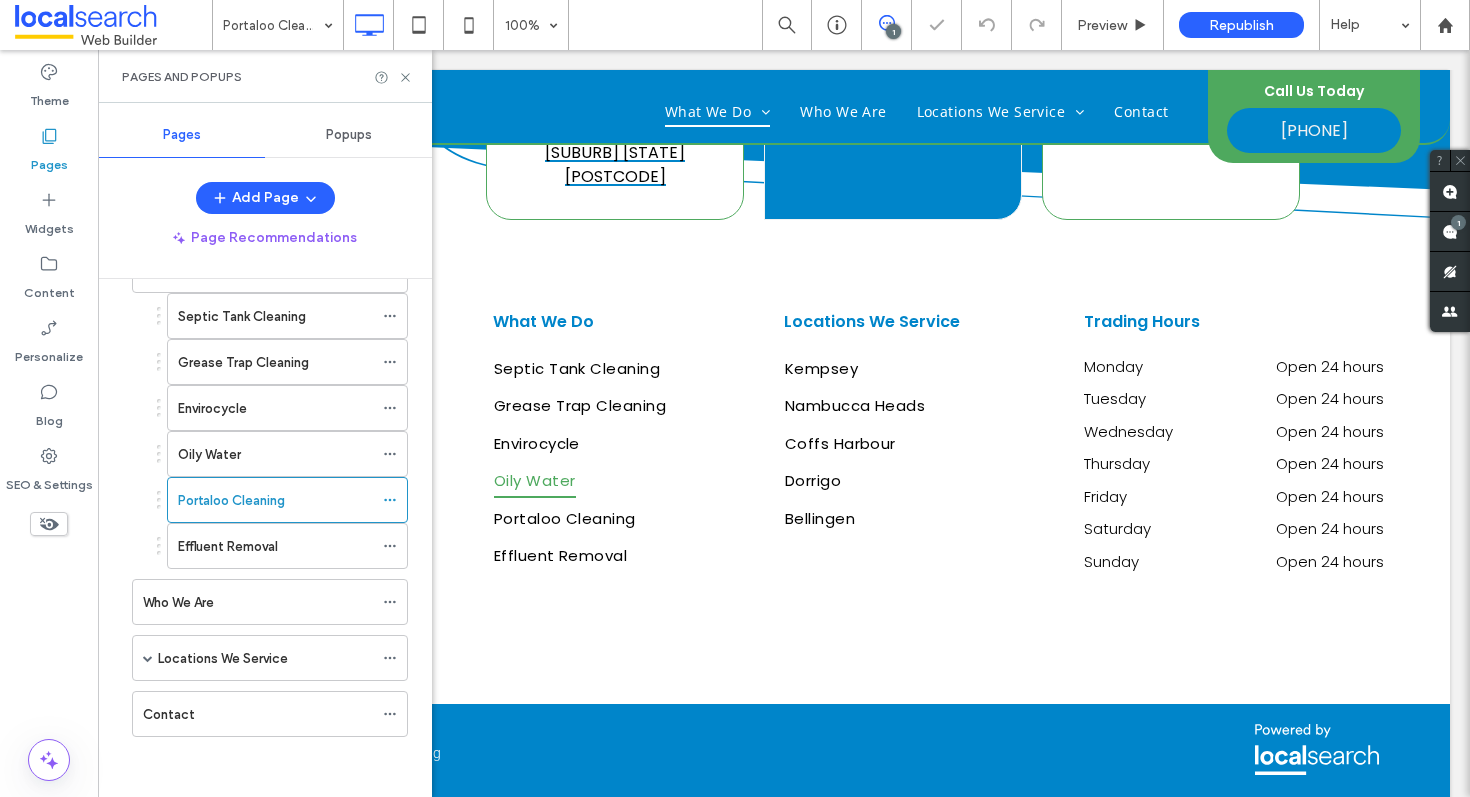 click on "Pages and Popups" at bounding box center (265, 76) 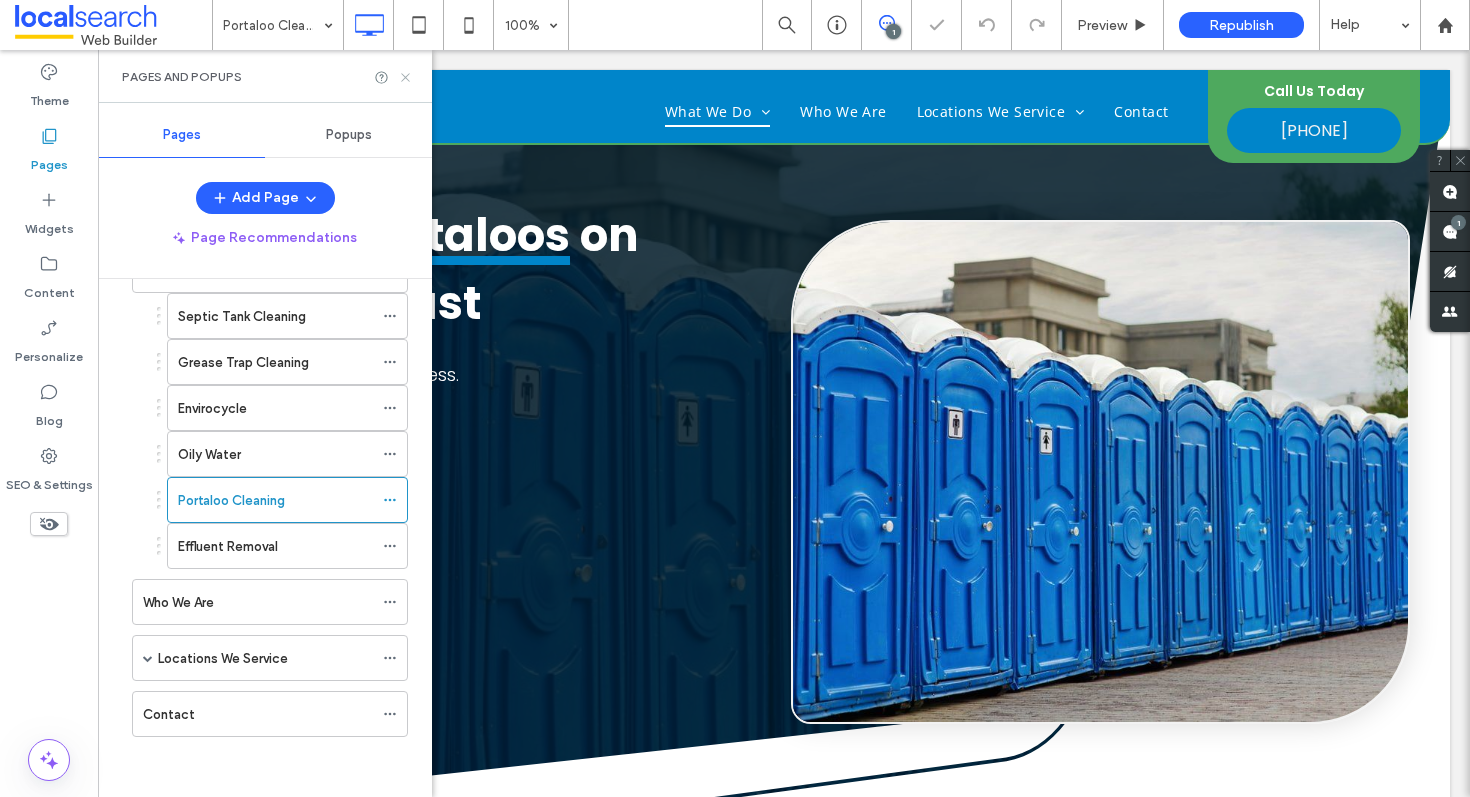 scroll, scrollTop: 1110, scrollLeft: 0, axis: vertical 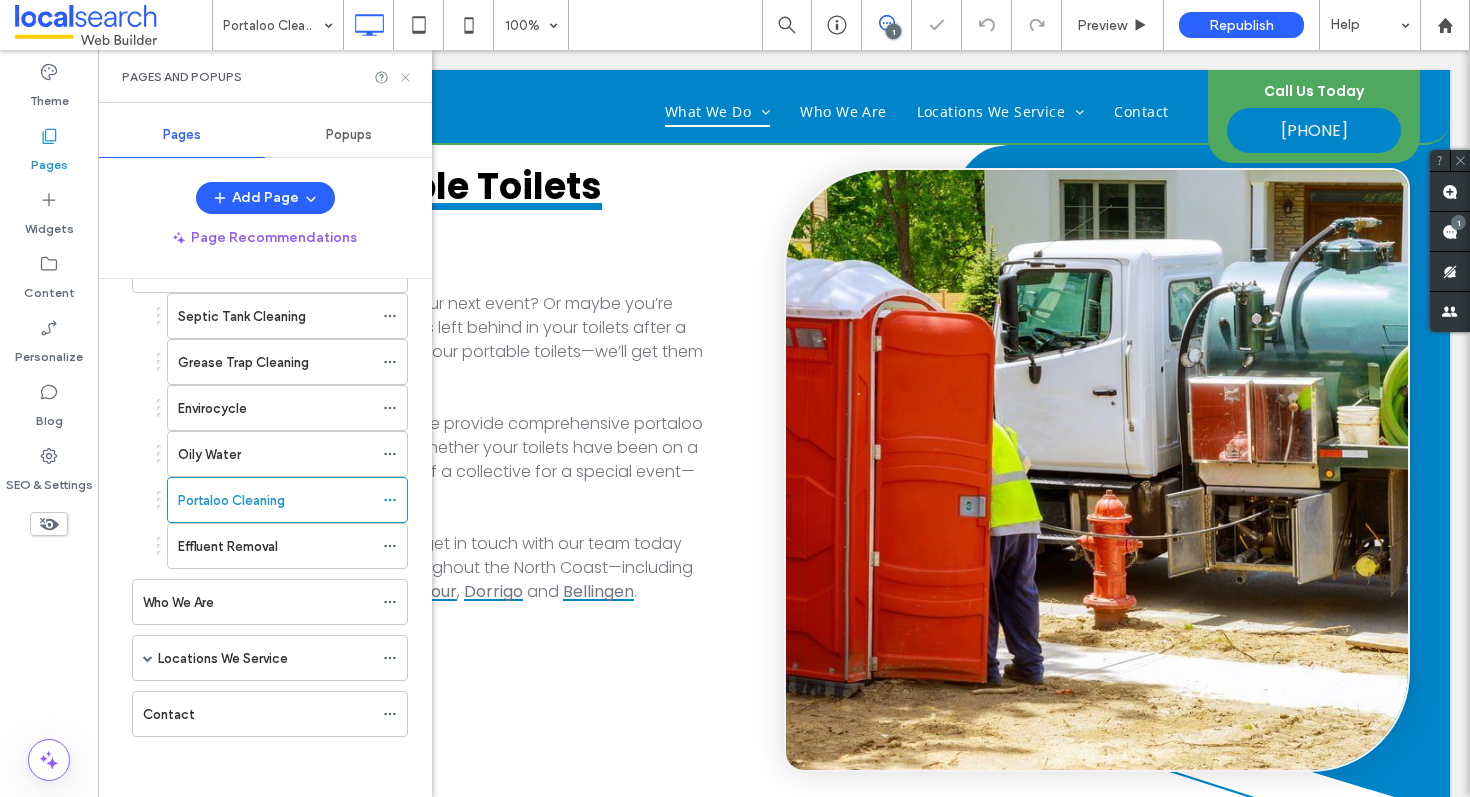 click 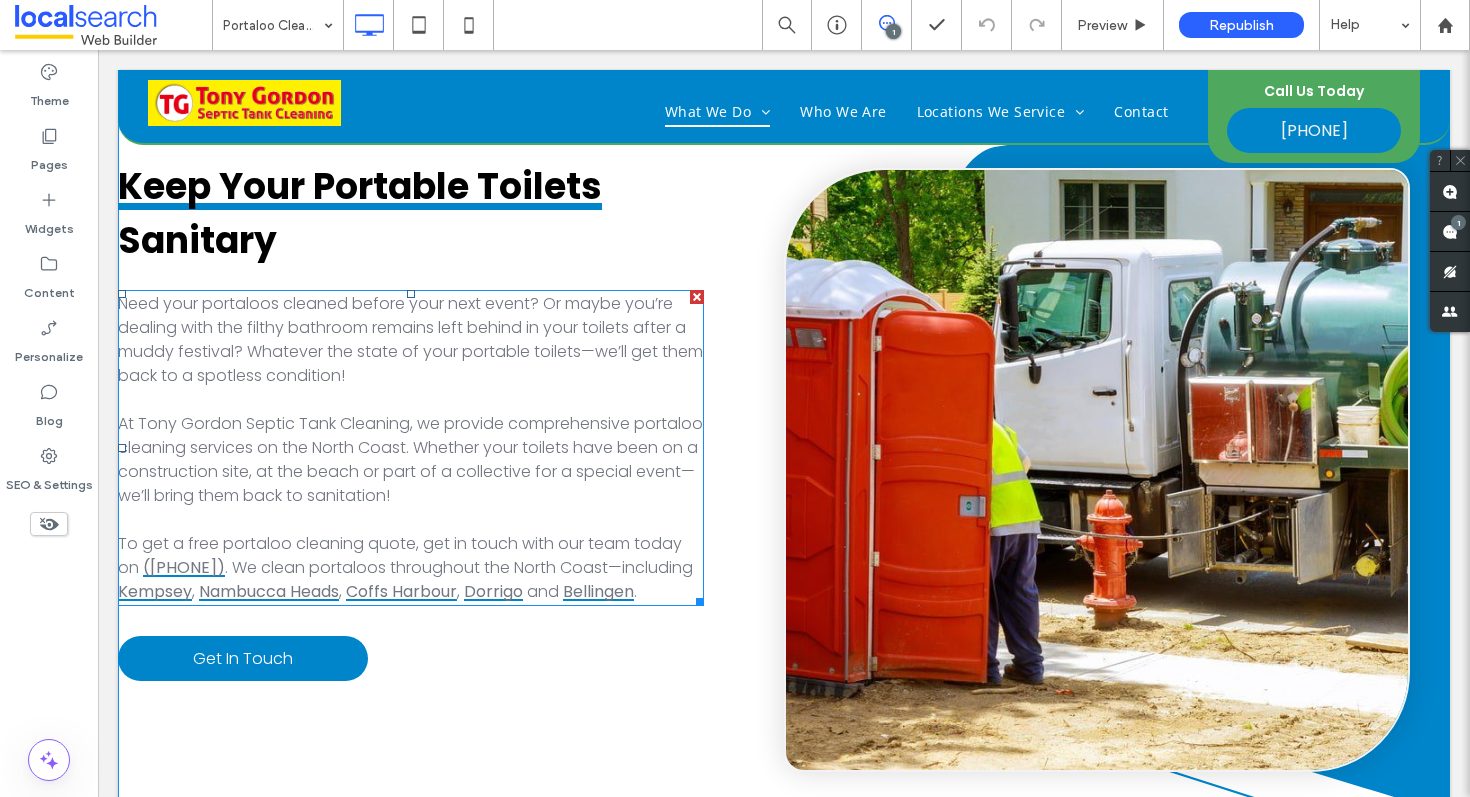 click on "At Tony Gordon Septic Tank Cleaning, we provide comprehensive portaloo cleaning services on the North Coast. Whether your toilets have been on a construction site, at the beach or part of a collective for a special event—we’ll bring them back to sanitation!" at bounding box center (410, 459) 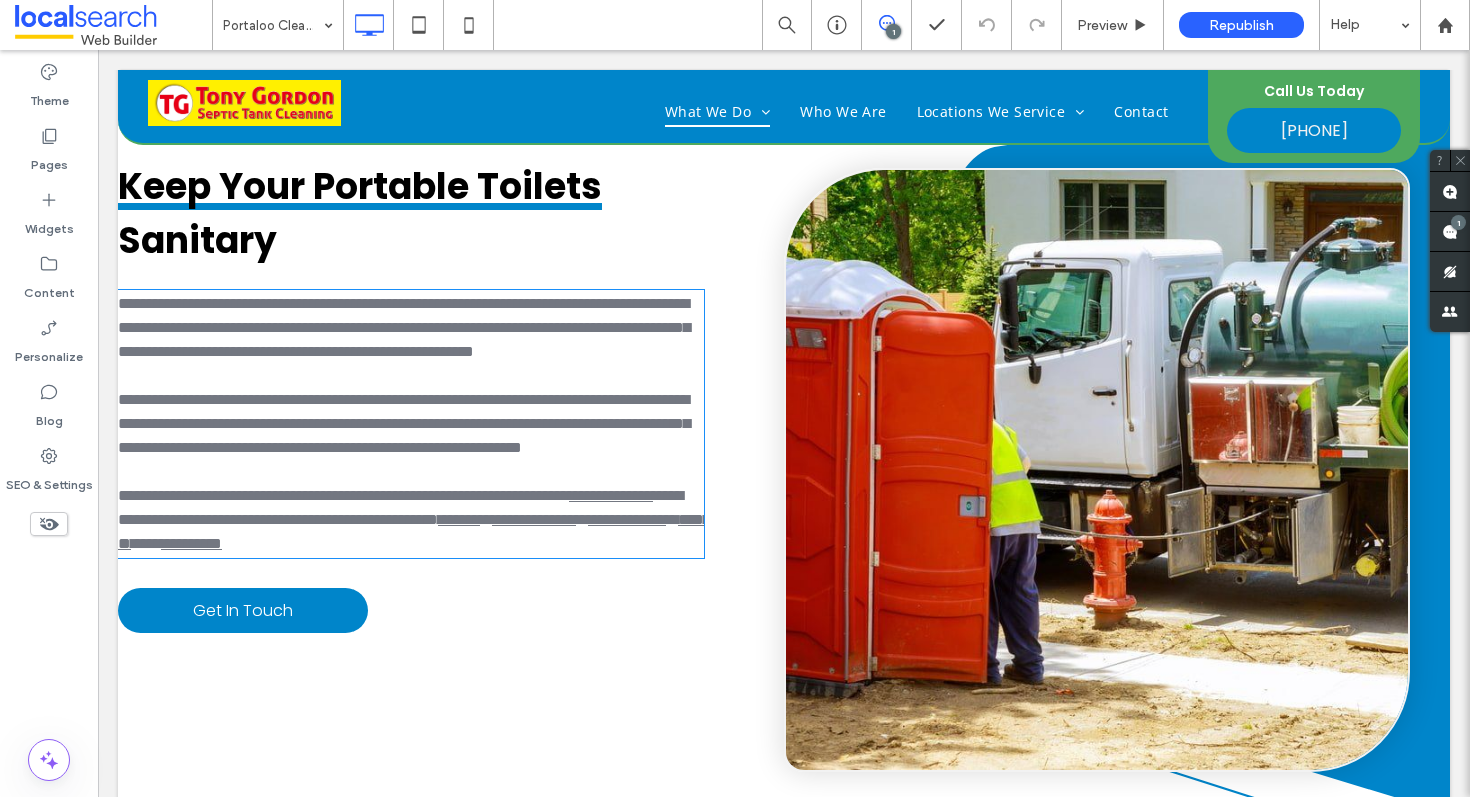 type on "*******" 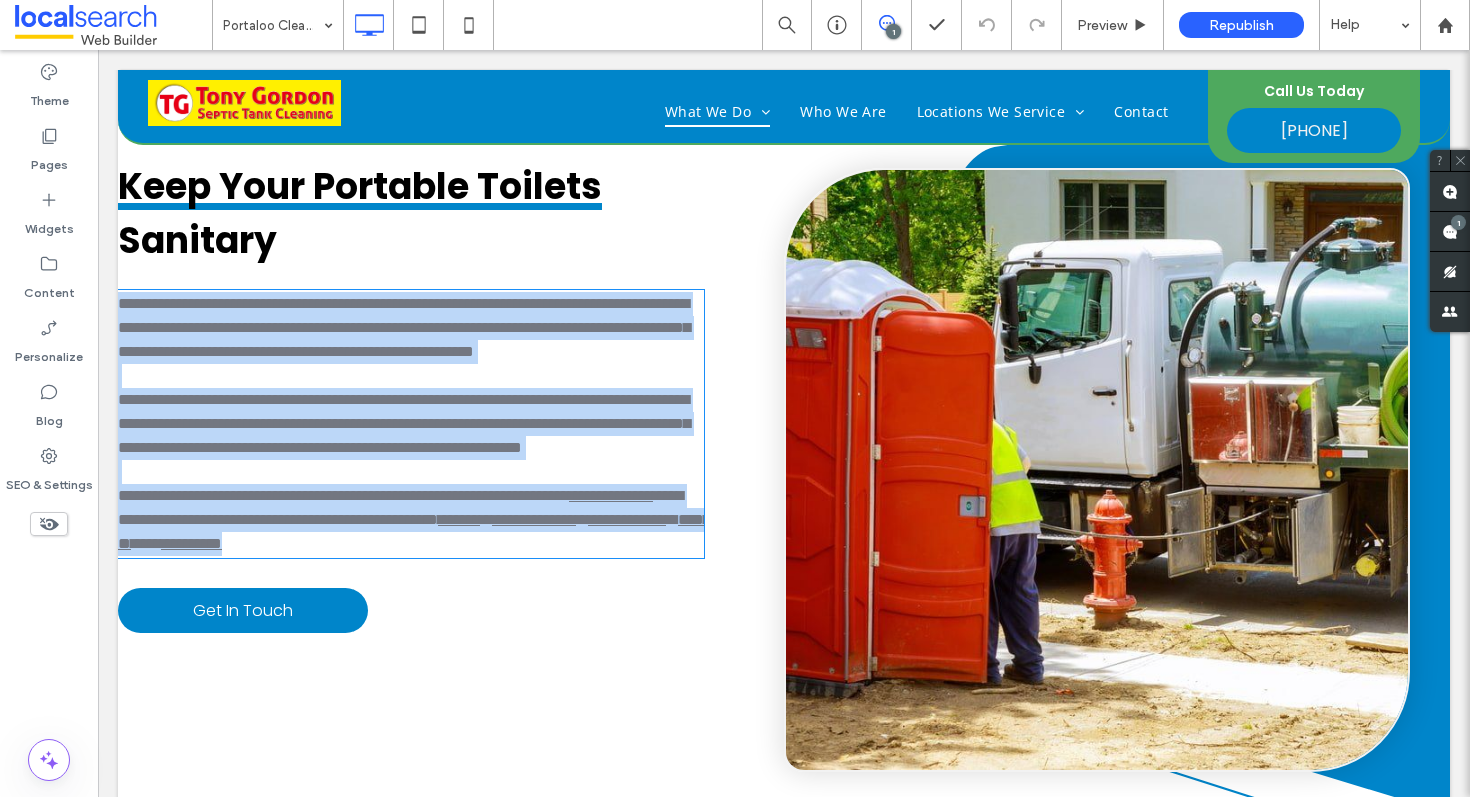 click on "**********" at bounding box center [404, 423] 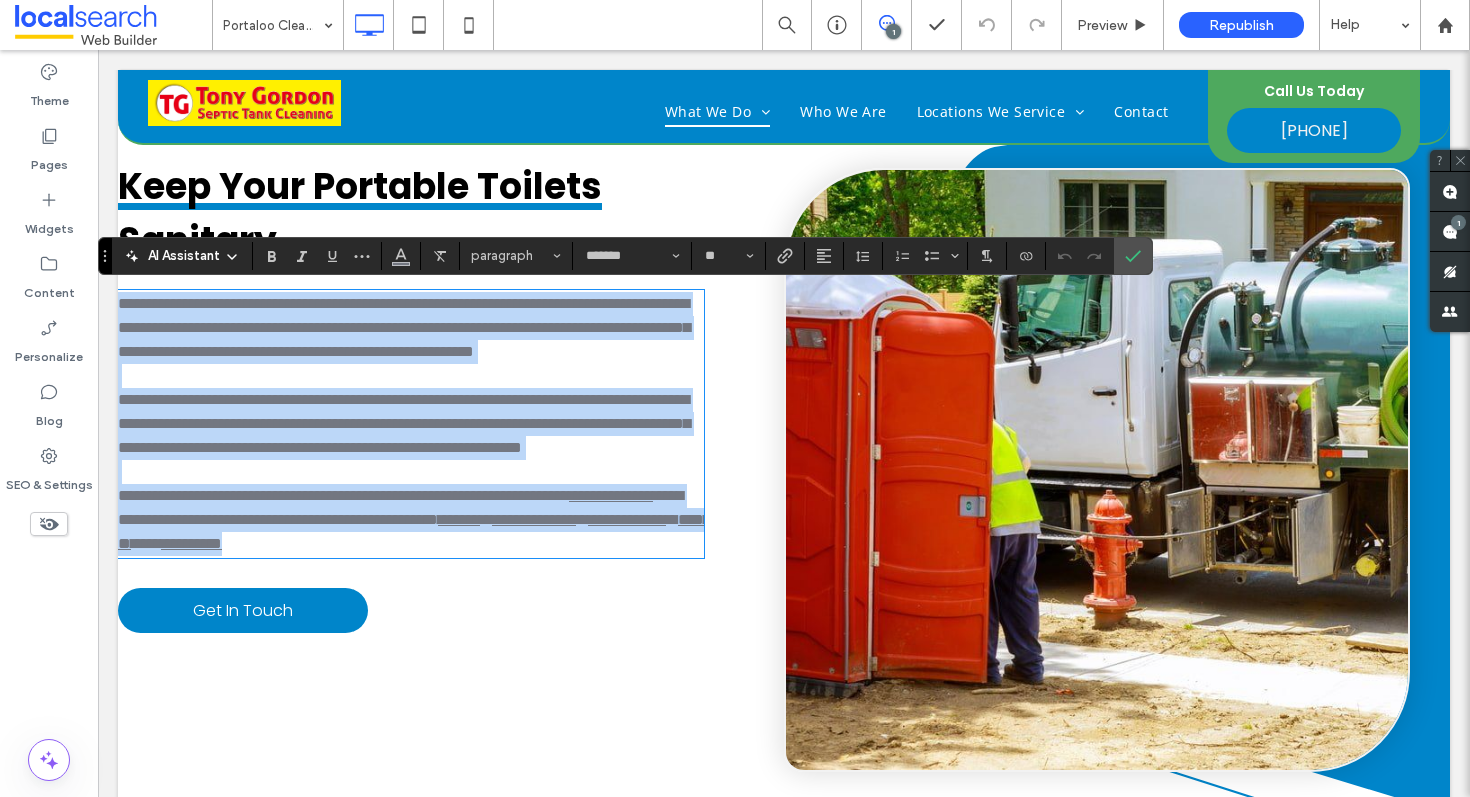 click on "**********" at bounding box center [404, 423] 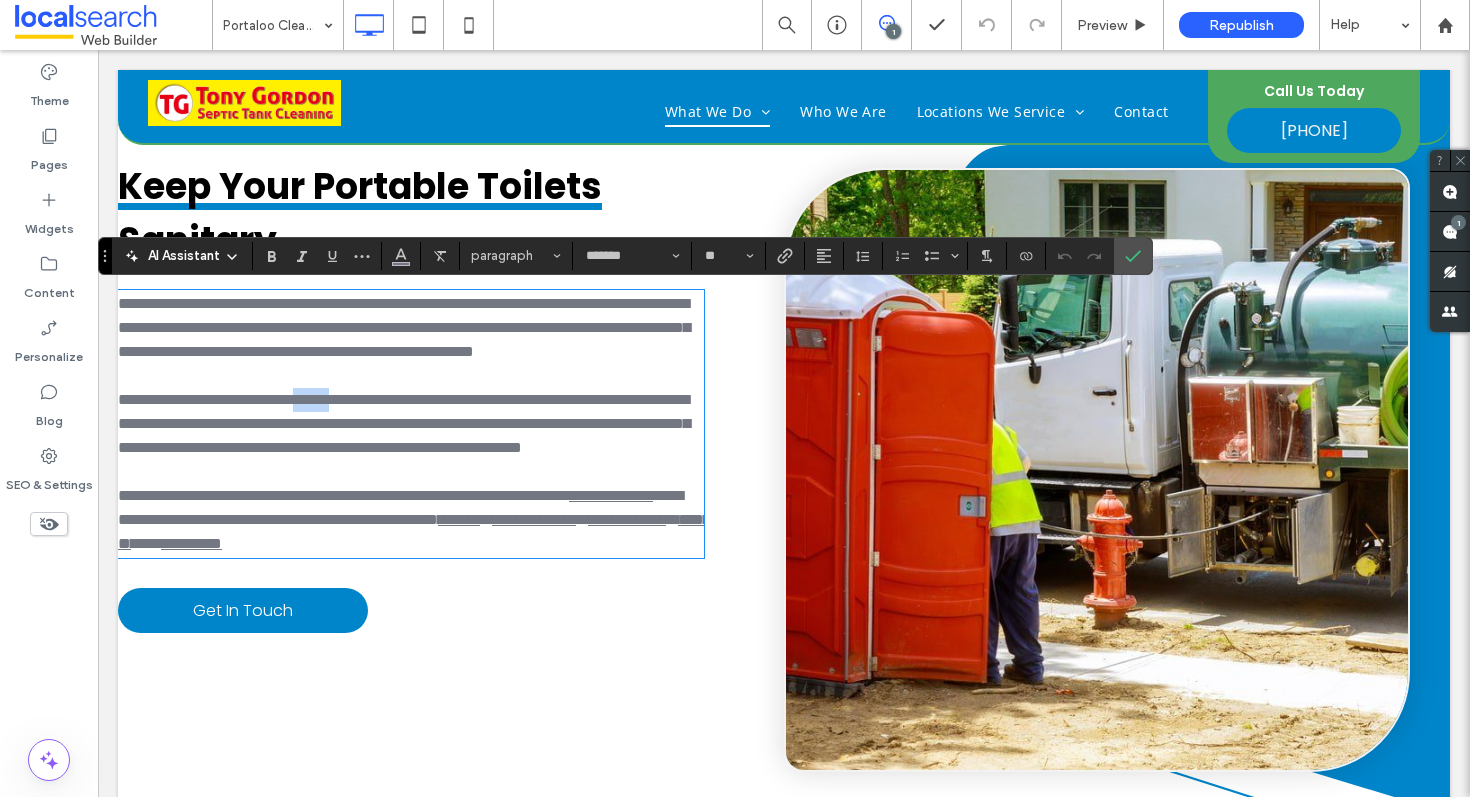 drag, startPoint x: 410, startPoint y: 422, endPoint x: 355, endPoint y: 418, distance: 55.145264 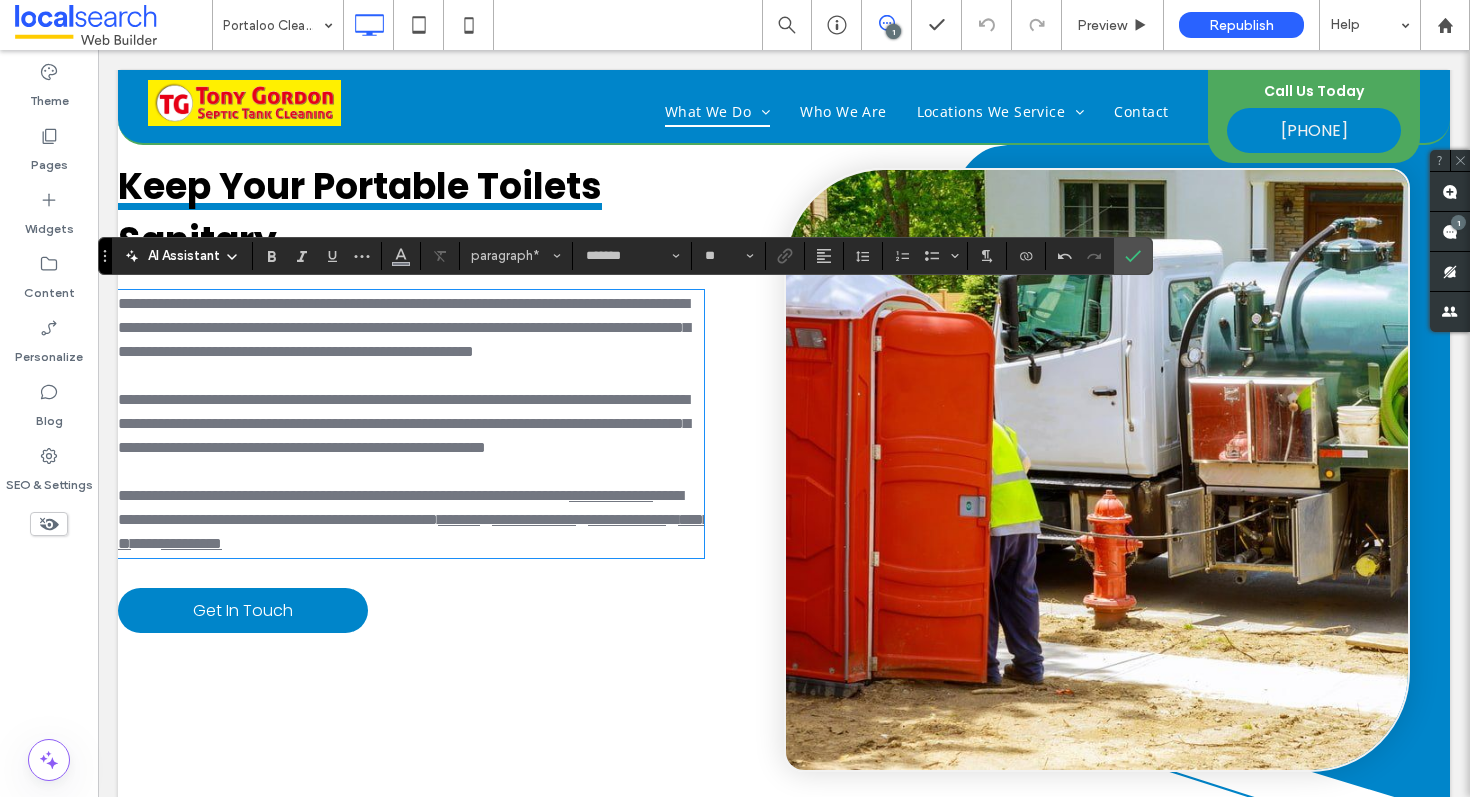 type 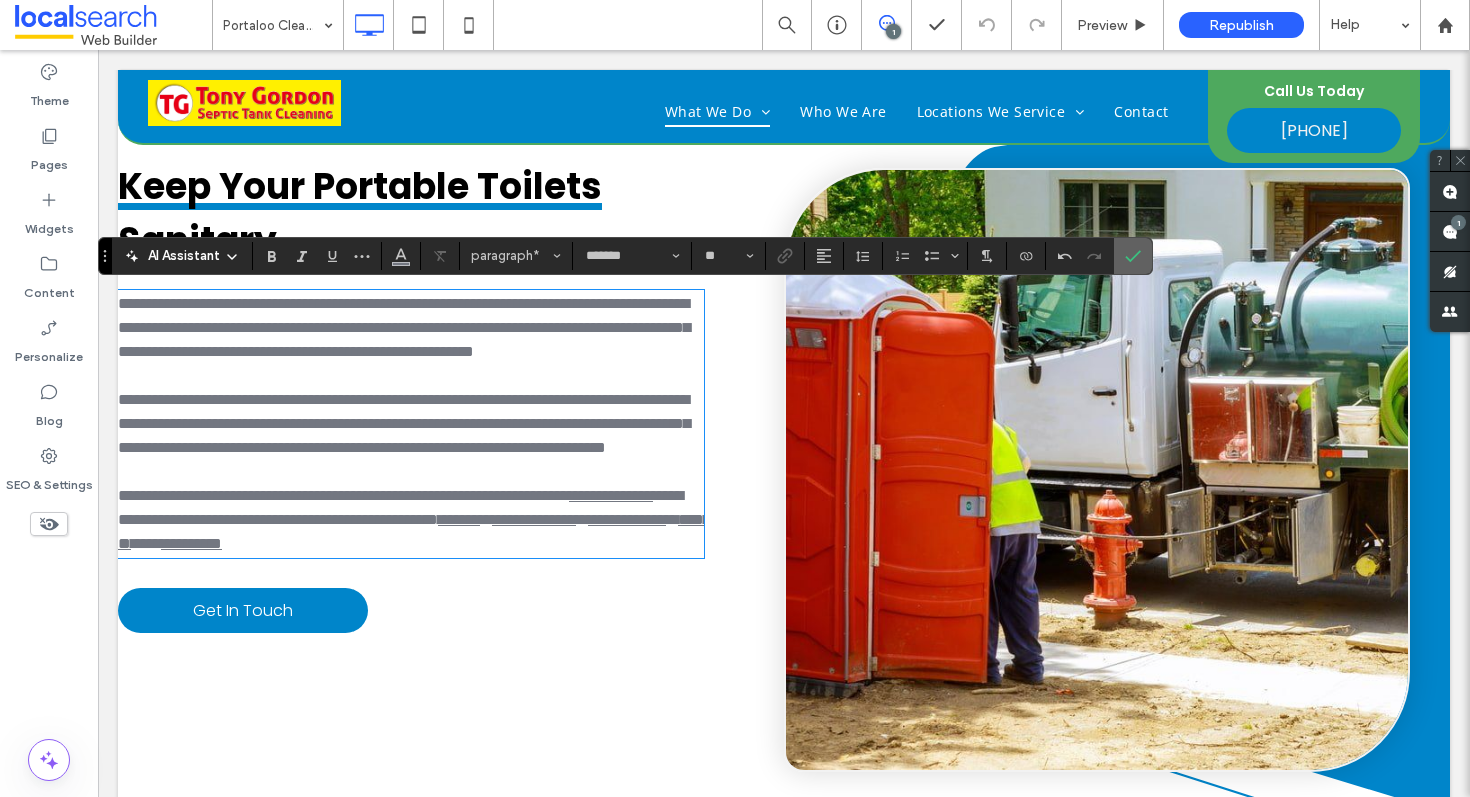 click 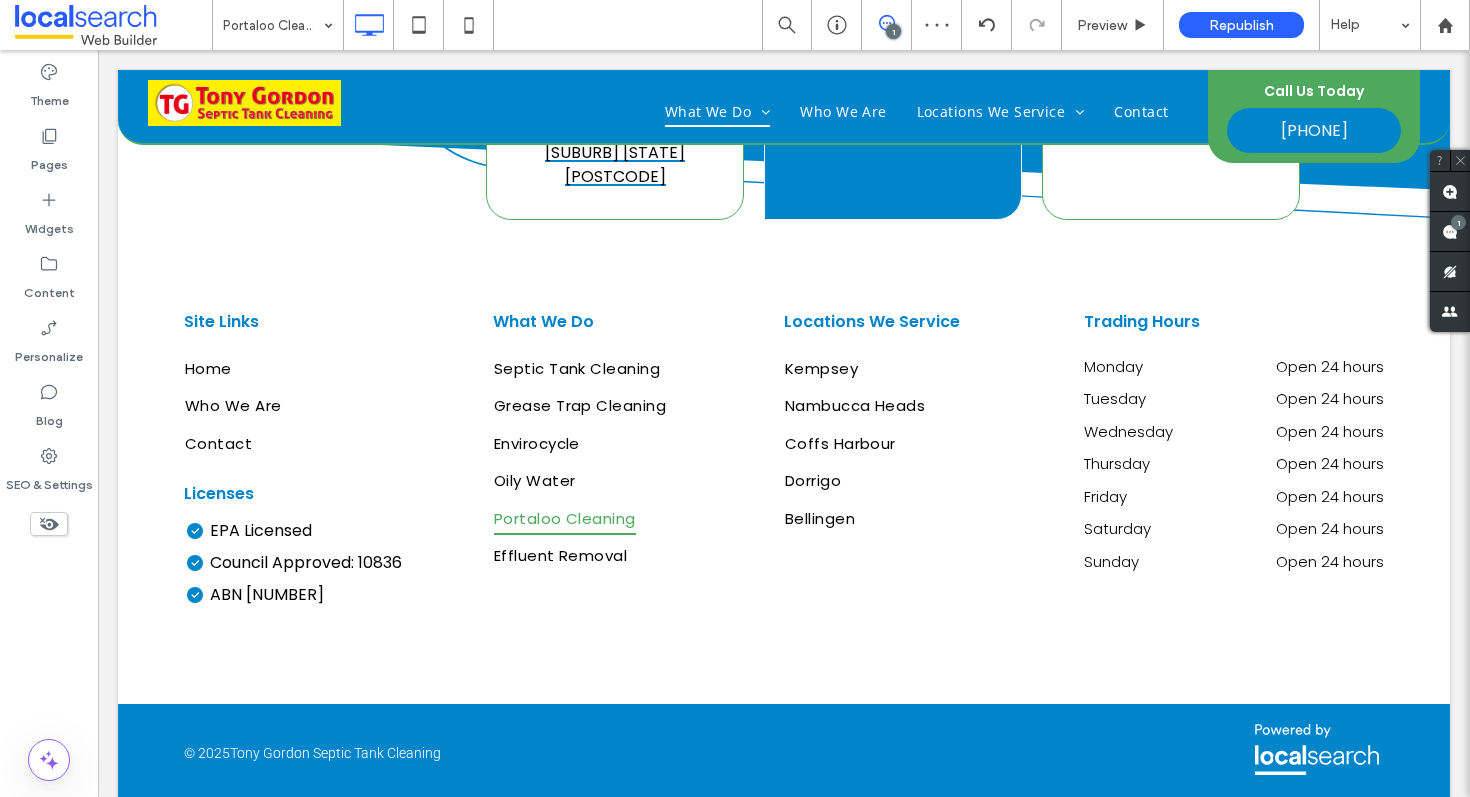 scroll, scrollTop: 2183, scrollLeft: 0, axis: vertical 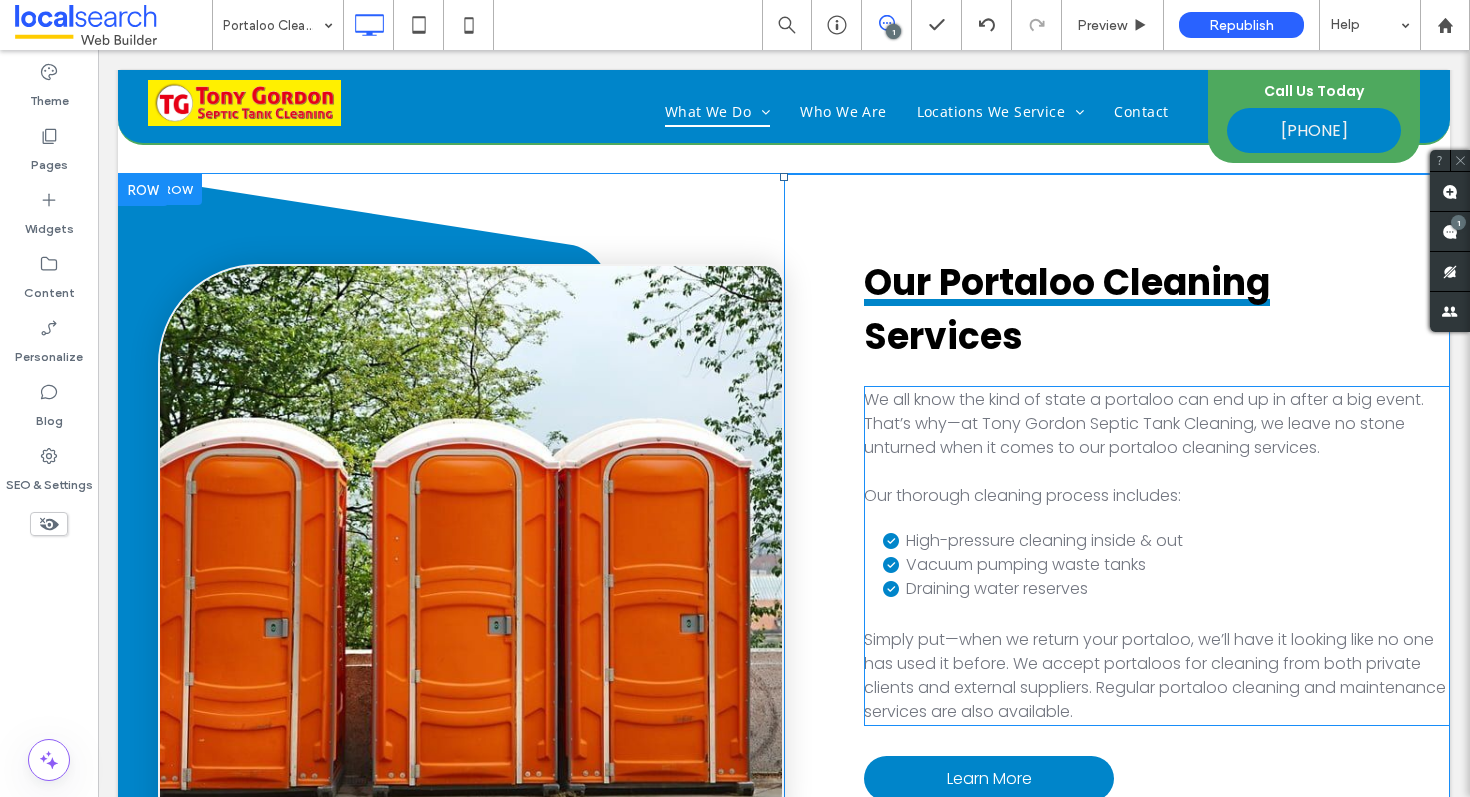 click on "We all know the kind of state a portaloo can end up in after a big event. That’s why—at Tony Gordon Septic Tank Cleaning, we leave no stone unturned when it comes to our portaloo cleaning services." at bounding box center [1144, 423] 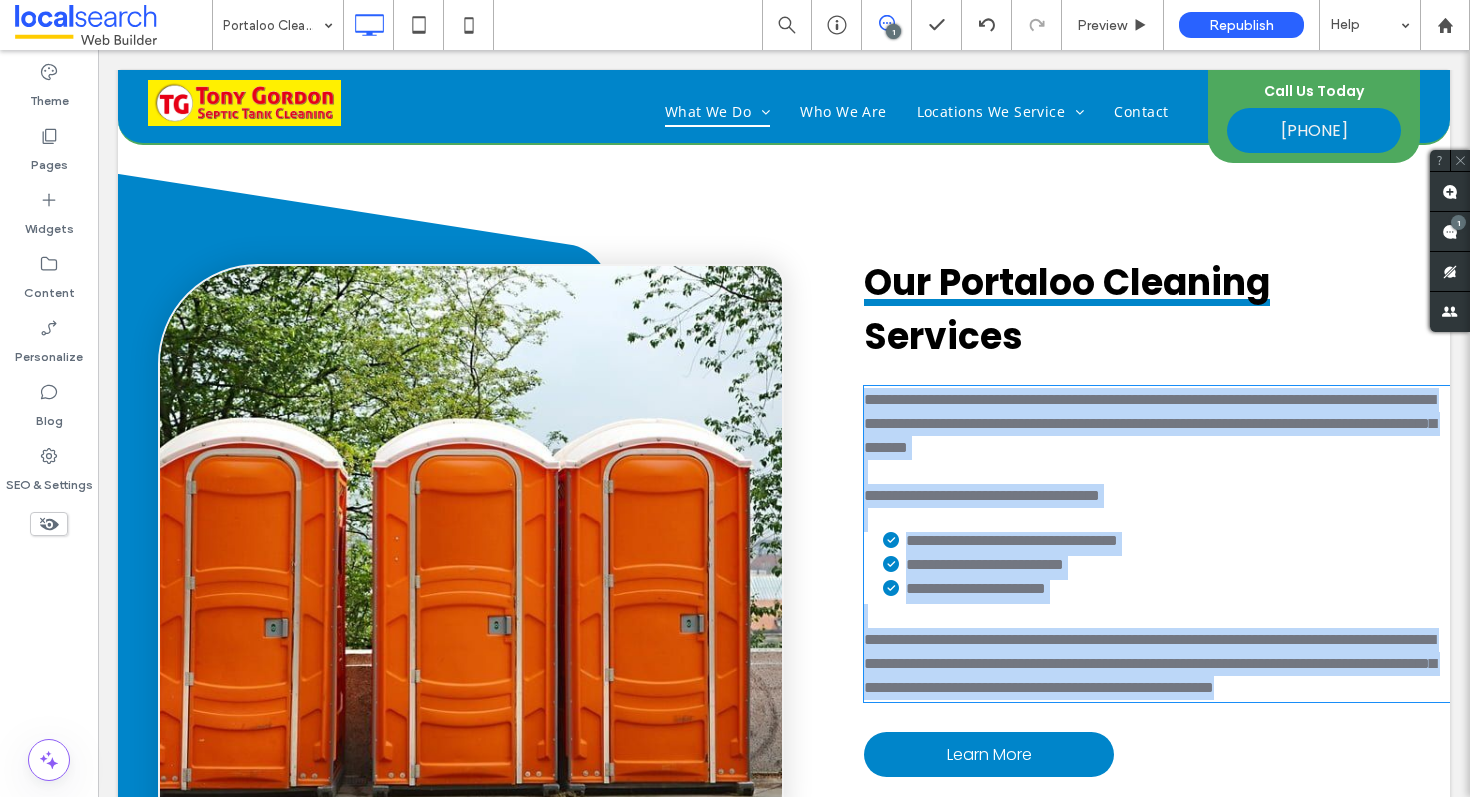 click on "**********" at bounding box center [1150, 423] 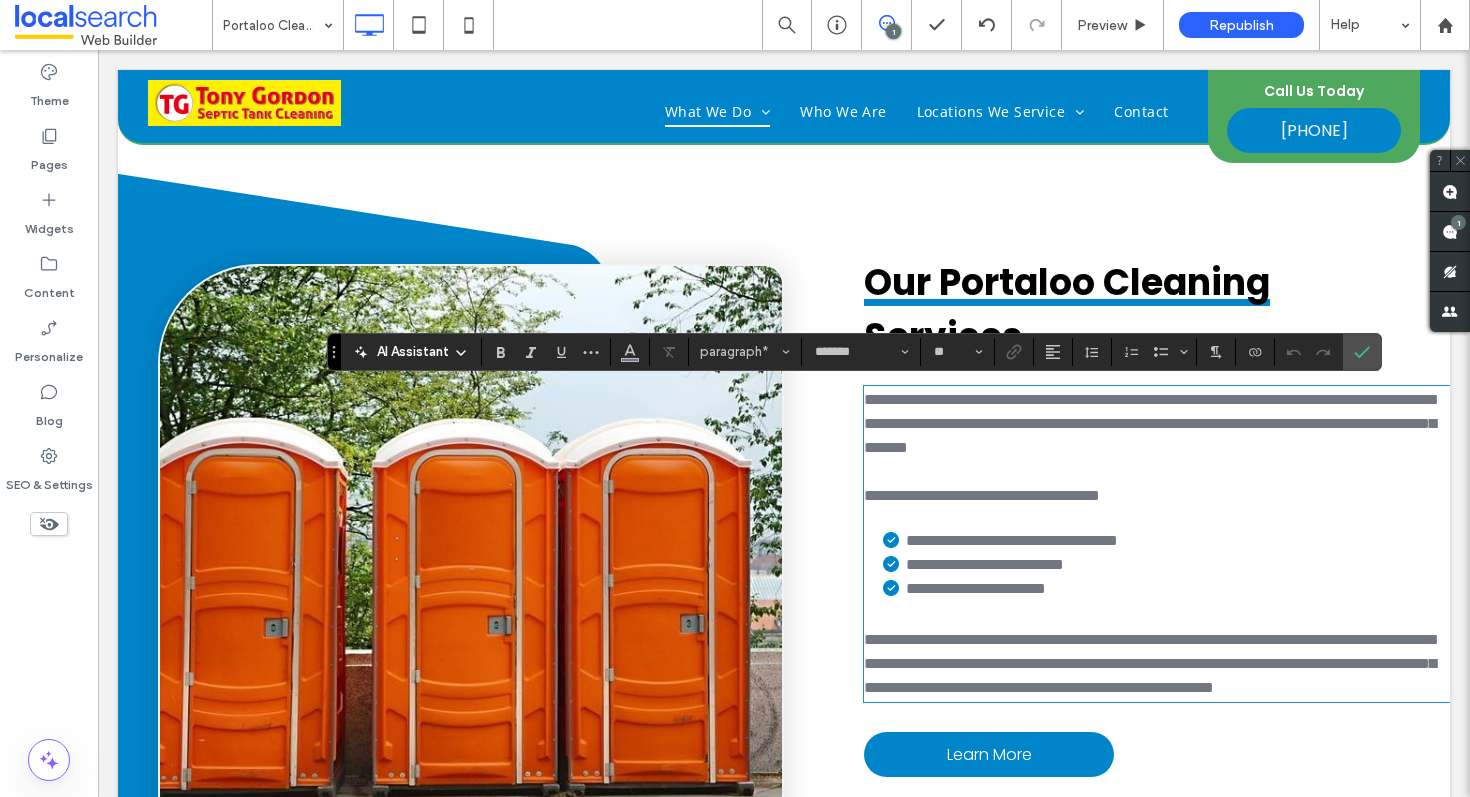 click on "**********" at bounding box center [1150, 423] 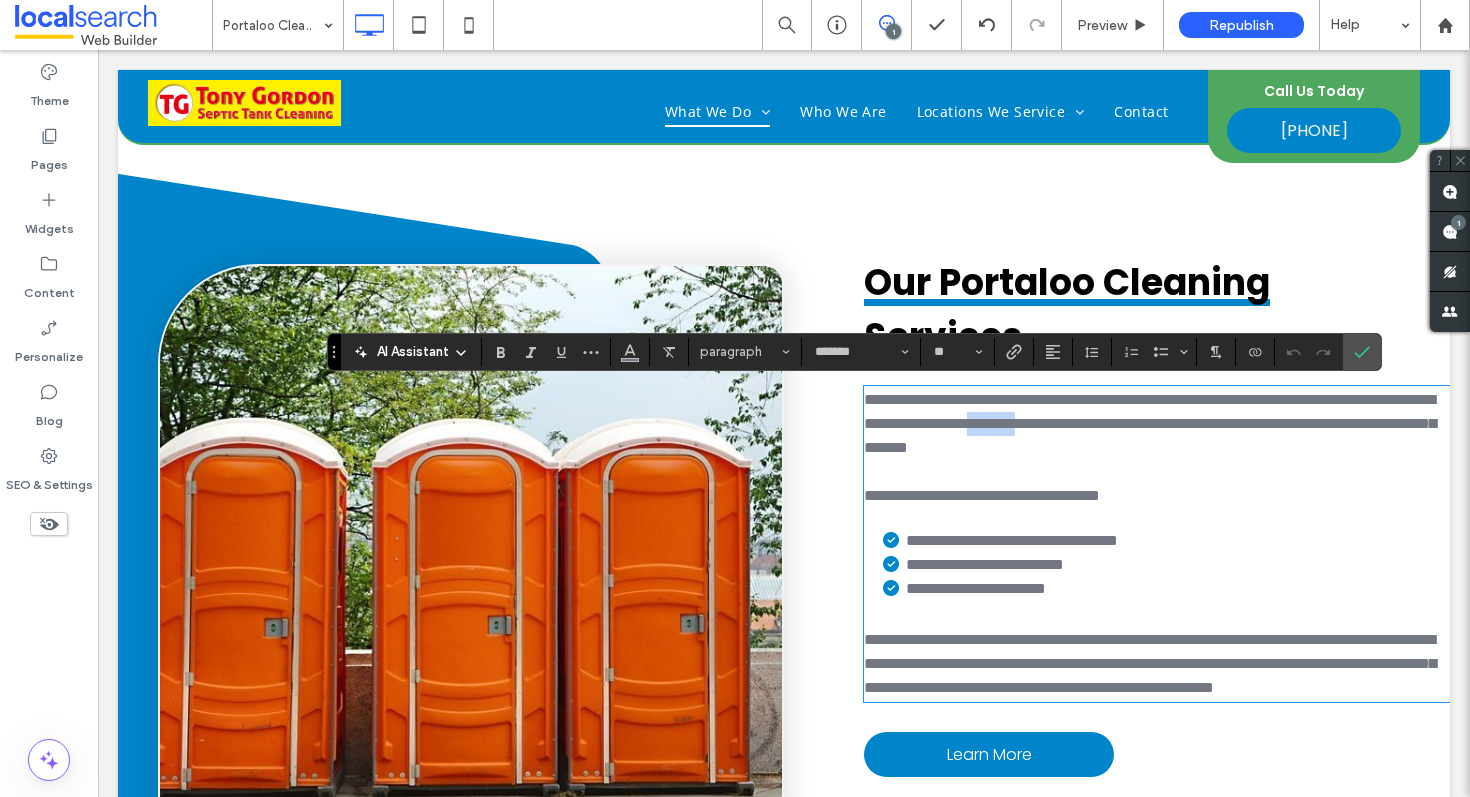 drag, startPoint x: 1174, startPoint y: 425, endPoint x: 1241, endPoint y: 425, distance: 67 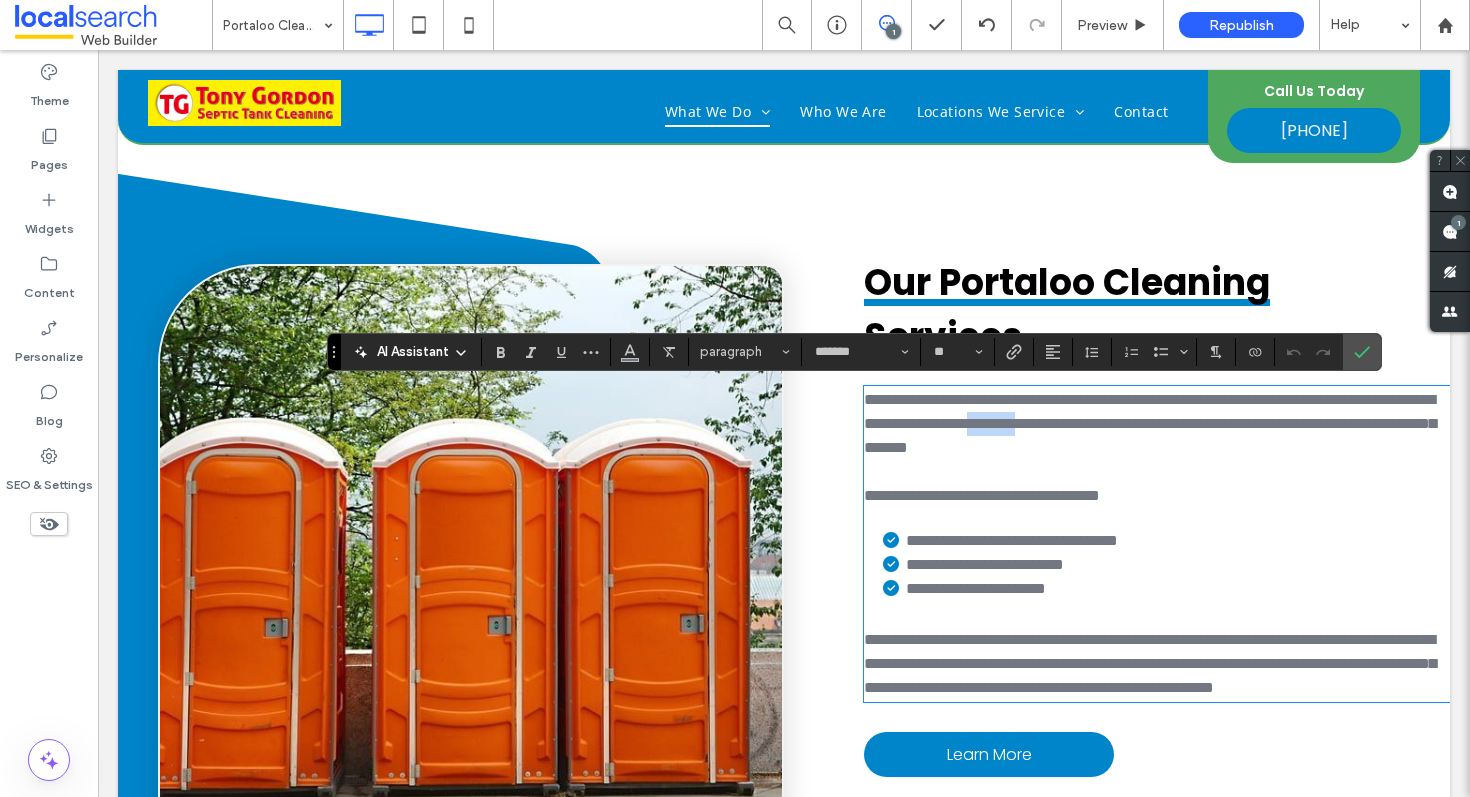 click on "**********" at bounding box center [1150, 423] 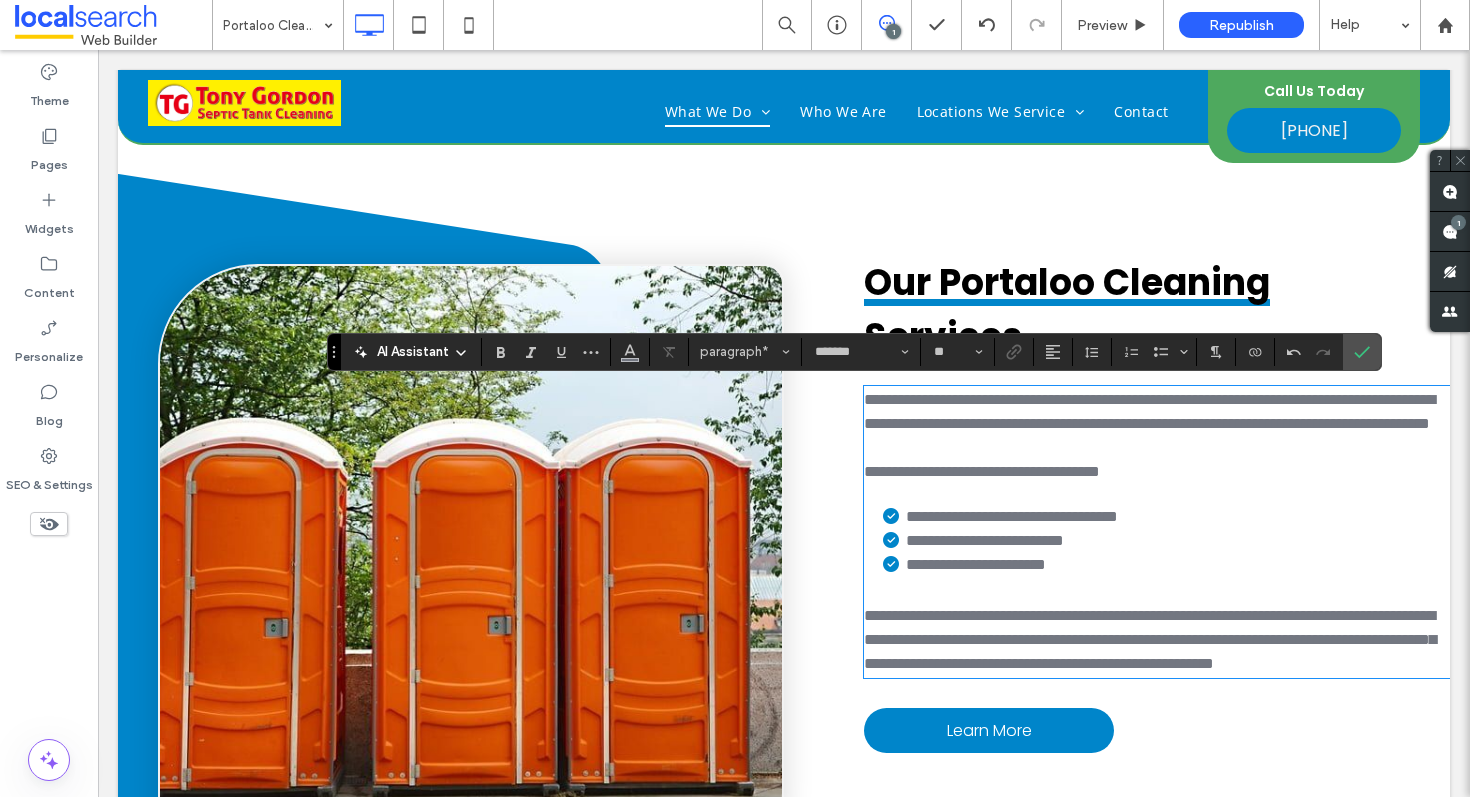 type 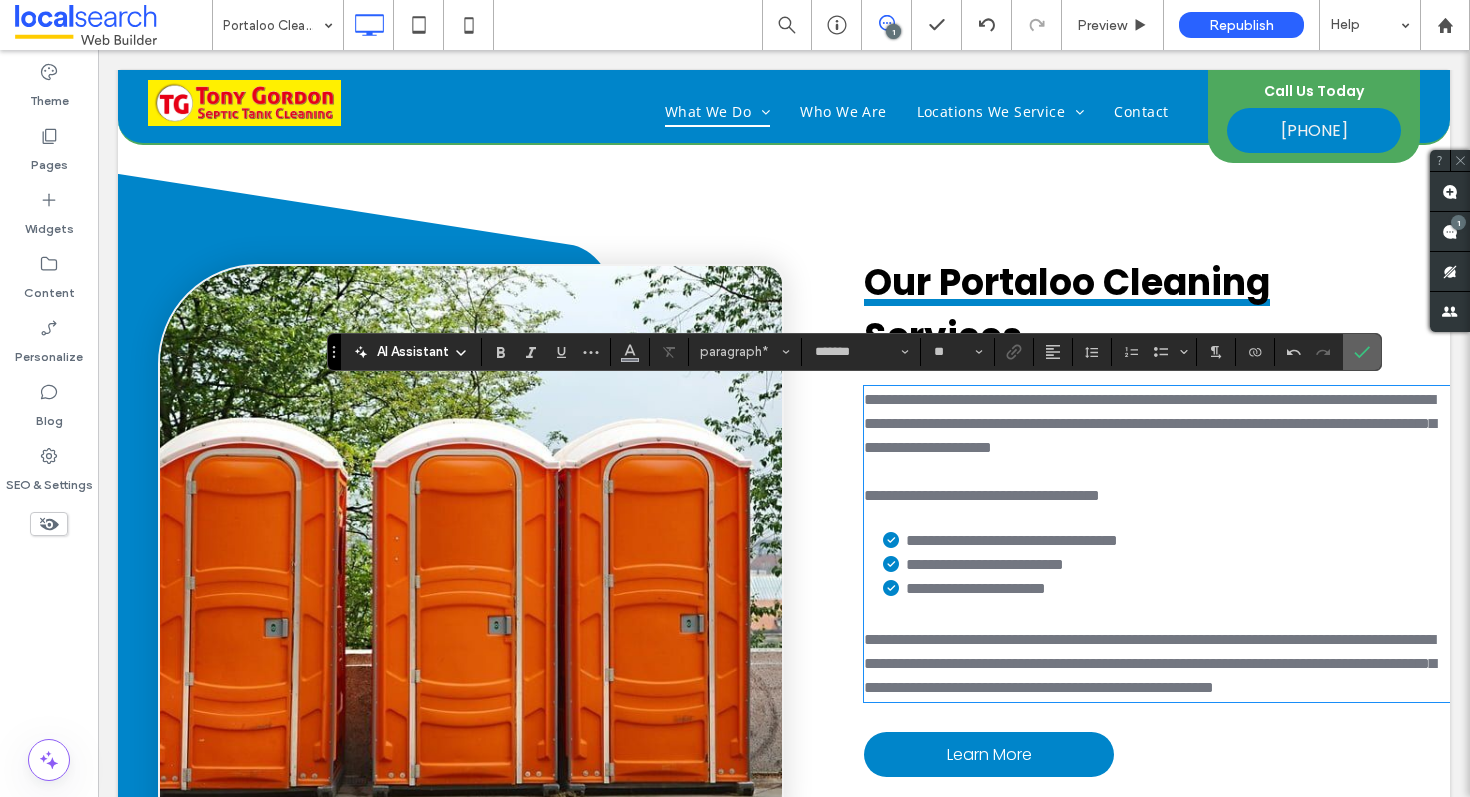 click at bounding box center [1362, 352] 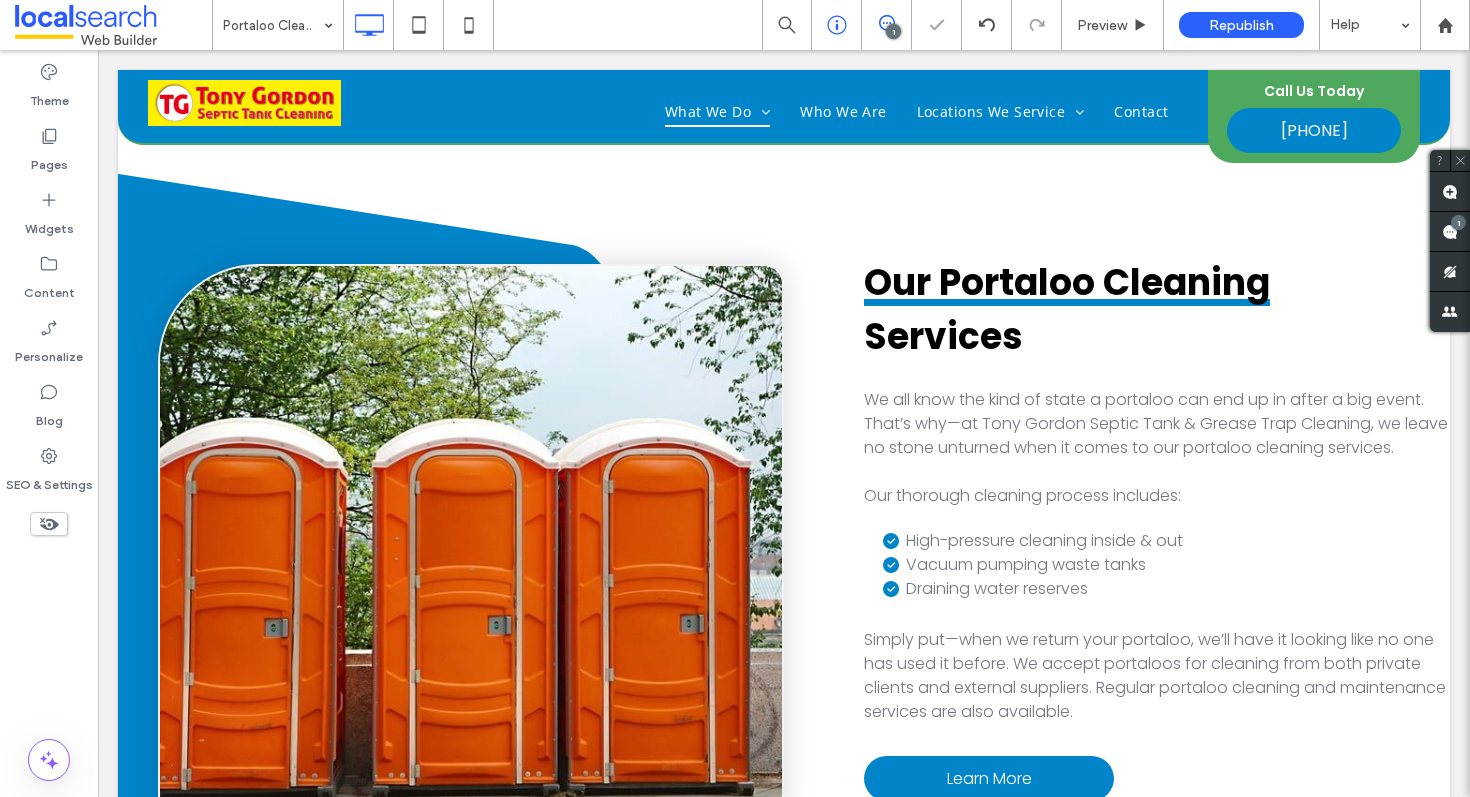 scroll, scrollTop: 4464, scrollLeft: 0, axis: vertical 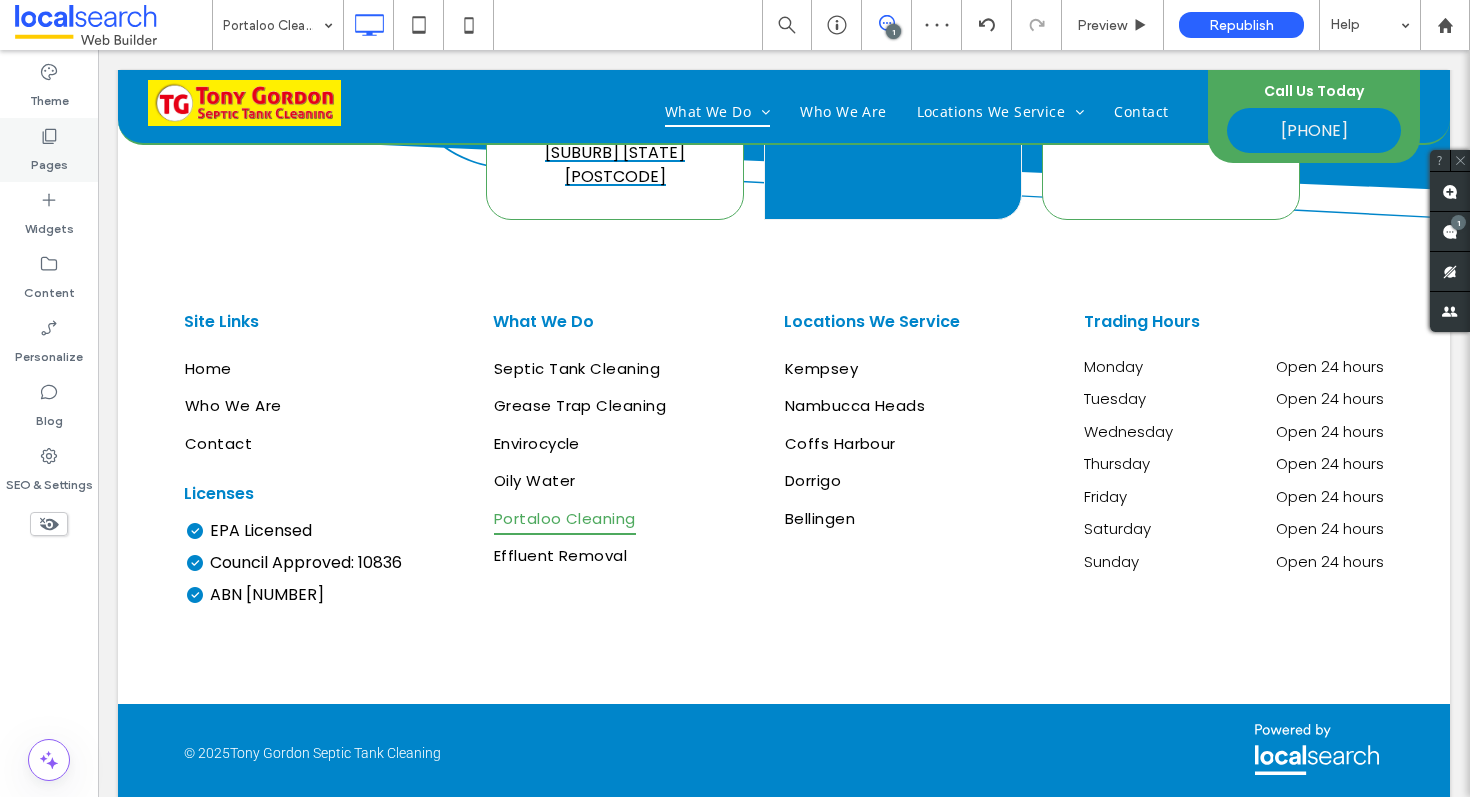click on "Pages" at bounding box center (49, 150) 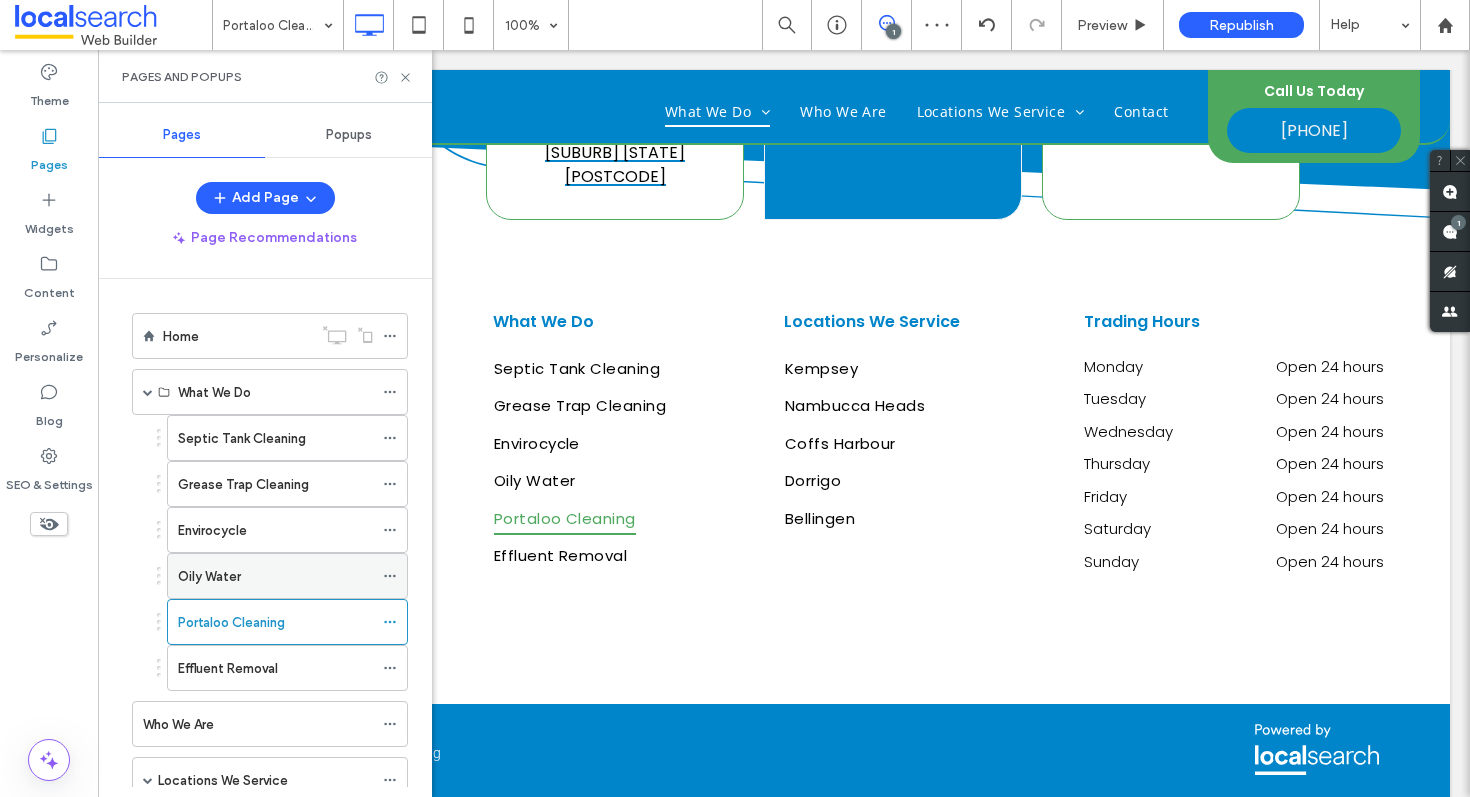 scroll, scrollTop: 122, scrollLeft: 0, axis: vertical 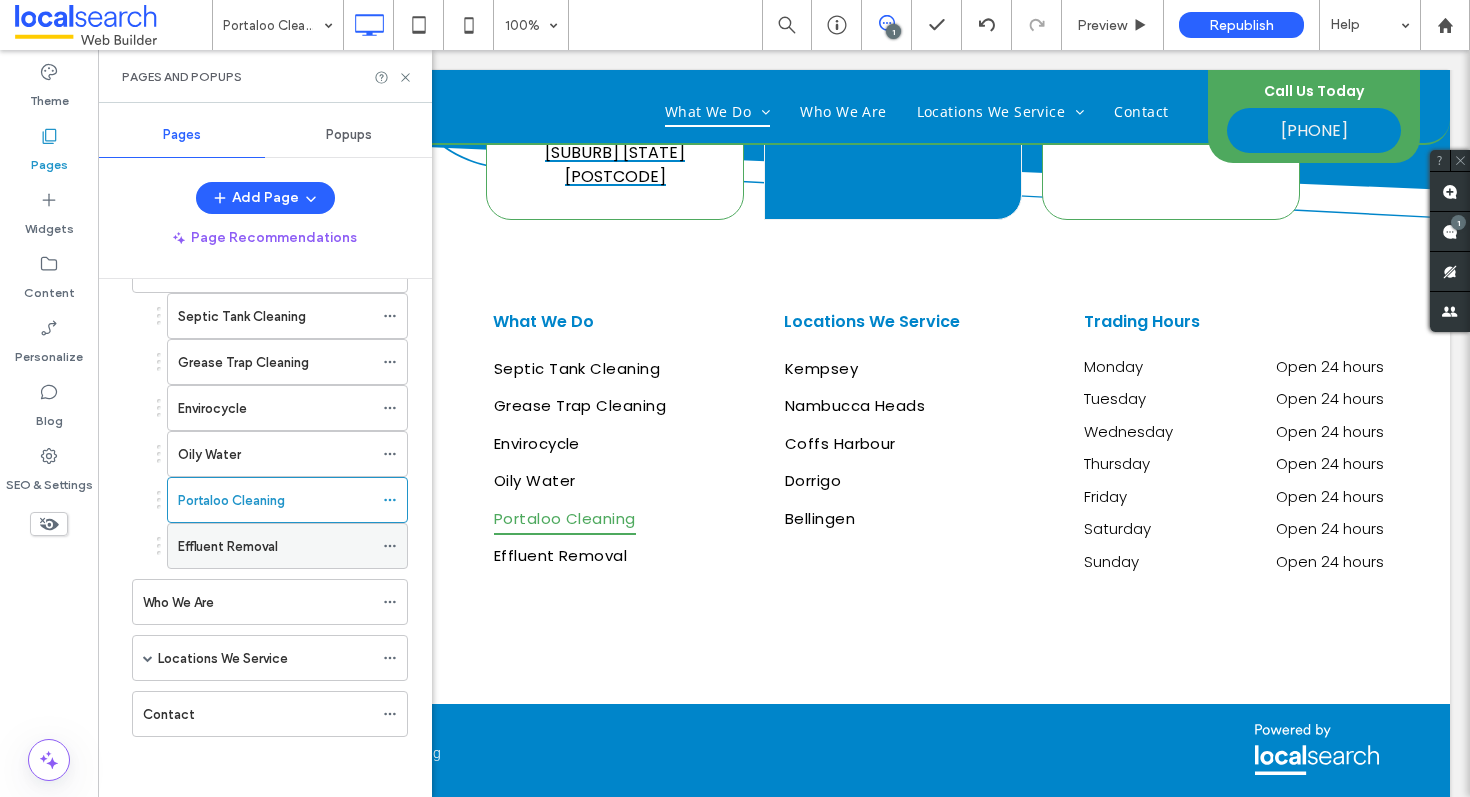 click on "Effluent Removal" at bounding box center (275, 546) 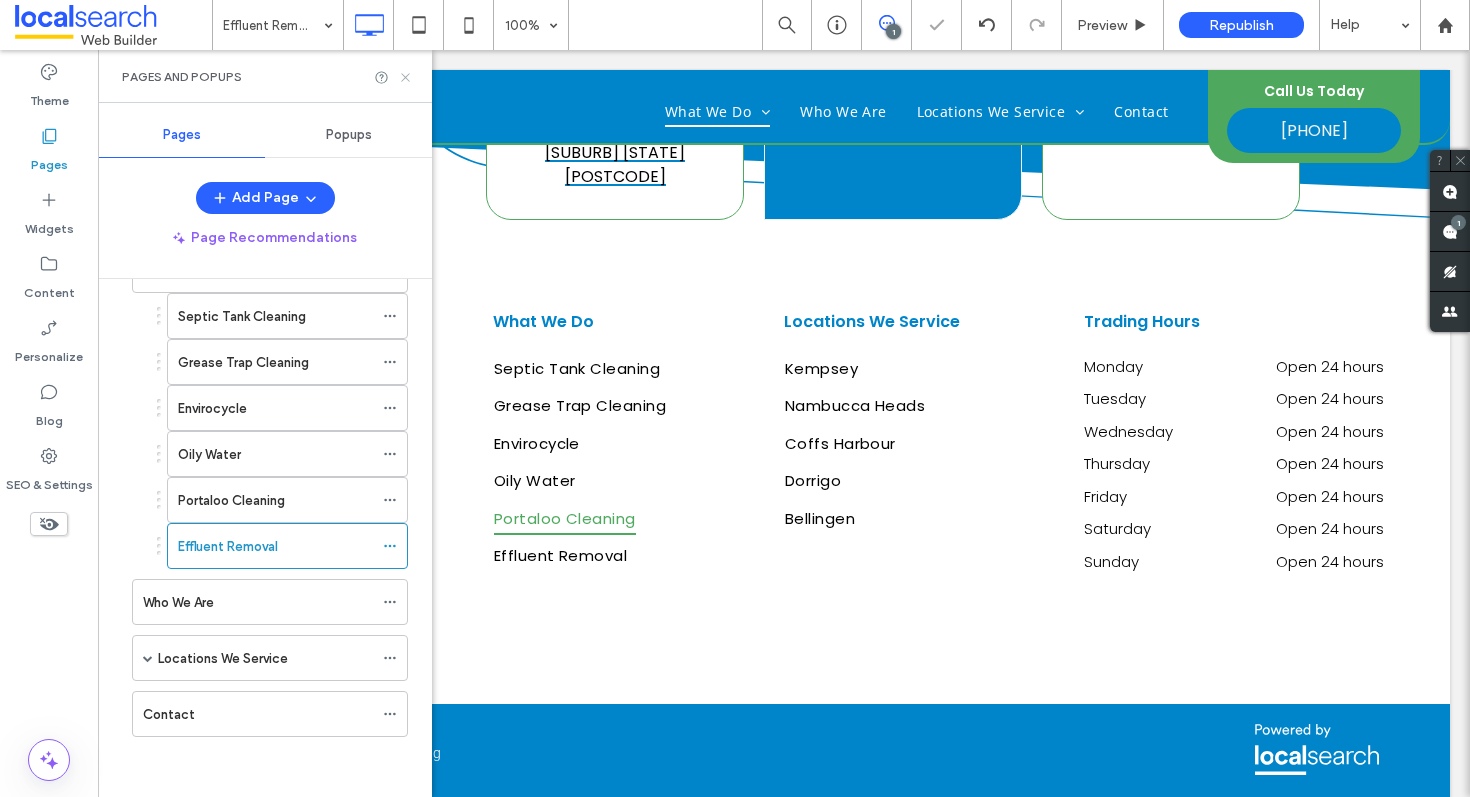 click 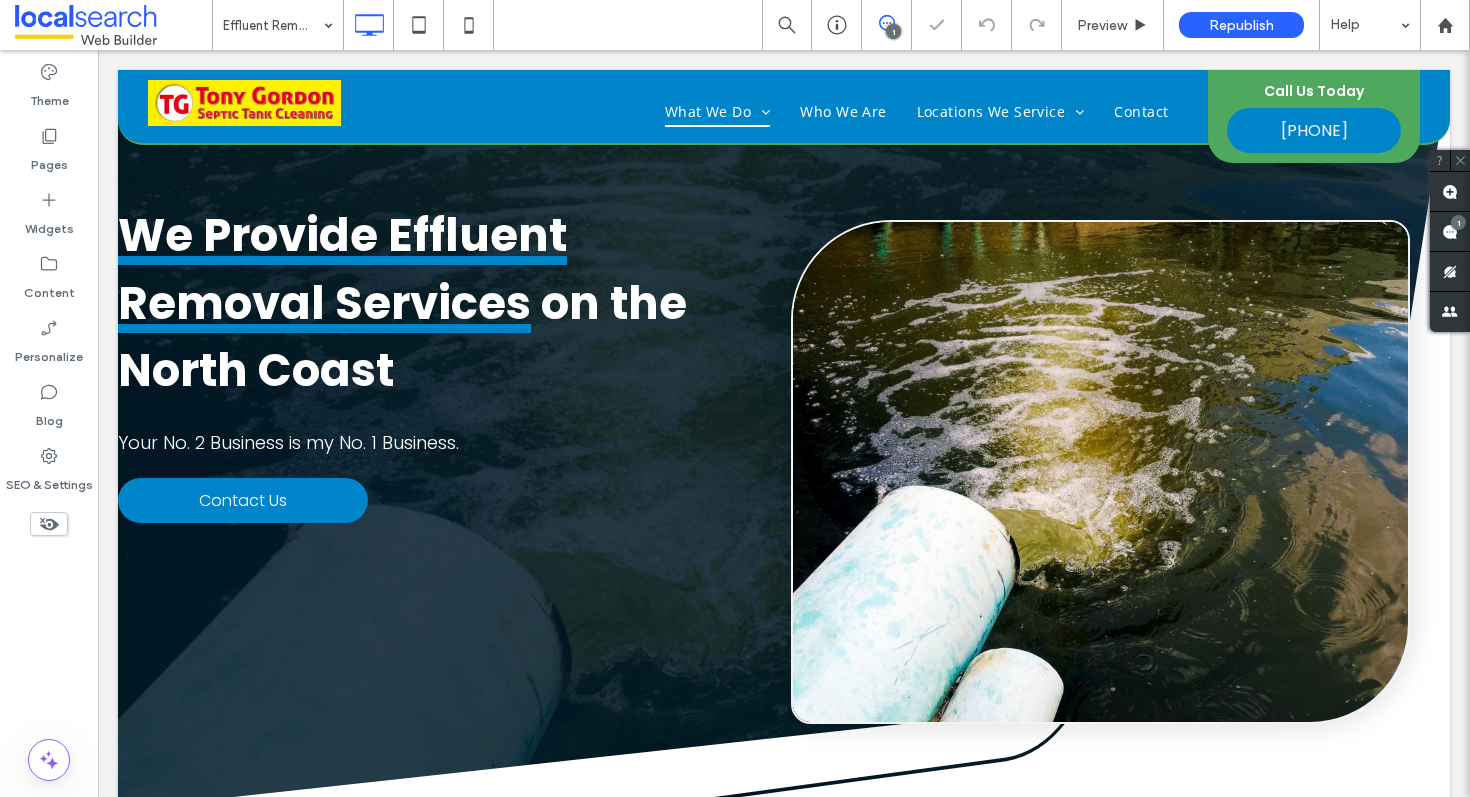scroll, scrollTop: 960, scrollLeft: 0, axis: vertical 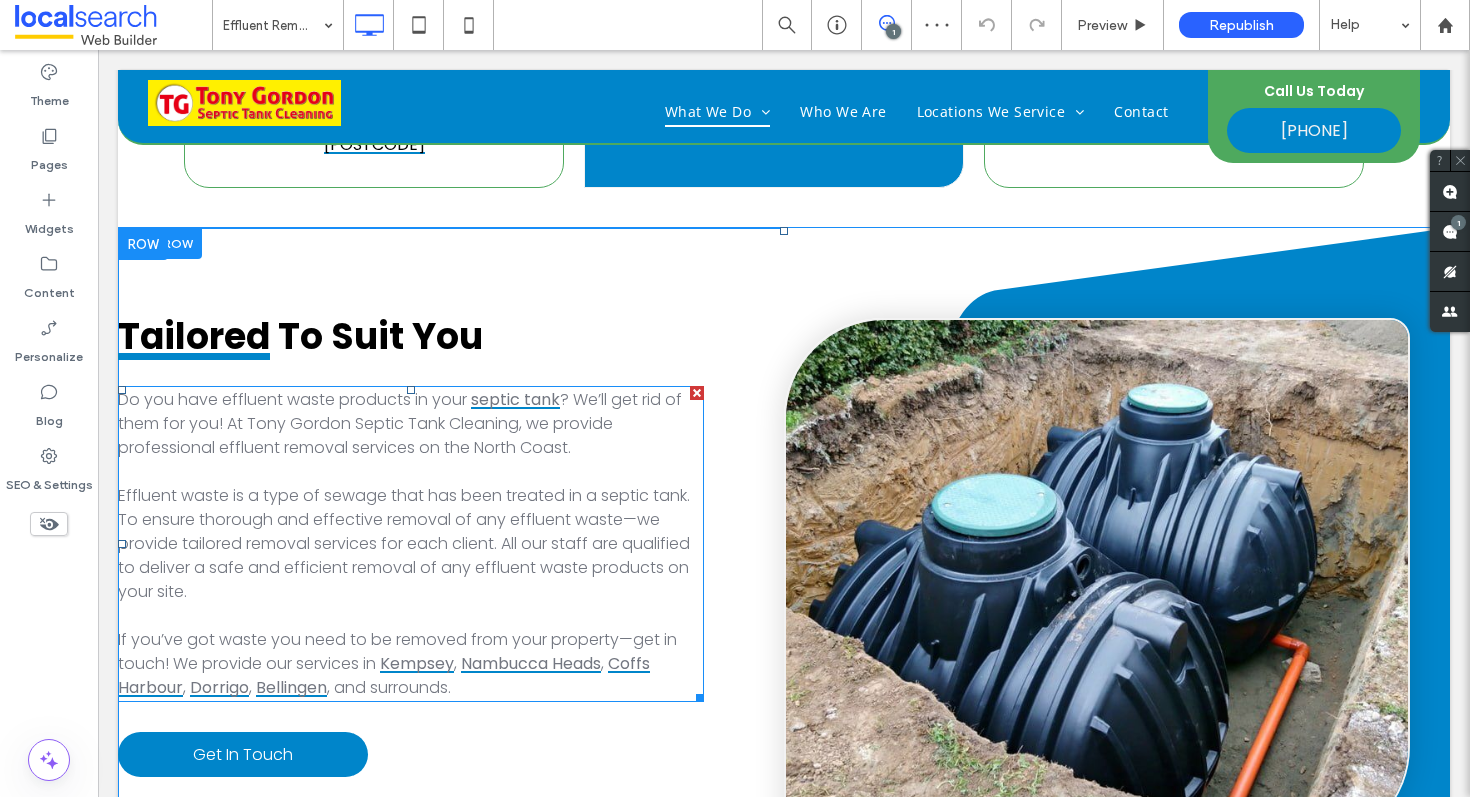 click on "? We’ll get rid of them for you! At Tony Gordon Septic Tank Cleaning, we provide professional effluent removal services on the North Coast." at bounding box center (400, 423) 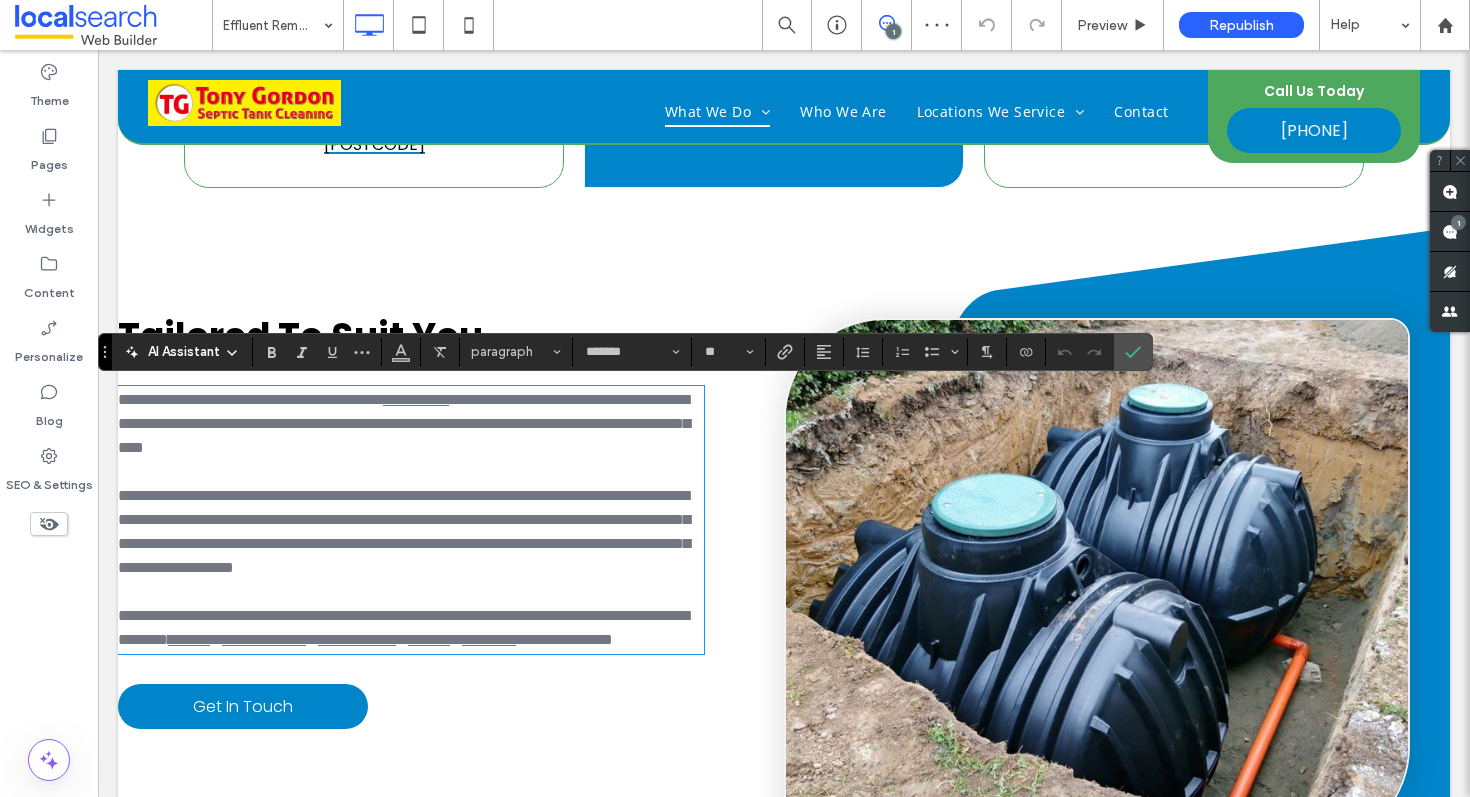 click on "**********" at bounding box center (404, 423) 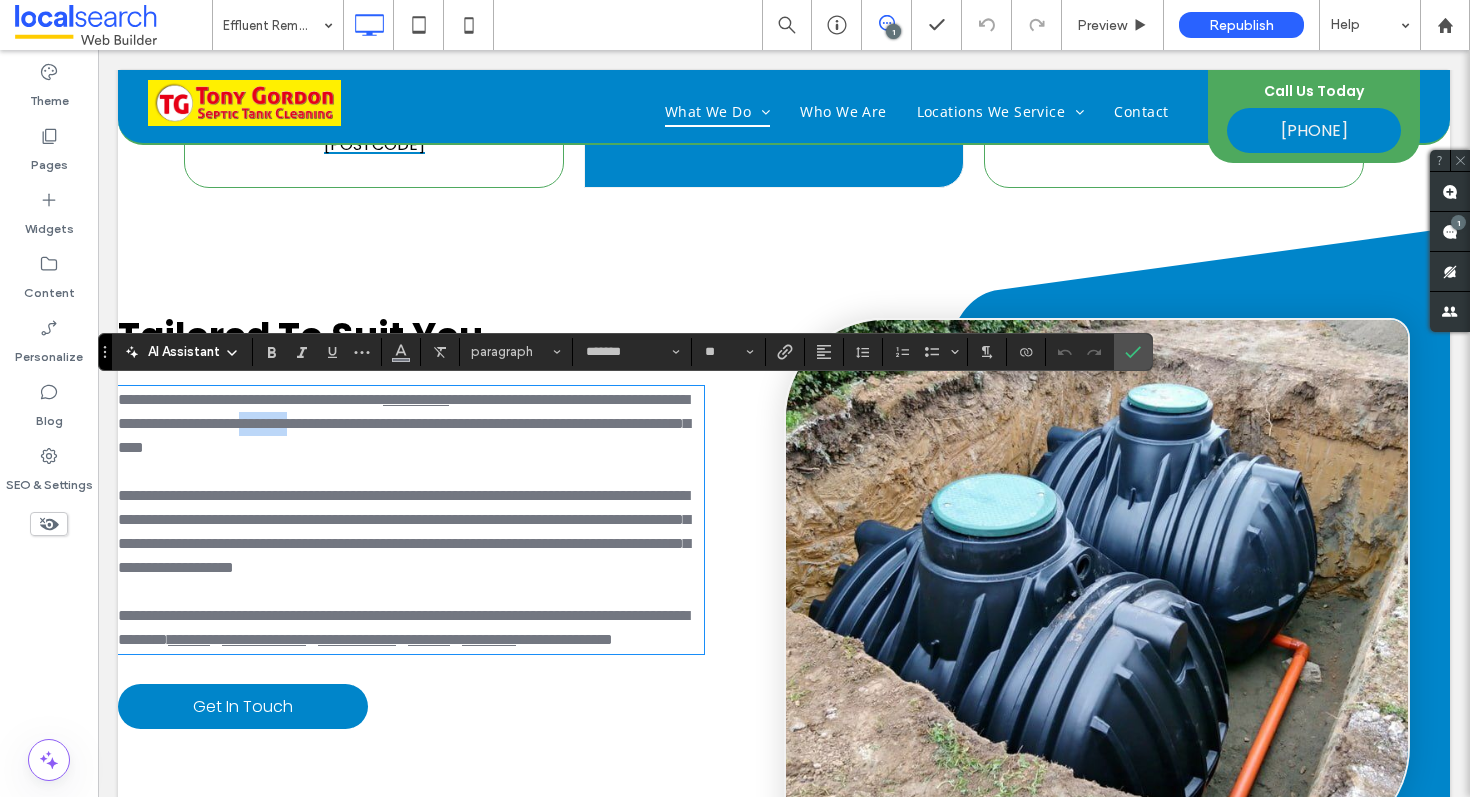 drag, startPoint x: 450, startPoint y: 421, endPoint x: 516, endPoint y: 421, distance: 66 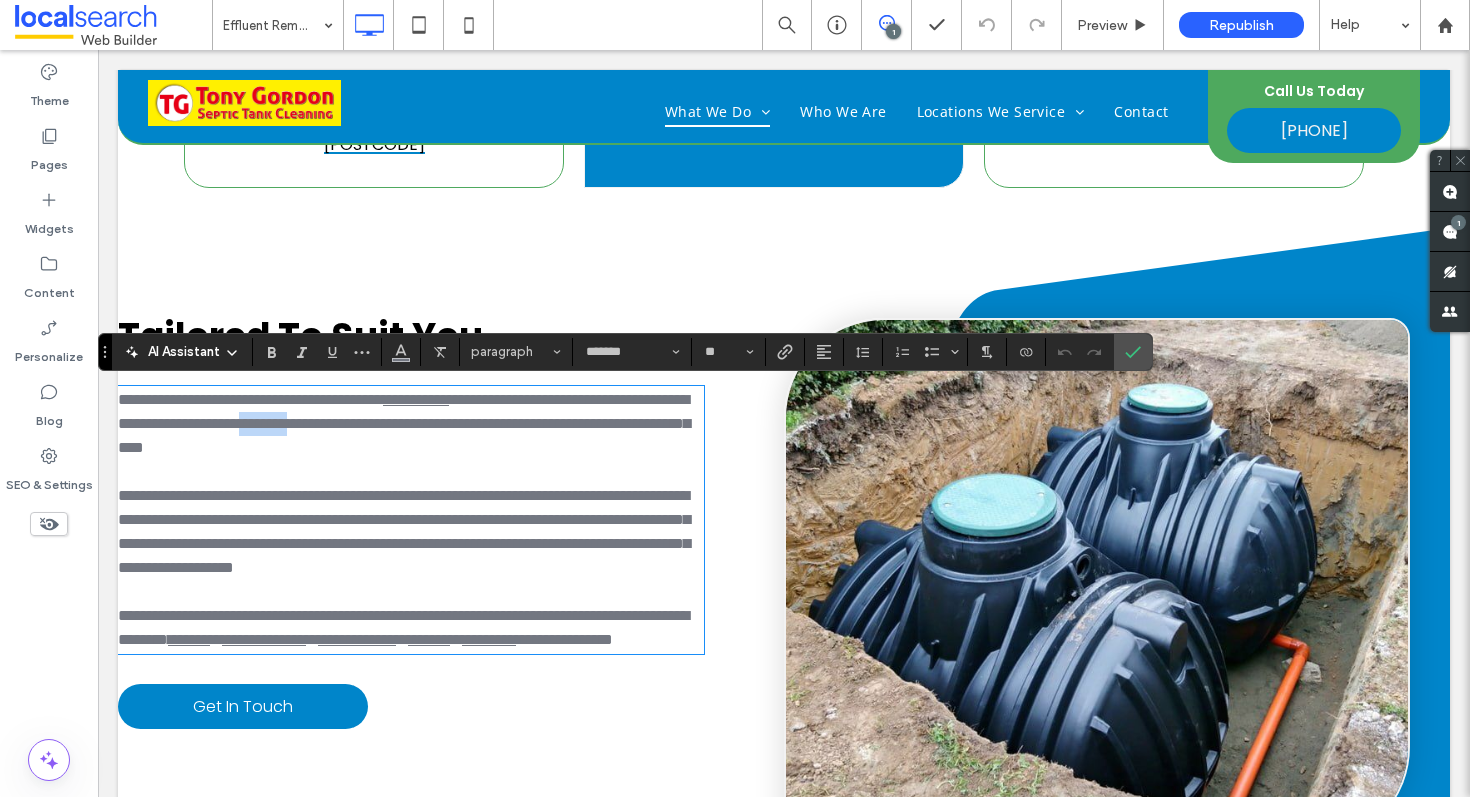 click on "**********" at bounding box center [404, 423] 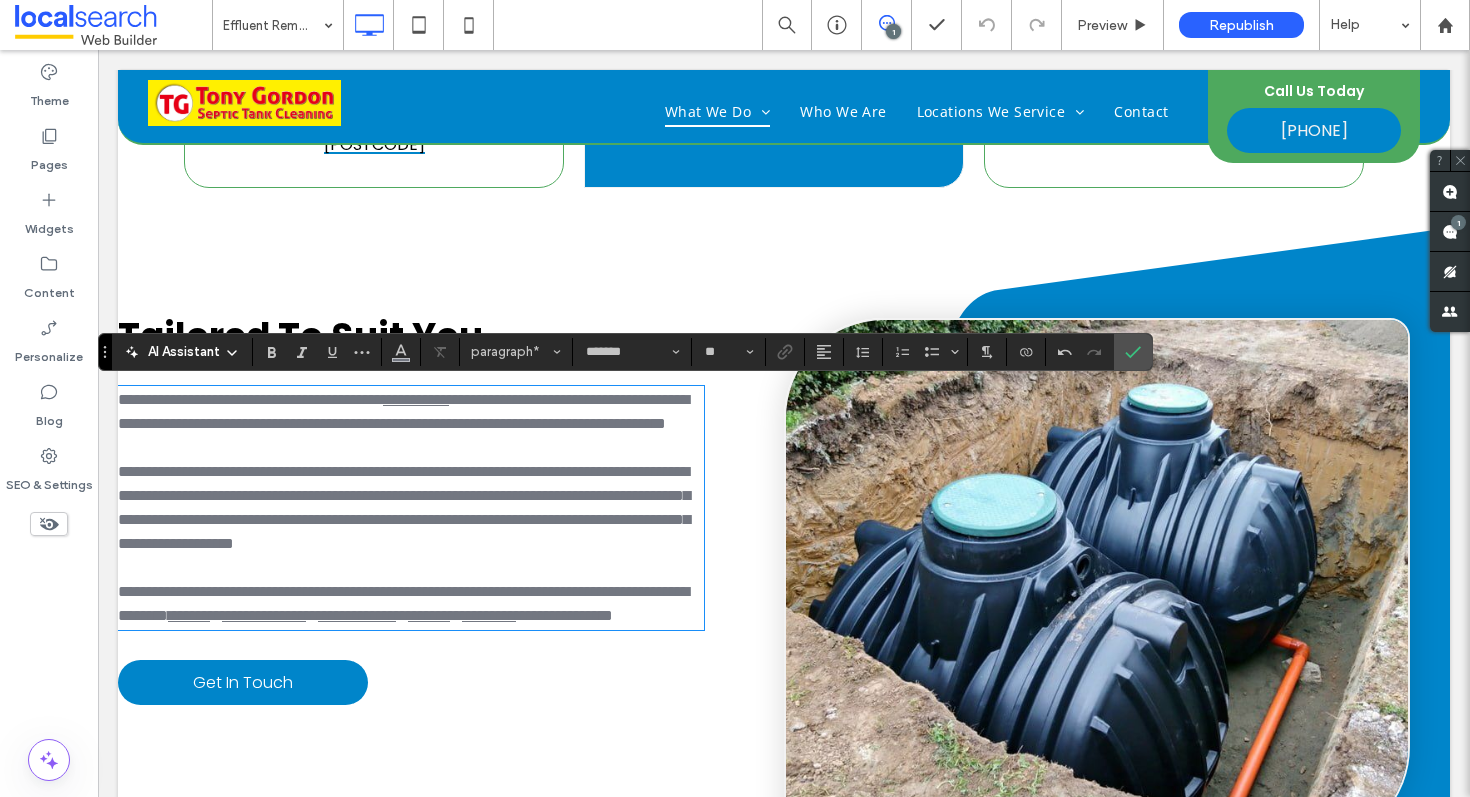 type 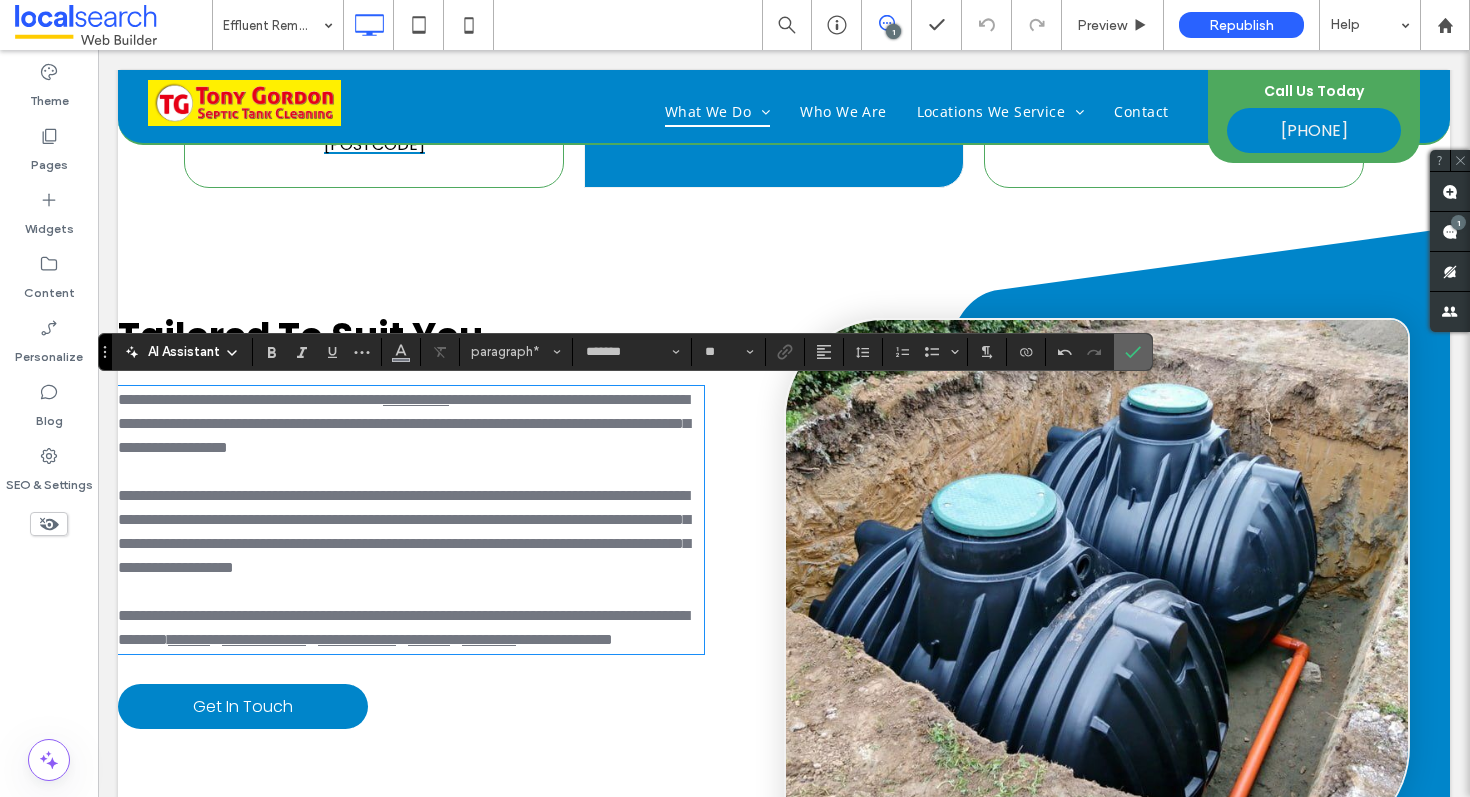click 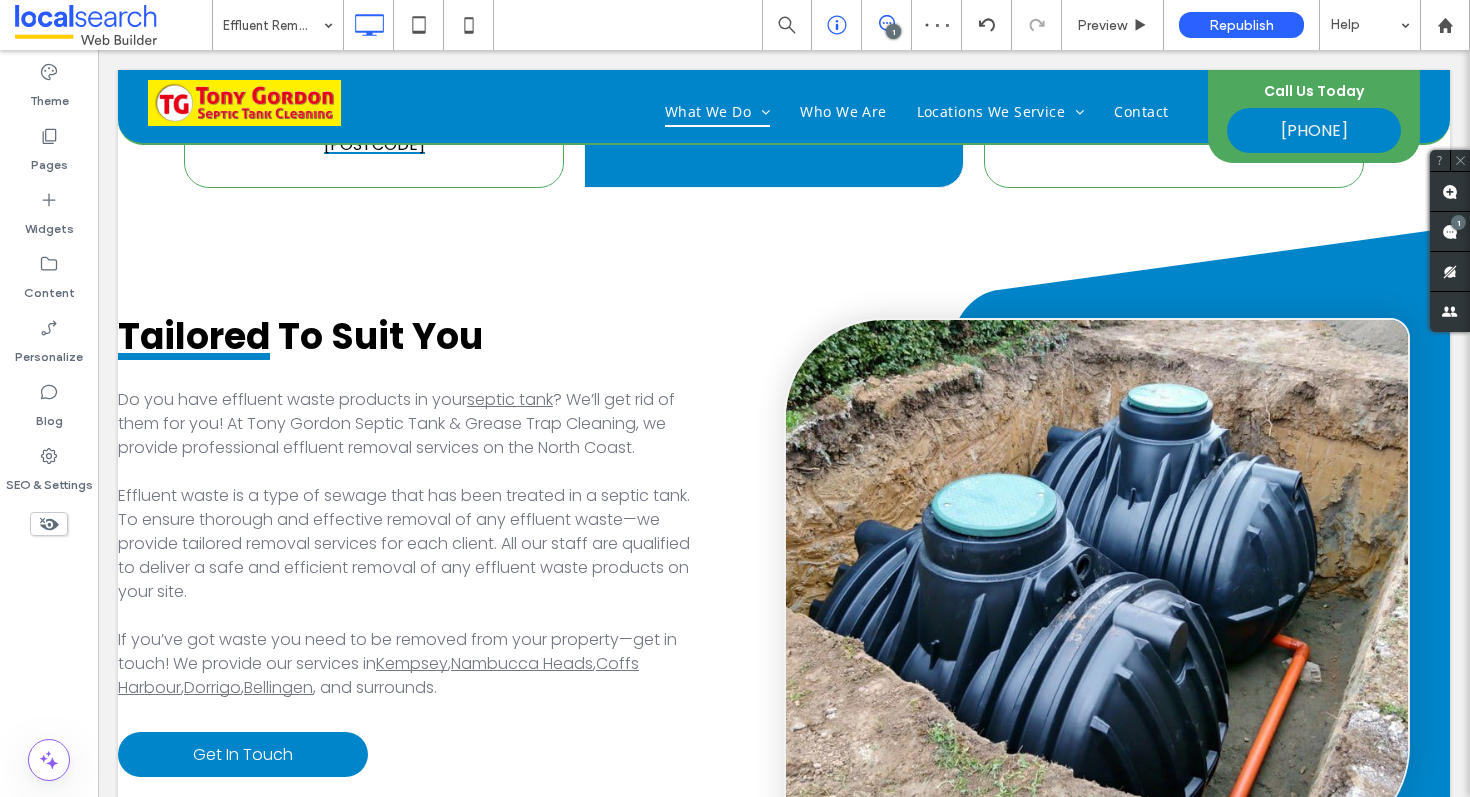 scroll, scrollTop: 2030, scrollLeft: 0, axis: vertical 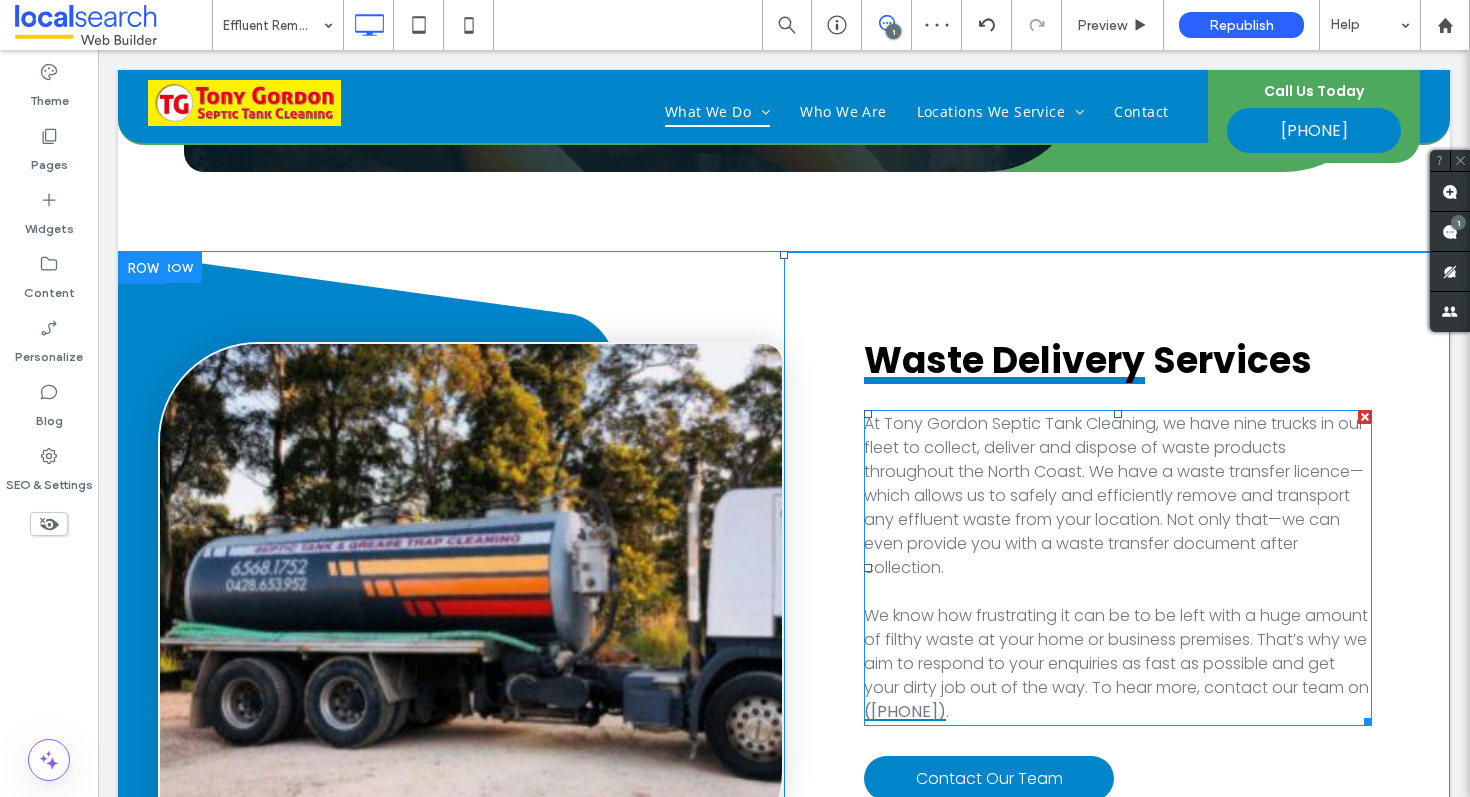 click on "At Tony Gordon Septic Tank Cleaning, we have nine trucks in our fleet to collect, deliver and dispose of waste products throughout the North Coast. We have a waste transfer licence—which allows us to safely and efficiently remove and transport any effluent waste from your location. Not only that—we can even provide you with a waste transfer document after collection." at bounding box center (1114, 495) 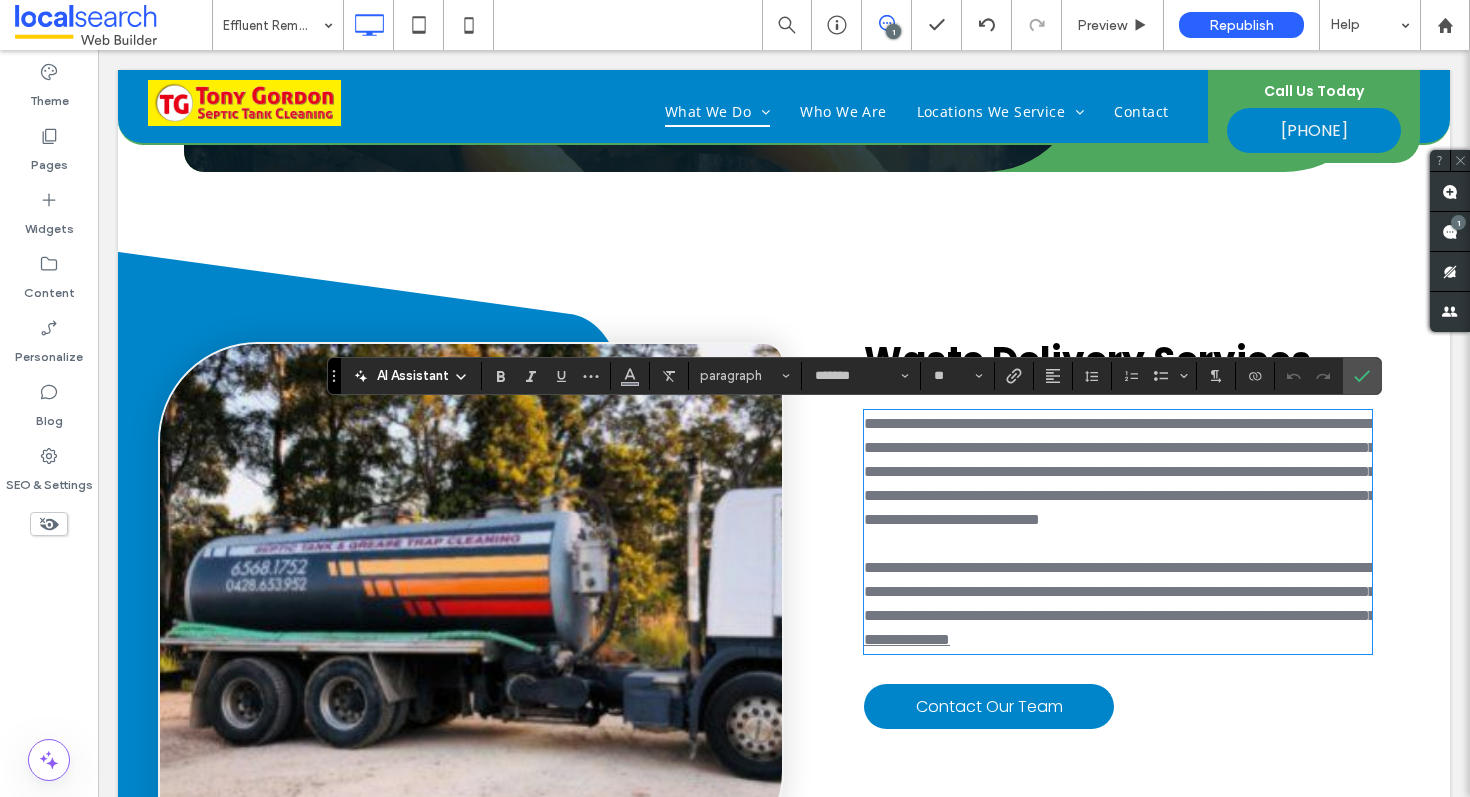 click on "**********" at bounding box center (1120, 471) 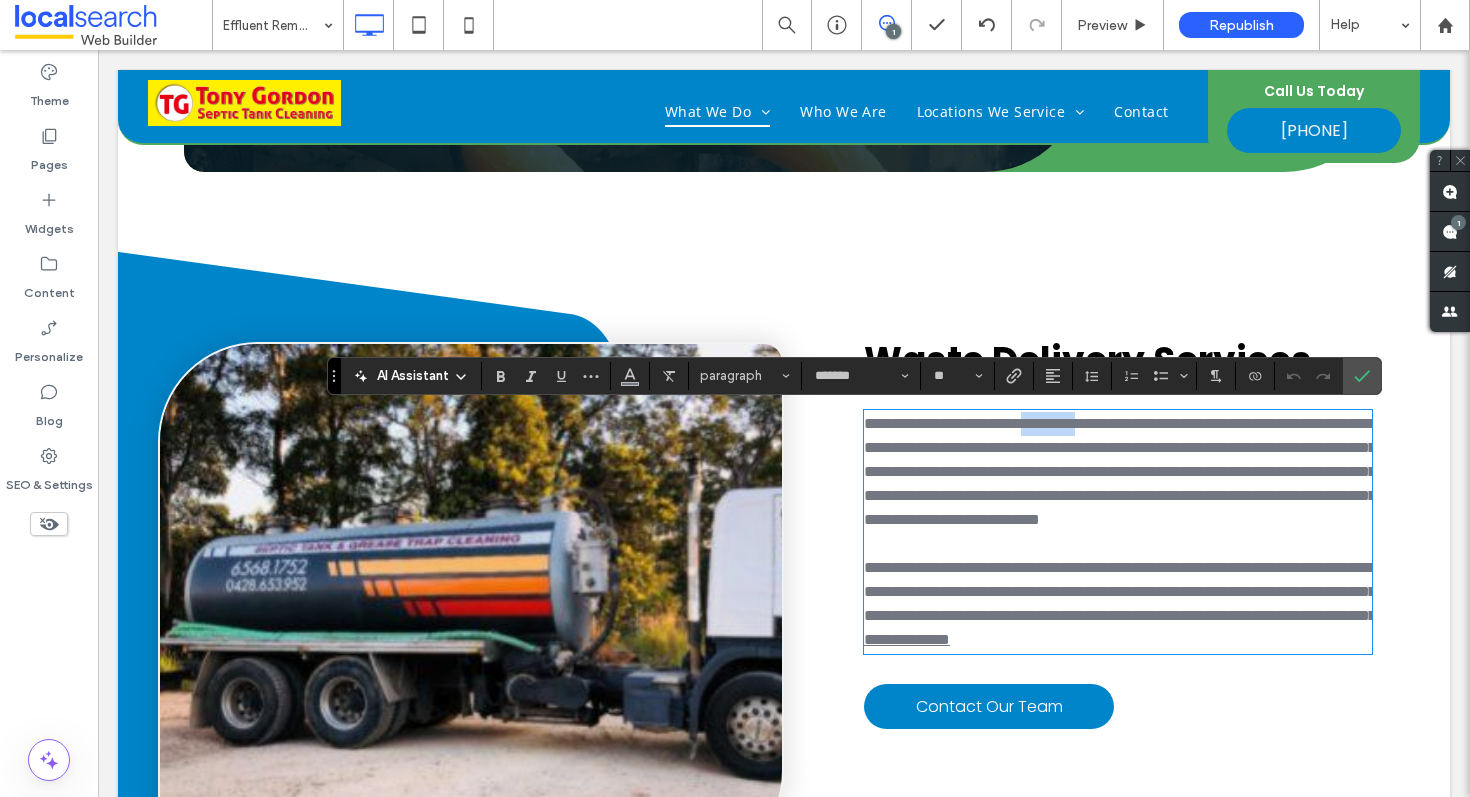 drag, startPoint x: 1145, startPoint y: 423, endPoint x: 1075, endPoint y: 427, distance: 70.11419 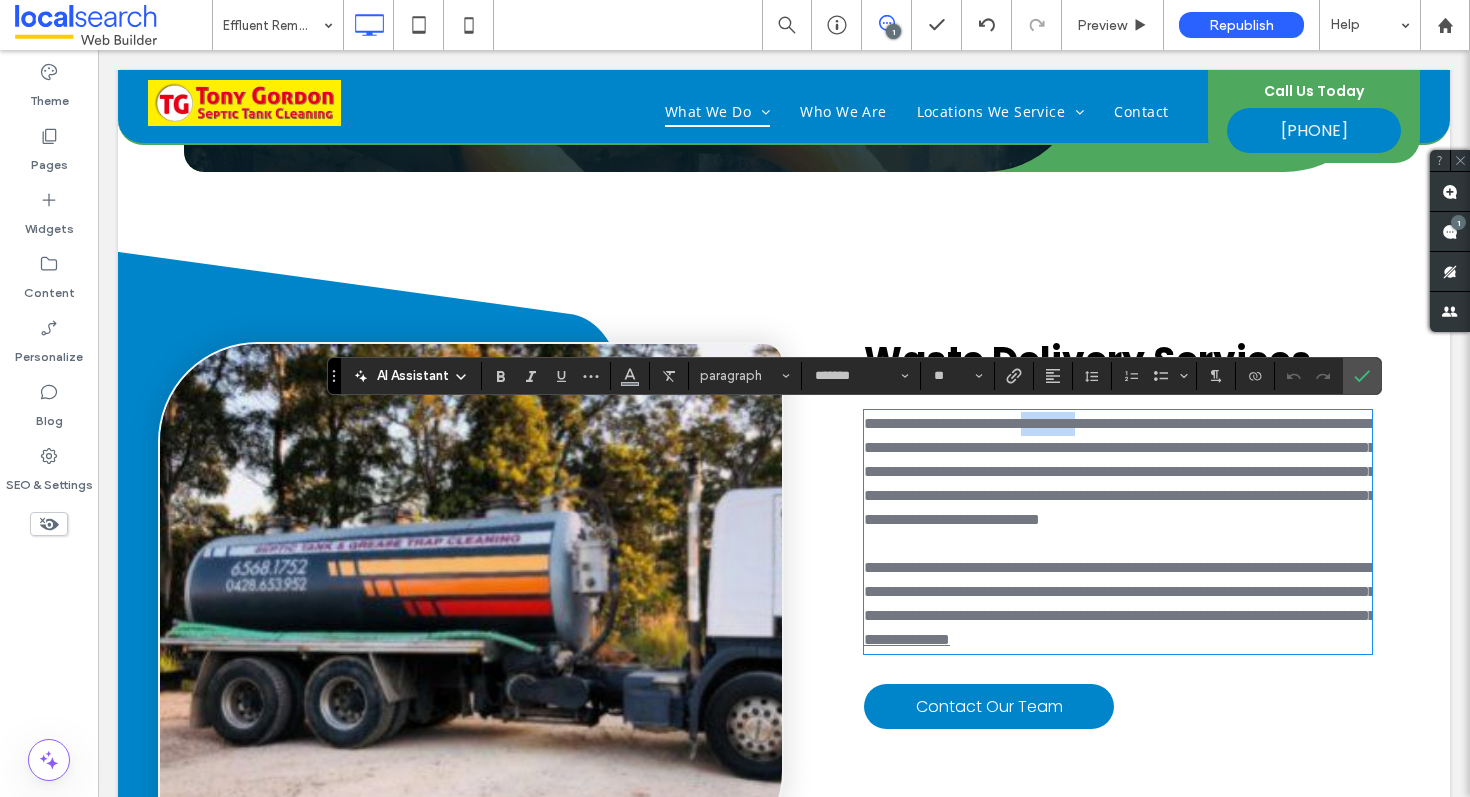 click on "**********" at bounding box center (1120, 471) 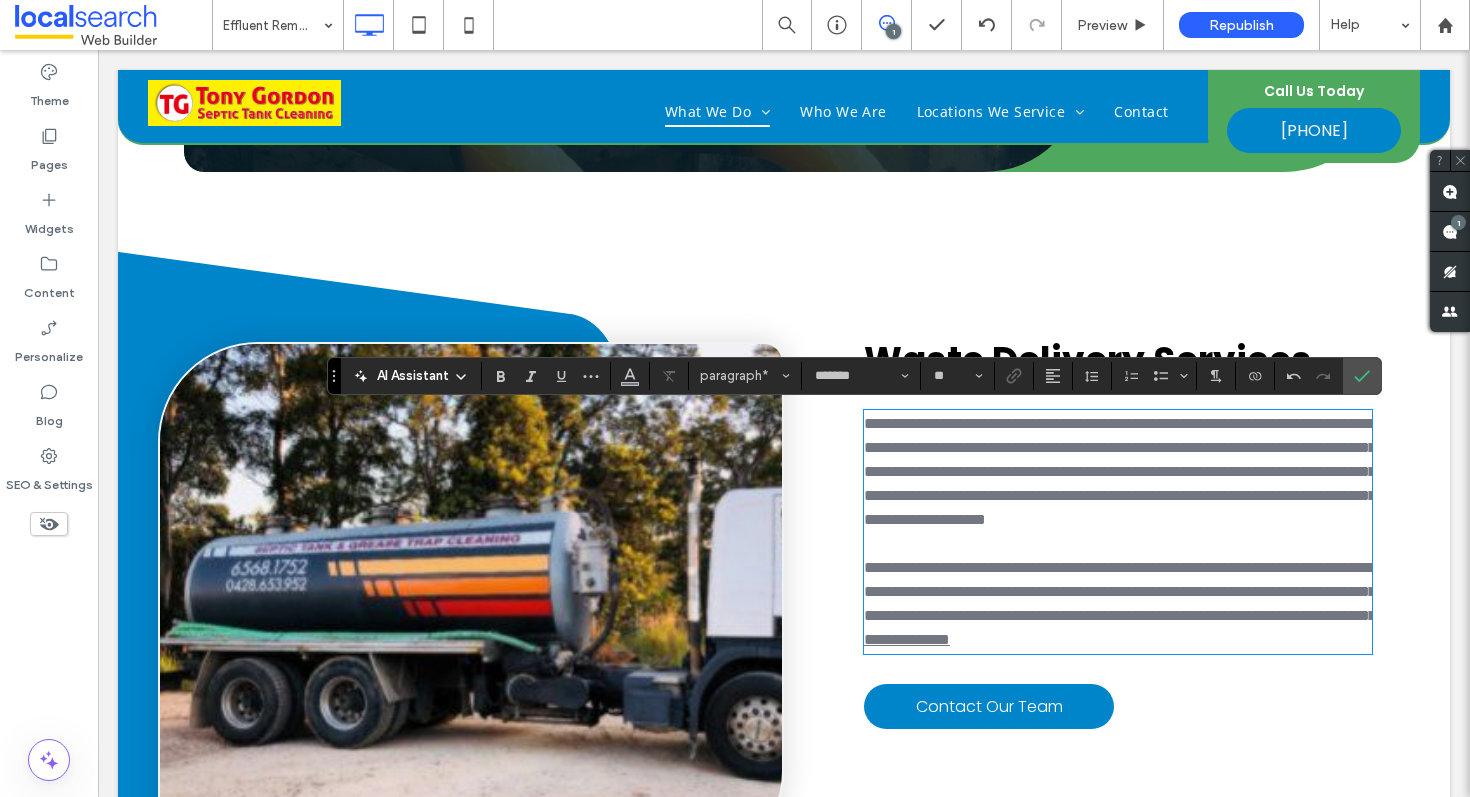 type 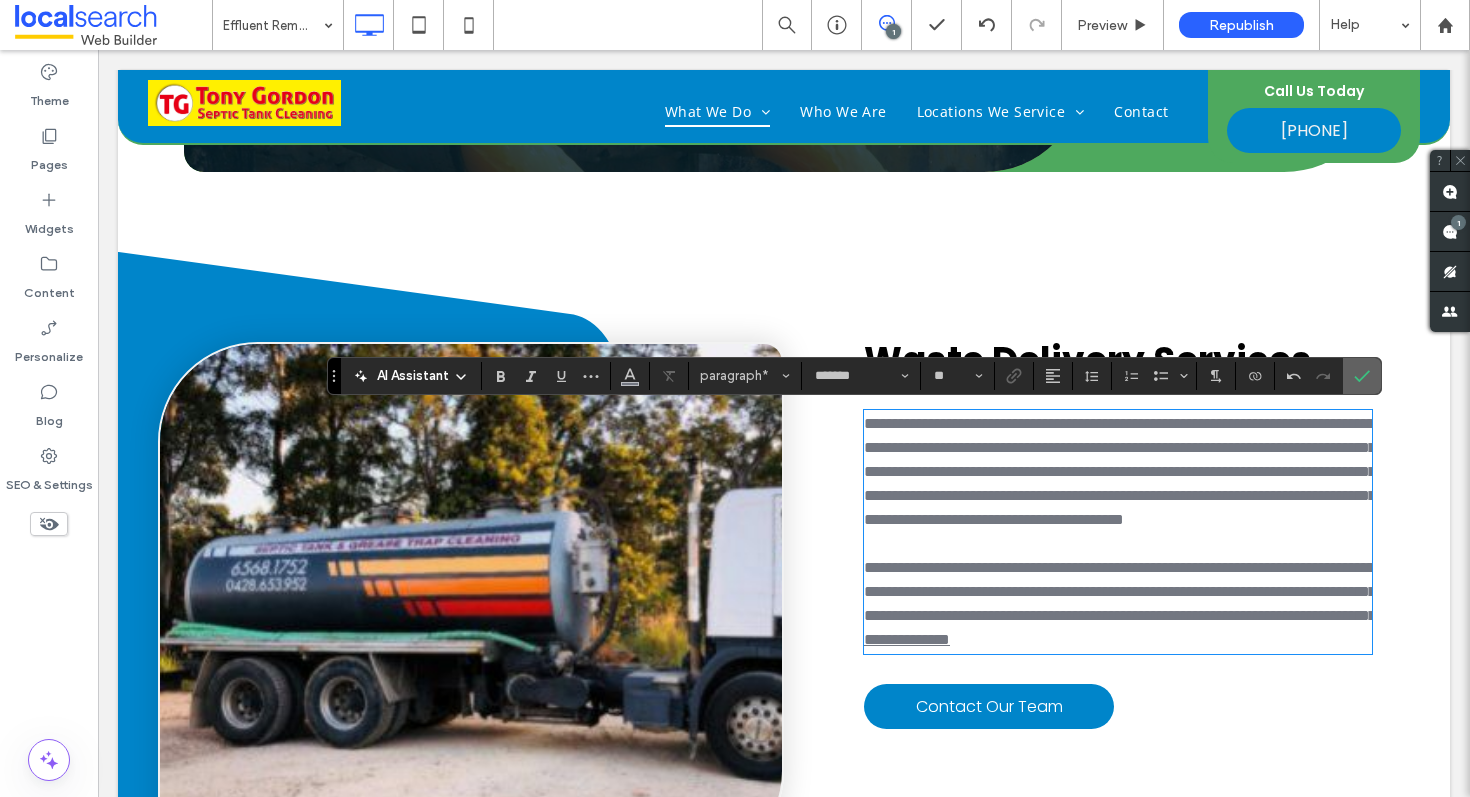 click at bounding box center [1362, 376] 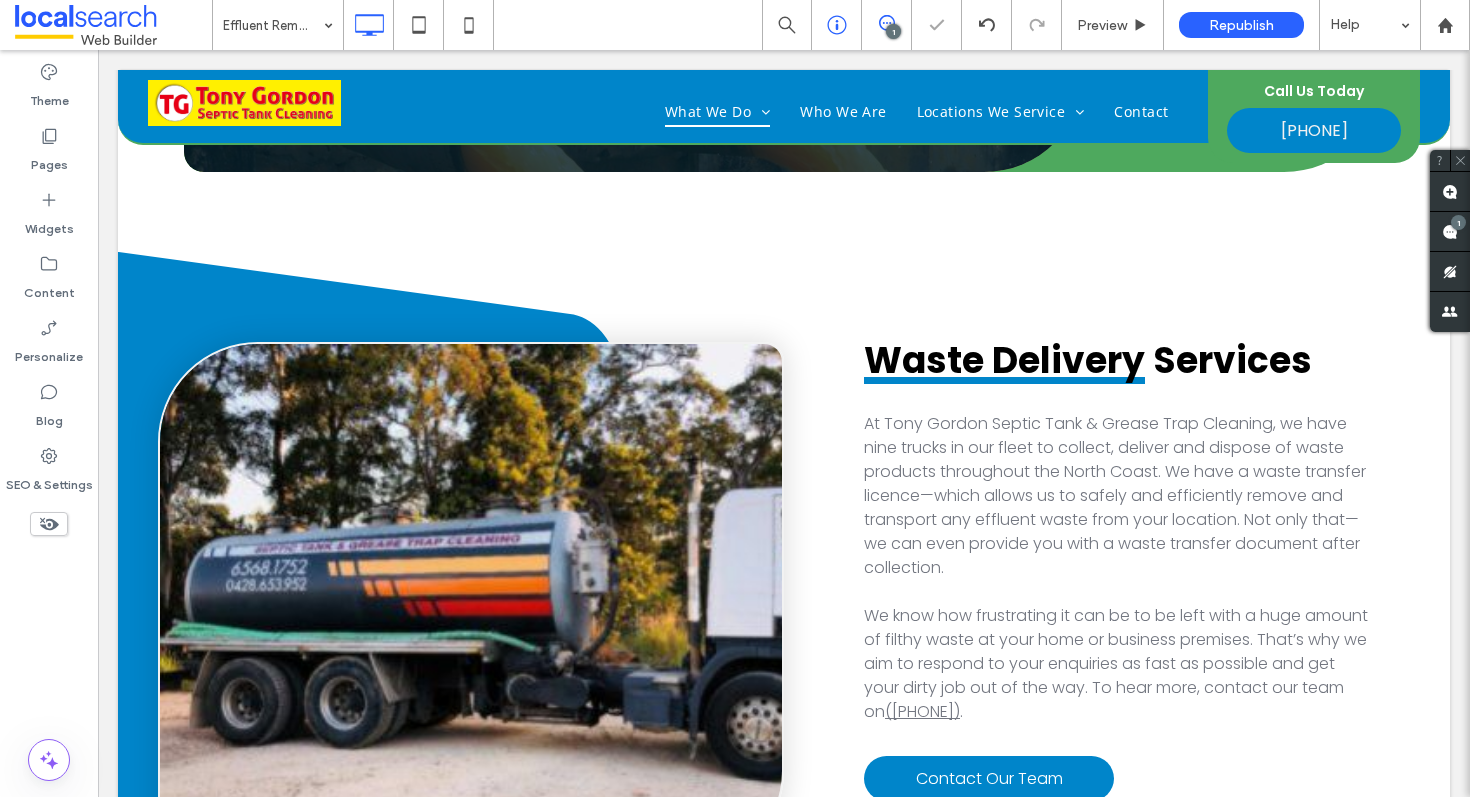 scroll, scrollTop: 4289, scrollLeft: 0, axis: vertical 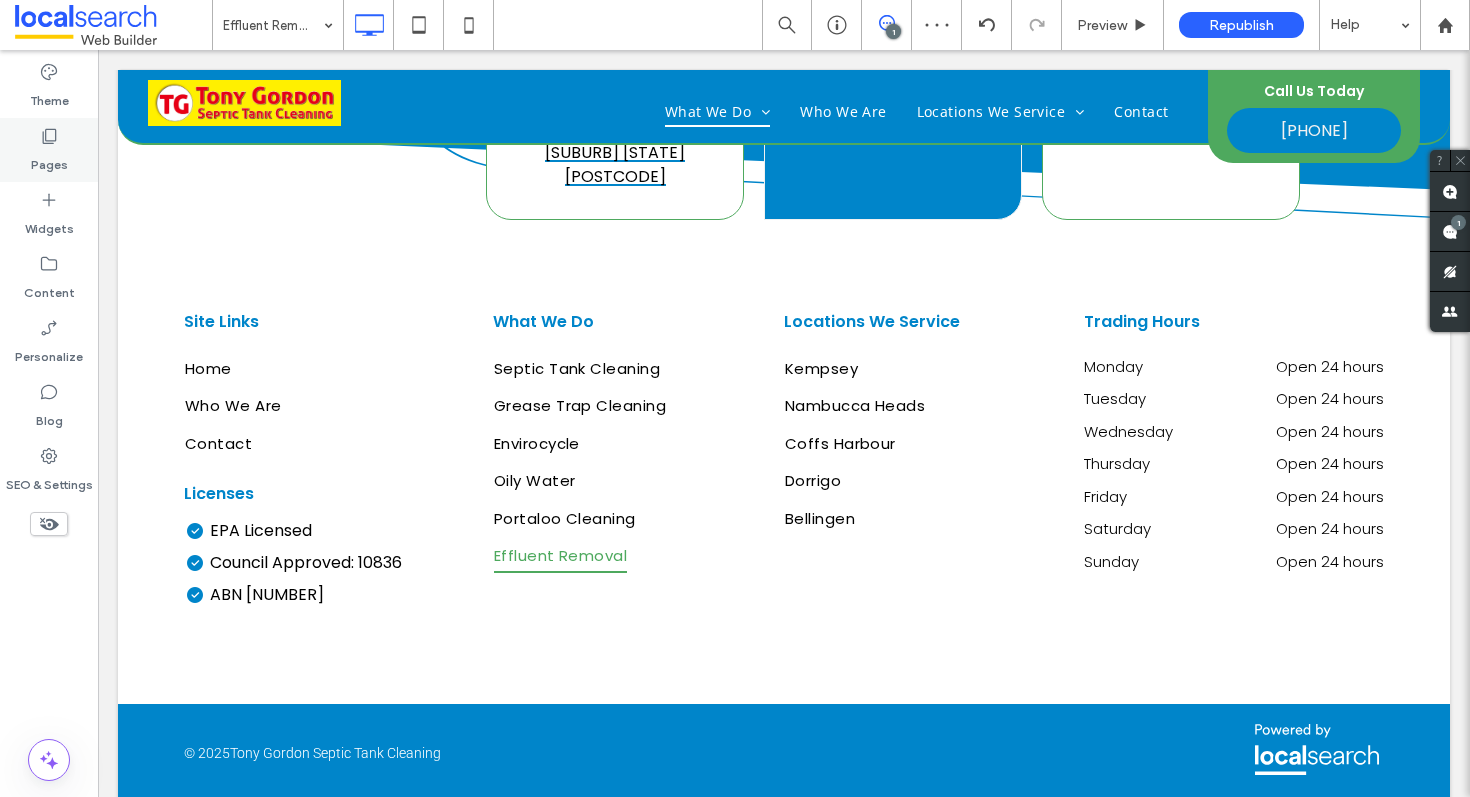 click on "Pages" at bounding box center [49, 160] 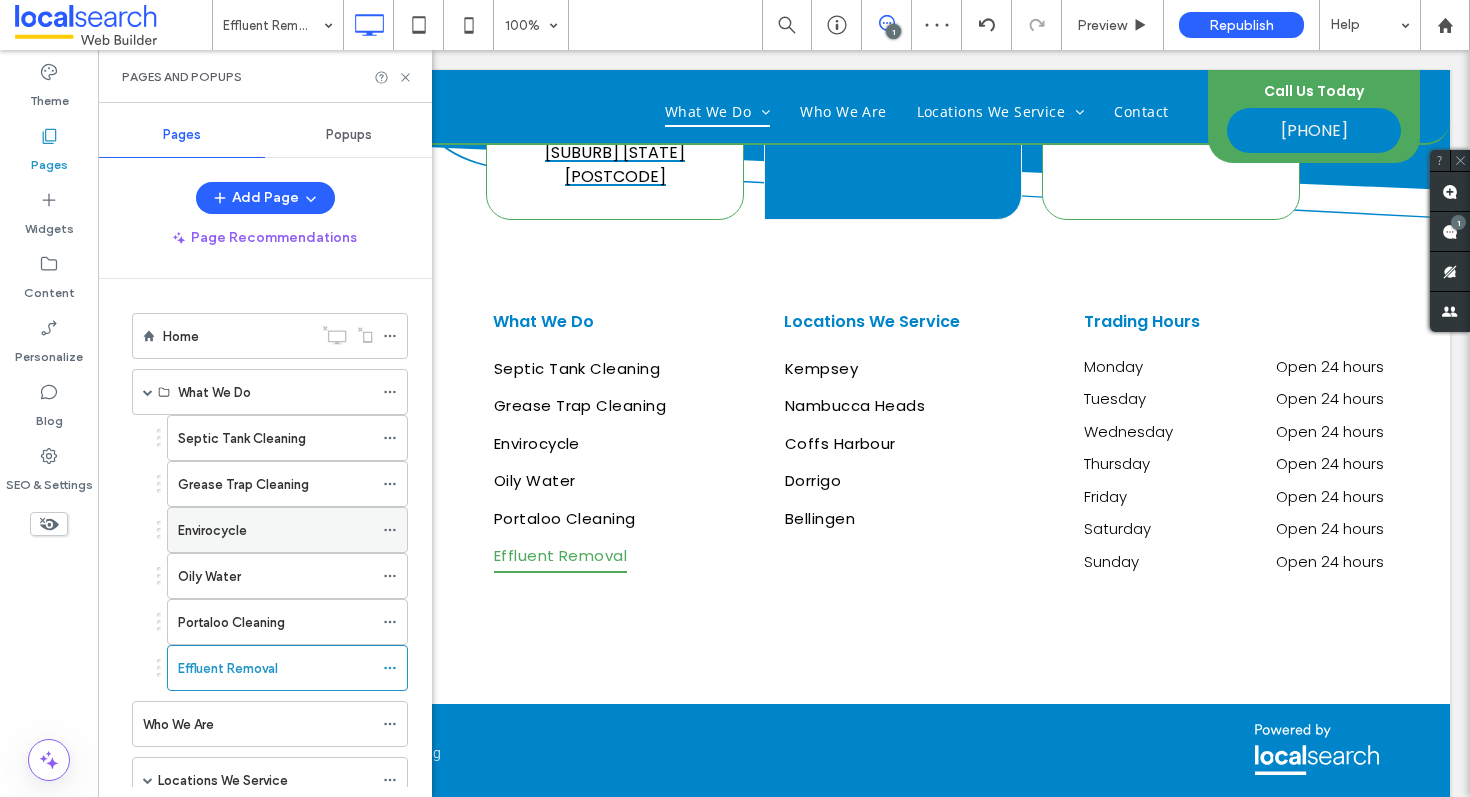 scroll, scrollTop: 122, scrollLeft: 0, axis: vertical 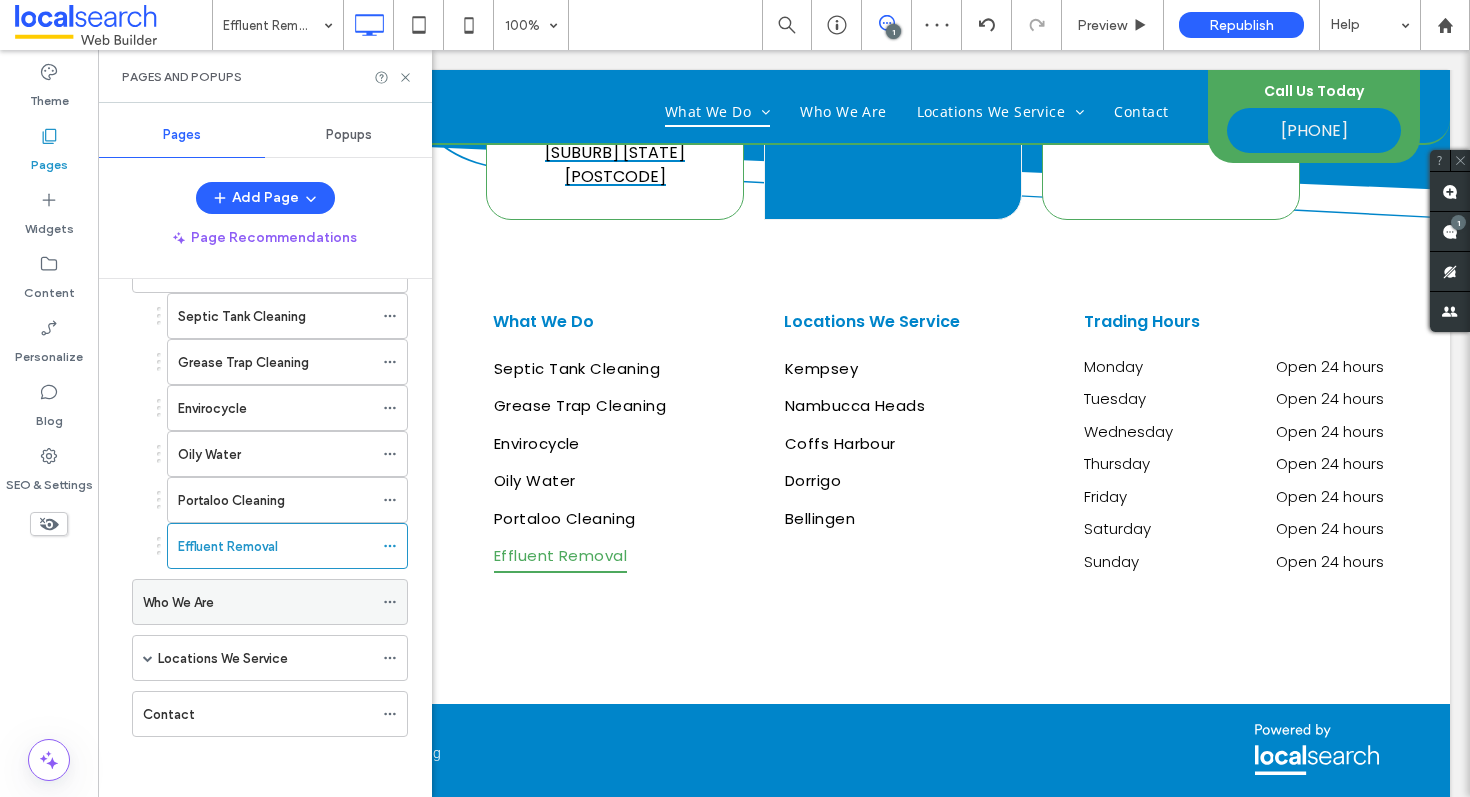 click on "Who We Are" at bounding box center (258, 602) 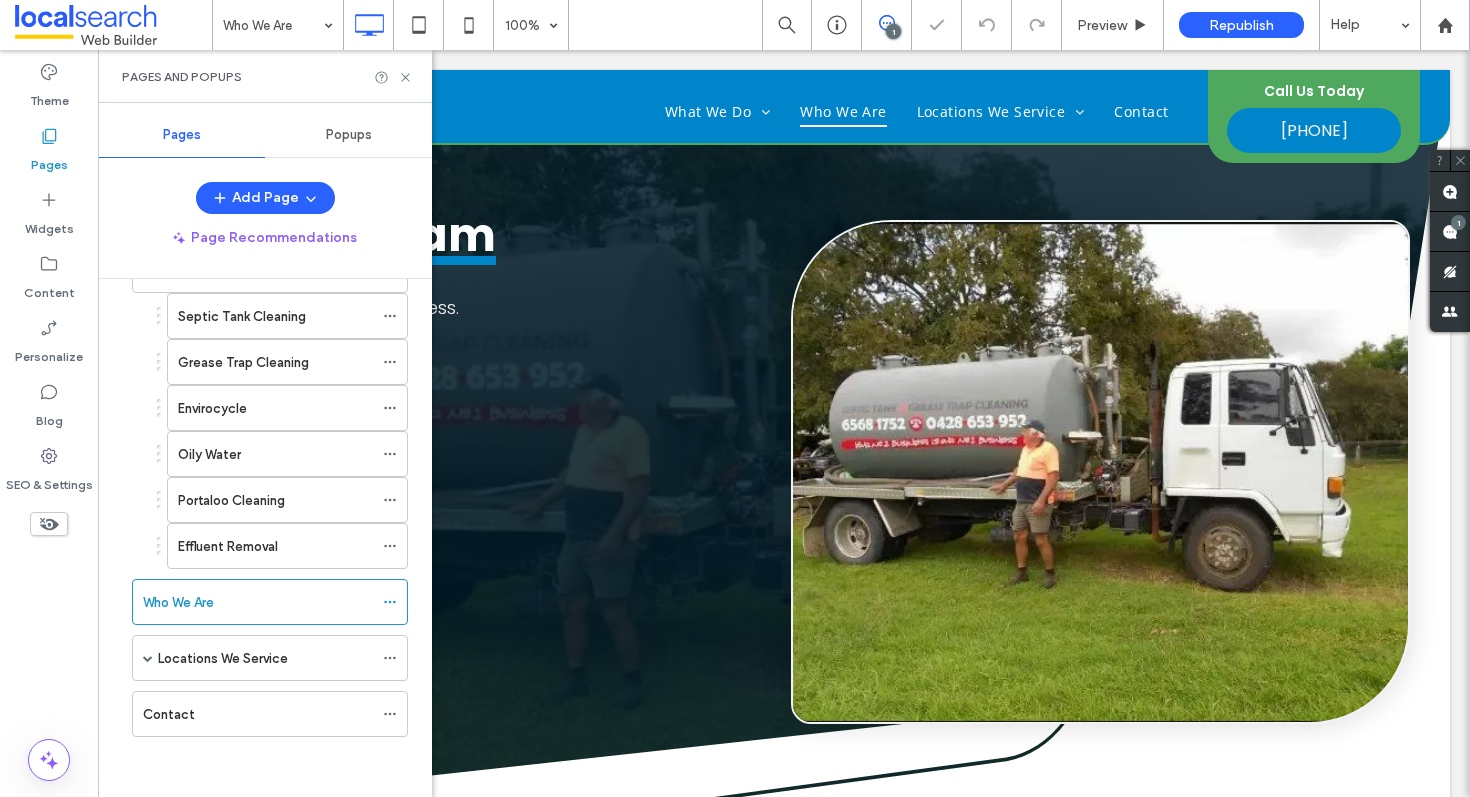 scroll, scrollTop: 990, scrollLeft: 0, axis: vertical 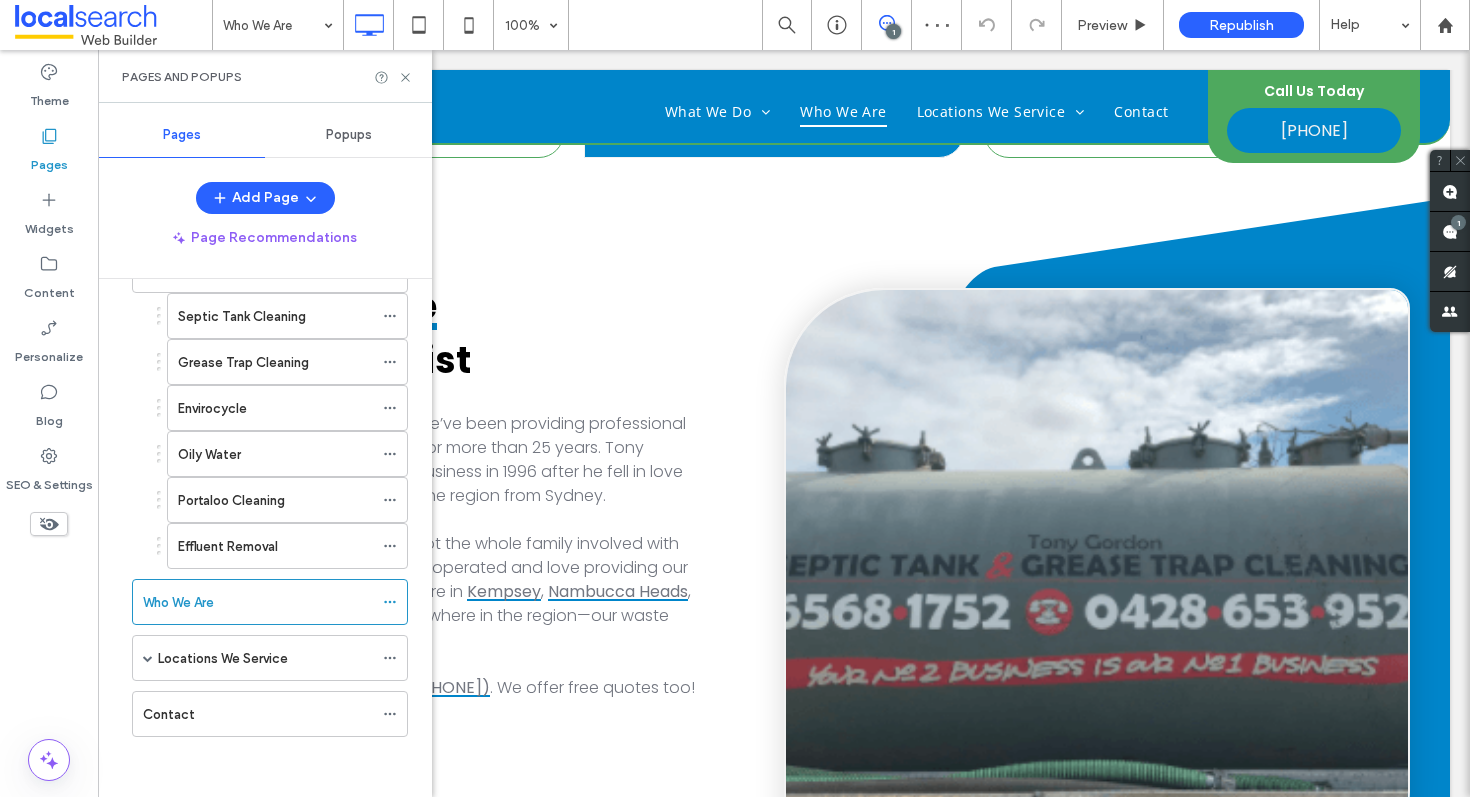 click on "Pages and Popups" at bounding box center (265, 76) 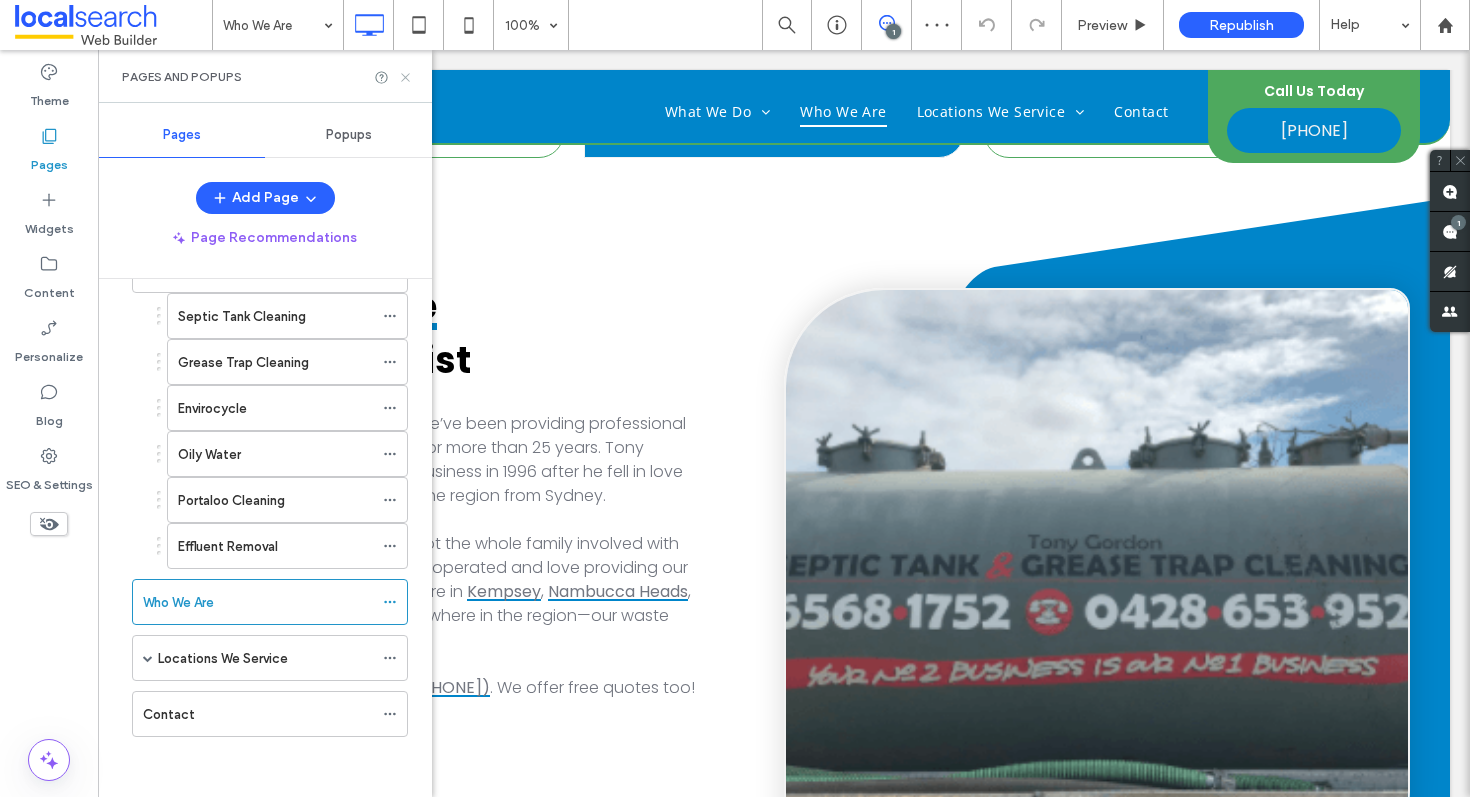 click 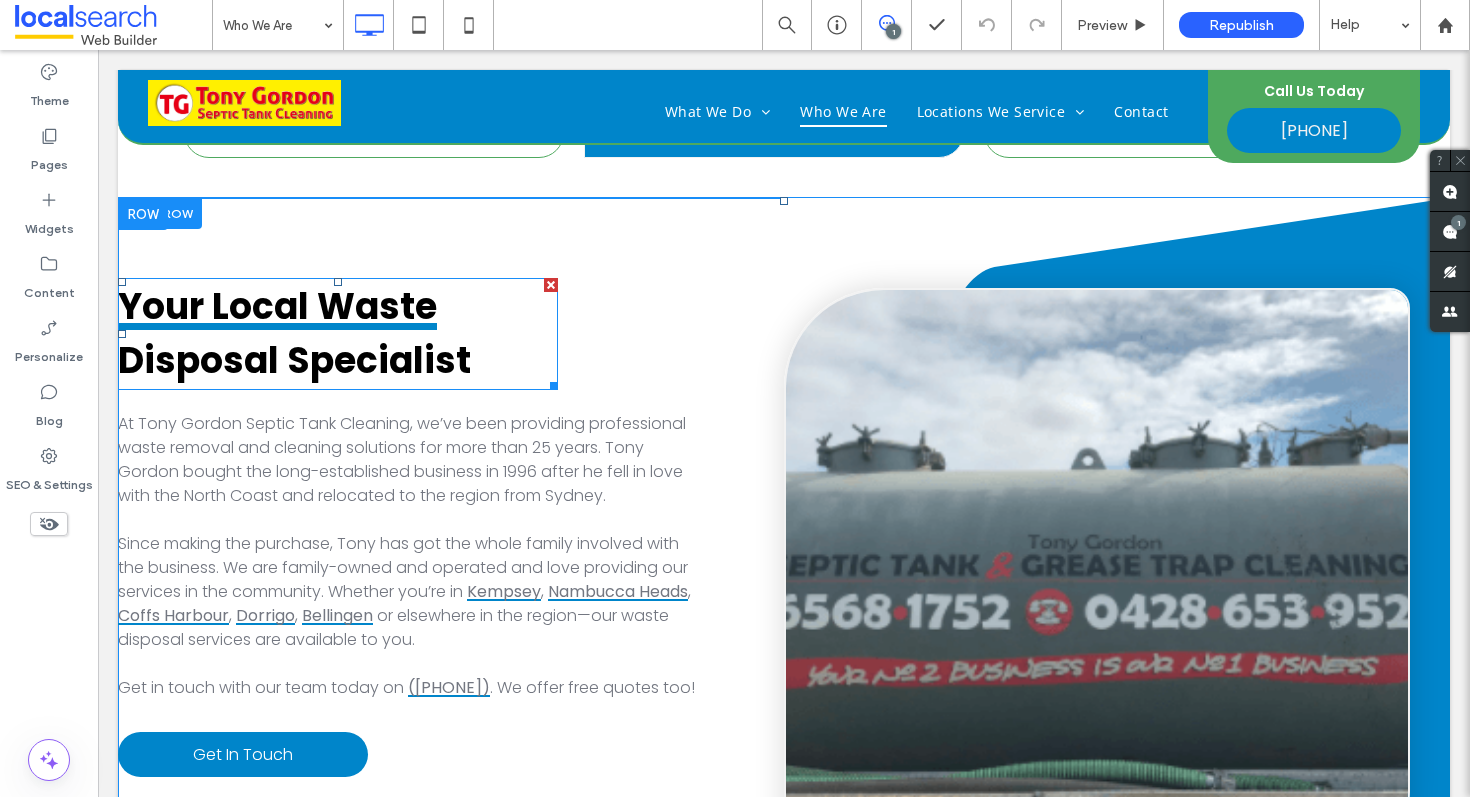 click on "Your Local Waste   Disposal Specialist" at bounding box center [338, 334] 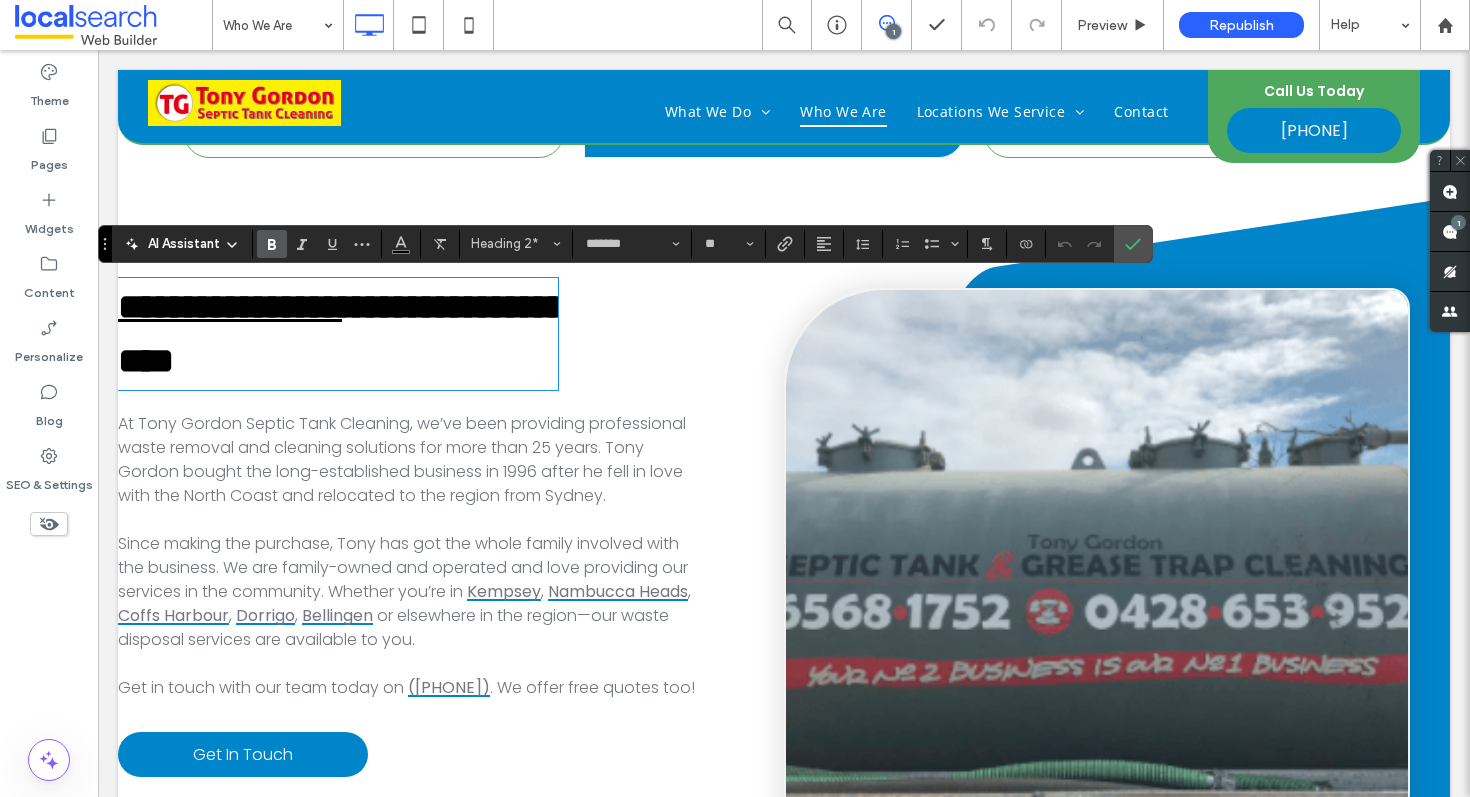 click on "At Tony Gordon Septic Tank Cleaning, we’ve been providing professional waste removal and cleaning solutions for more than 25 years. Tony Gordon bought the long-established business in 1996 after he fell in love with the North Coast and relocated to the region from Sydney." at bounding box center (402, 459) 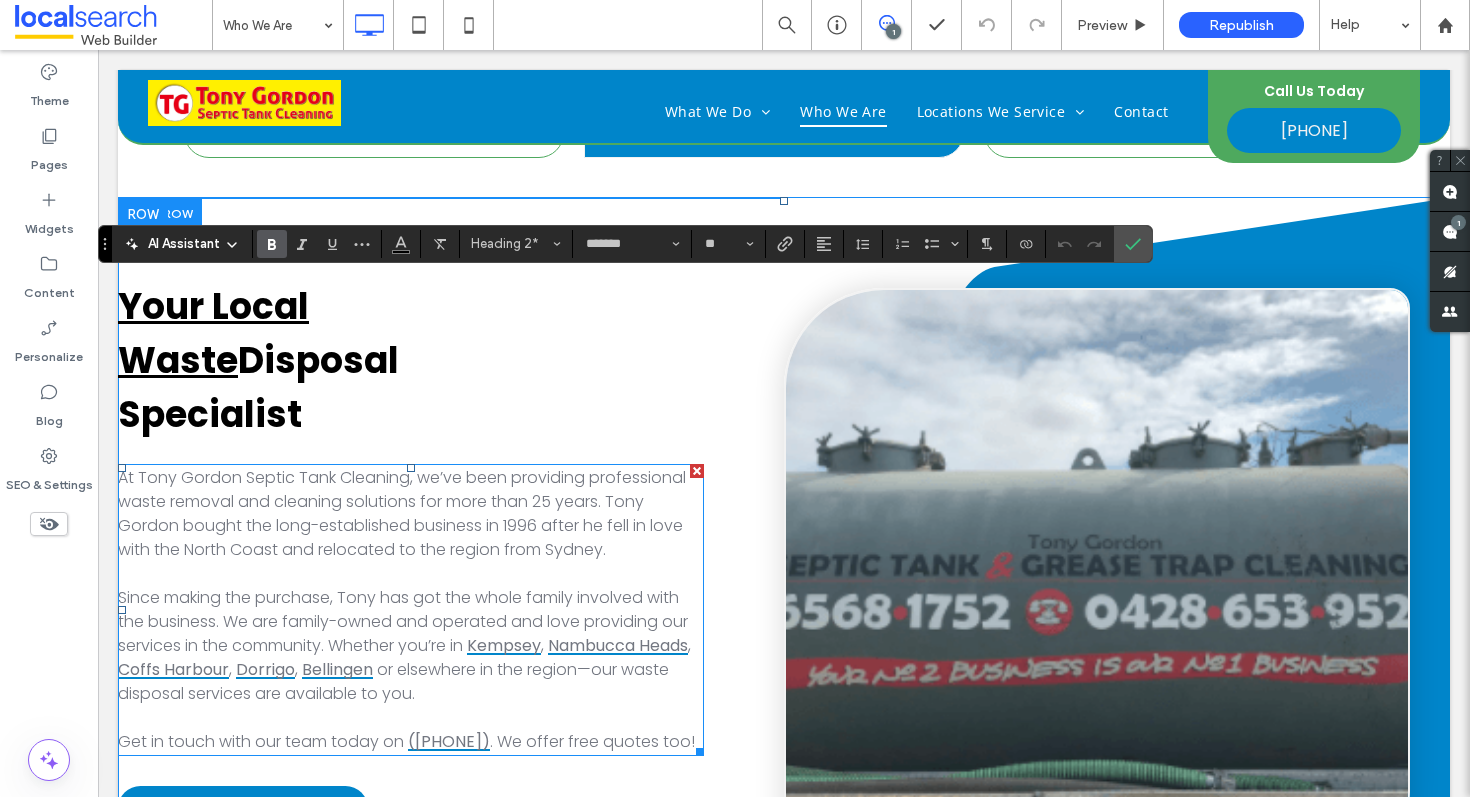 click on "At Tony Gordon Septic Tank Cleaning, we’ve been providing professional waste removal and cleaning solutions for more than 25 years. Tony Gordon bought the long-established business in 1996 after he fell in love with the North Coast and relocated to the region from Sydney." at bounding box center [402, 513] 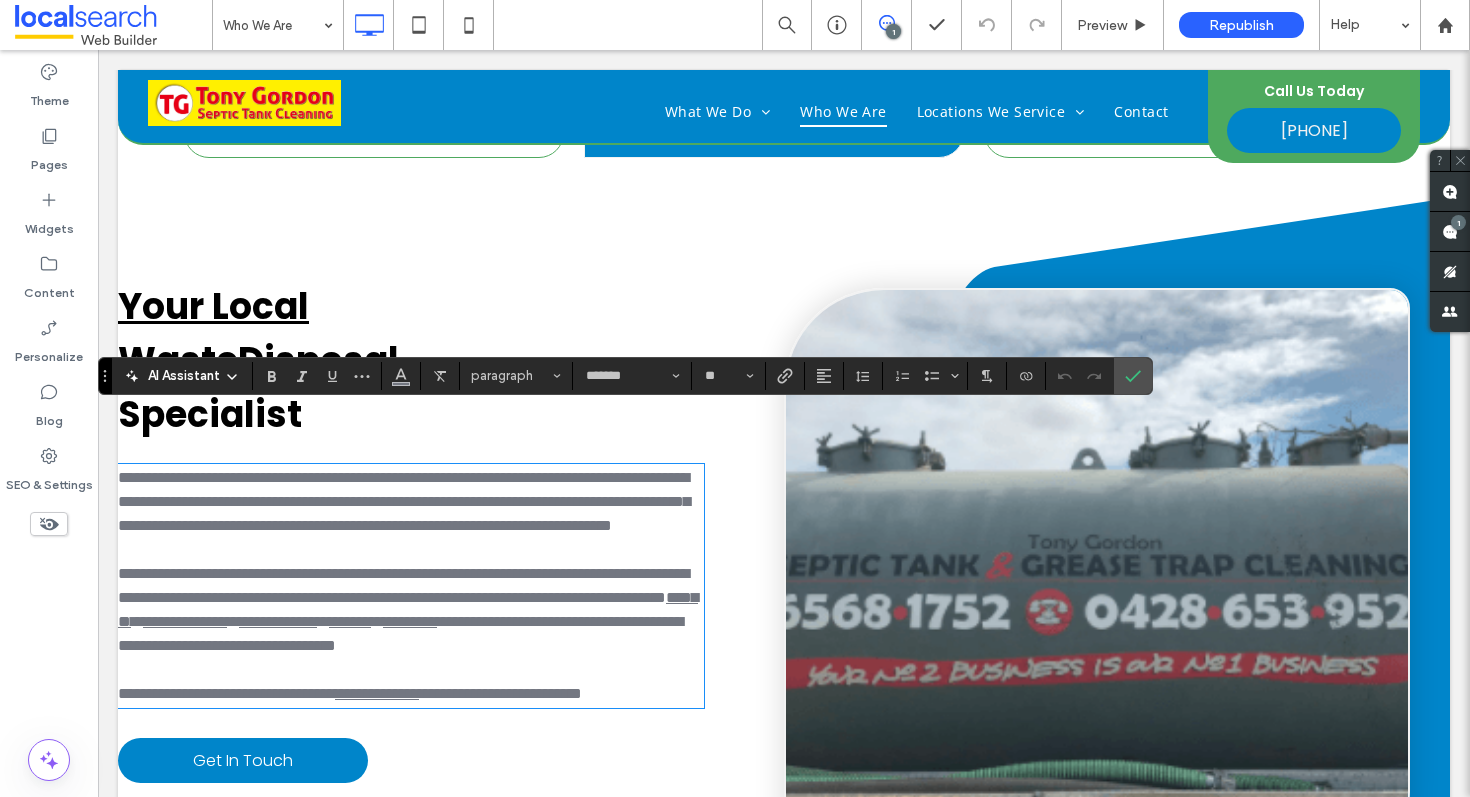 click on "**********" at bounding box center (404, 501) 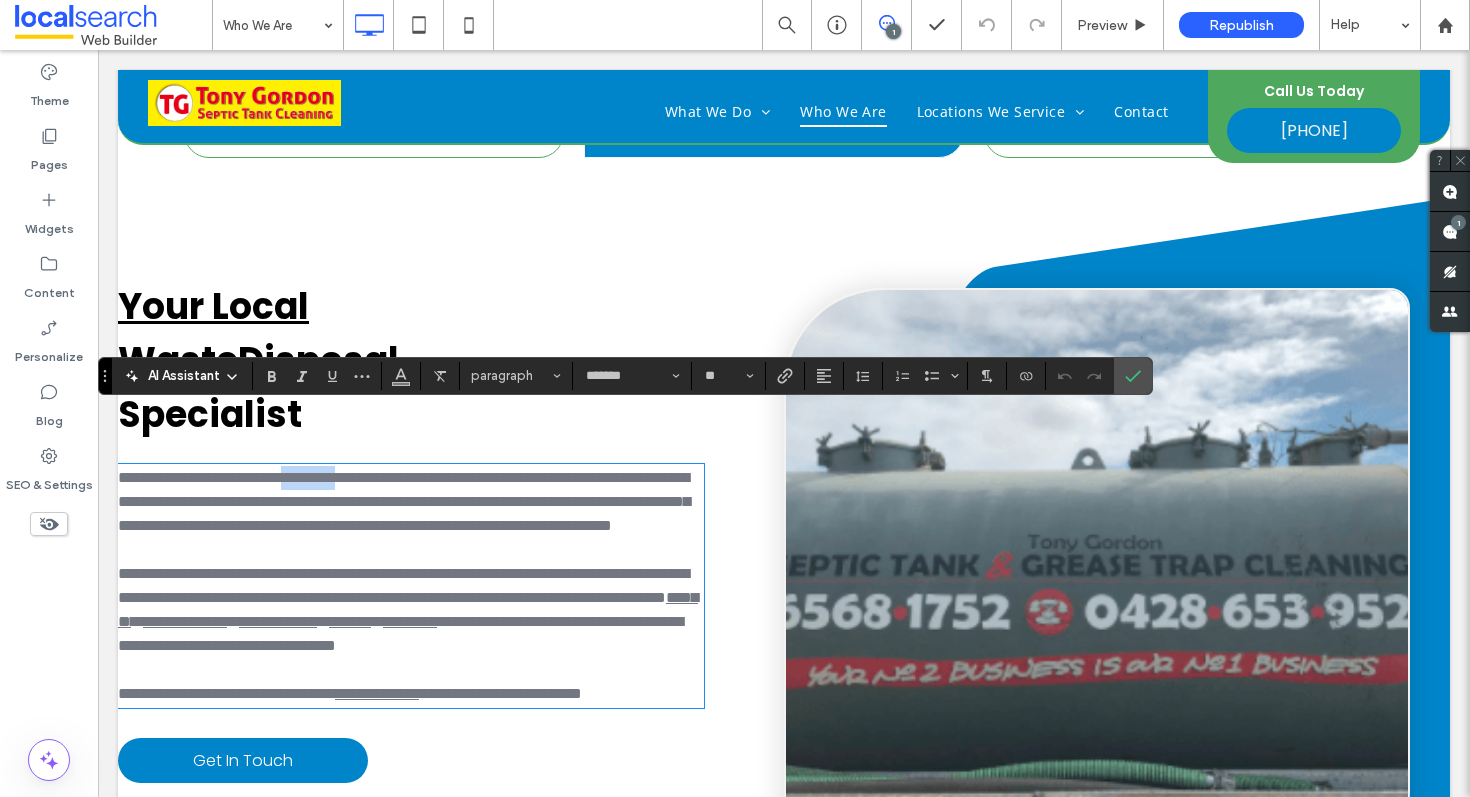 drag, startPoint x: 409, startPoint y: 422, endPoint x: 349, endPoint y: 420, distance: 60.033325 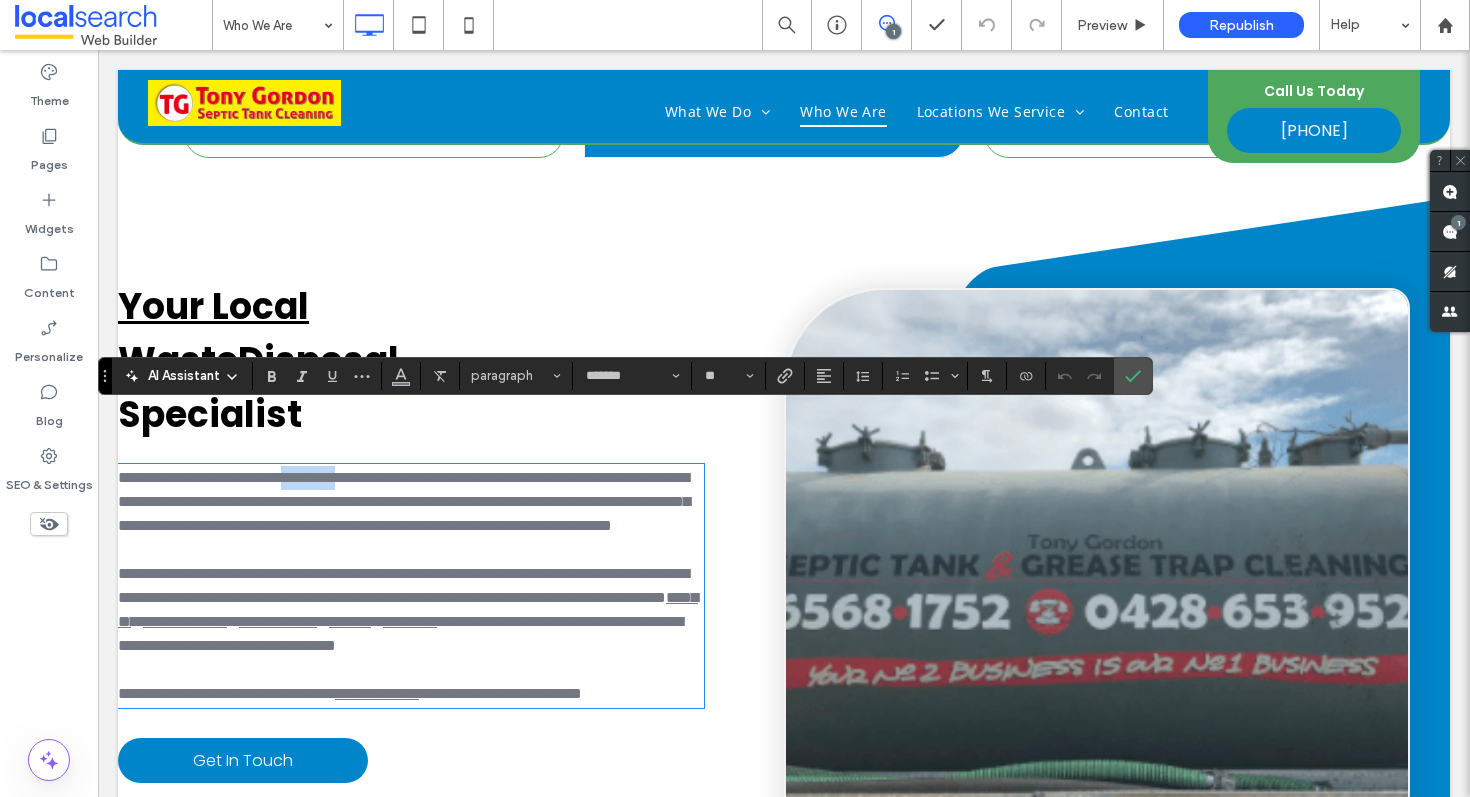 click on "**********" at bounding box center (404, 501) 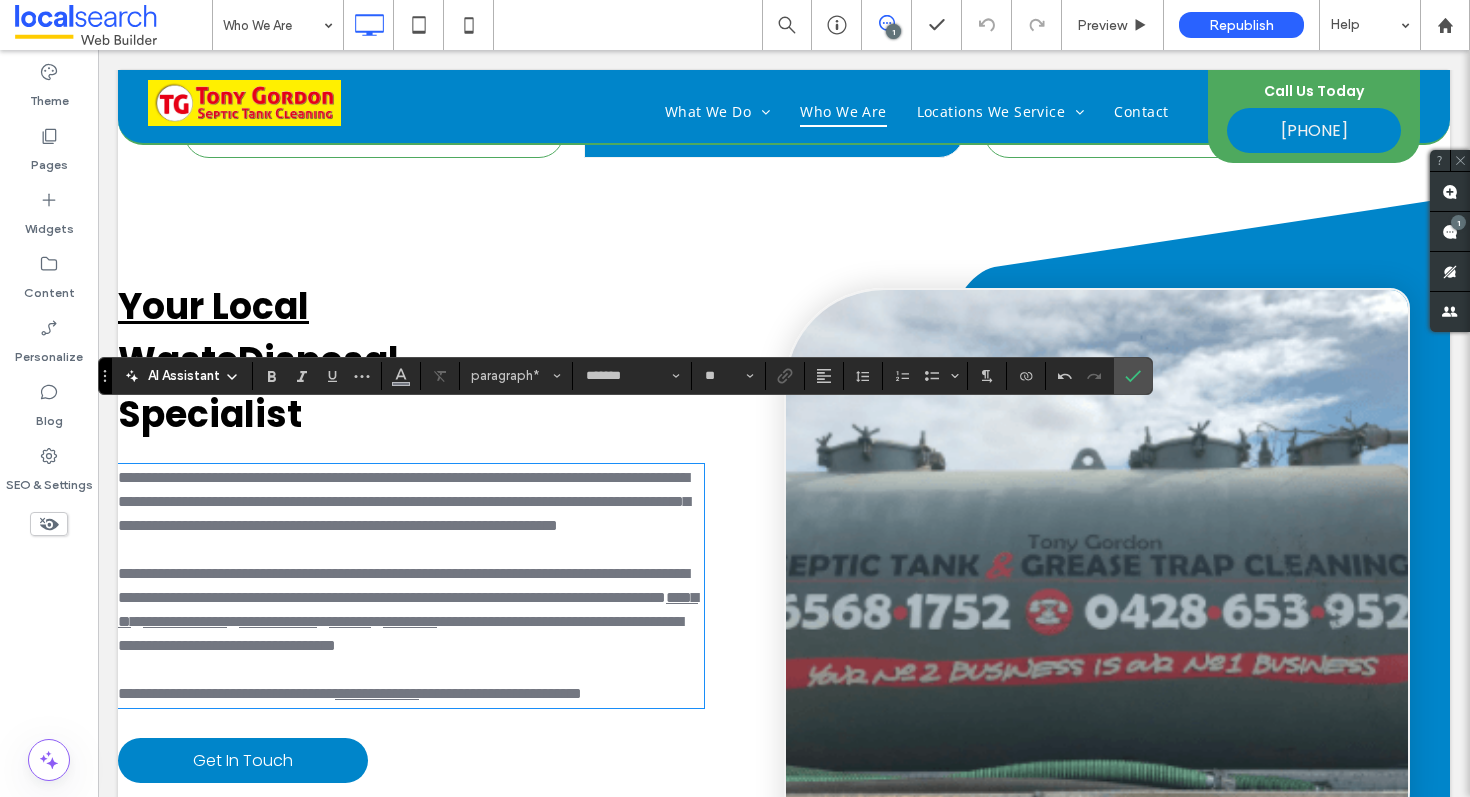 type 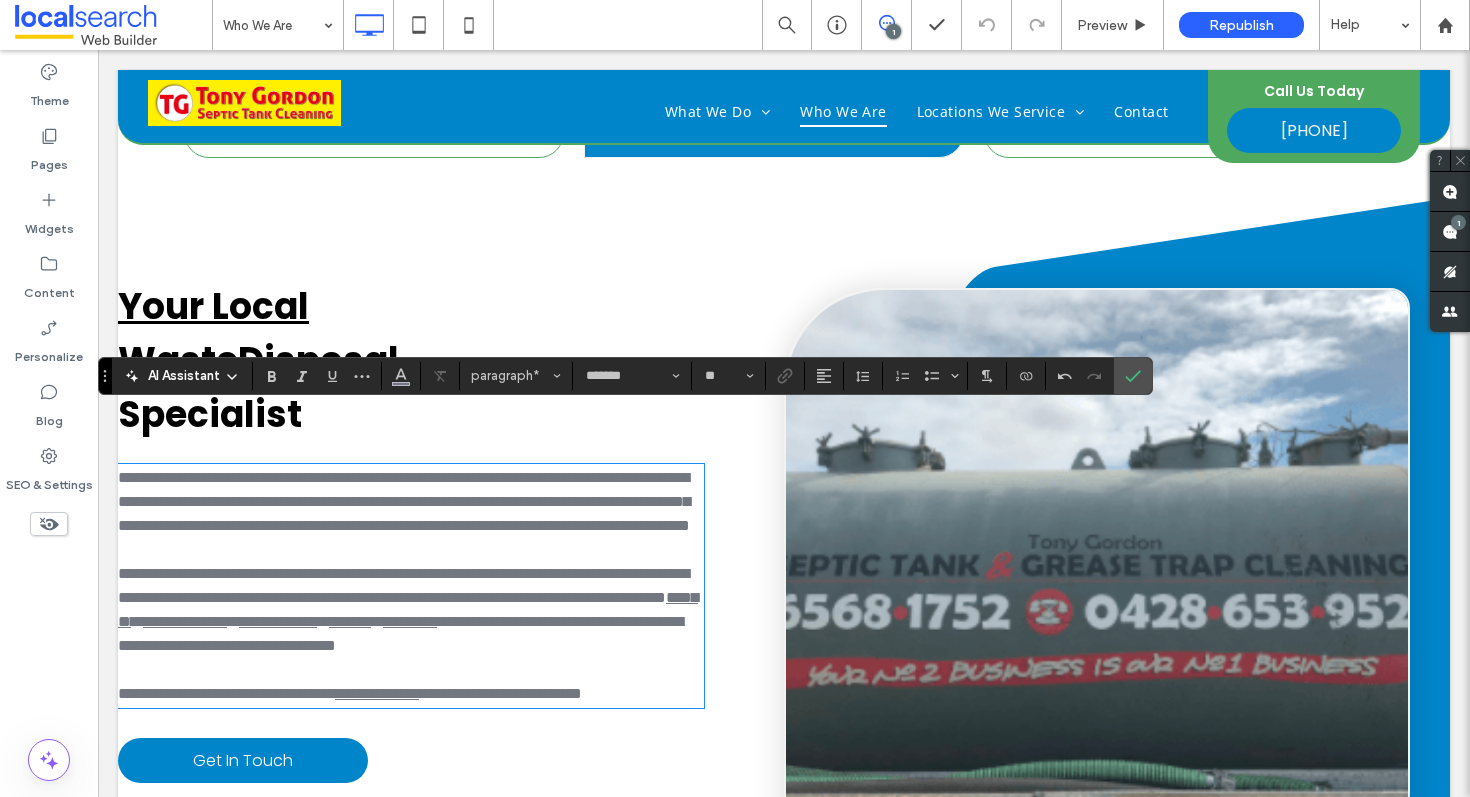 click at bounding box center [1097, 590] 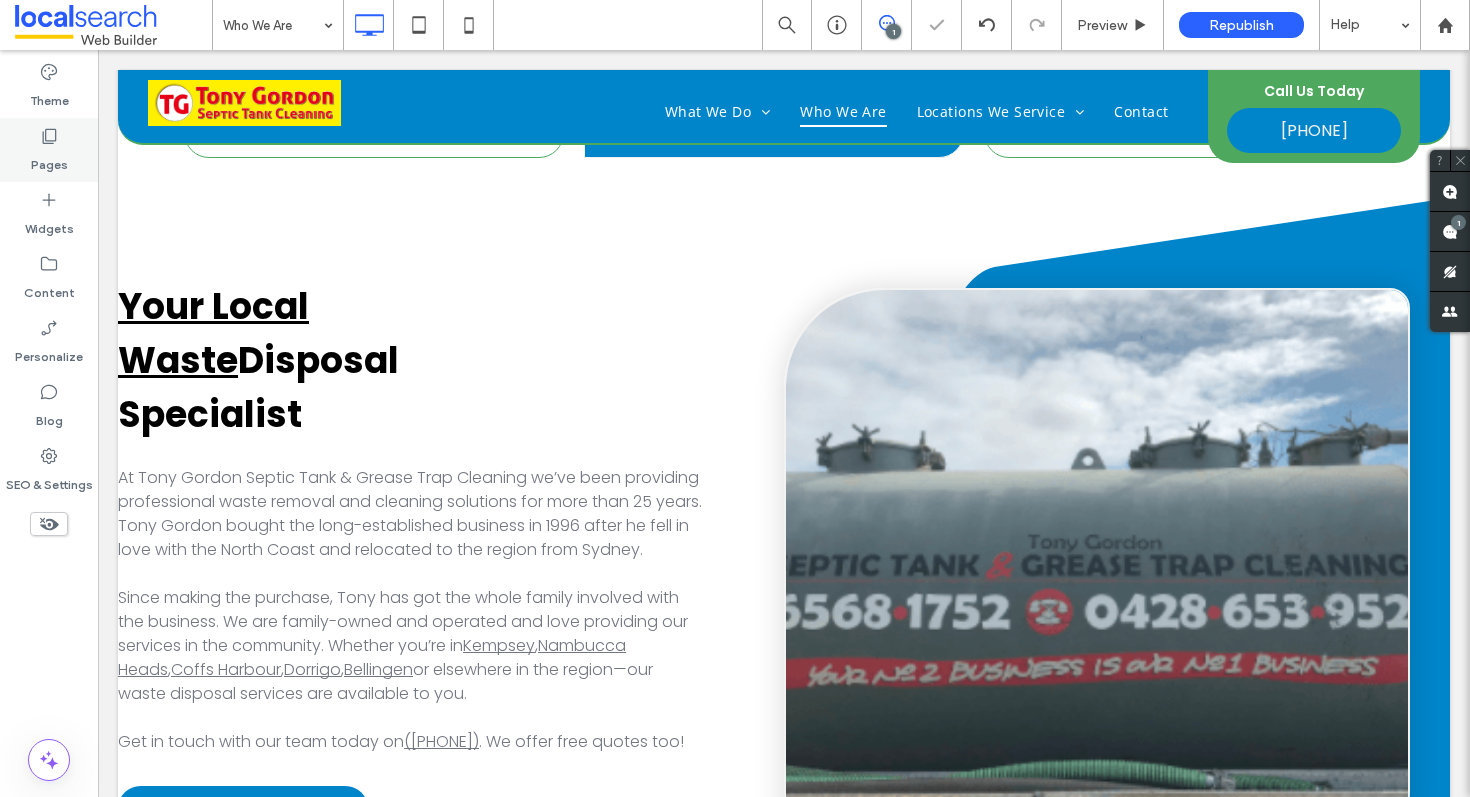 click on "Pages" at bounding box center [49, 150] 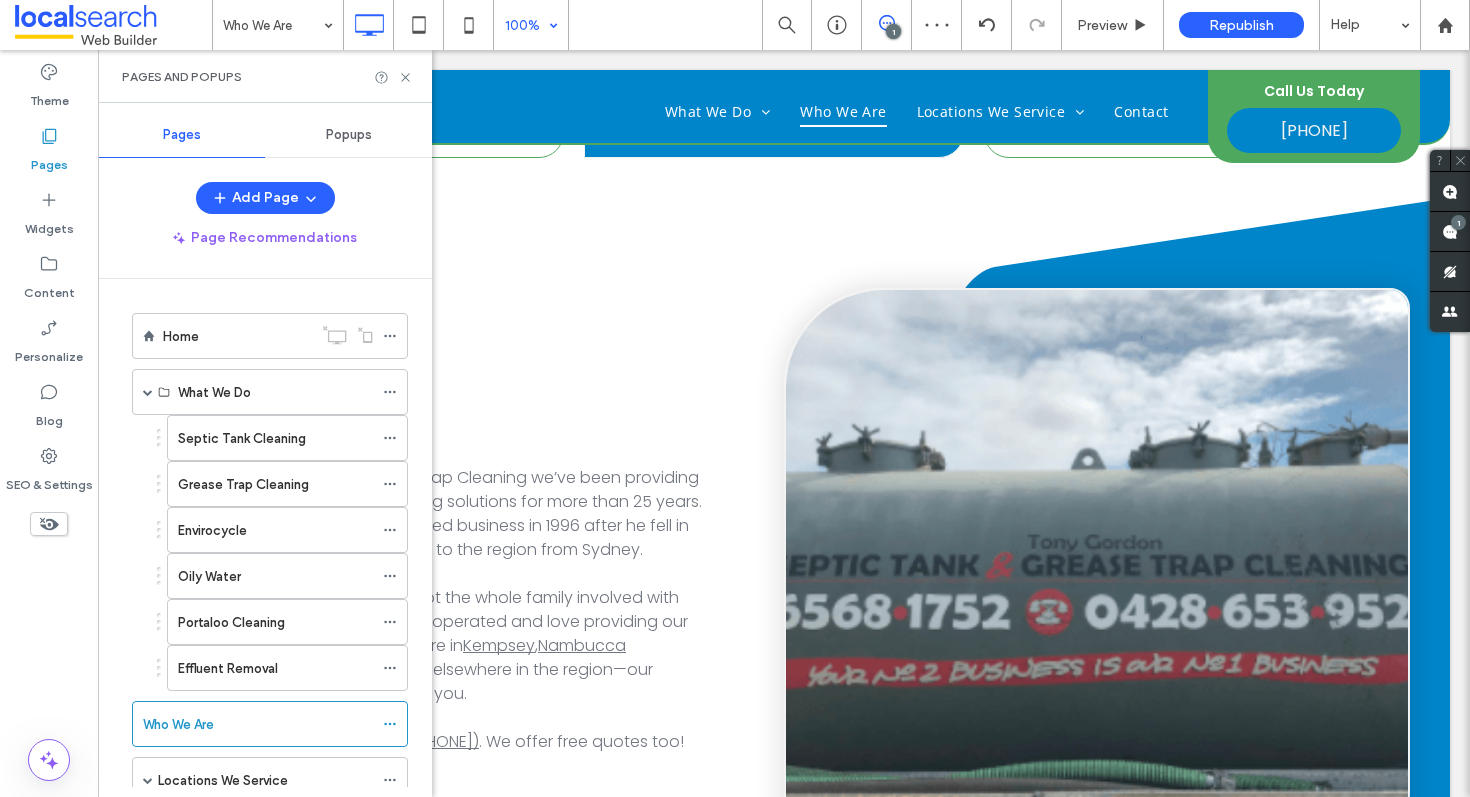 scroll, scrollTop: 3105, scrollLeft: 0, axis: vertical 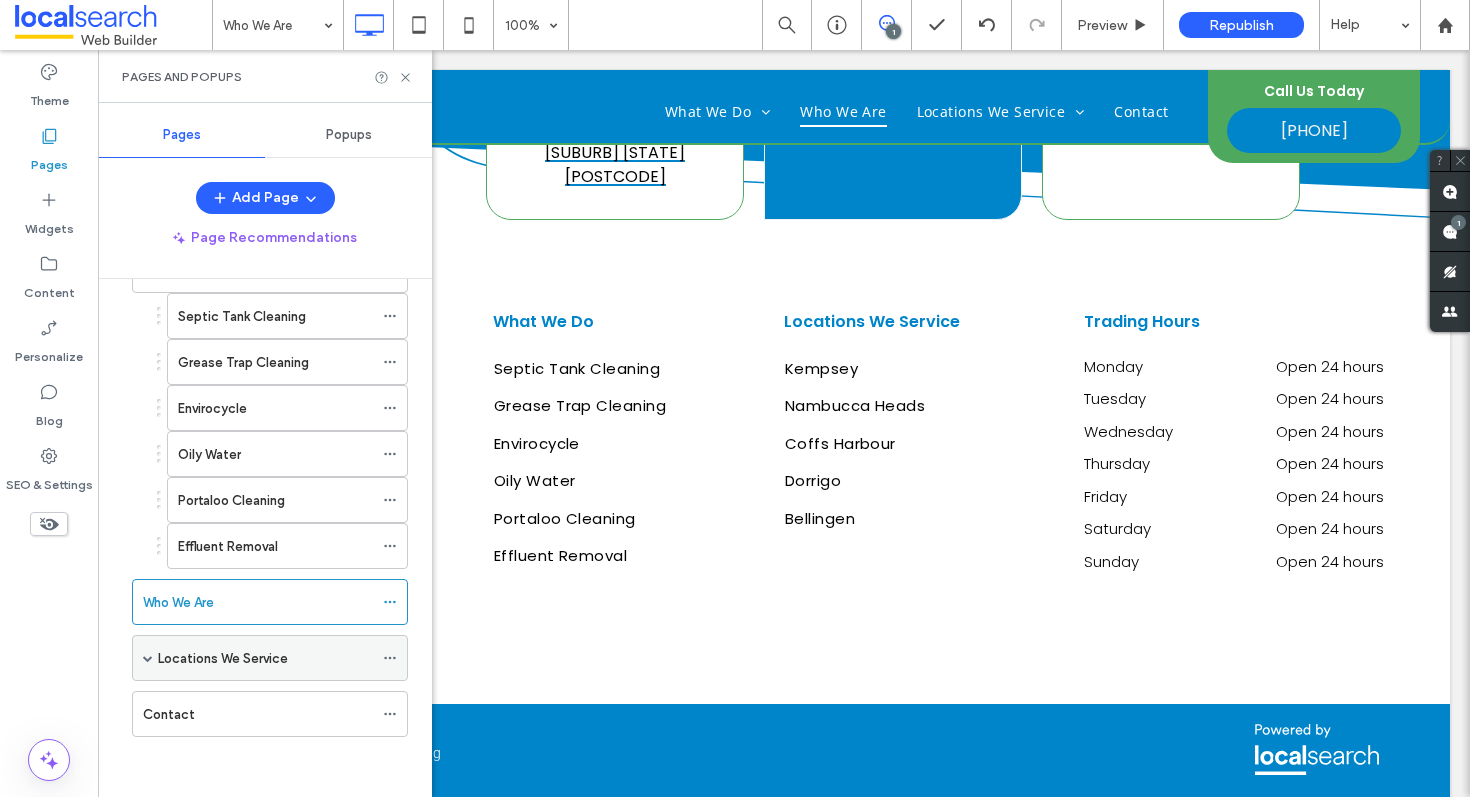 click at bounding box center [148, 658] 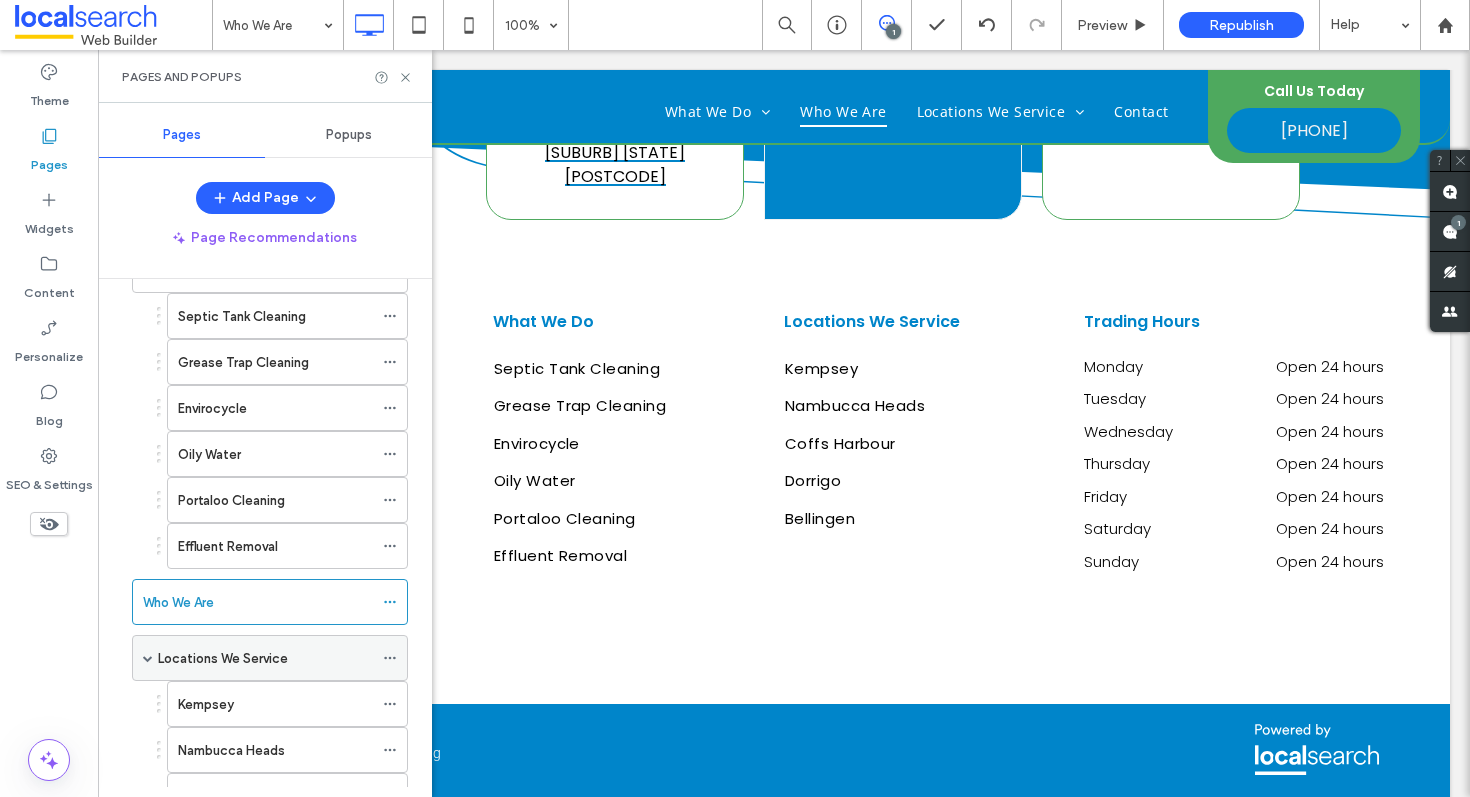 click on "Locations We Service" at bounding box center [223, 658] 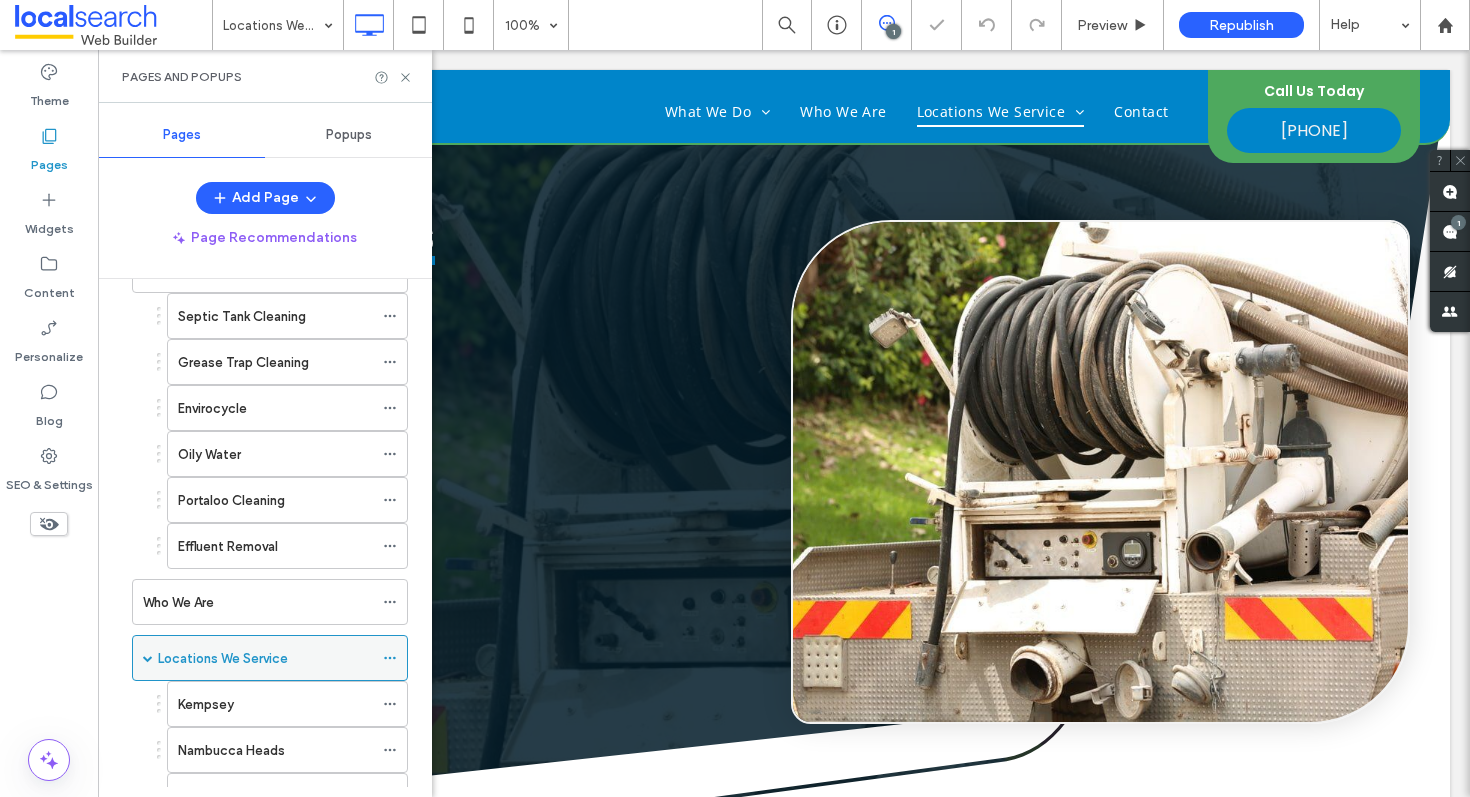 scroll, scrollTop: 1026, scrollLeft: 0, axis: vertical 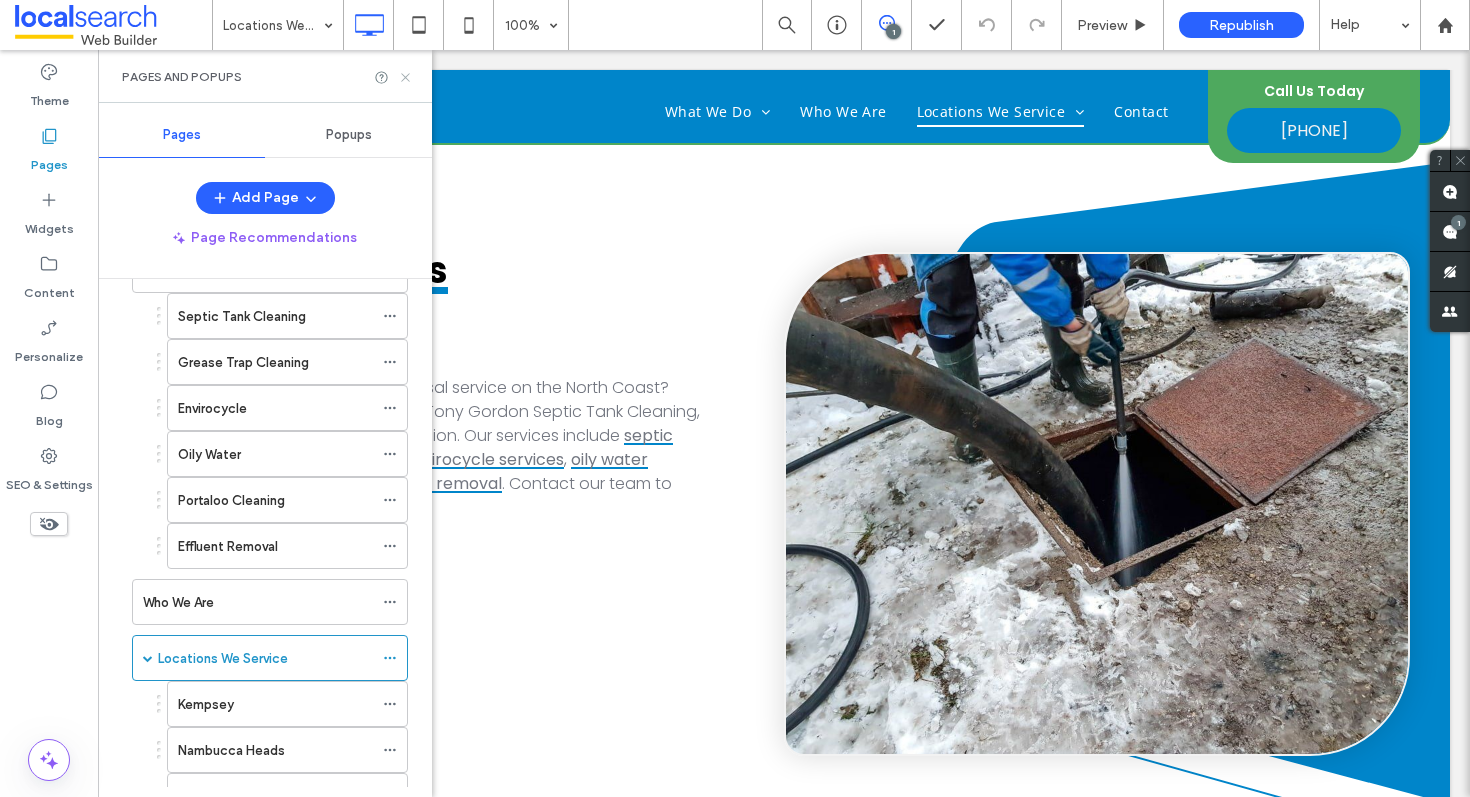 click 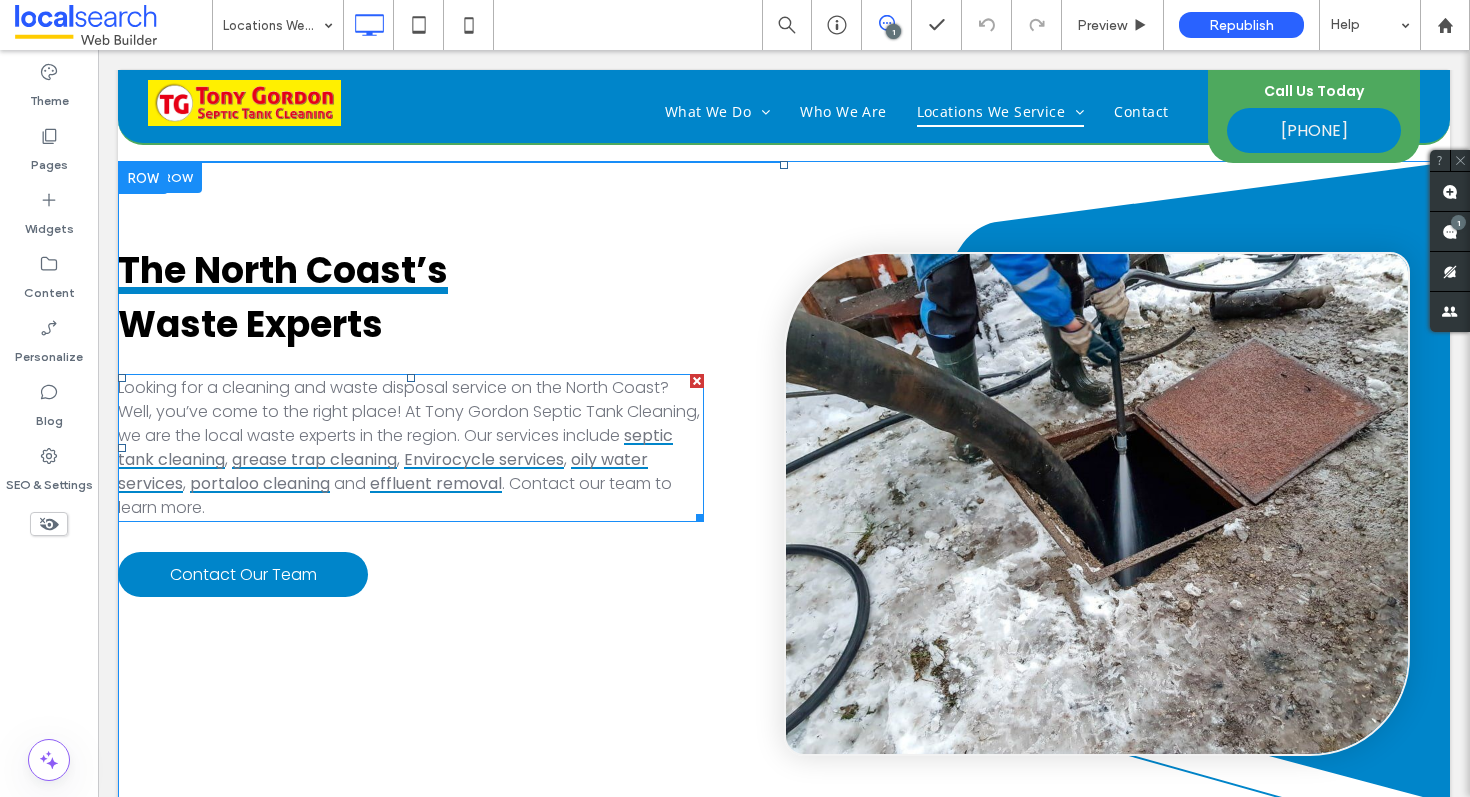 click on "Looking for a cleaning and waste disposal service on the North Coast? Well, you’ve come to the right place! At Tony Gordon Septic Tank Cleaning, we are the local waste experts in the region. Our services include" at bounding box center [409, 411] 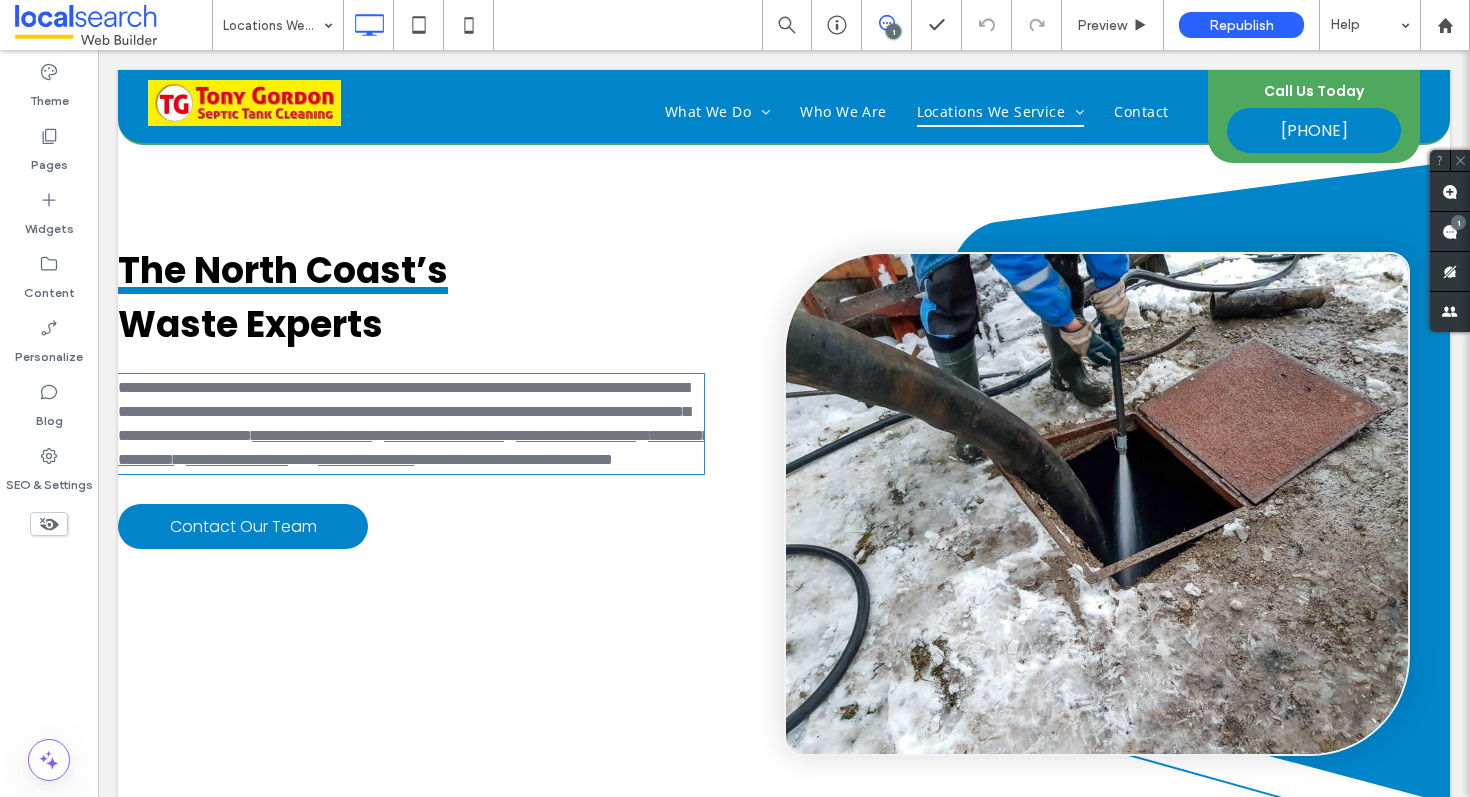 click on "**********" at bounding box center (404, 411) 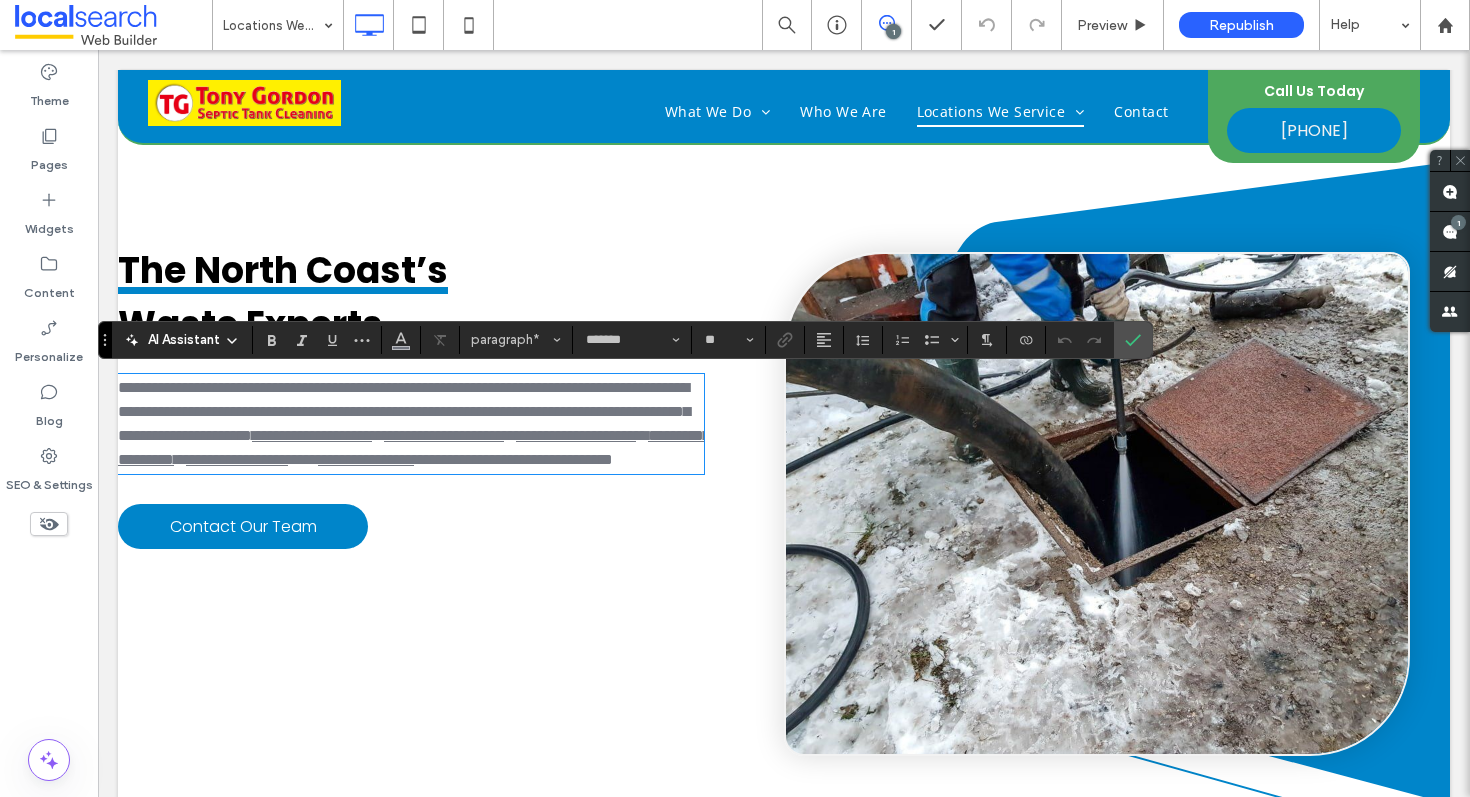 click on "**********" at bounding box center (404, 411) 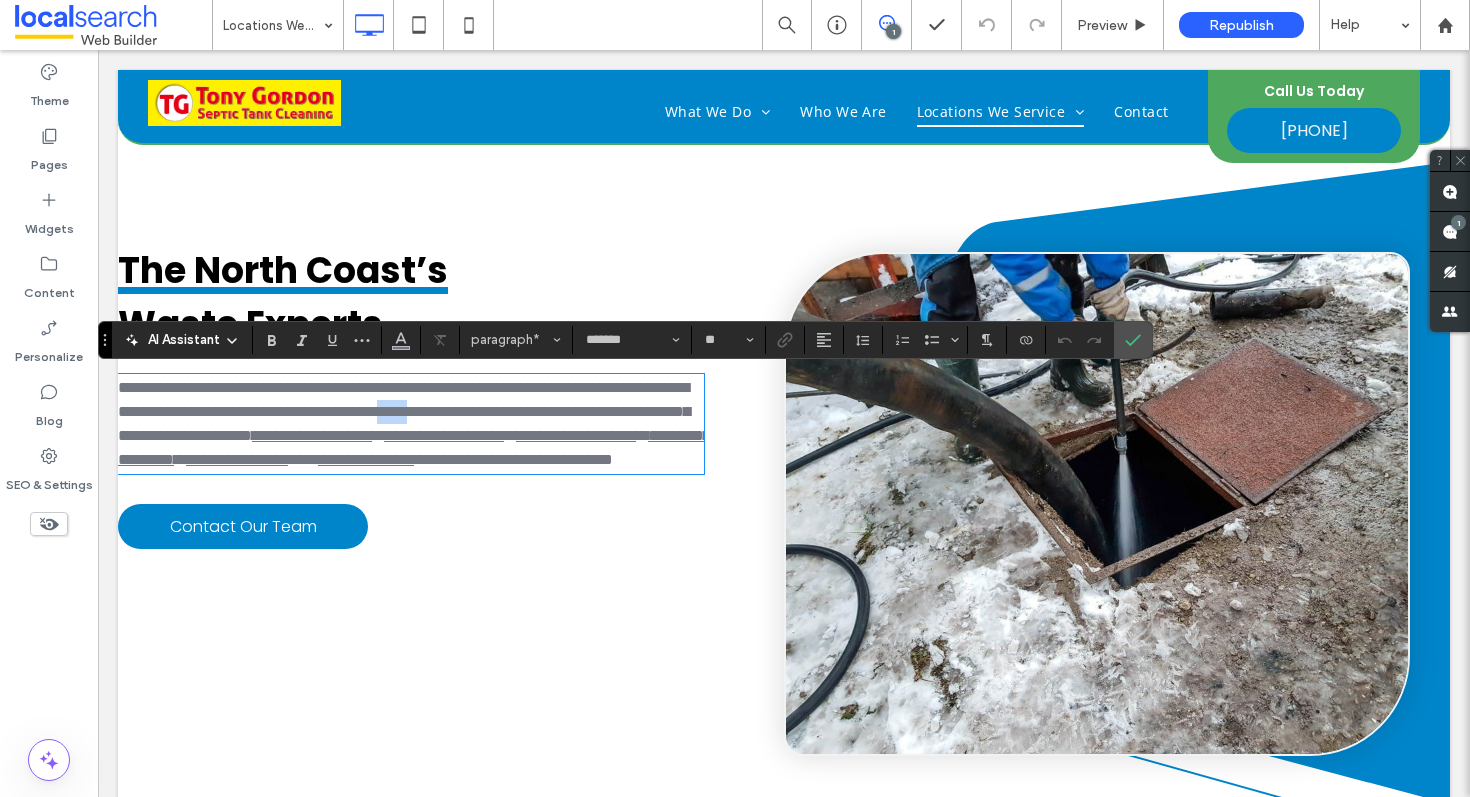 drag, startPoint x: 188, startPoint y: 437, endPoint x: 112, endPoint y: 429, distance: 76.41989 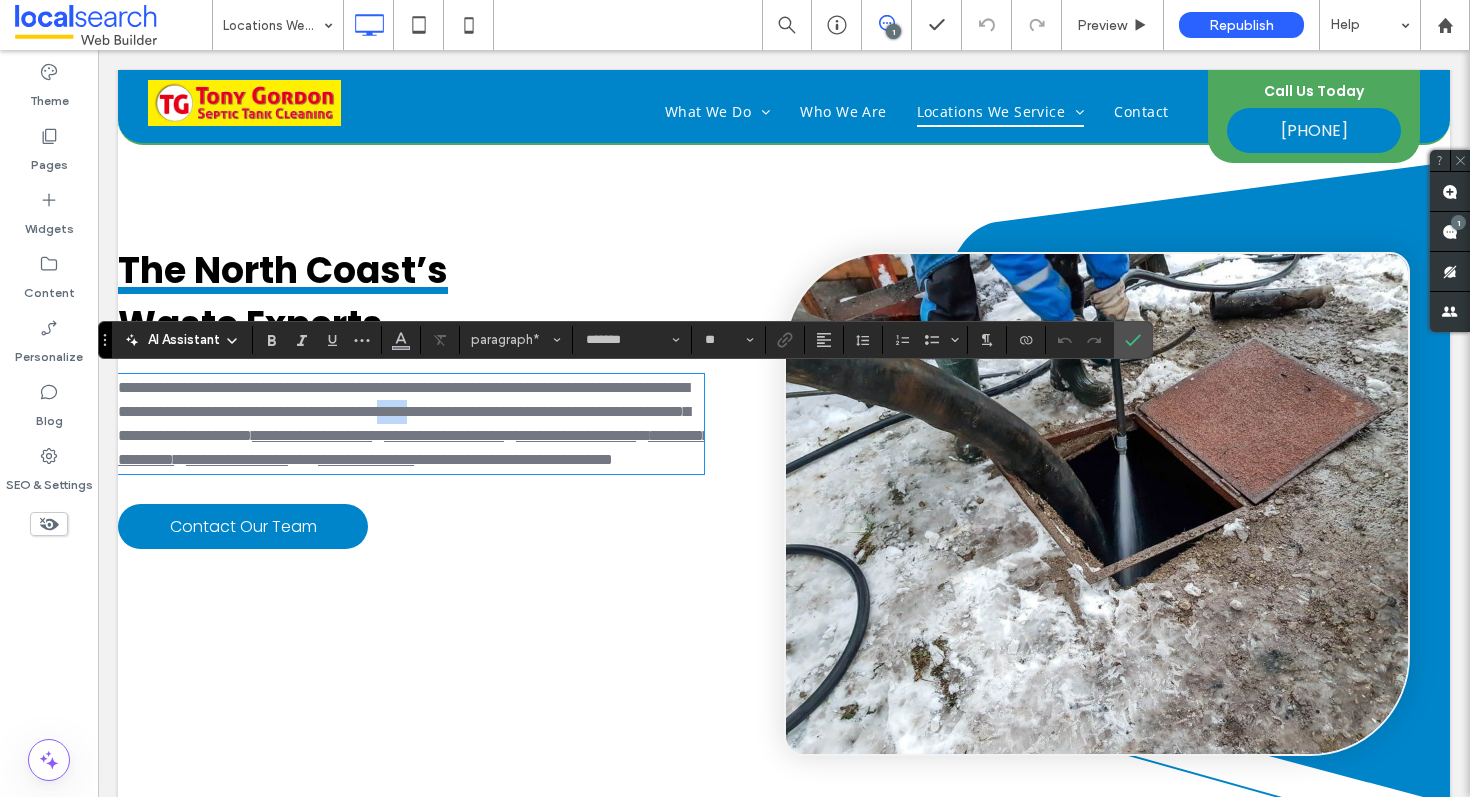 click on "Click To Paste
What We Do
Septic Tank Cleaning
Grease Trap Cleaning
Envirocycle
Oily Water
Portaloo Cleaning
Effluent Removal
Who We Are
Locations We Service
Kempsey
Nambucca Heads
Coffs Harbour
Dorrigo
Bellingen
Contact
Click To Paste
Call Us Today
02 6568 1752
Click To Paste
Click To Paste
Header
Locations We Service
Our Locations
Contact Us
Click To Paste
View more
Click To Paste" at bounding box center [784, 1686] 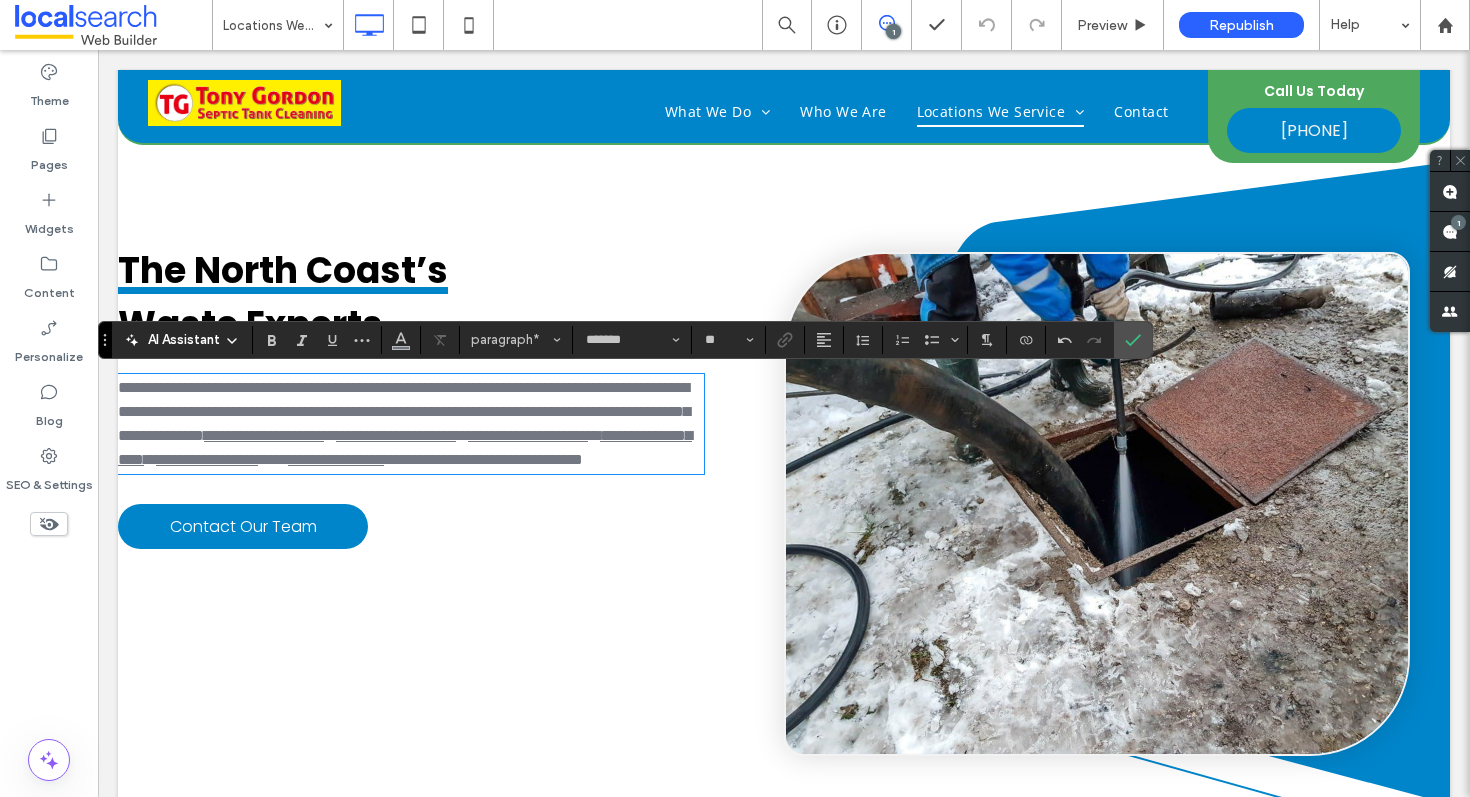 type 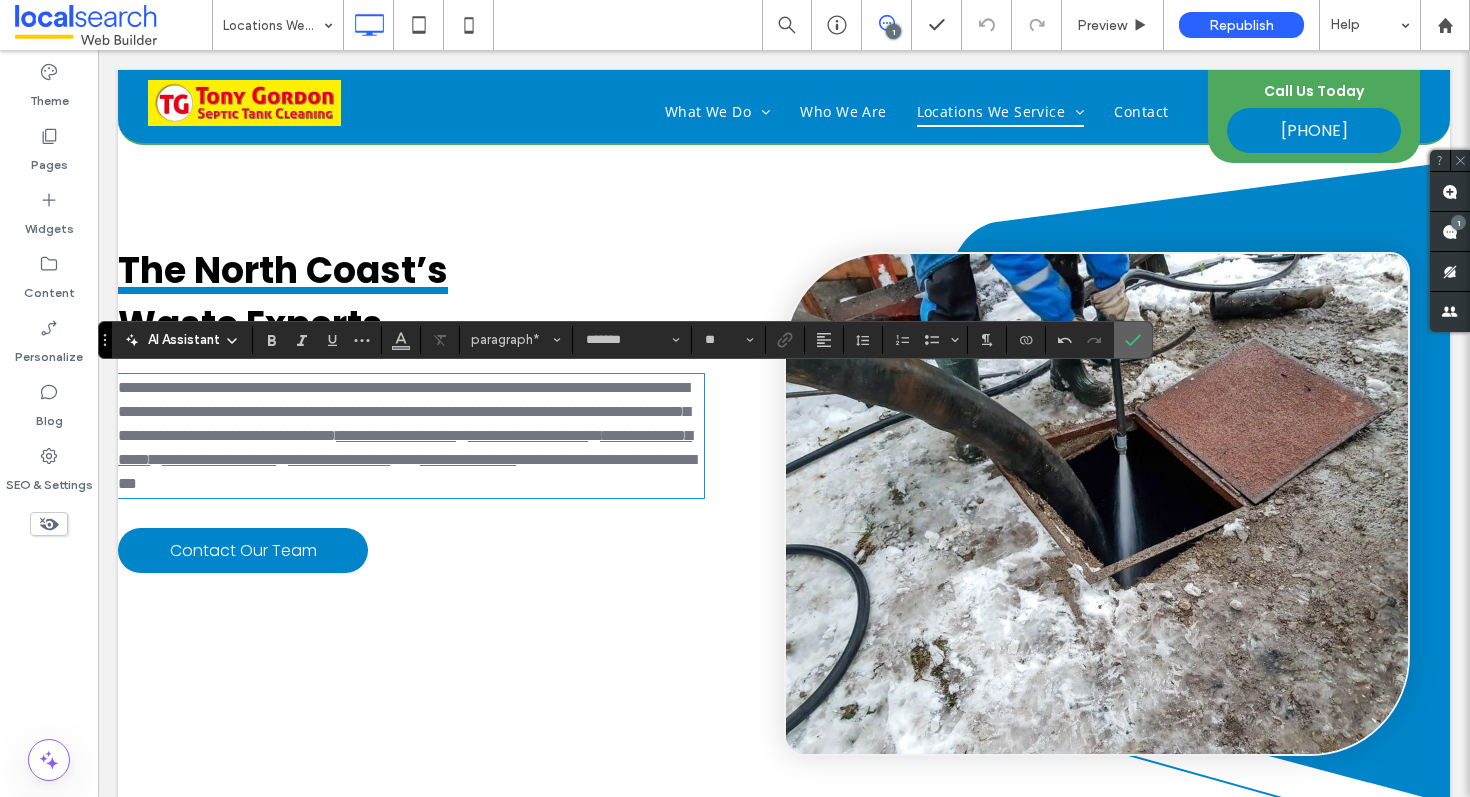 click at bounding box center [1133, 340] 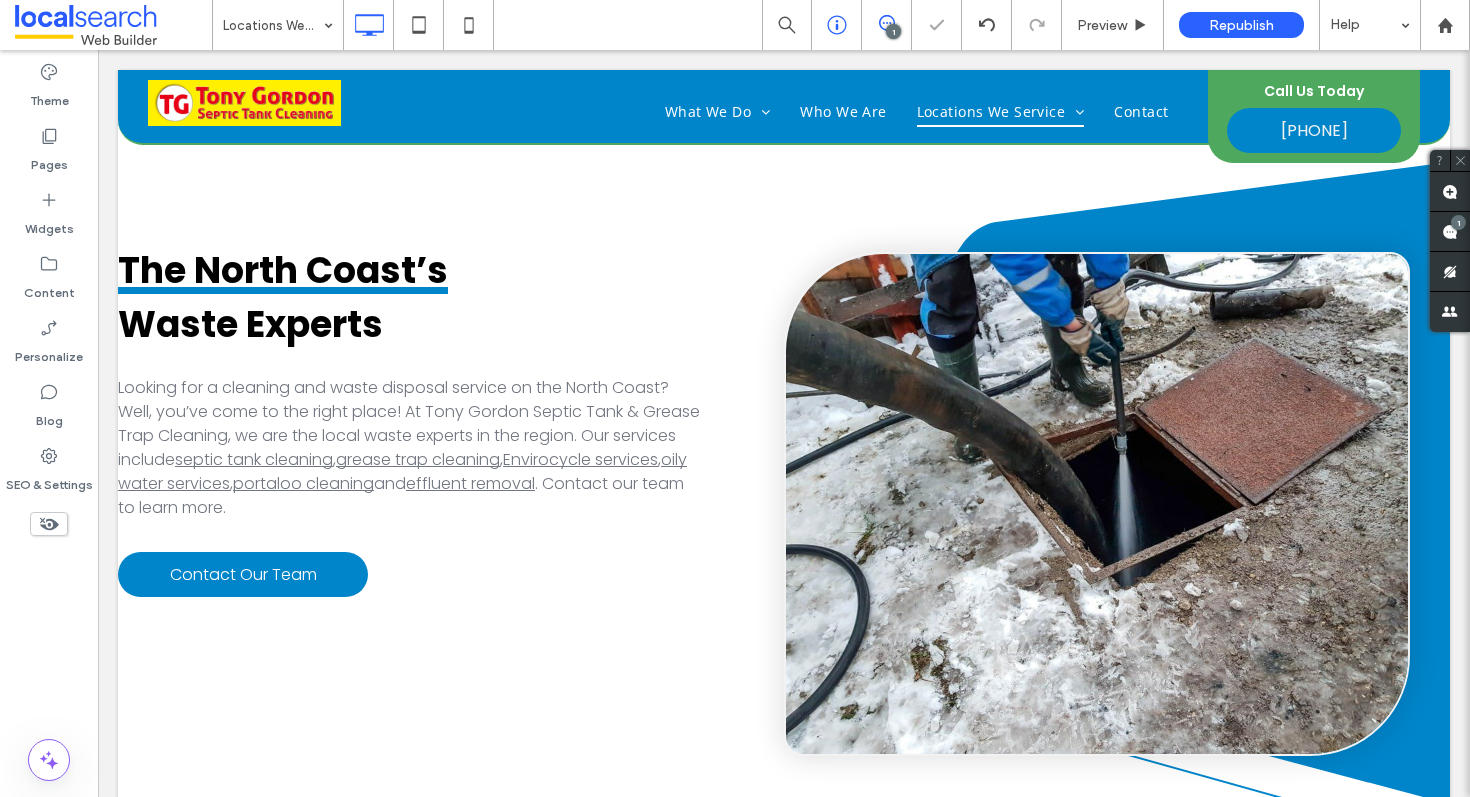 scroll, scrollTop: 4532, scrollLeft: 0, axis: vertical 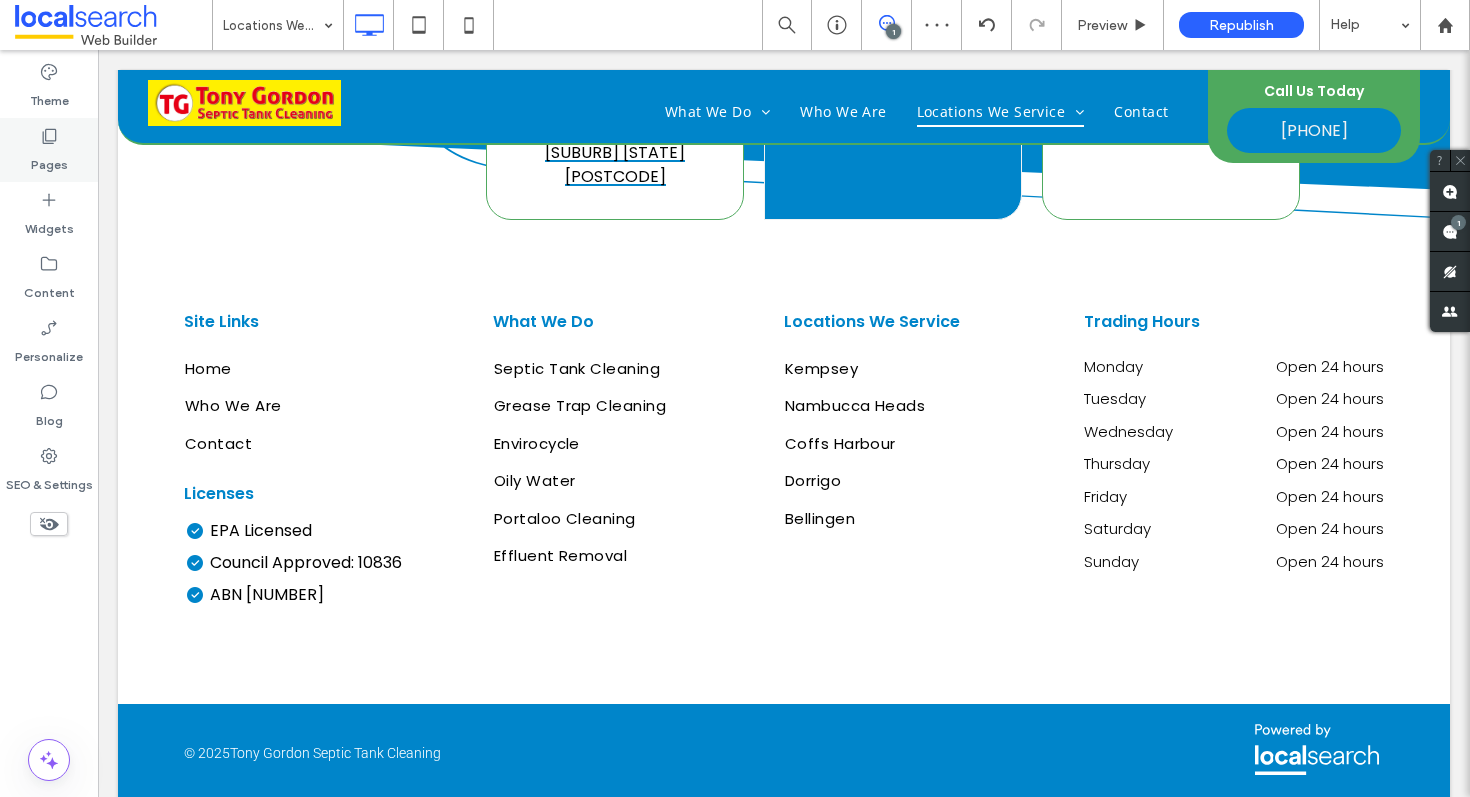 click on "Pages" at bounding box center (49, 150) 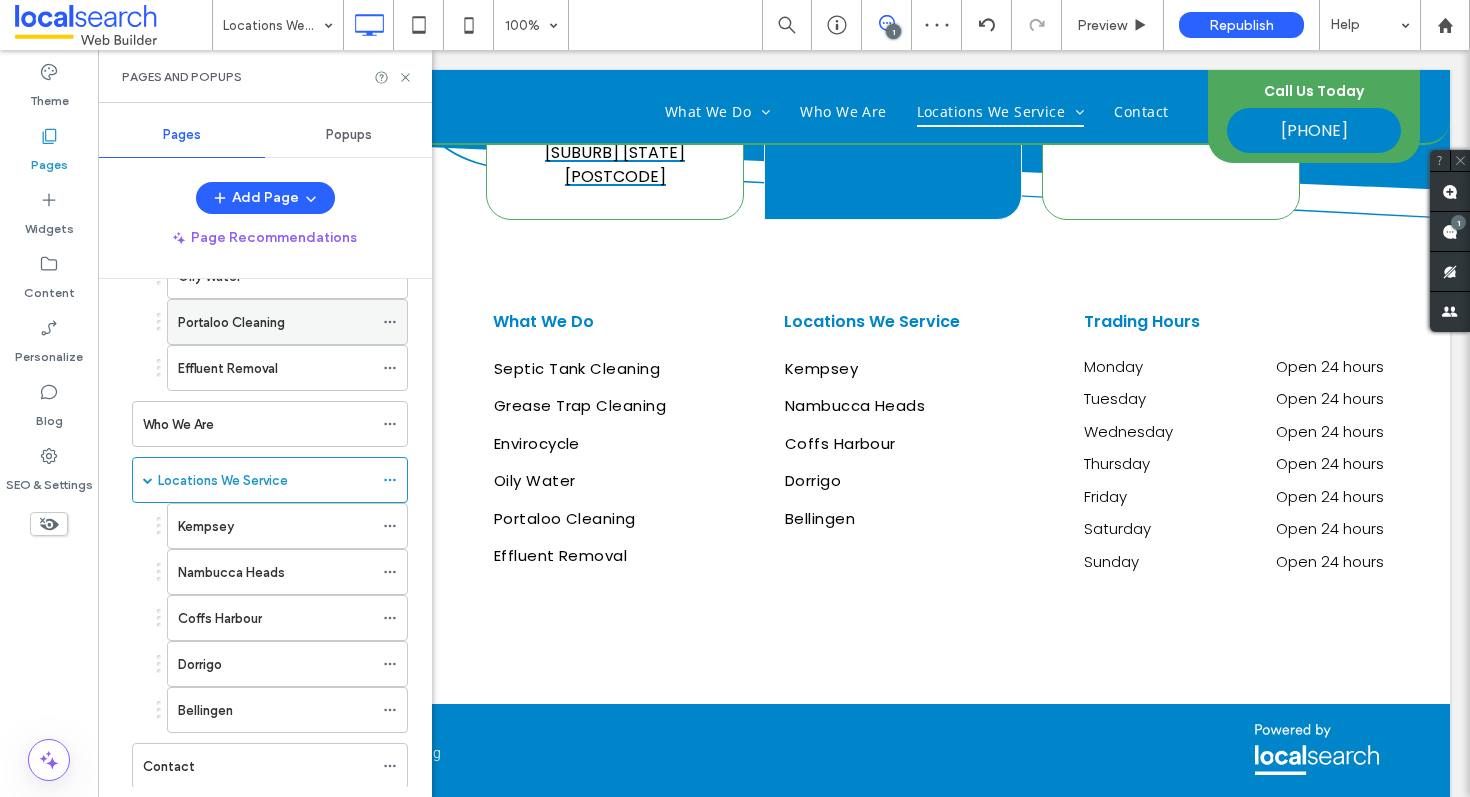 scroll, scrollTop: 344, scrollLeft: 0, axis: vertical 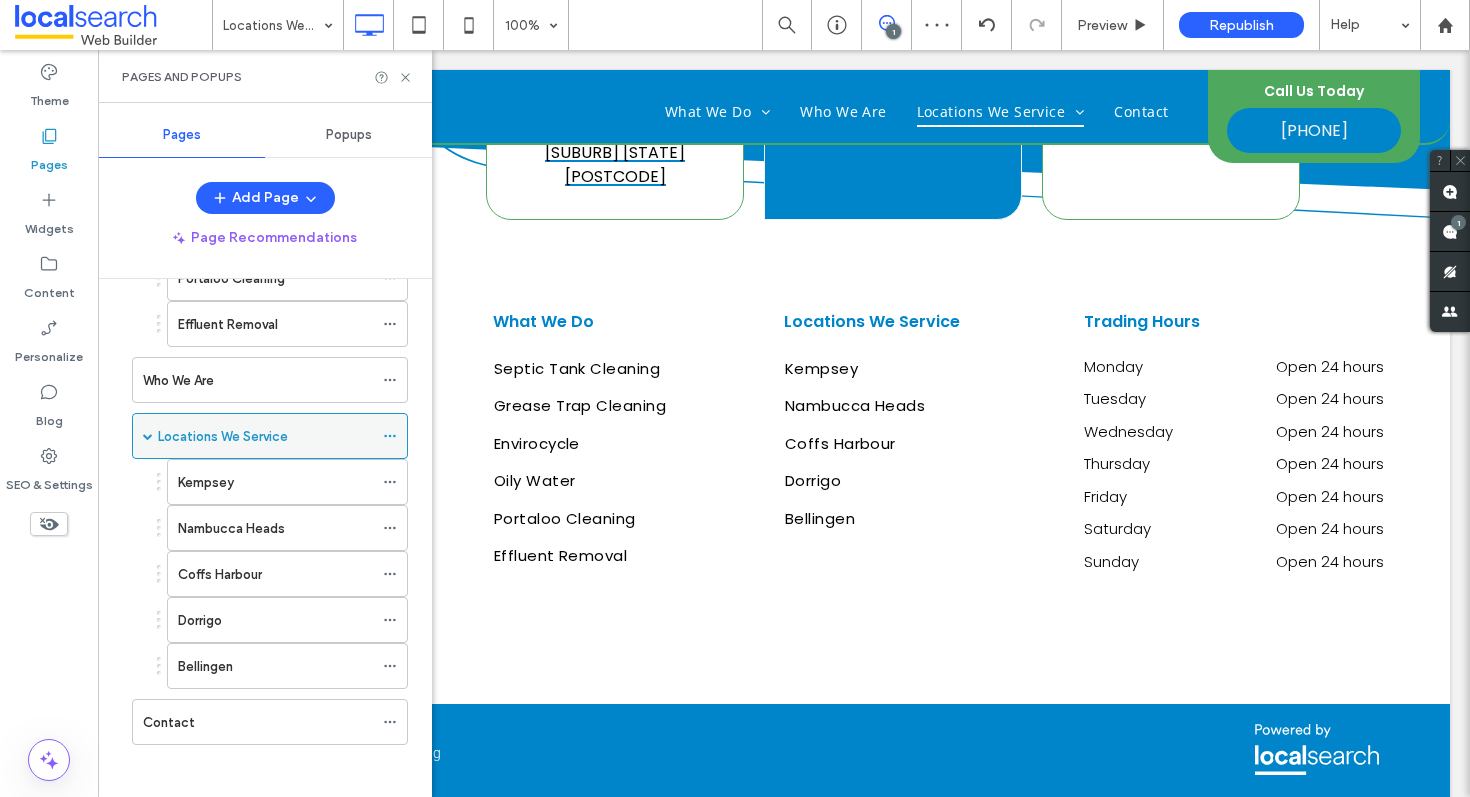 click on "Locations We Service" at bounding box center (265, 436) 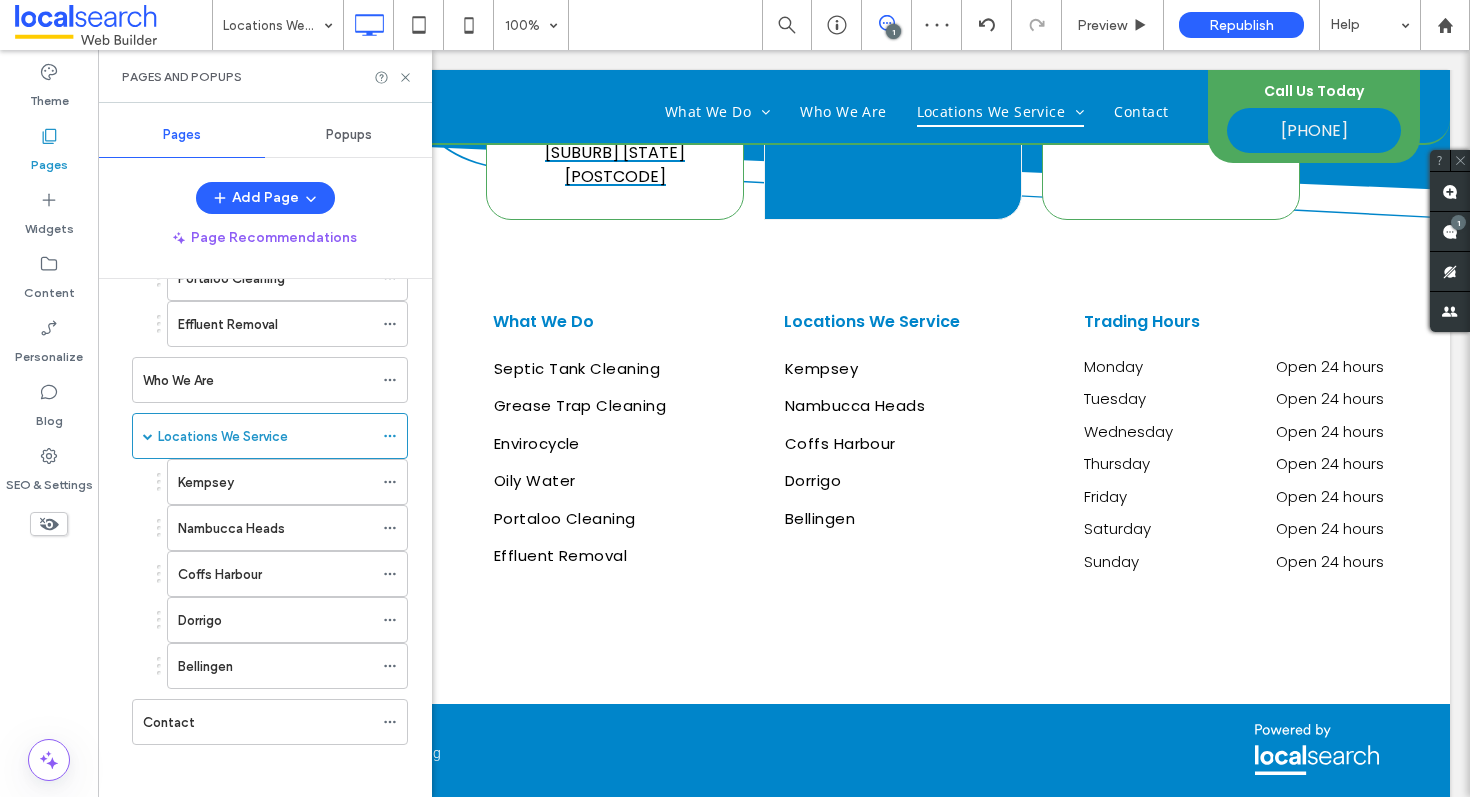 click at bounding box center [735, 398] 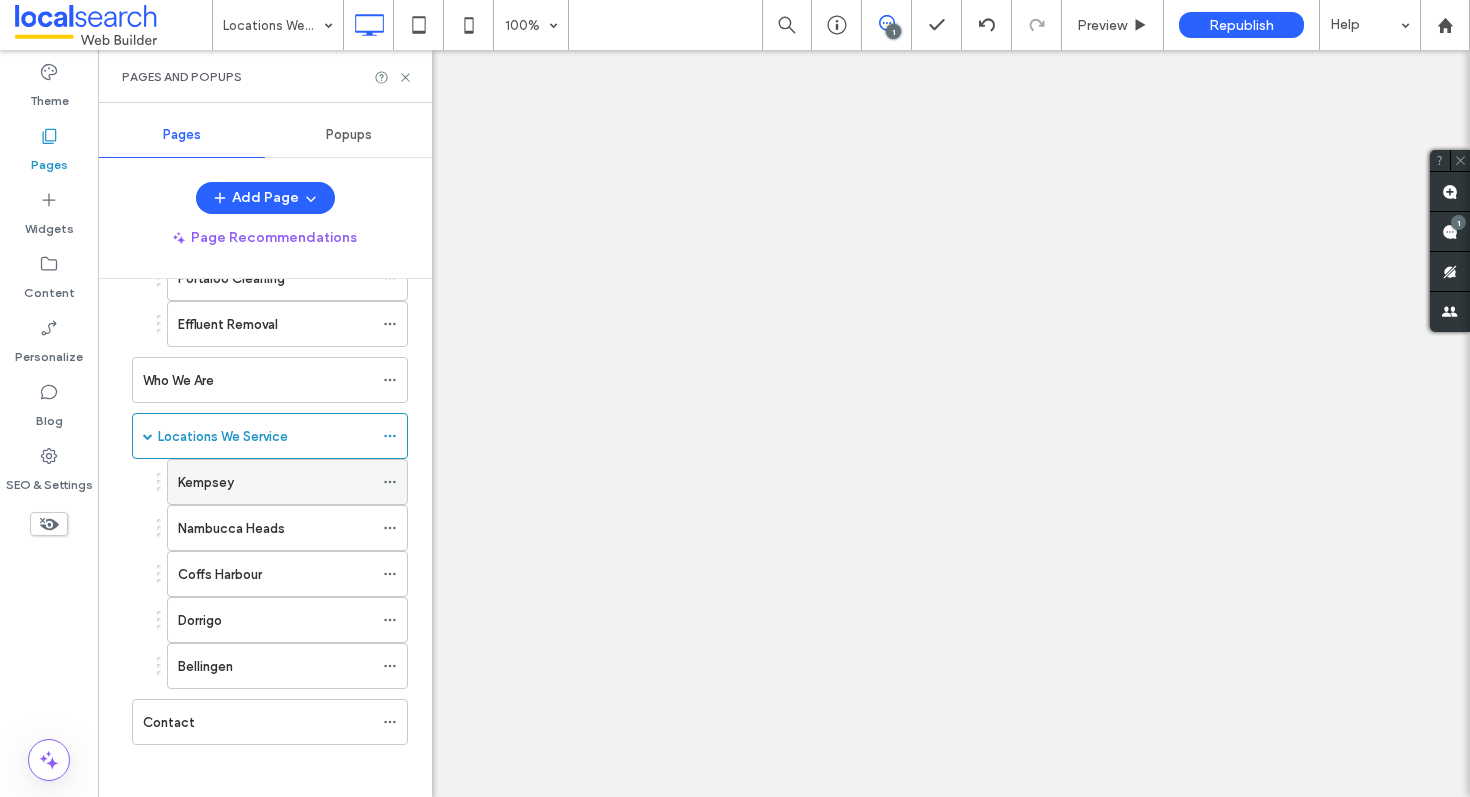 click on "Kempsey" at bounding box center [206, 482] 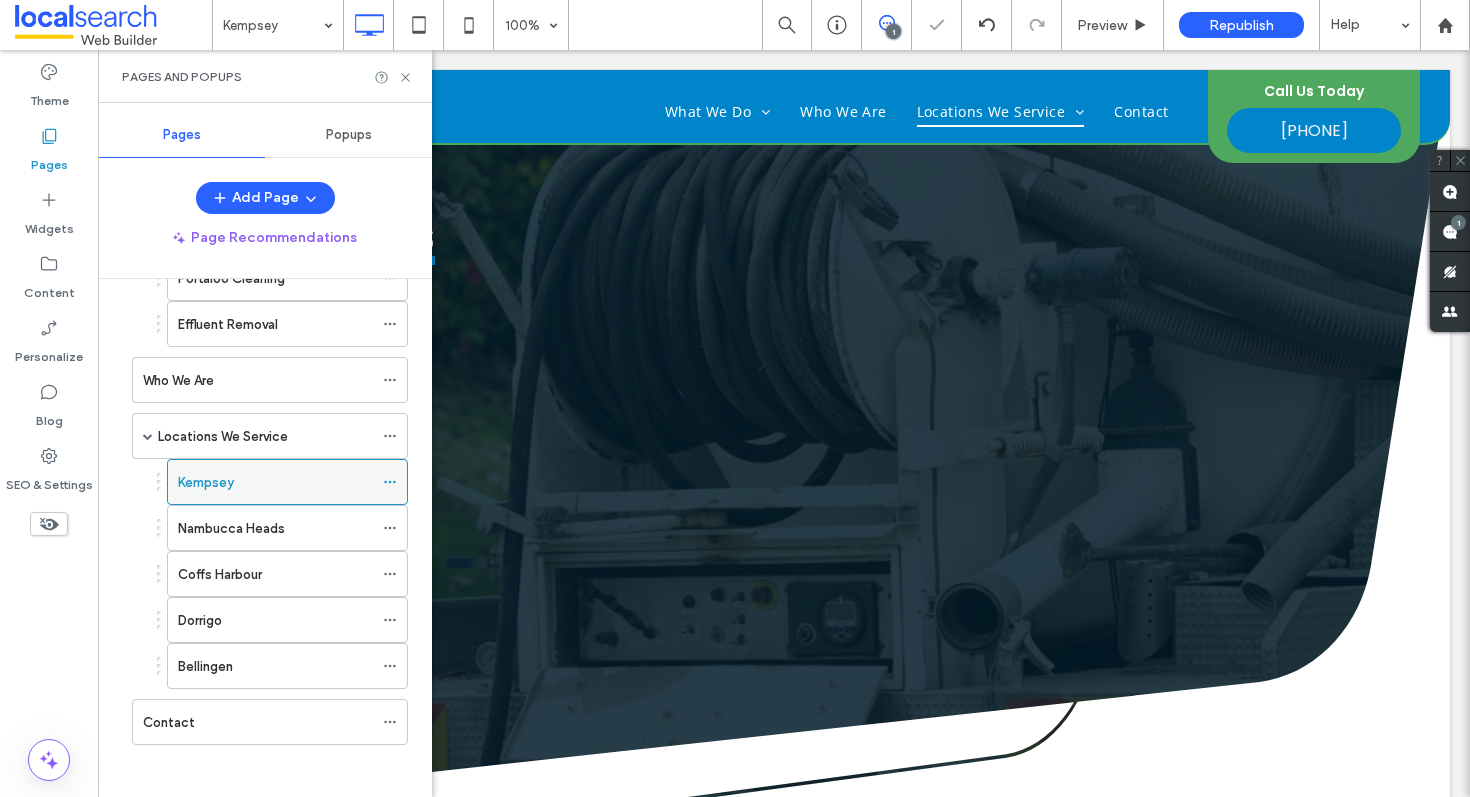 scroll, scrollTop: 4520, scrollLeft: 0, axis: vertical 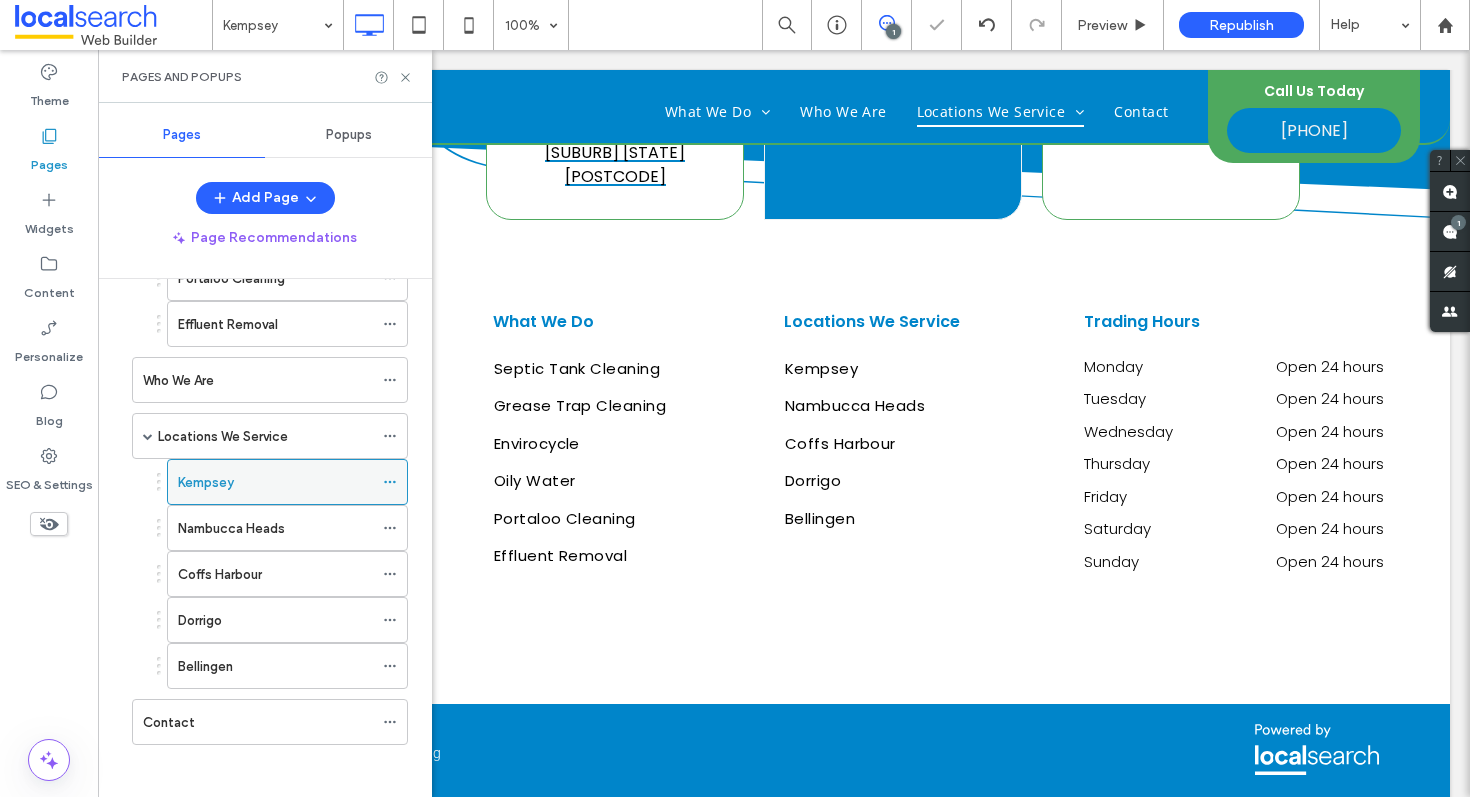 click at bounding box center (735, 398) 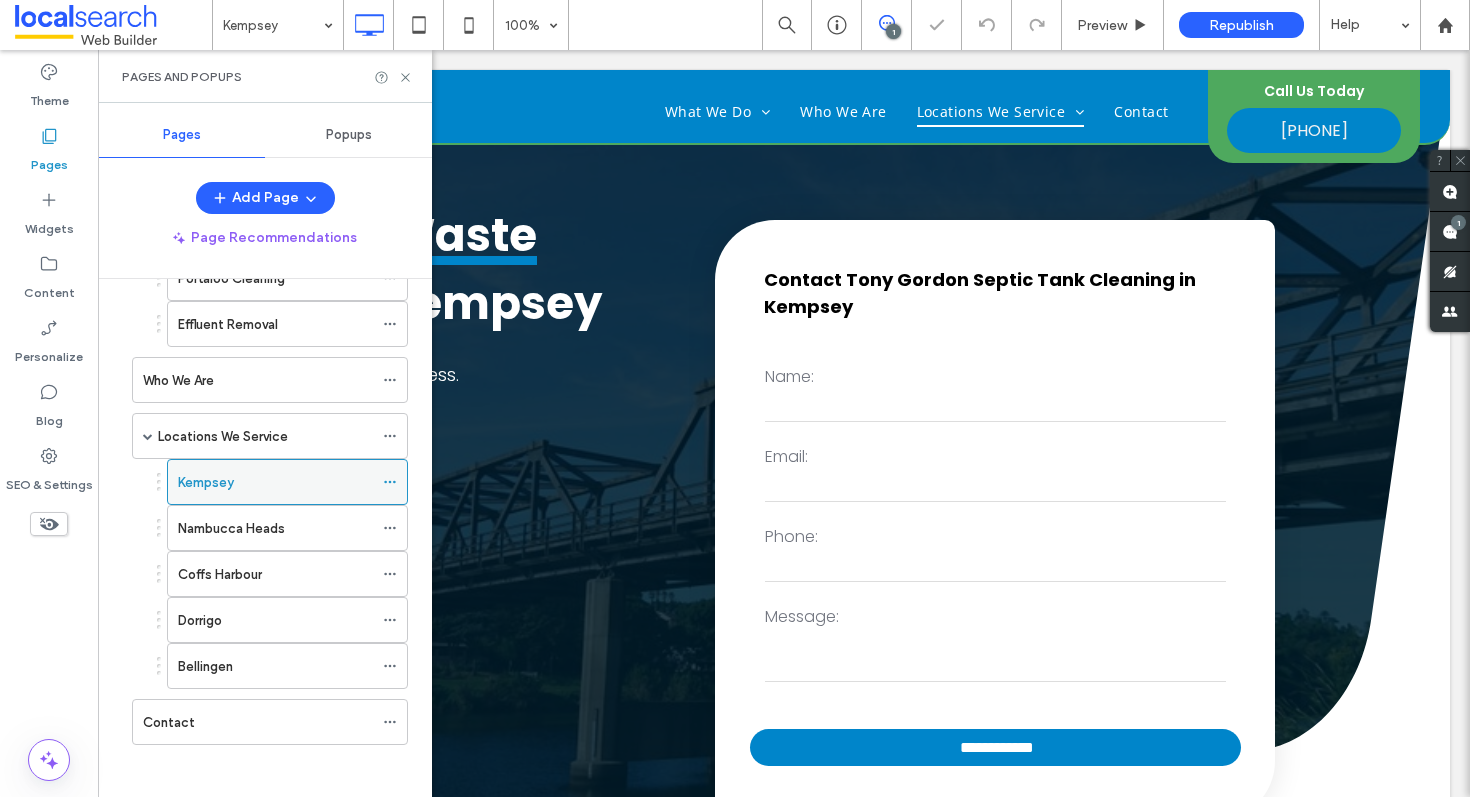 scroll, scrollTop: 0, scrollLeft: 0, axis: both 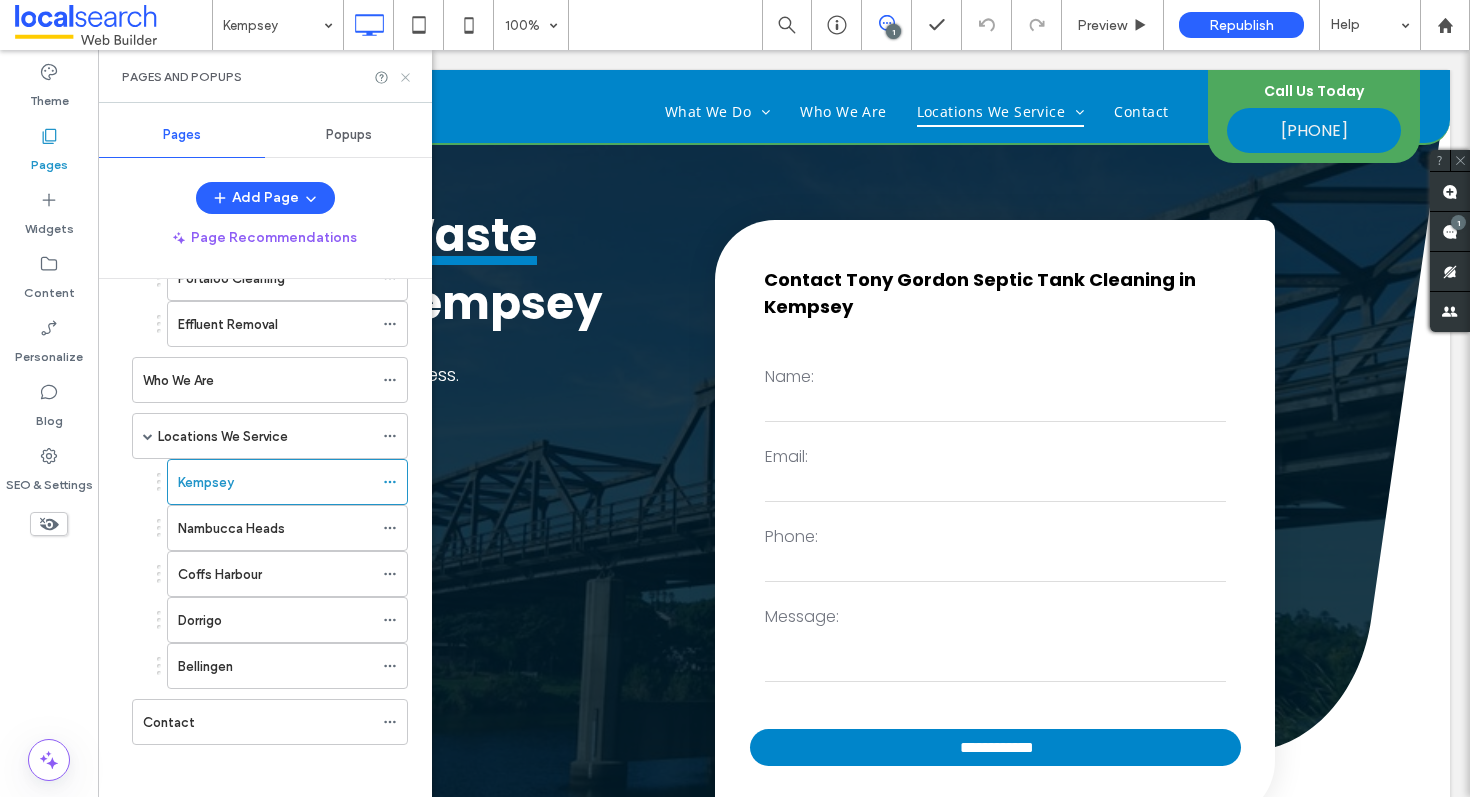 click 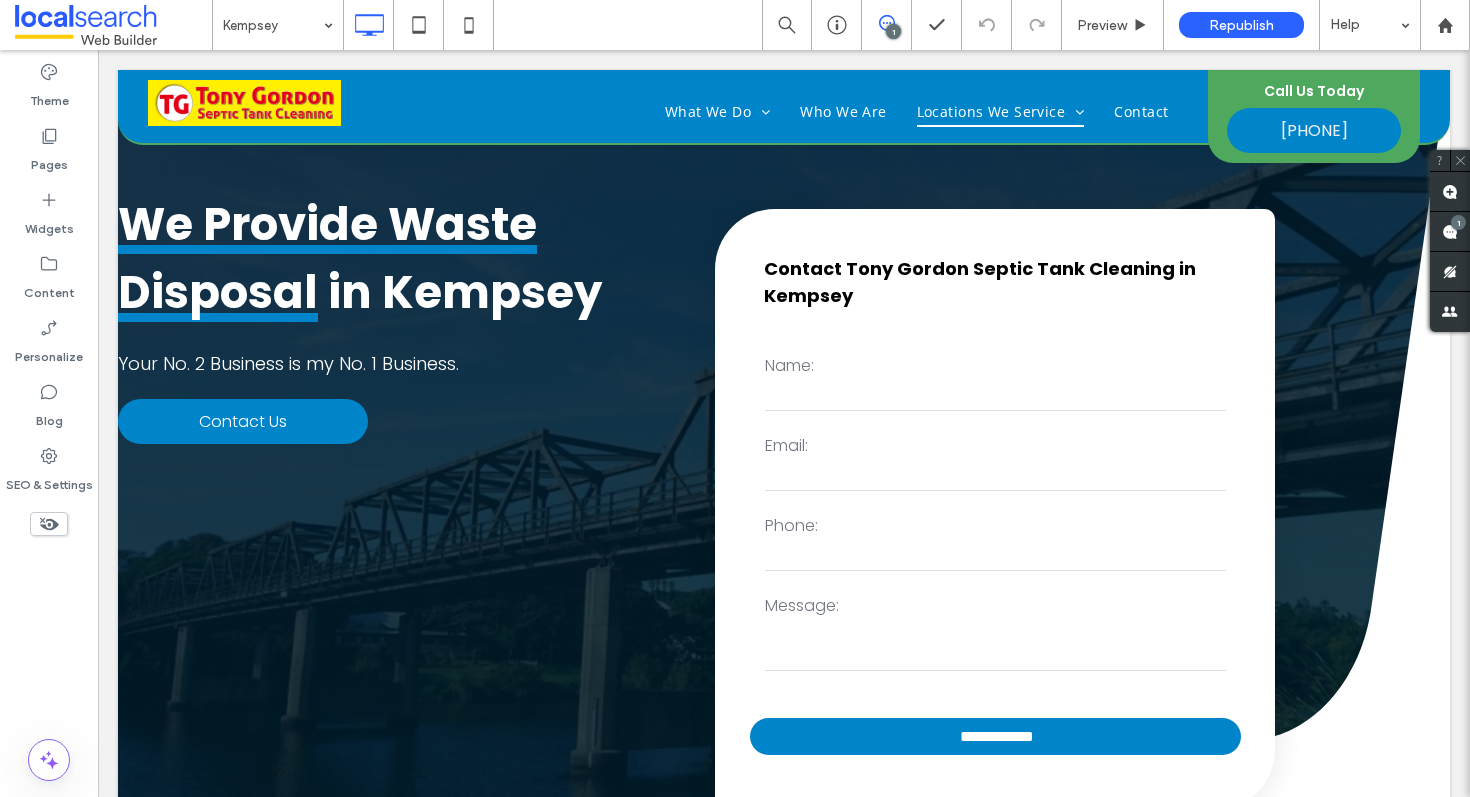 scroll, scrollTop: 864, scrollLeft: 0, axis: vertical 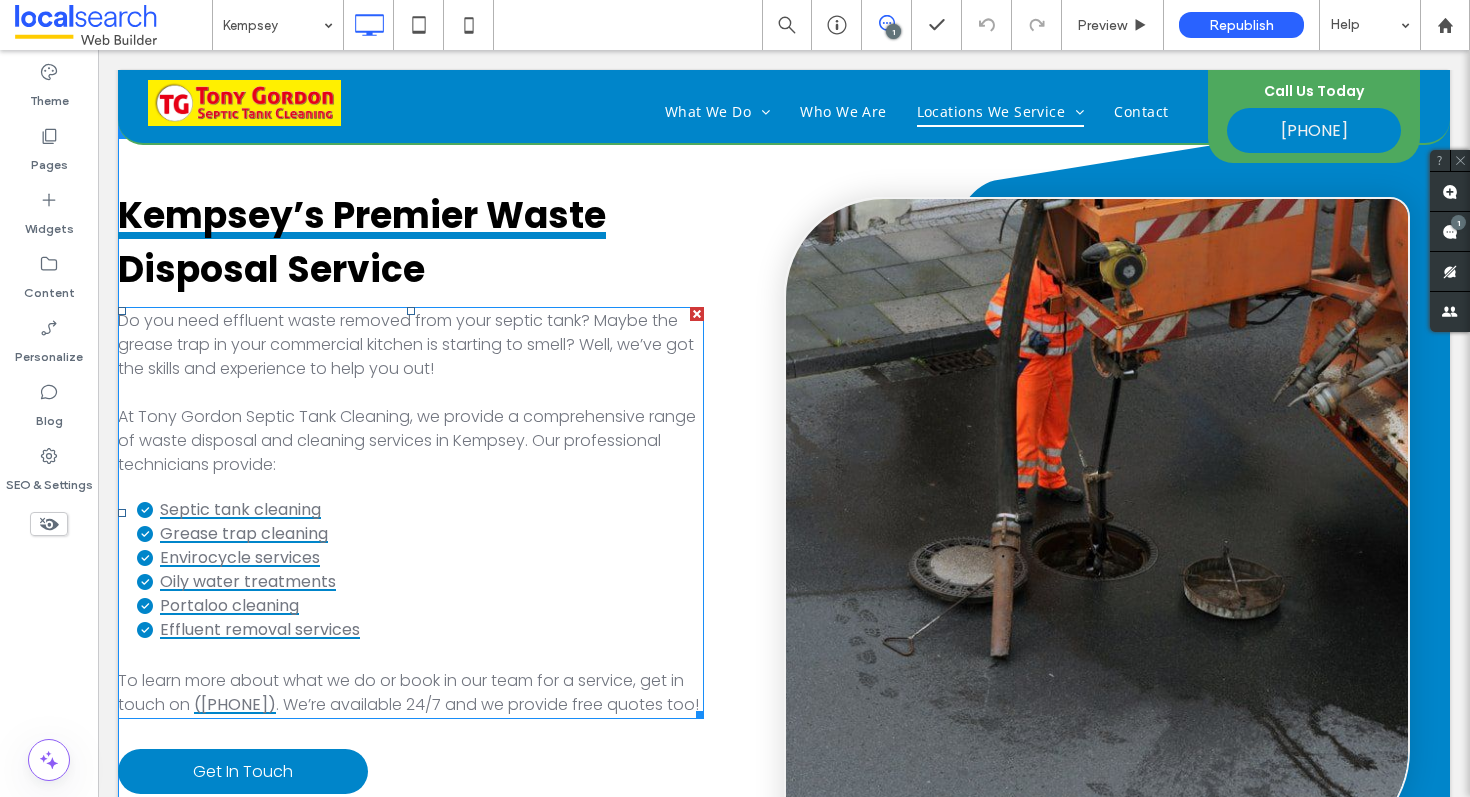 click on "At Tony Gordon Septic Tank Cleaning, we provide a comprehensive range of waste disposal and cleaning services in Kempsey. Our professional technicians provide:" at bounding box center (407, 440) 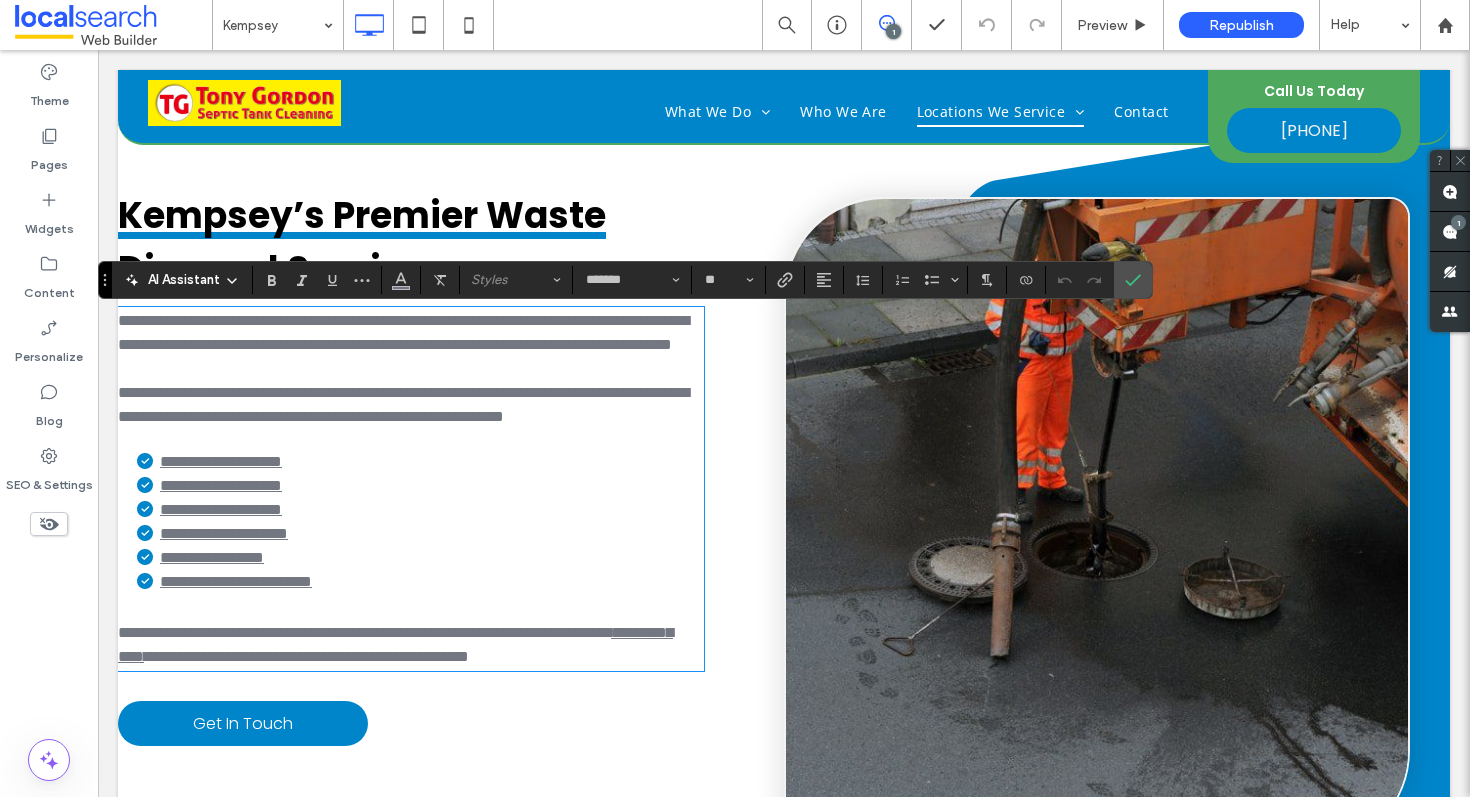 click on "**********" at bounding box center (403, 404) 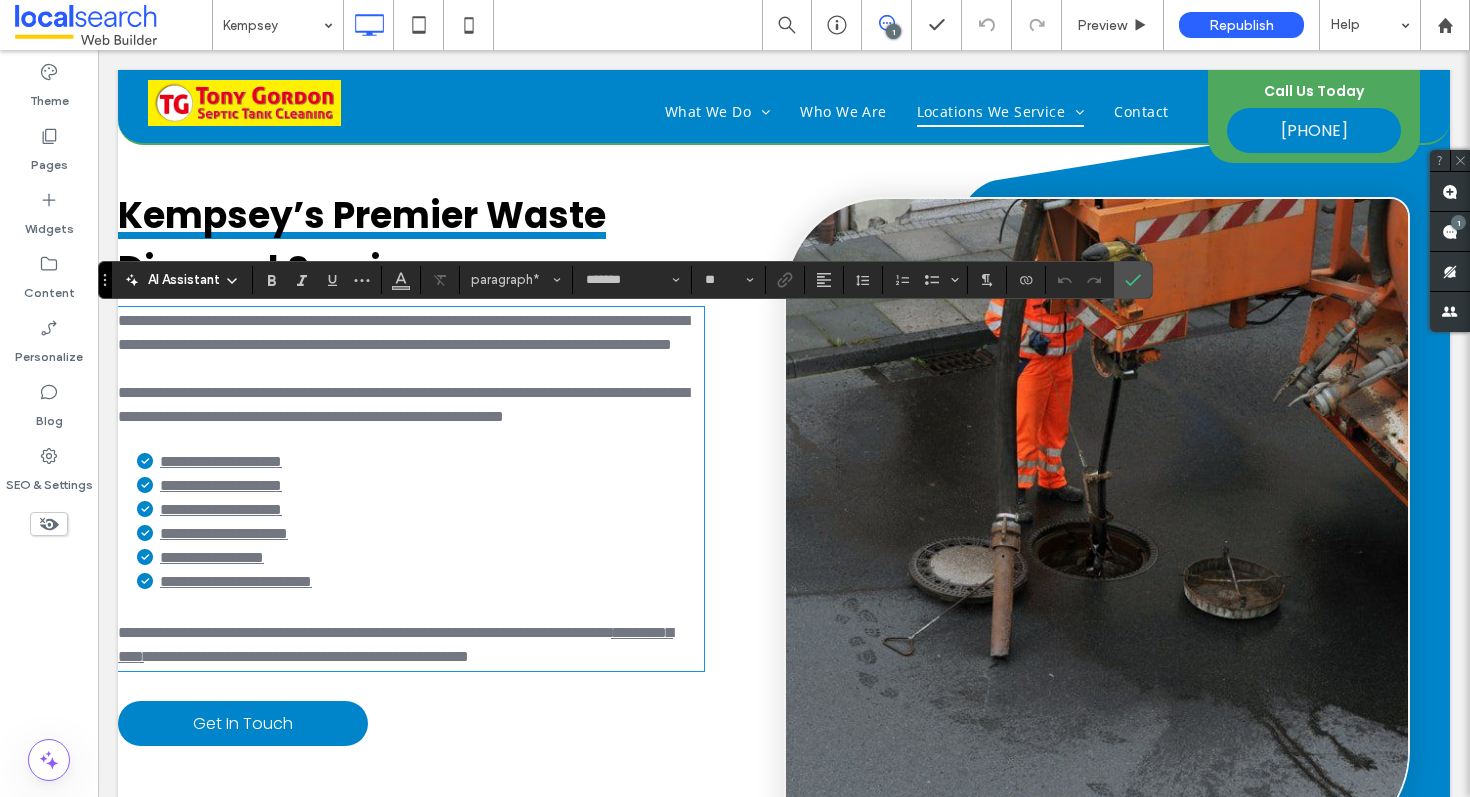 click on "**********" at bounding box center (403, 404) 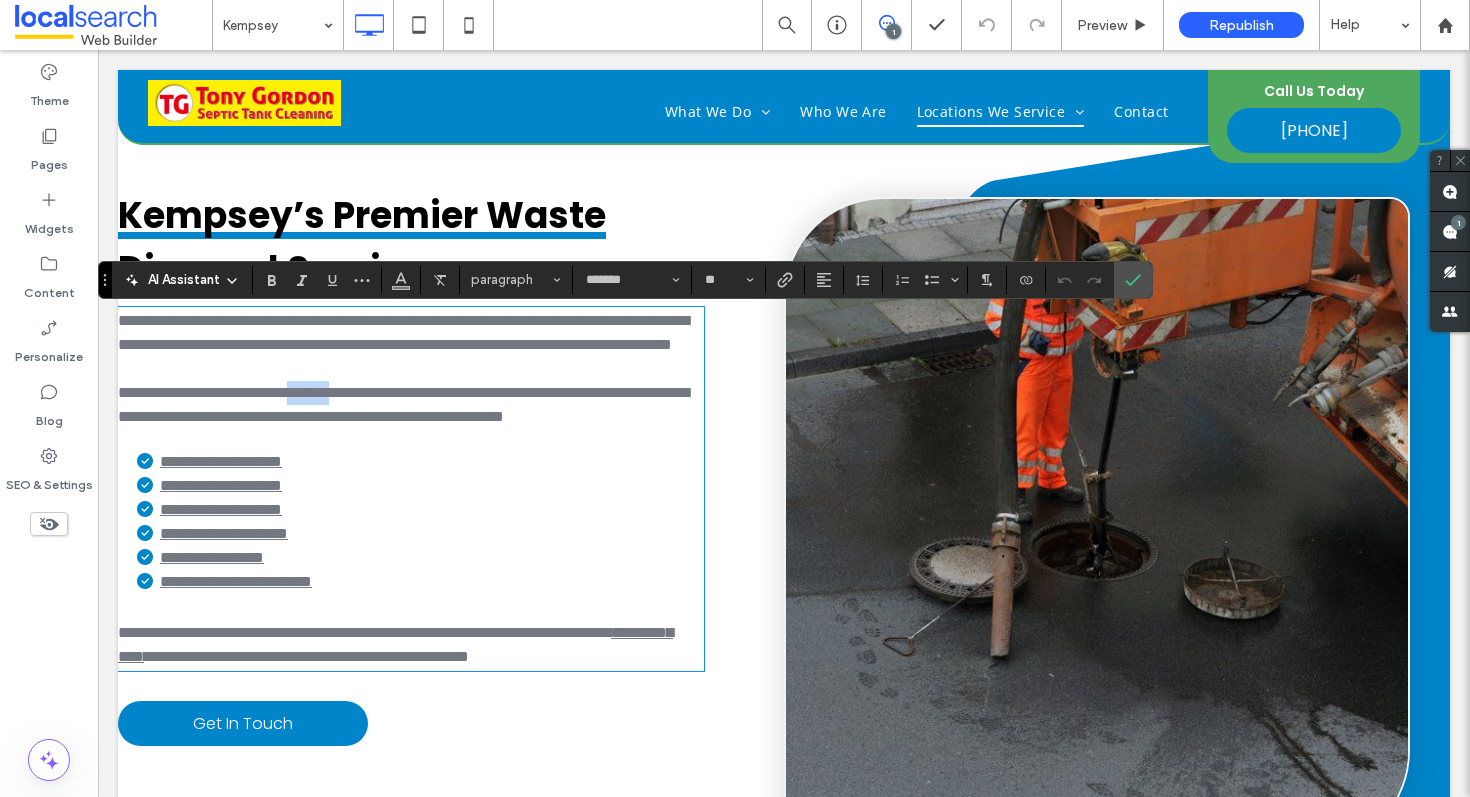 drag, startPoint x: 410, startPoint y: 425, endPoint x: 333, endPoint y: 425, distance: 77 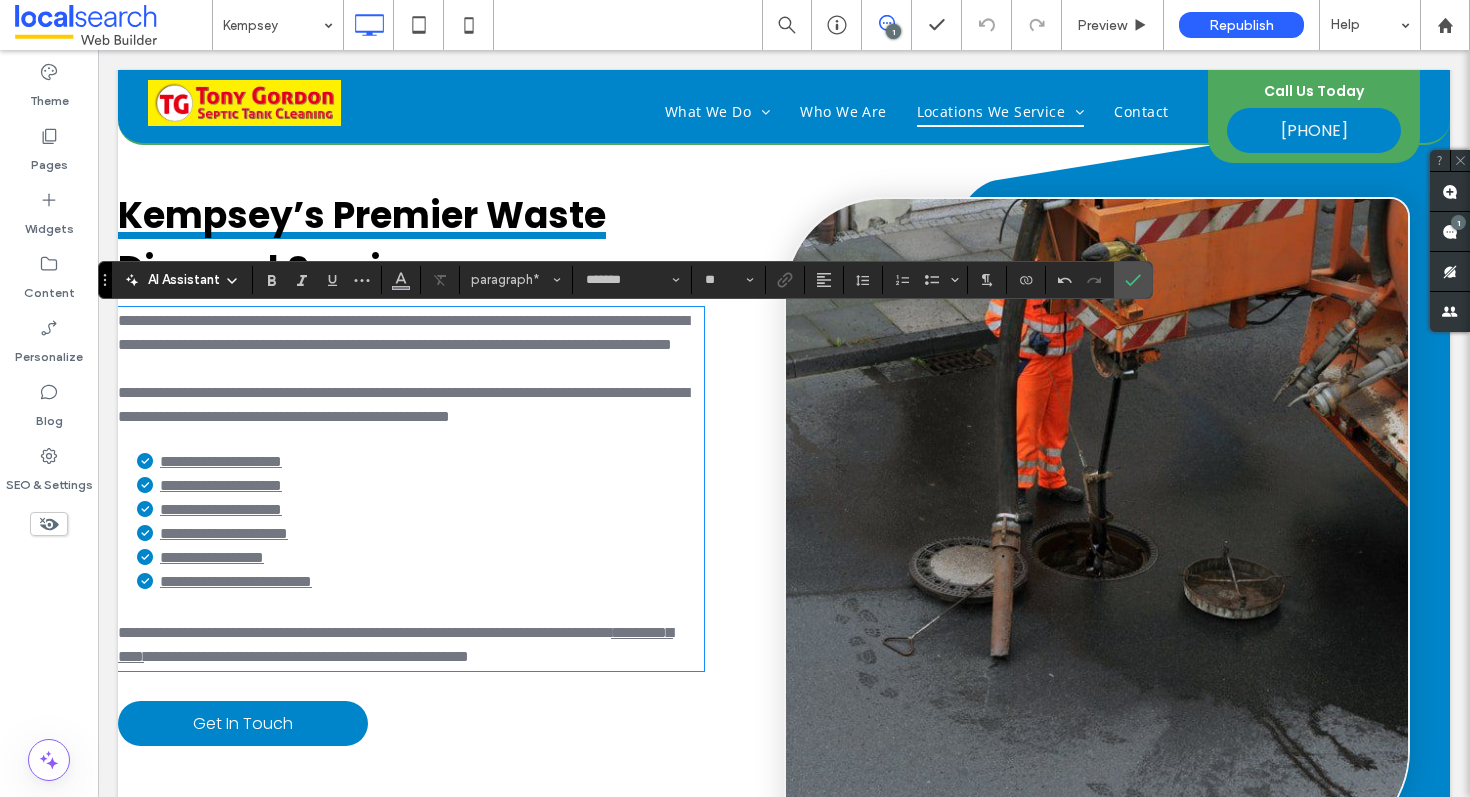 type 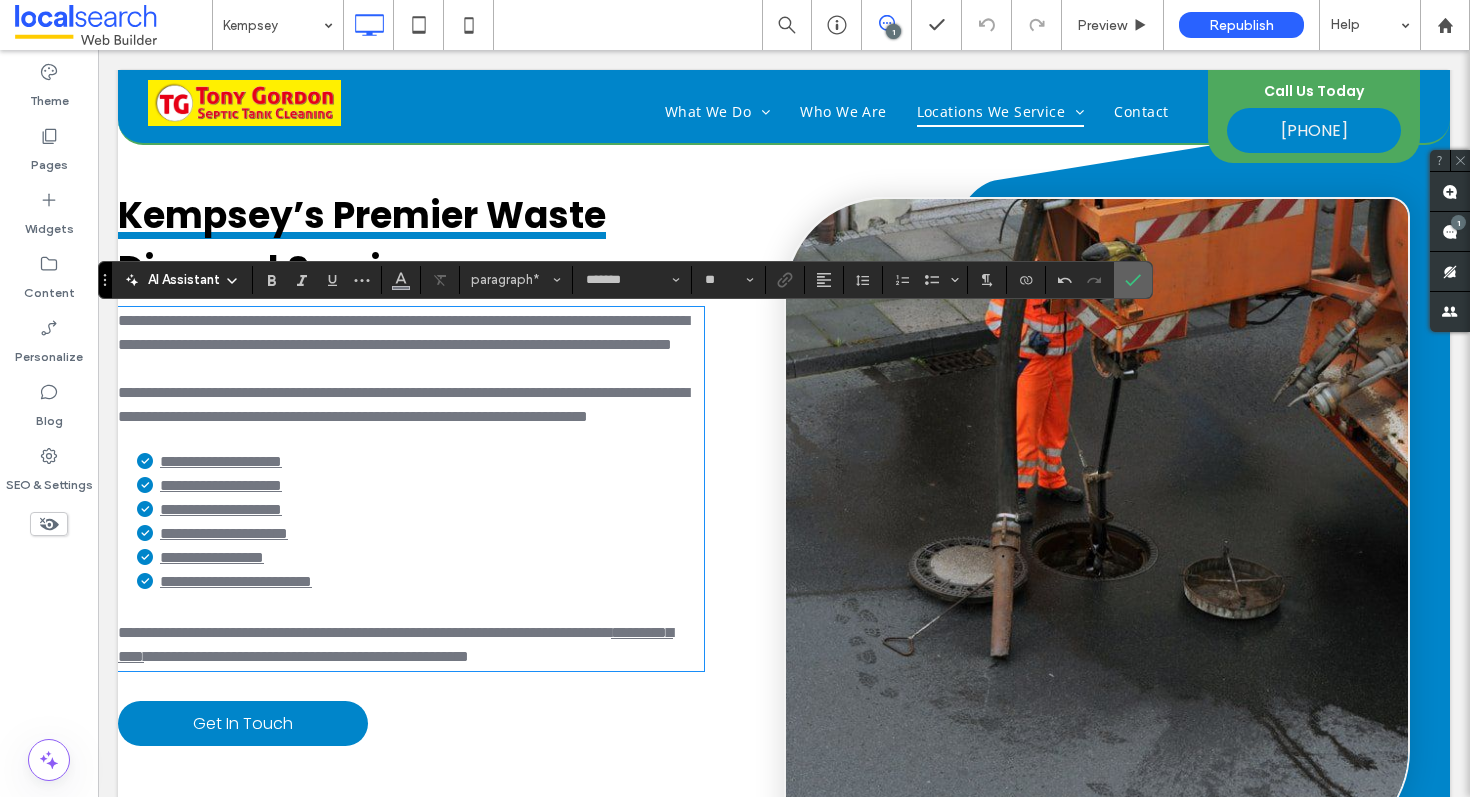 click 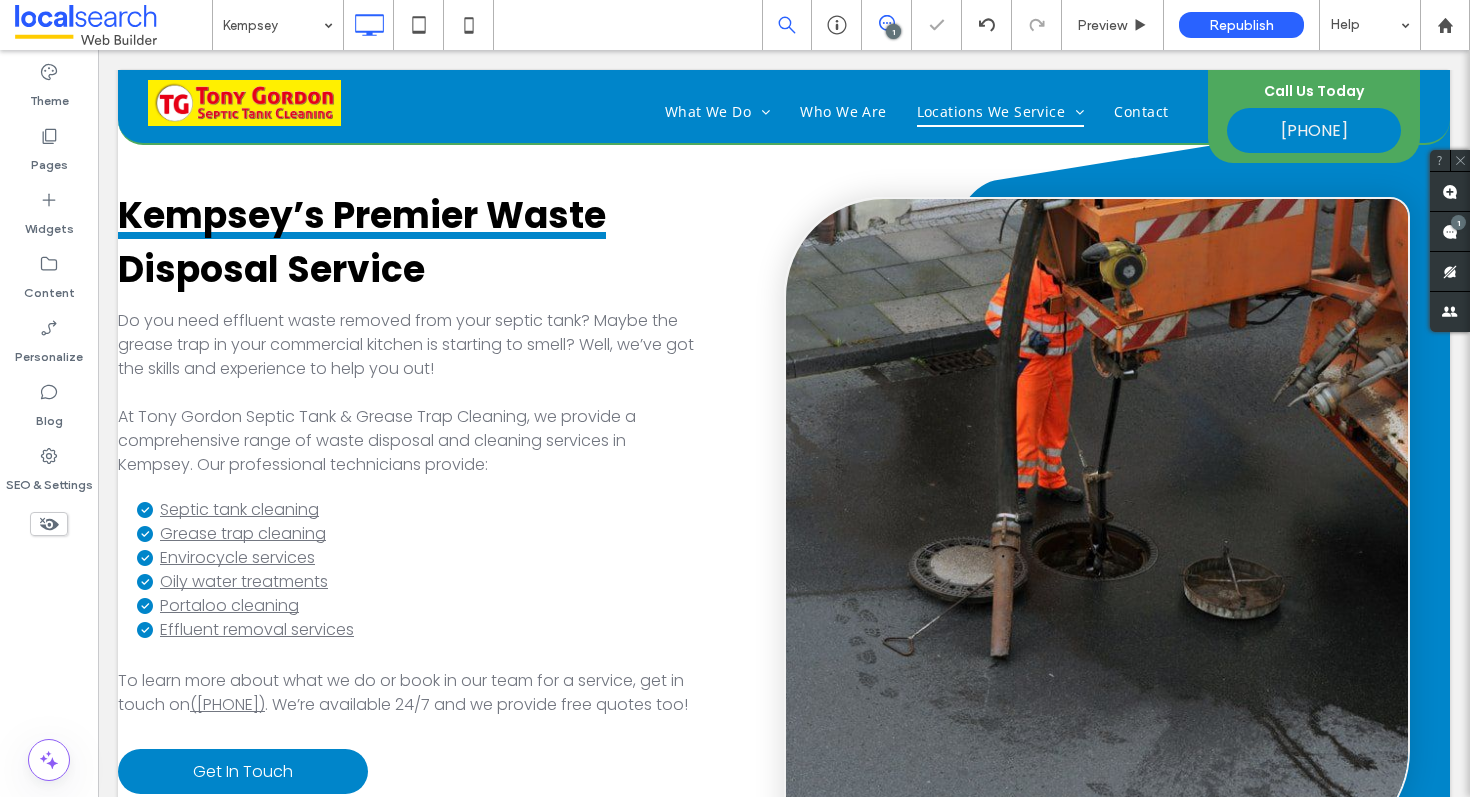 scroll, scrollTop: 0, scrollLeft: 0, axis: both 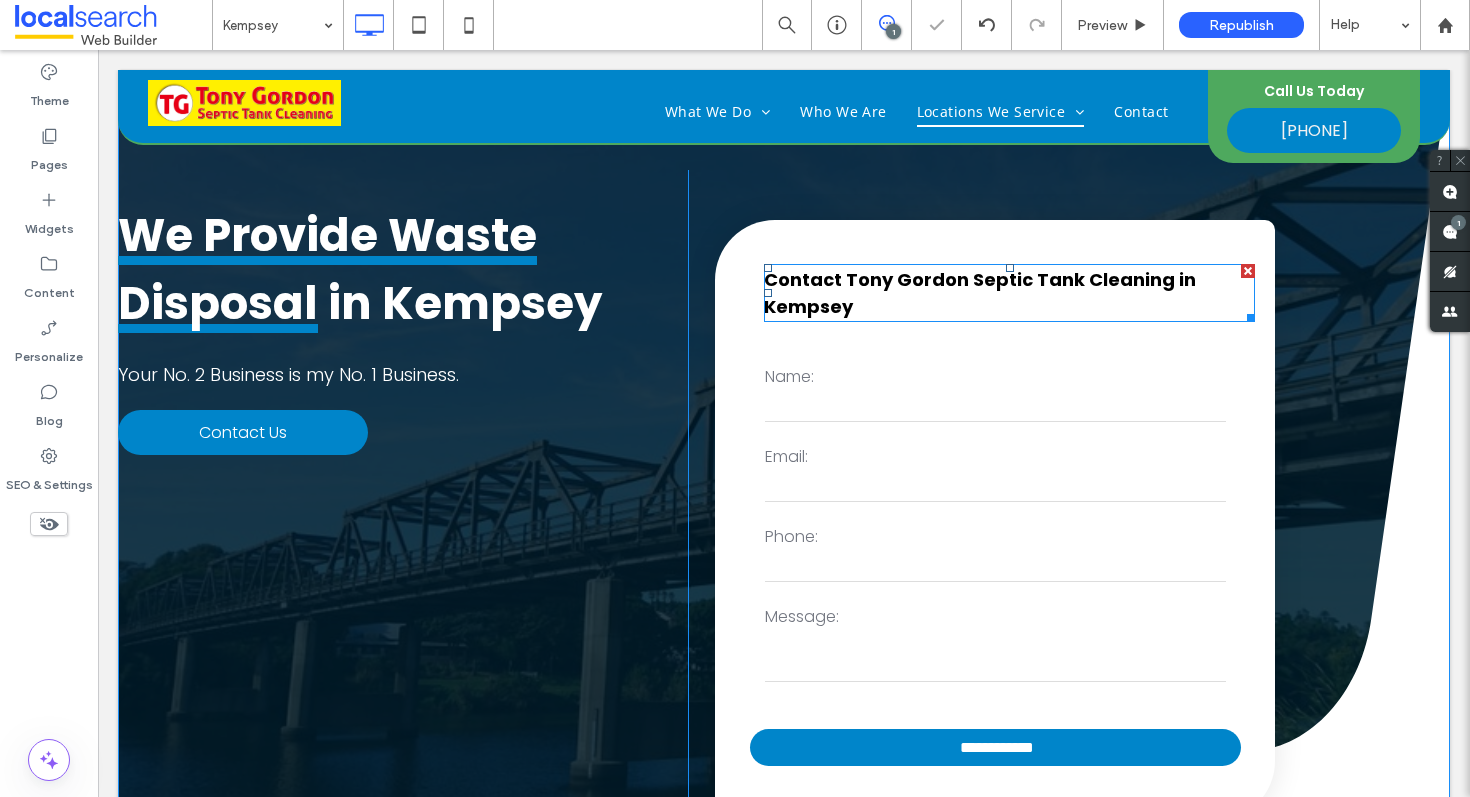 click on "Contact Tony Gordon Septic Tank Cleaning in Kempsey" at bounding box center (1009, 293) 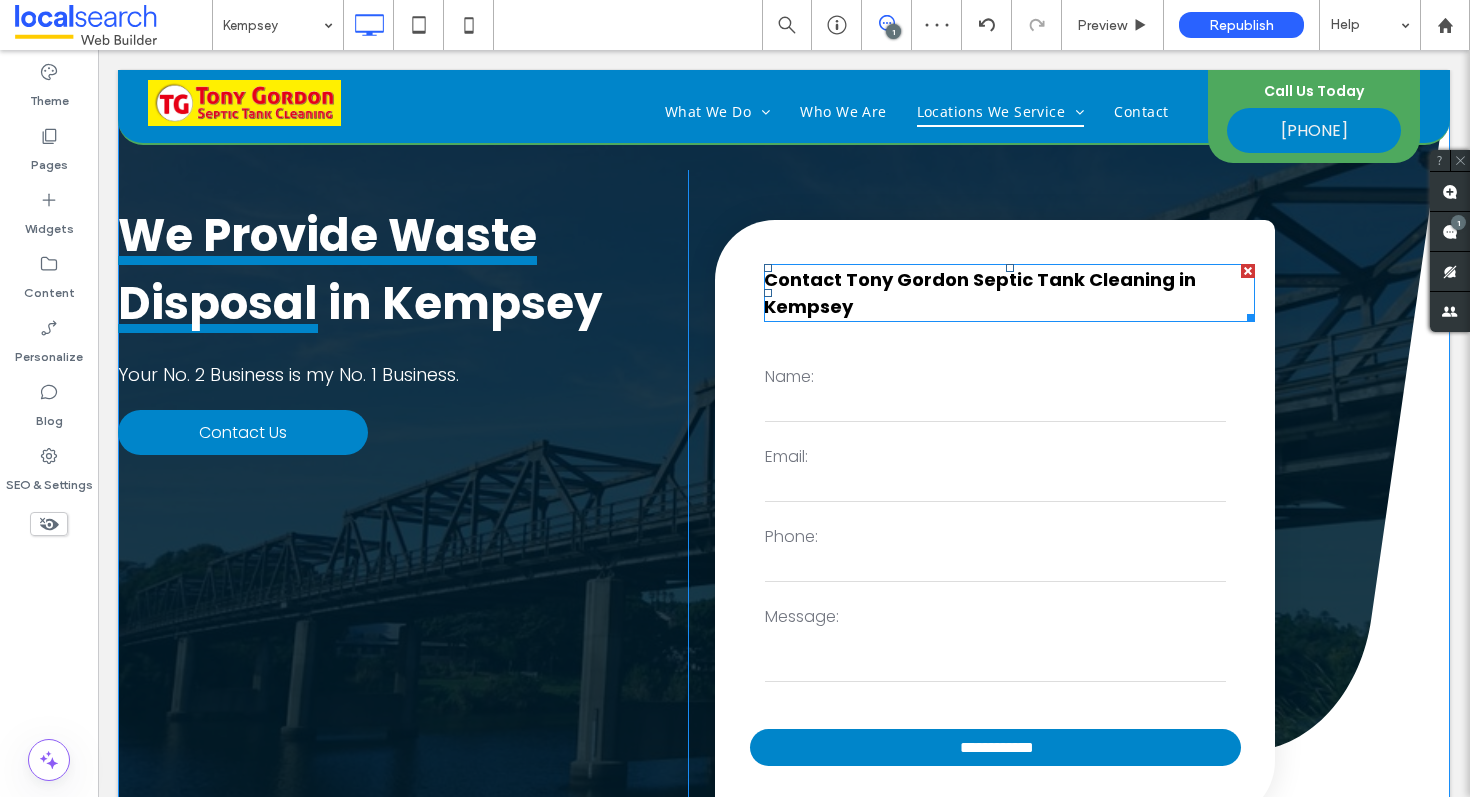 type on "*******" 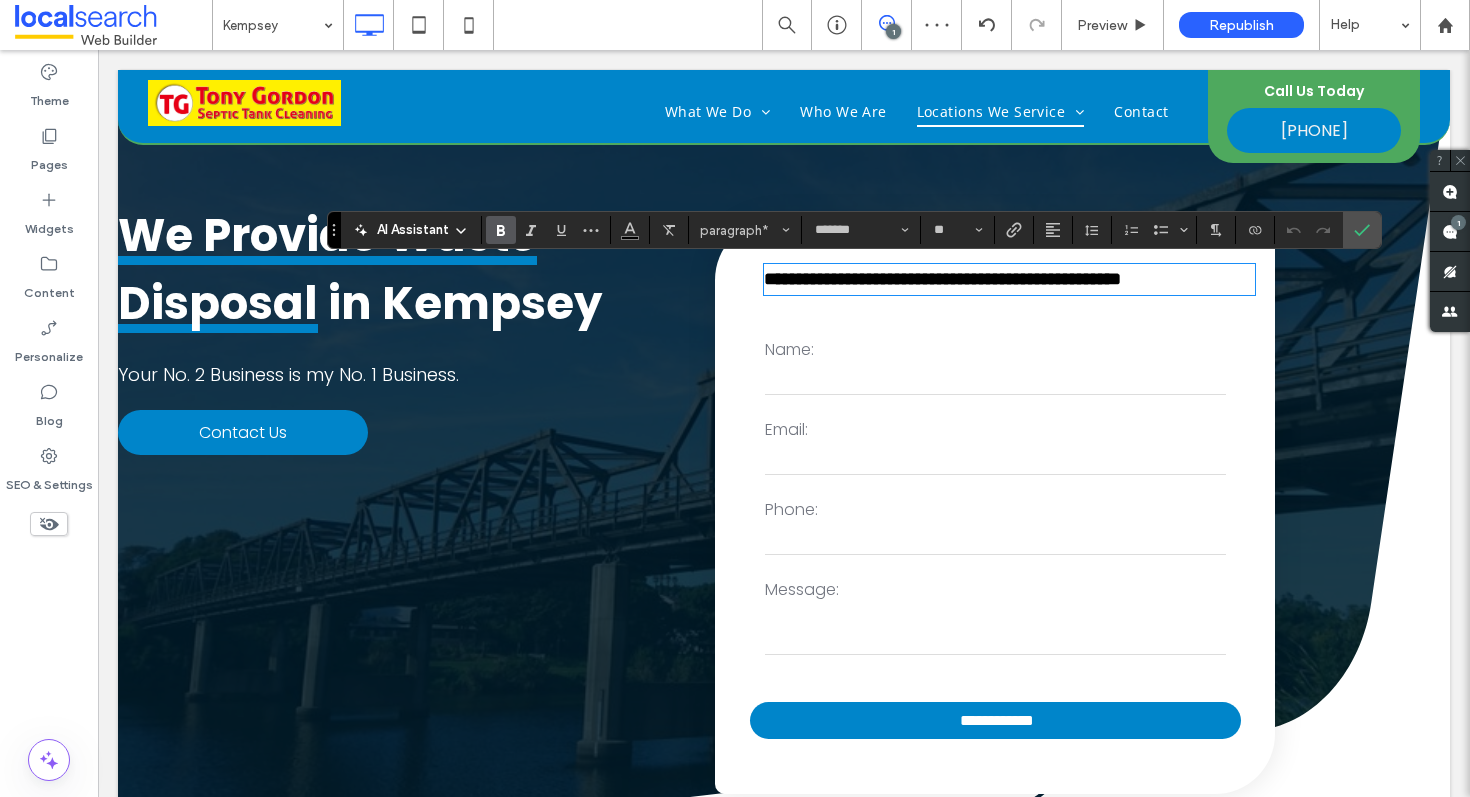 click on "**********" at bounding box center [942, 279] 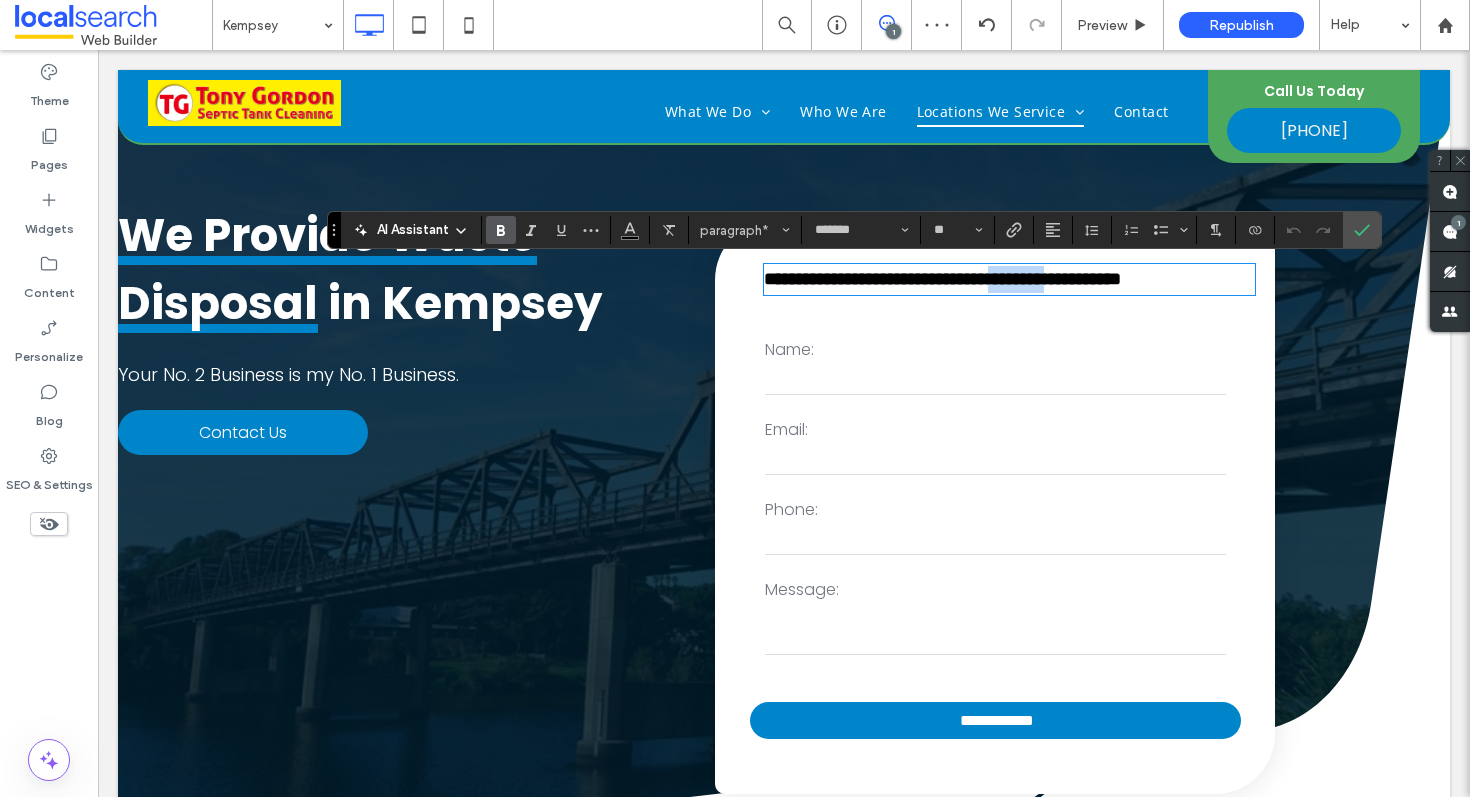drag, startPoint x: 1160, startPoint y: 282, endPoint x: 1079, endPoint y: 277, distance: 81.154175 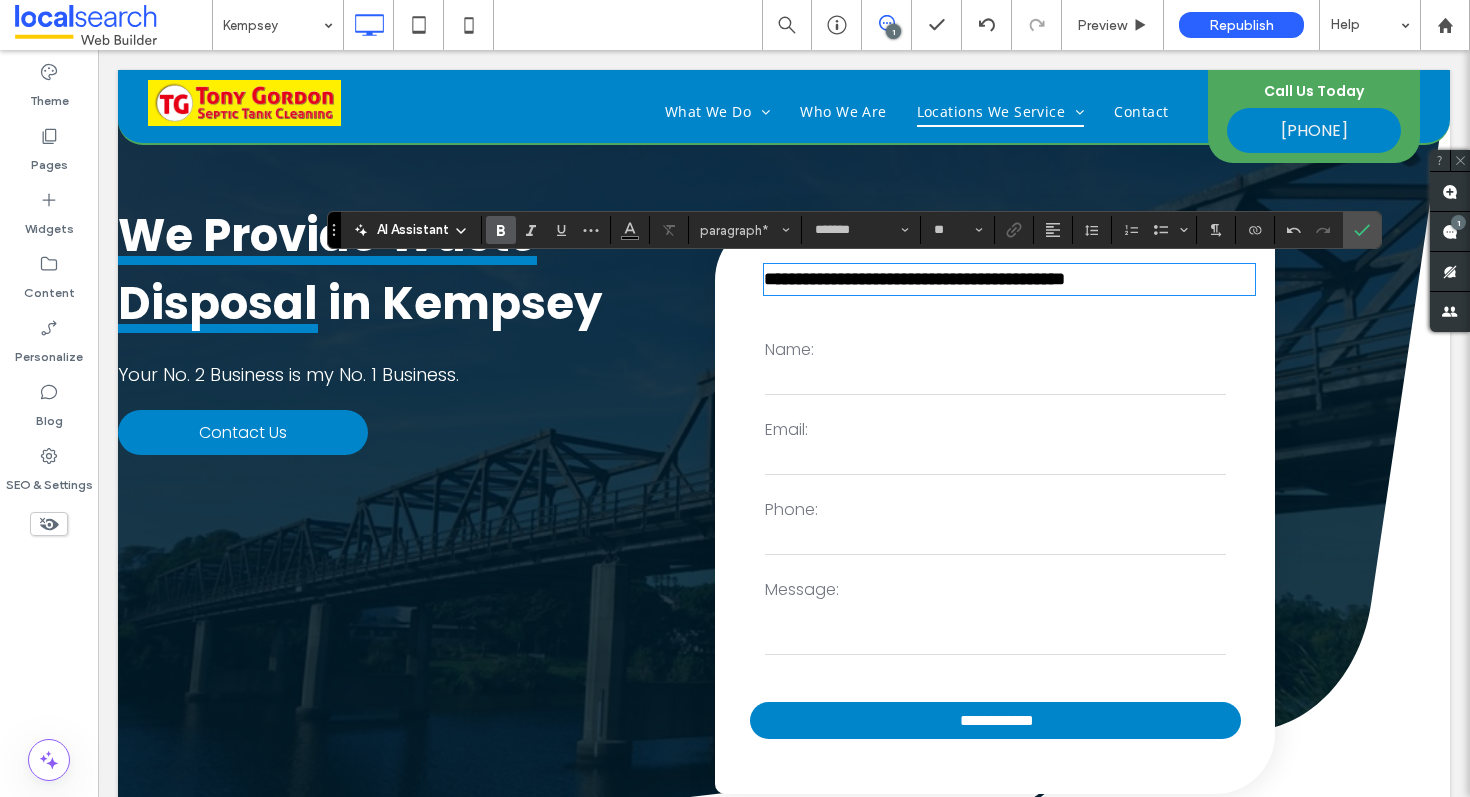 type 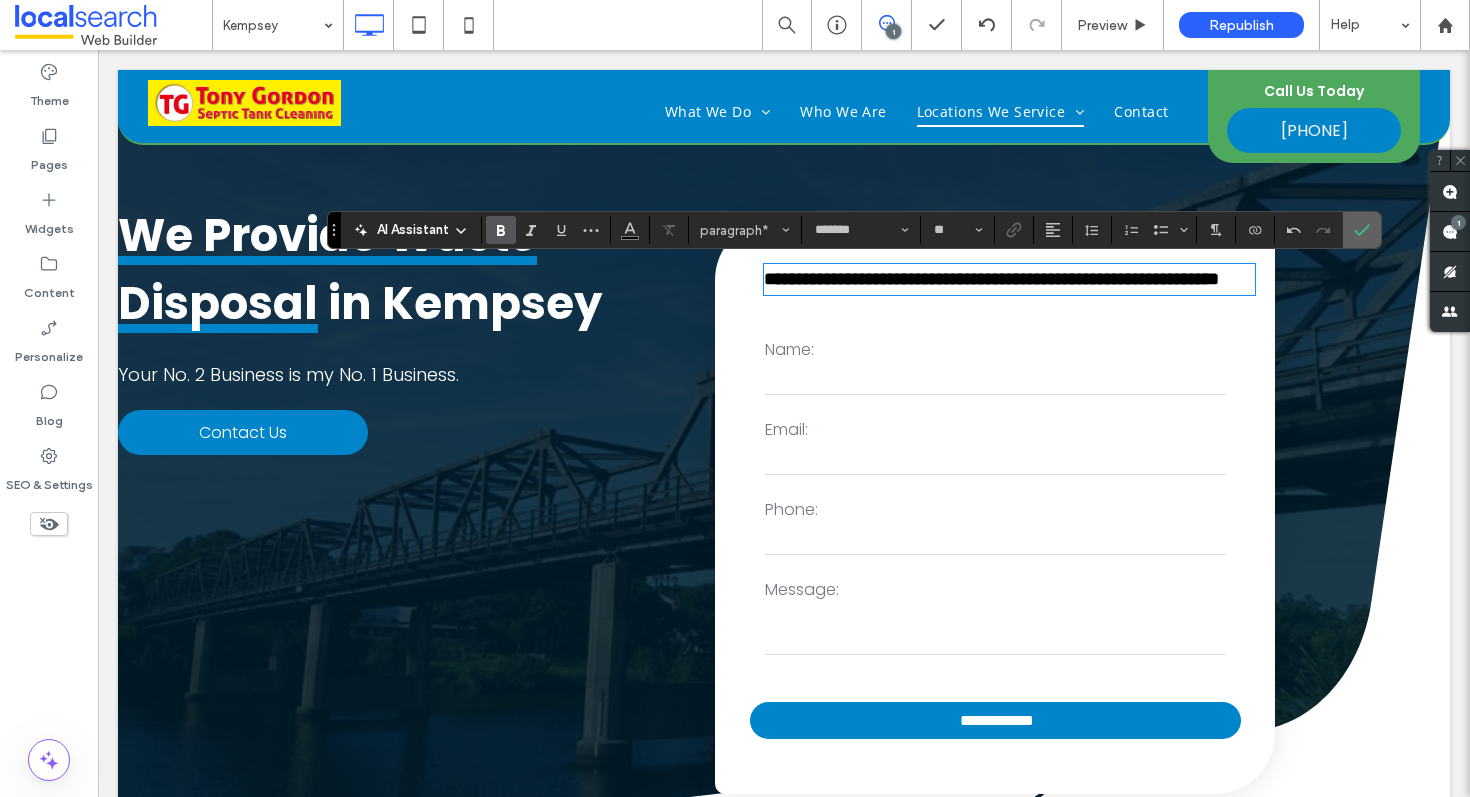 click 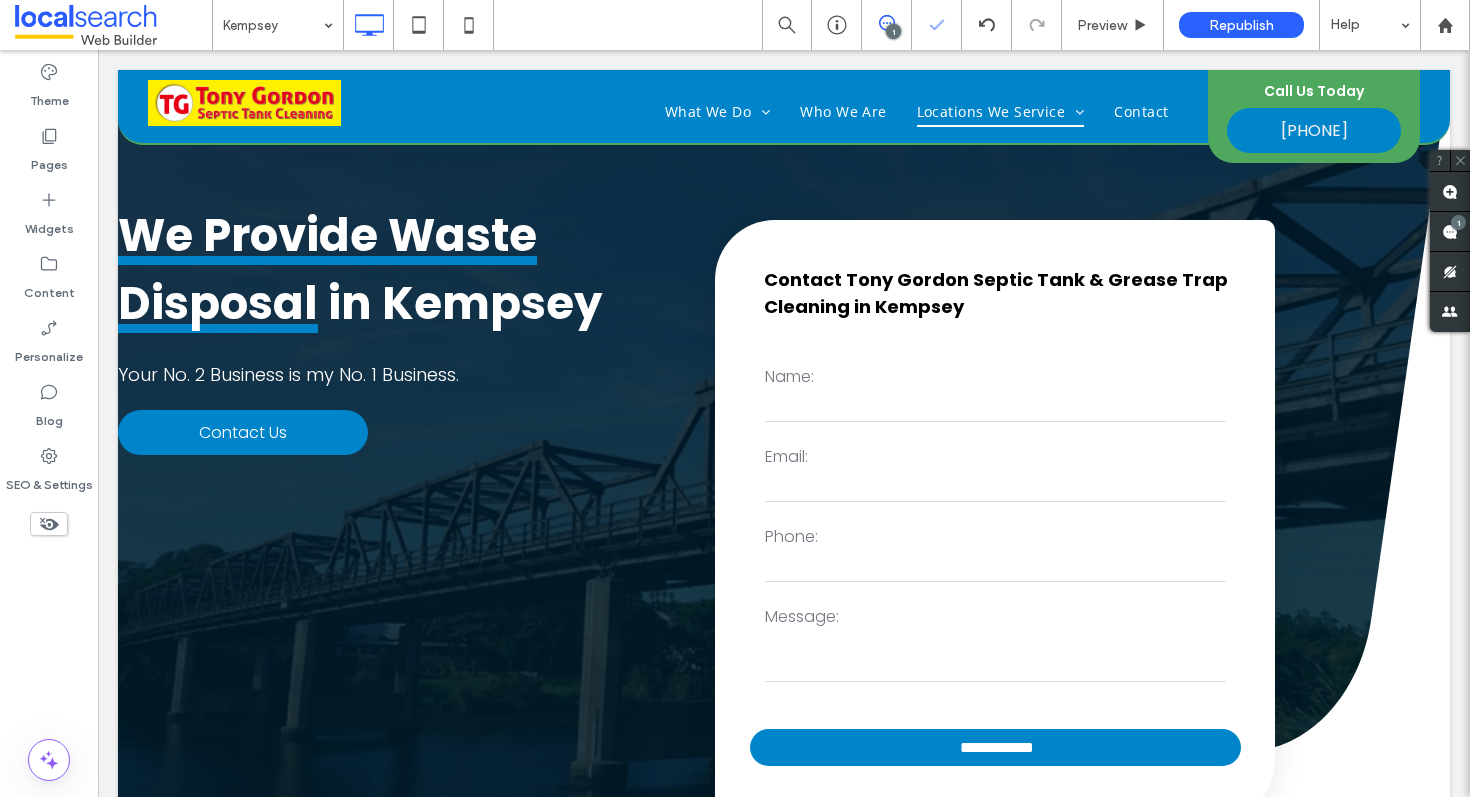 scroll, scrollTop: 5520, scrollLeft: 0, axis: vertical 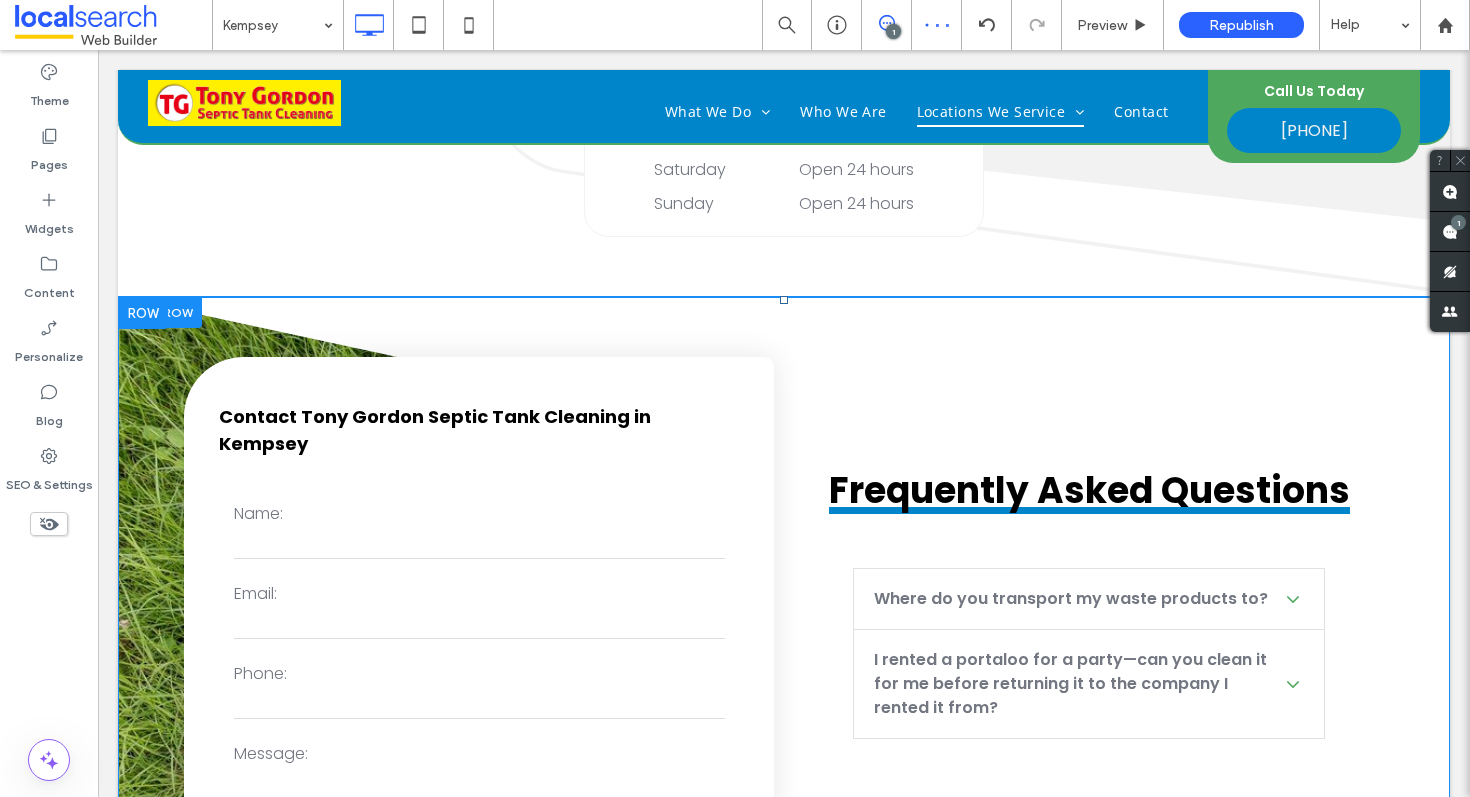 click on "**********" at bounding box center [479, 657] 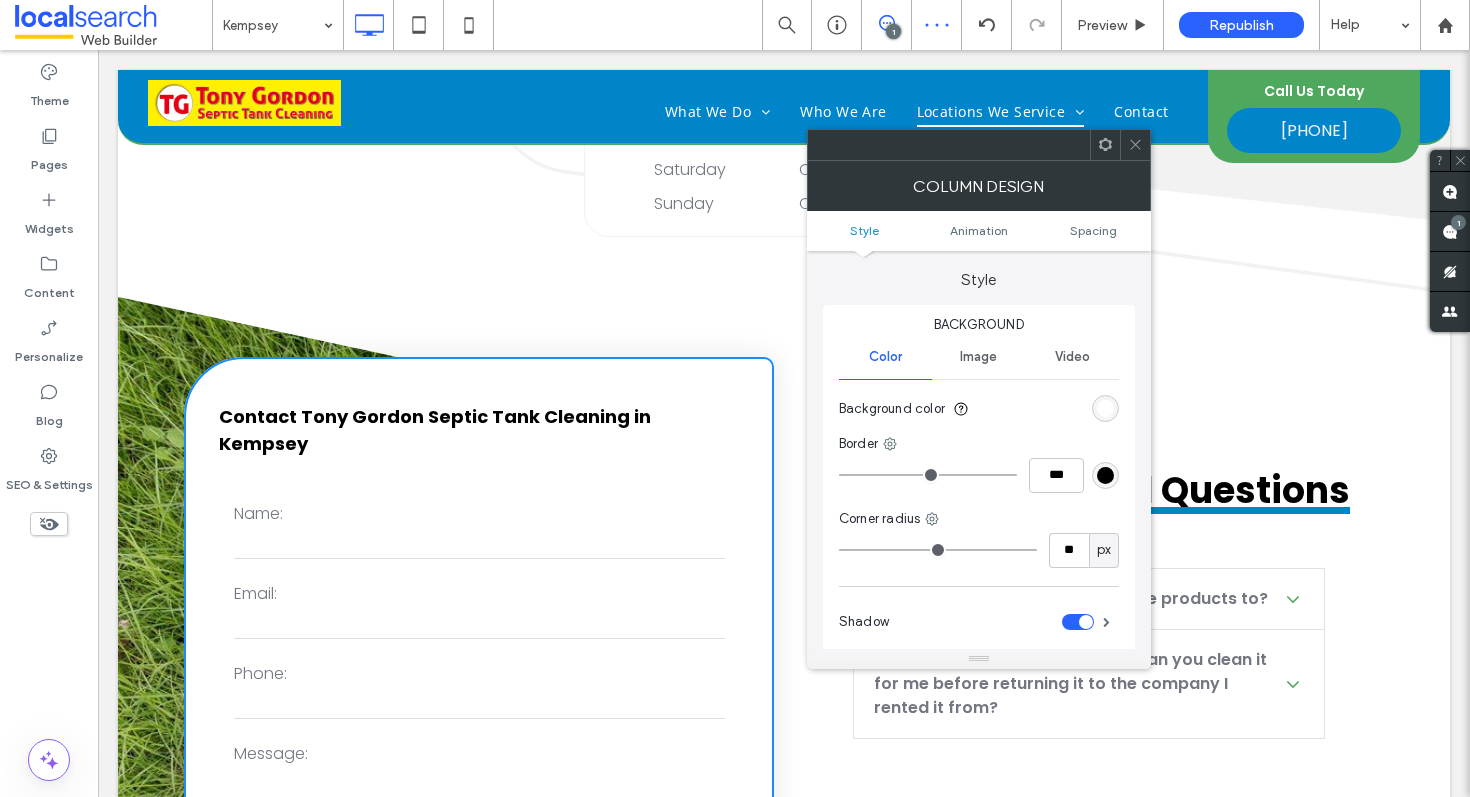 click on "Contact Tony Gordon Septic Tank Cleaning in Kempsey" at bounding box center (435, 430) 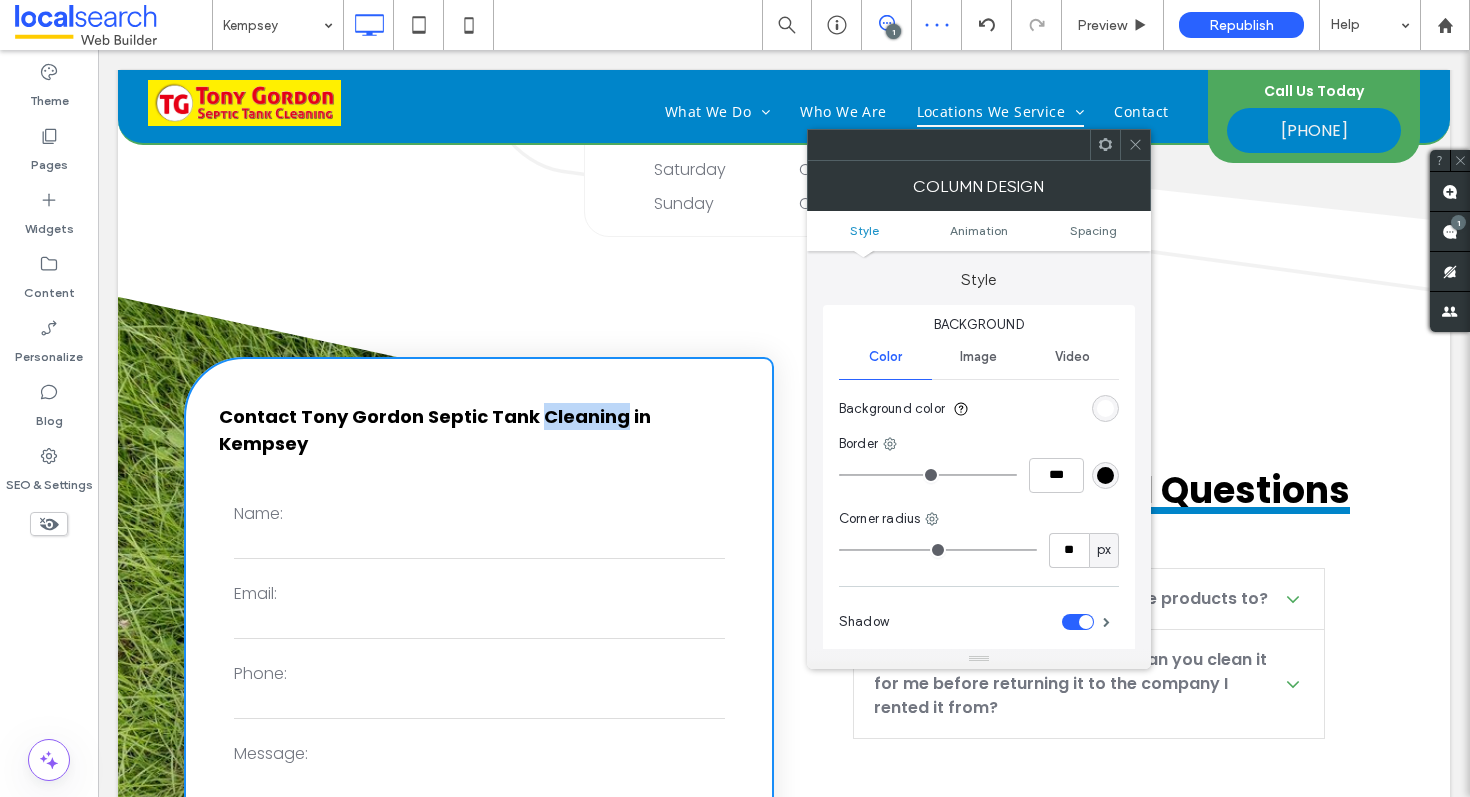 click on "Contact Tony Gordon Septic Tank Cleaning in Kempsey" at bounding box center [435, 430] 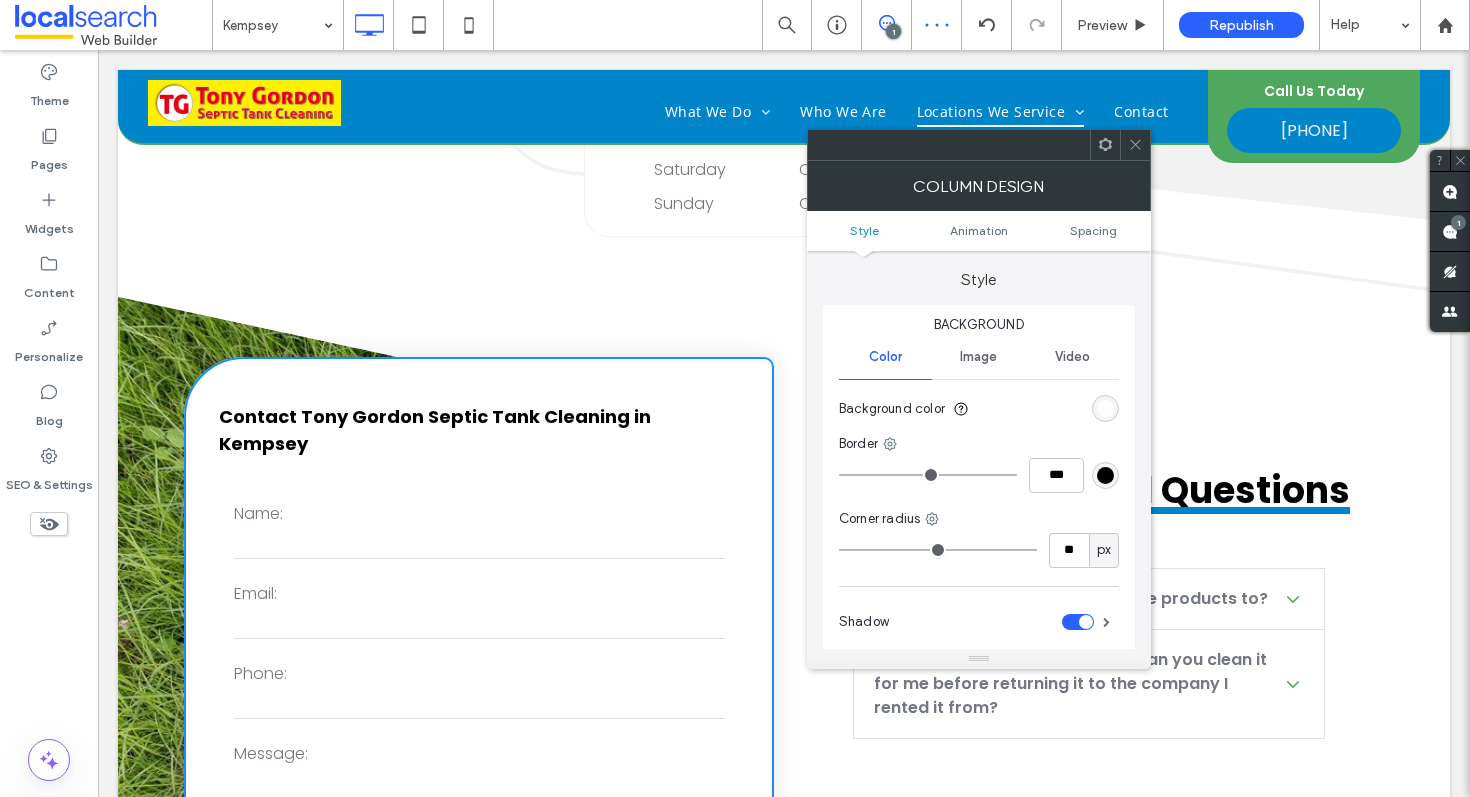 click at bounding box center (1135, 145) 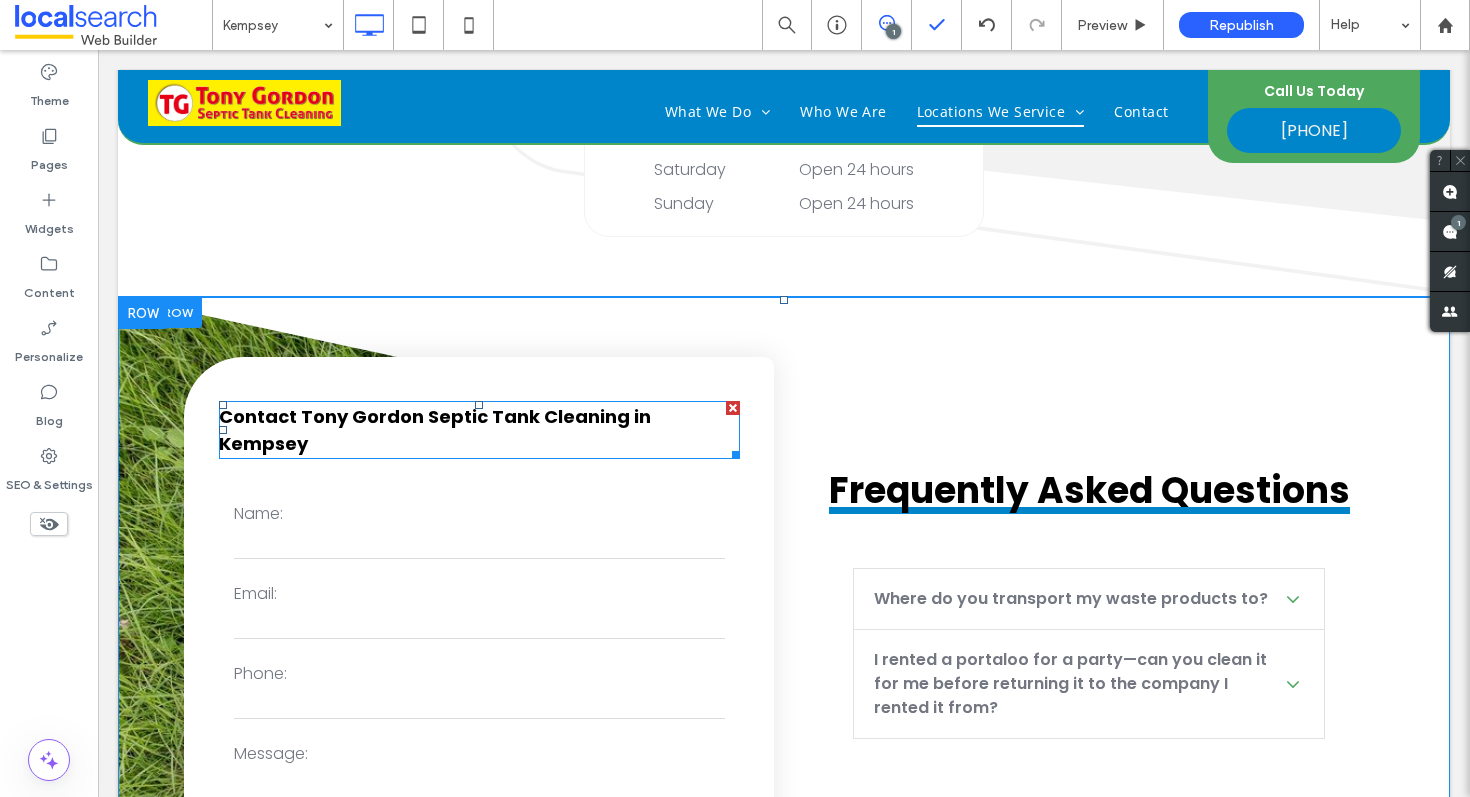 click on "Contact Tony Gordon Septic Tank Cleaning in Kempsey" at bounding box center (435, 430) 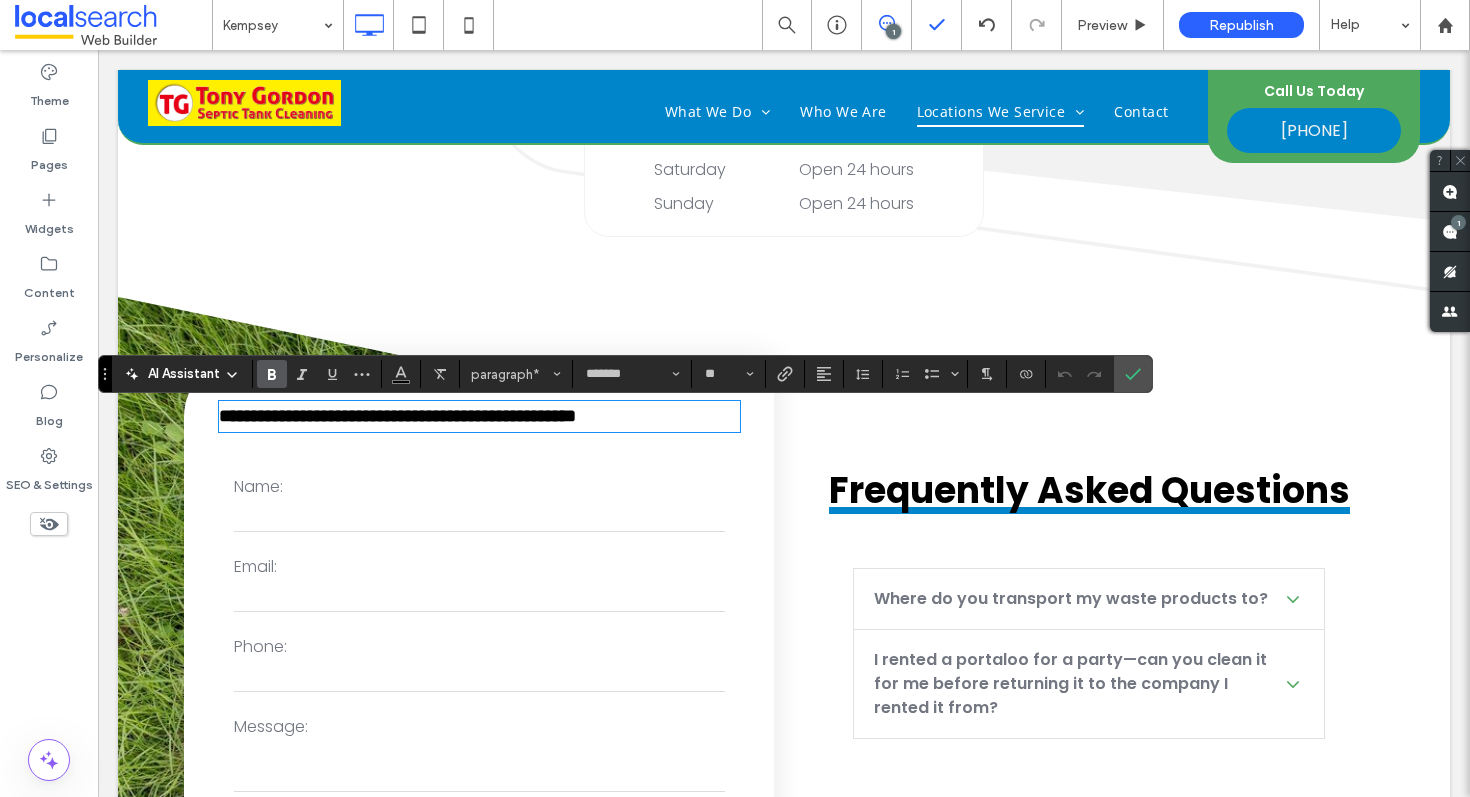 click on "**********" at bounding box center (397, 416) 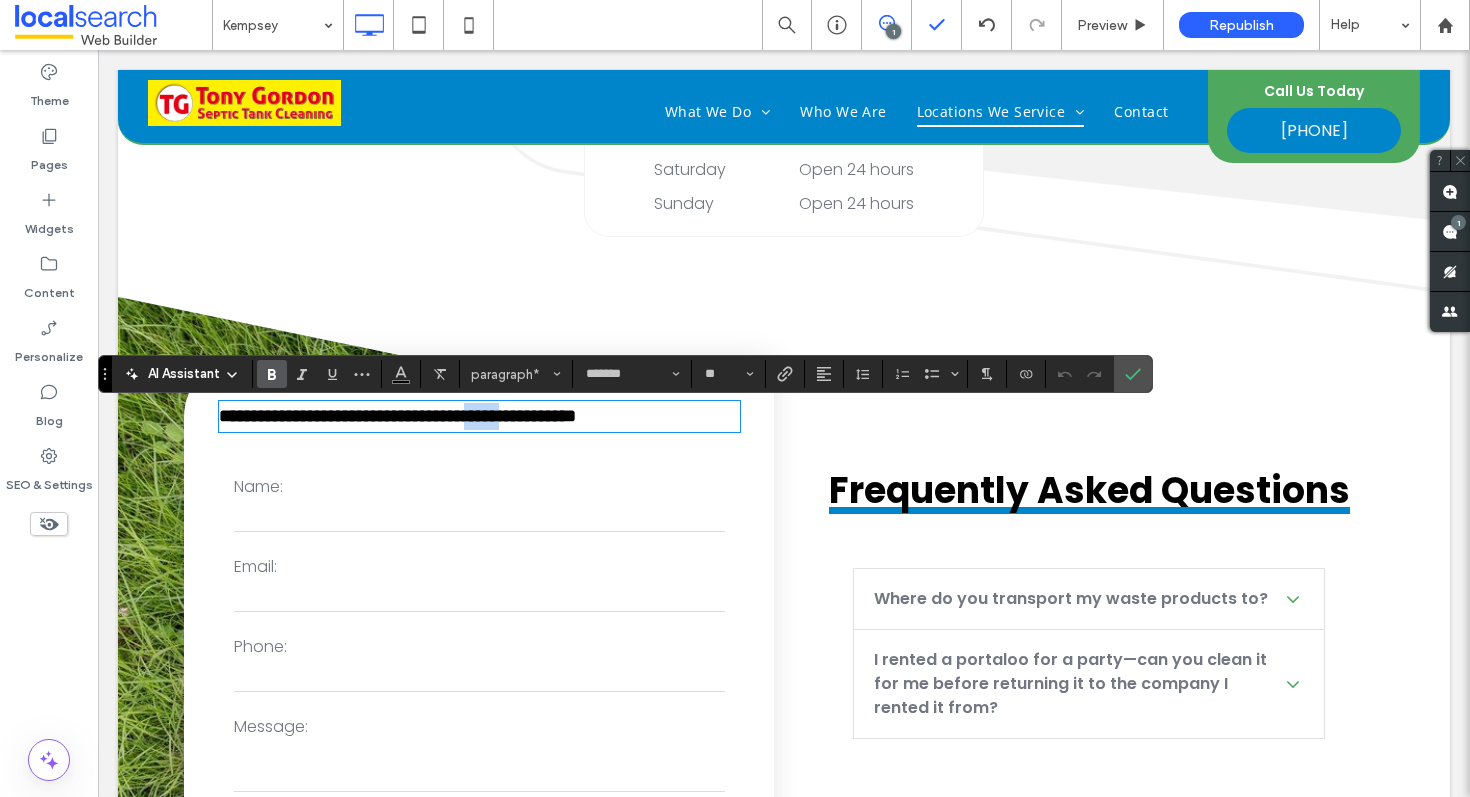 drag, startPoint x: 606, startPoint y: 419, endPoint x: 546, endPoint y: 420, distance: 60.00833 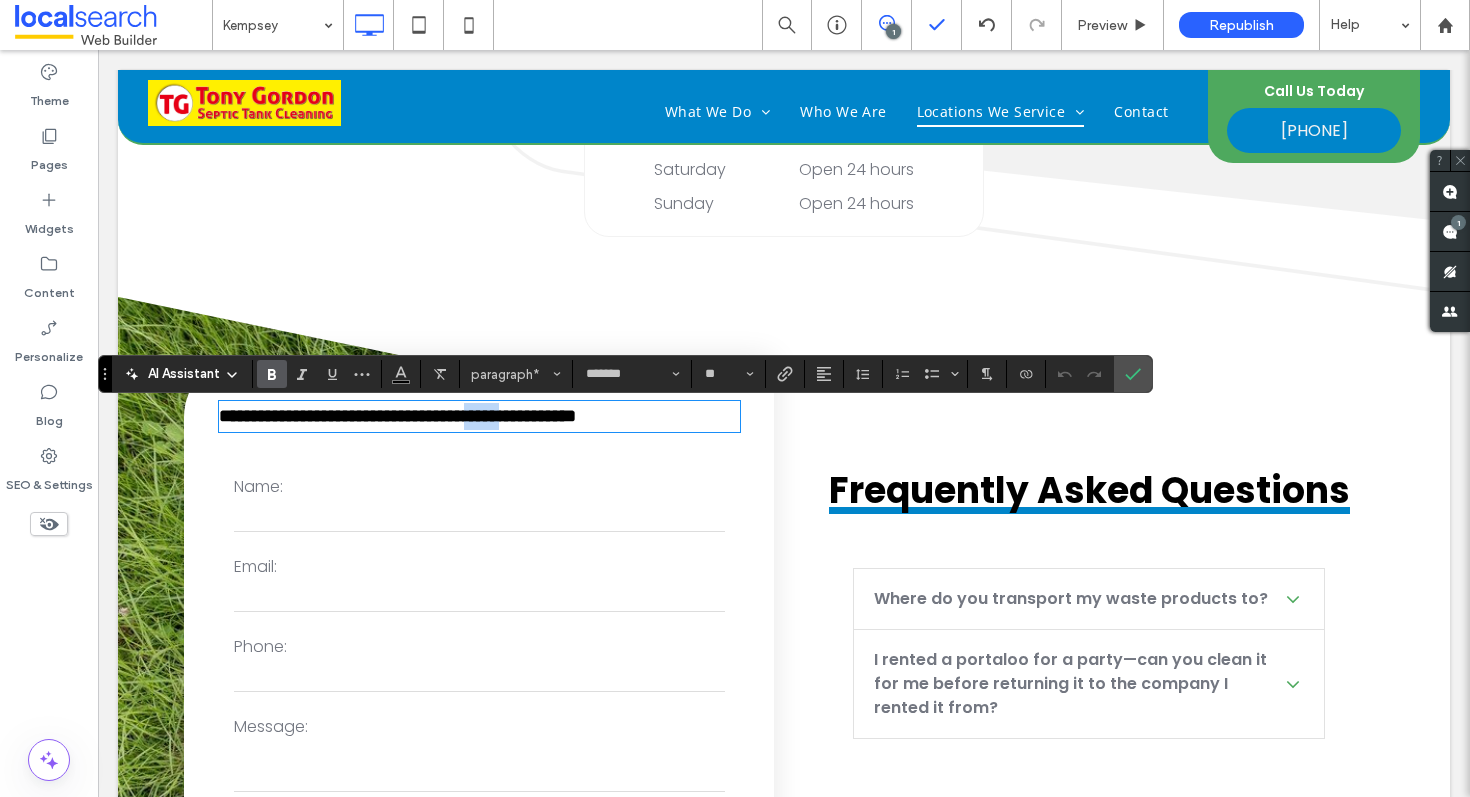 click on "**********" at bounding box center [397, 416] 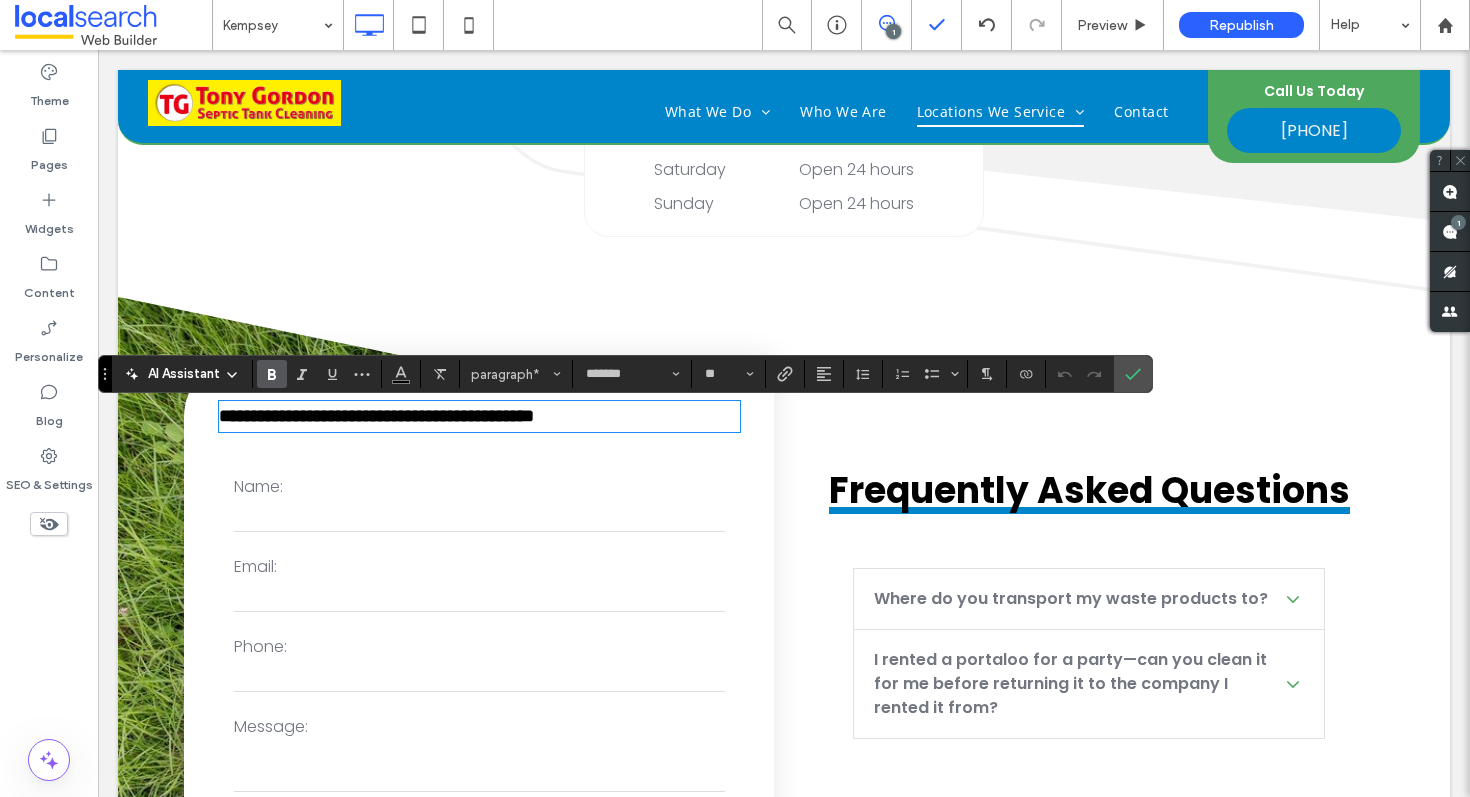 type 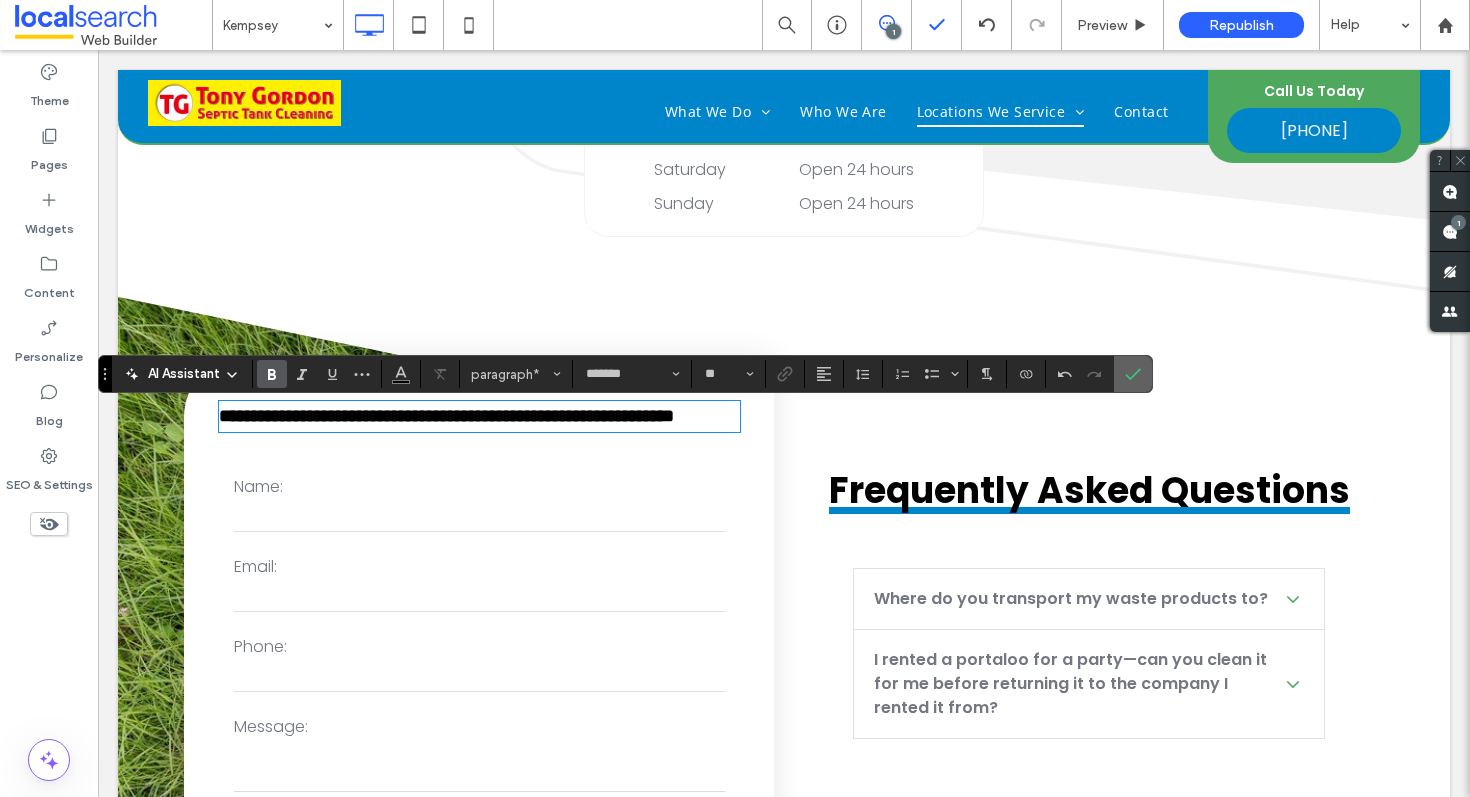 click at bounding box center (1129, 374) 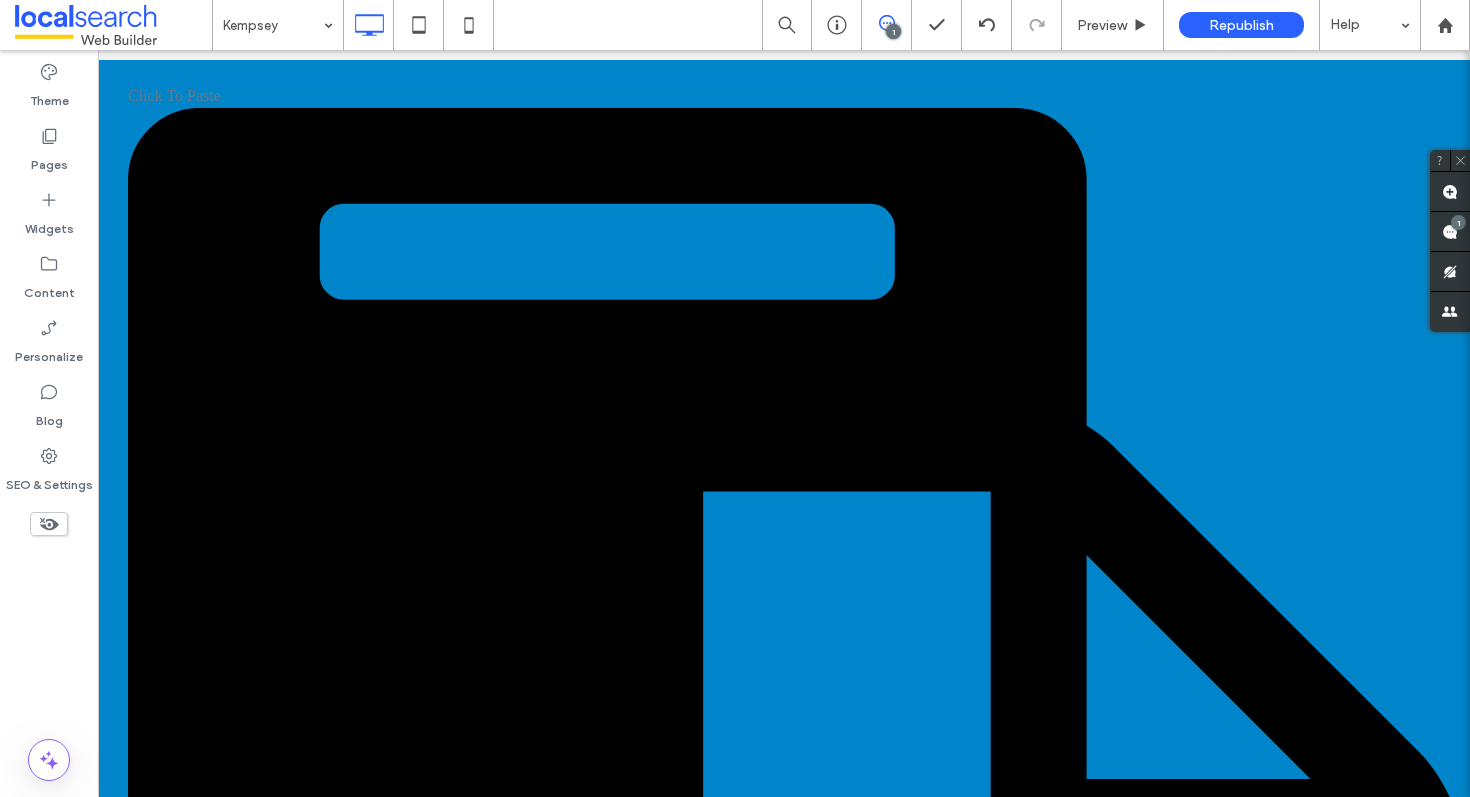 scroll, scrollTop: 5520, scrollLeft: 0, axis: vertical 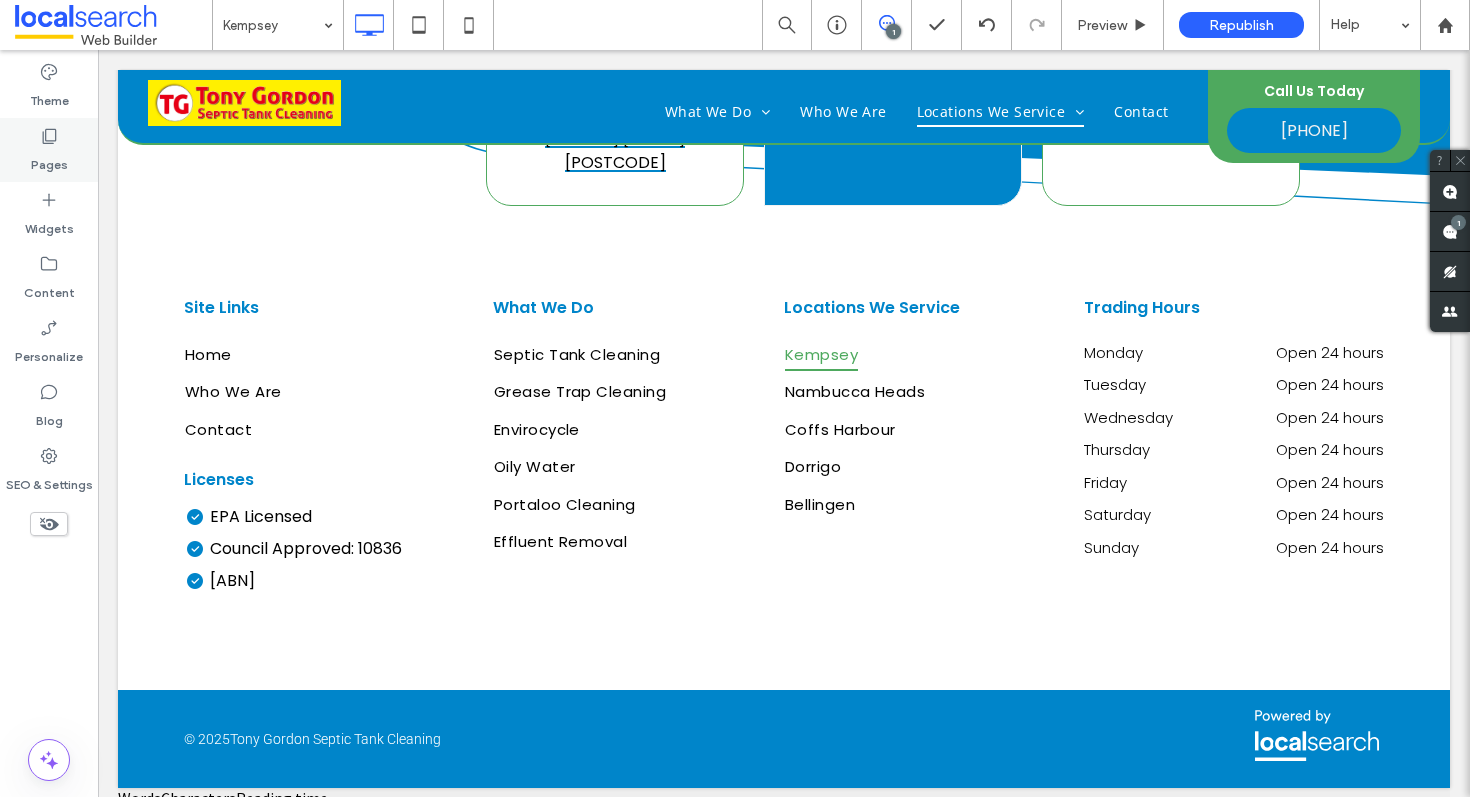click on "Pages" at bounding box center [49, 150] 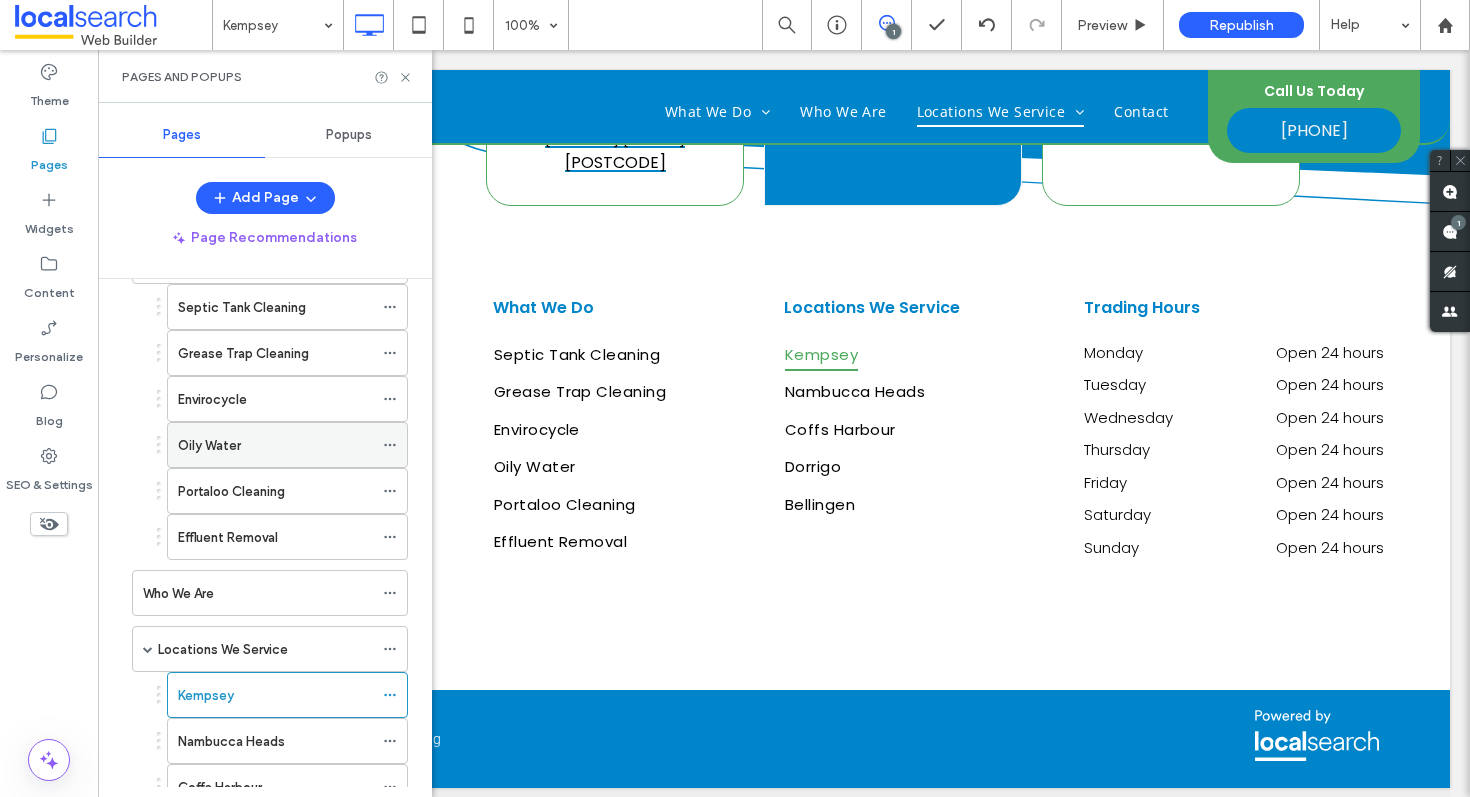 scroll, scrollTop: 352, scrollLeft: 0, axis: vertical 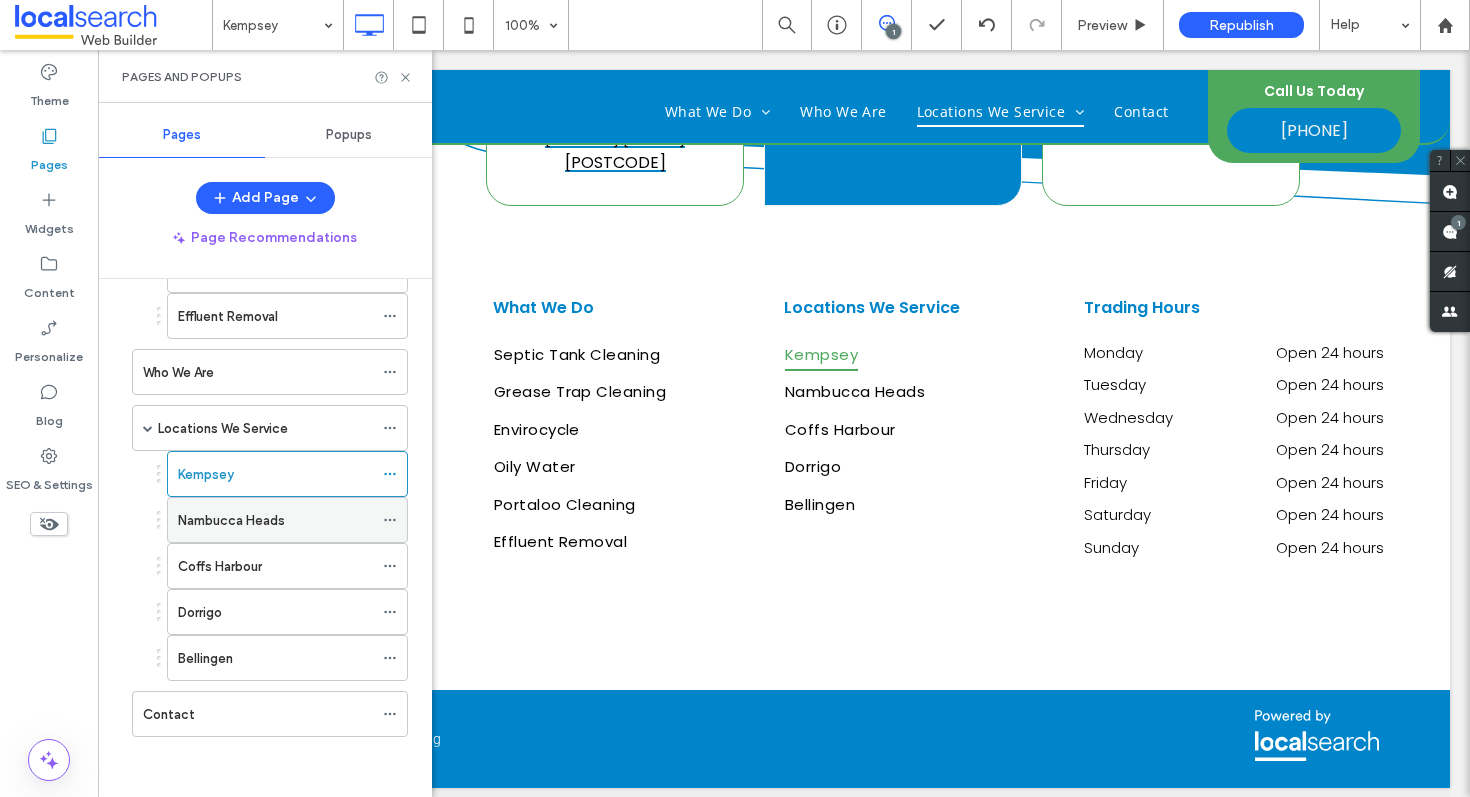 click on "Nambucca Heads" at bounding box center (275, 520) 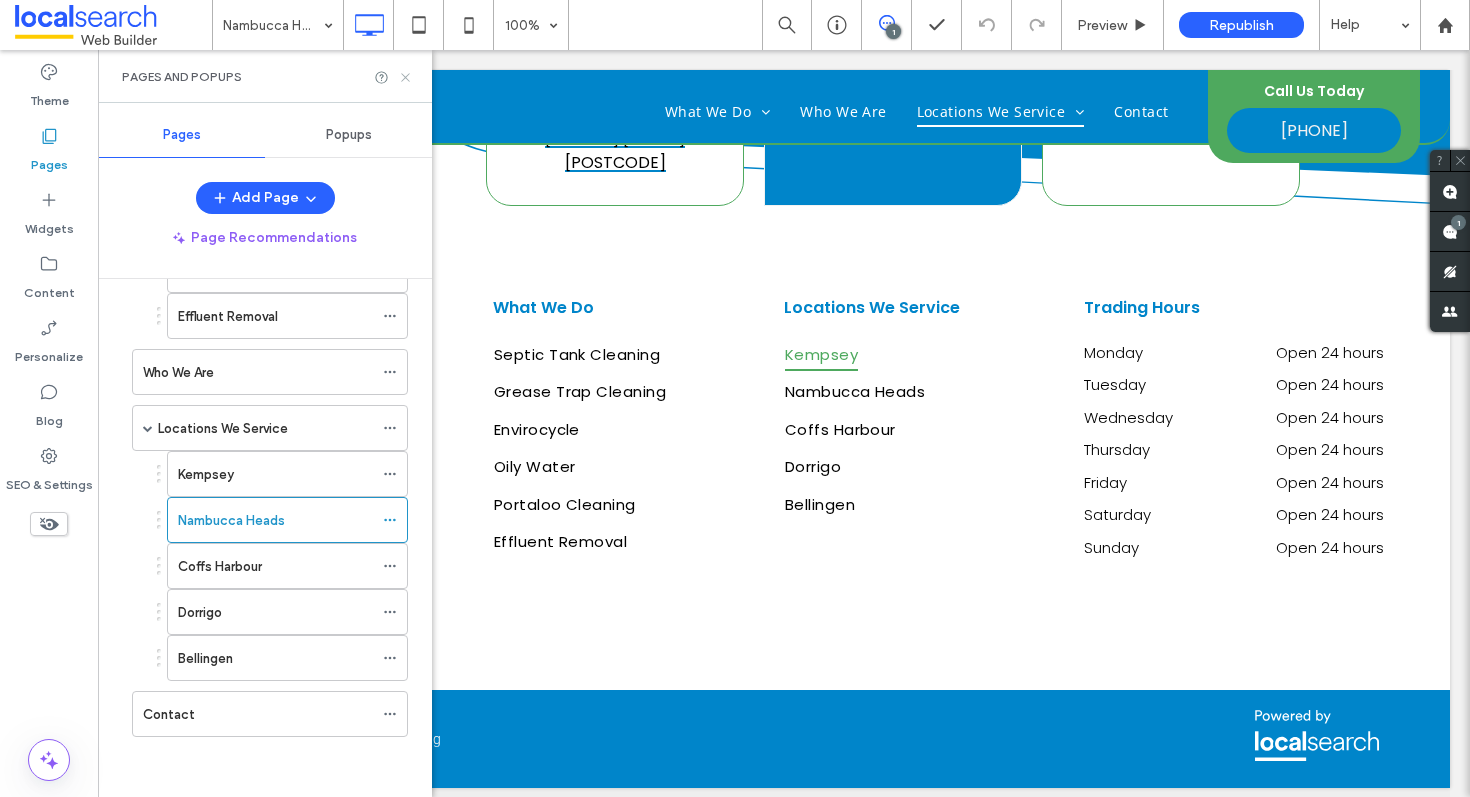 click 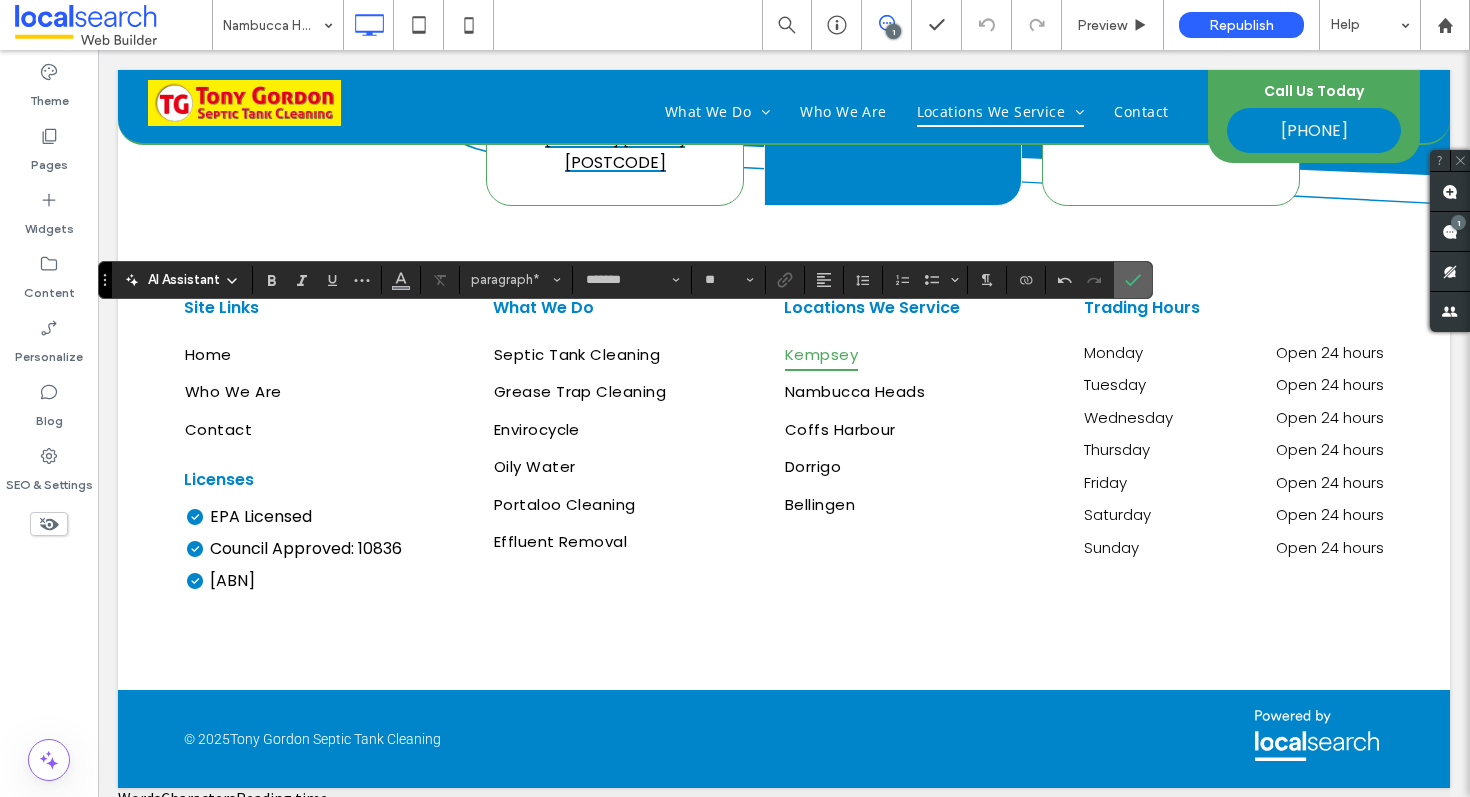click at bounding box center (1133, 280) 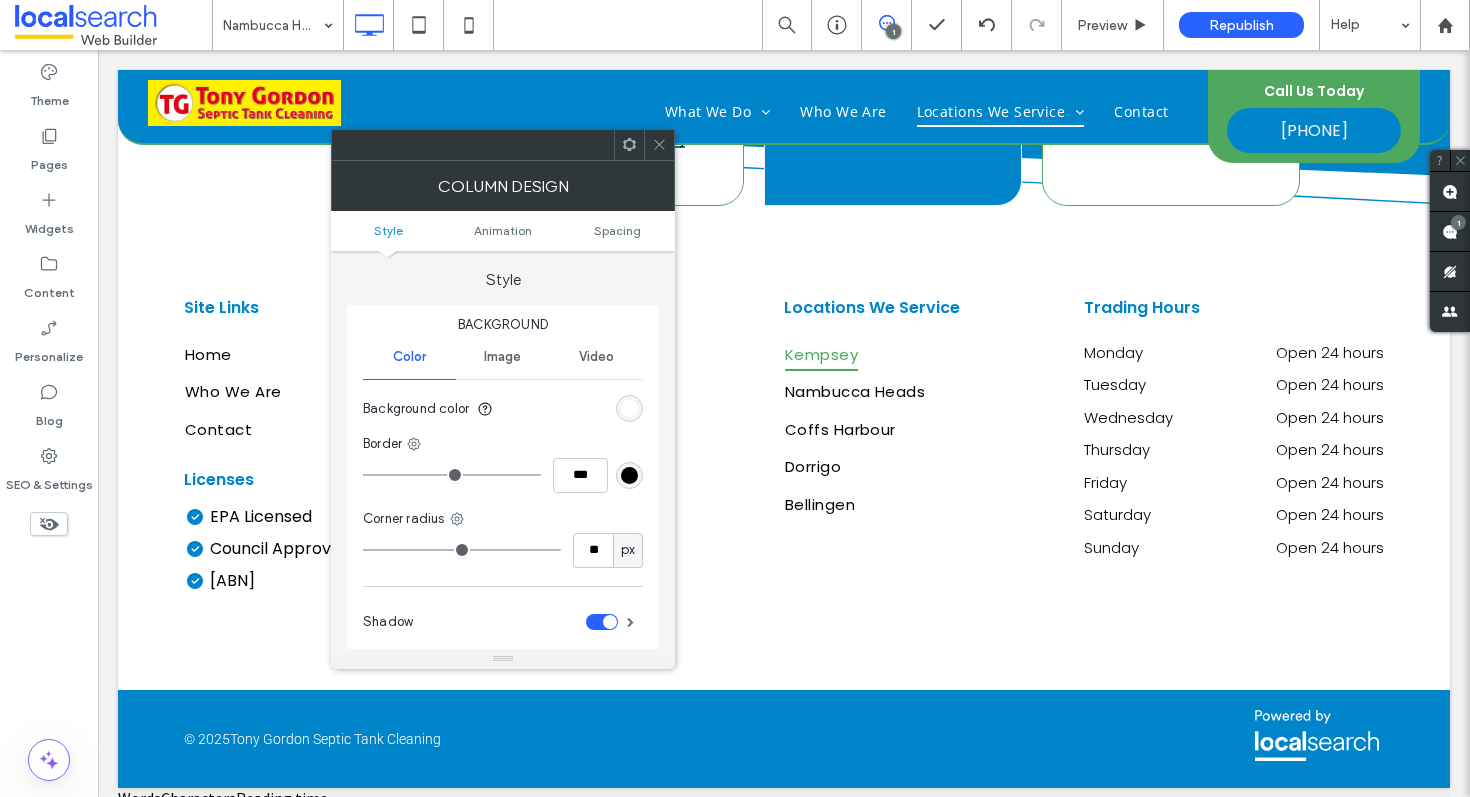click 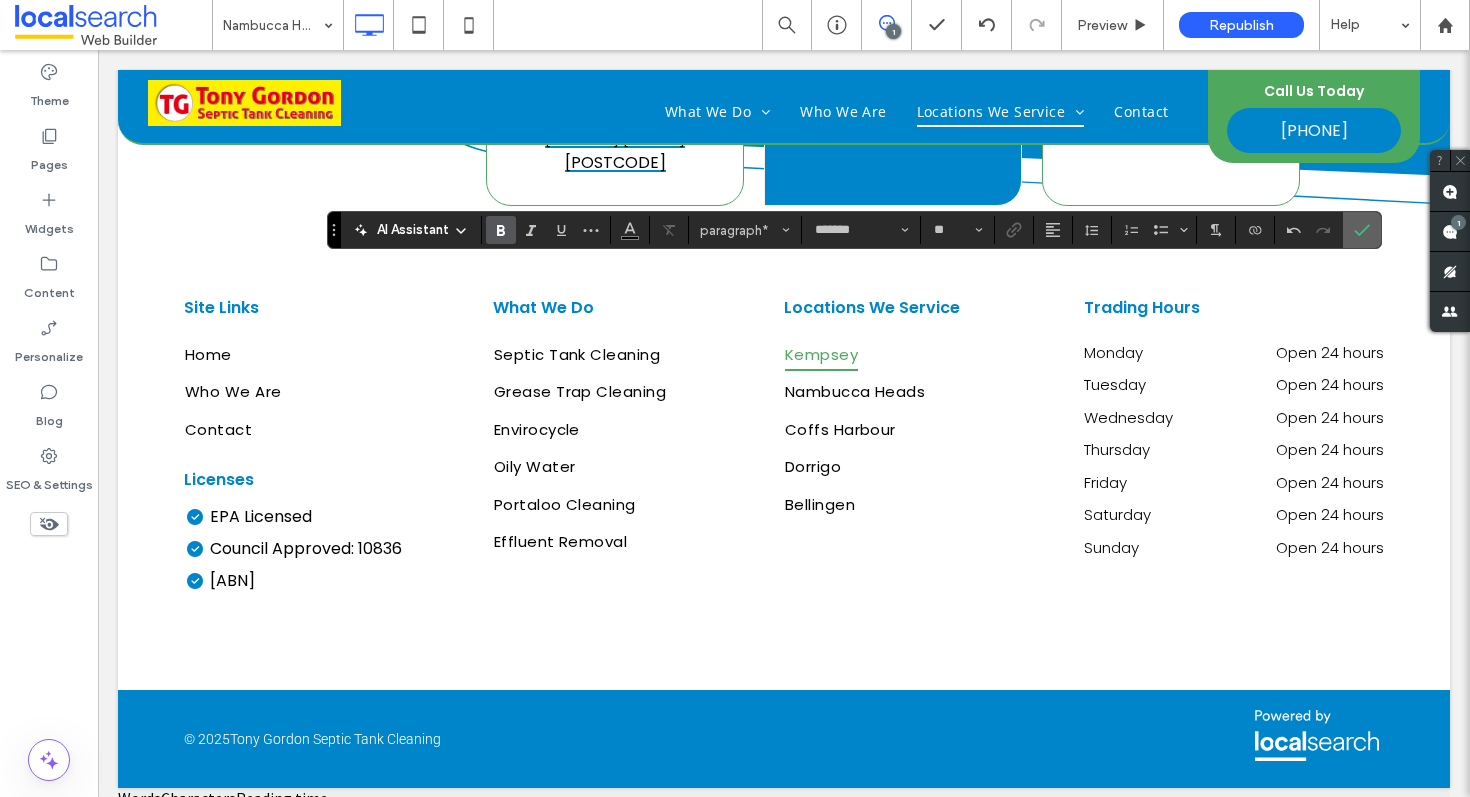 click at bounding box center (1362, 230) 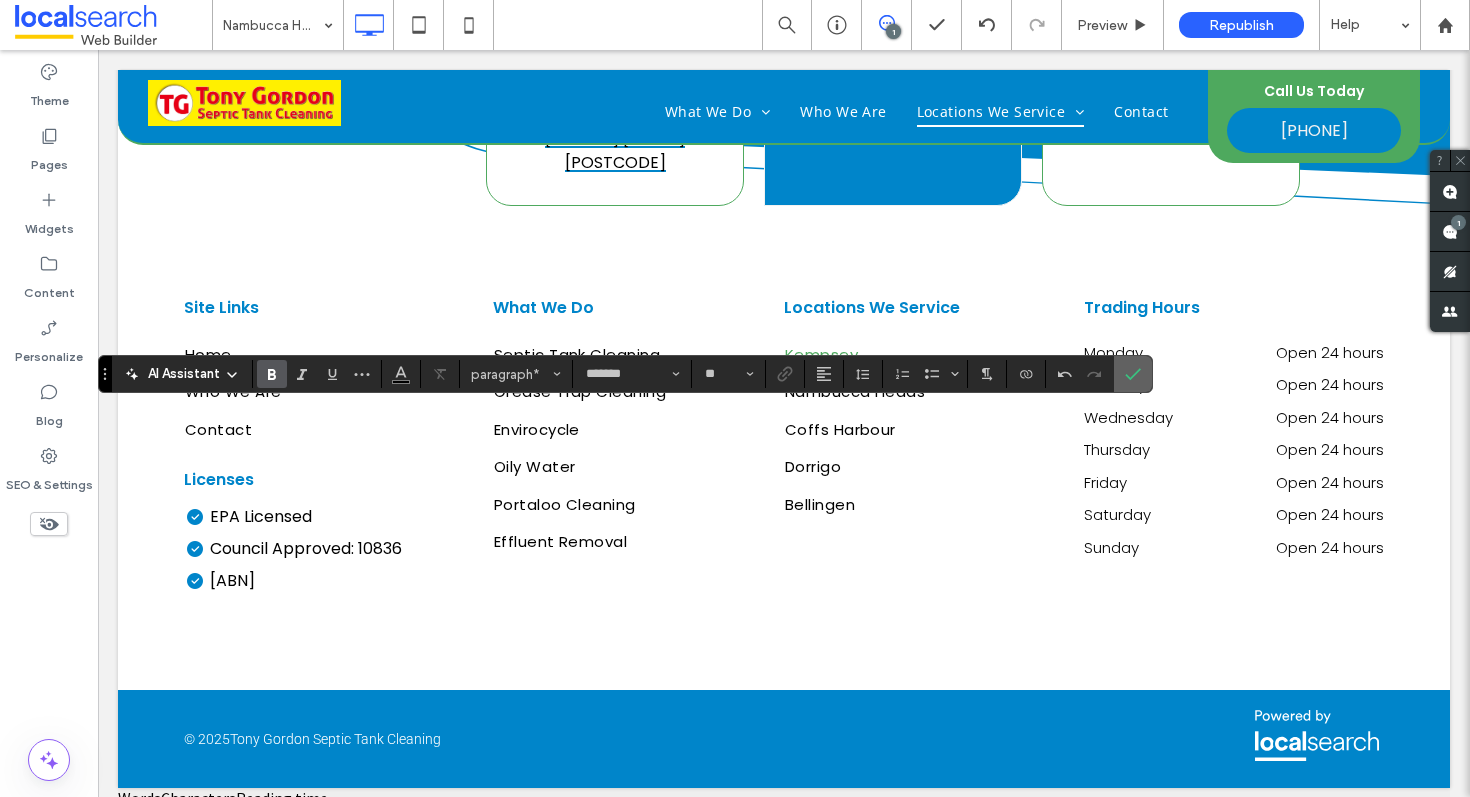 click 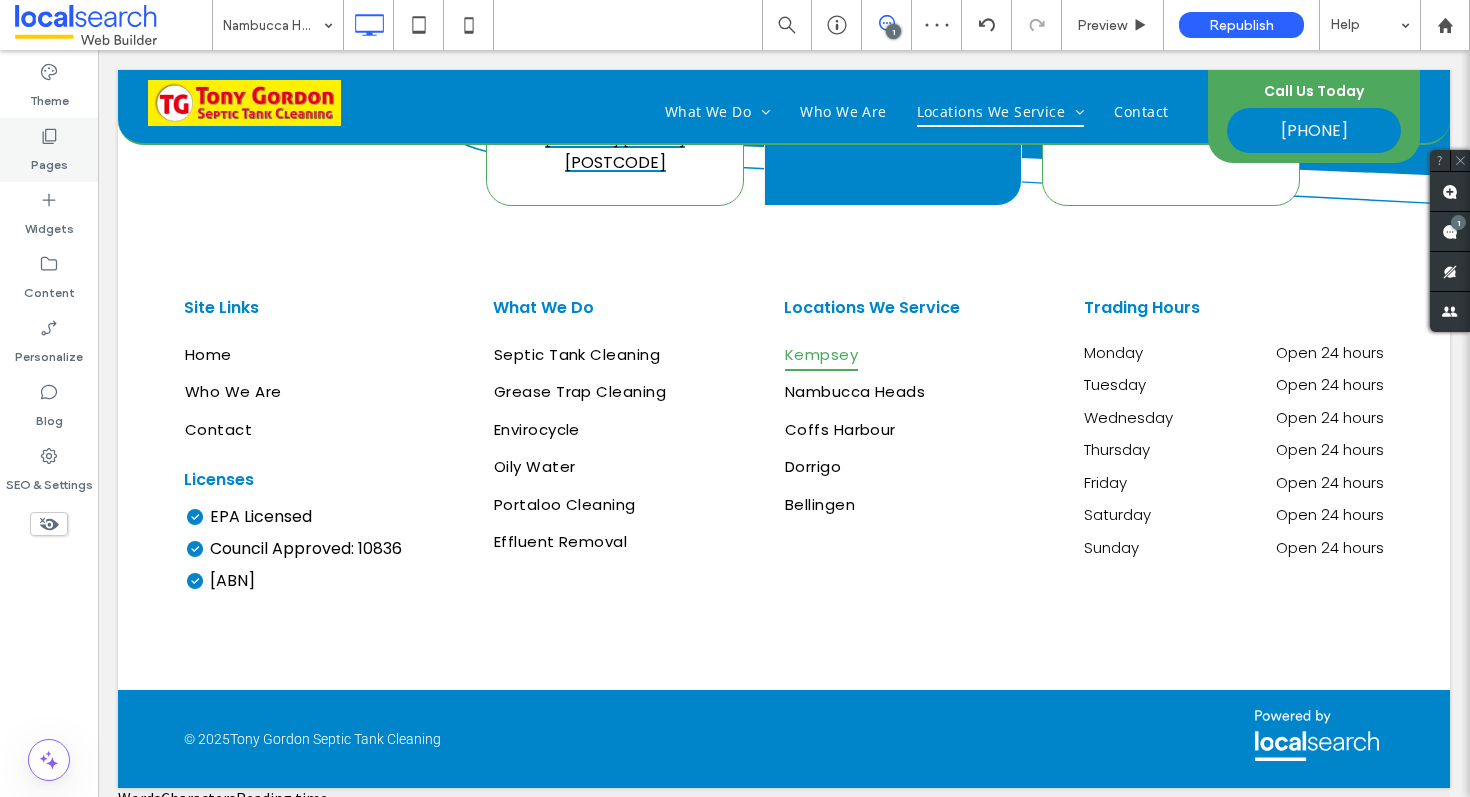 click on "Pages" at bounding box center [49, 160] 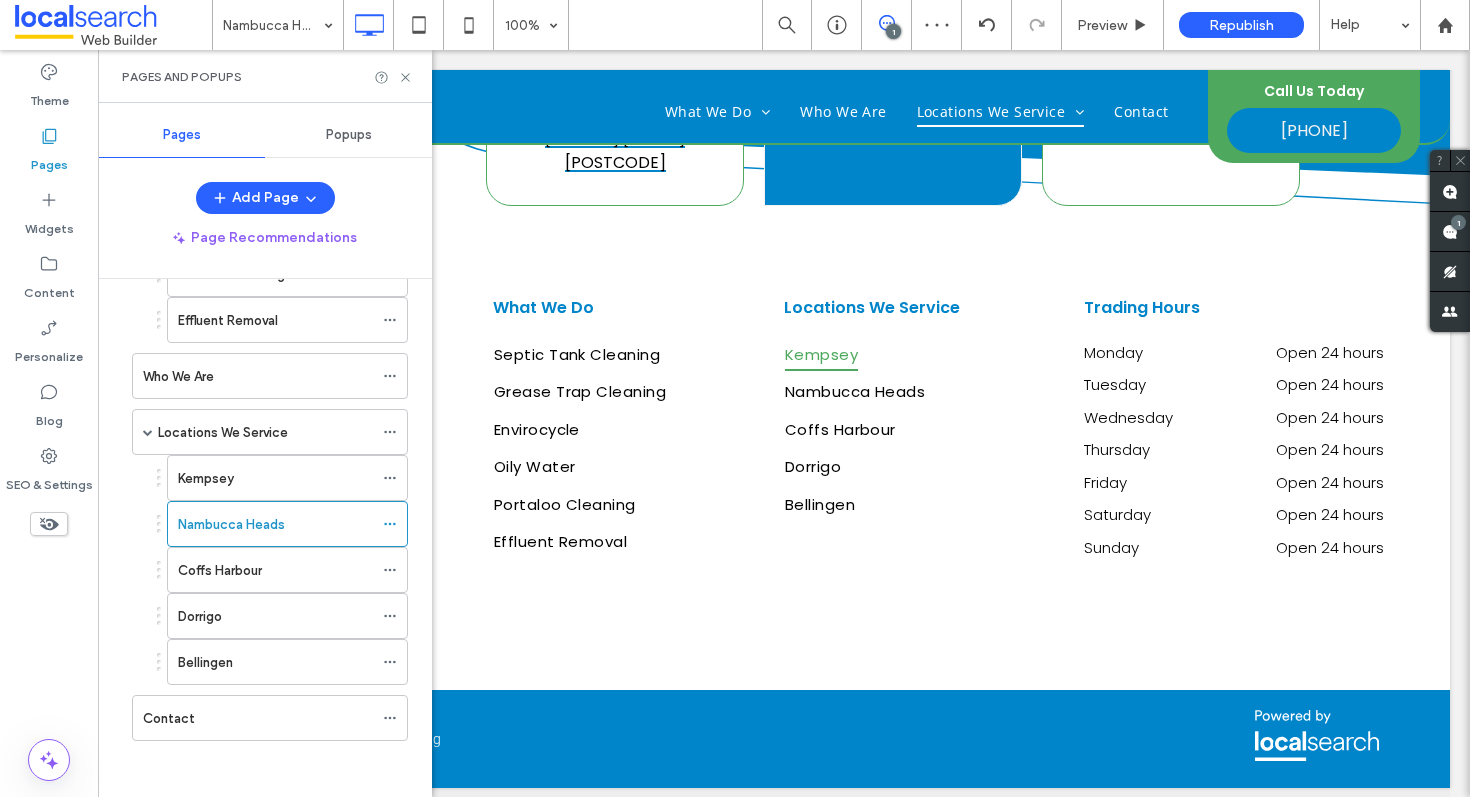 scroll, scrollTop: 352, scrollLeft: 0, axis: vertical 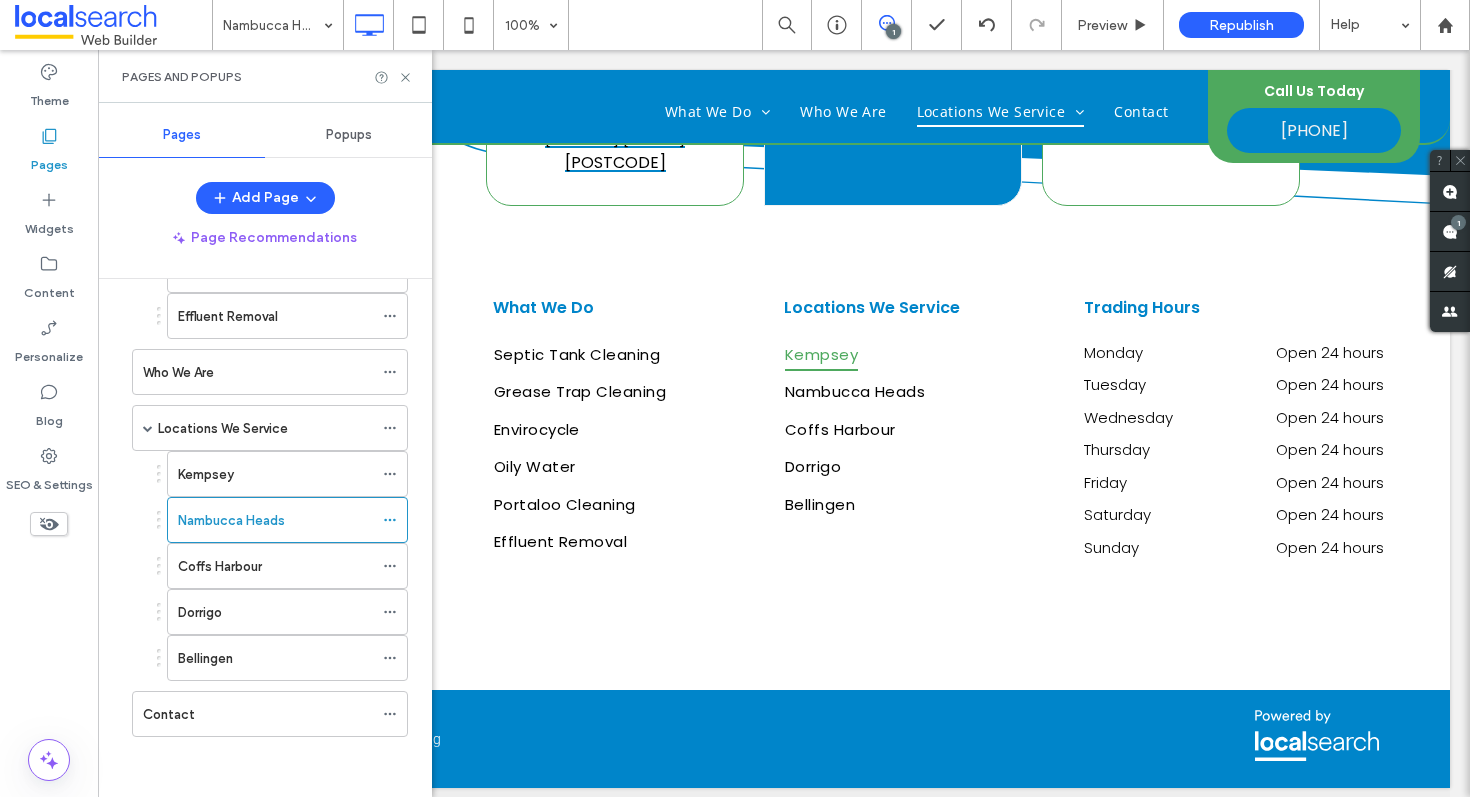 click on "Coffs Harbour" at bounding box center (275, 566) 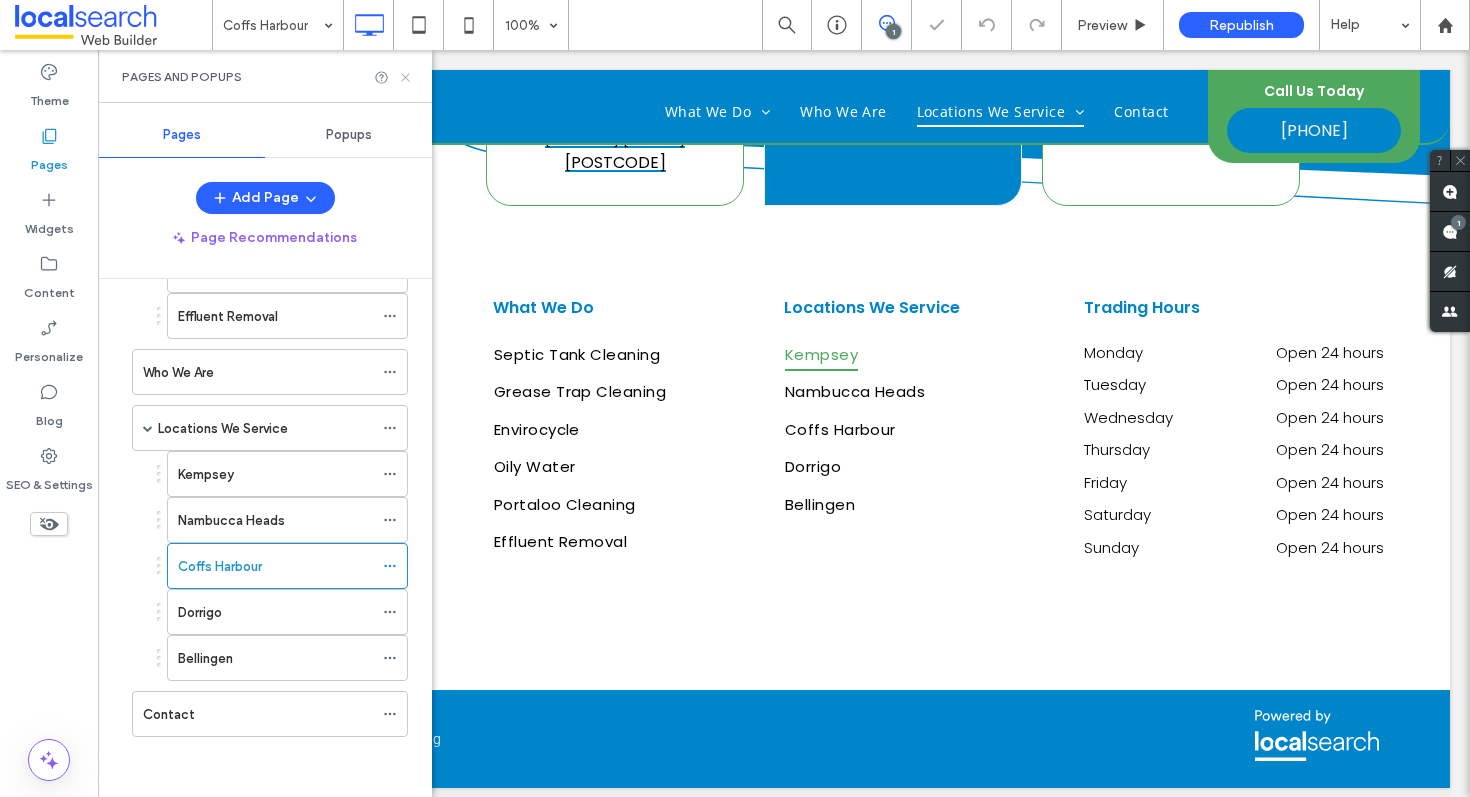 click 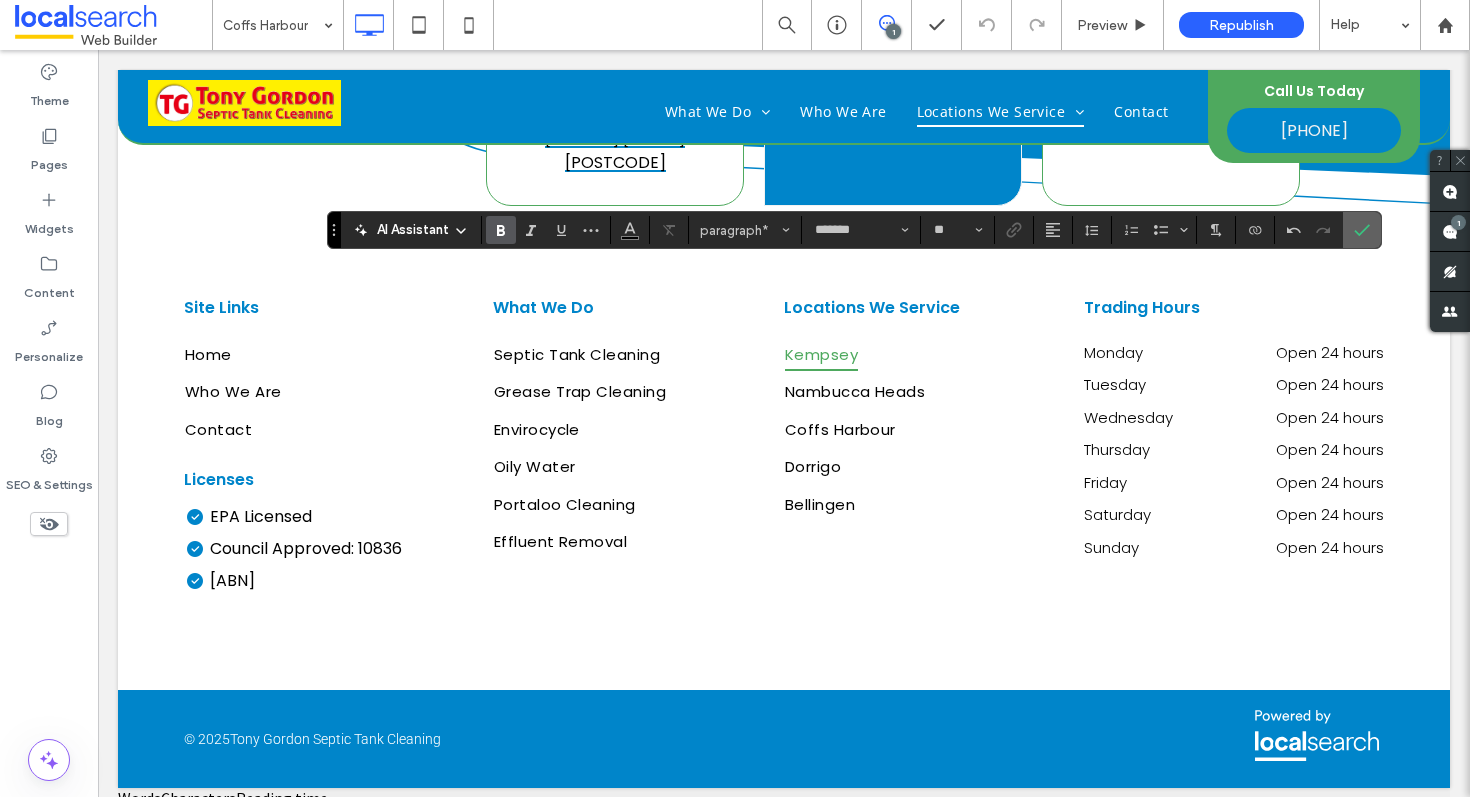 click 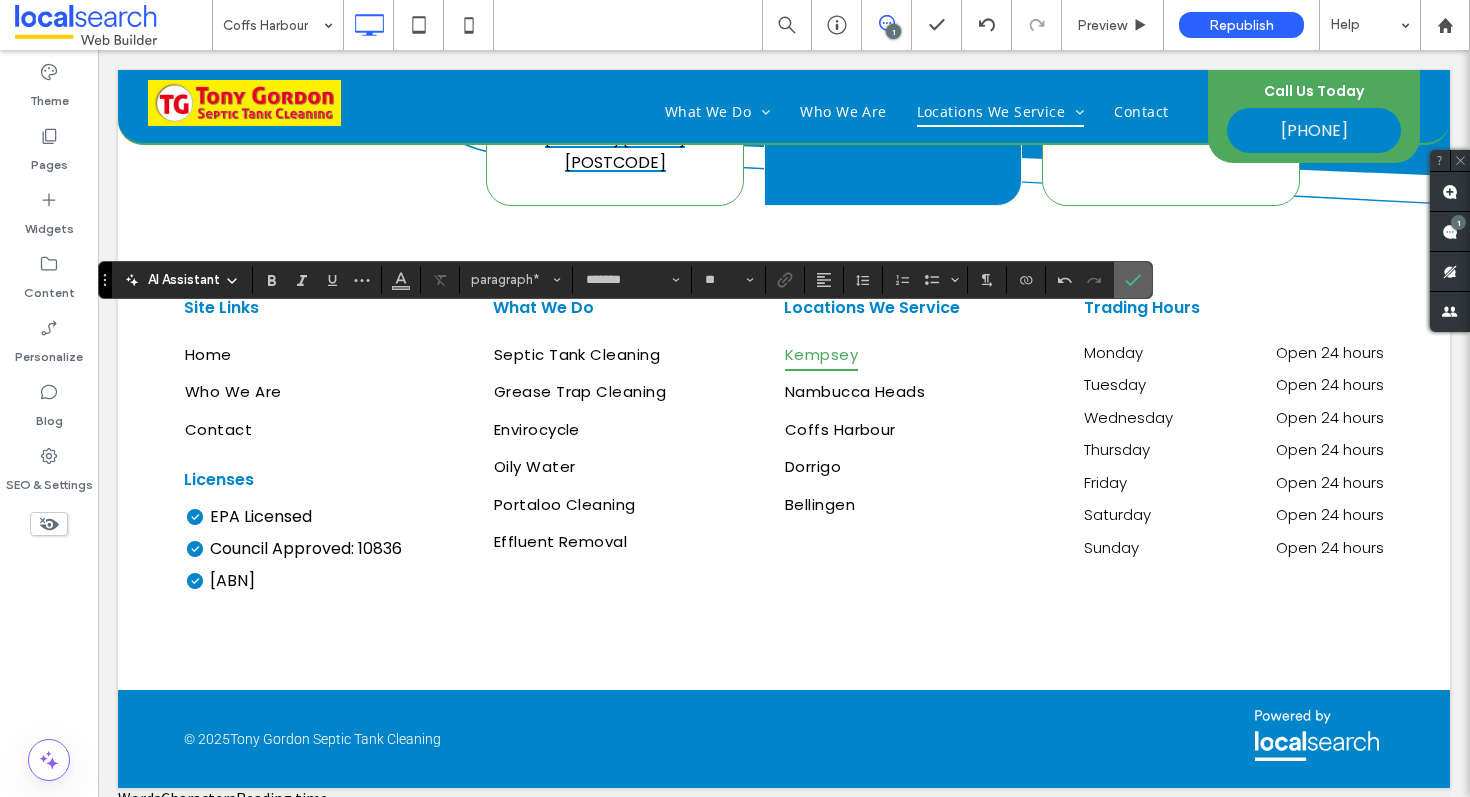 click 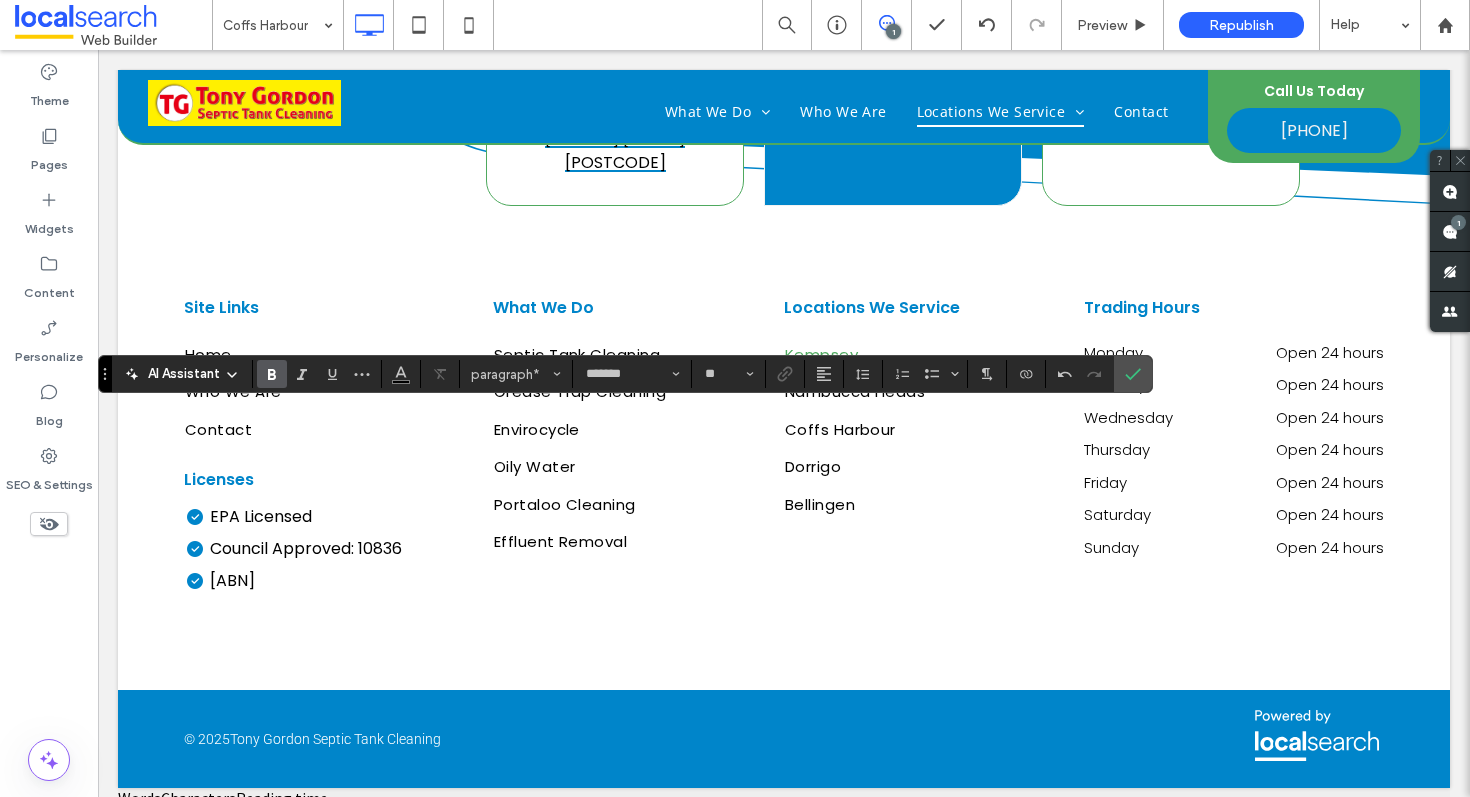 click on "AI Assistant paragraph* ******* **" at bounding box center (625, 374) 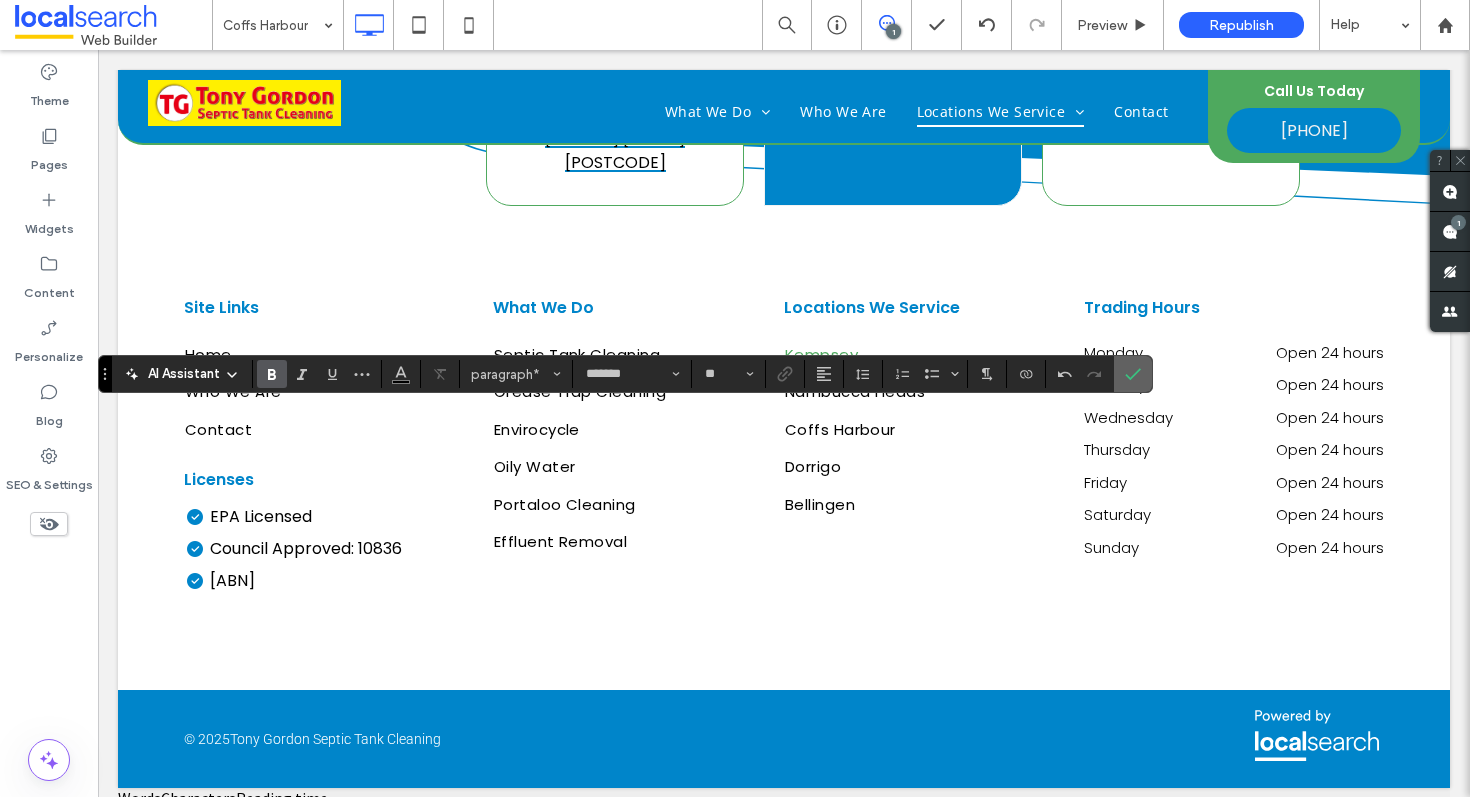 click 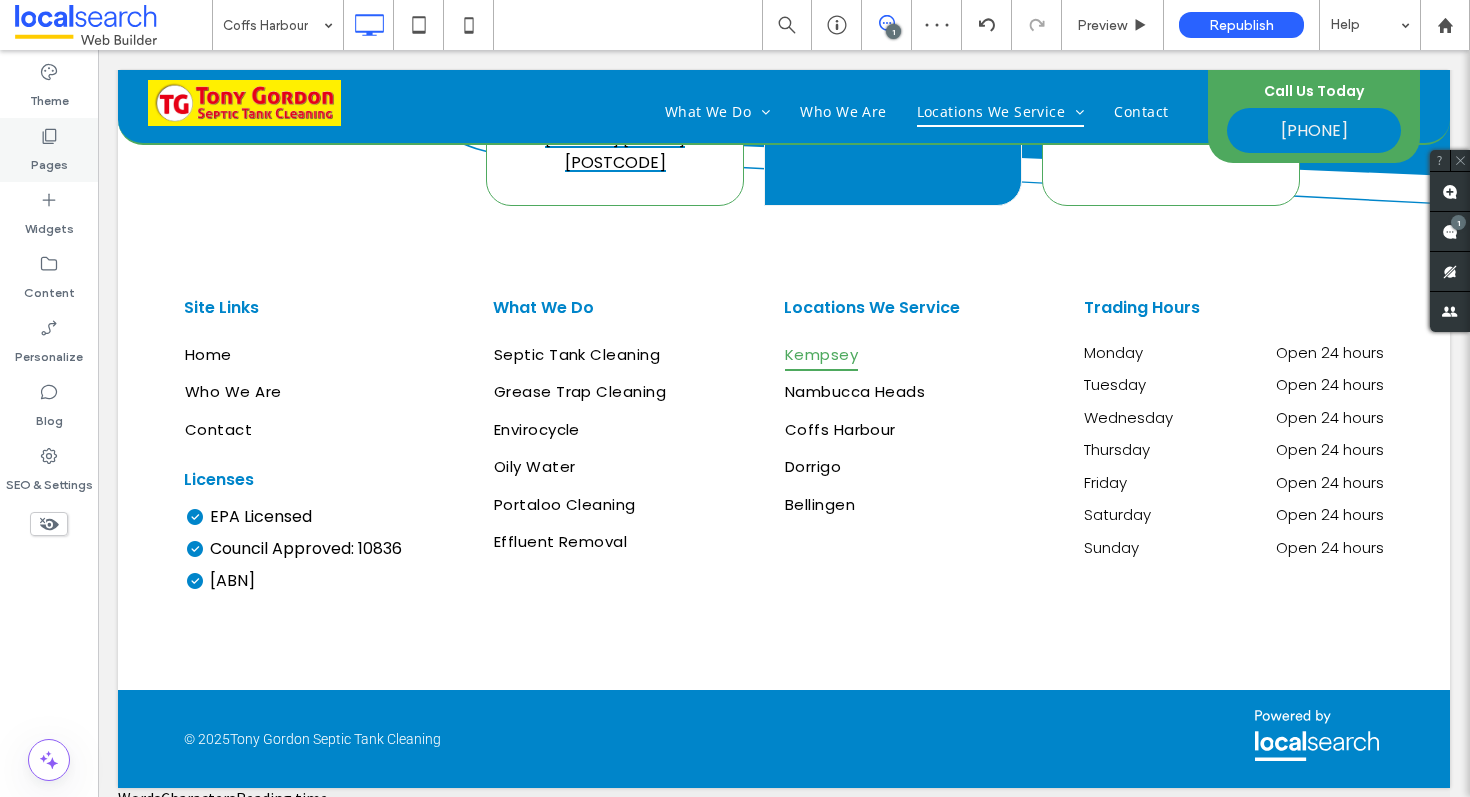 click on "Pages" at bounding box center (49, 160) 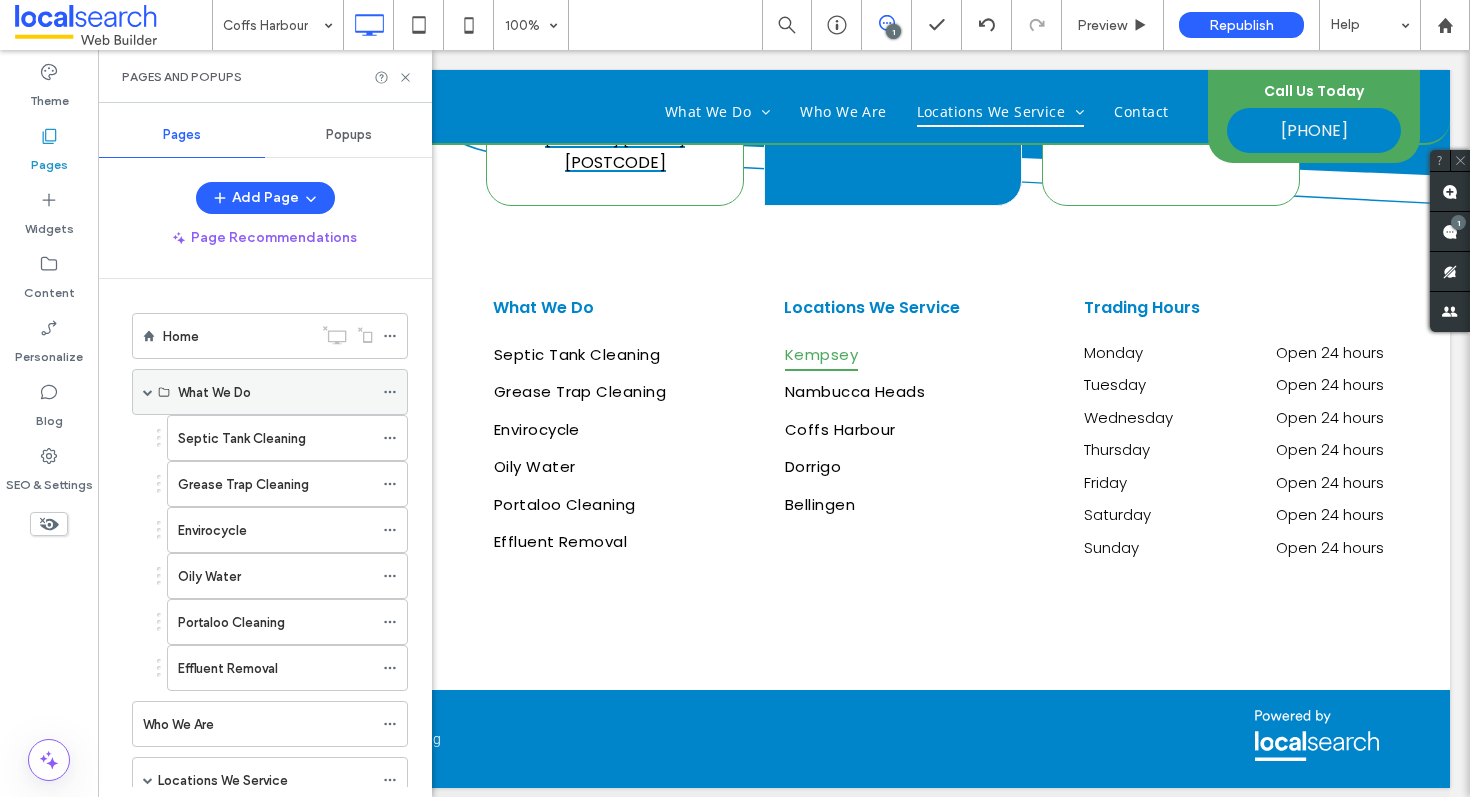 scroll, scrollTop: 352, scrollLeft: 0, axis: vertical 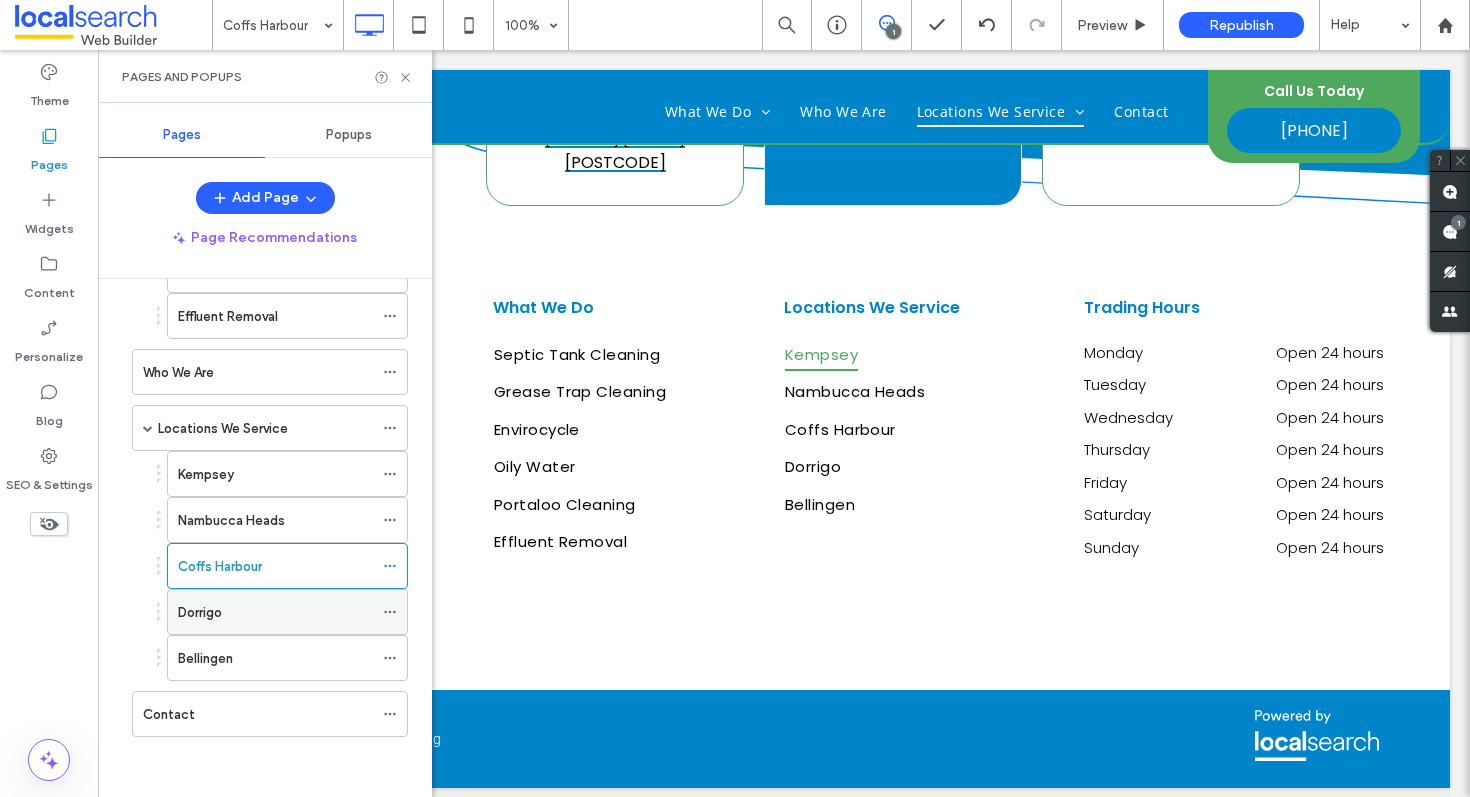 click on "Dorrigo" at bounding box center [275, 612] 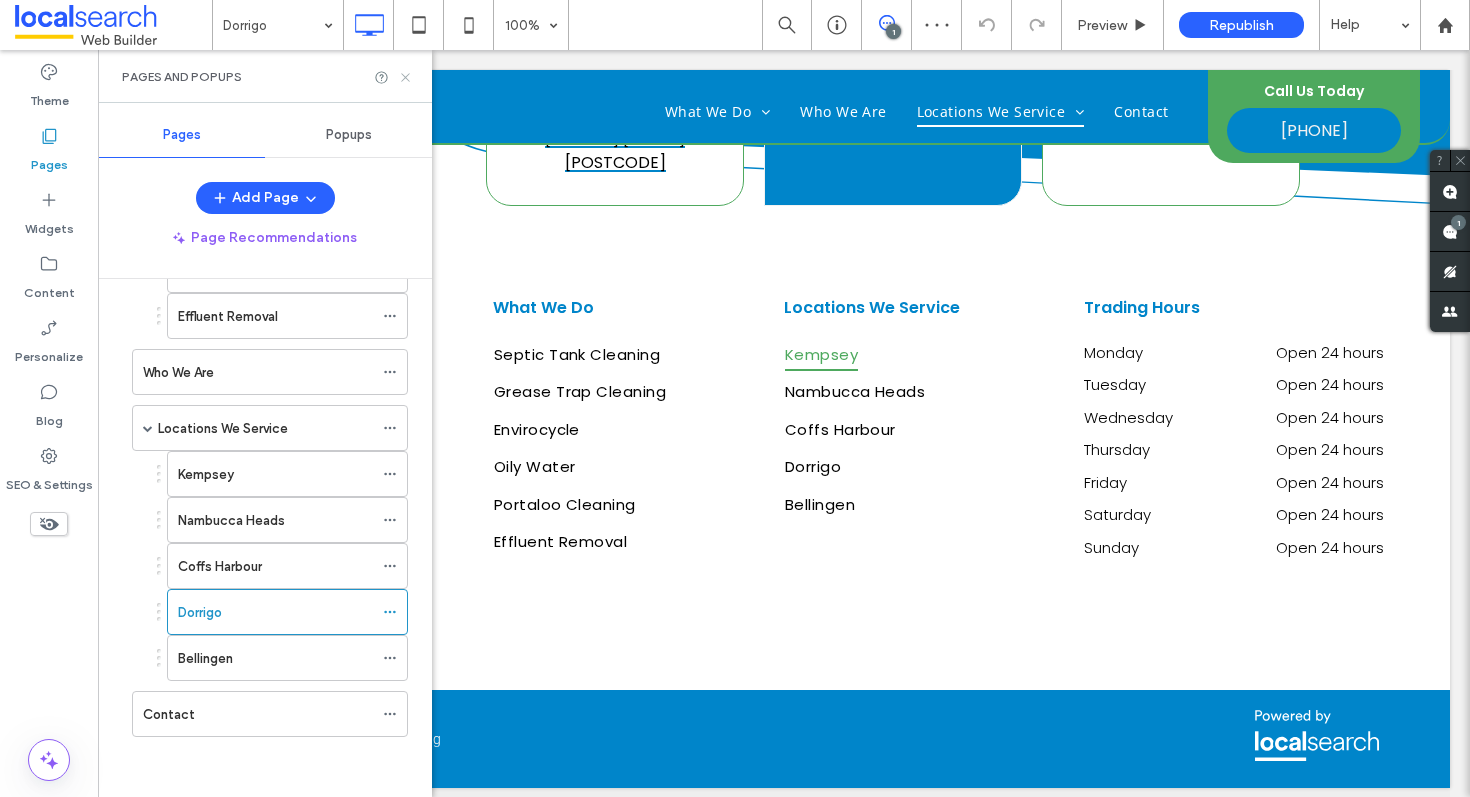 click 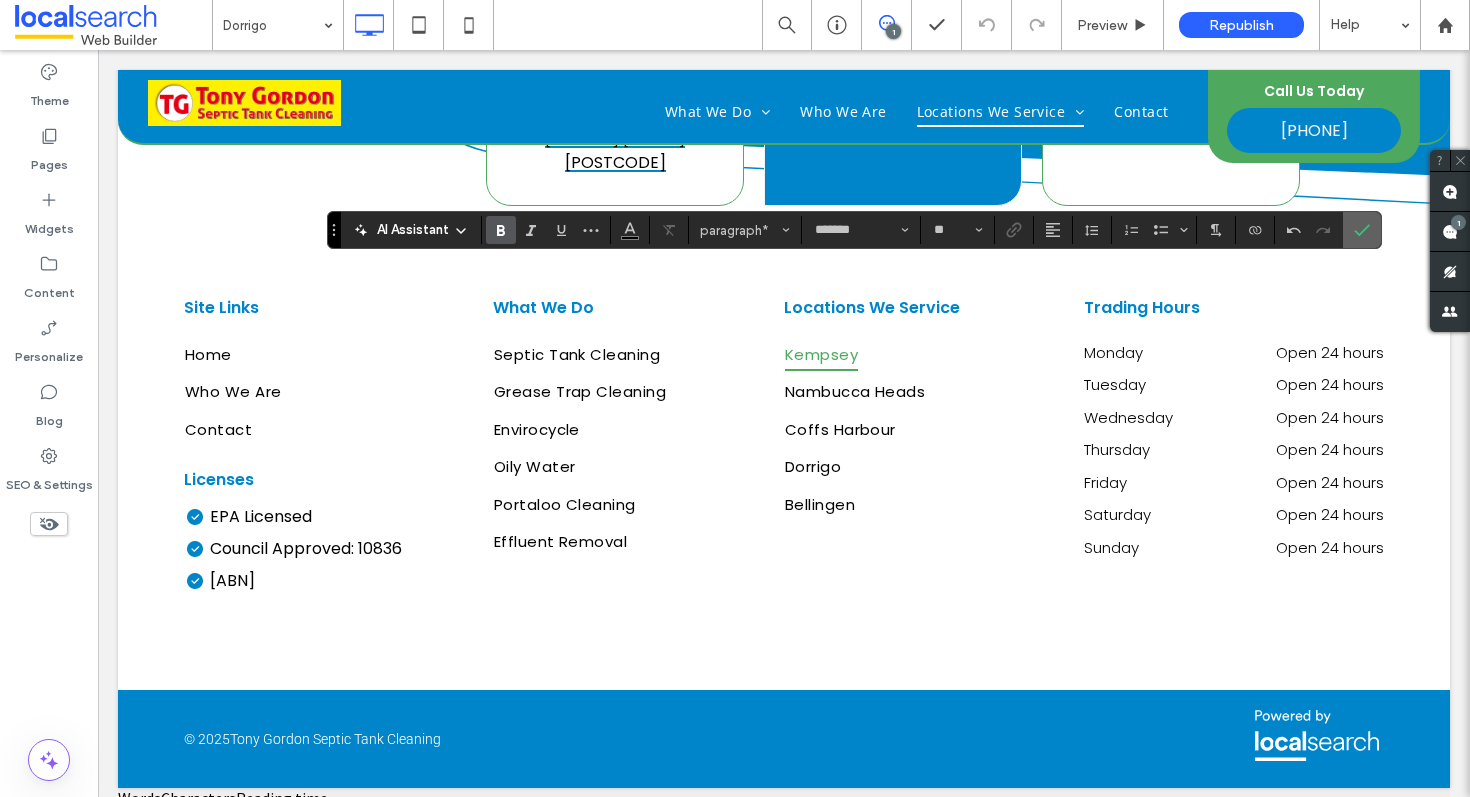 click 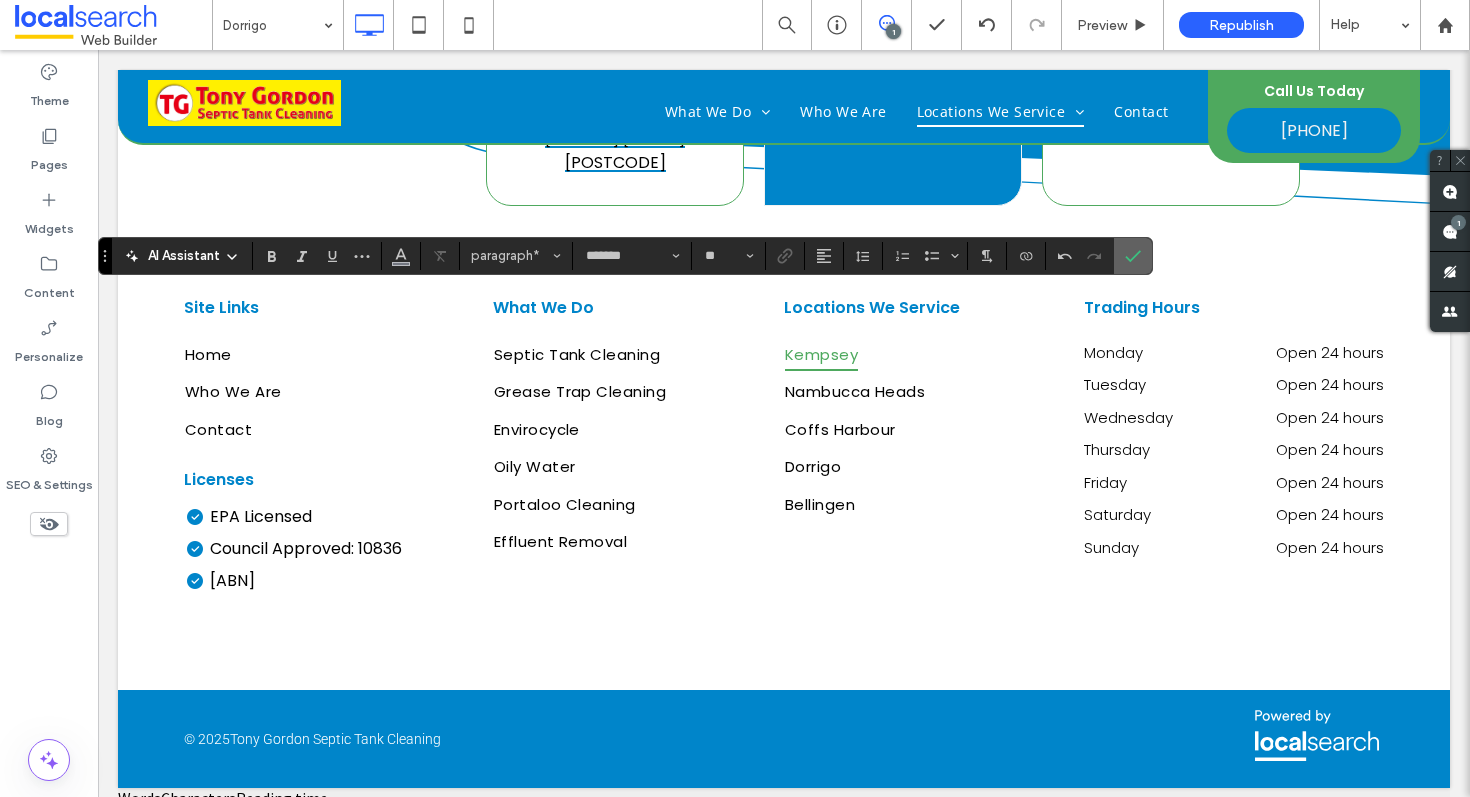 click at bounding box center [1133, 256] 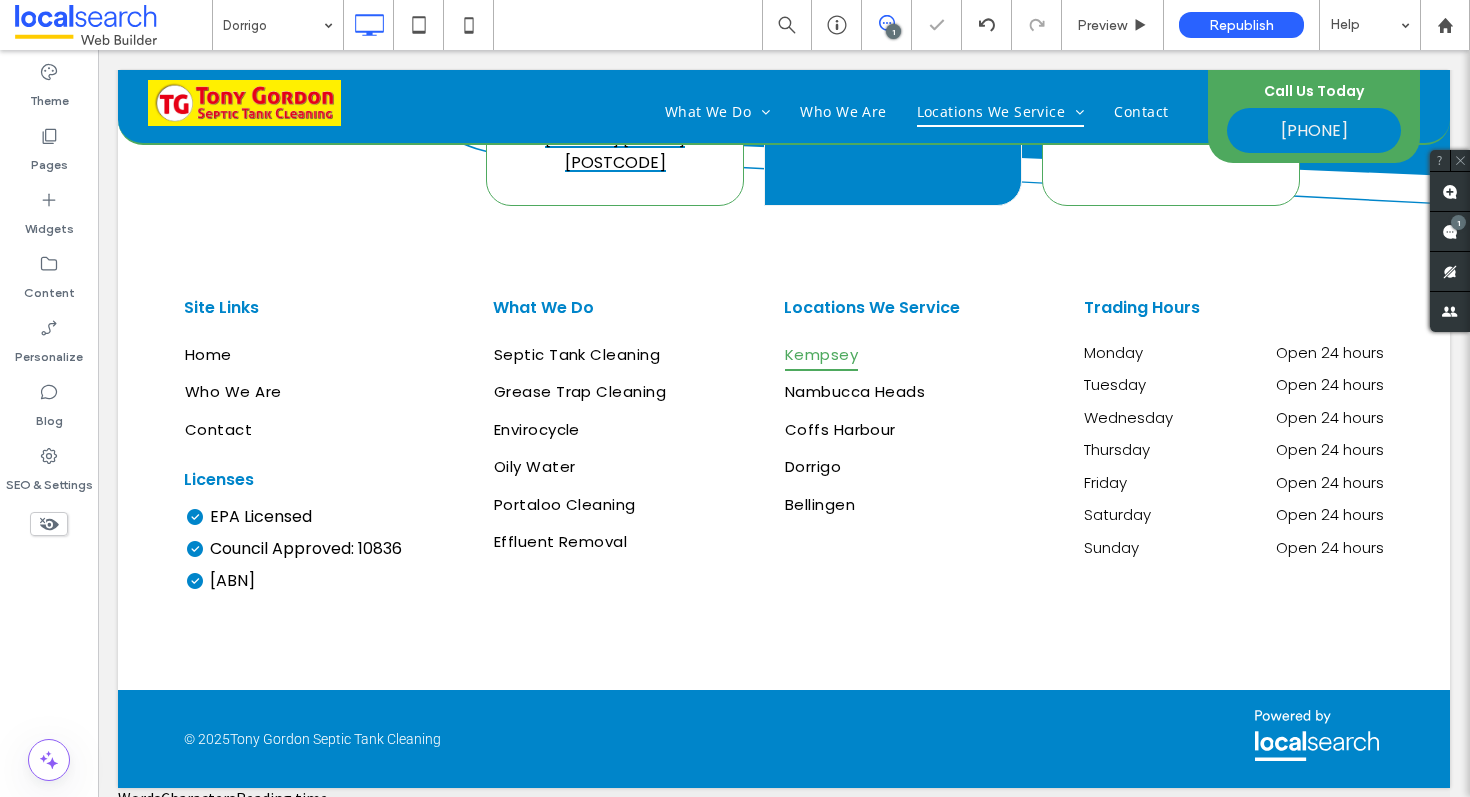 type on "*******" 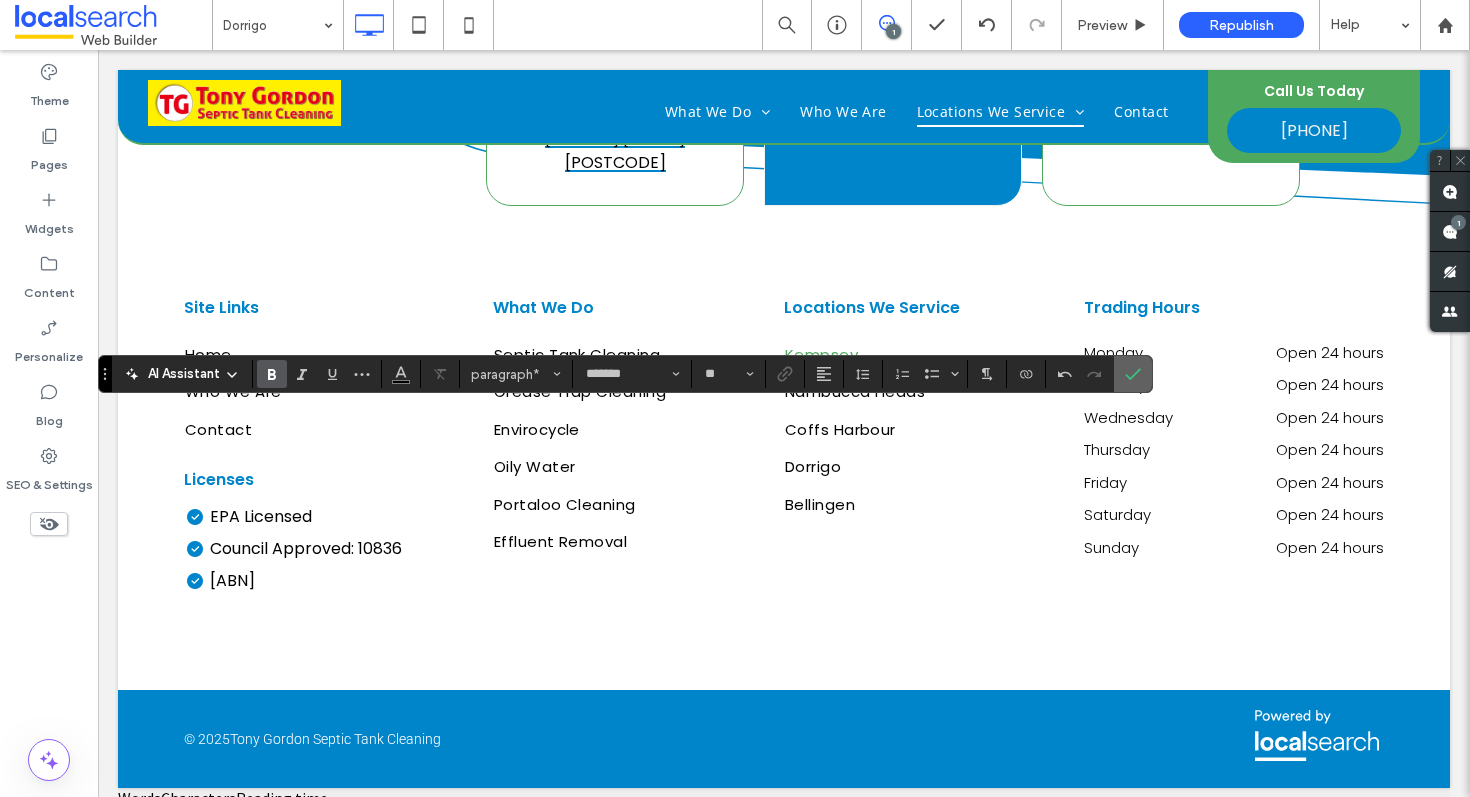 click 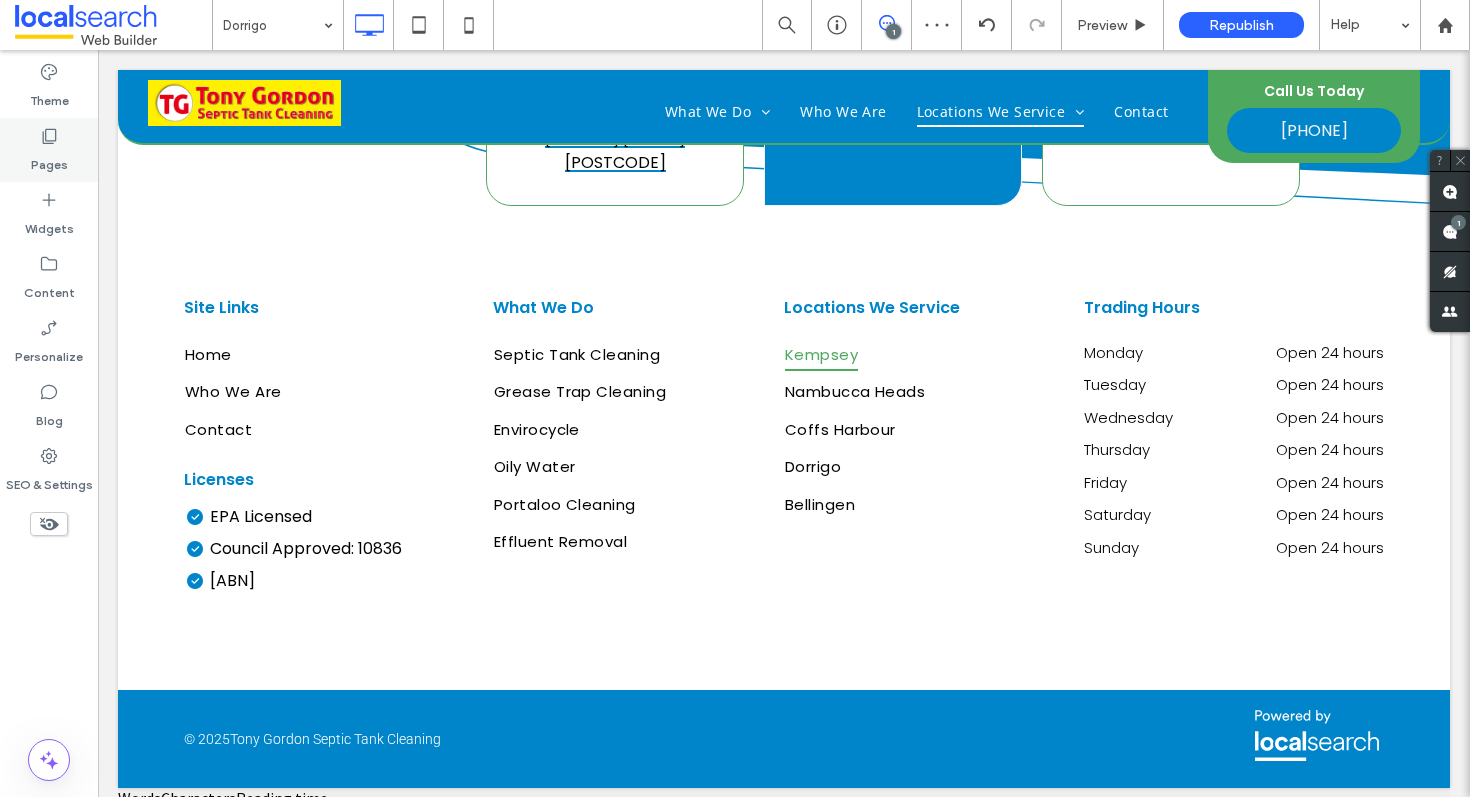 click on "Pages" at bounding box center (49, 150) 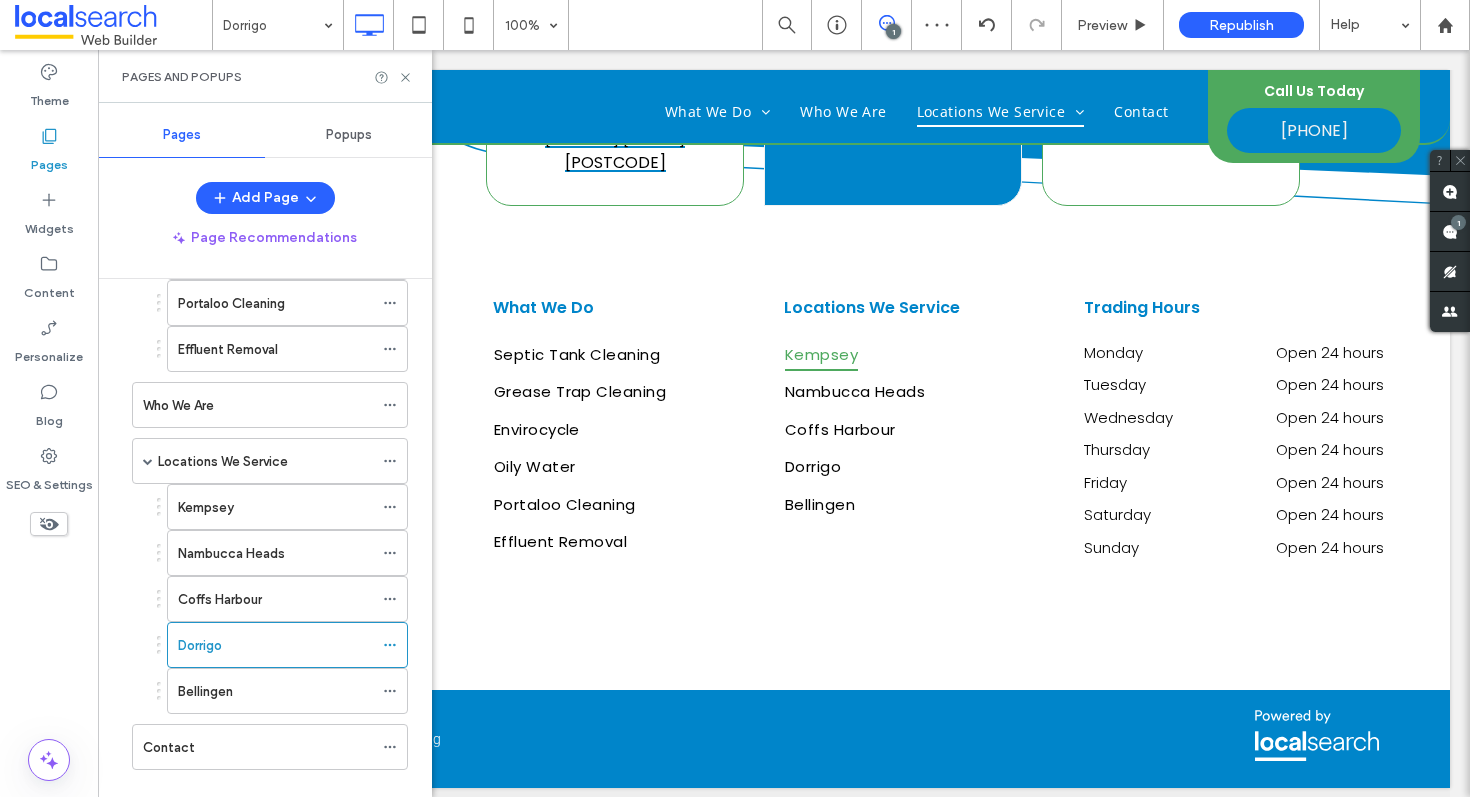 scroll, scrollTop: 351, scrollLeft: 0, axis: vertical 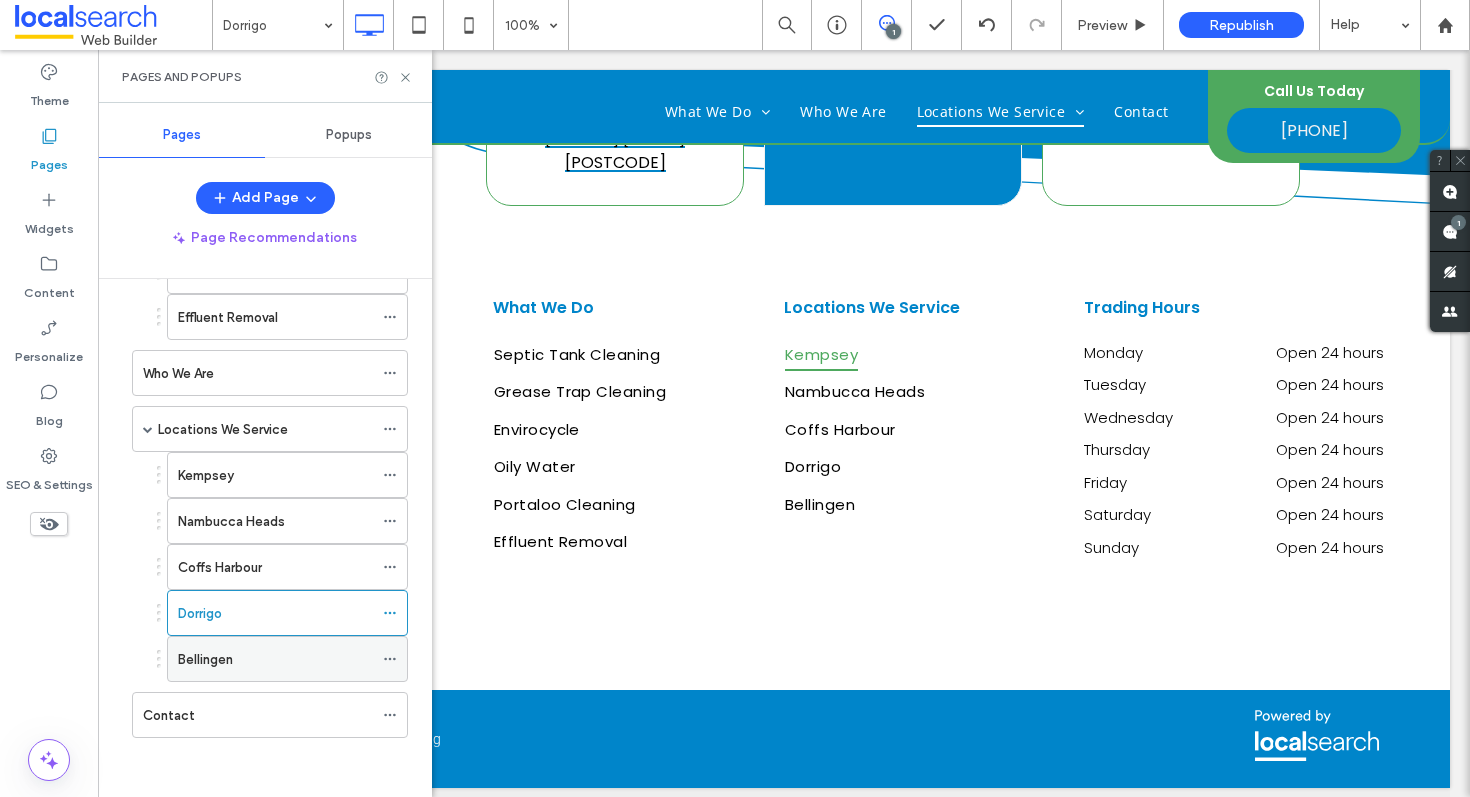 click on "Bellingen" at bounding box center [275, 659] 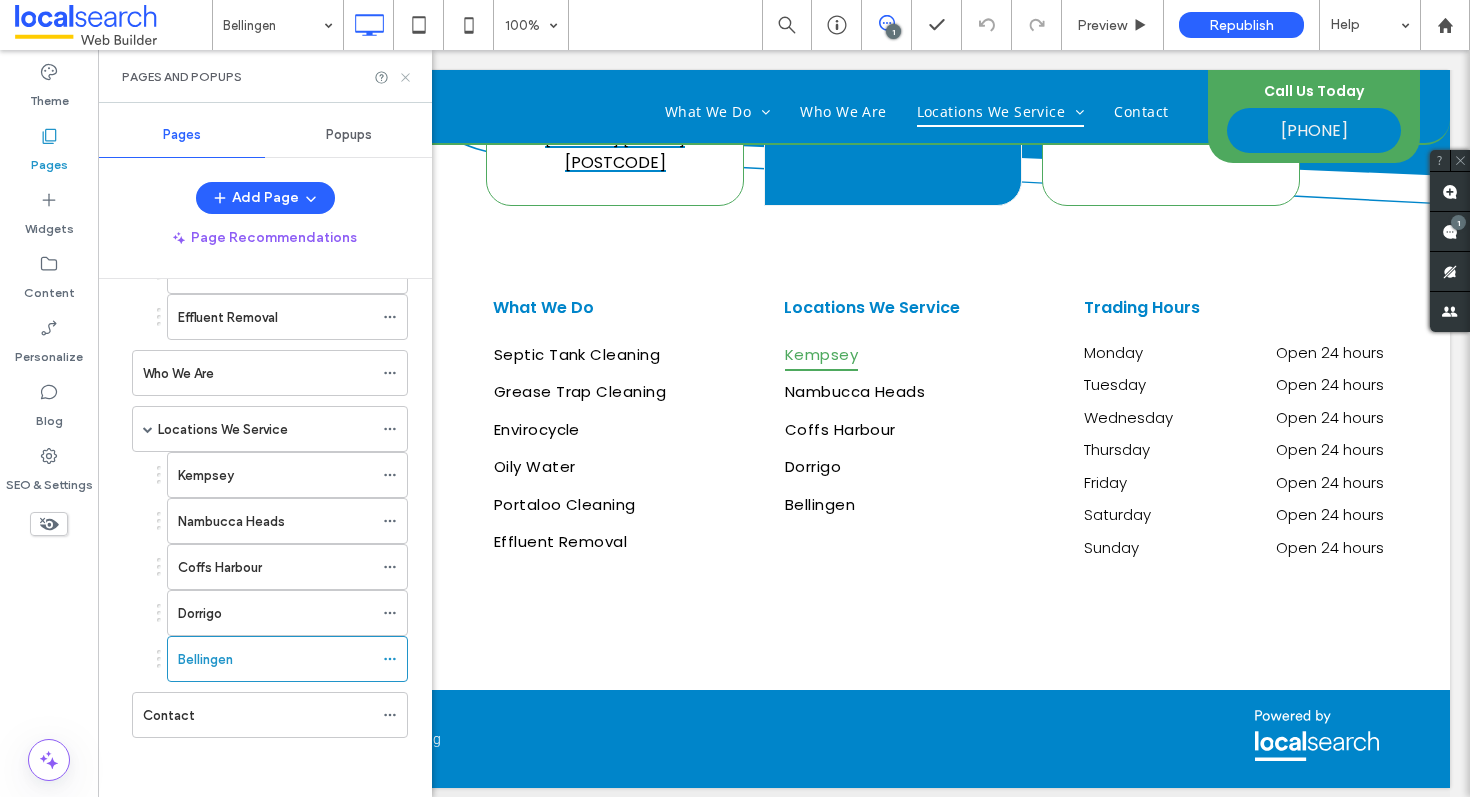 click 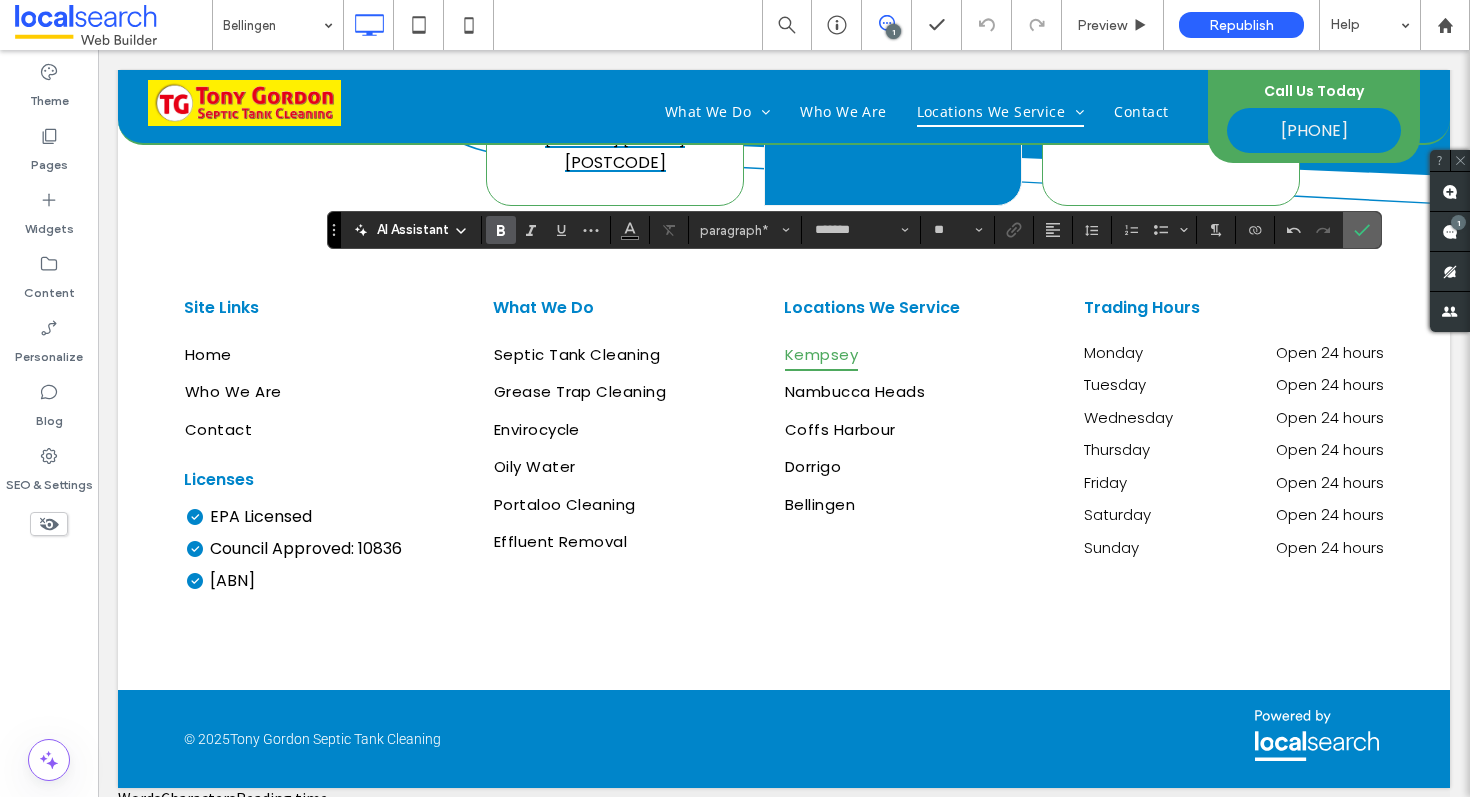 click 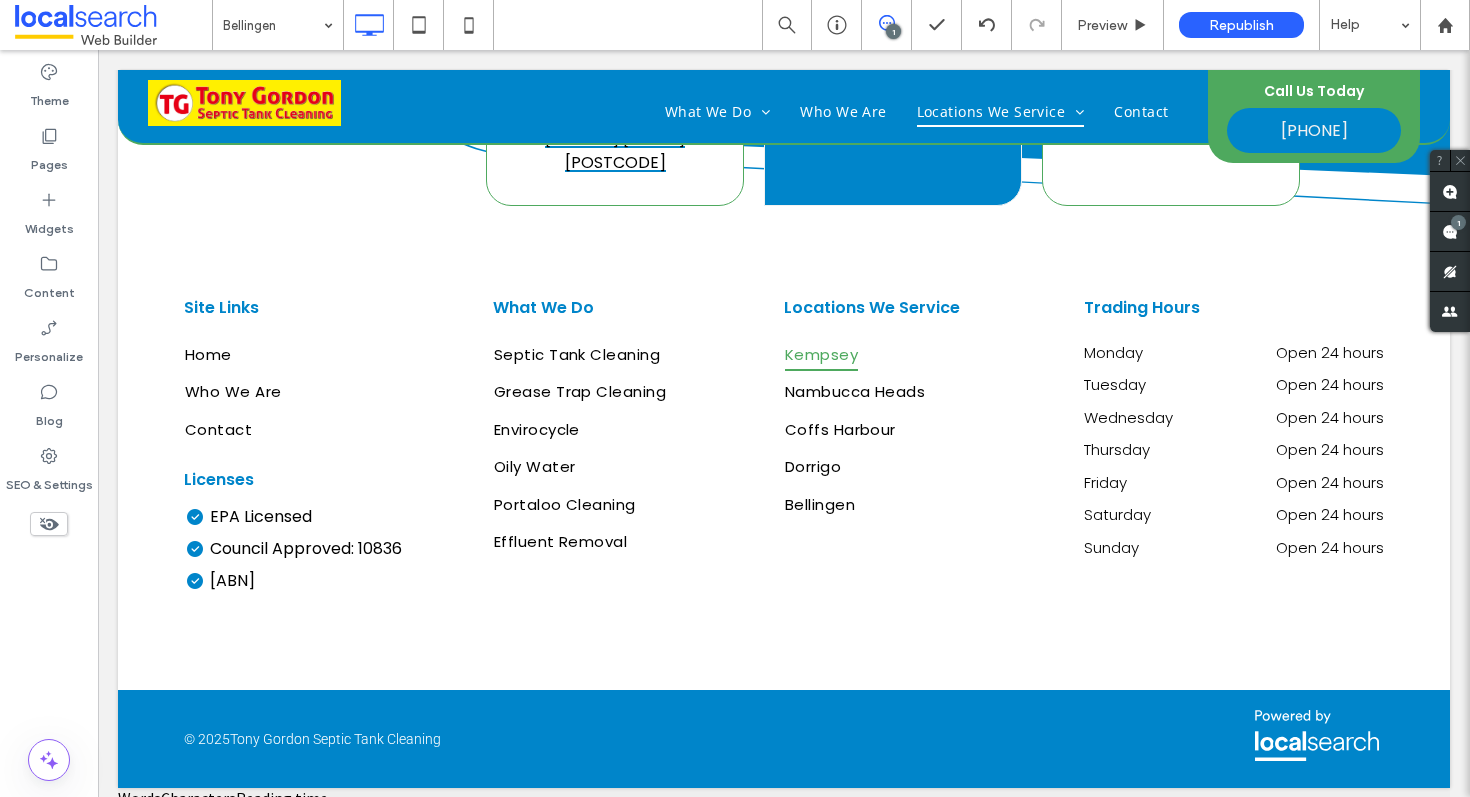 type on "*******" 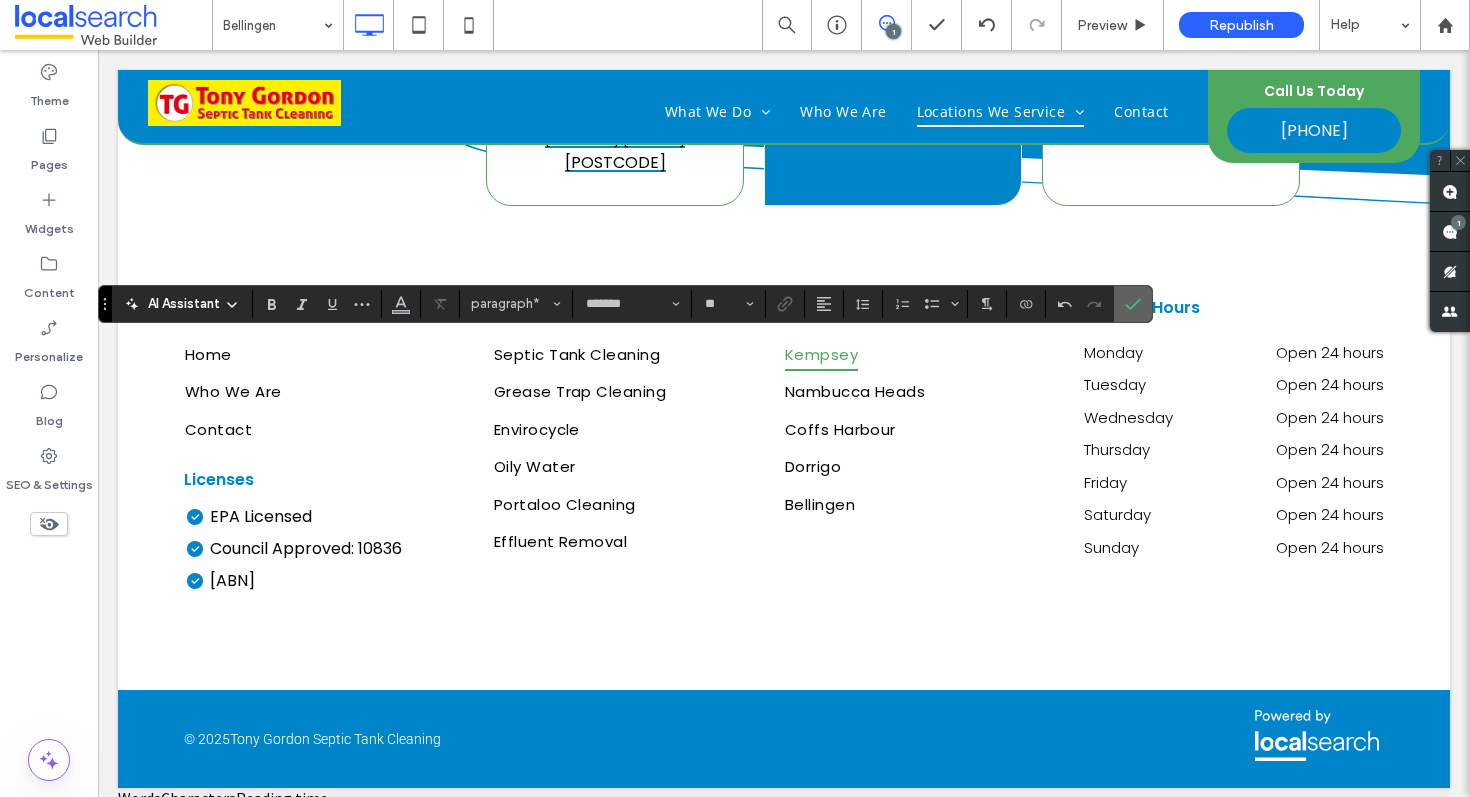click at bounding box center (1133, 304) 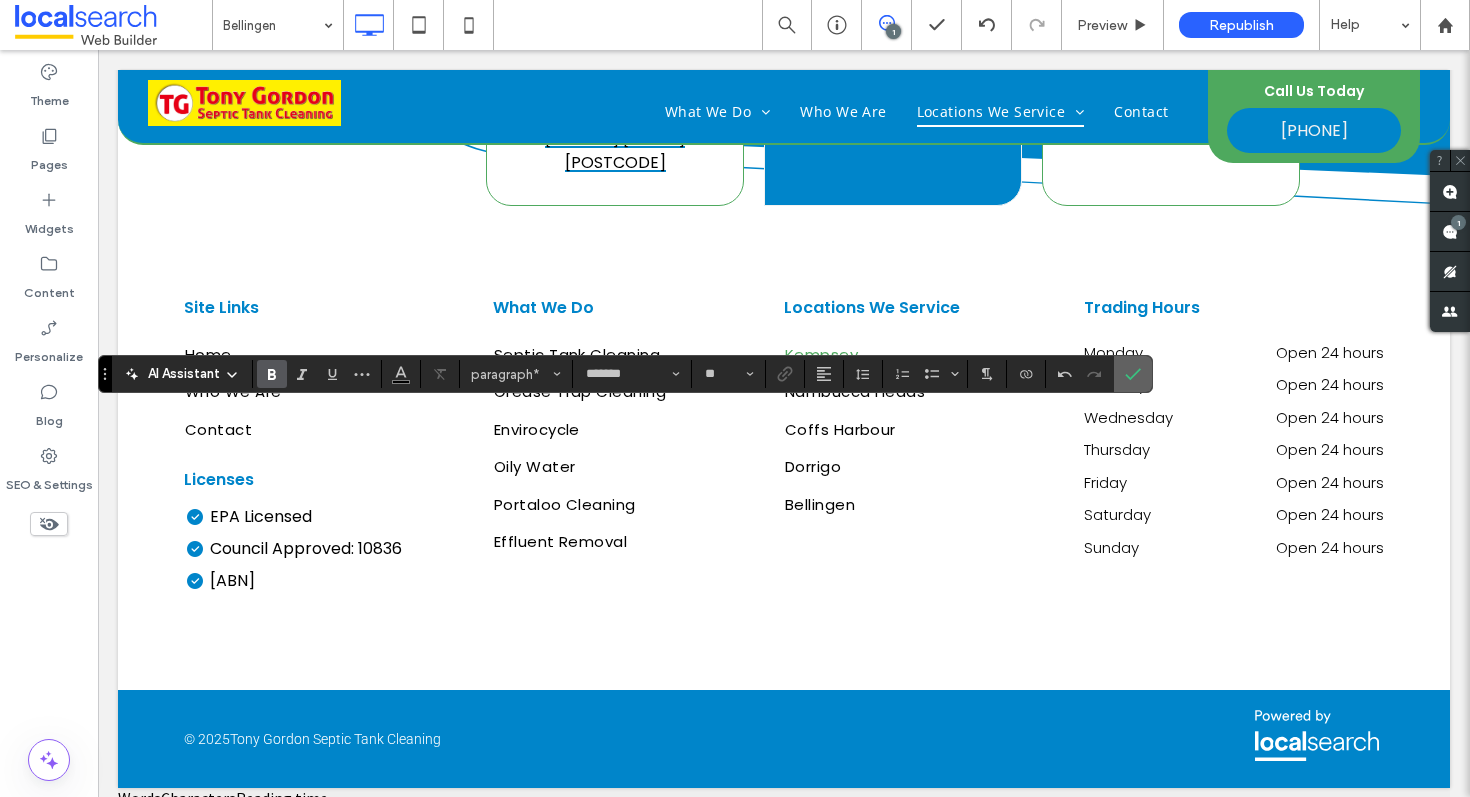 click at bounding box center [1133, 374] 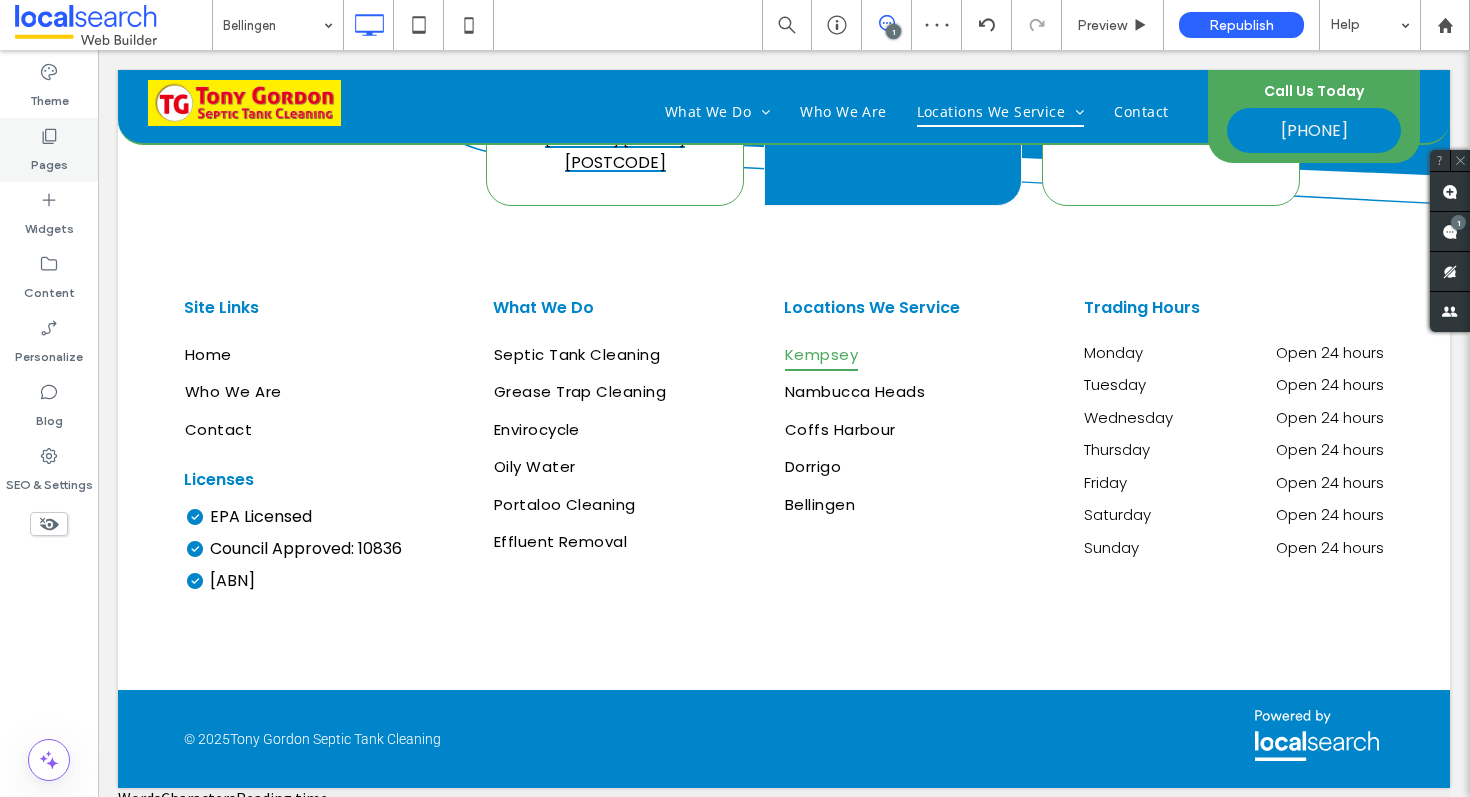 click on "Pages" at bounding box center [49, 160] 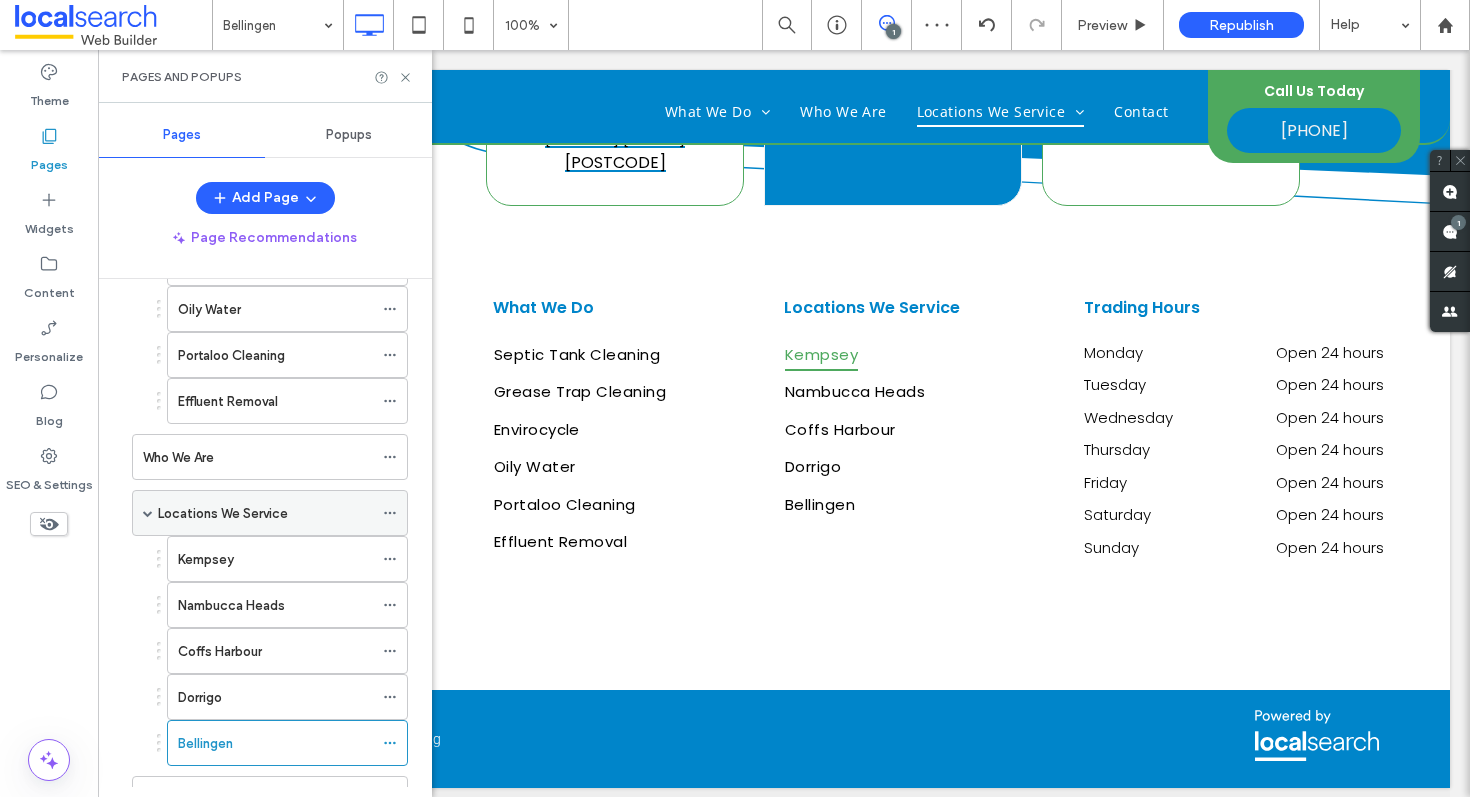 scroll, scrollTop: 352, scrollLeft: 0, axis: vertical 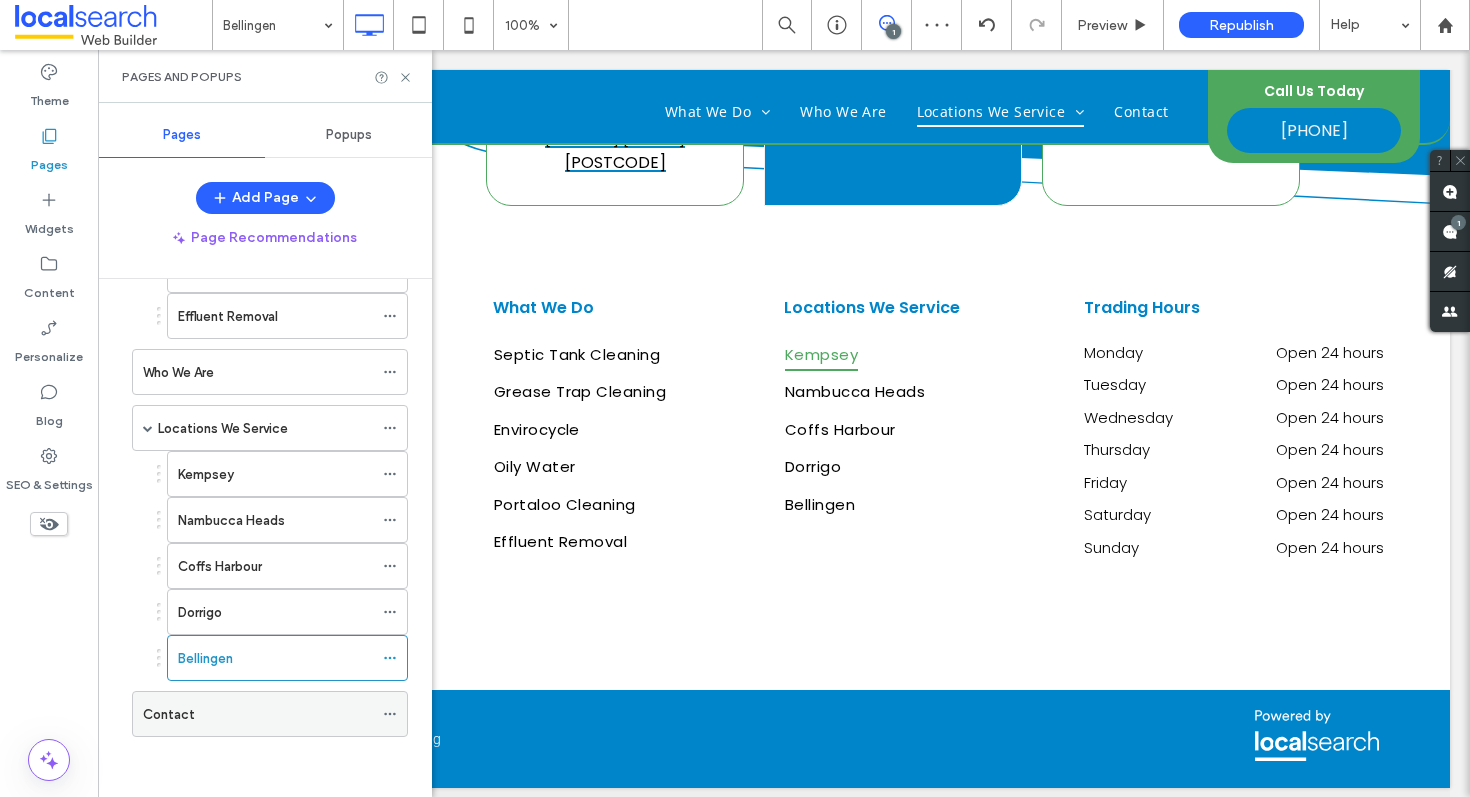click on "Contact" at bounding box center [258, 714] 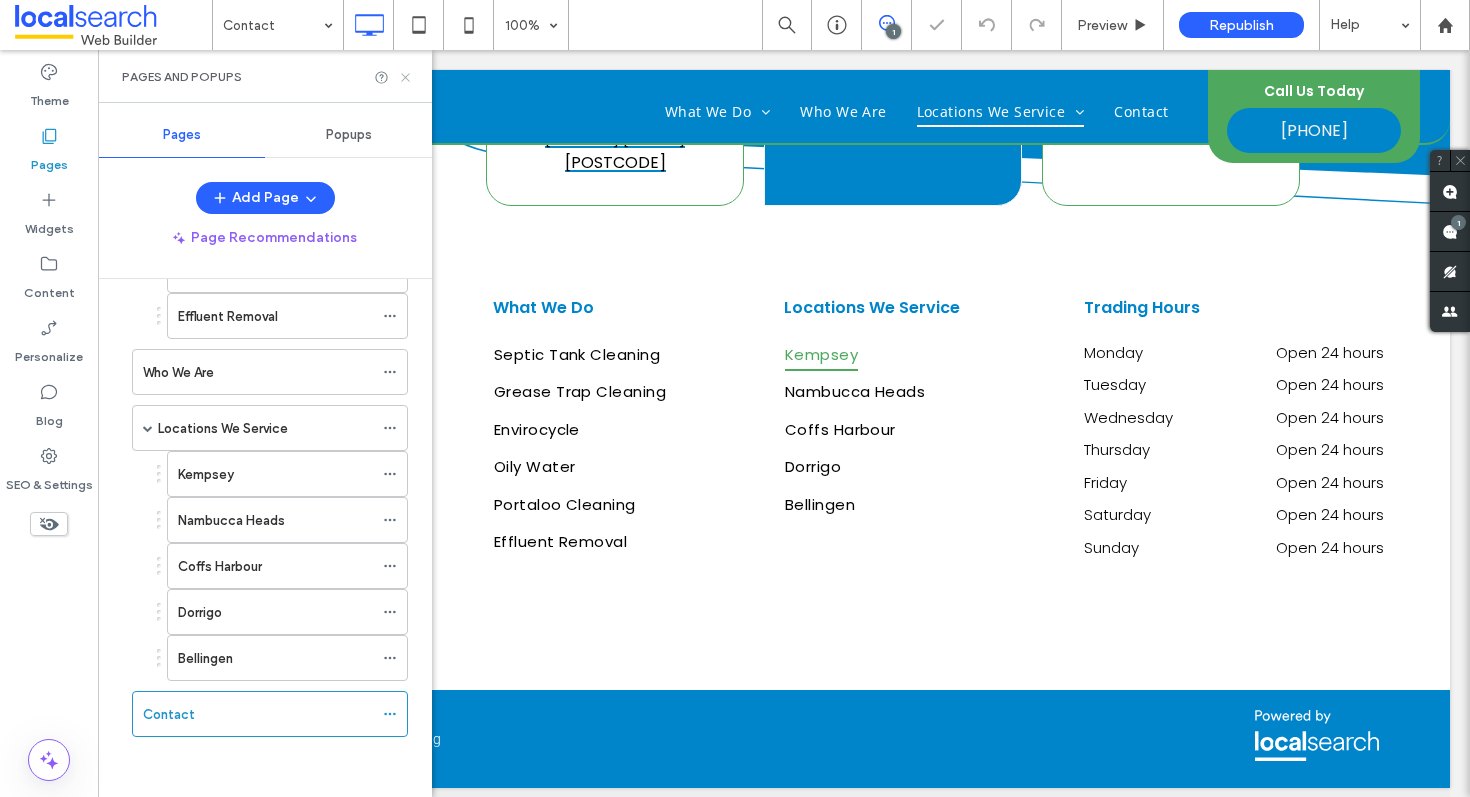 click 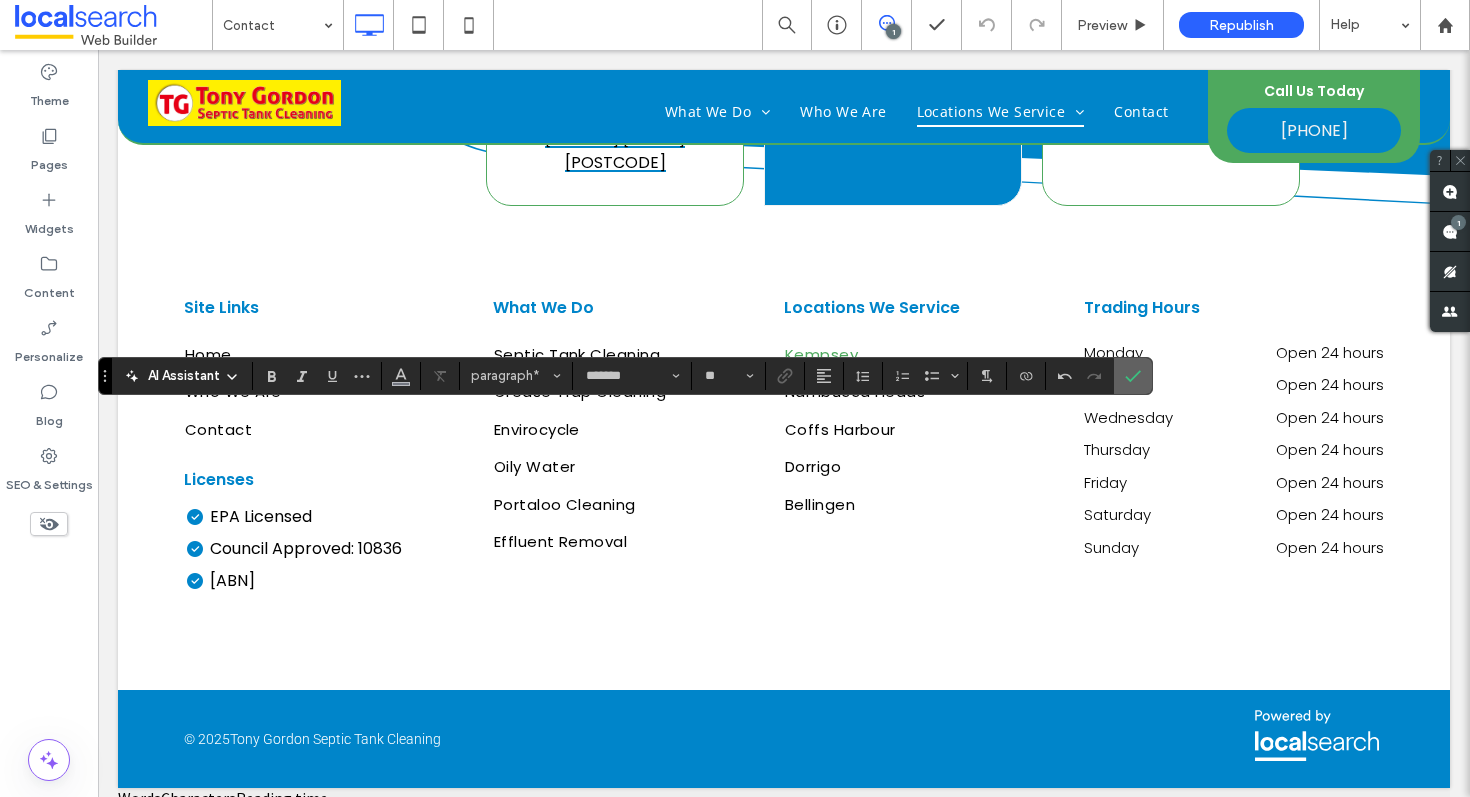 click 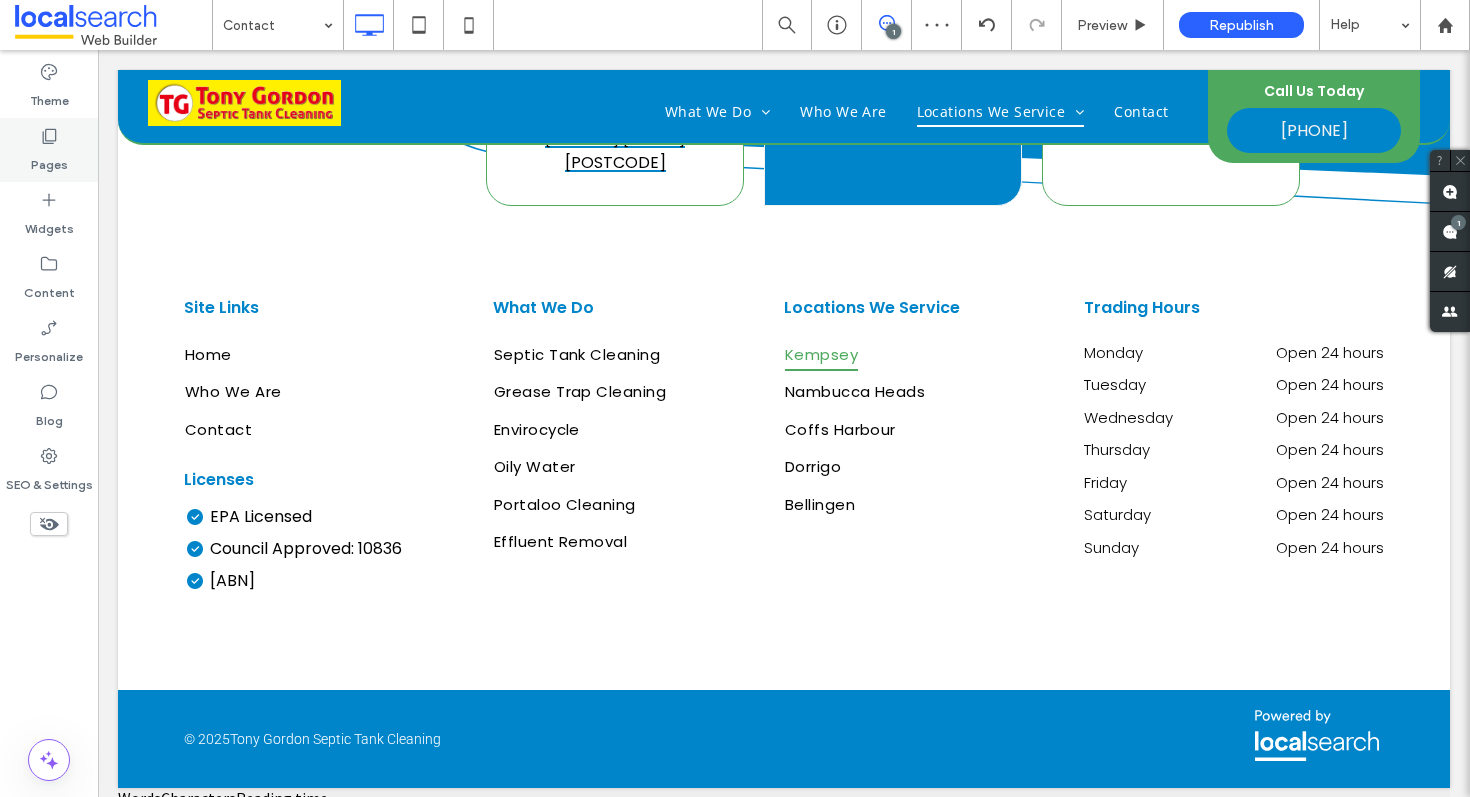 click on "Pages" at bounding box center [49, 150] 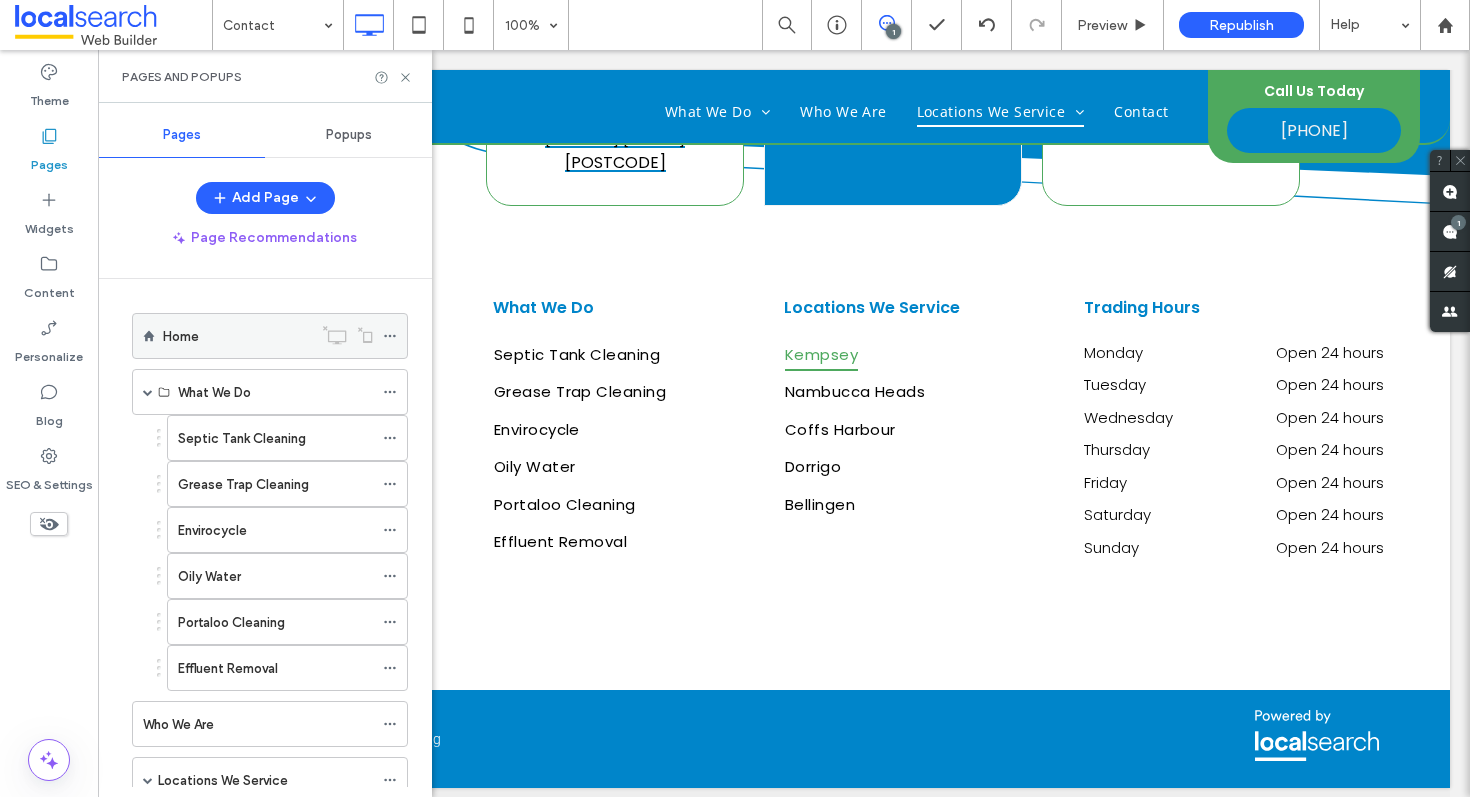click 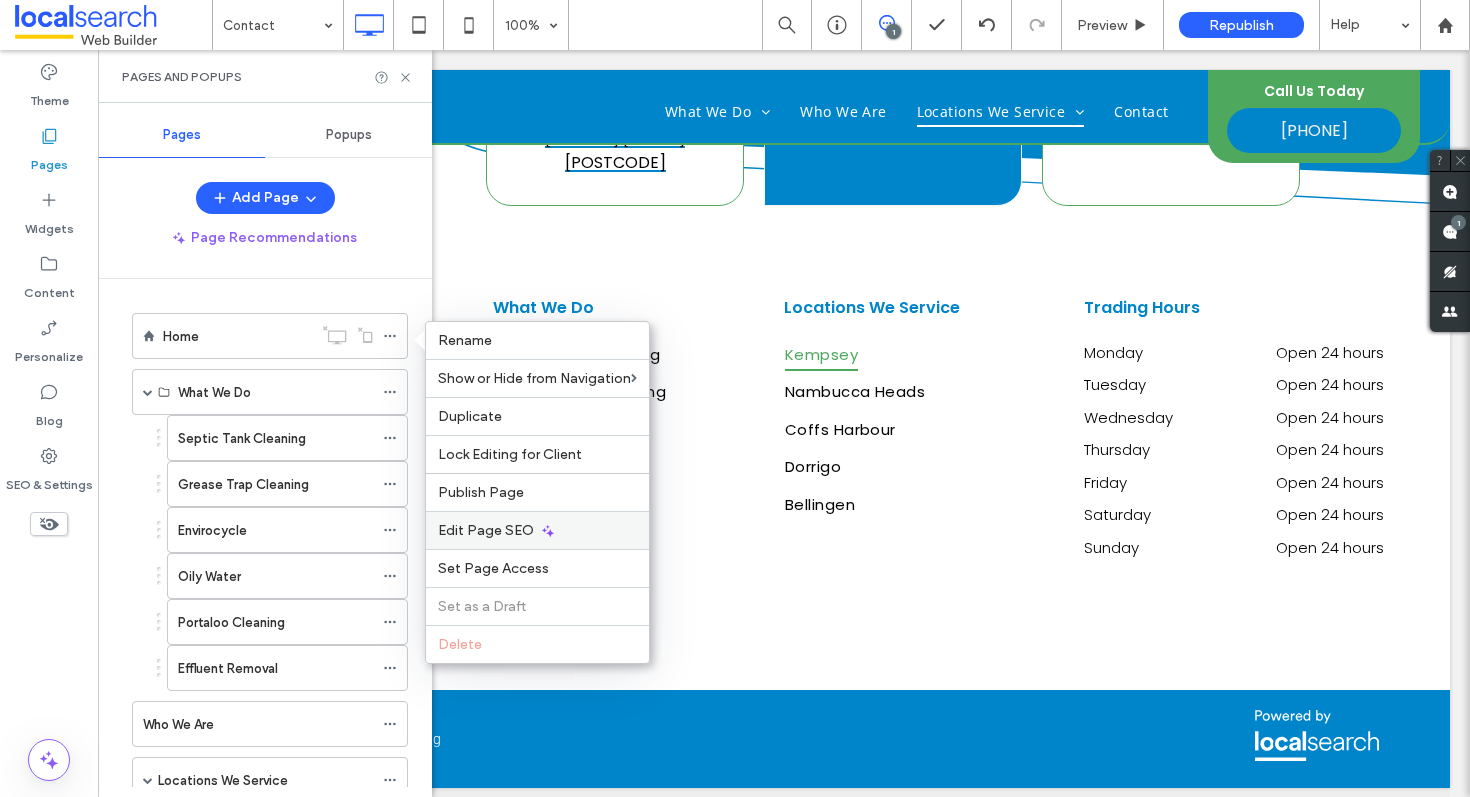 click 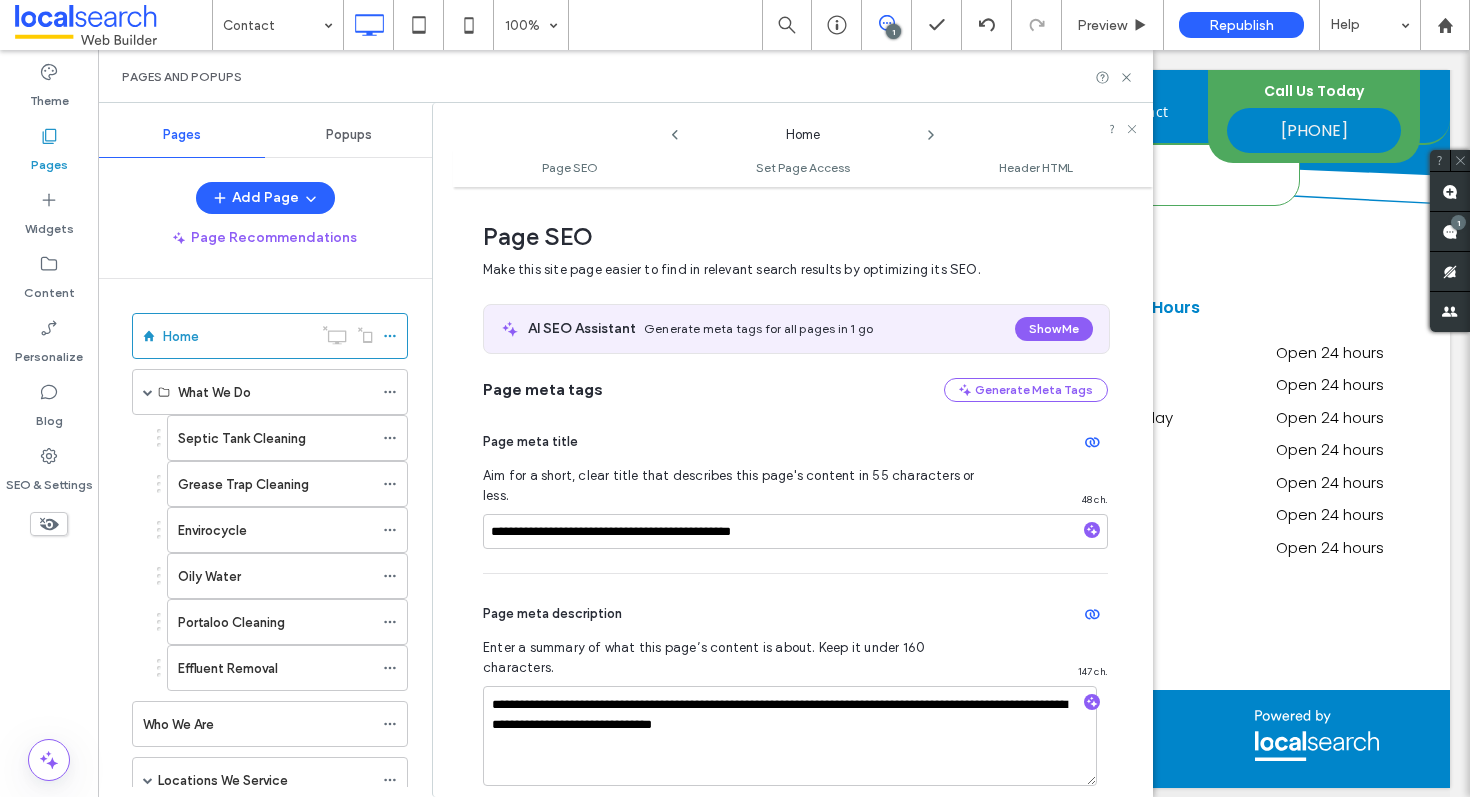 scroll, scrollTop: 10, scrollLeft: 0, axis: vertical 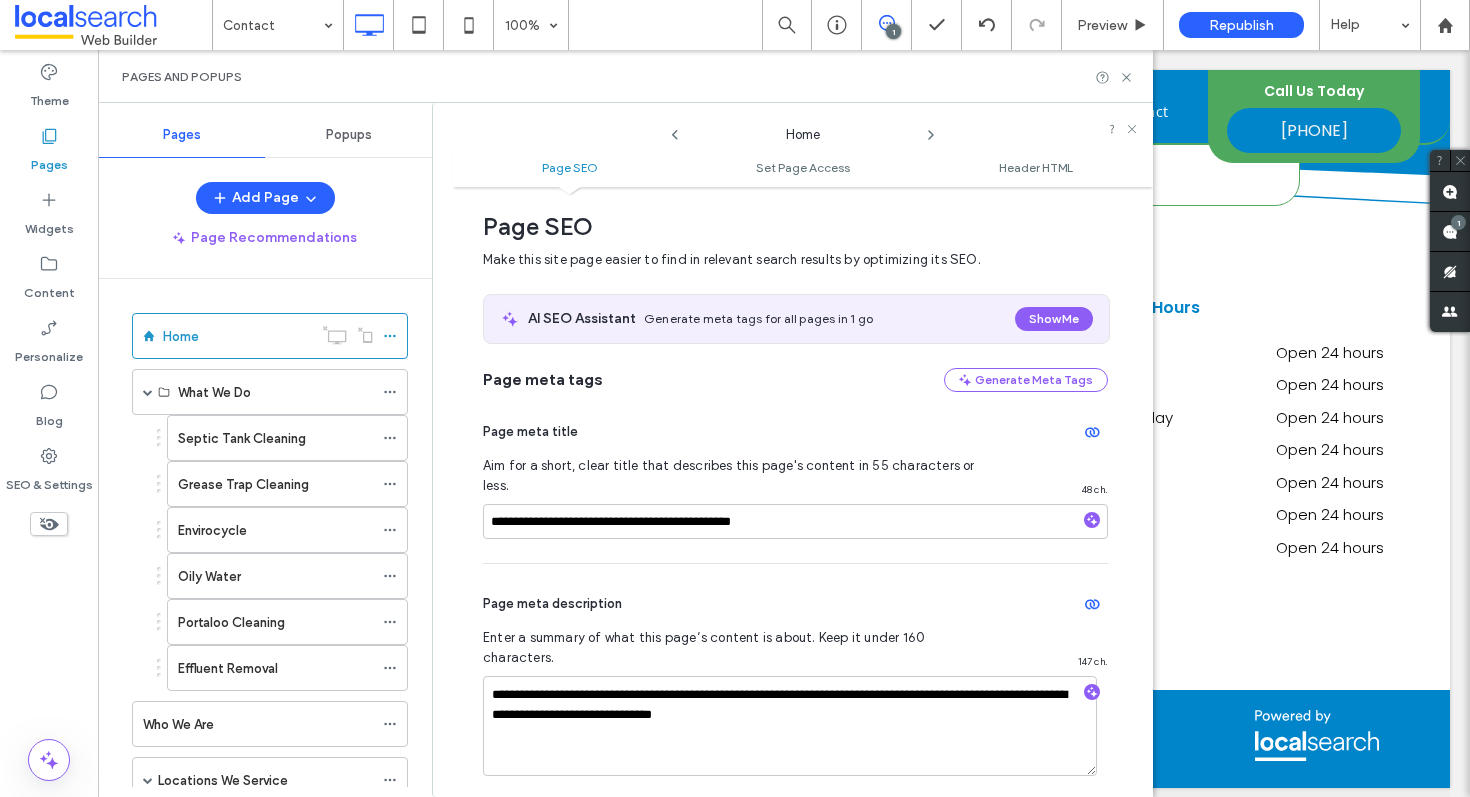 click 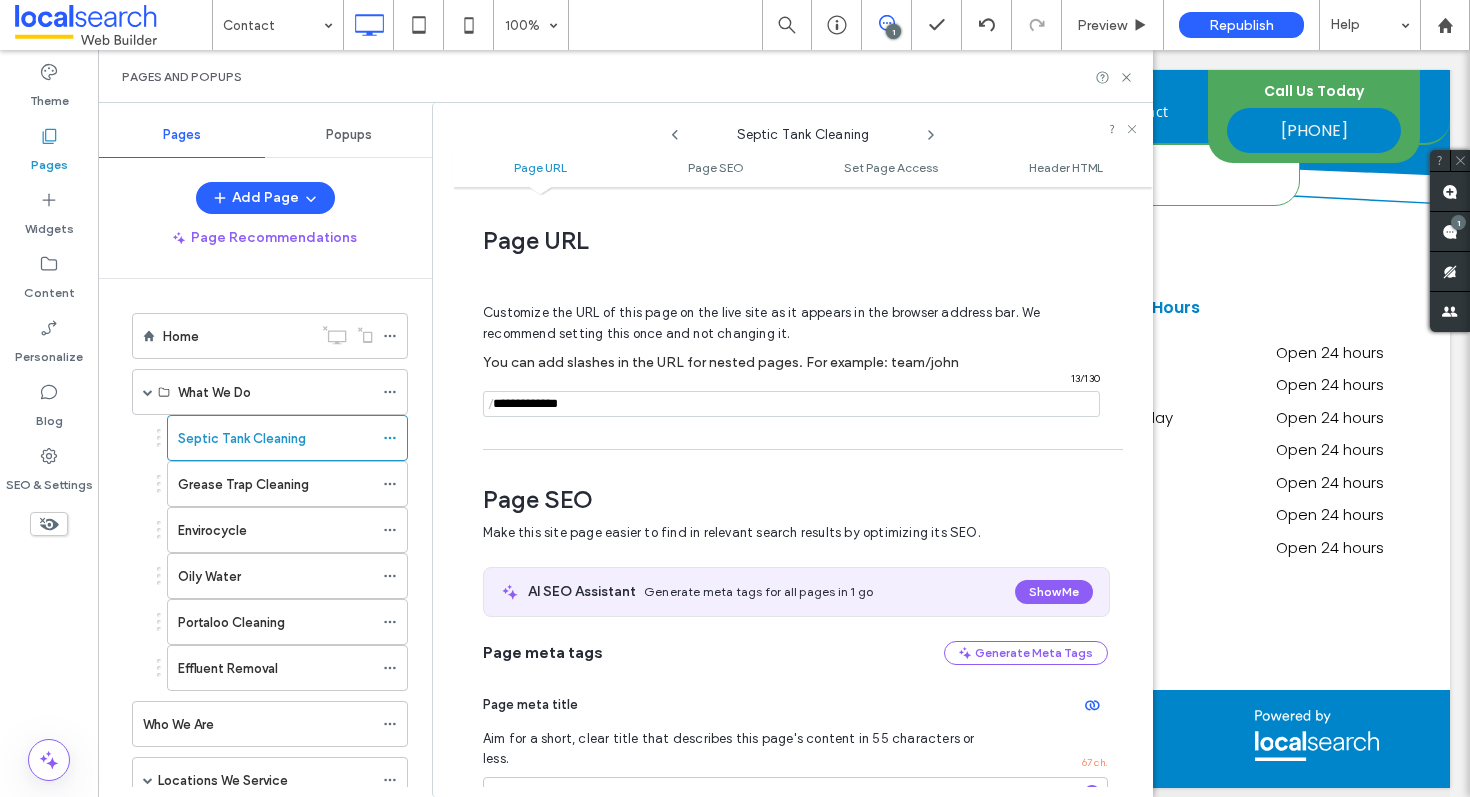 scroll, scrollTop: 275, scrollLeft: 0, axis: vertical 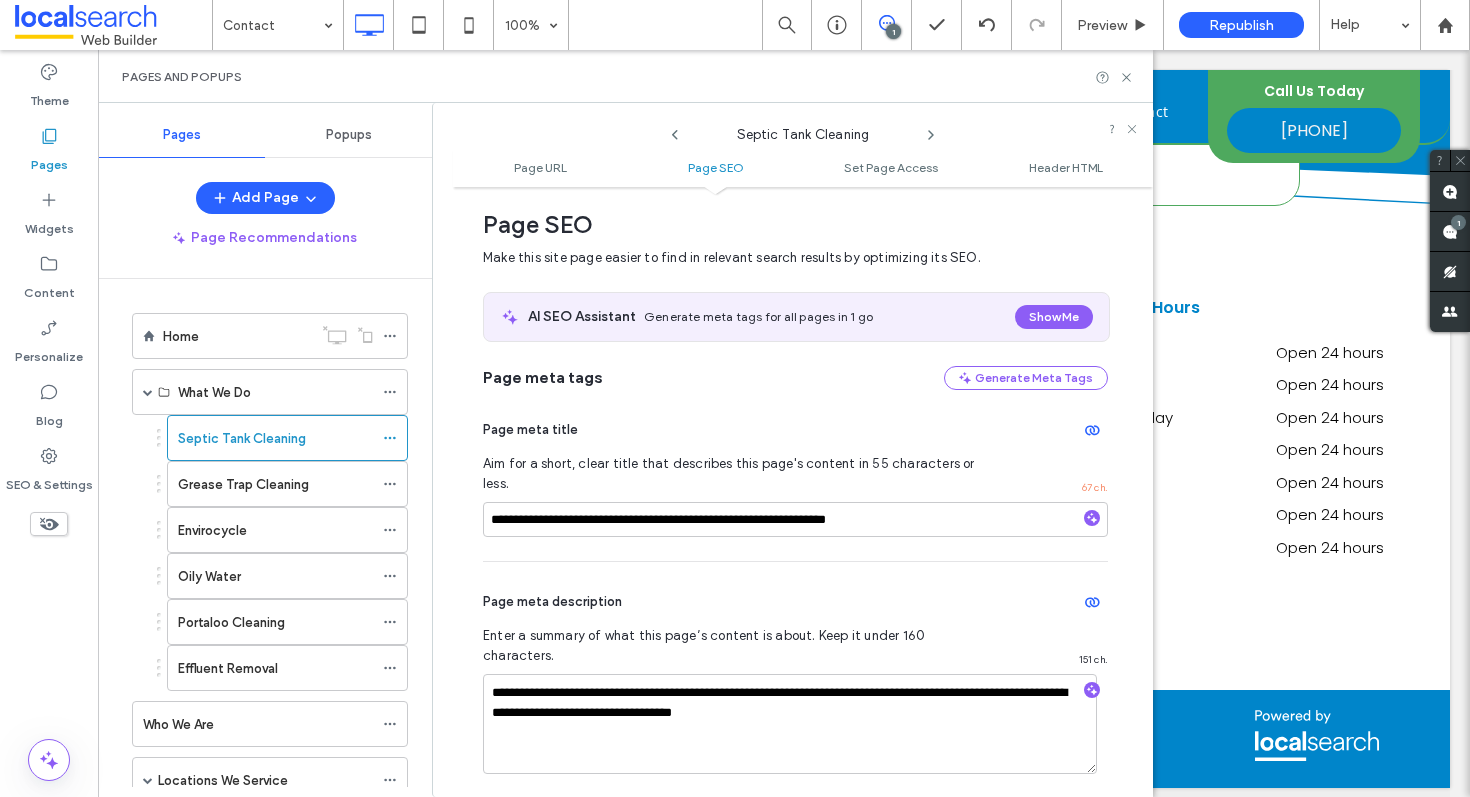 click 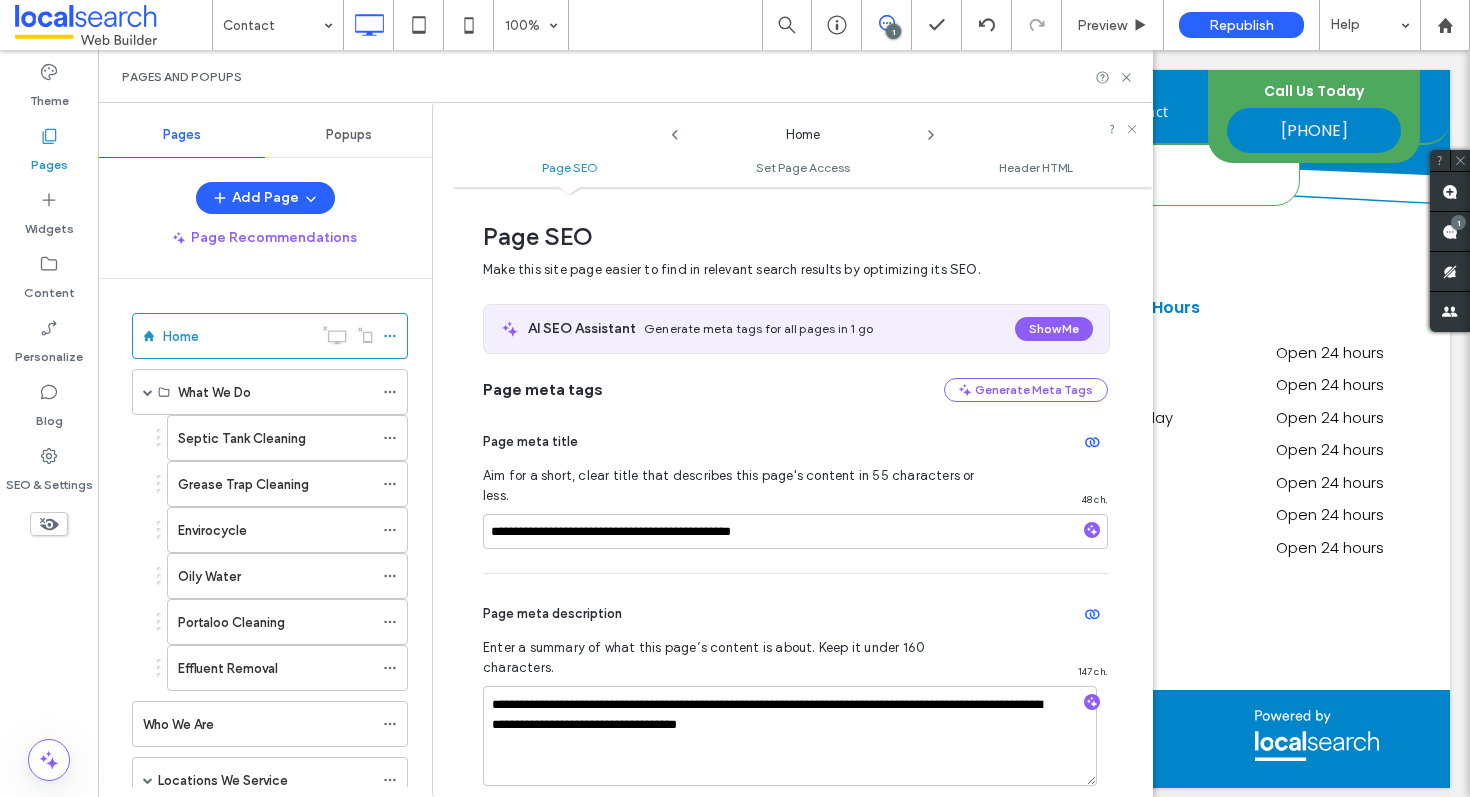 scroll, scrollTop: 10, scrollLeft: 0, axis: vertical 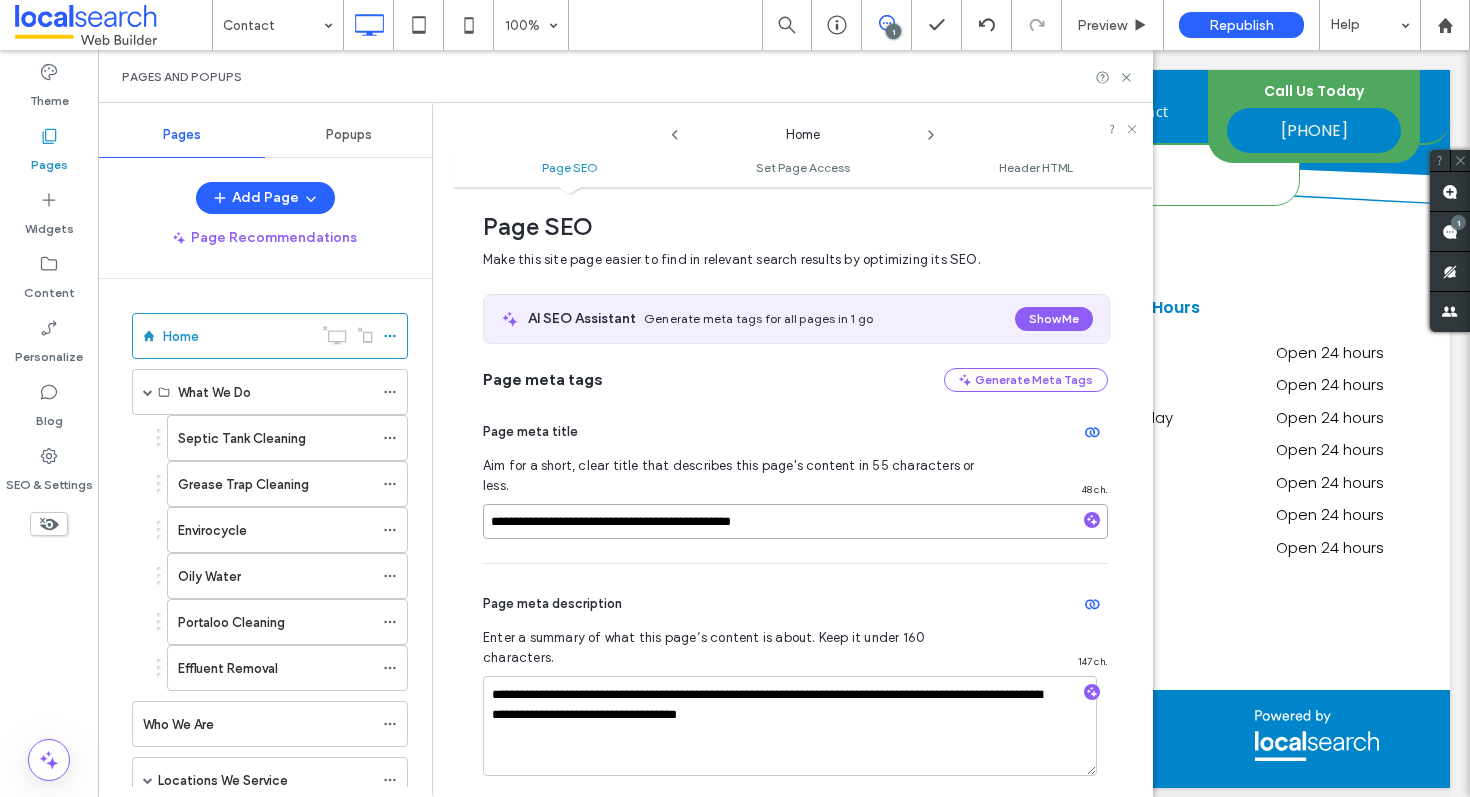 click on "**********" at bounding box center (795, 521) 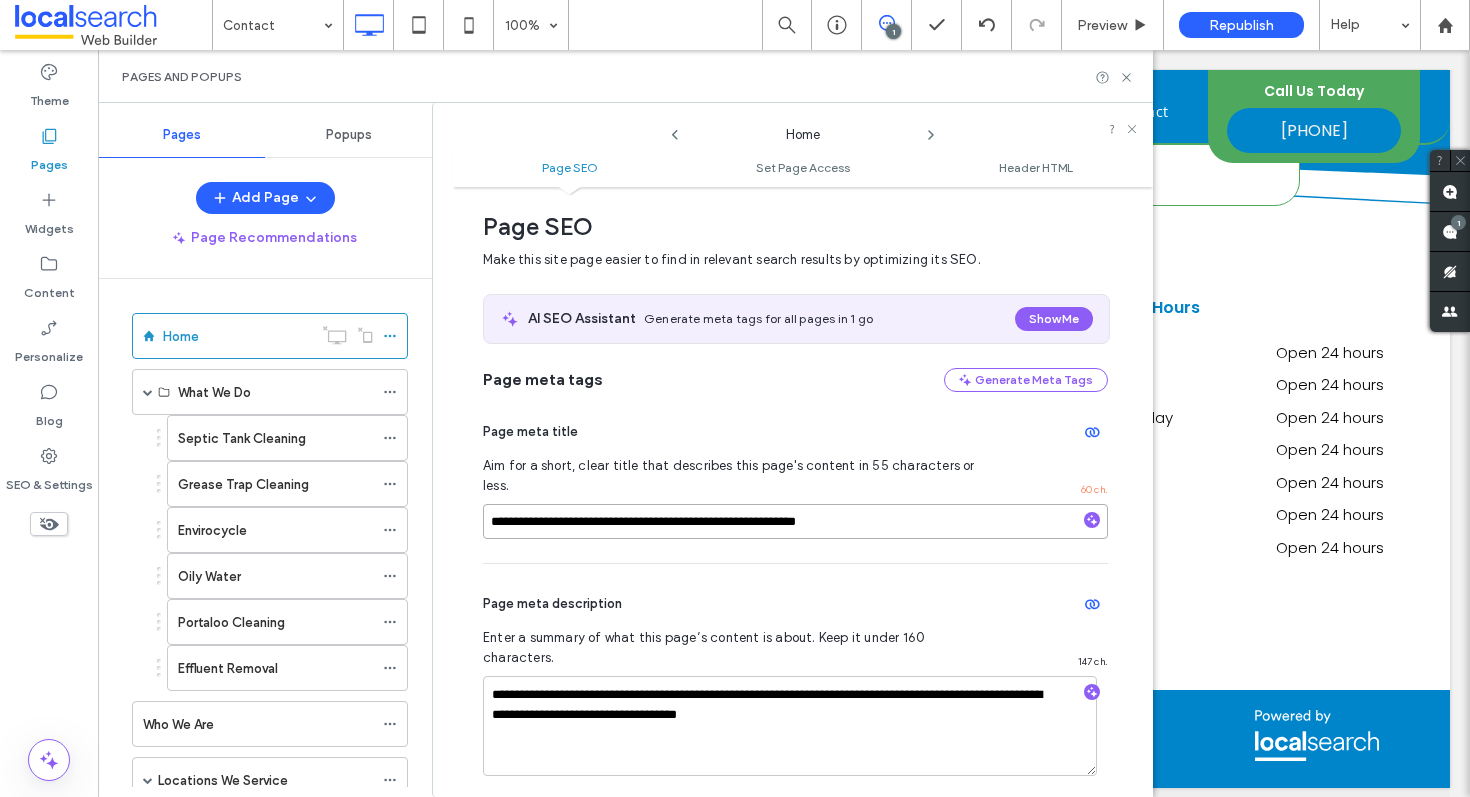 type on "**********" 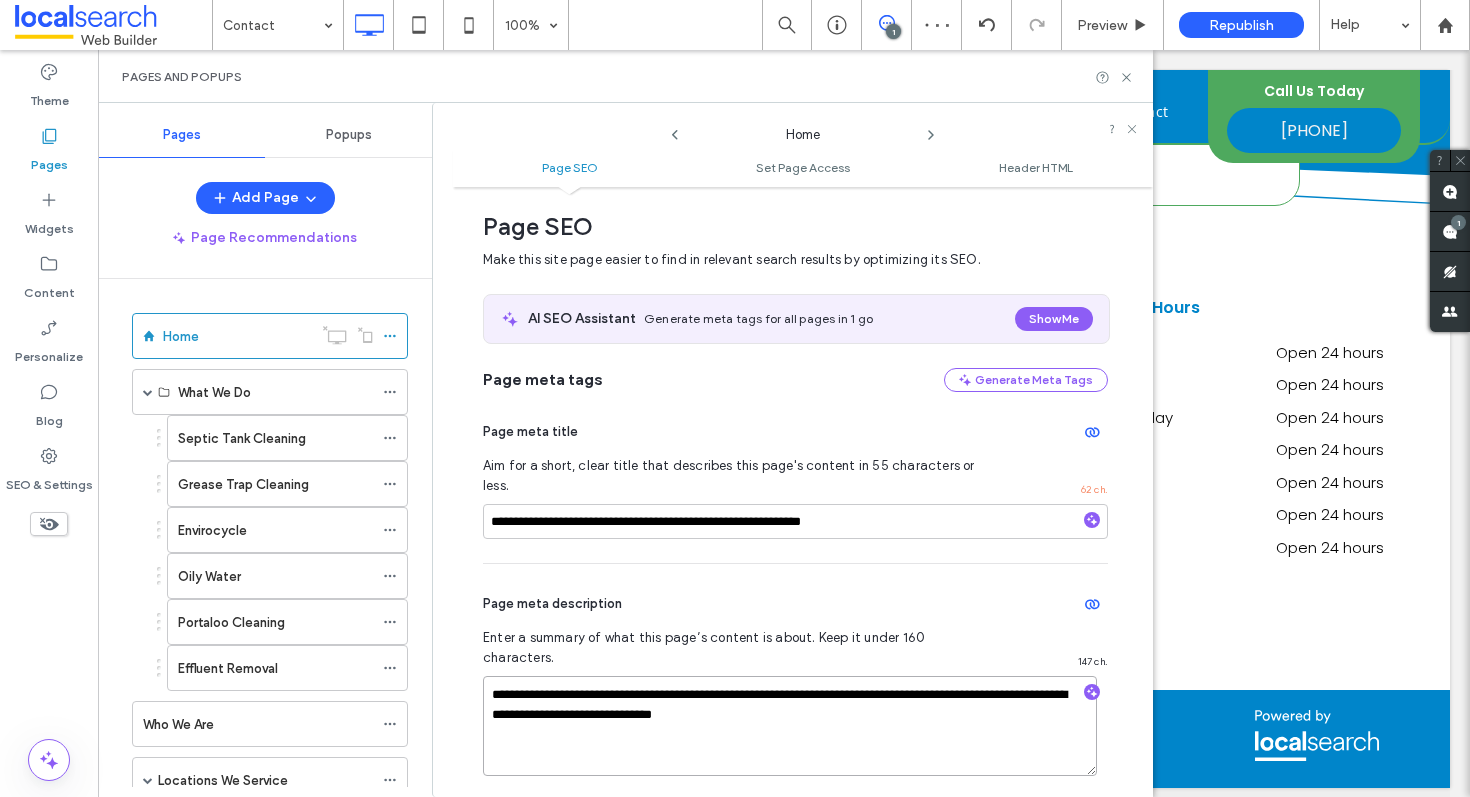 drag, startPoint x: 1033, startPoint y: 657, endPoint x: 976, endPoint y: 653, distance: 57.14018 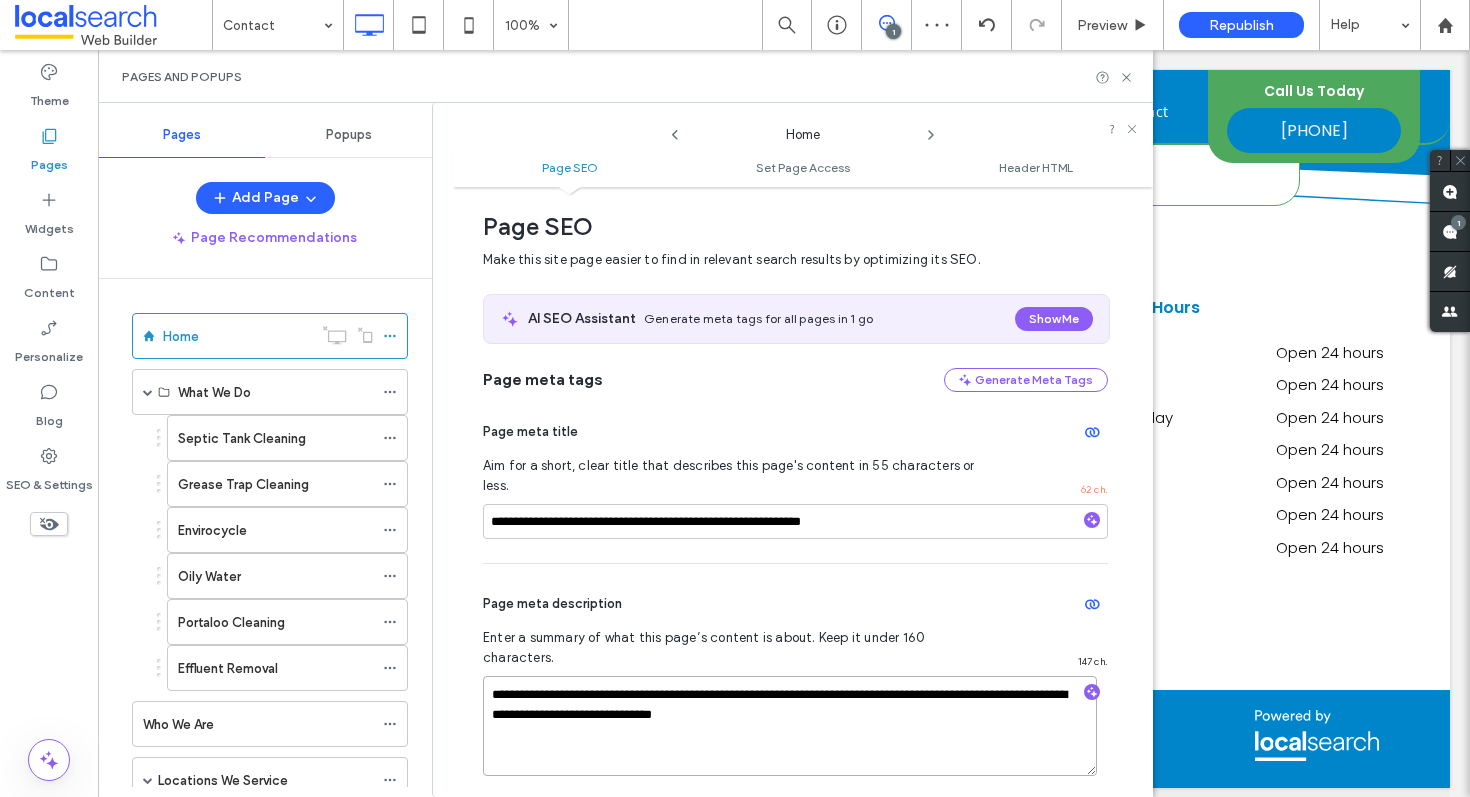 click on "**********" at bounding box center (790, 726) 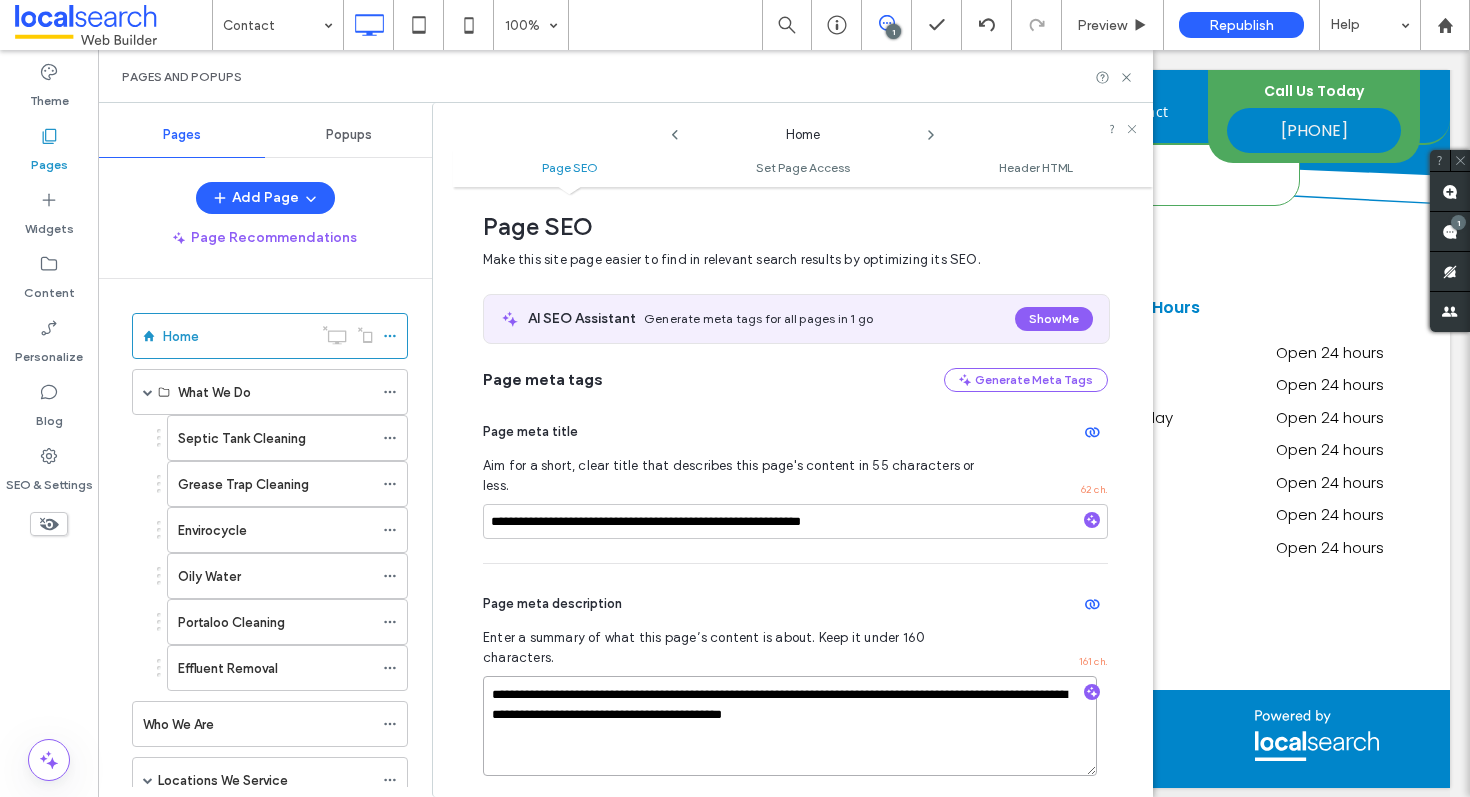 drag, startPoint x: 762, startPoint y: 675, endPoint x: 678, endPoint y: 679, distance: 84.095184 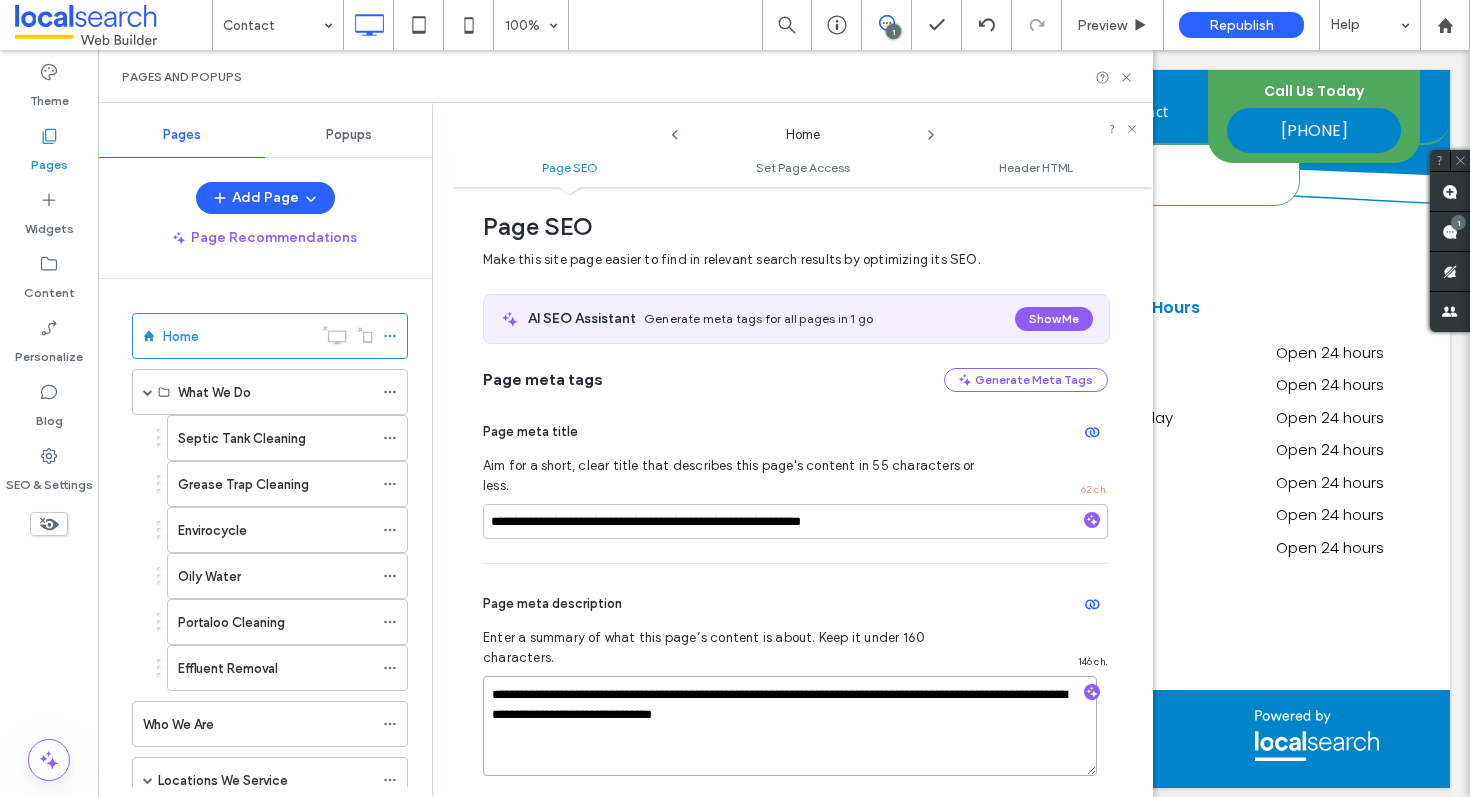 type on "**********" 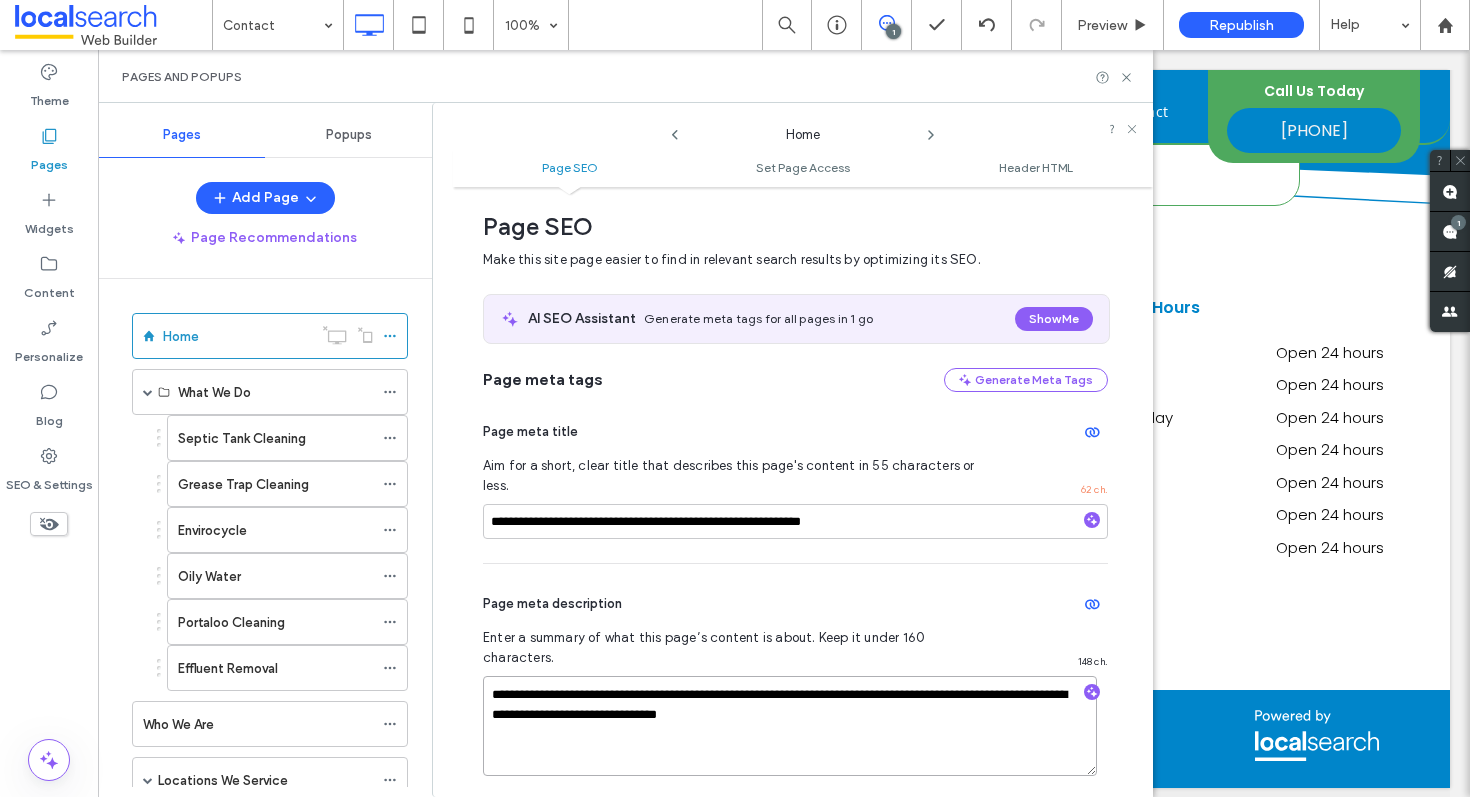 click on "**********" at bounding box center [790, 726] 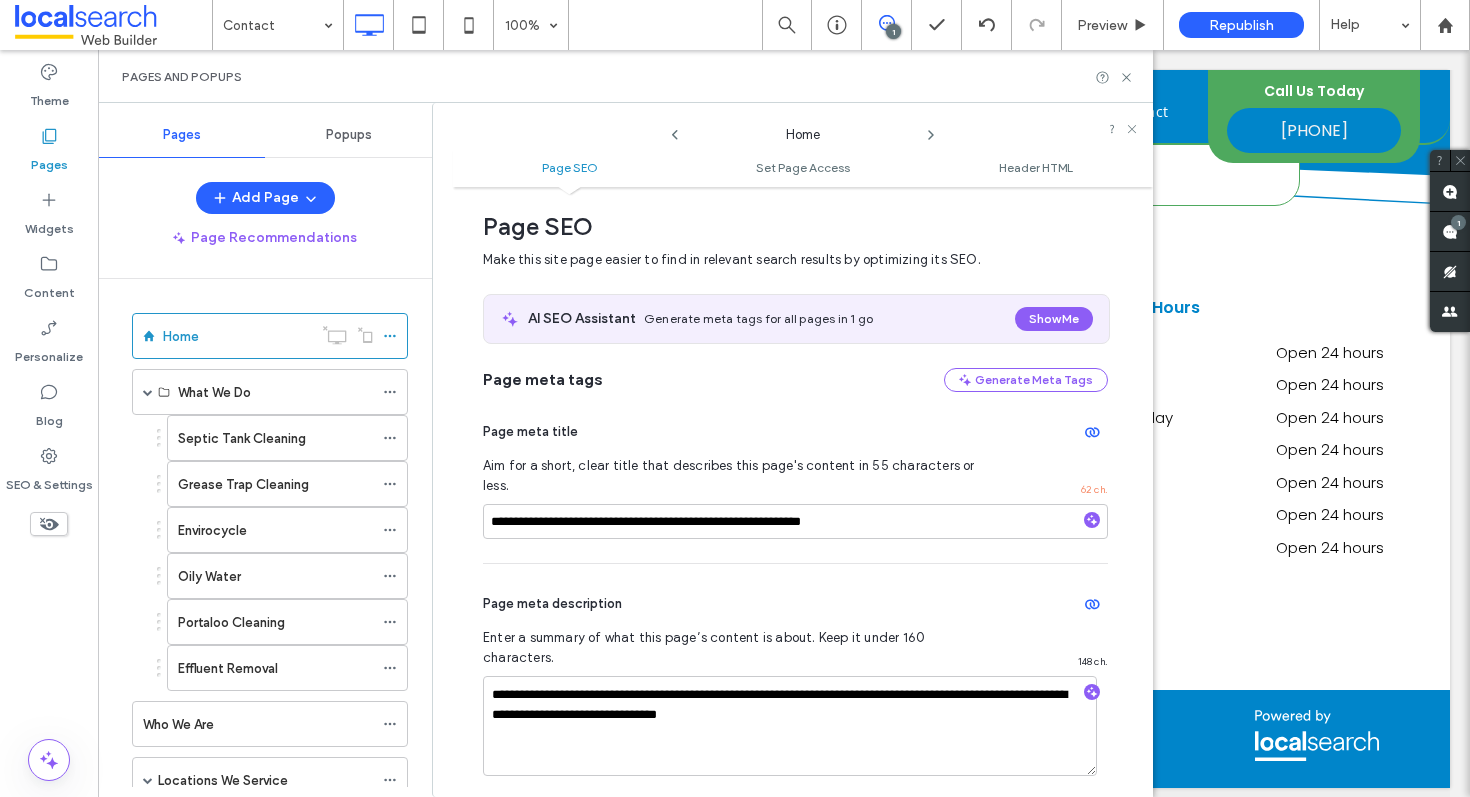 click 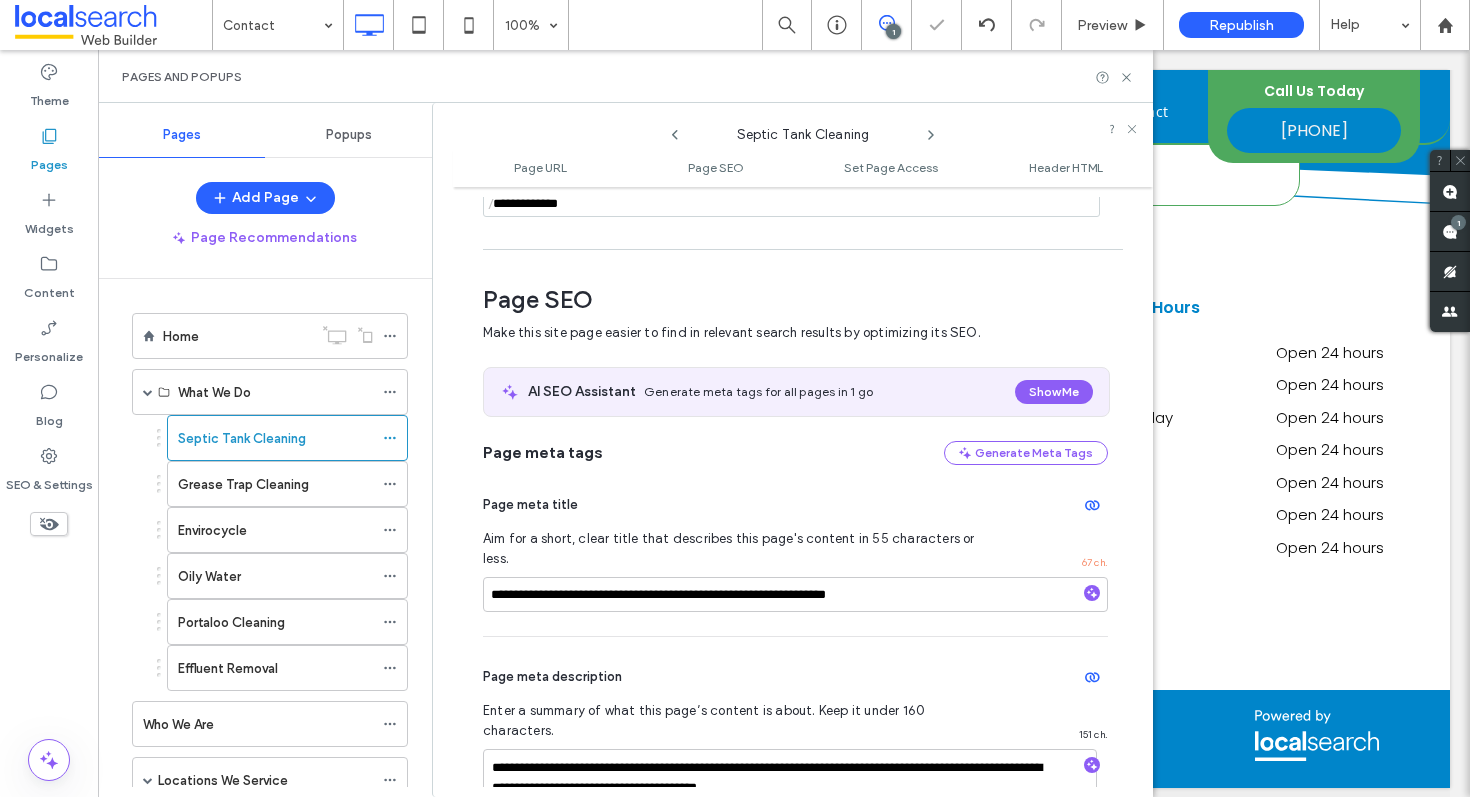 scroll, scrollTop: 275, scrollLeft: 0, axis: vertical 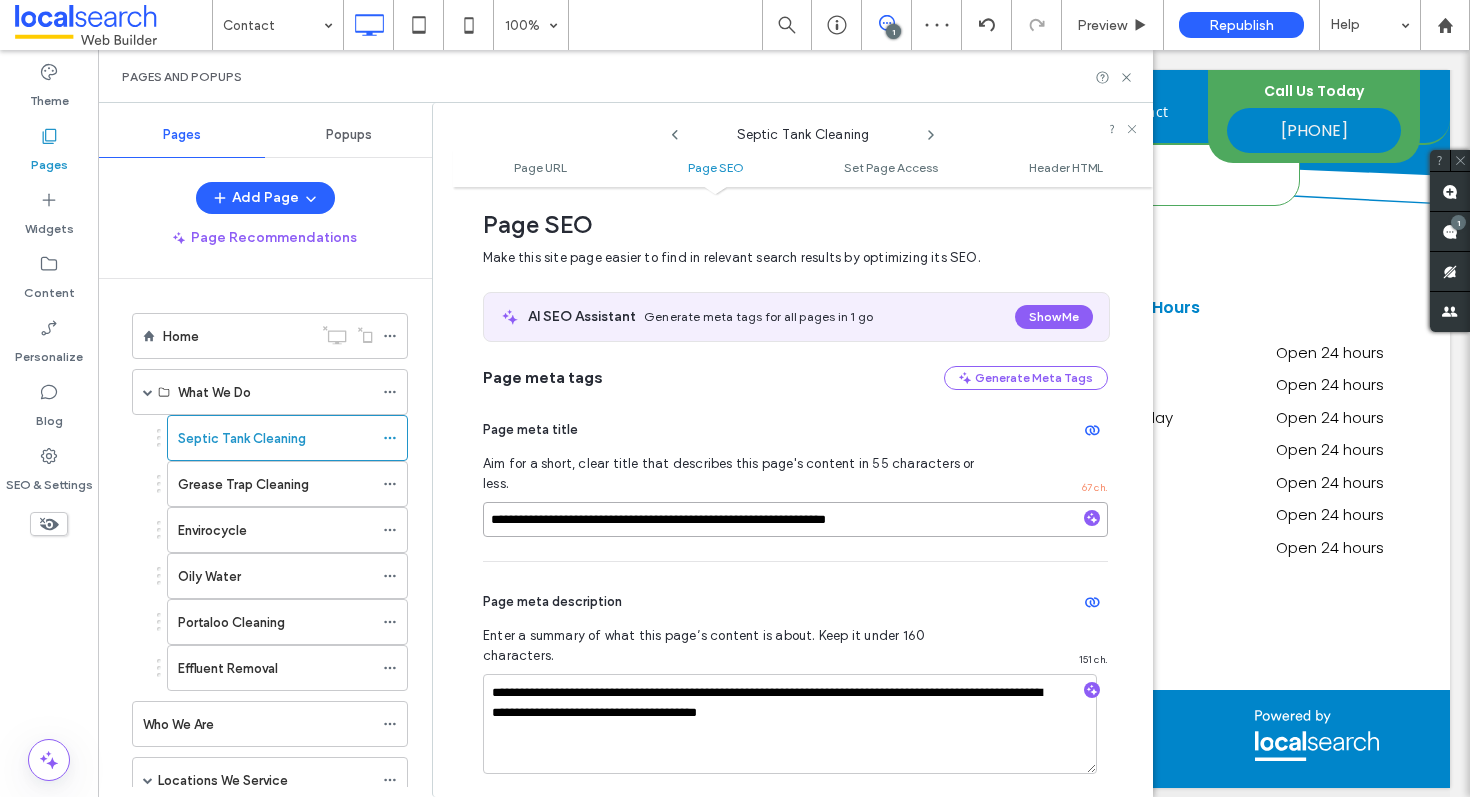 click on "**********" at bounding box center (795, 519) 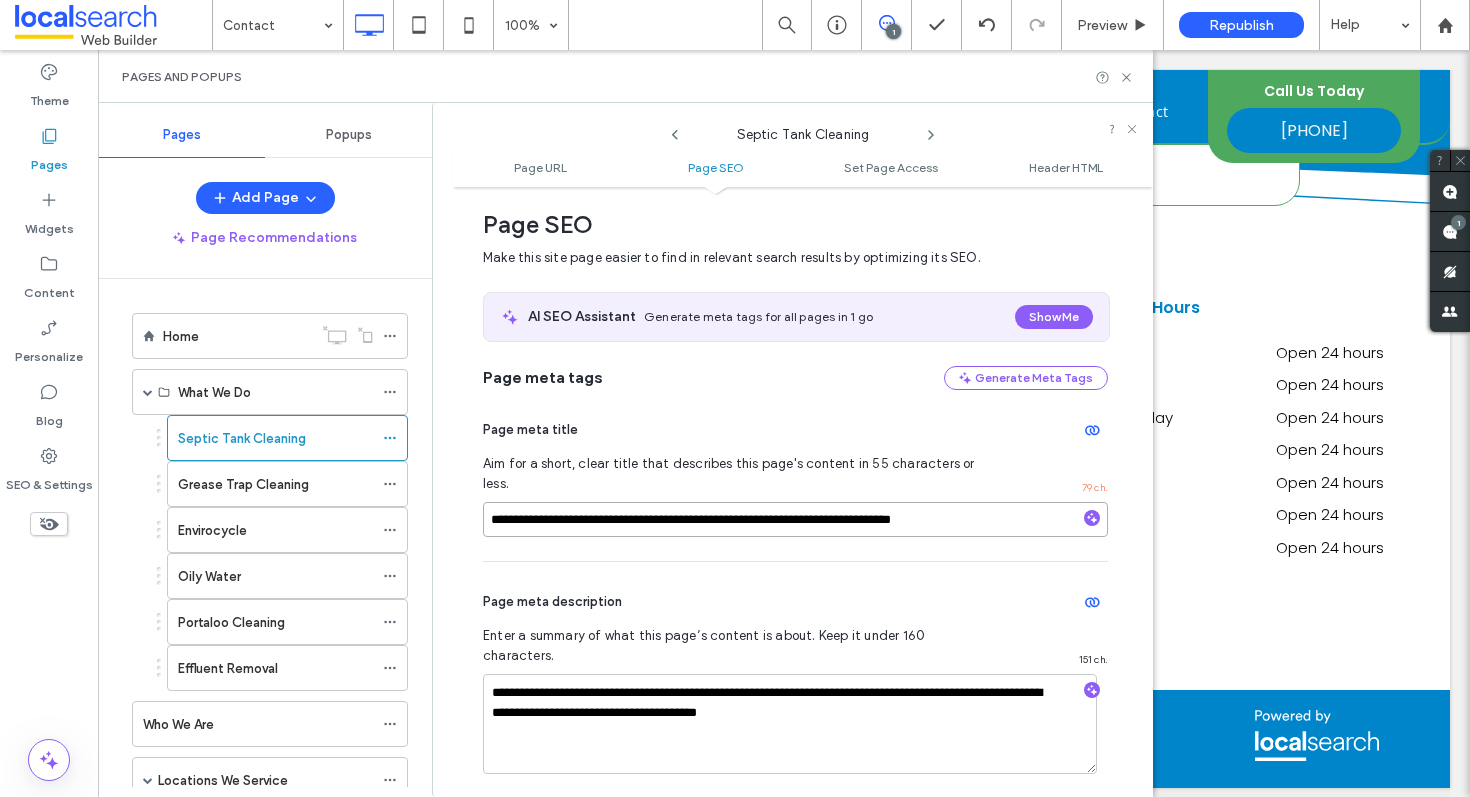 type on "**********" 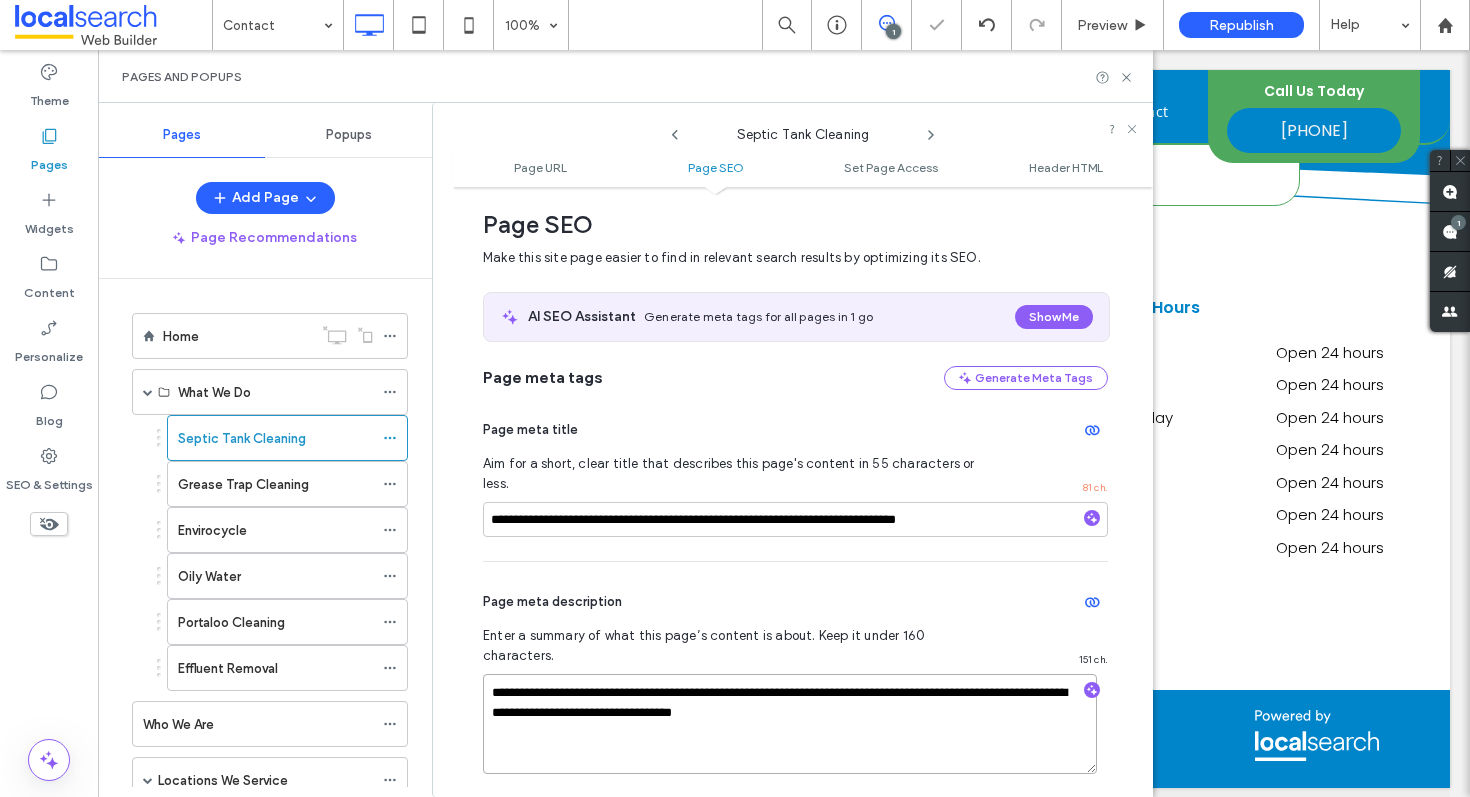 click on "**********" at bounding box center (790, 724) 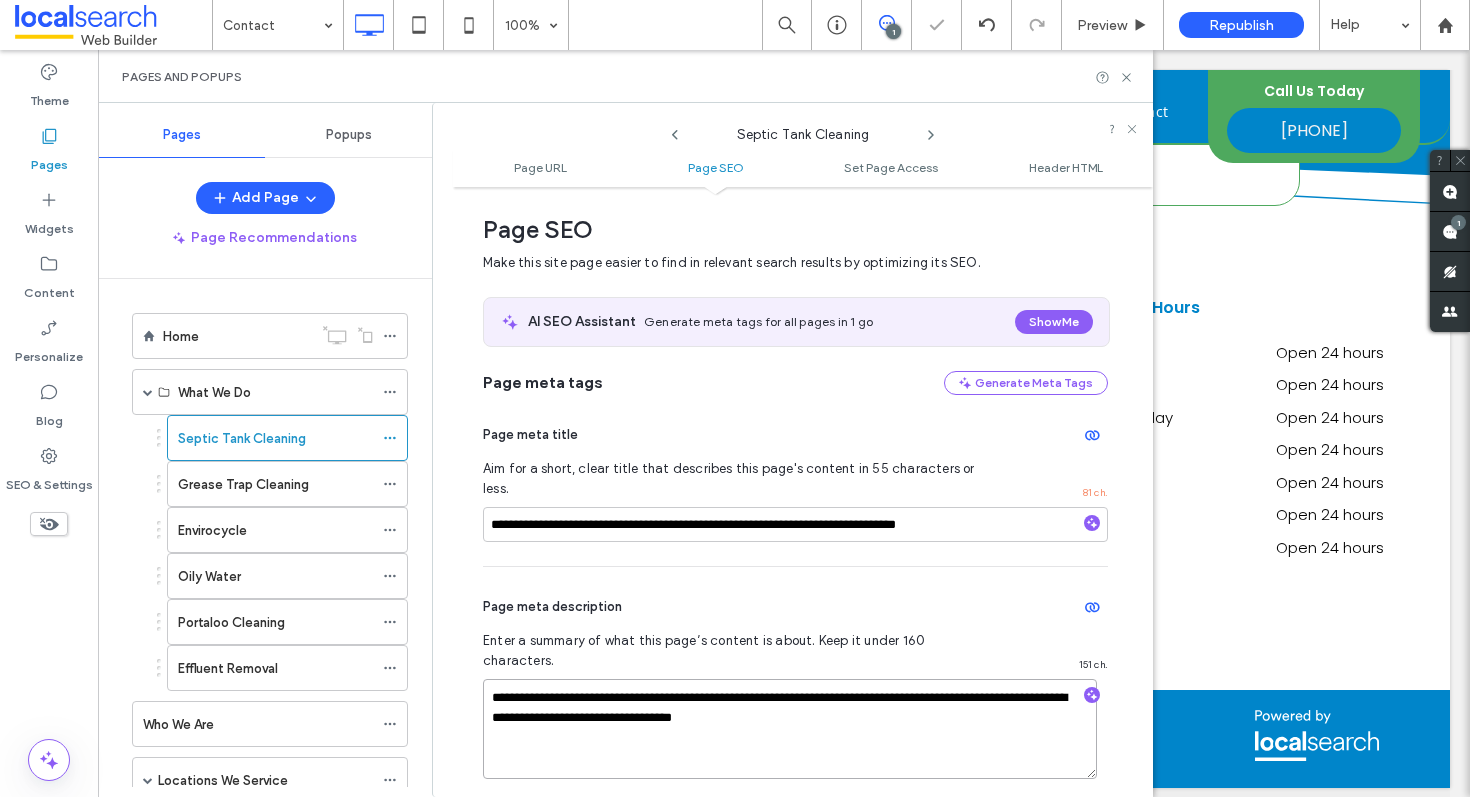 click on "**********" at bounding box center [790, 729] 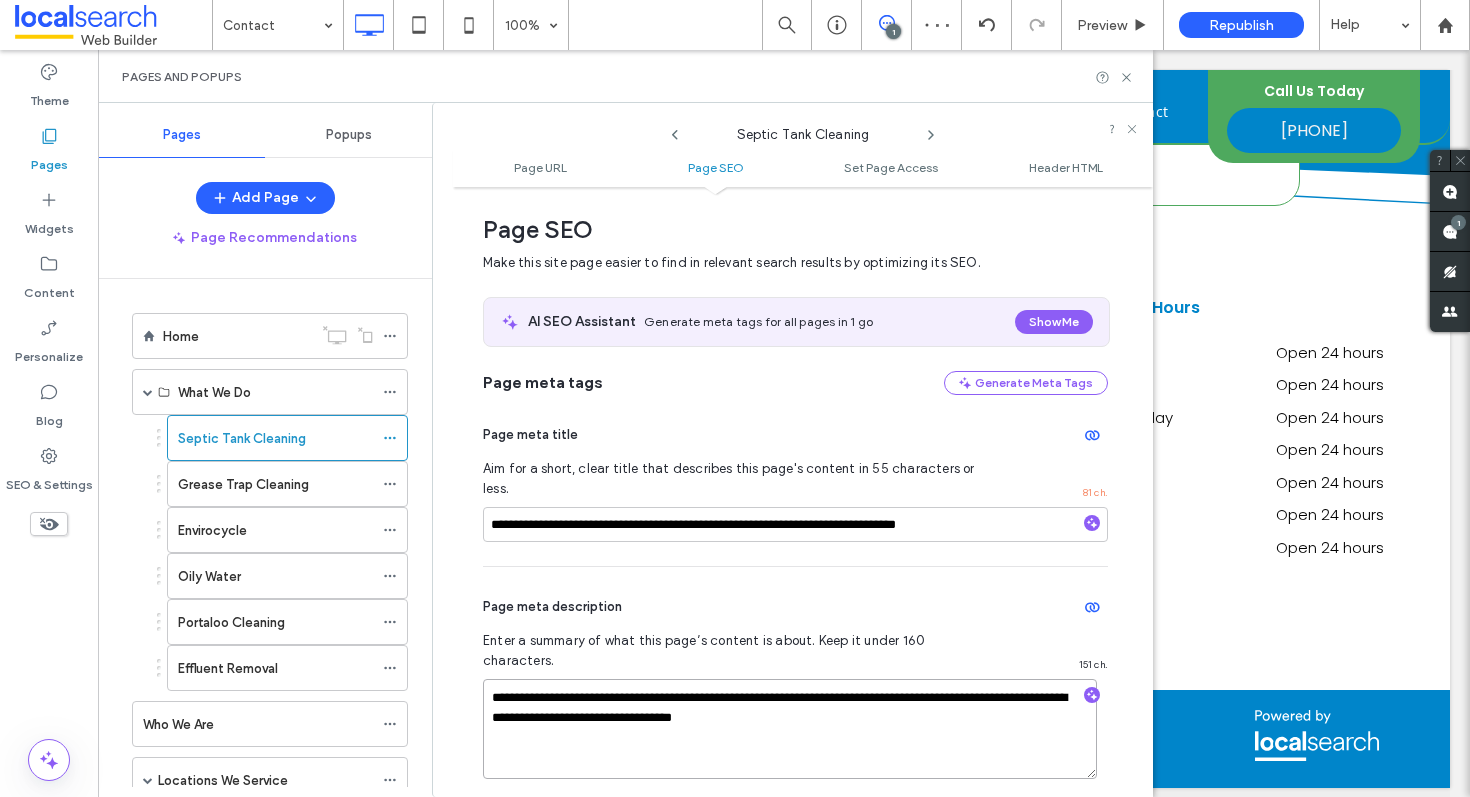 drag, startPoint x: 944, startPoint y: 662, endPoint x: 879, endPoint y: 661, distance: 65.00769 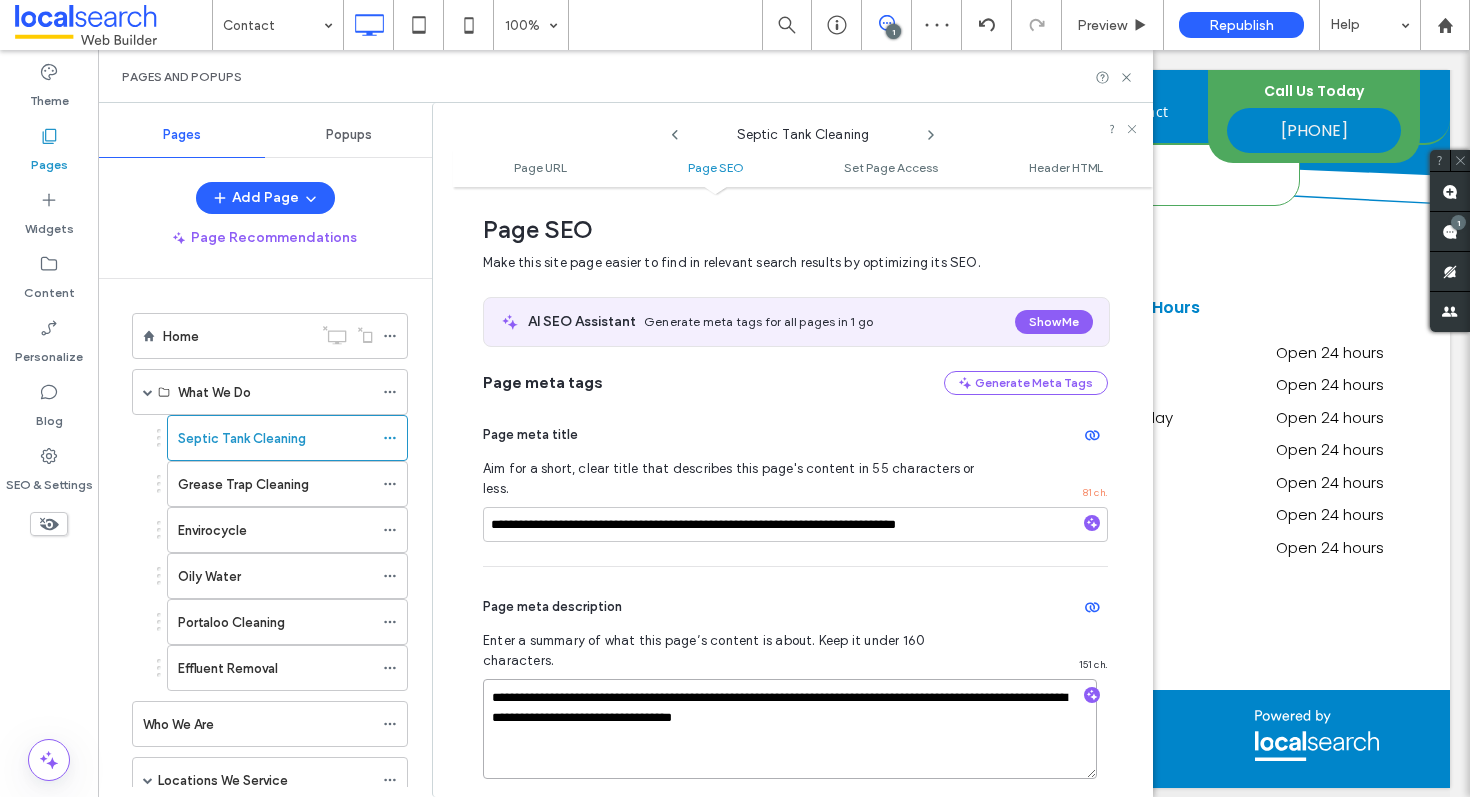 click on "**********" at bounding box center (790, 729) 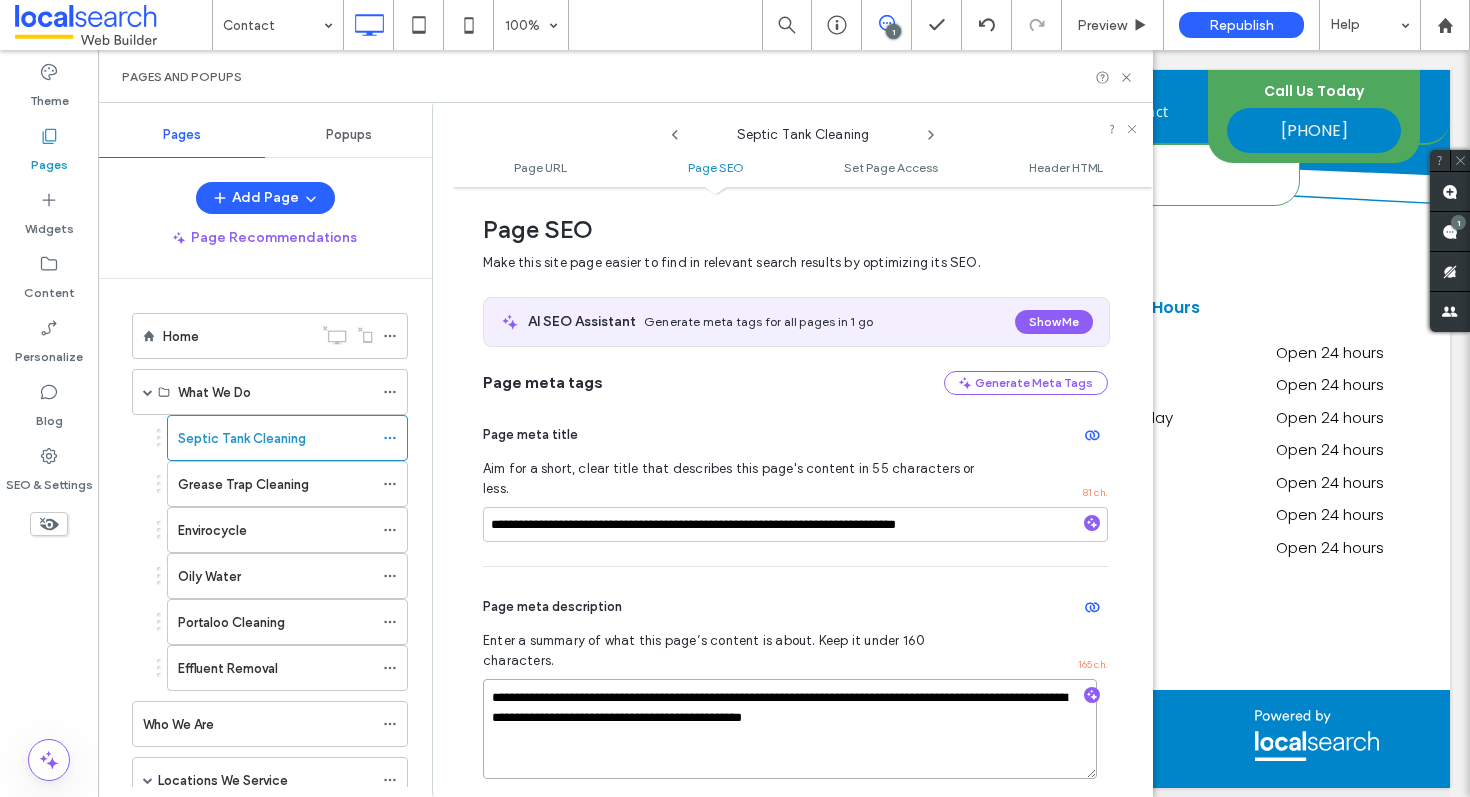 drag, startPoint x: 870, startPoint y: 680, endPoint x: 809, endPoint y: 681, distance: 61.008198 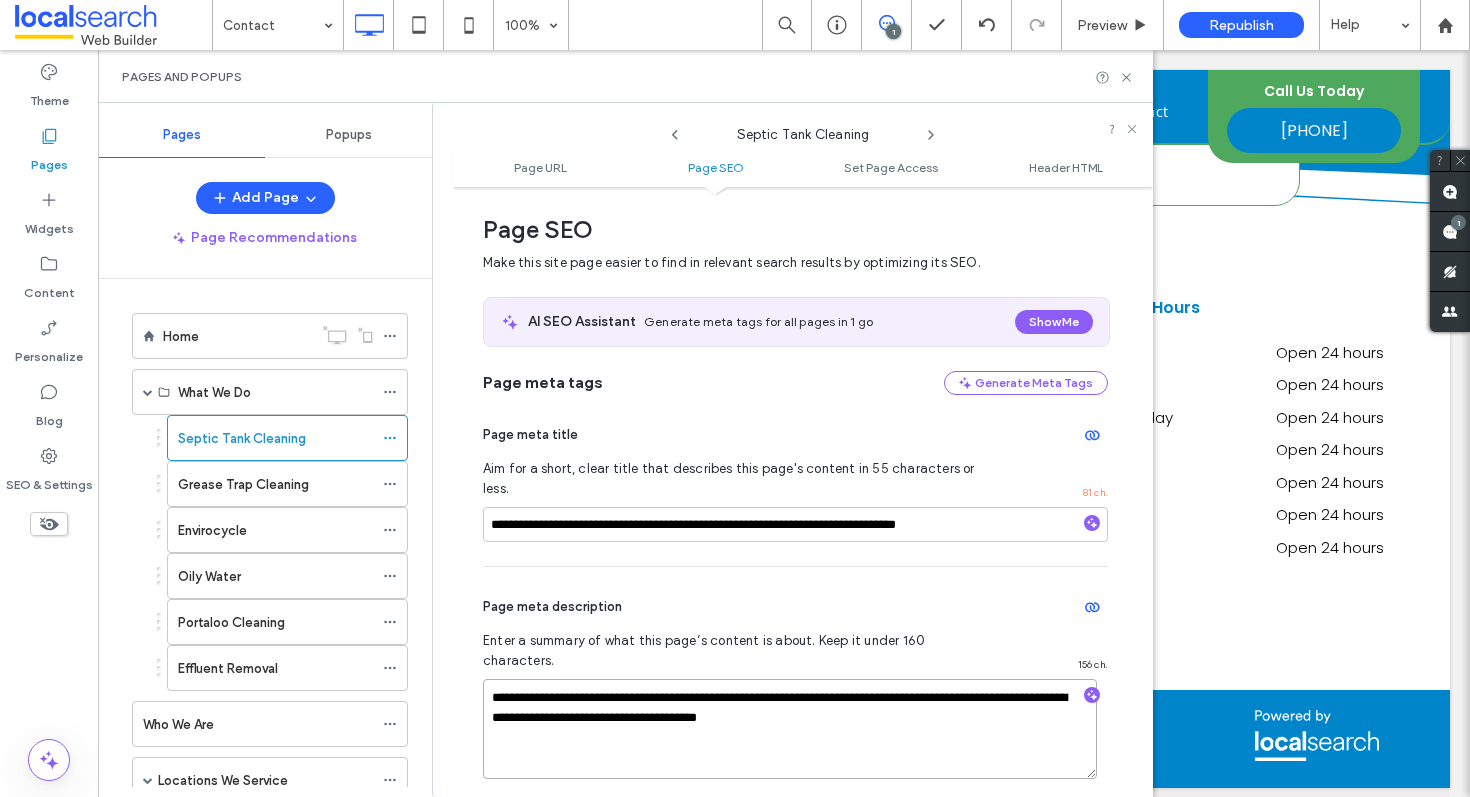click on "**********" at bounding box center [790, 729] 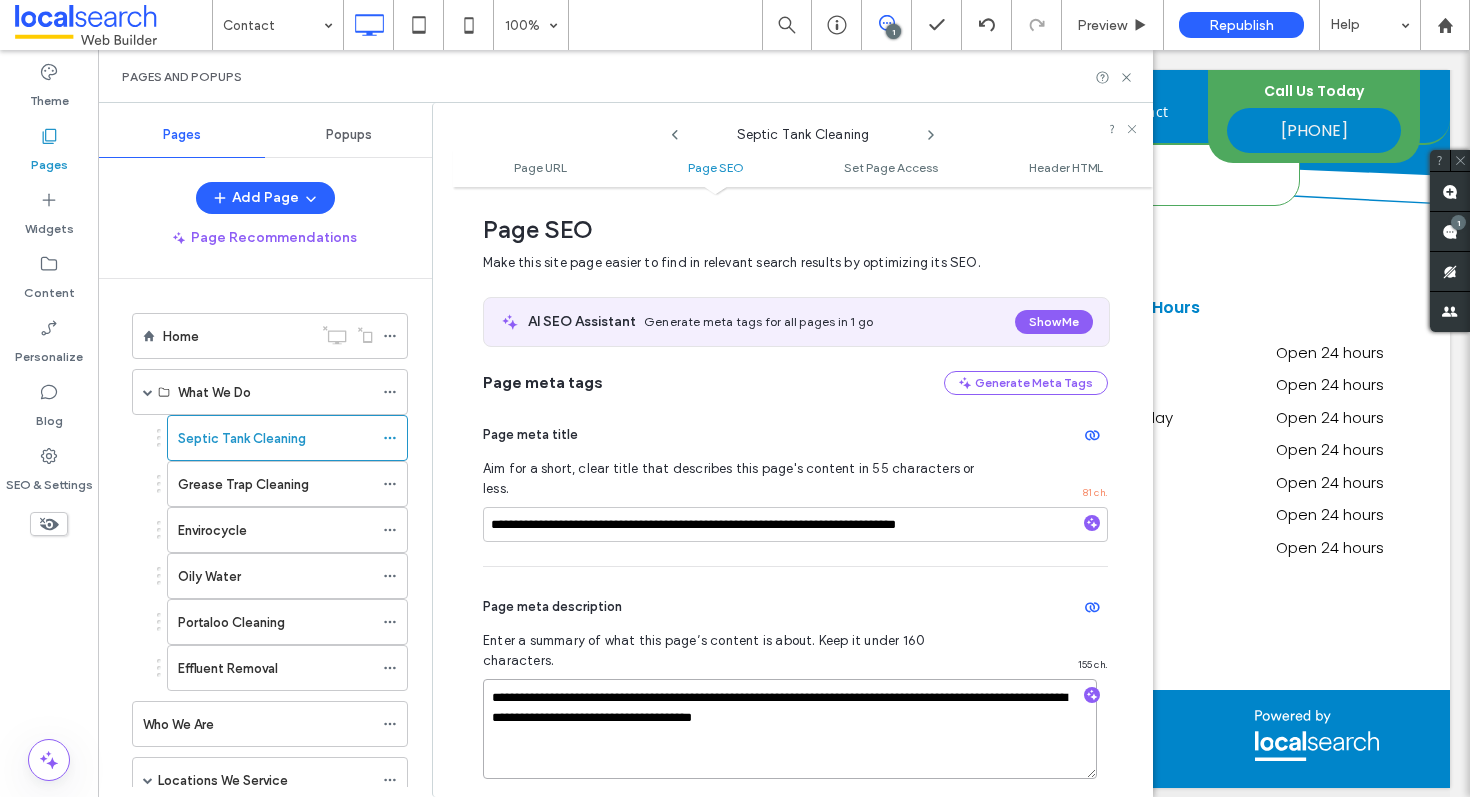 click on "**********" at bounding box center [790, 729] 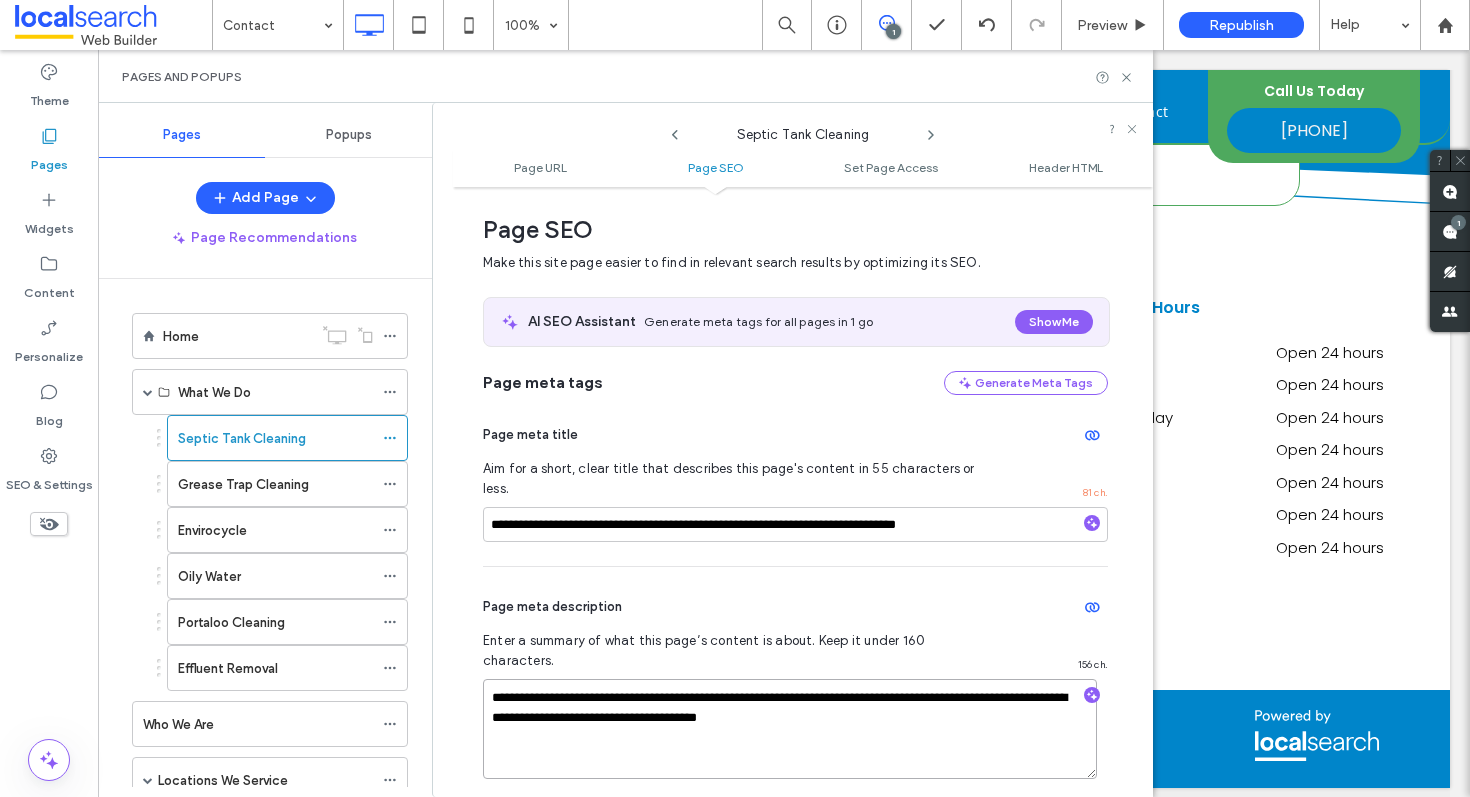 type on "**********" 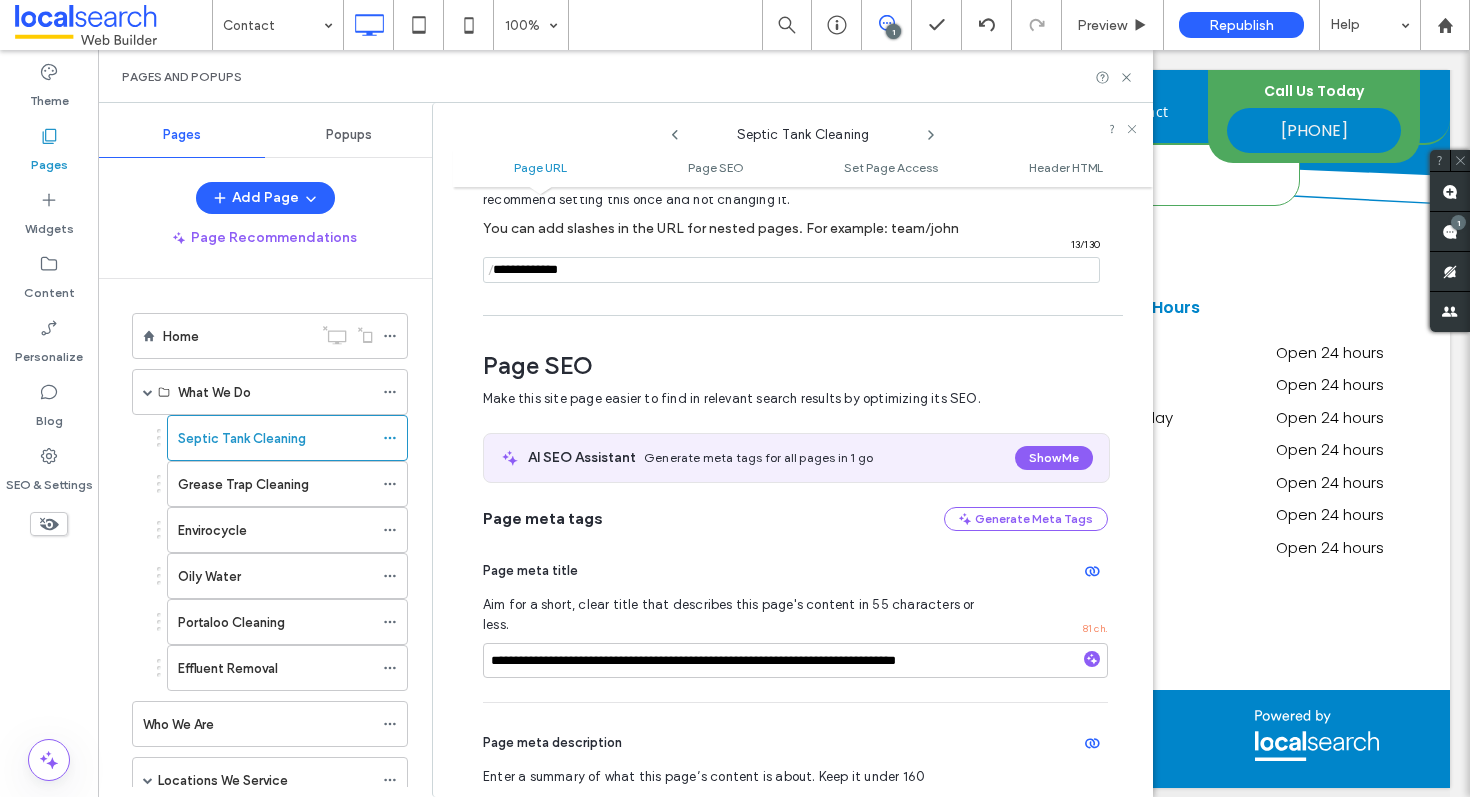 scroll, scrollTop: 122, scrollLeft: 0, axis: vertical 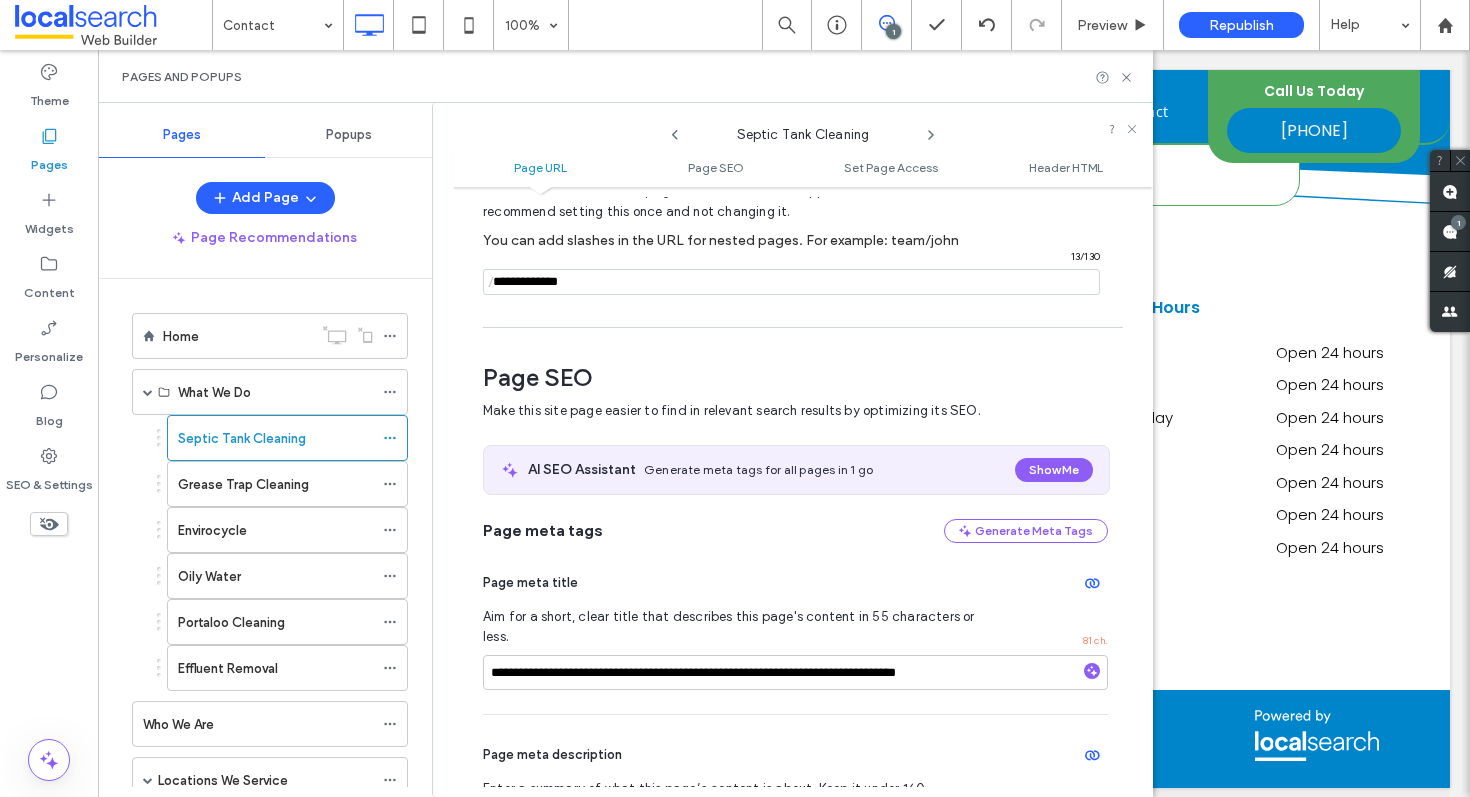 click 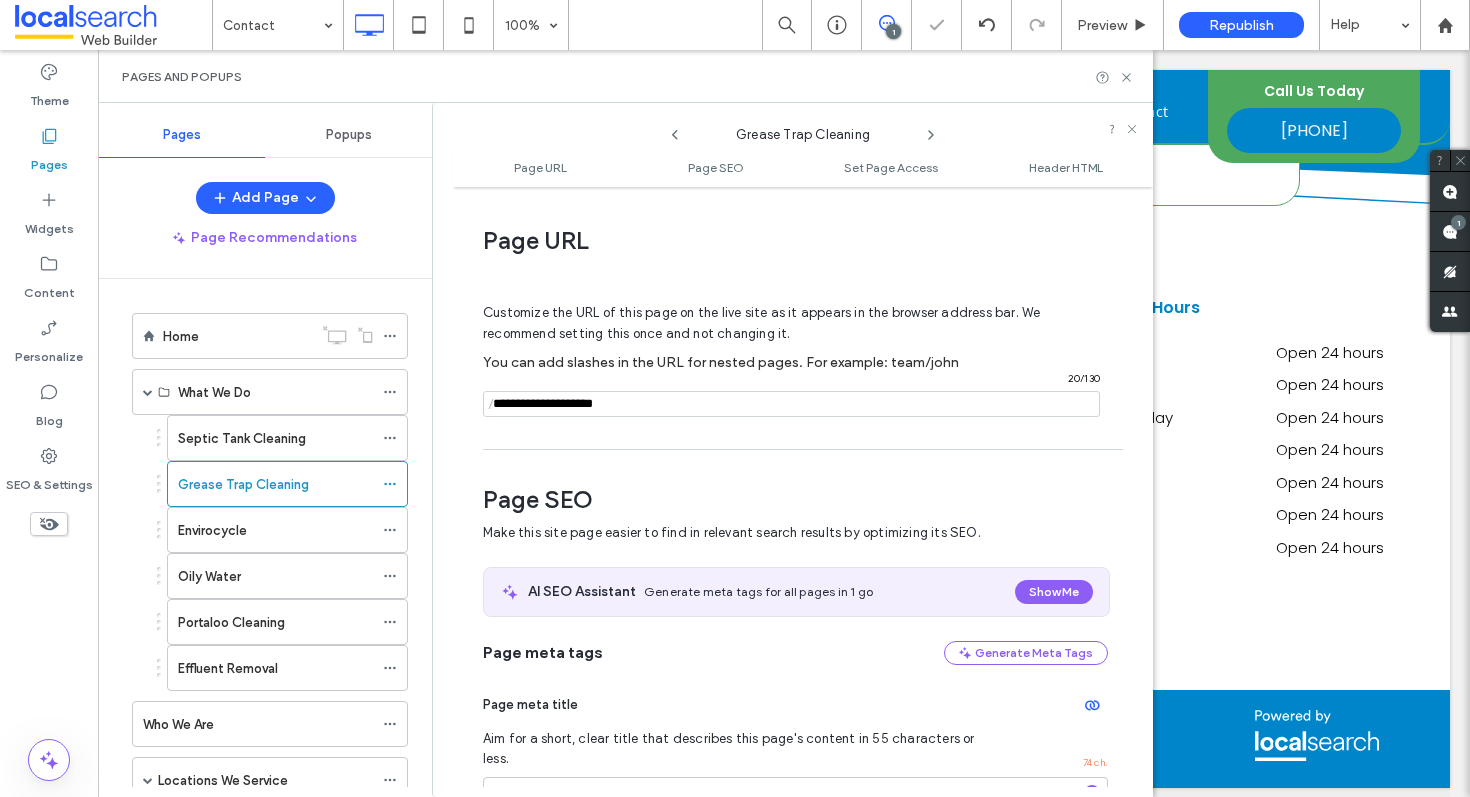 scroll, scrollTop: 275, scrollLeft: 0, axis: vertical 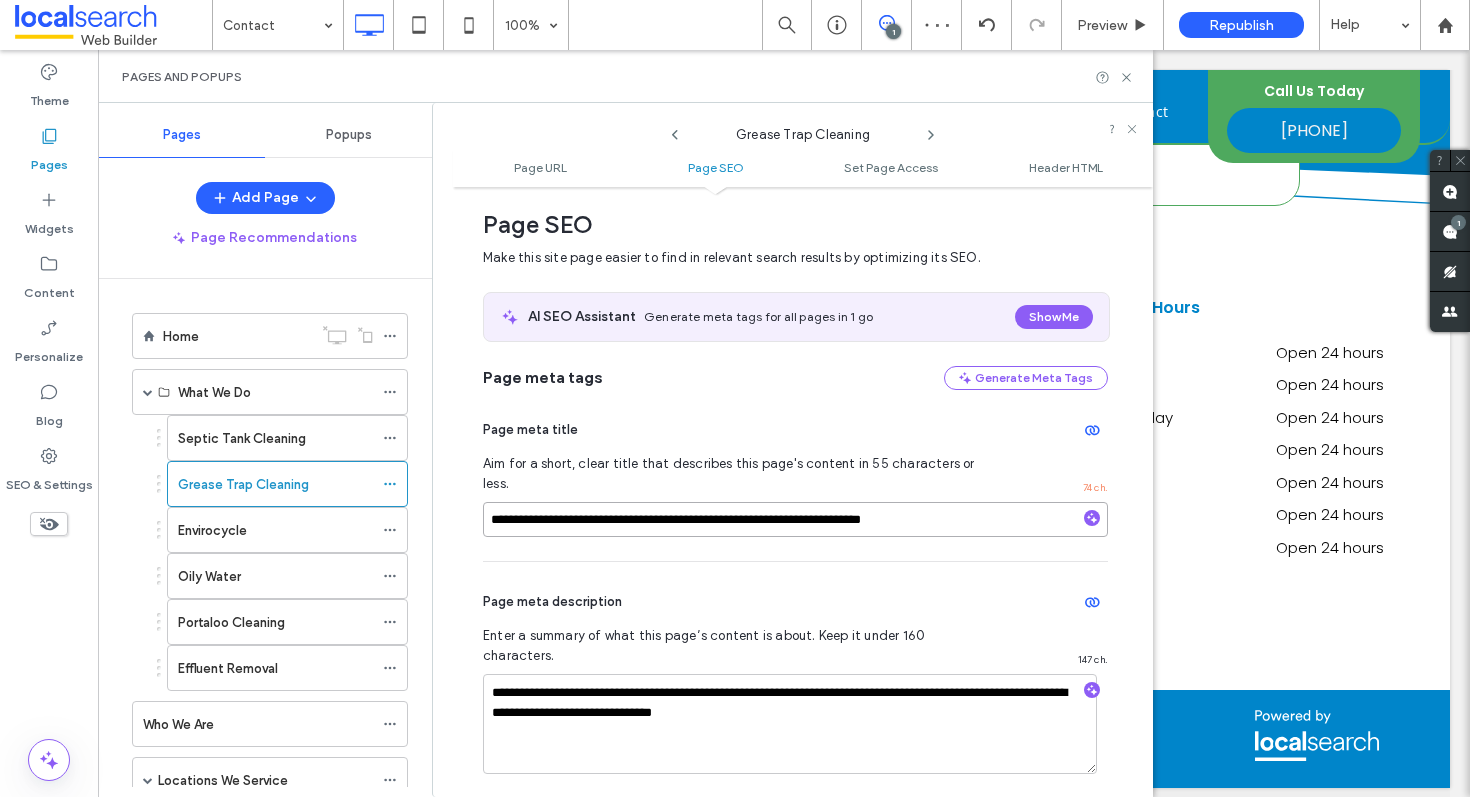 drag, startPoint x: 959, startPoint y: 503, endPoint x: 929, endPoint y: 503, distance: 30 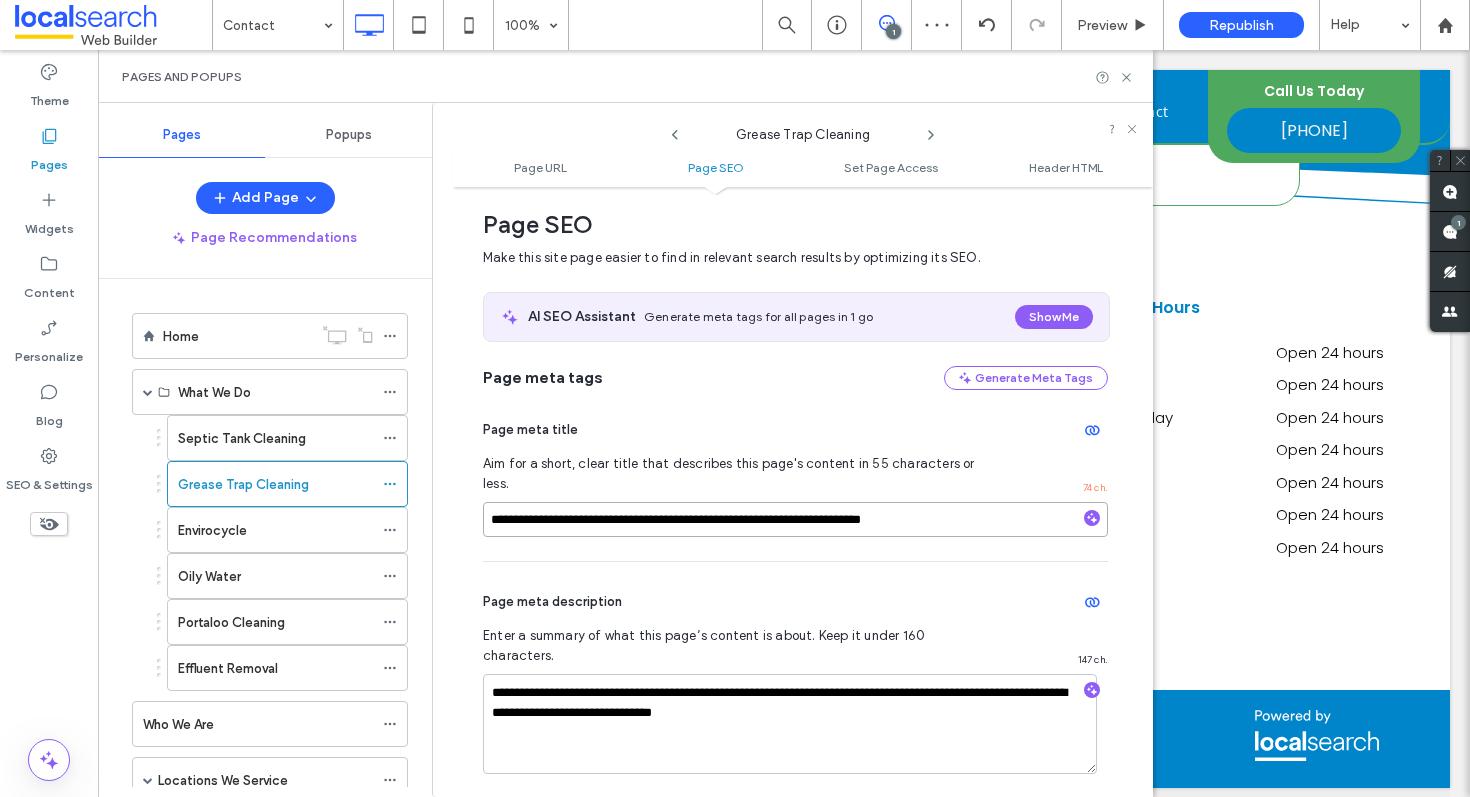click on "**********" at bounding box center [795, 519] 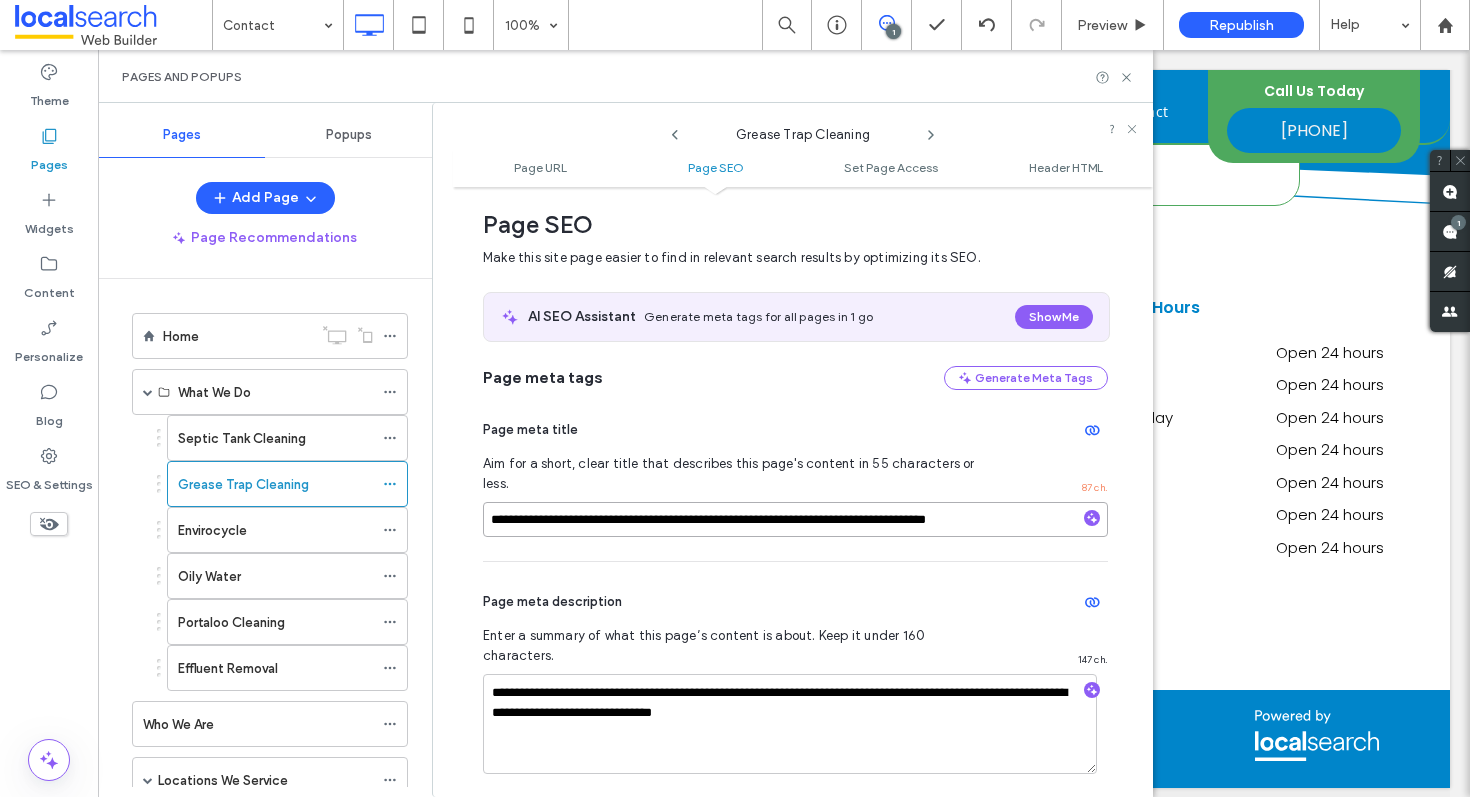 type on "**********" 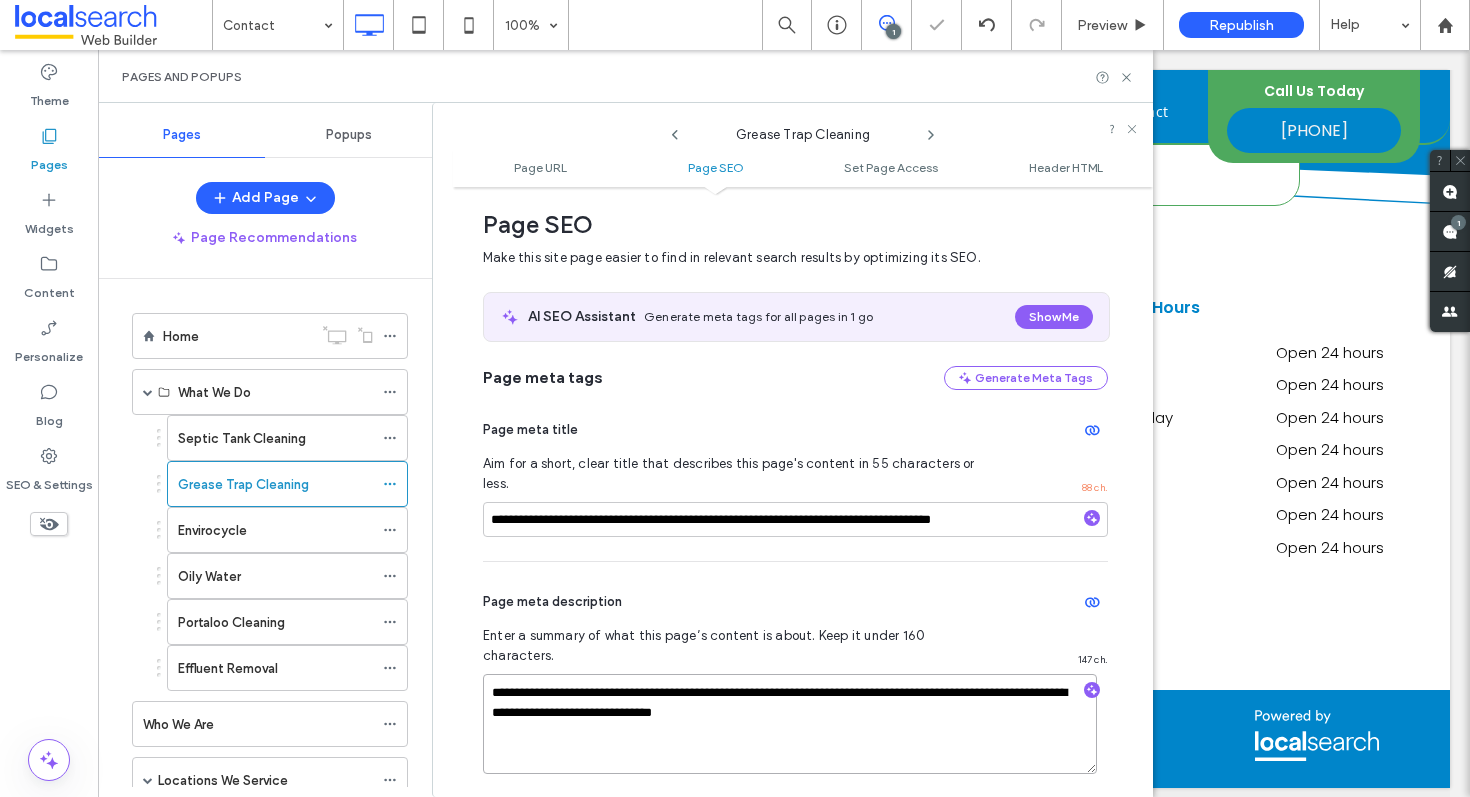 click on "**********" at bounding box center (790, 724) 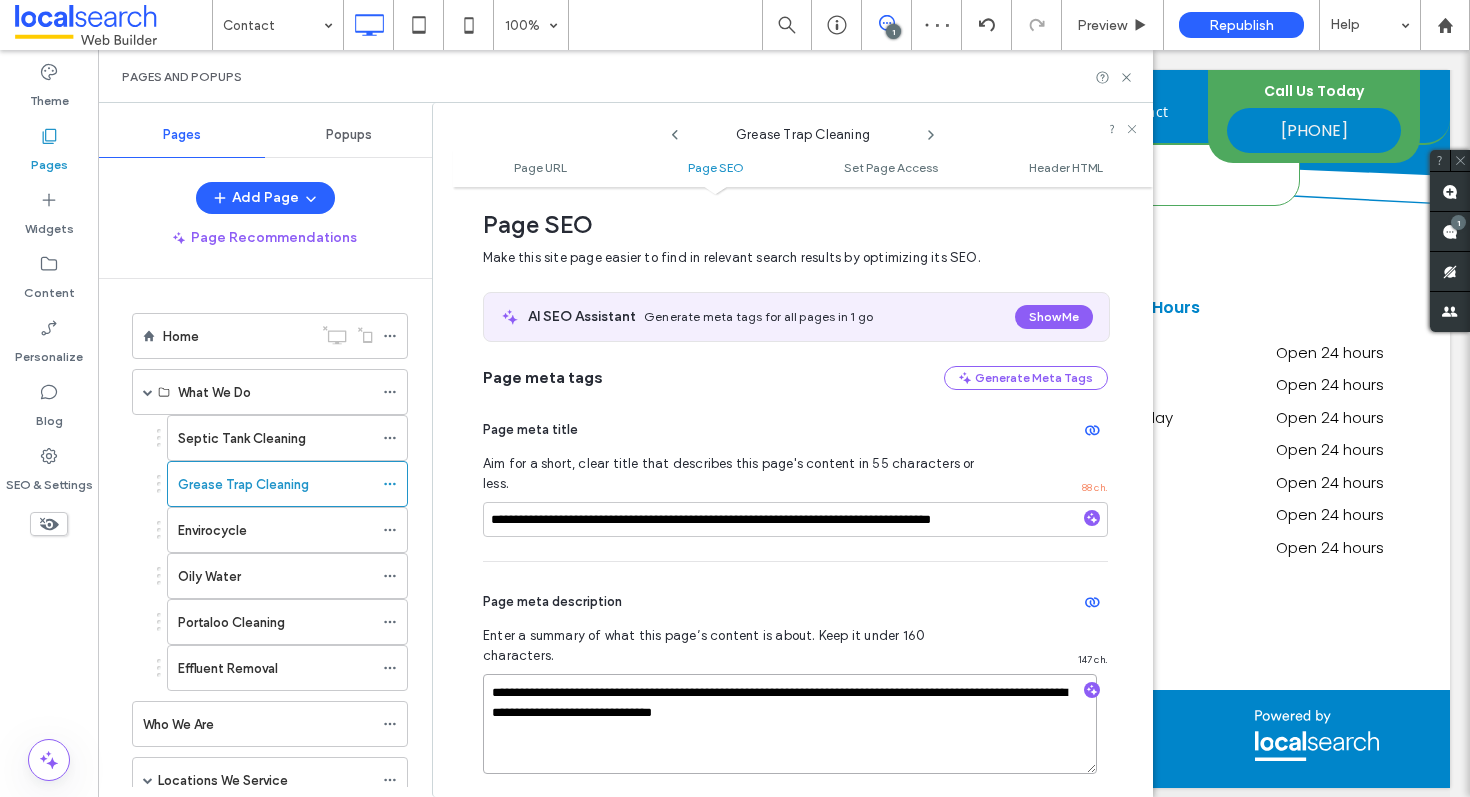 drag, startPoint x: 701, startPoint y: 656, endPoint x: 650, endPoint y: 657, distance: 51.009804 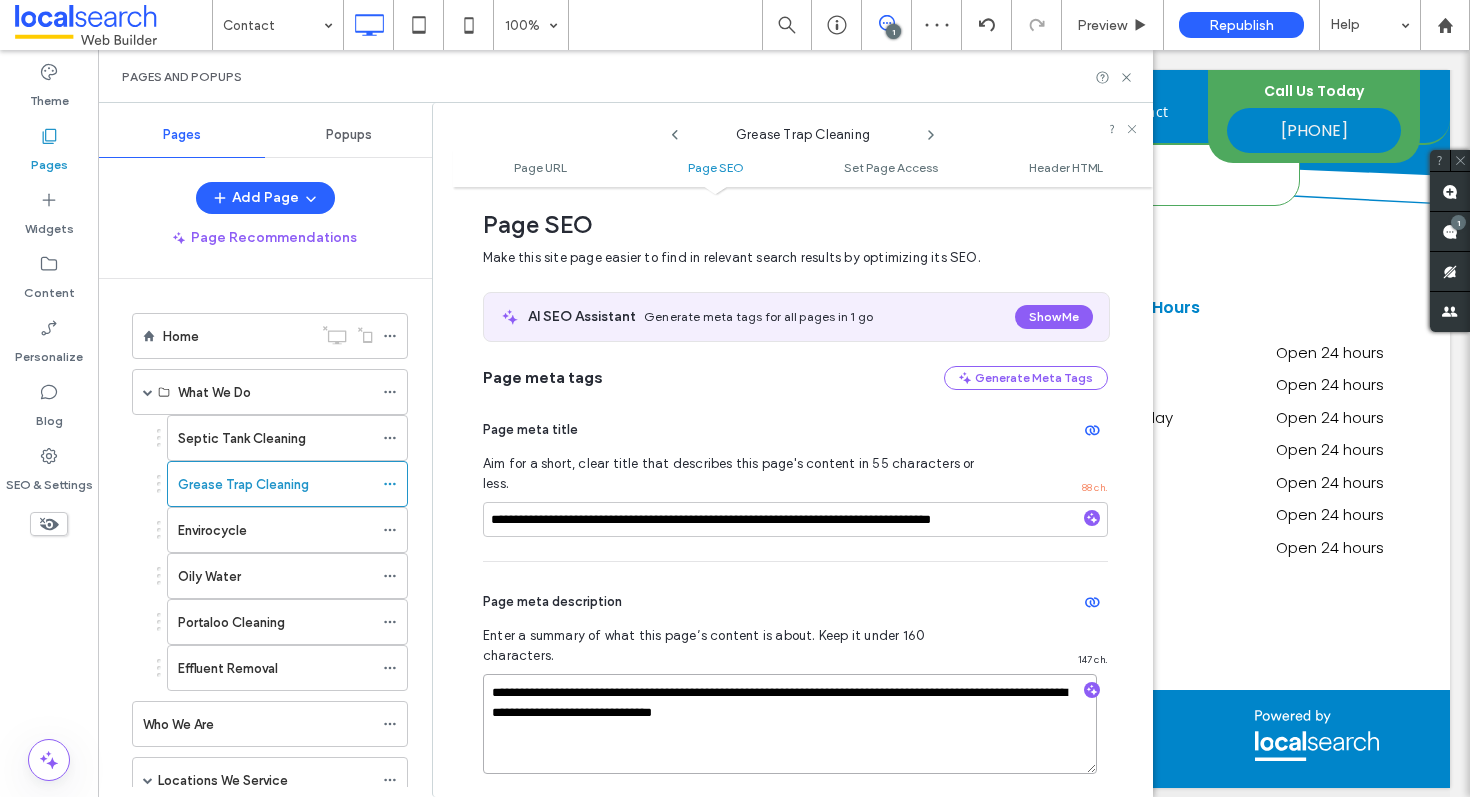 click on "**********" at bounding box center [790, 724] 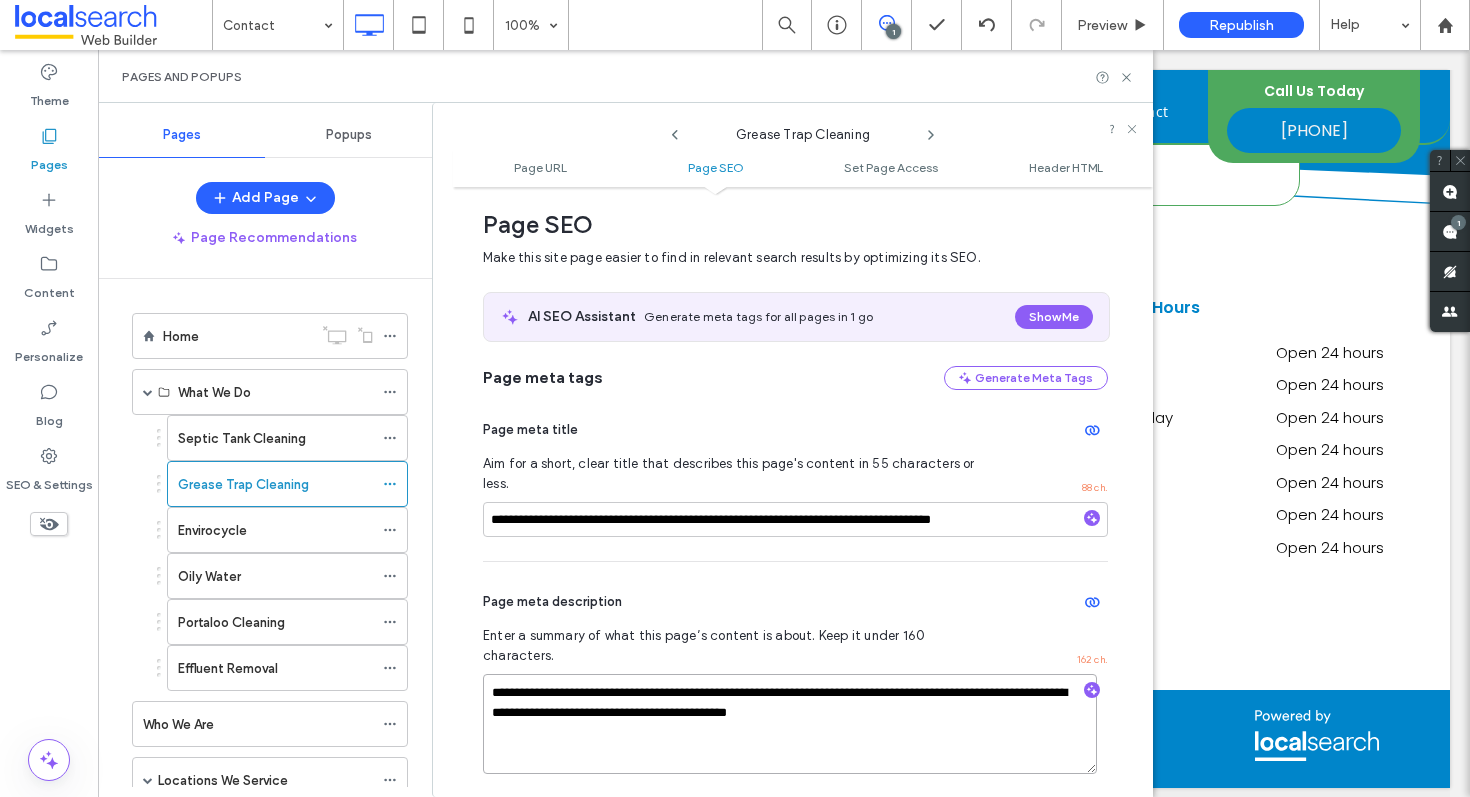 drag, startPoint x: 833, startPoint y: 678, endPoint x: 778, endPoint y: 677, distance: 55.00909 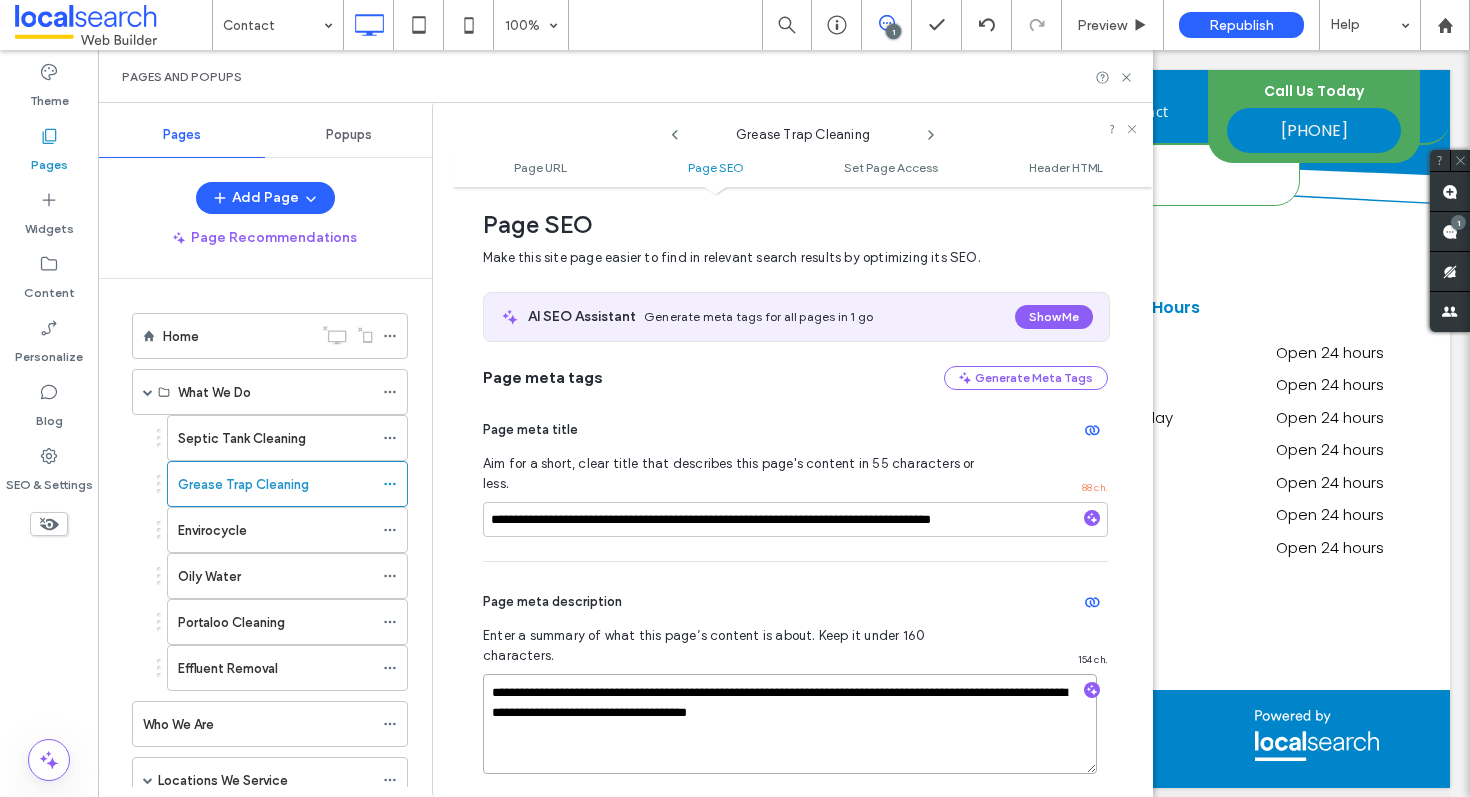 click on "**********" at bounding box center (790, 724) 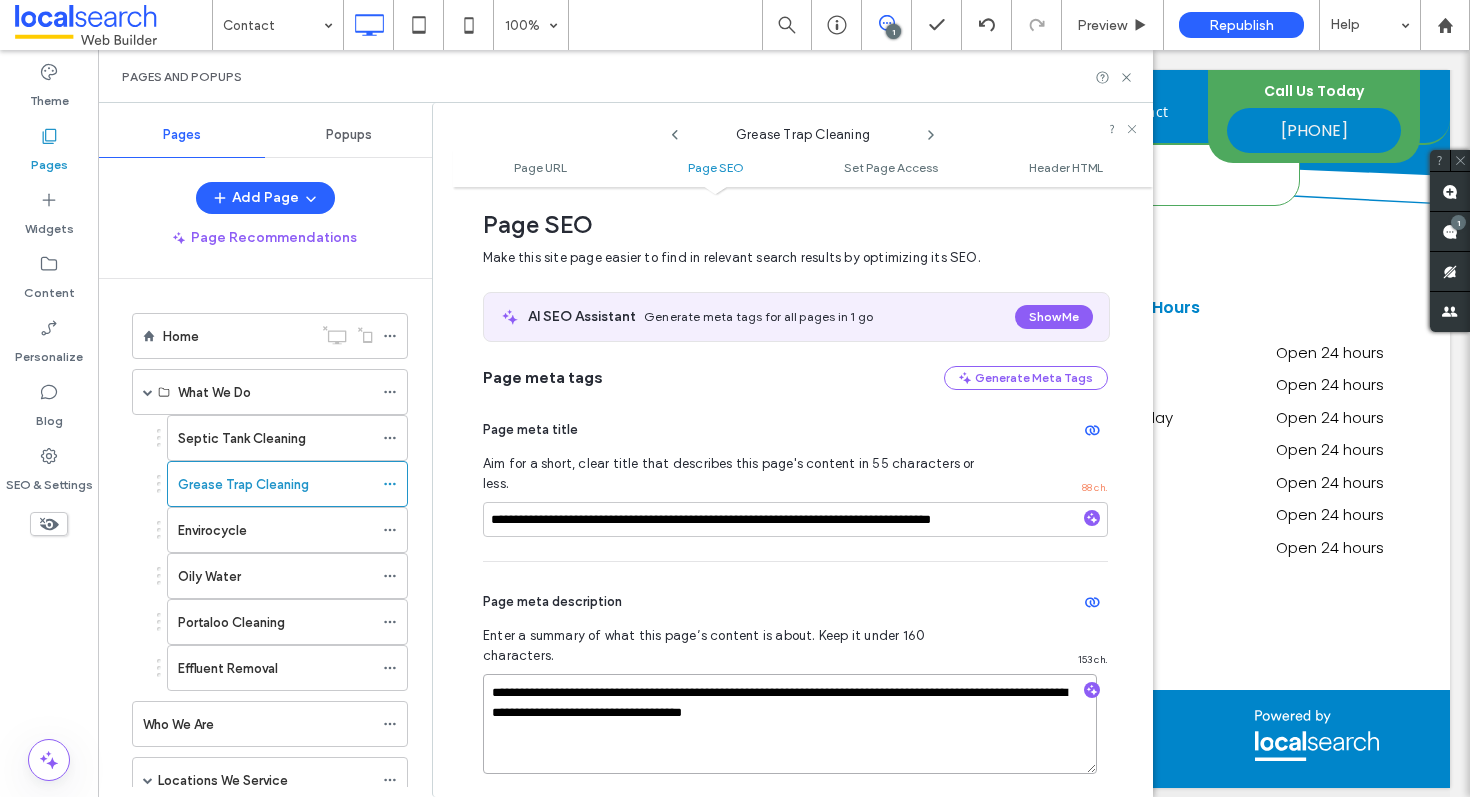 click on "**********" at bounding box center [790, 724] 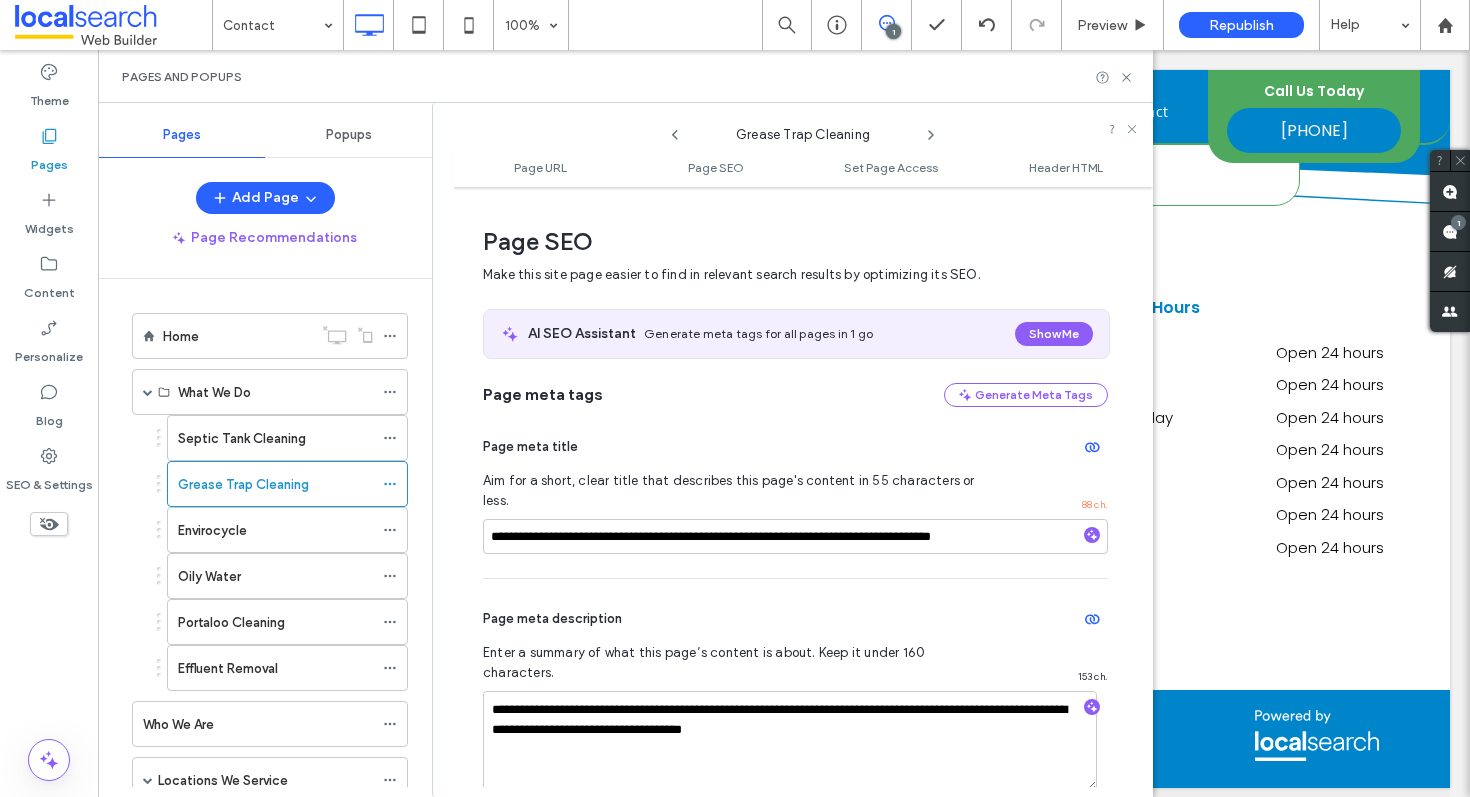 click 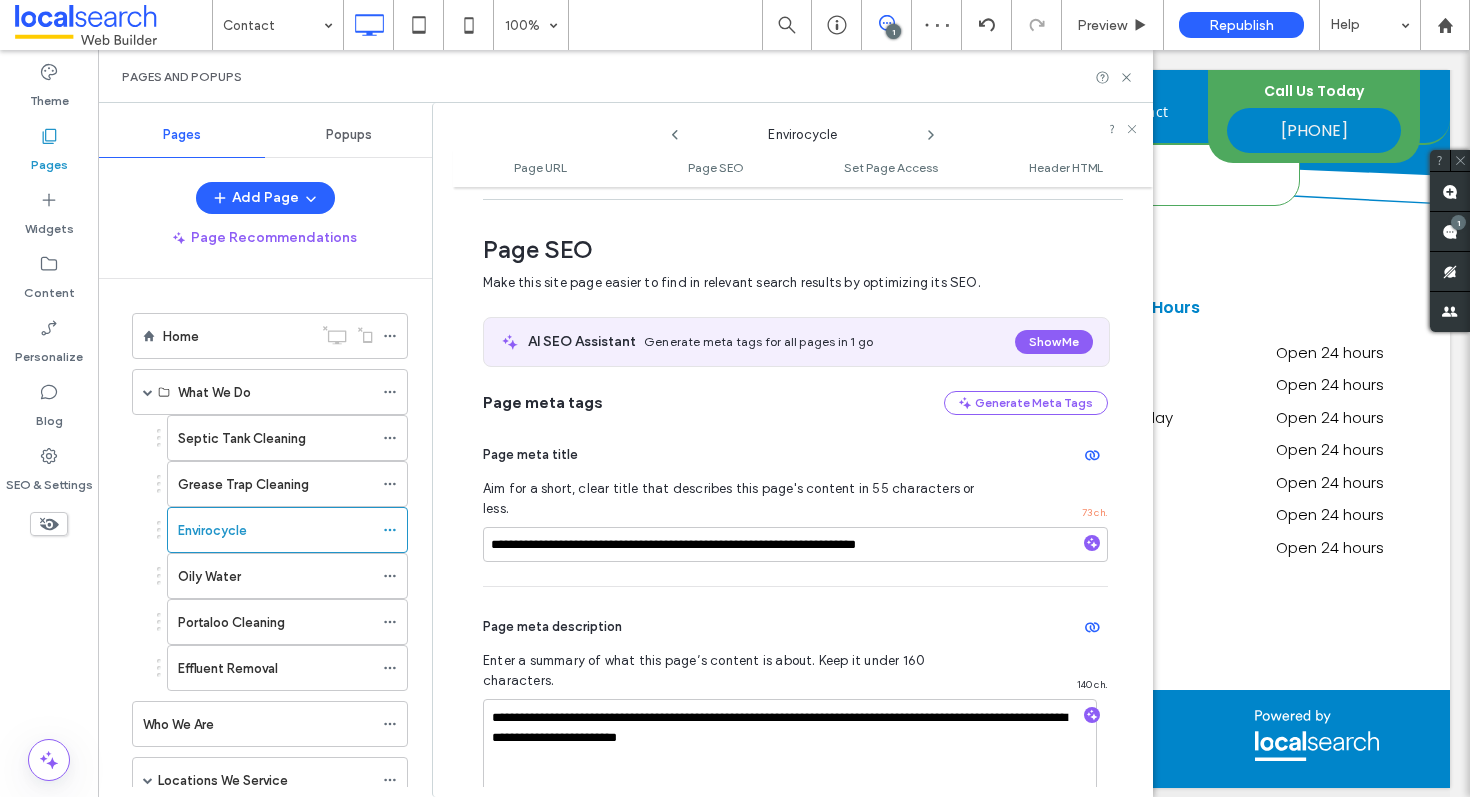 scroll, scrollTop: 248, scrollLeft: 0, axis: vertical 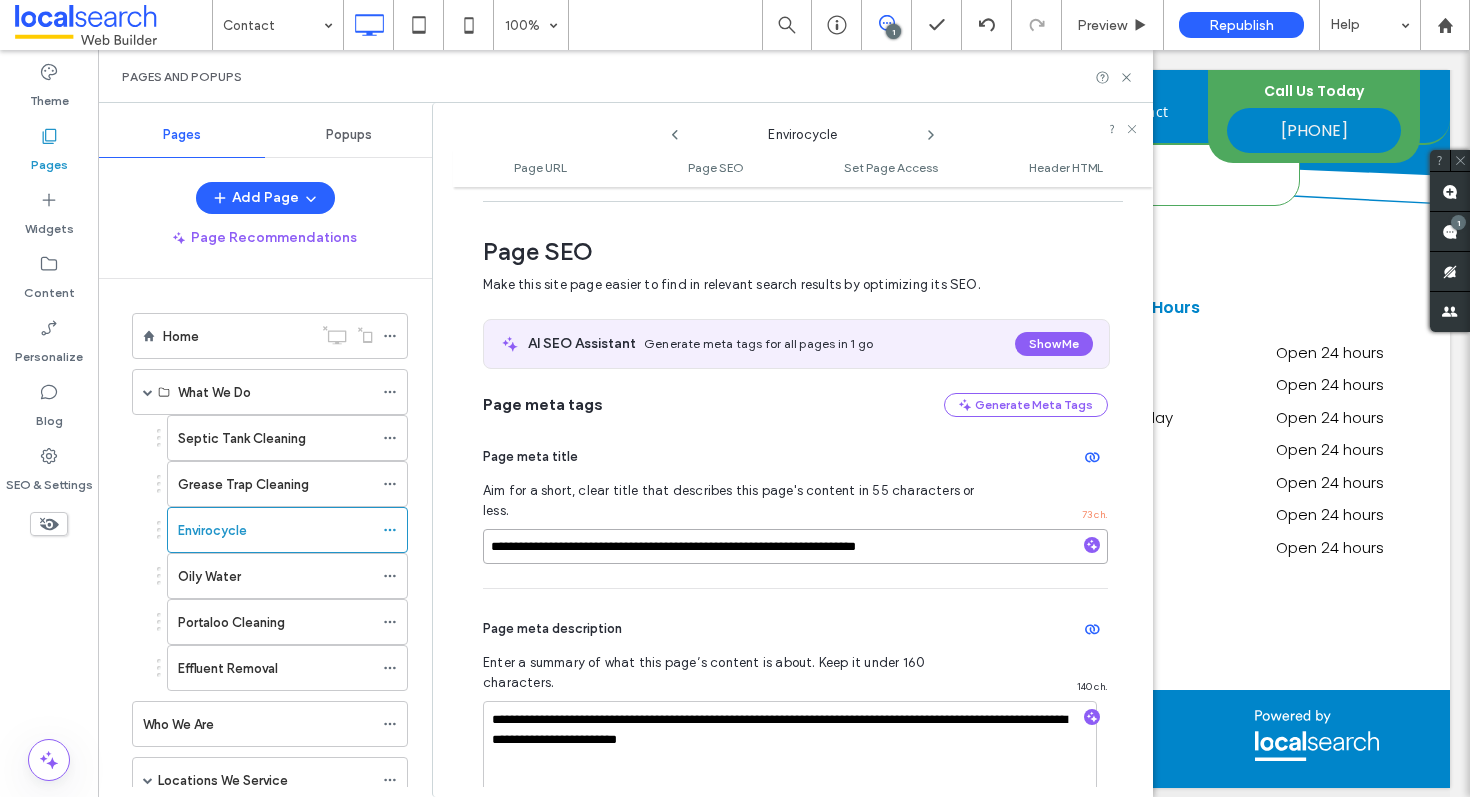 drag, startPoint x: 963, startPoint y: 533, endPoint x: 888, endPoint y: 525, distance: 75.42546 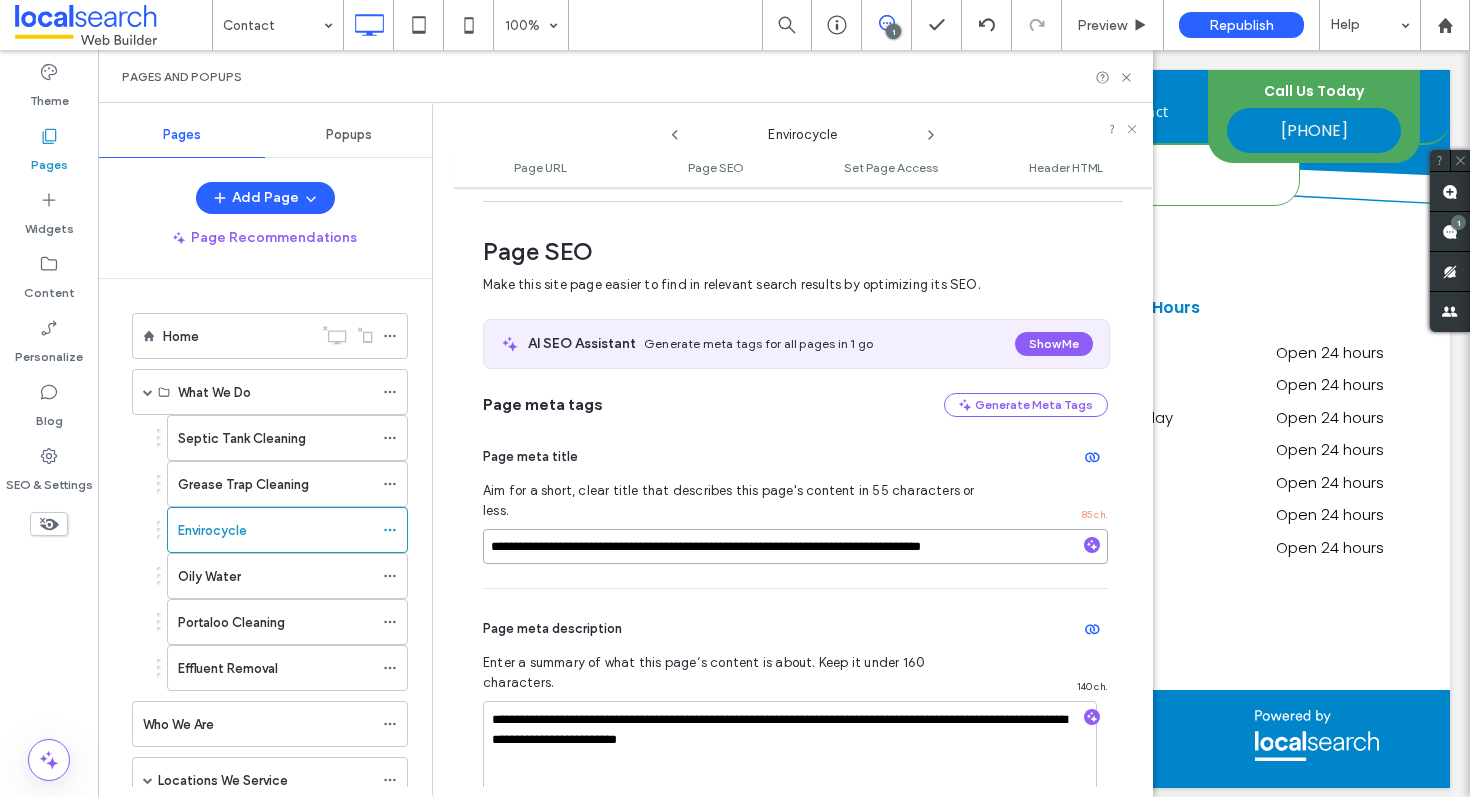type on "**********" 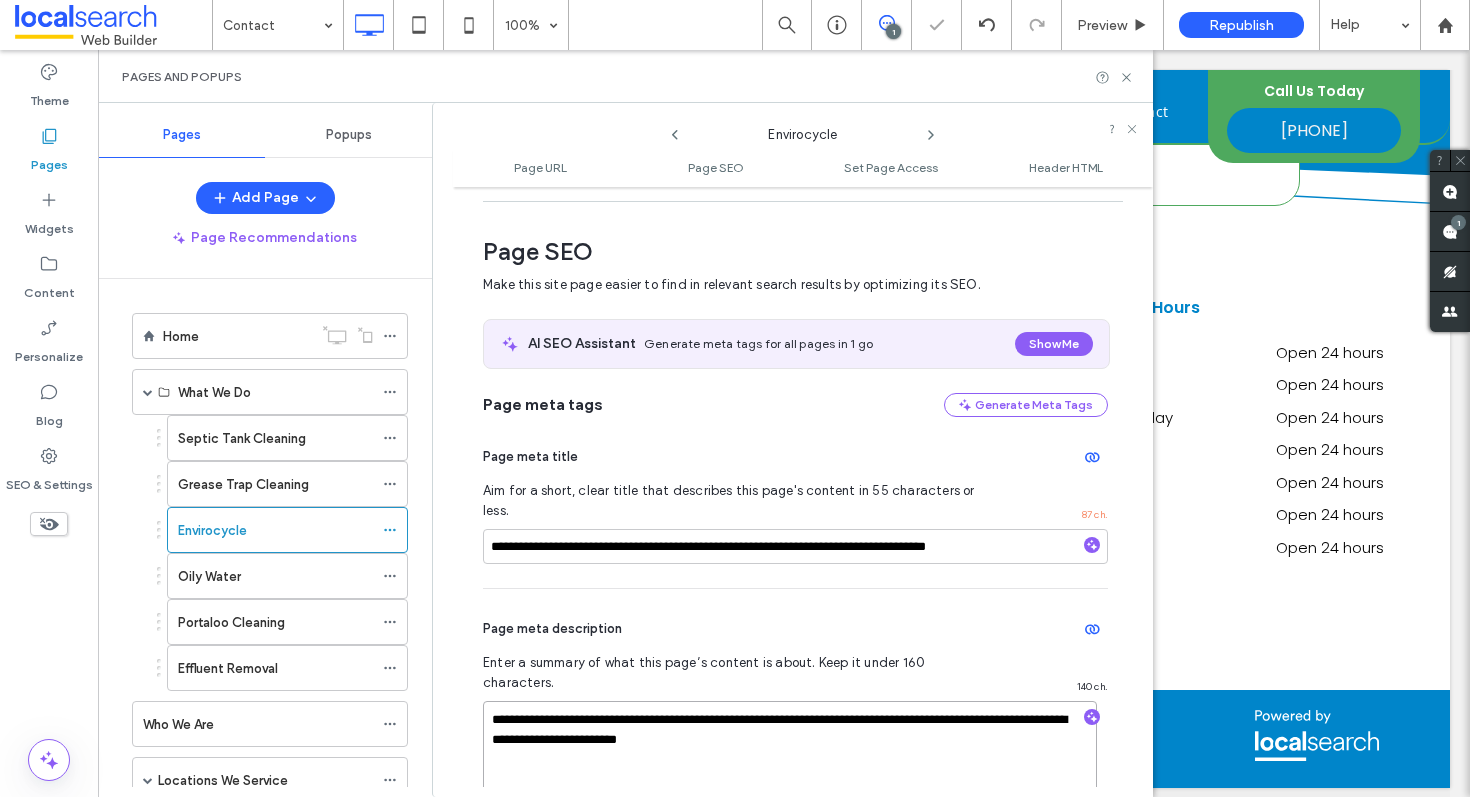 drag, startPoint x: 700, startPoint y: 681, endPoint x: 648, endPoint y: 678, distance: 52.086468 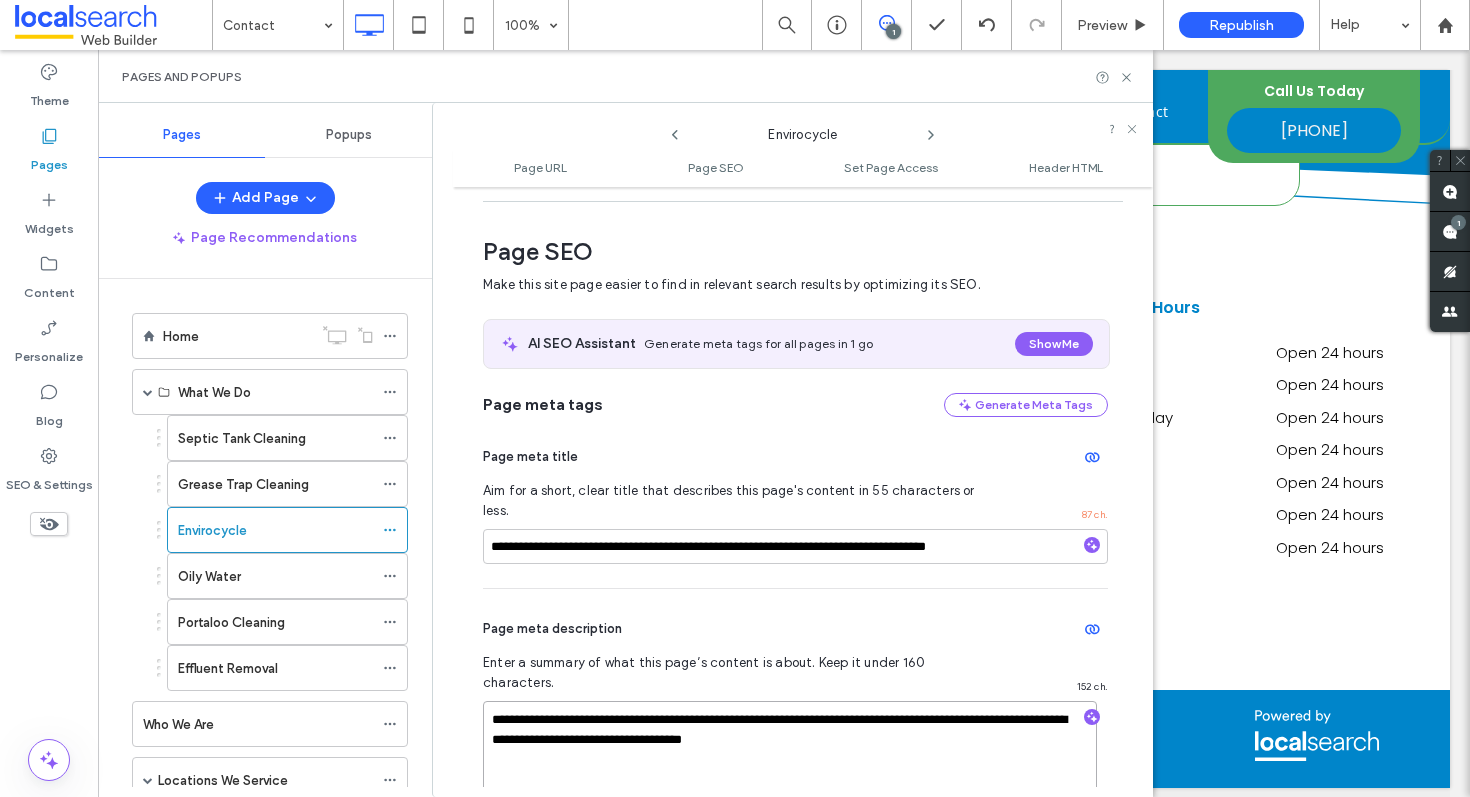 type on "**********" 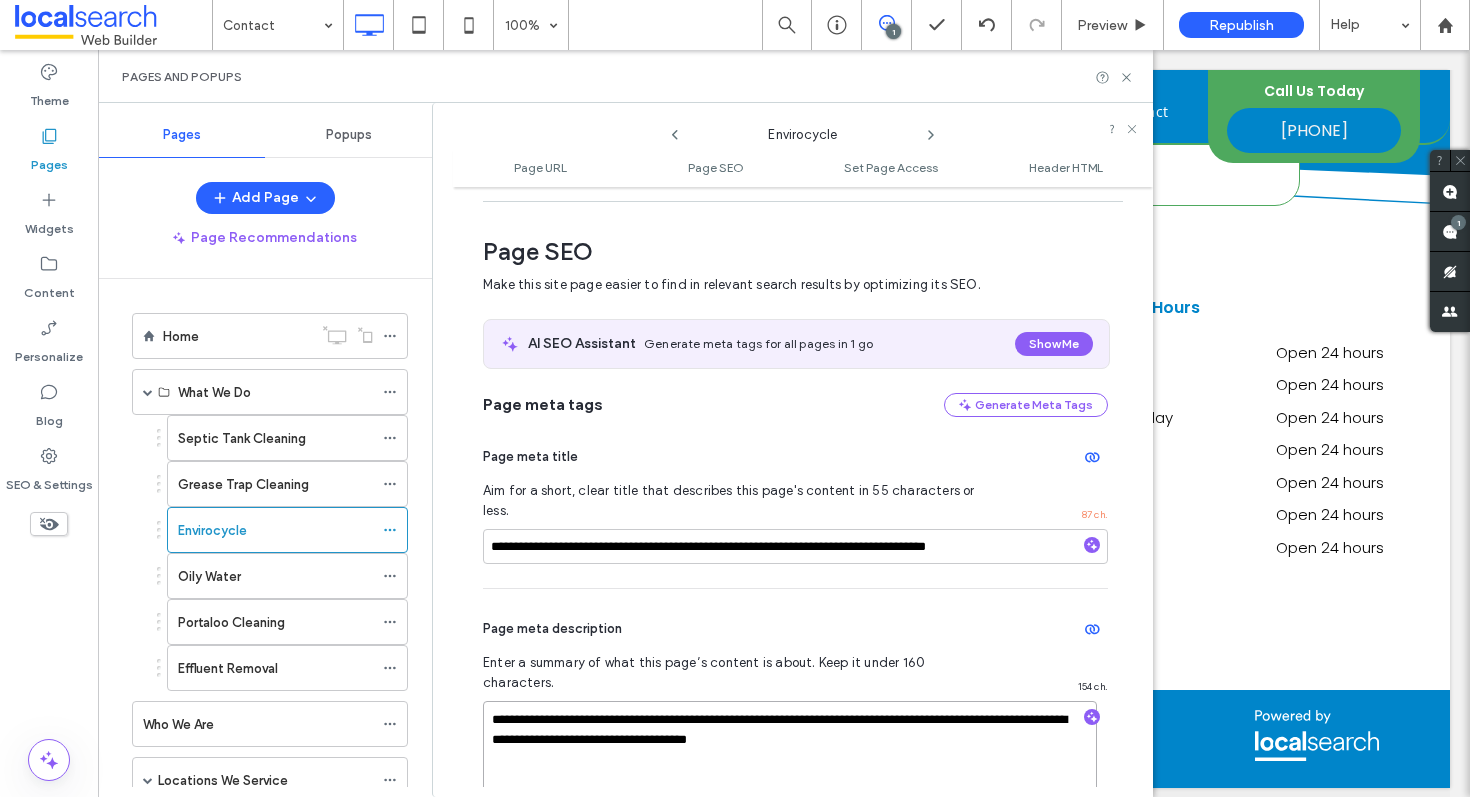 click on "**********" at bounding box center [790, 751] 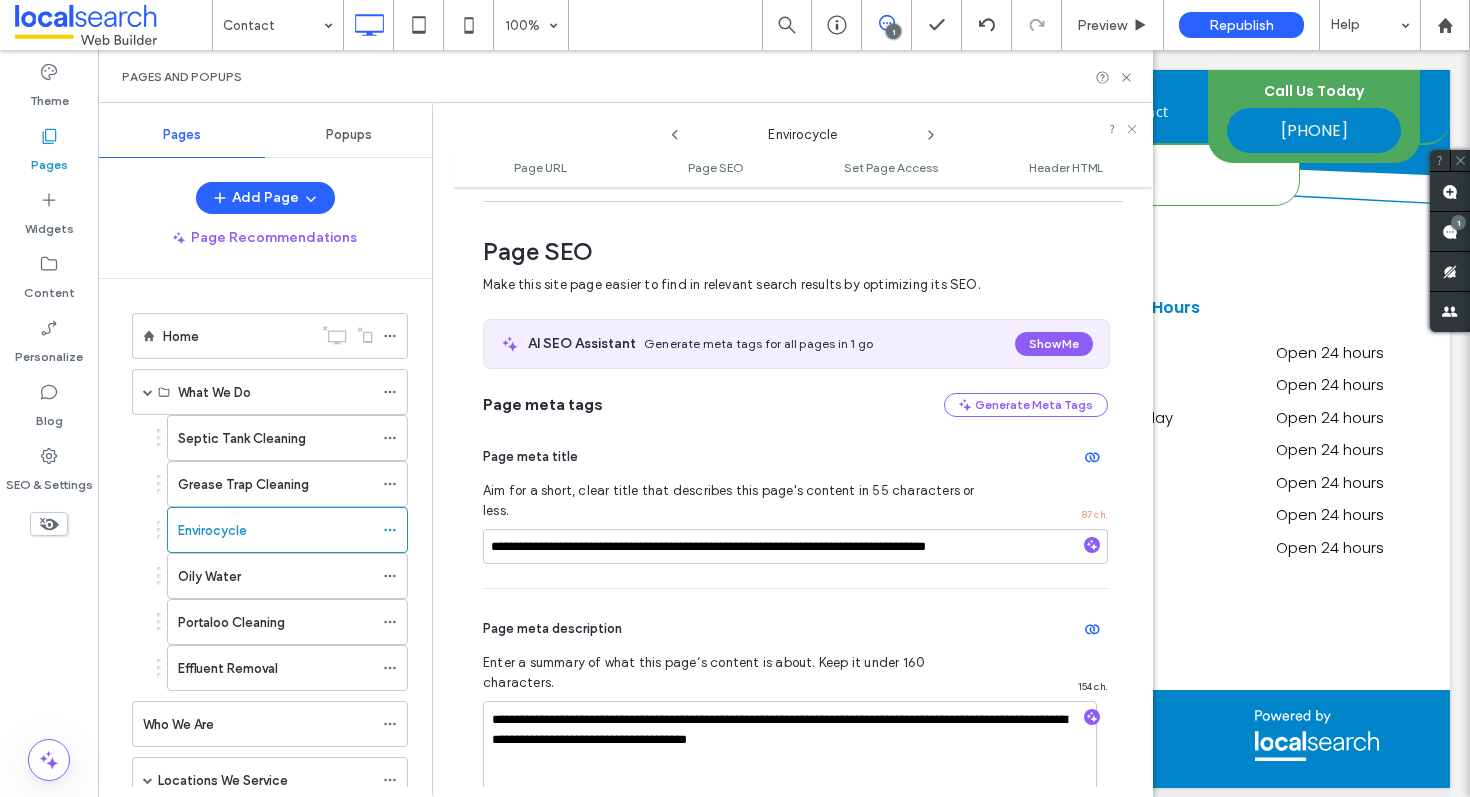 click 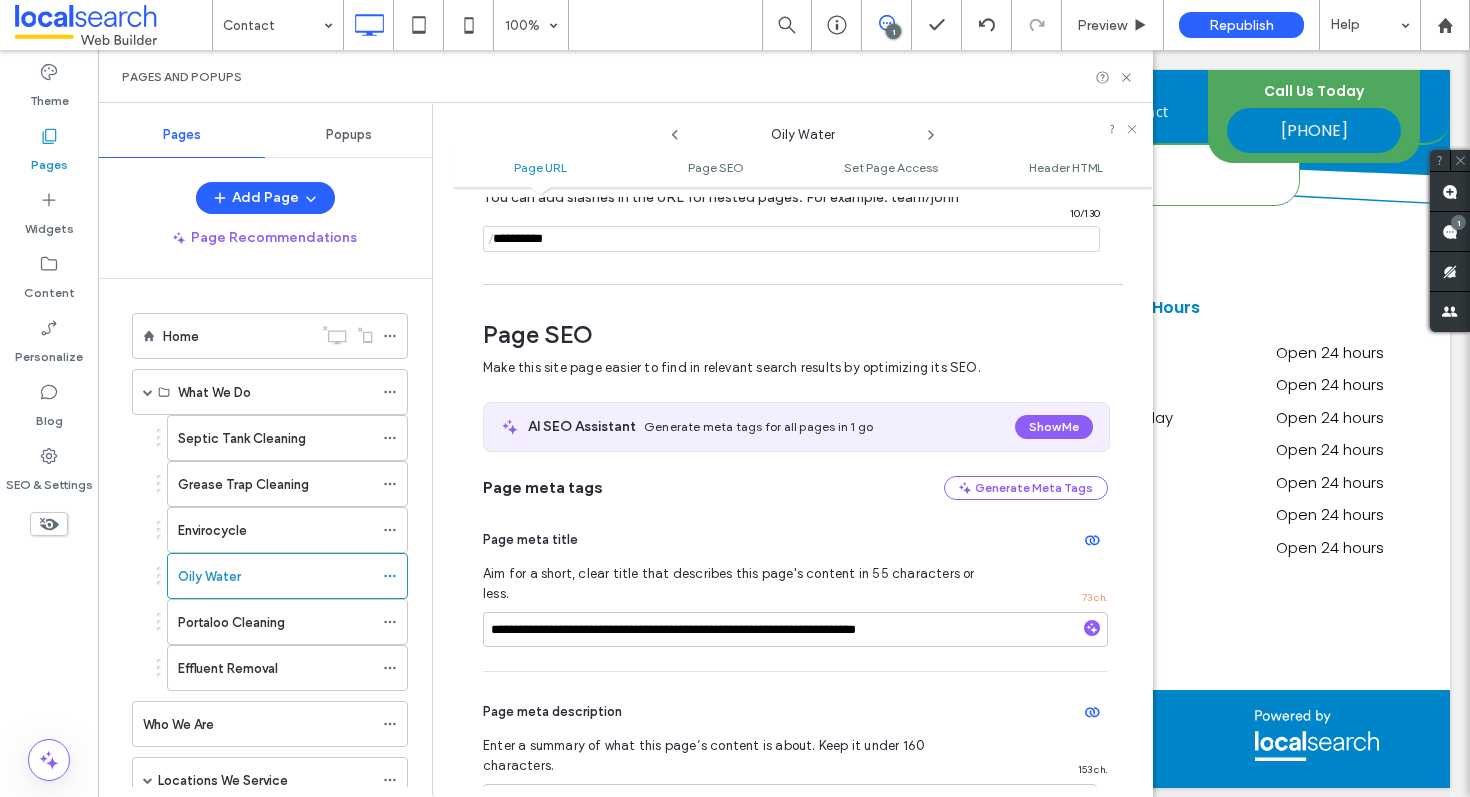 scroll, scrollTop: 161, scrollLeft: 0, axis: vertical 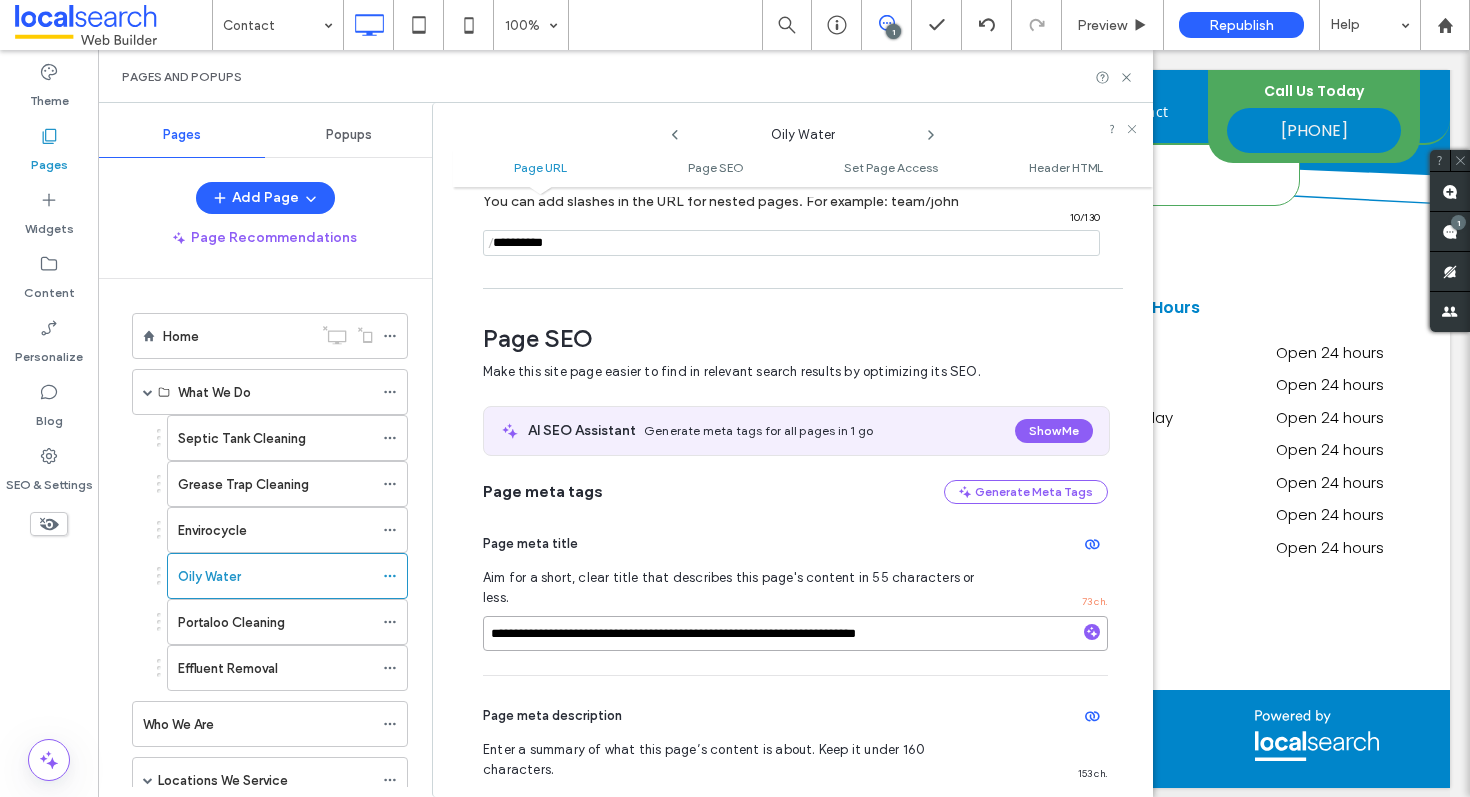click on "**********" at bounding box center [795, 633] 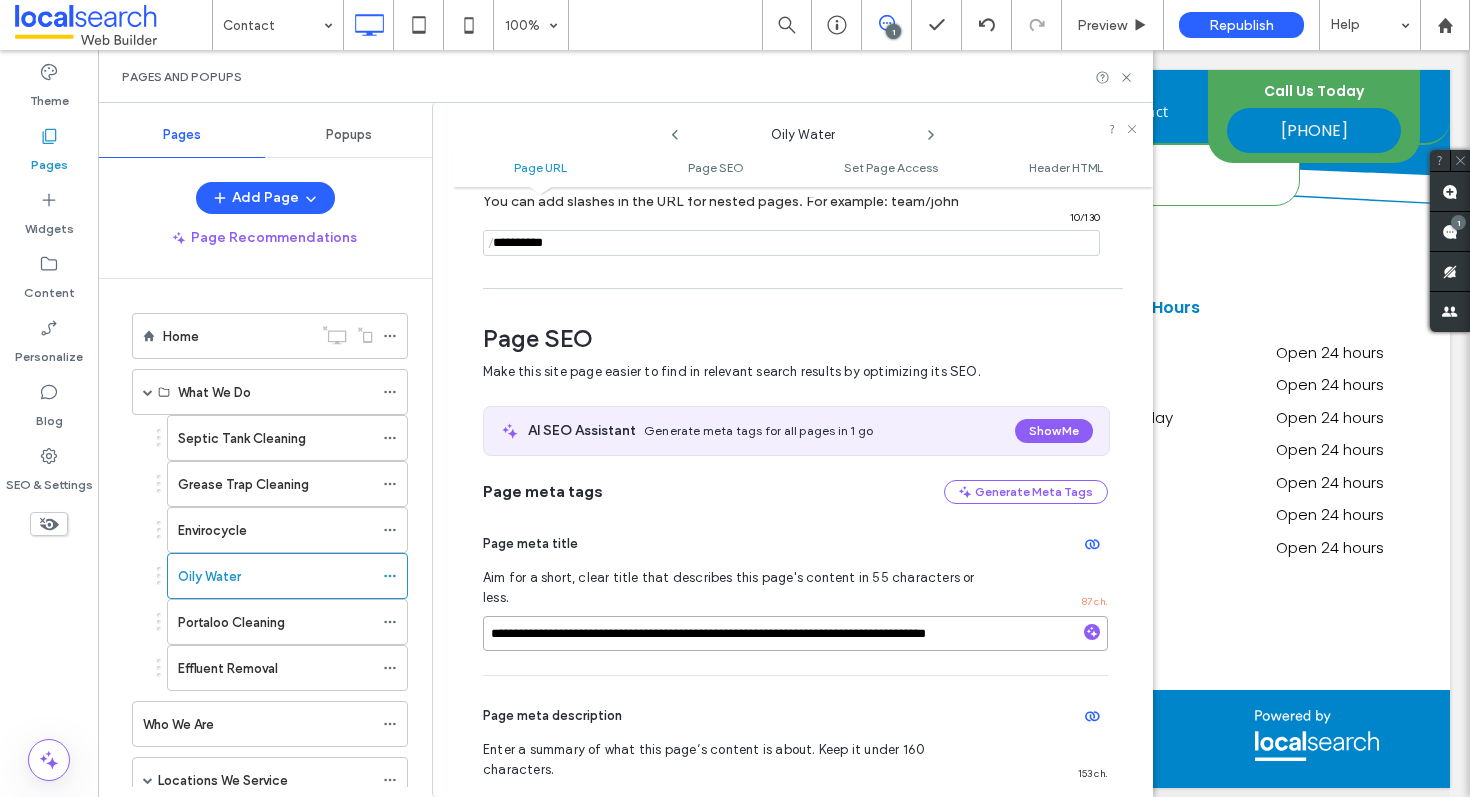type on "**********" 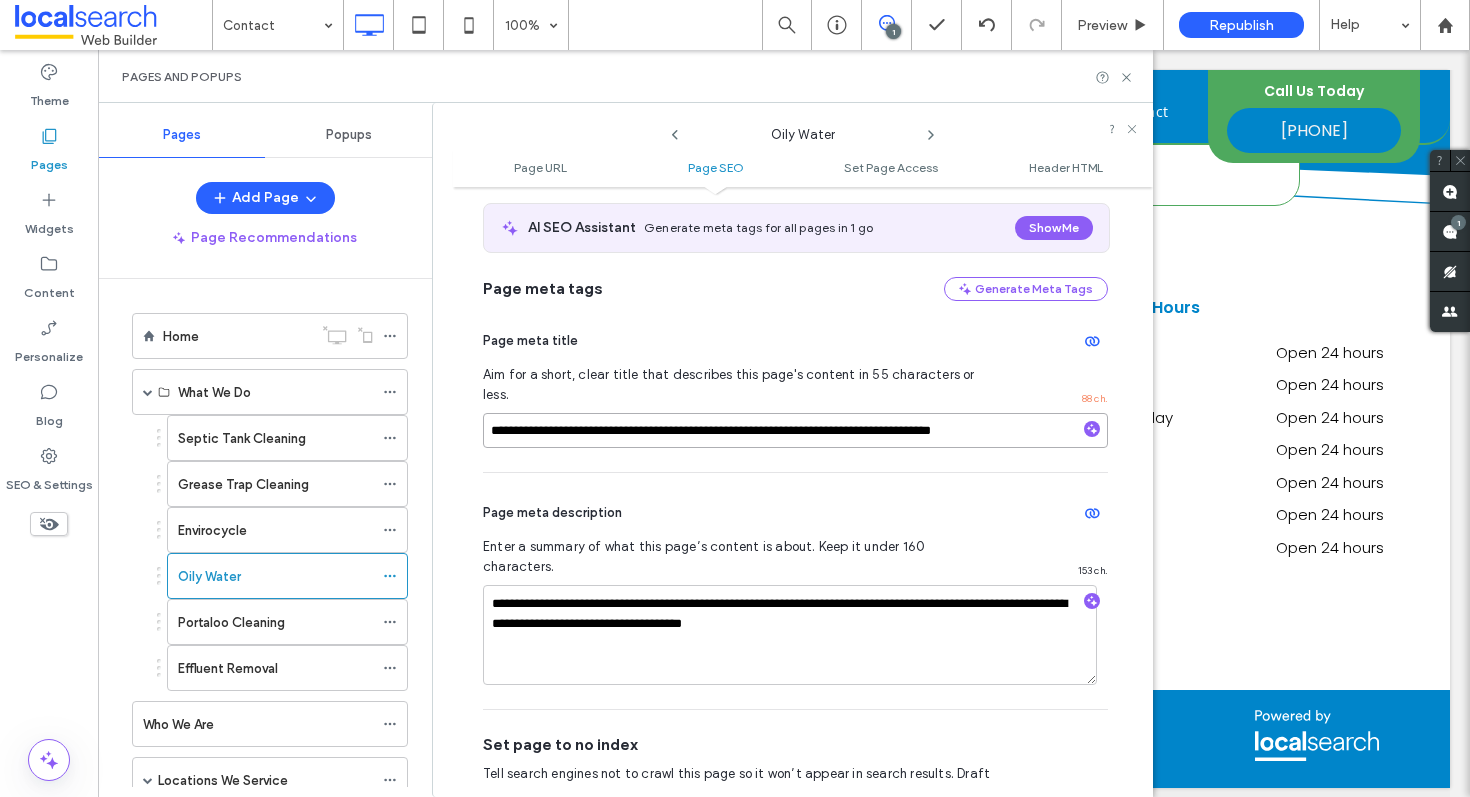 scroll, scrollTop: 397, scrollLeft: 0, axis: vertical 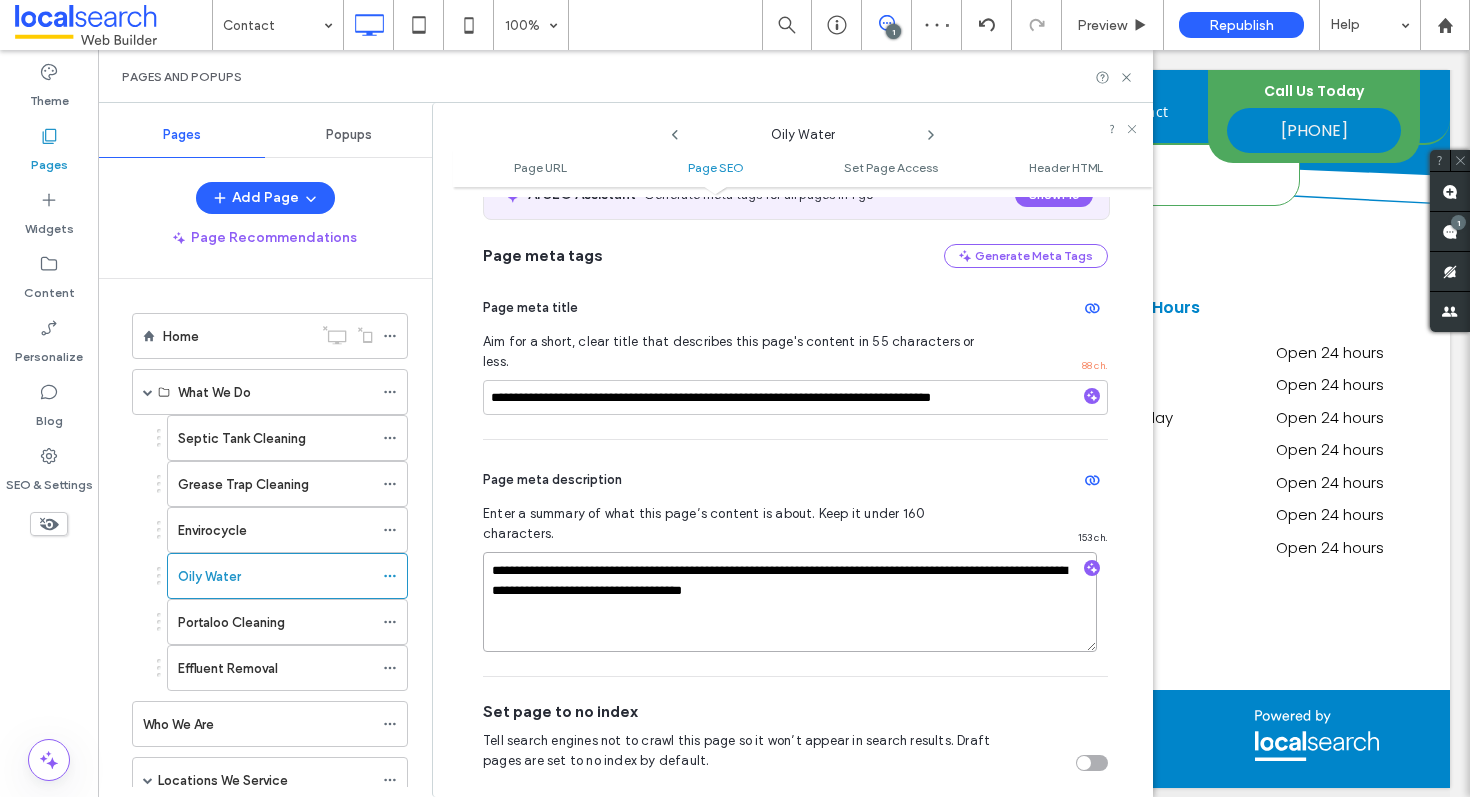 drag, startPoint x: 702, startPoint y: 537, endPoint x: 651, endPoint y: 534, distance: 51.088158 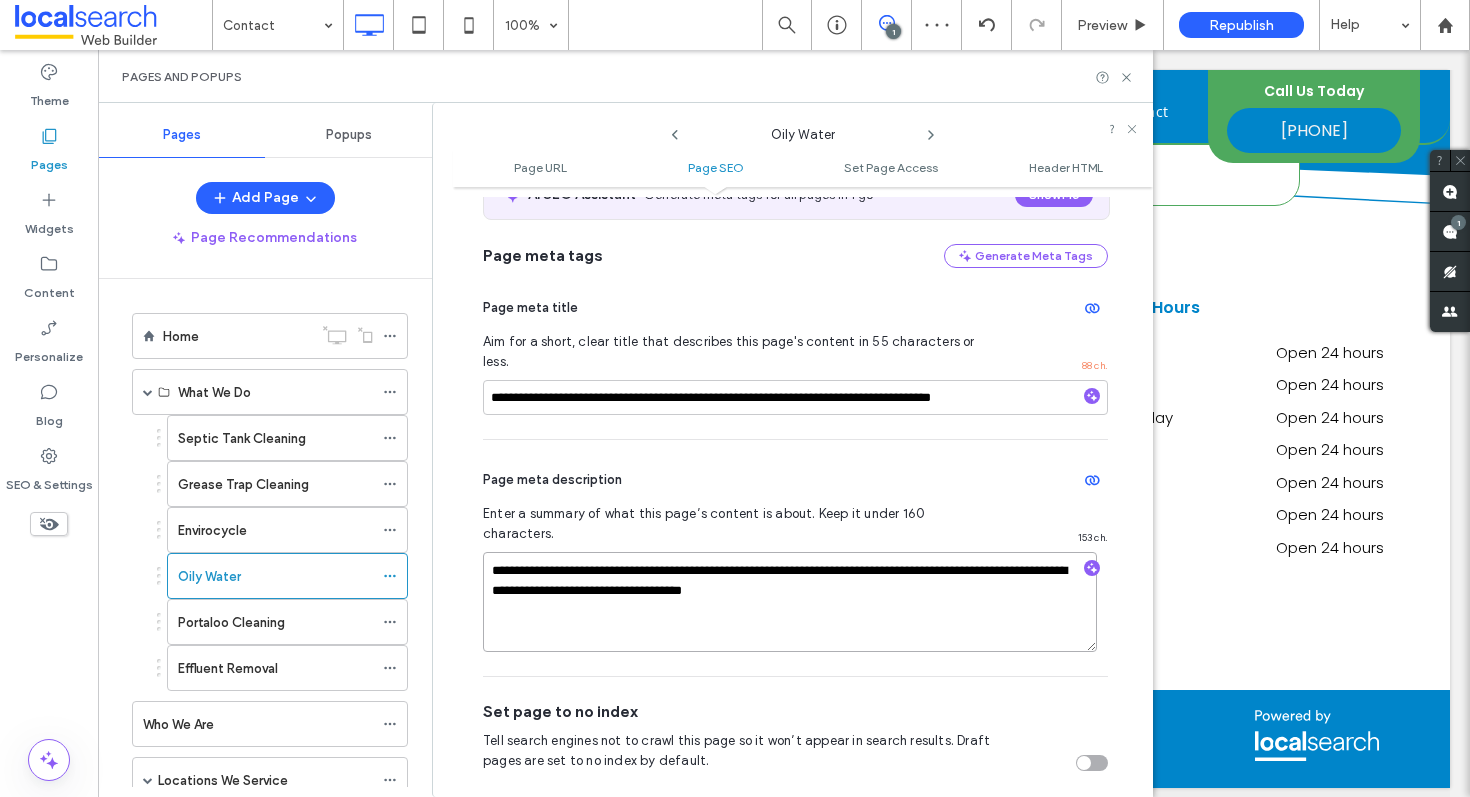 click on "**********" at bounding box center [790, 602] 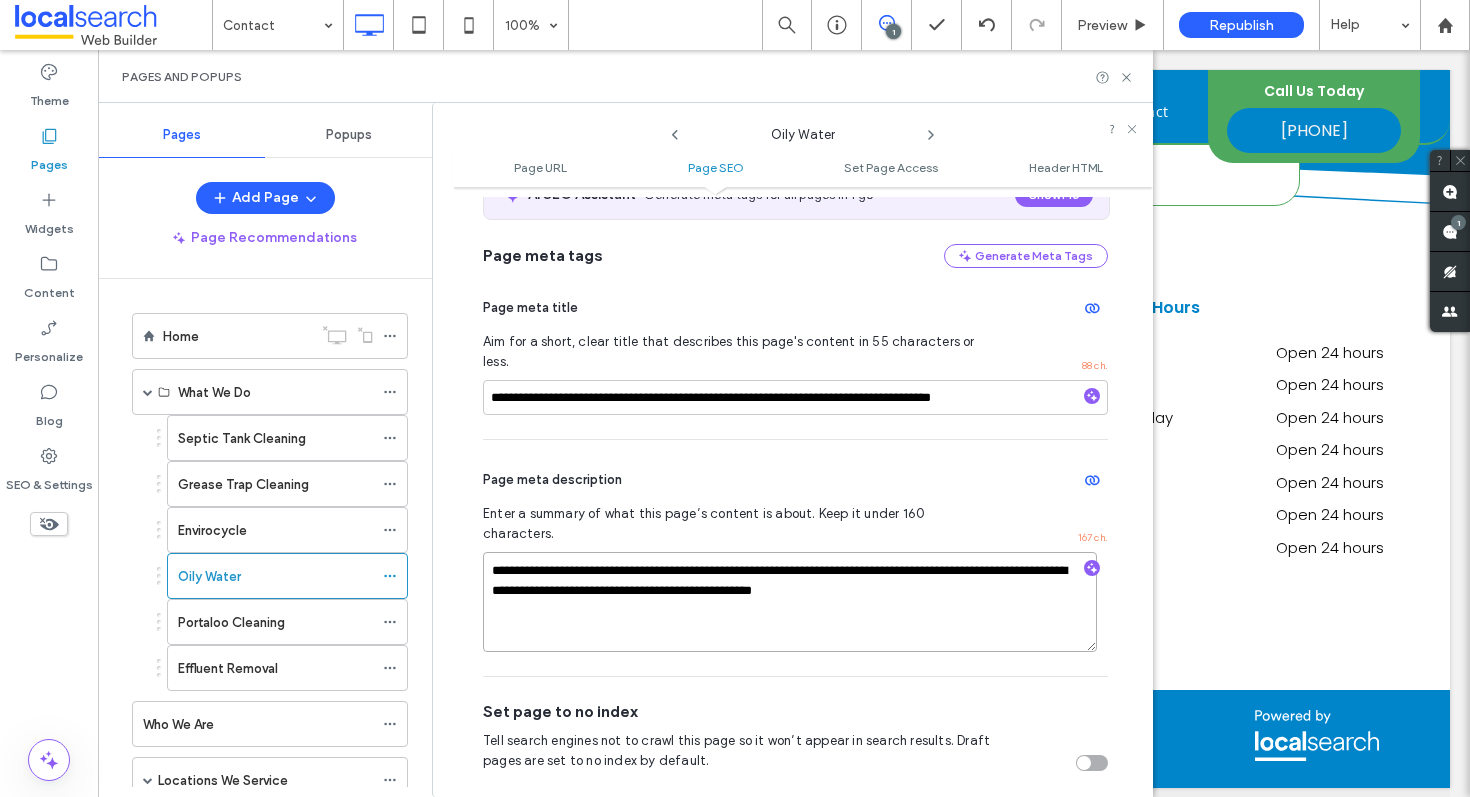 click on "**********" at bounding box center (790, 602) 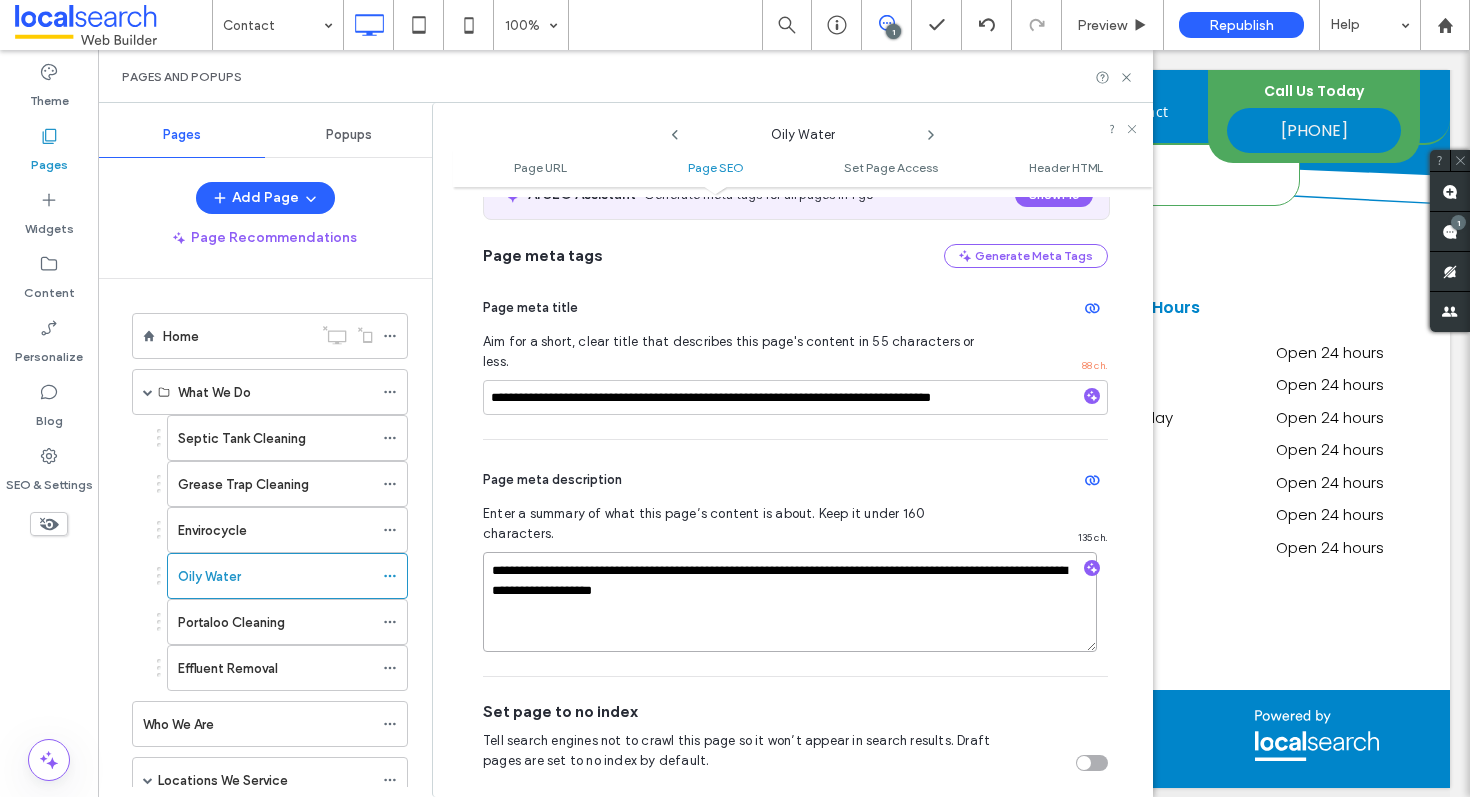 click on "**********" at bounding box center (790, 602) 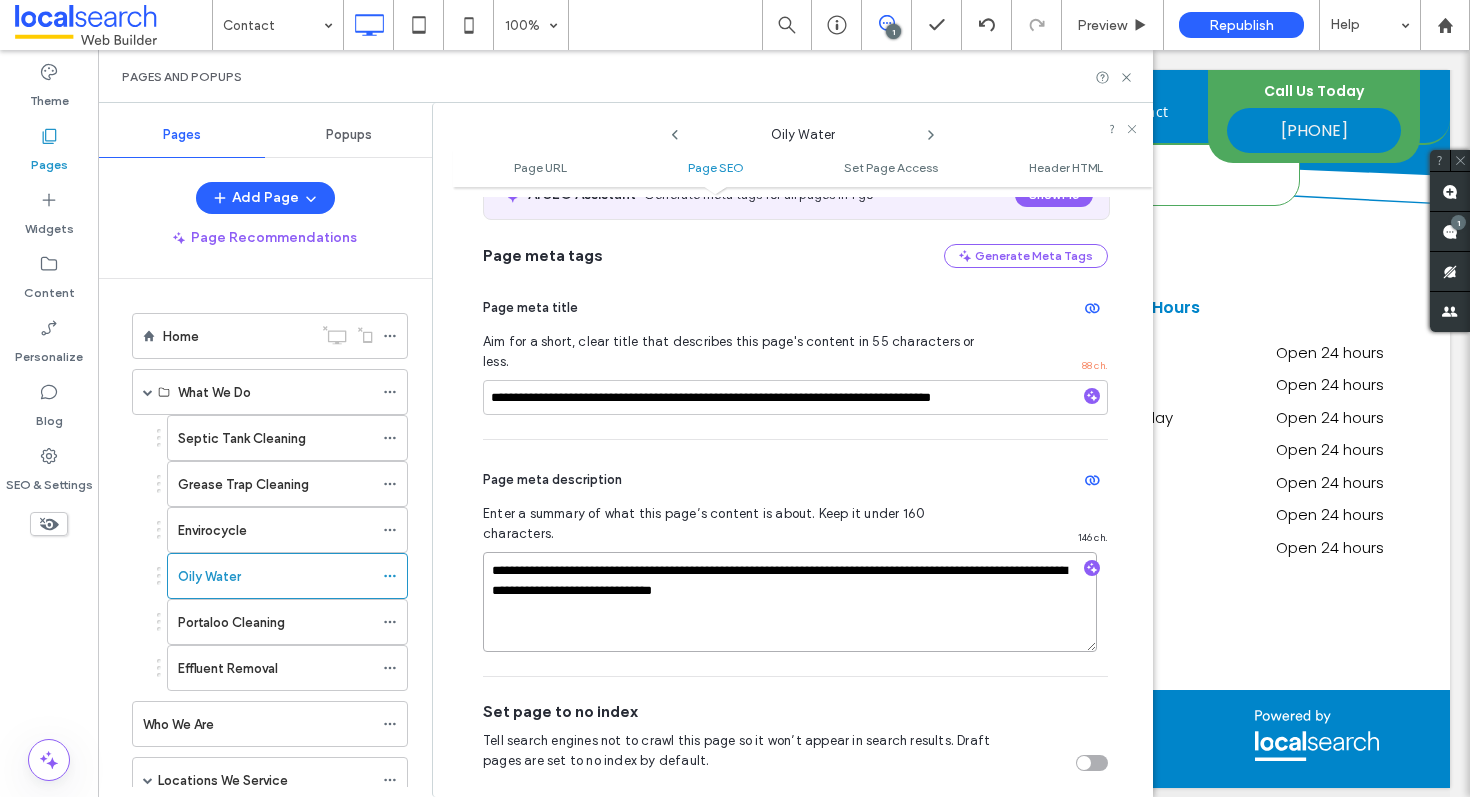 type on "**********" 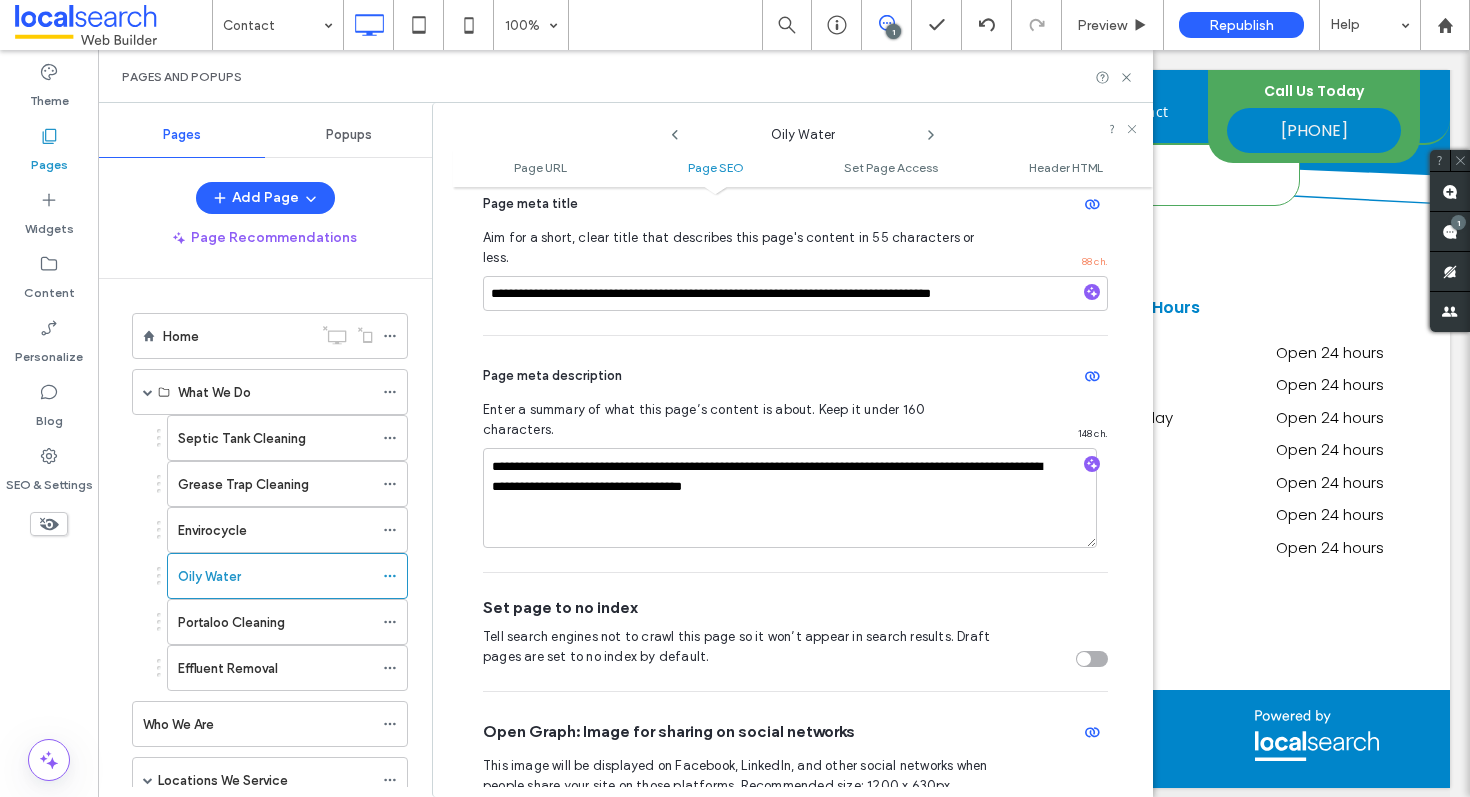 scroll, scrollTop: 505, scrollLeft: 0, axis: vertical 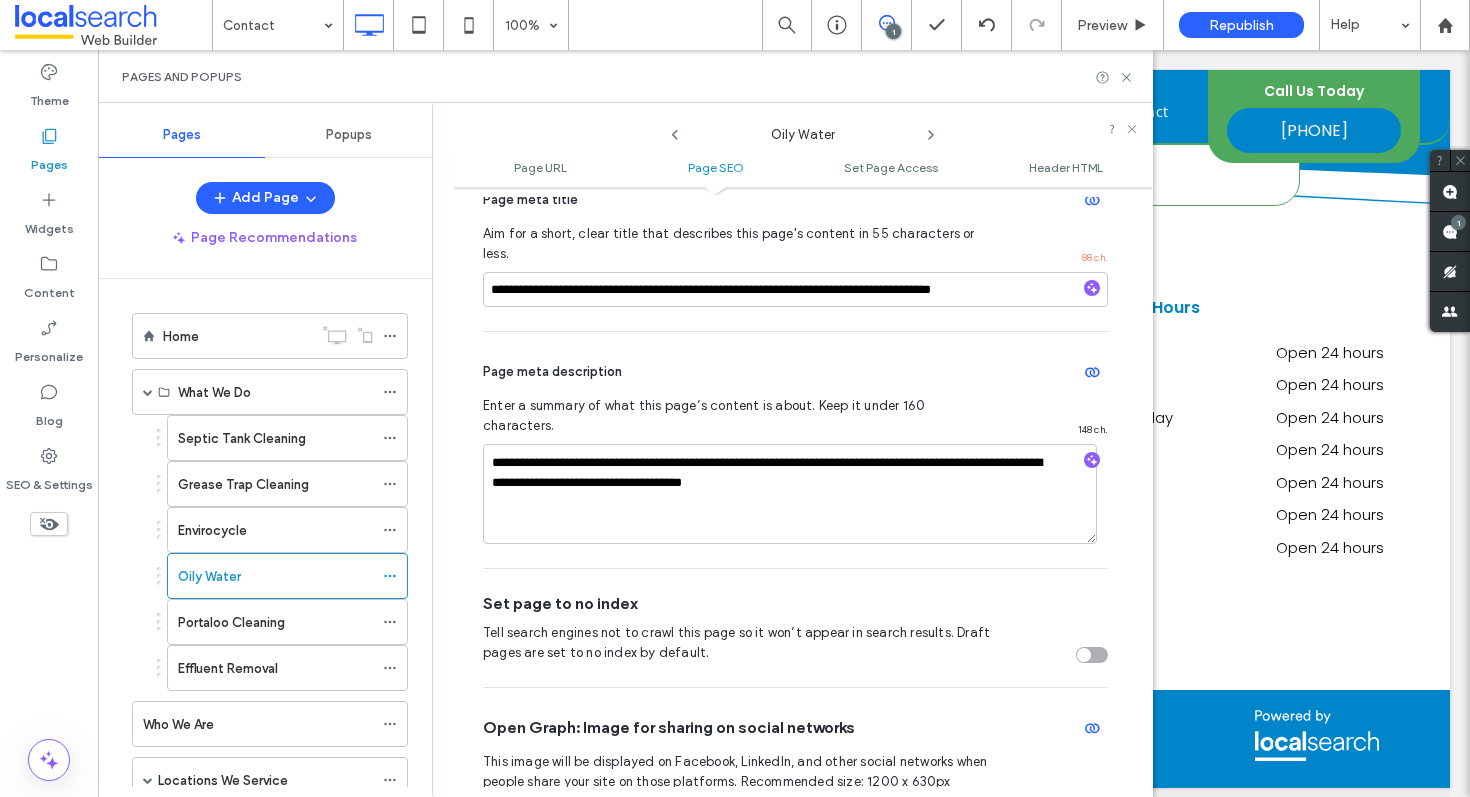 click on "Oily Water" at bounding box center [803, 130] 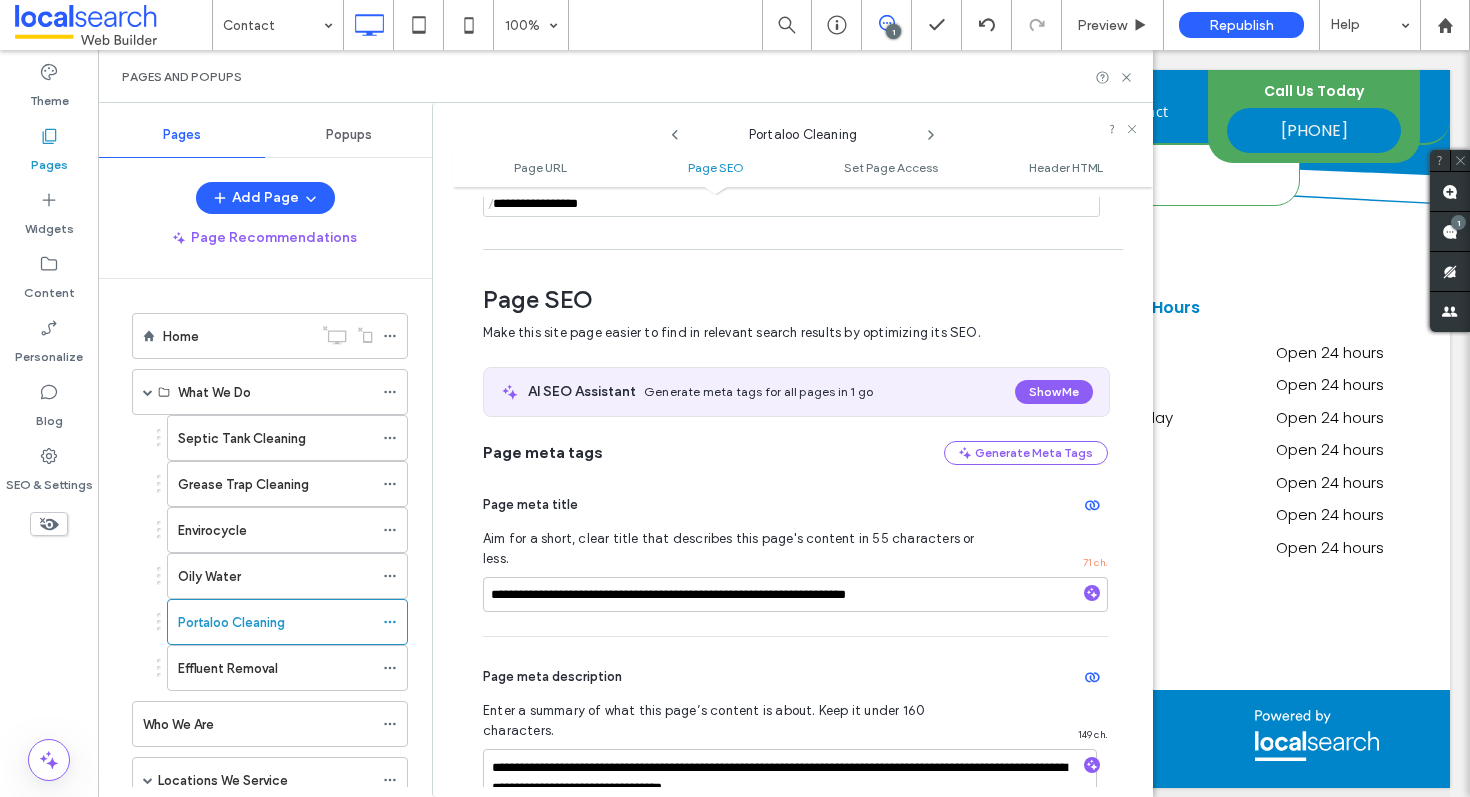 scroll, scrollTop: 275, scrollLeft: 0, axis: vertical 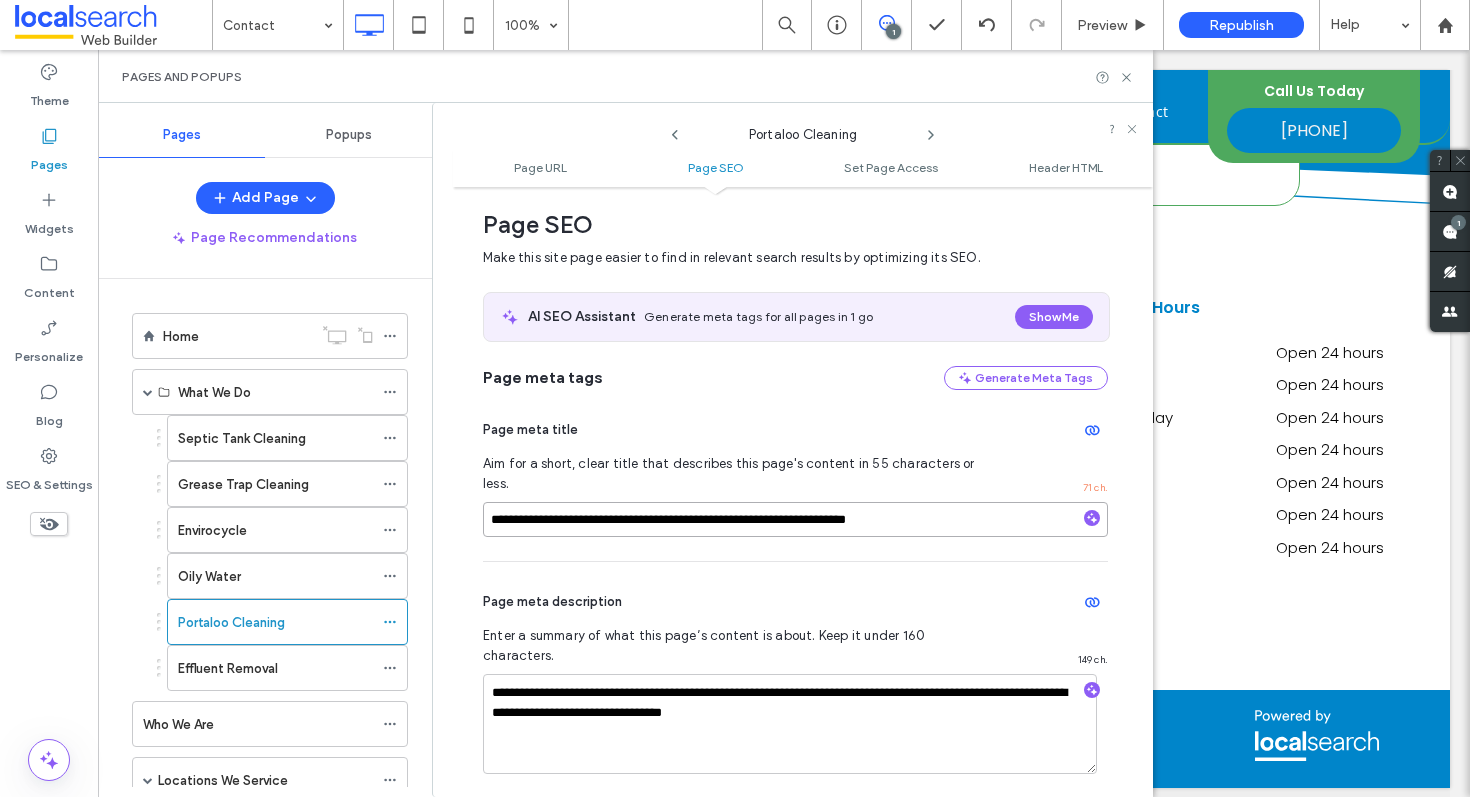 click on "**********" at bounding box center (795, 519) 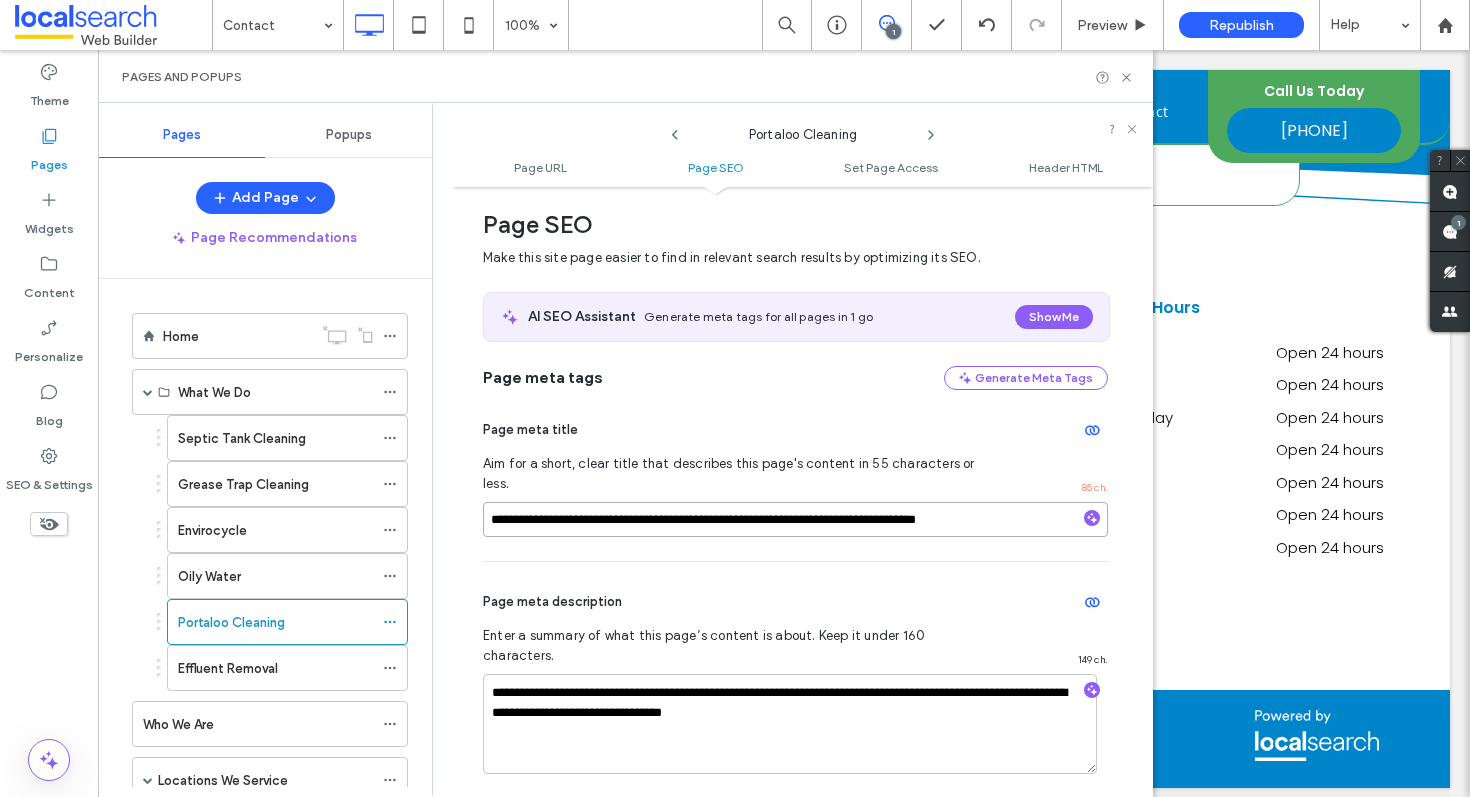 type on "**********" 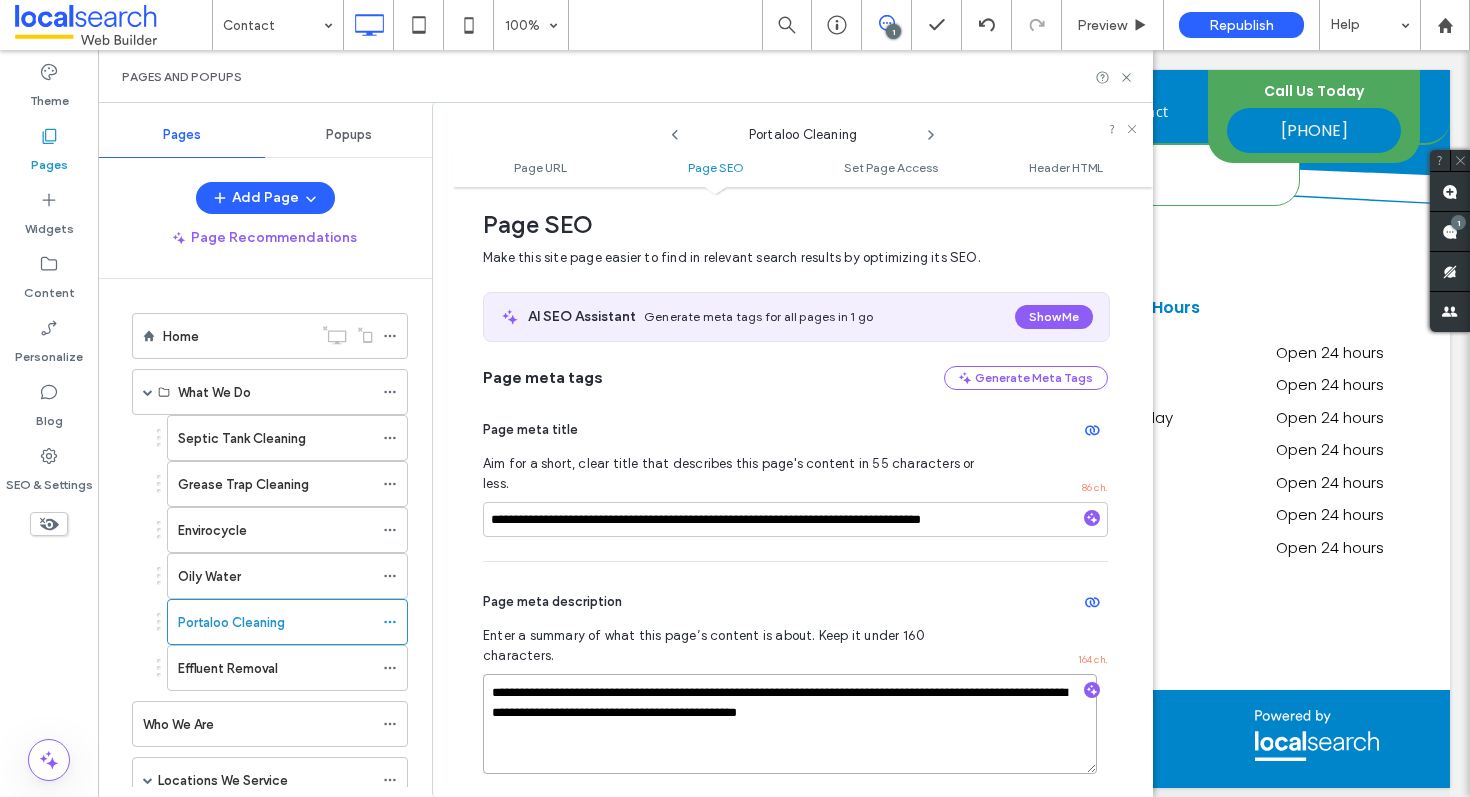 type on "**********" 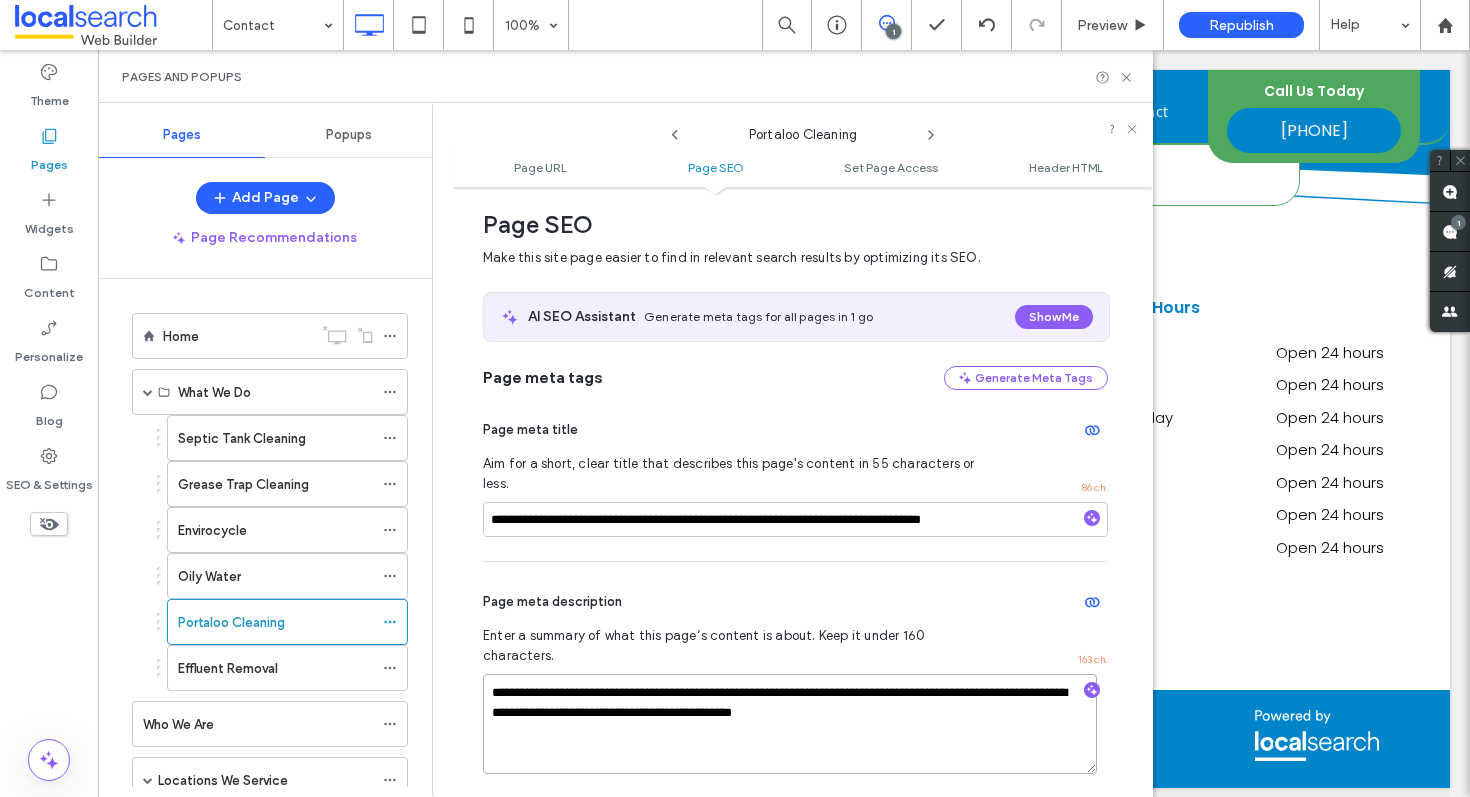 click on "**********" at bounding box center (790, 724) 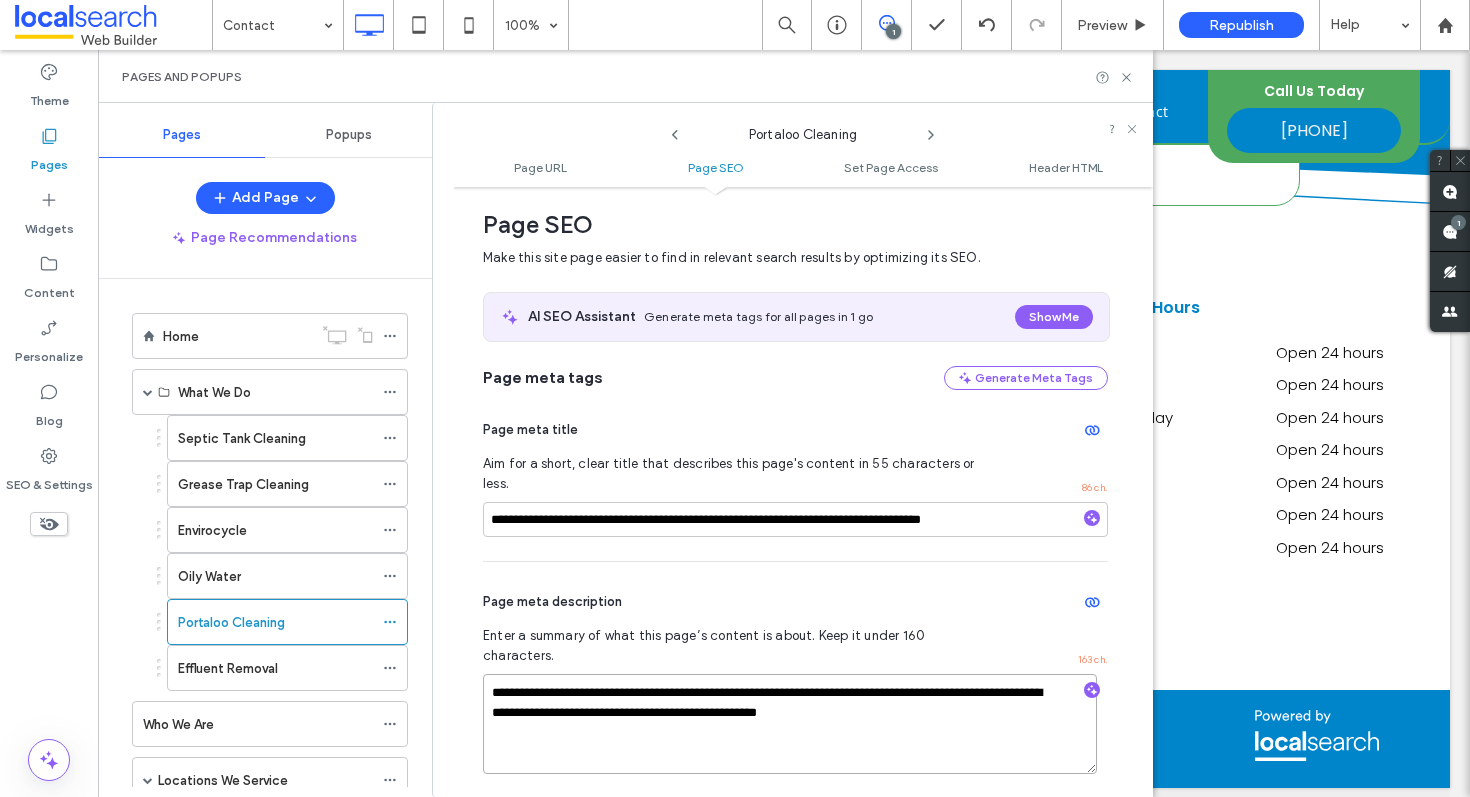 click on "**********" at bounding box center (790, 724) 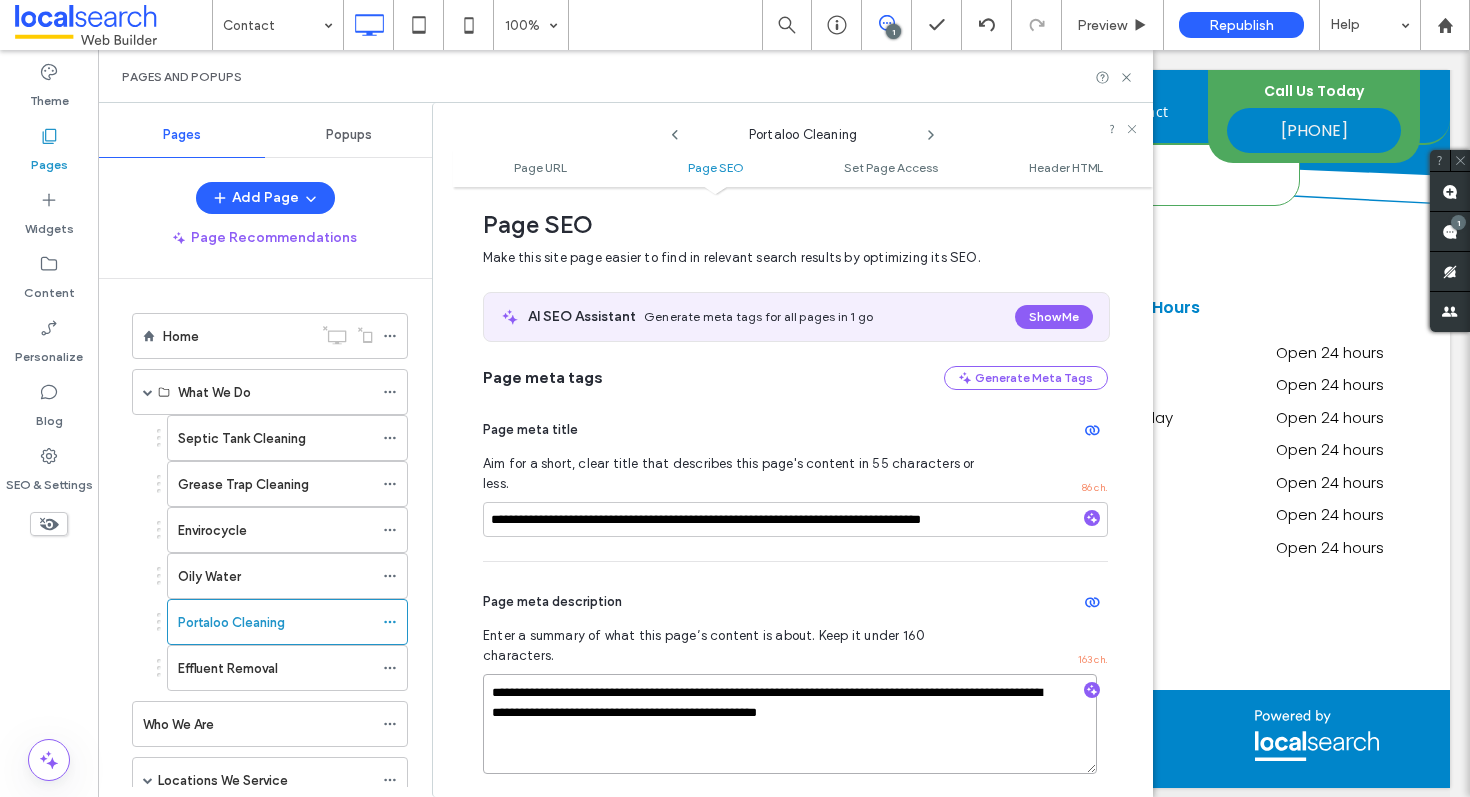 drag, startPoint x: 972, startPoint y: 674, endPoint x: 872, endPoint y: 674, distance: 100 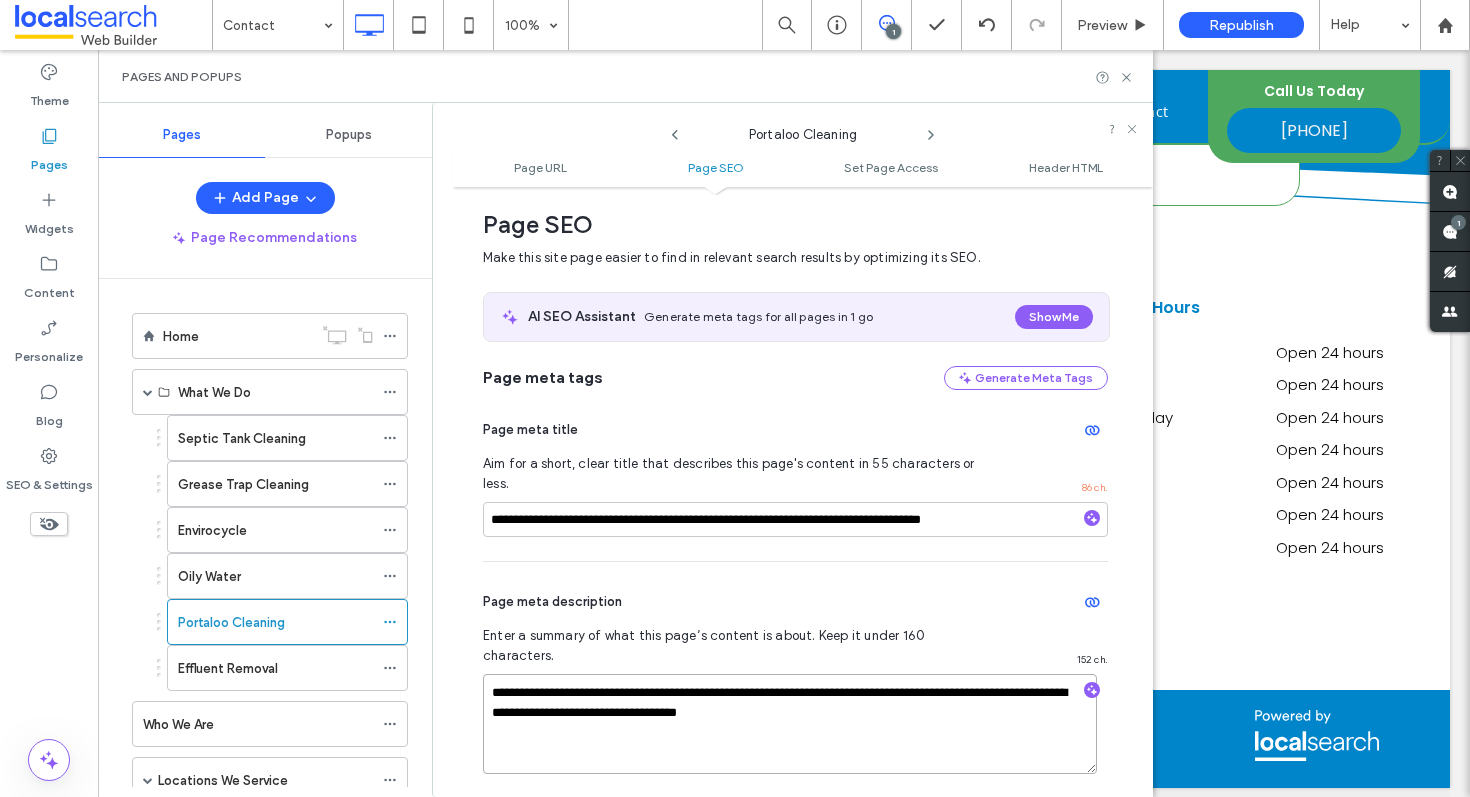 click on "**********" at bounding box center [790, 724] 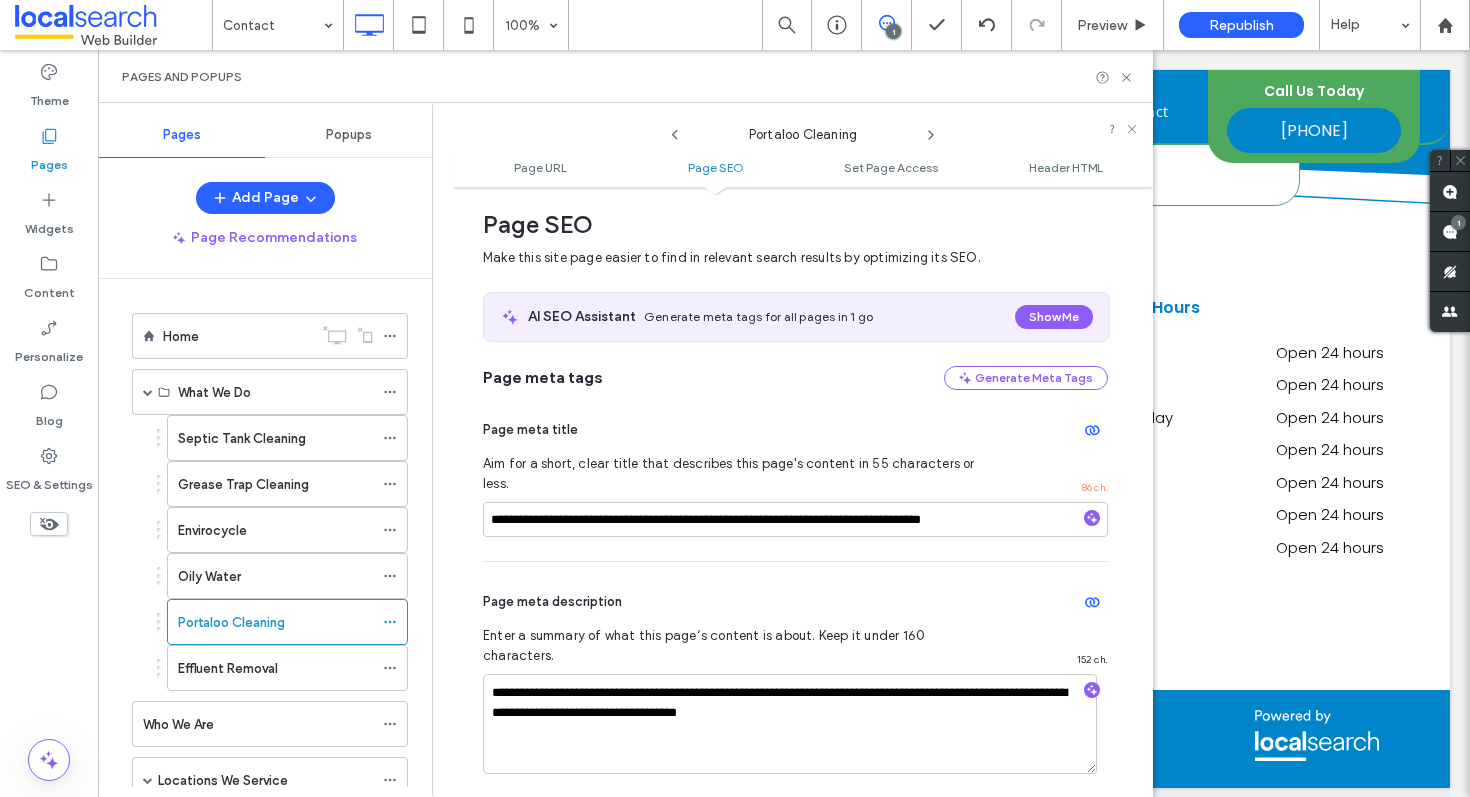 click at bounding box center (931, 130) 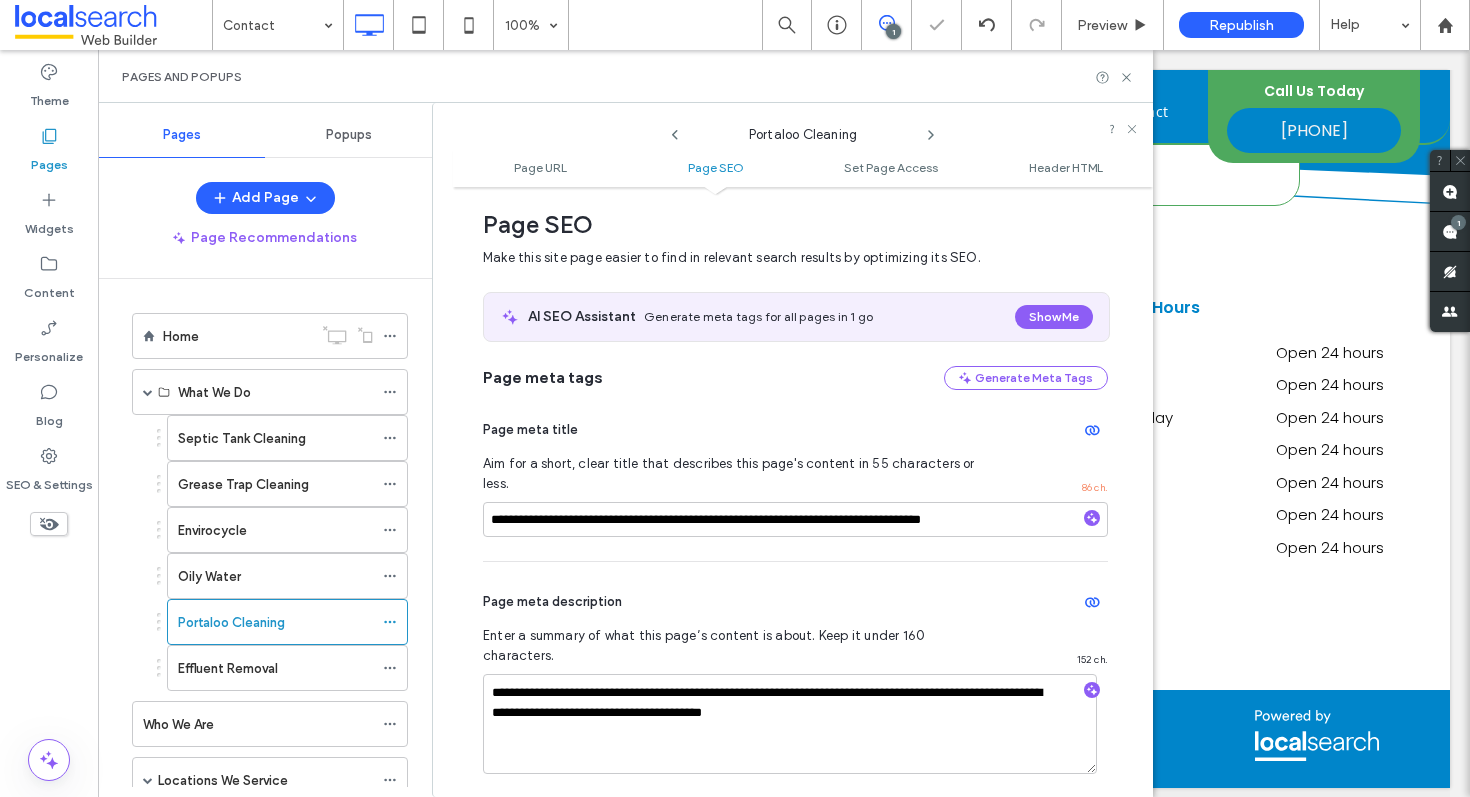 click 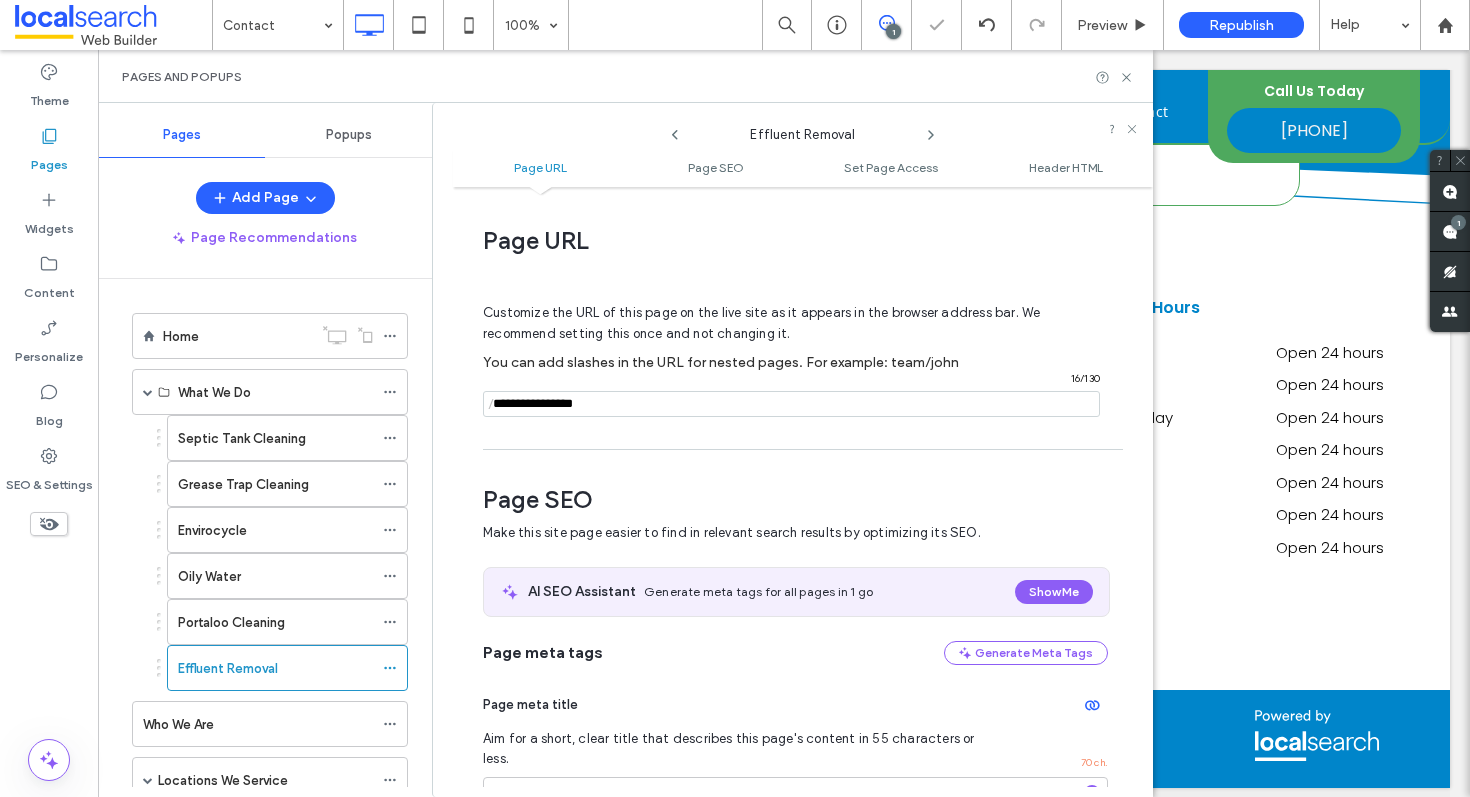 scroll, scrollTop: 275, scrollLeft: 0, axis: vertical 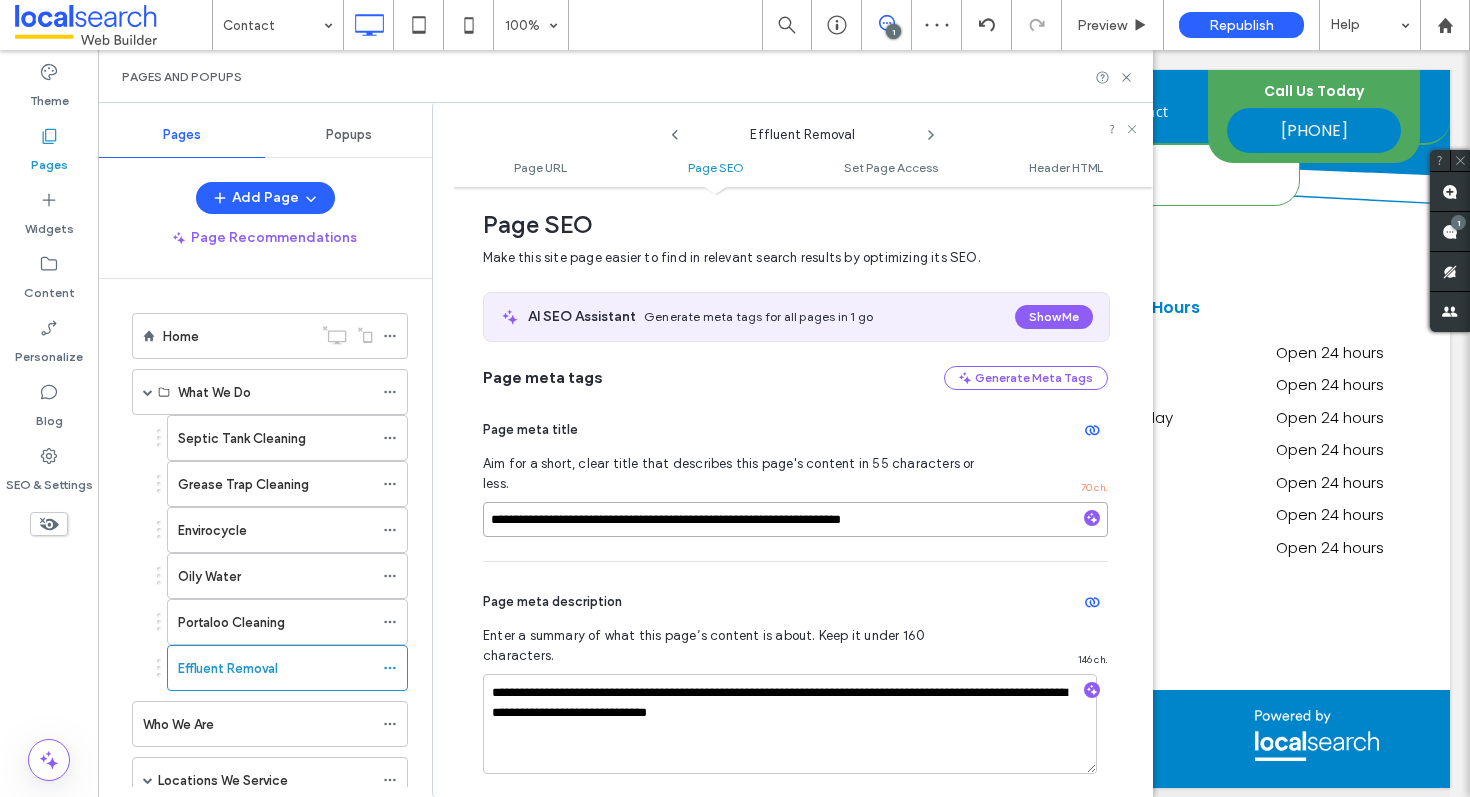 drag, startPoint x: 936, startPoint y: 503, endPoint x: 860, endPoint y: 495, distance: 76.41989 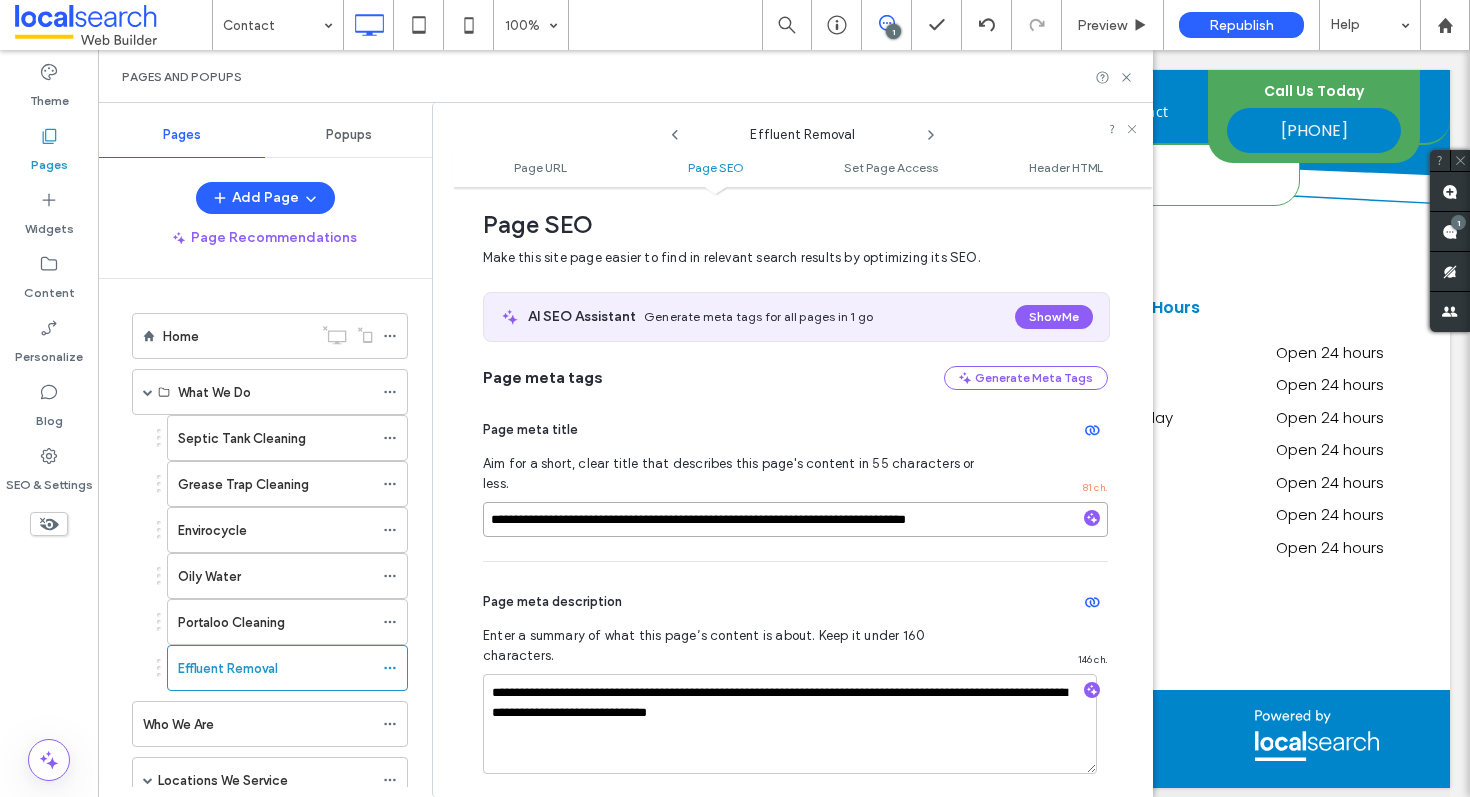 type on "**********" 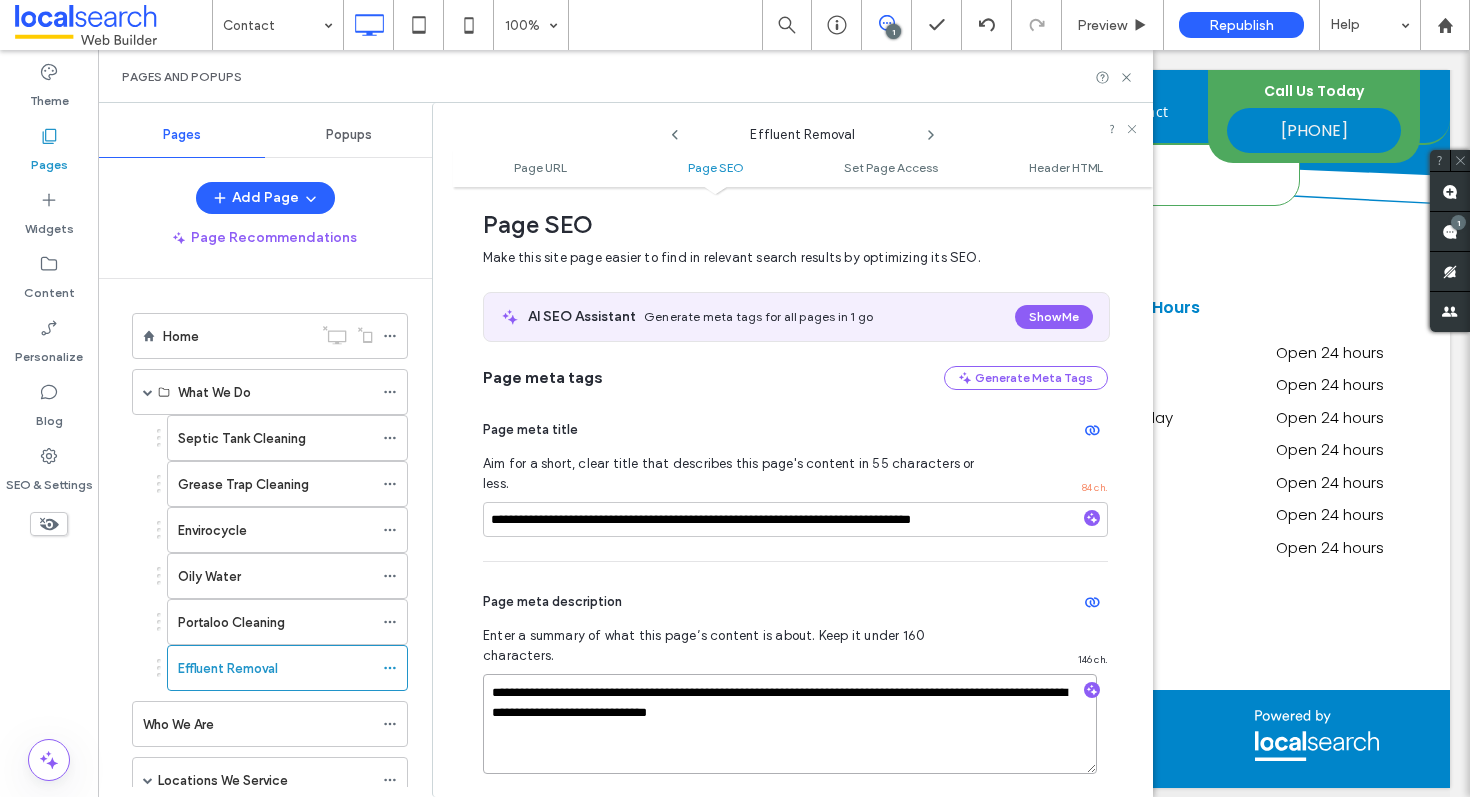 drag, startPoint x: 700, startPoint y: 658, endPoint x: 651, endPoint y: 655, distance: 49.09175 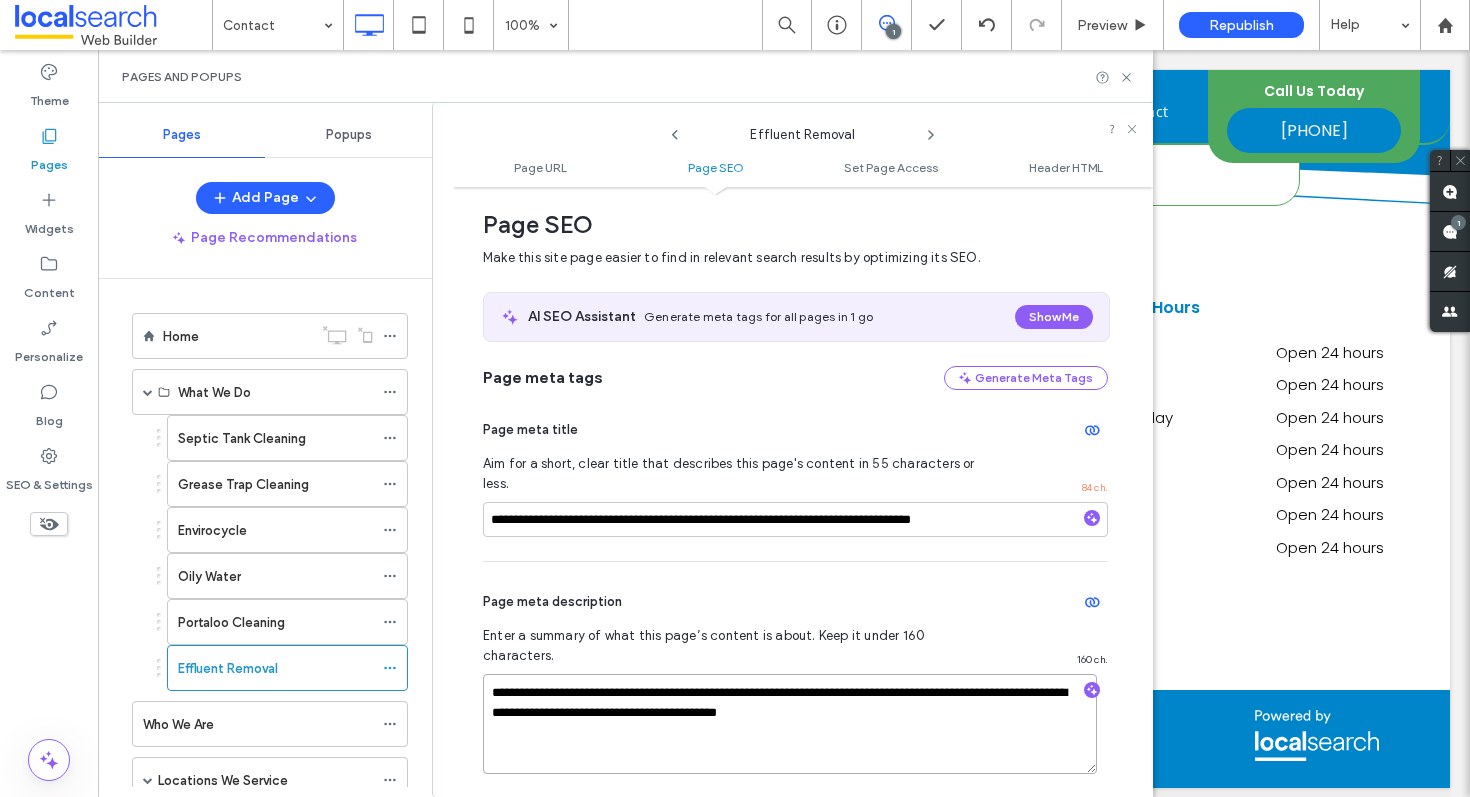 click on "**********" at bounding box center [790, 724] 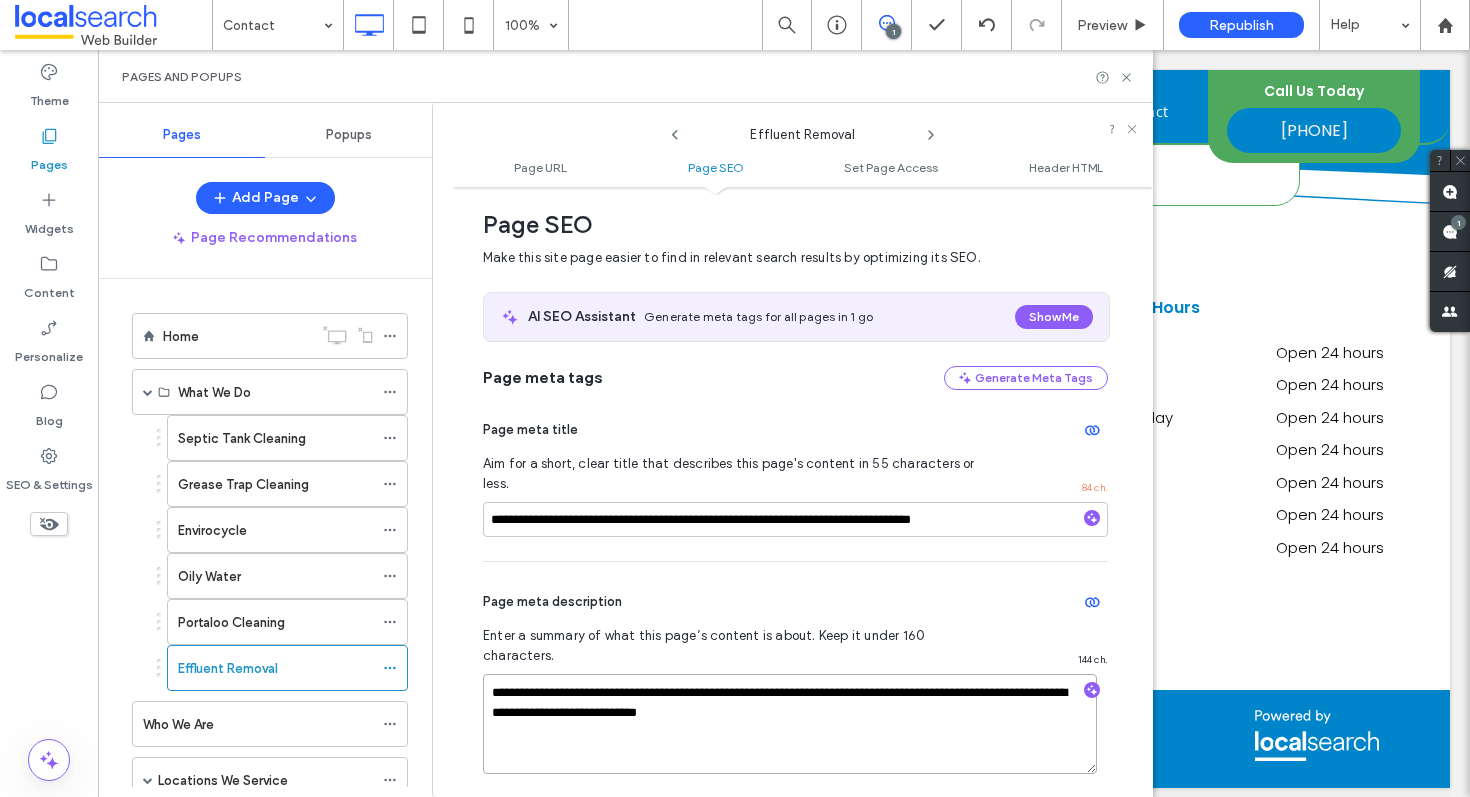 type on "**********" 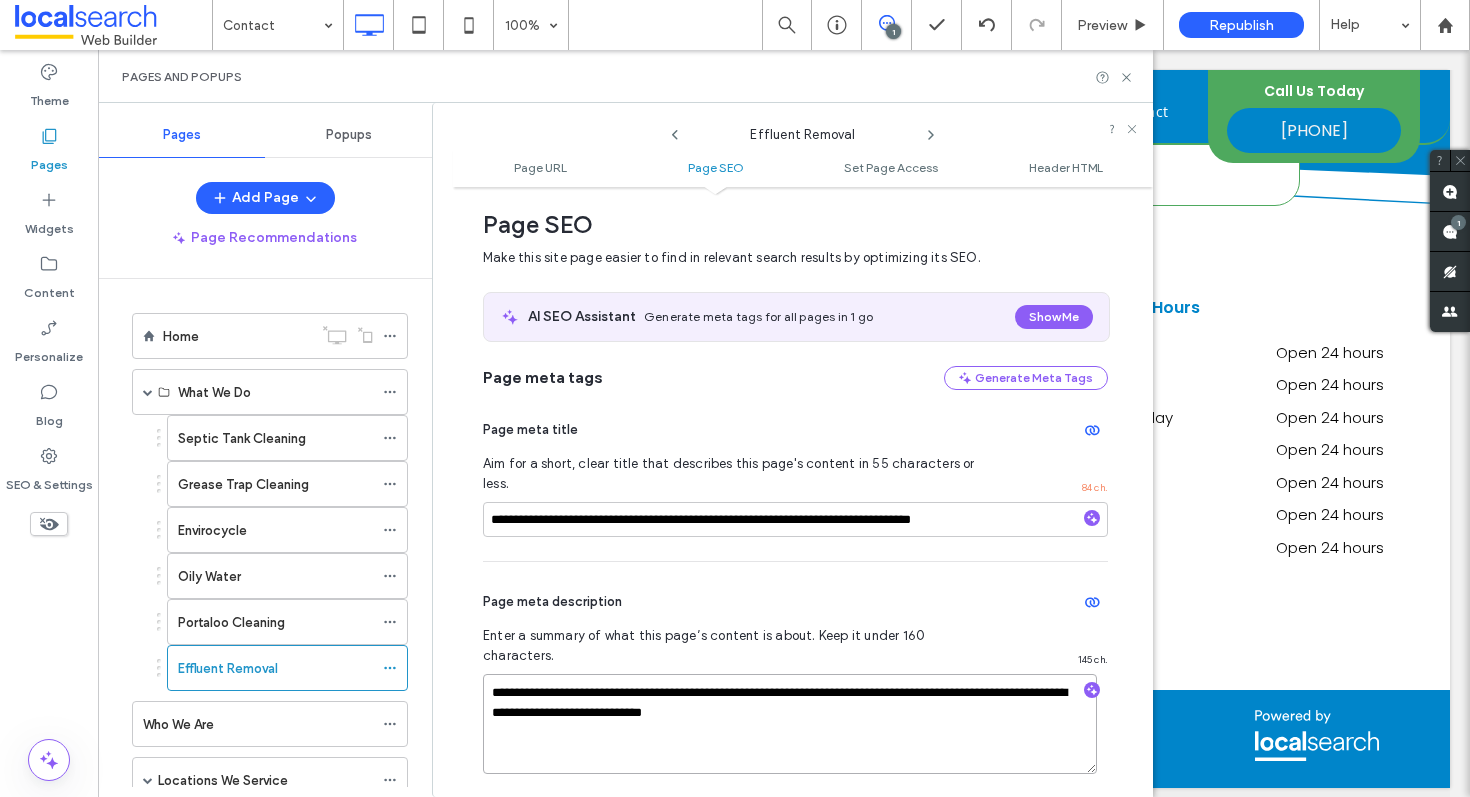 click on "**********" at bounding box center [790, 724] 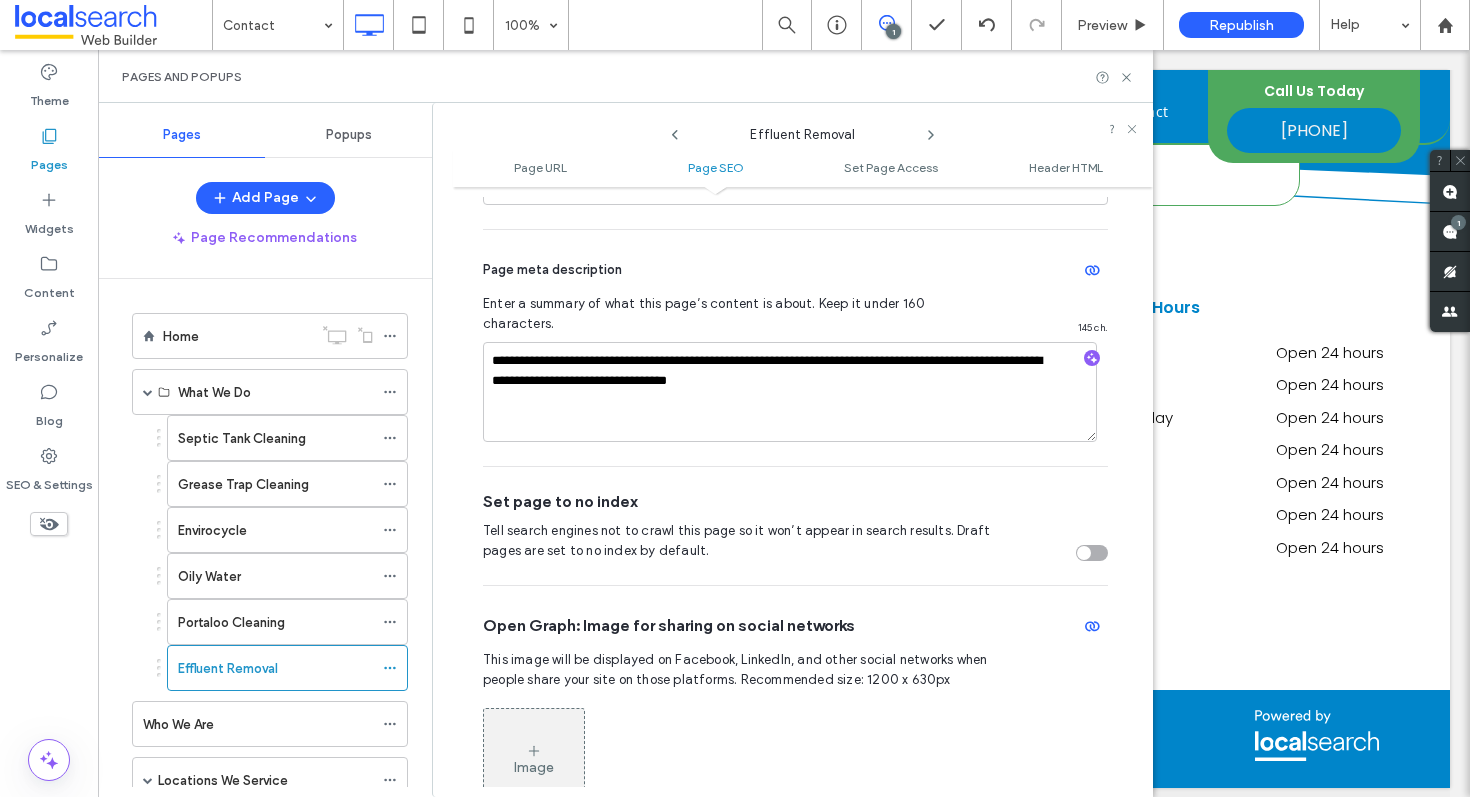 scroll, scrollTop: 583, scrollLeft: 0, axis: vertical 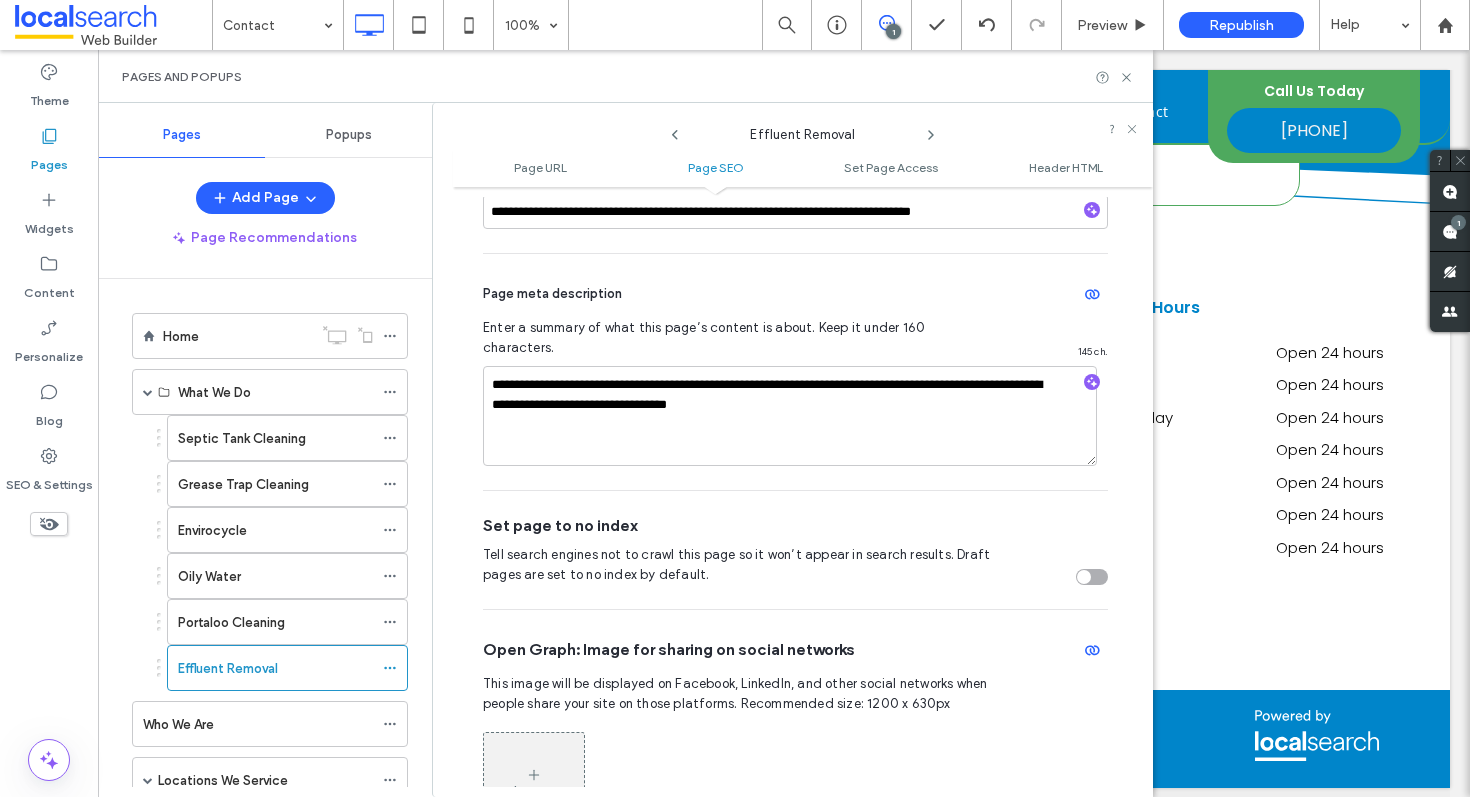 click on "Effluent Removal" at bounding box center [803, 130] 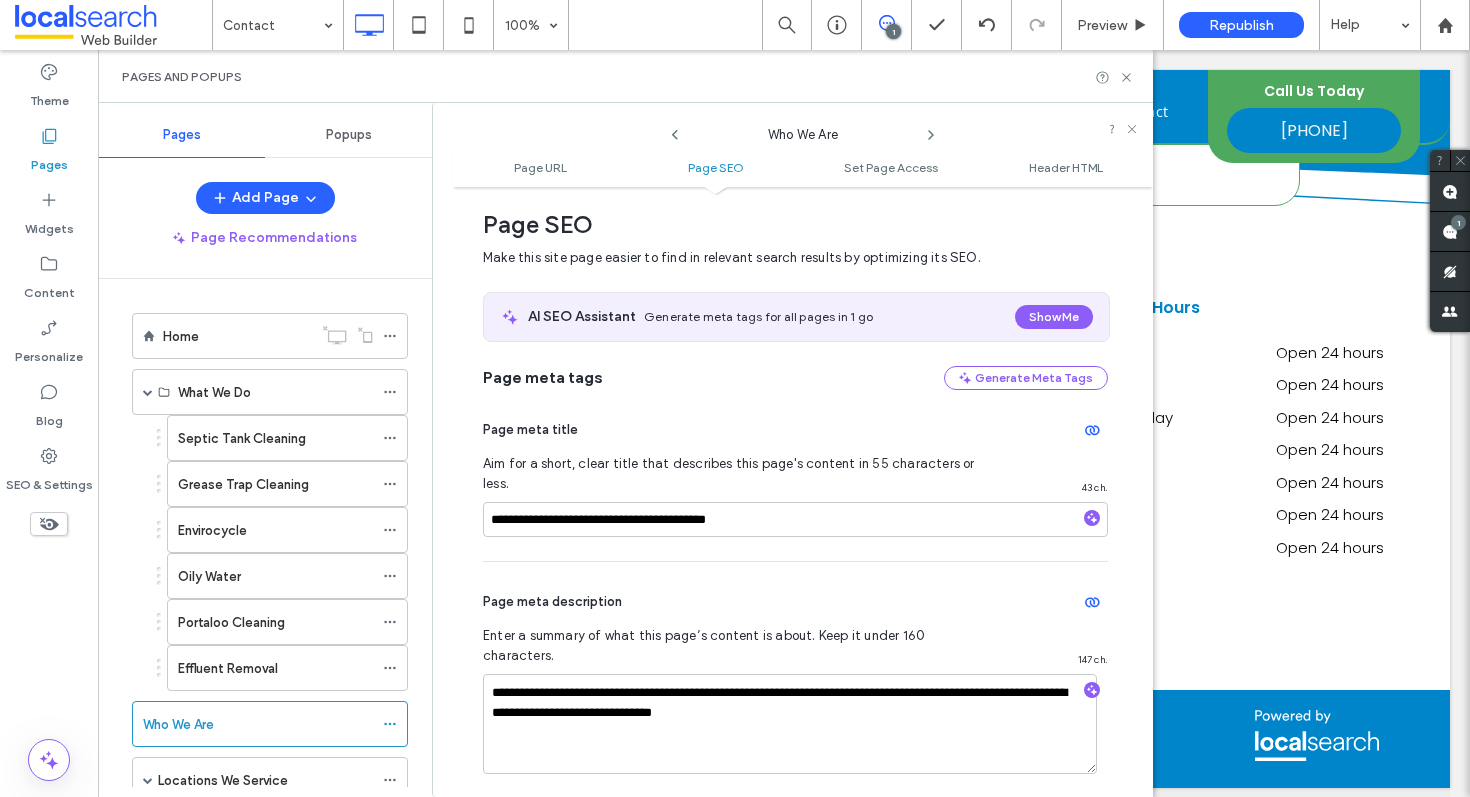 scroll, scrollTop: 375, scrollLeft: 0, axis: vertical 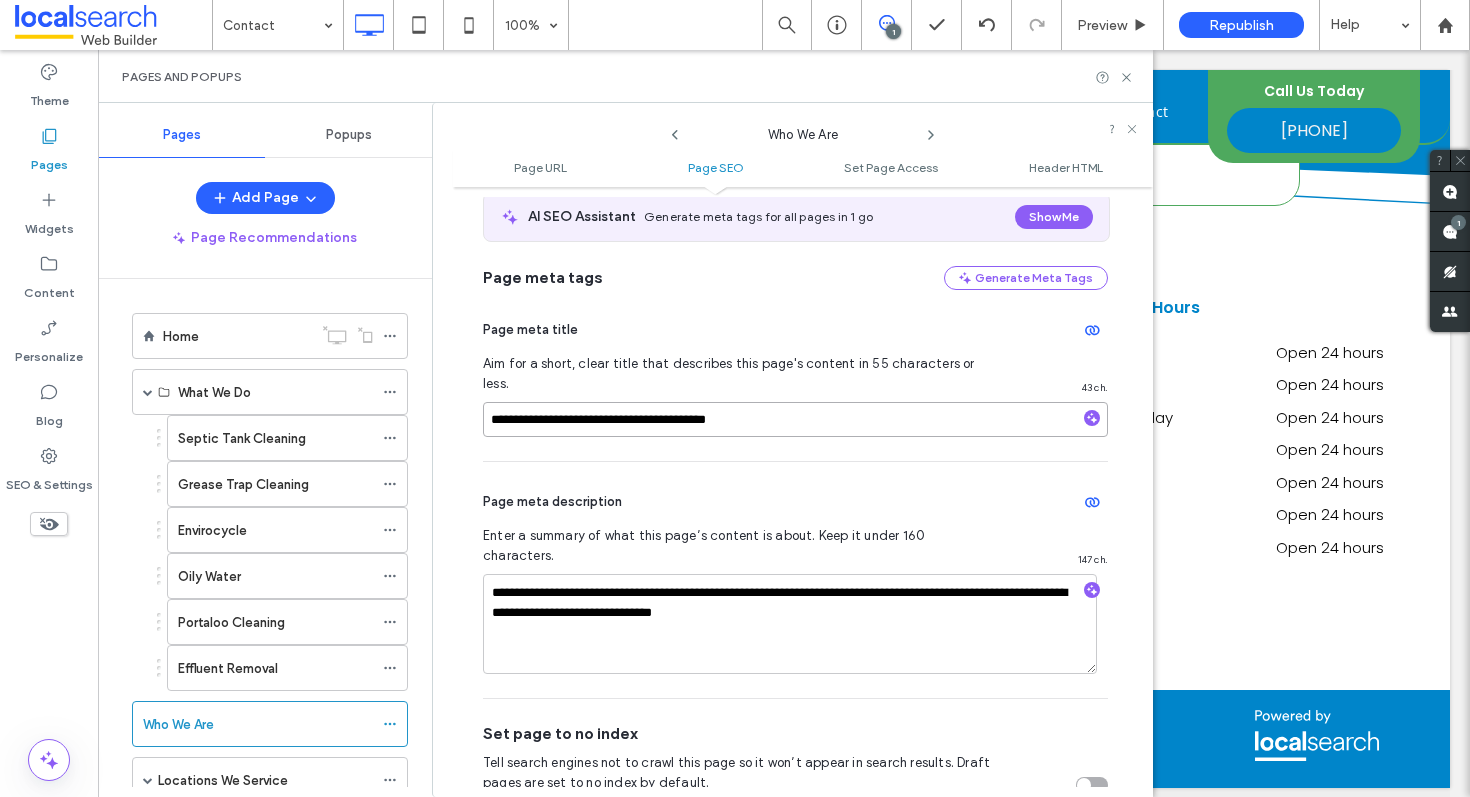 drag, startPoint x: 787, startPoint y: 405, endPoint x: 728, endPoint y: 404, distance: 59.008472 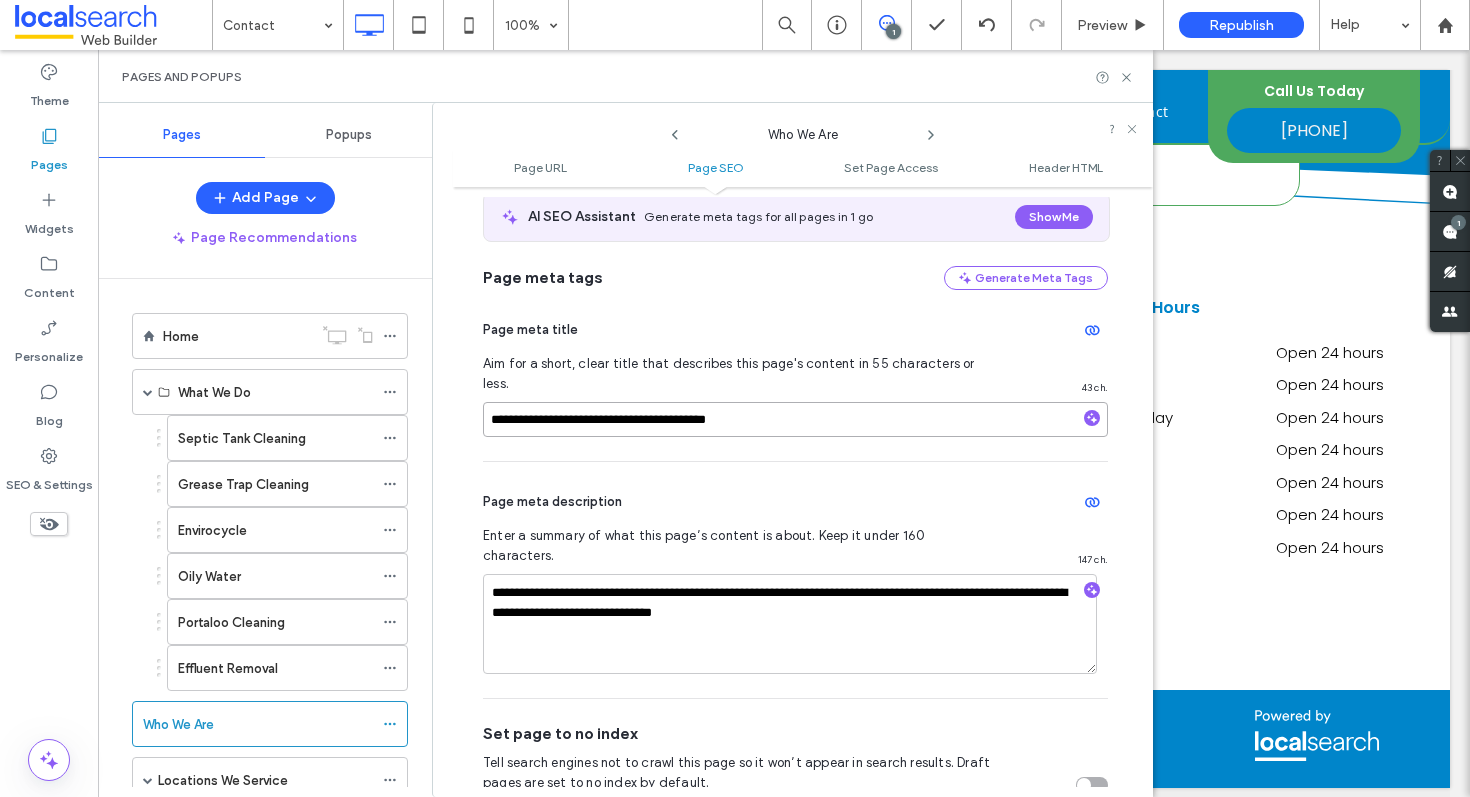 click on "**********" at bounding box center [795, 419] 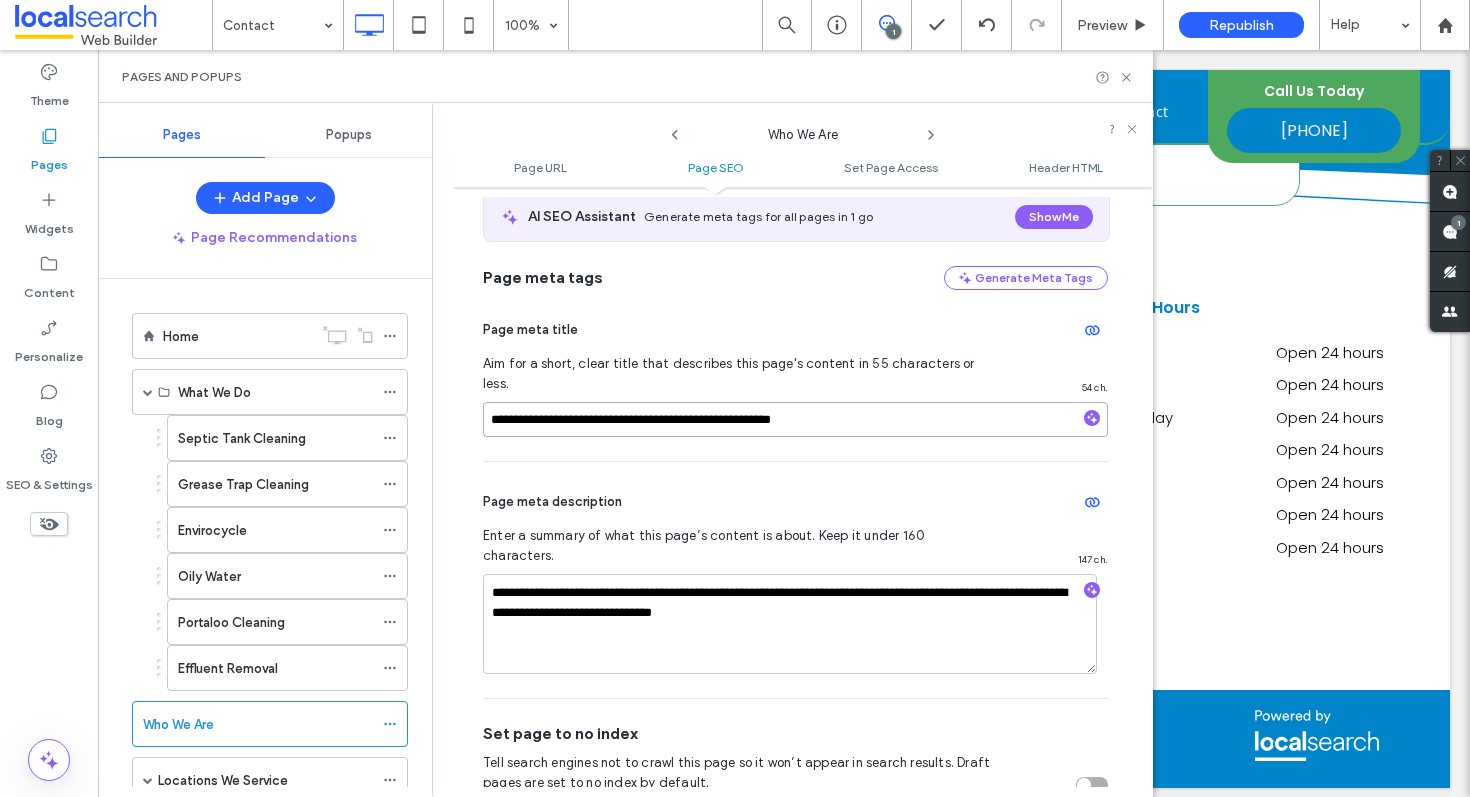 type on "**********" 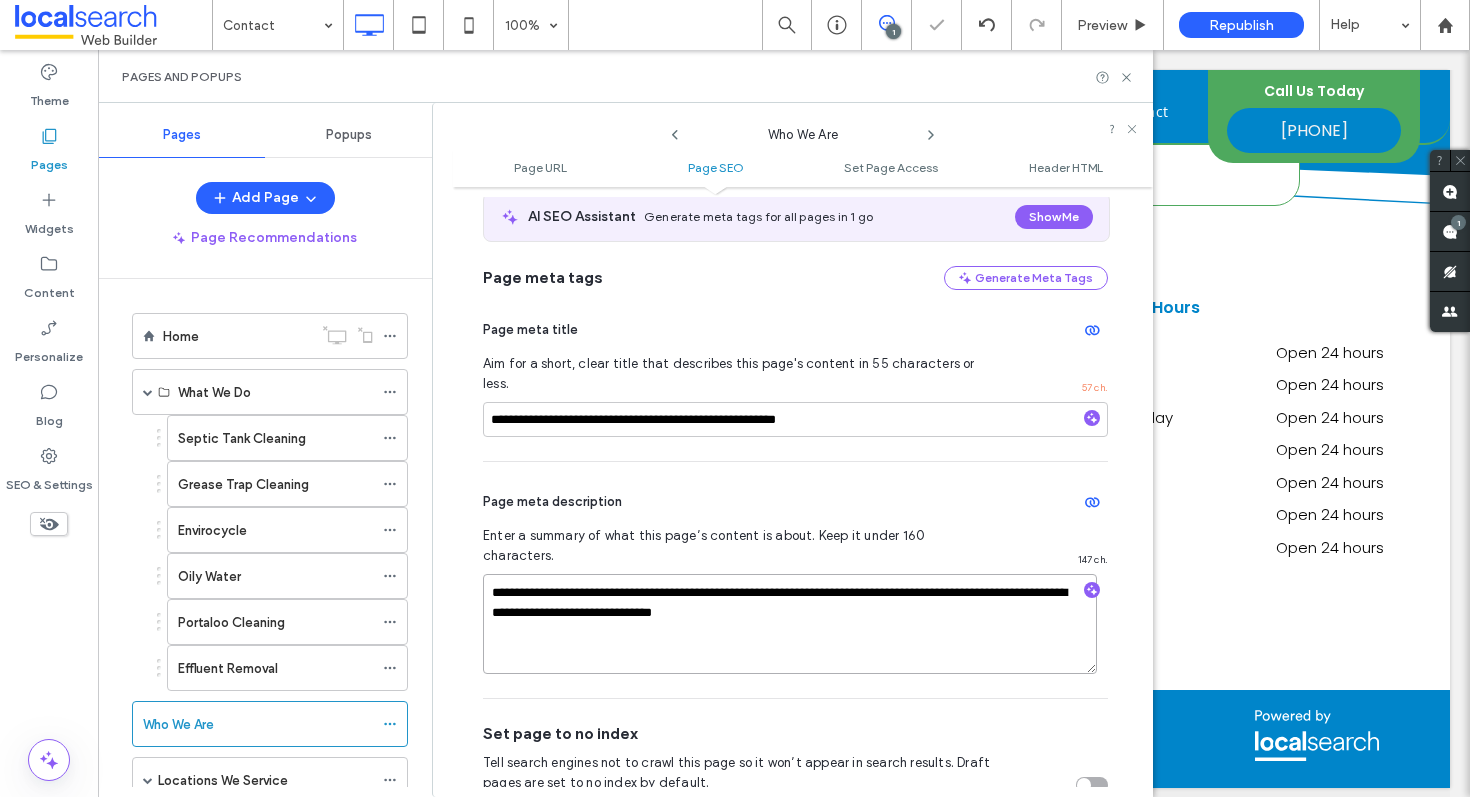 click on "**********" at bounding box center (790, 624) 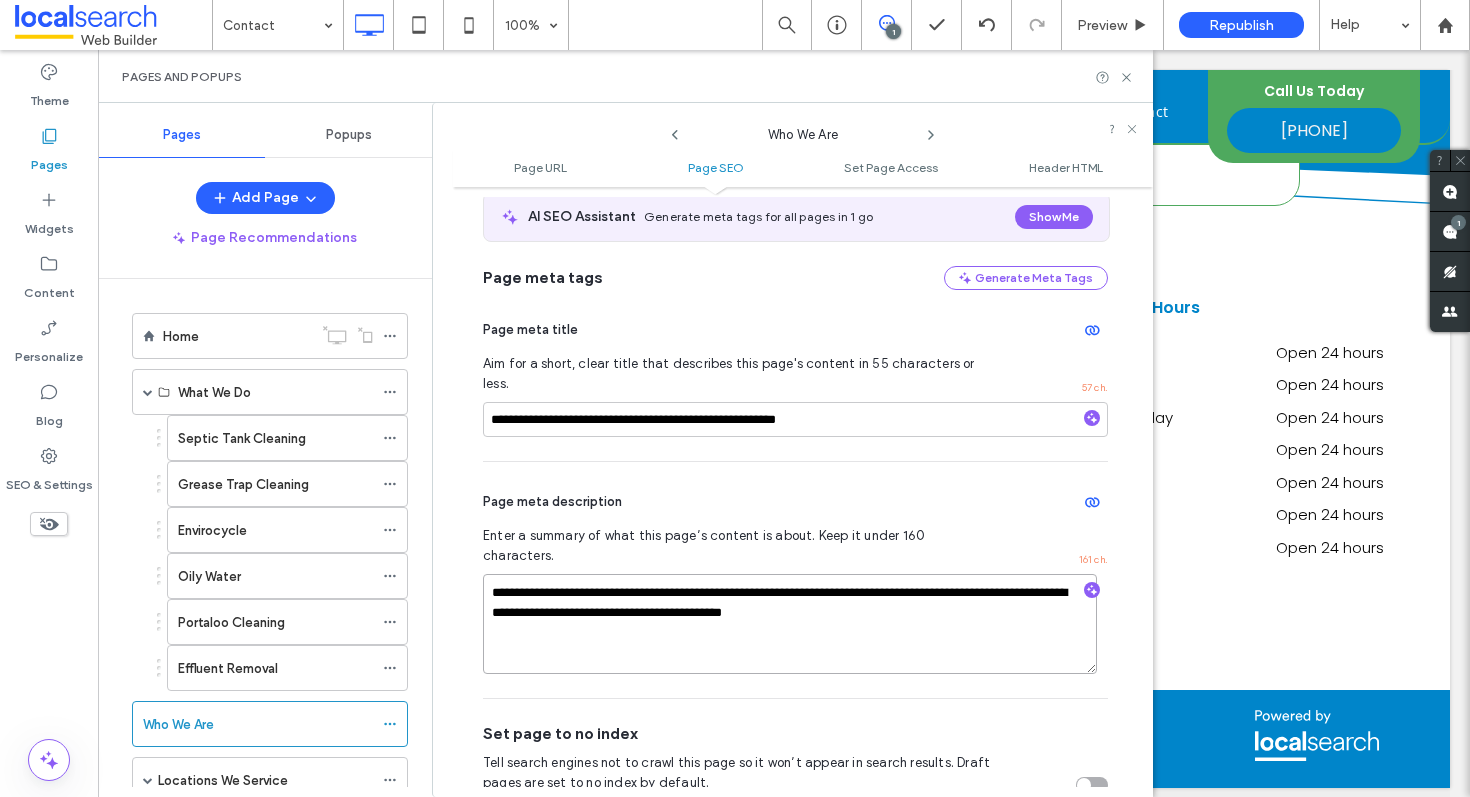 click on "**********" at bounding box center [790, 624] 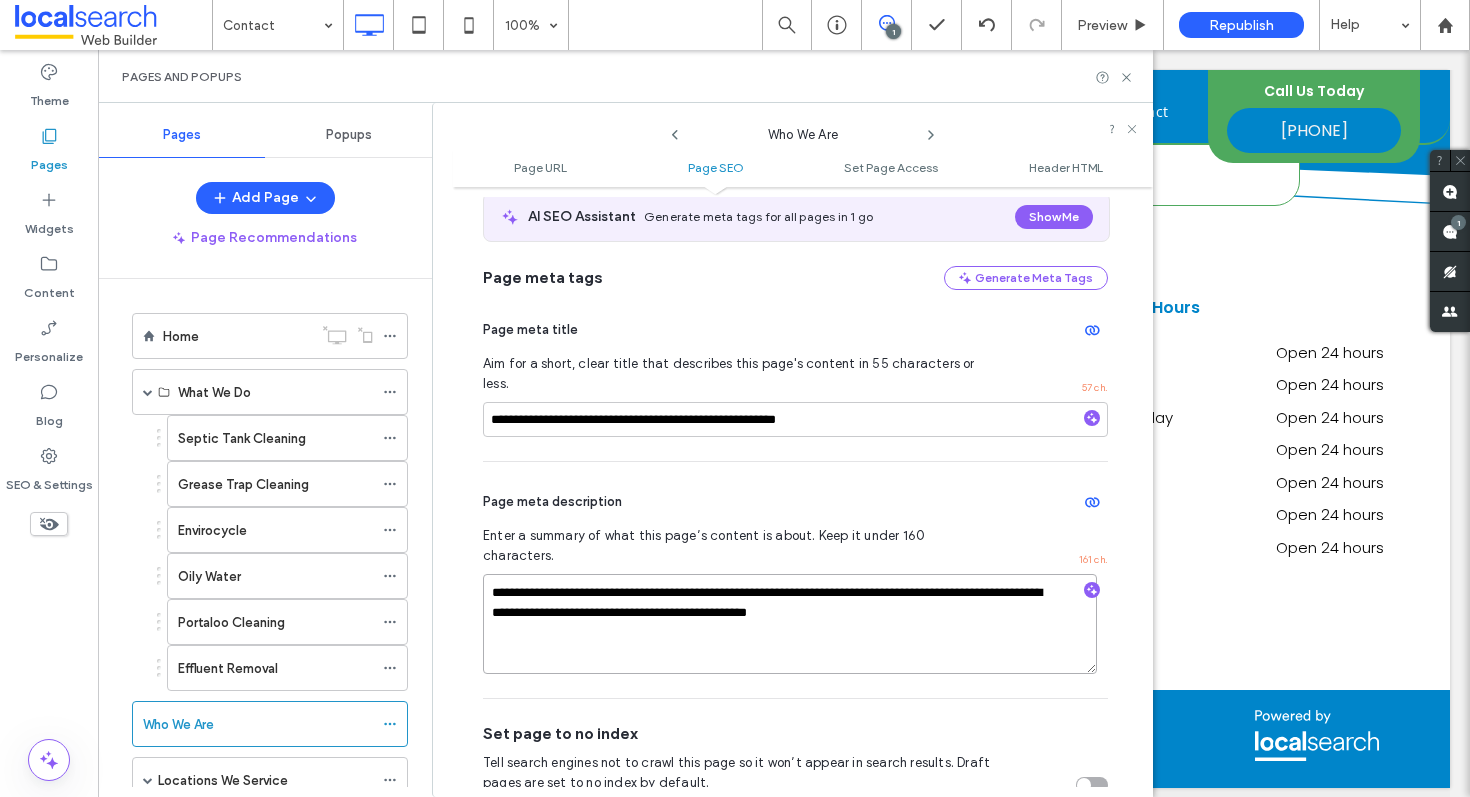 drag, startPoint x: 1017, startPoint y: 559, endPoint x: 962, endPoint y: 558, distance: 55.00909 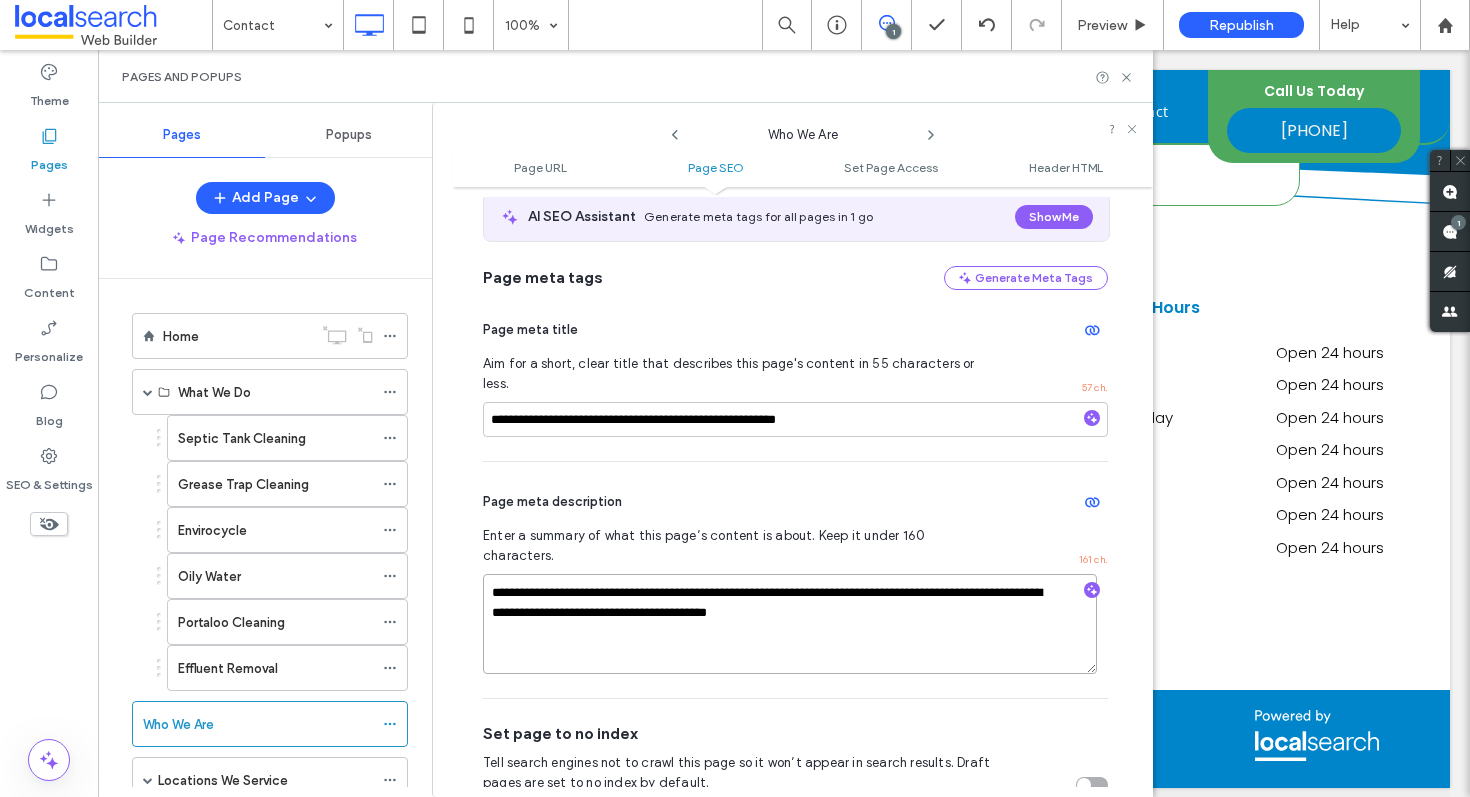 type on "**********" 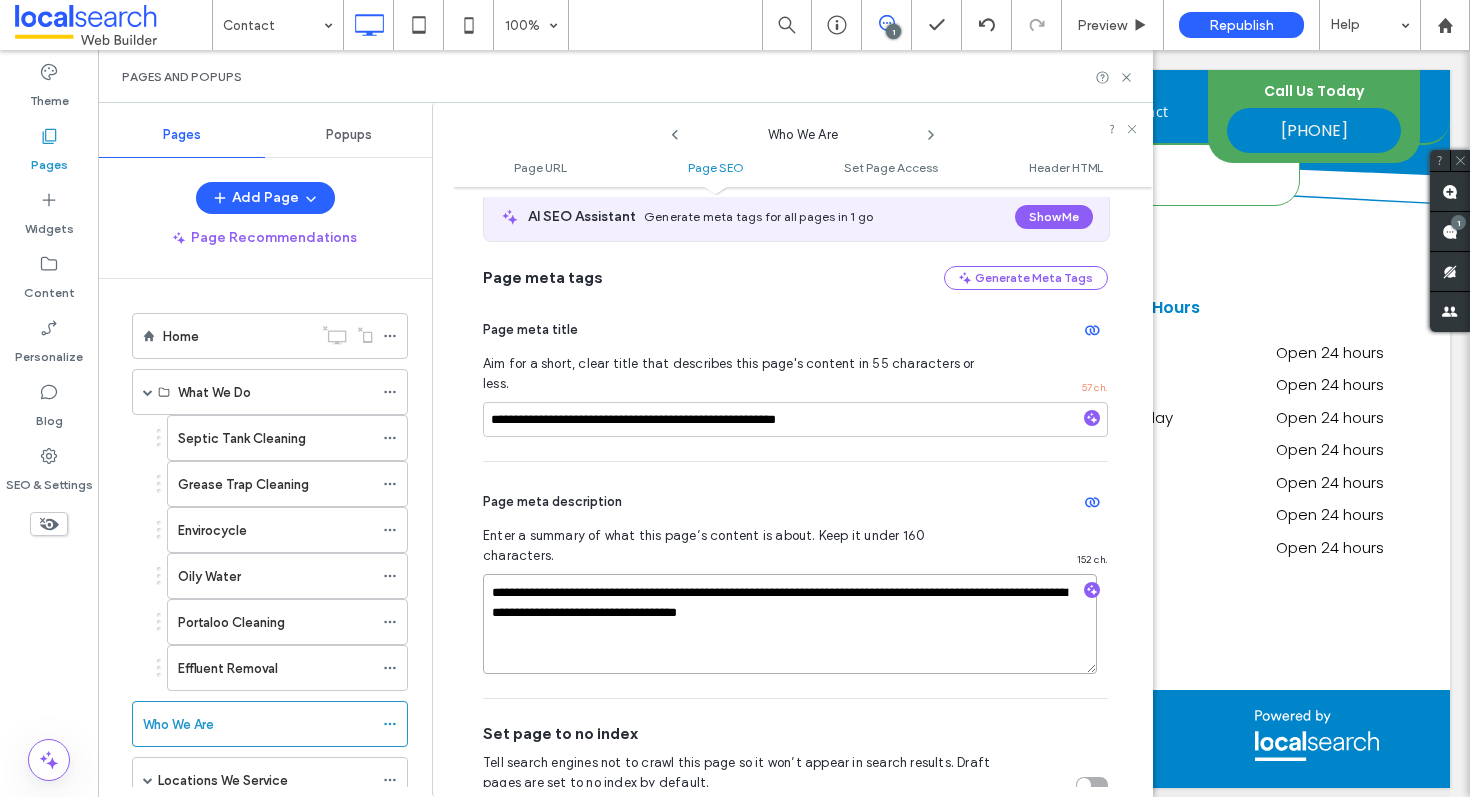 click on "**********" at bounding box center [790, 624] 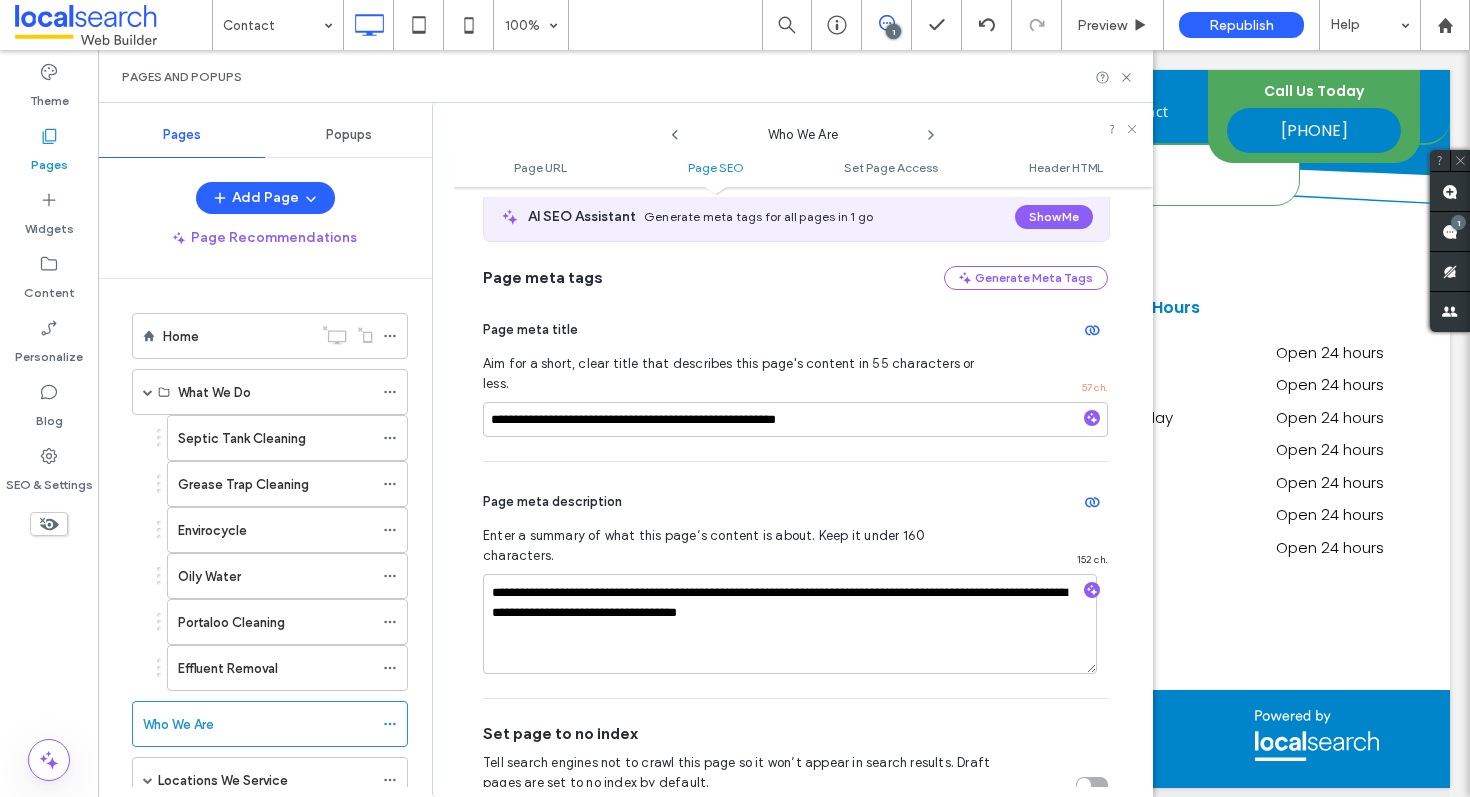 click 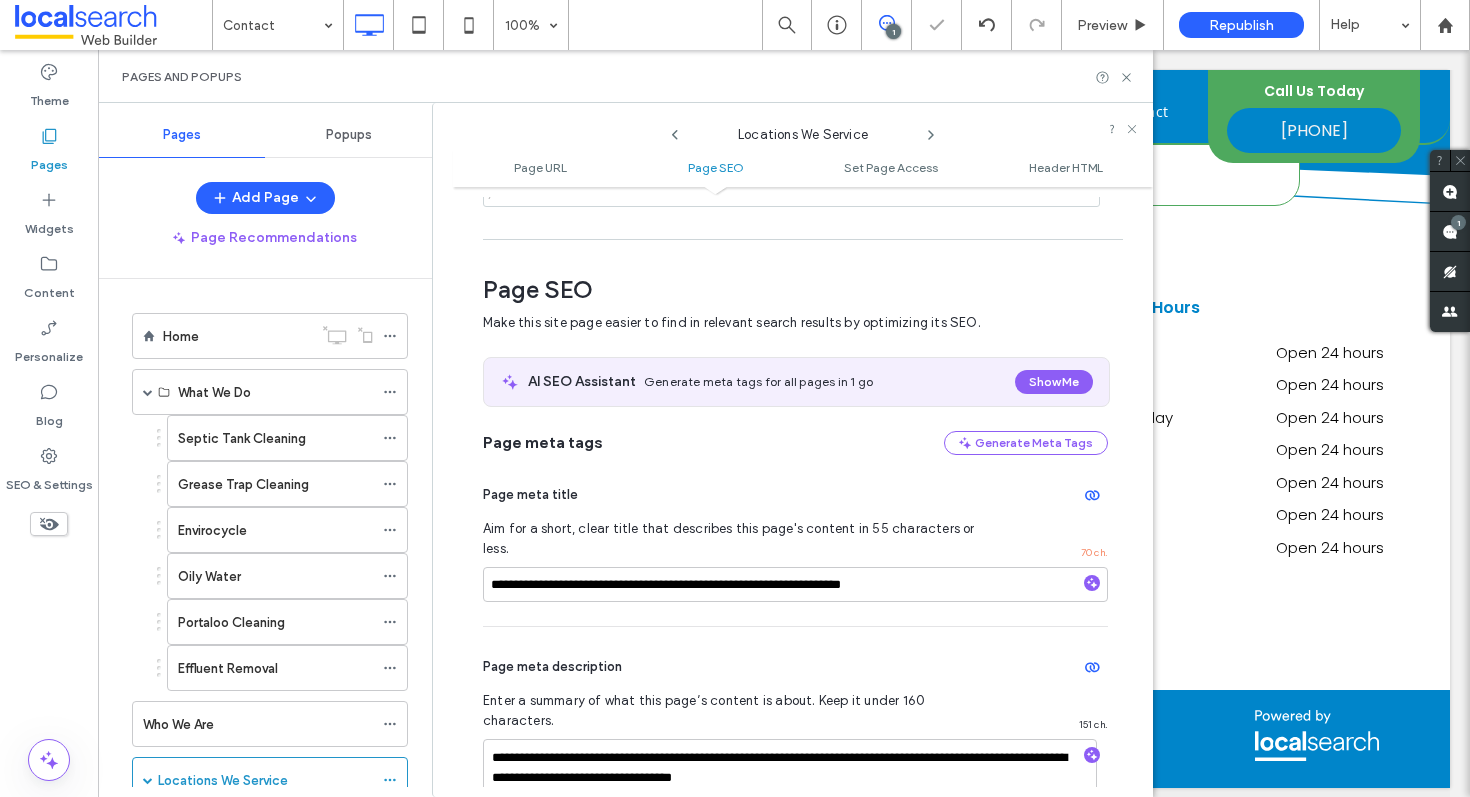 scroll, scrollTop: 275, scrollLeft: 0, axis: vertical 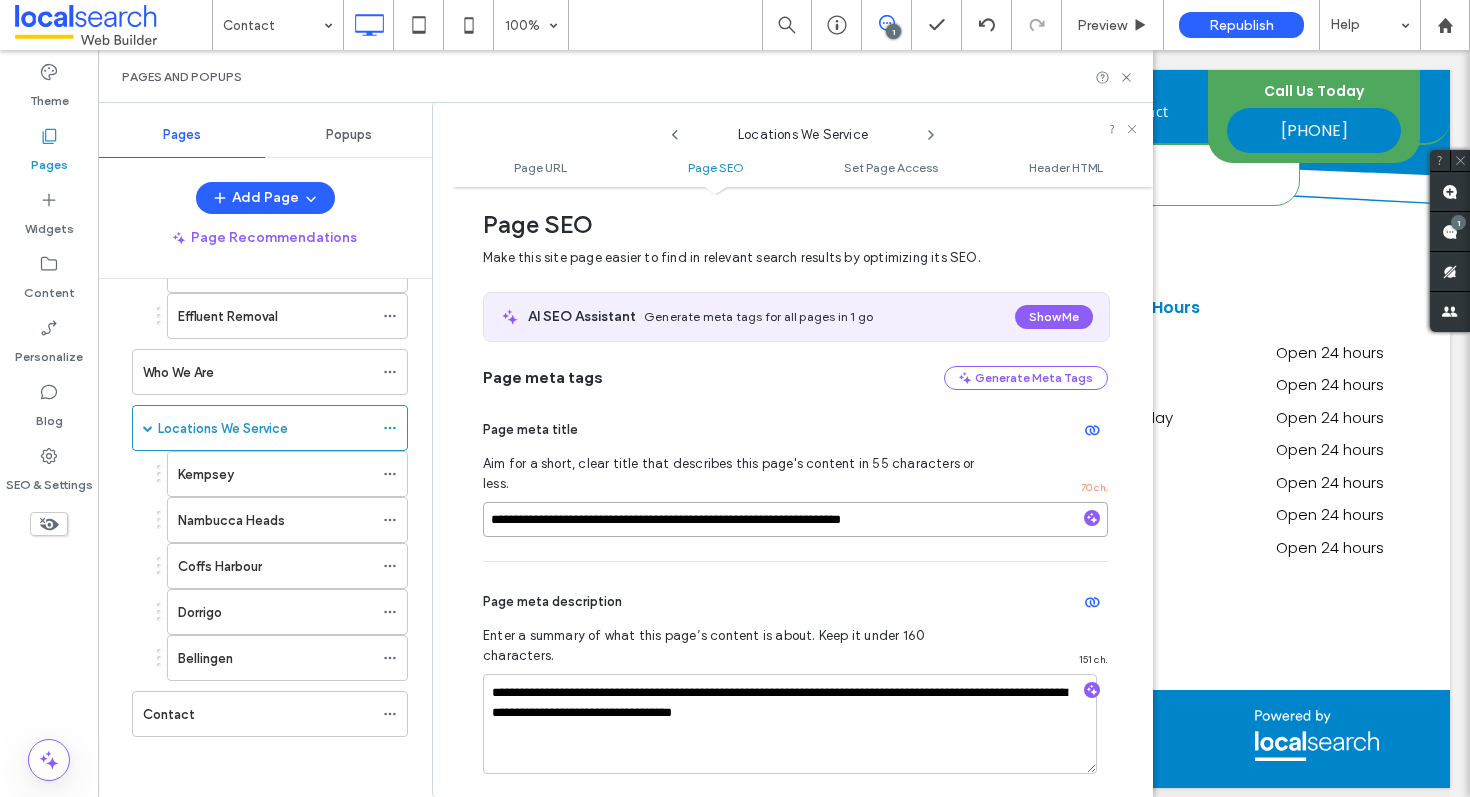 click on "**********" at bounding box center (795, 519) 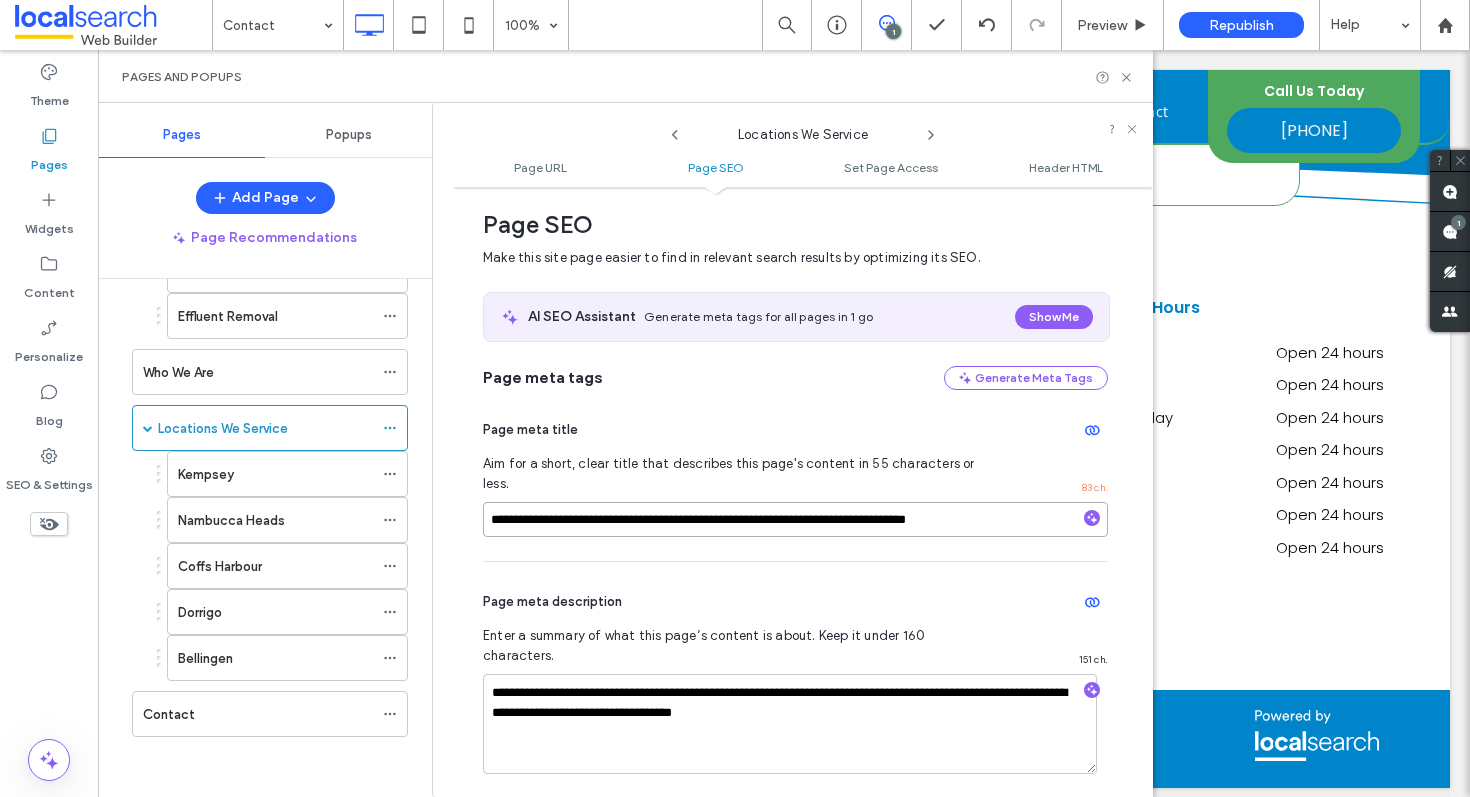type on "**********" 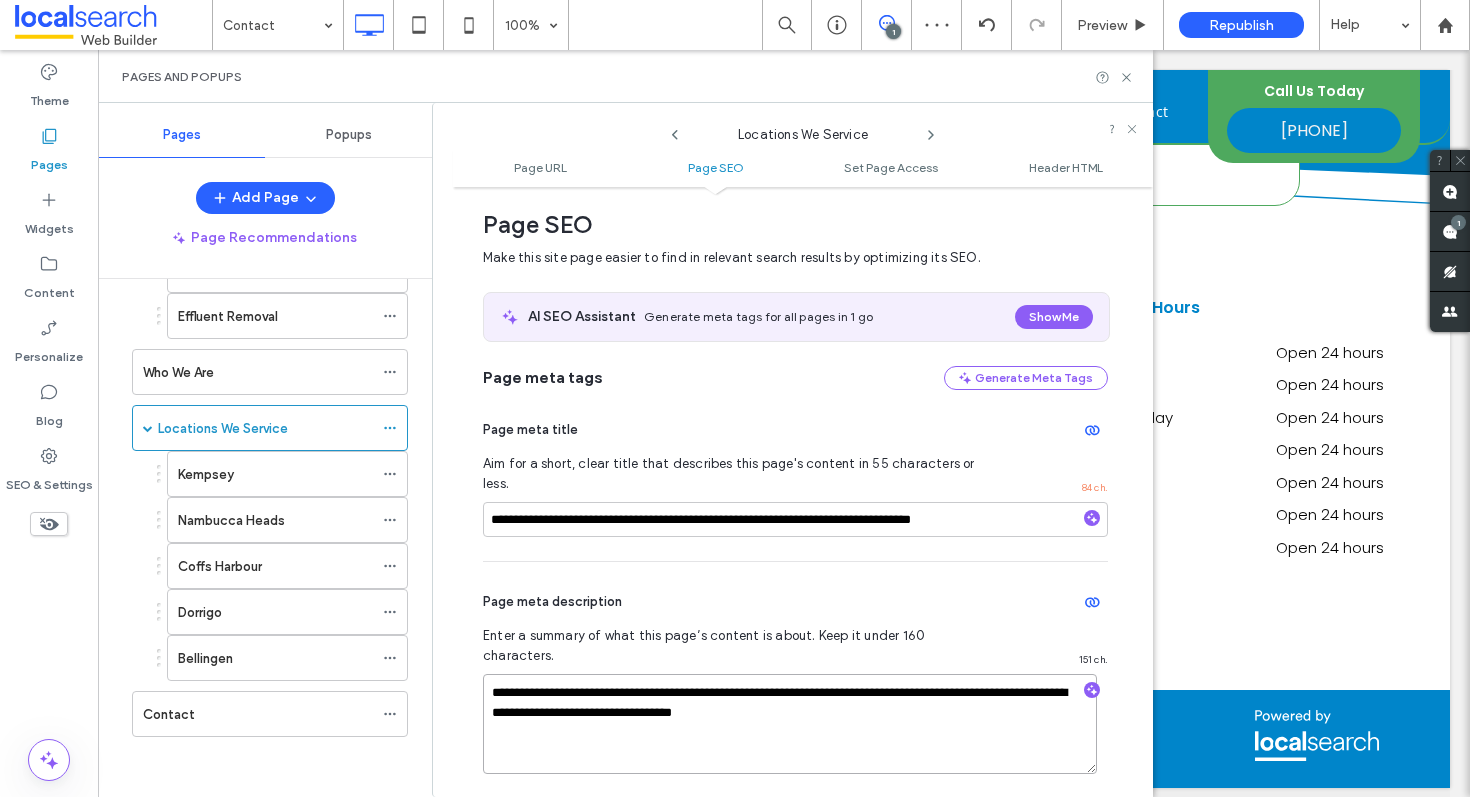 drag, startPoint x: 696, startPoint y: 657, endPoint x: 666, endPoint y: 656, distance: 30.016663 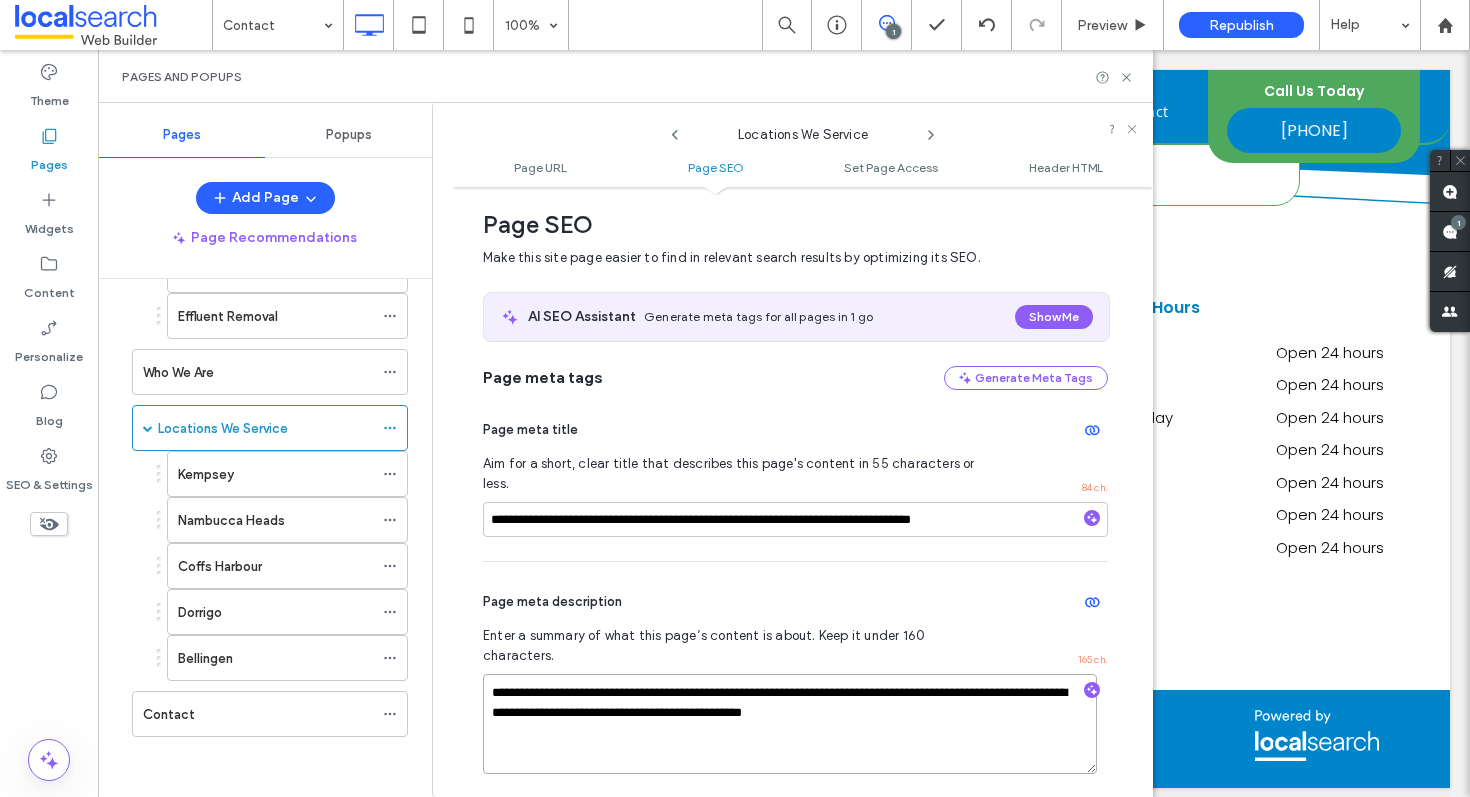 drag, startPoint x: 825, startPoint y: 676, endPoint x: 746, endPoint y: 669, distance: 79.30952 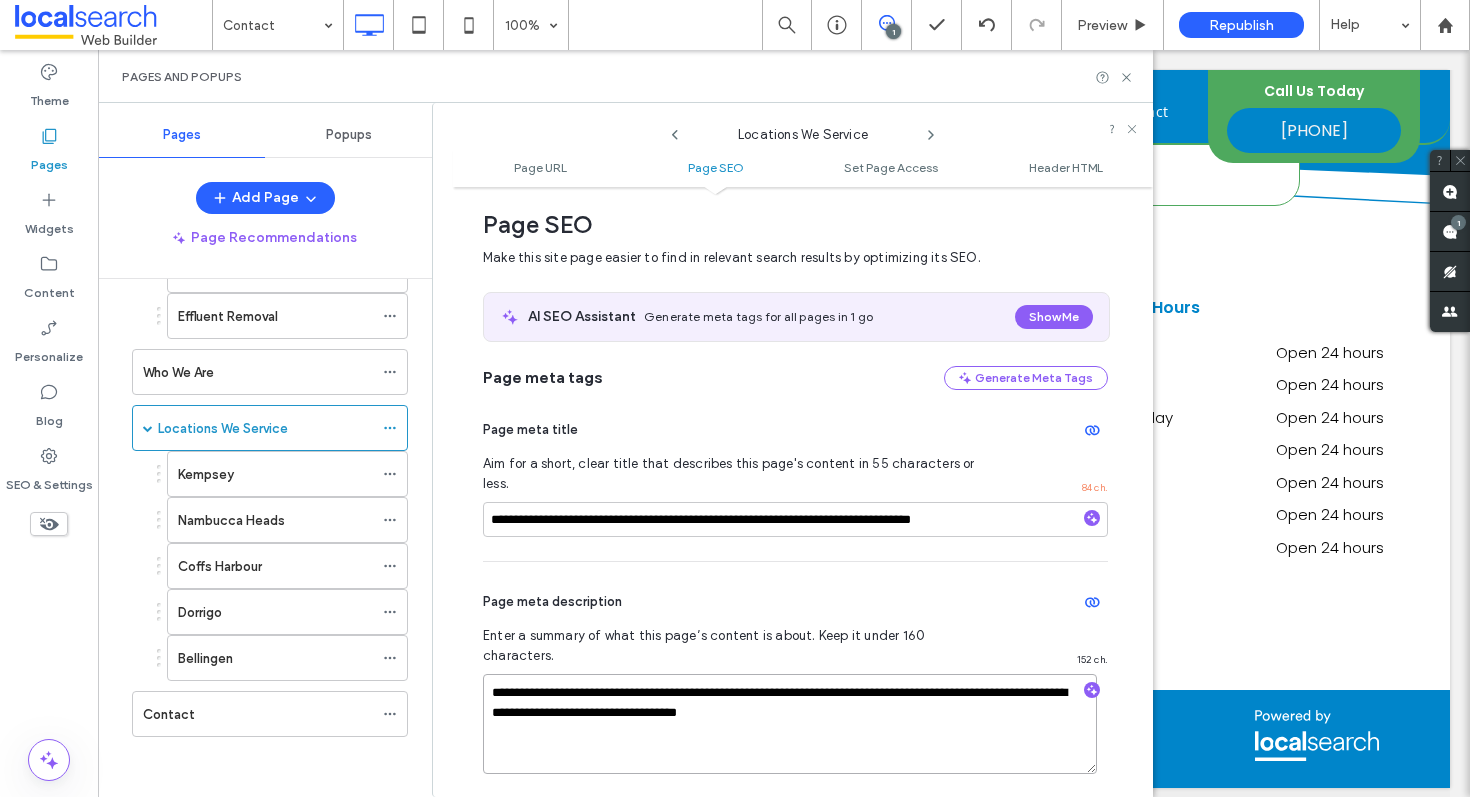 type on "**********" 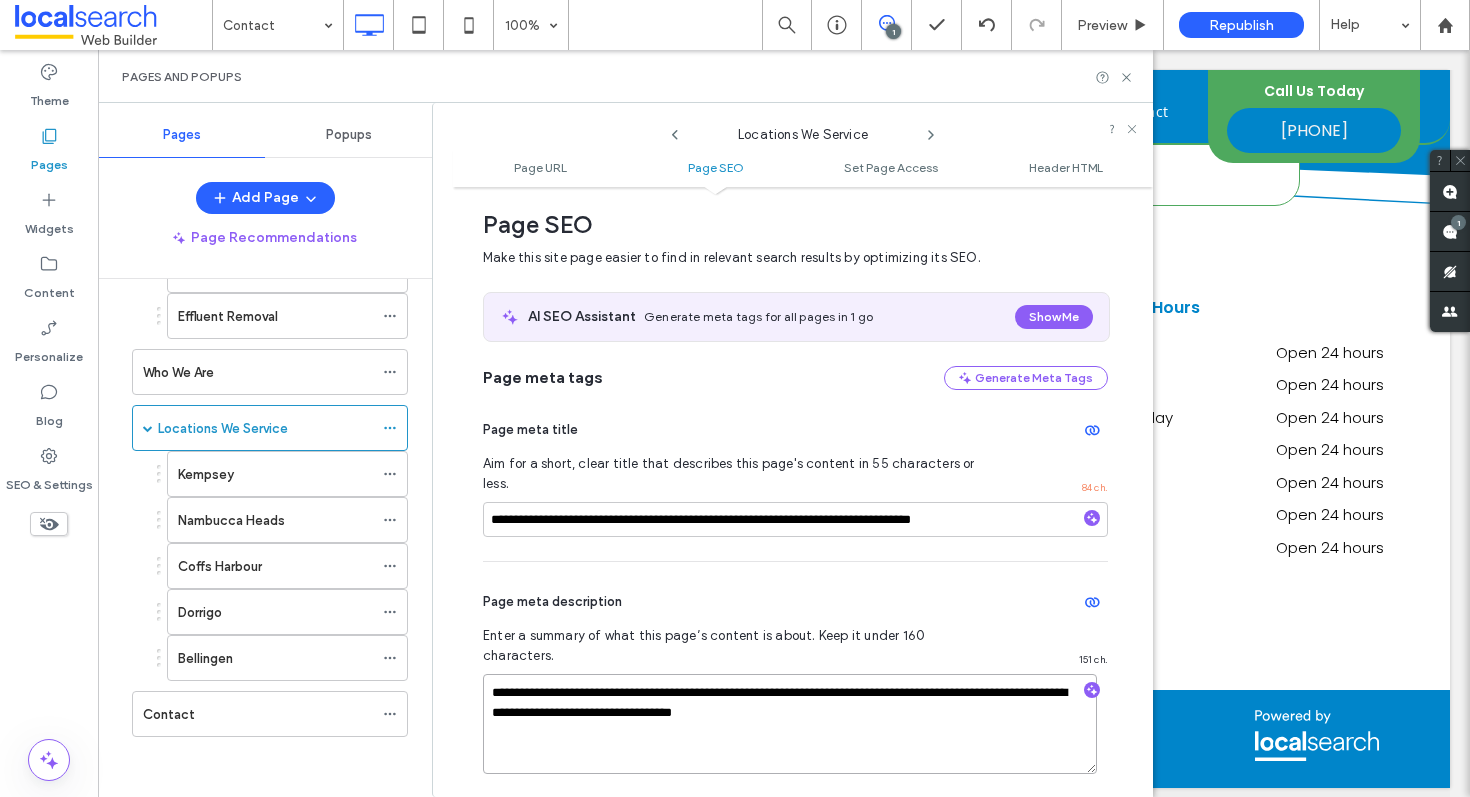 click on "**********" at bounding box center [790, 724] 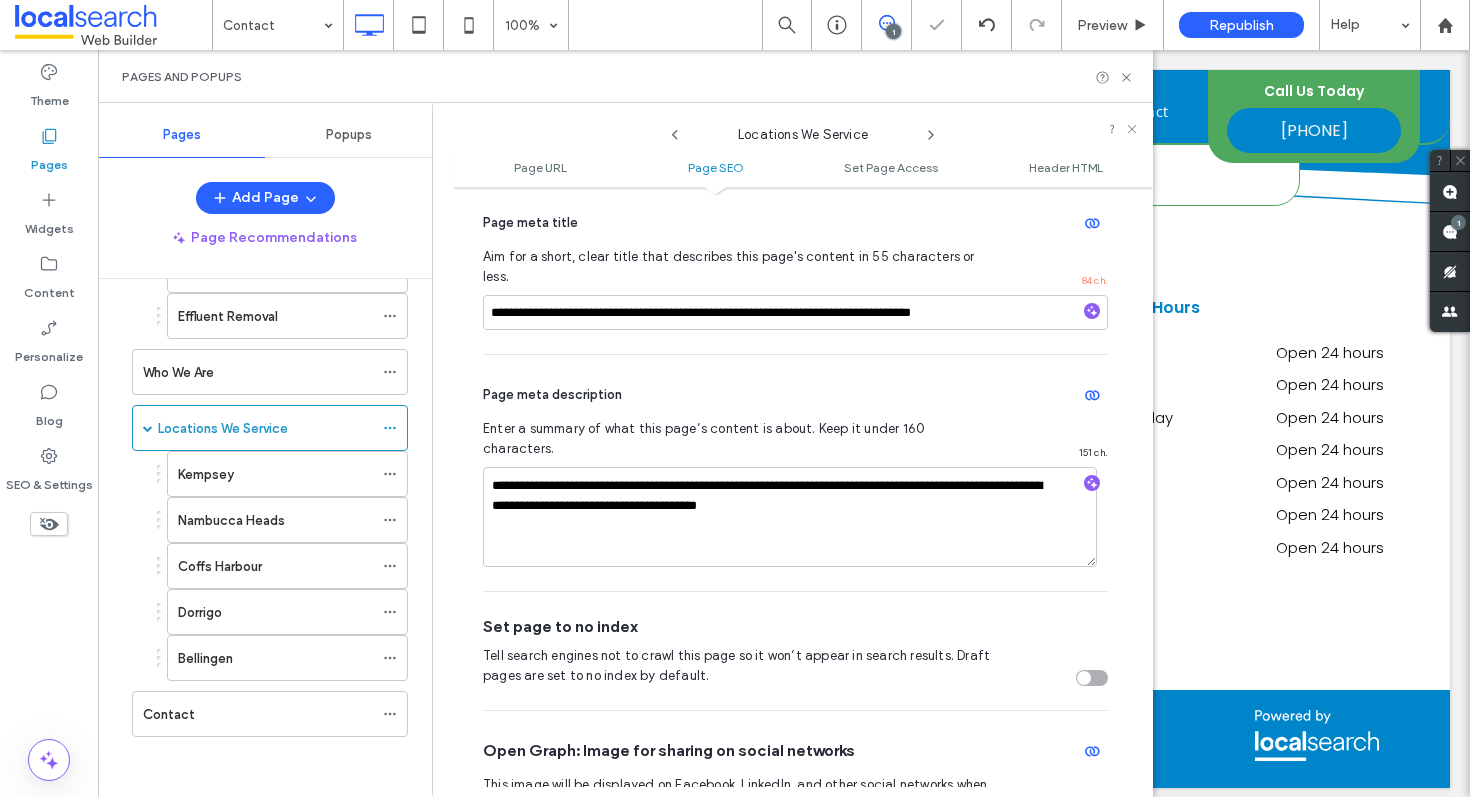 scroll, scrollTop: 563, scrollLeft: 0, axis: vertical 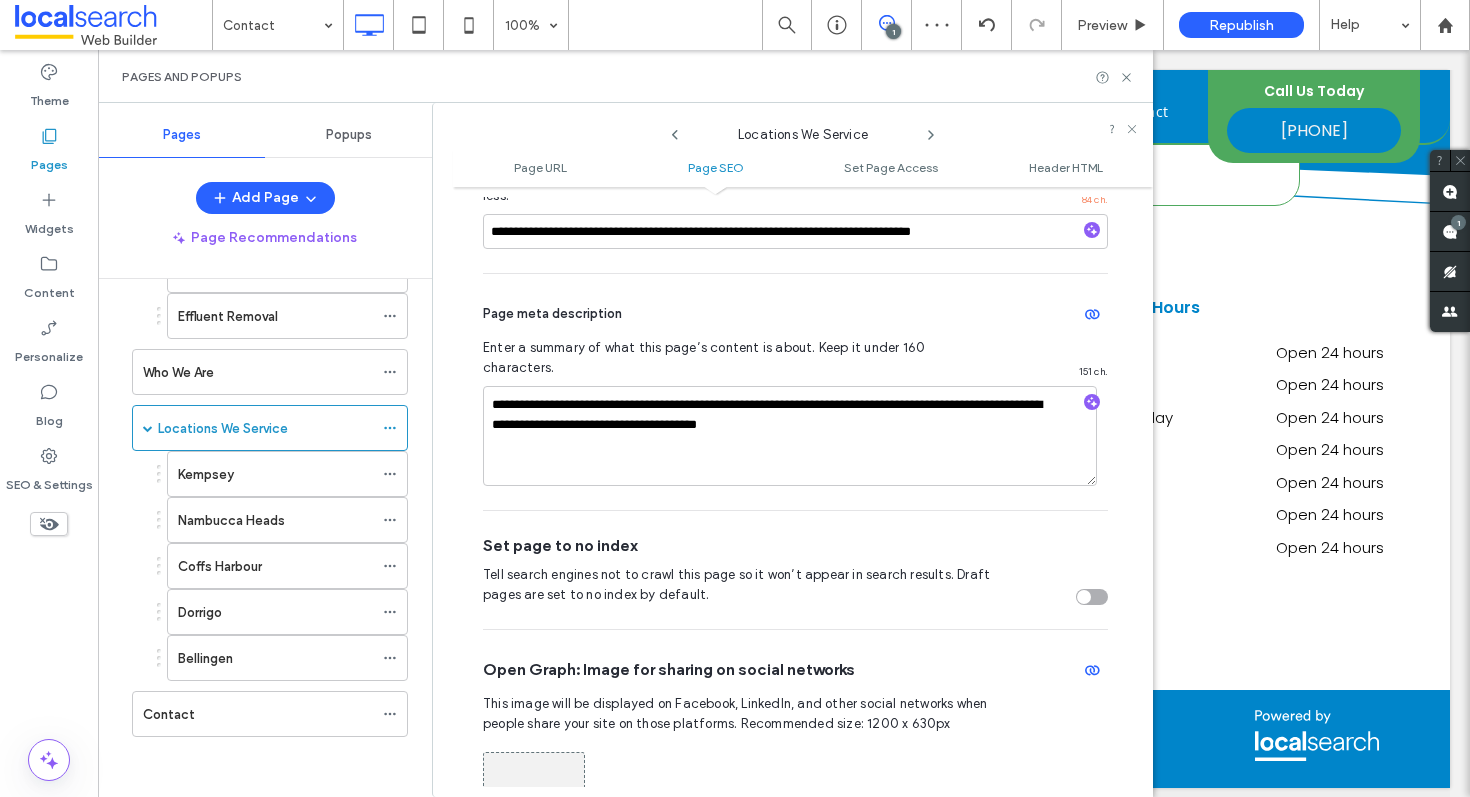 click 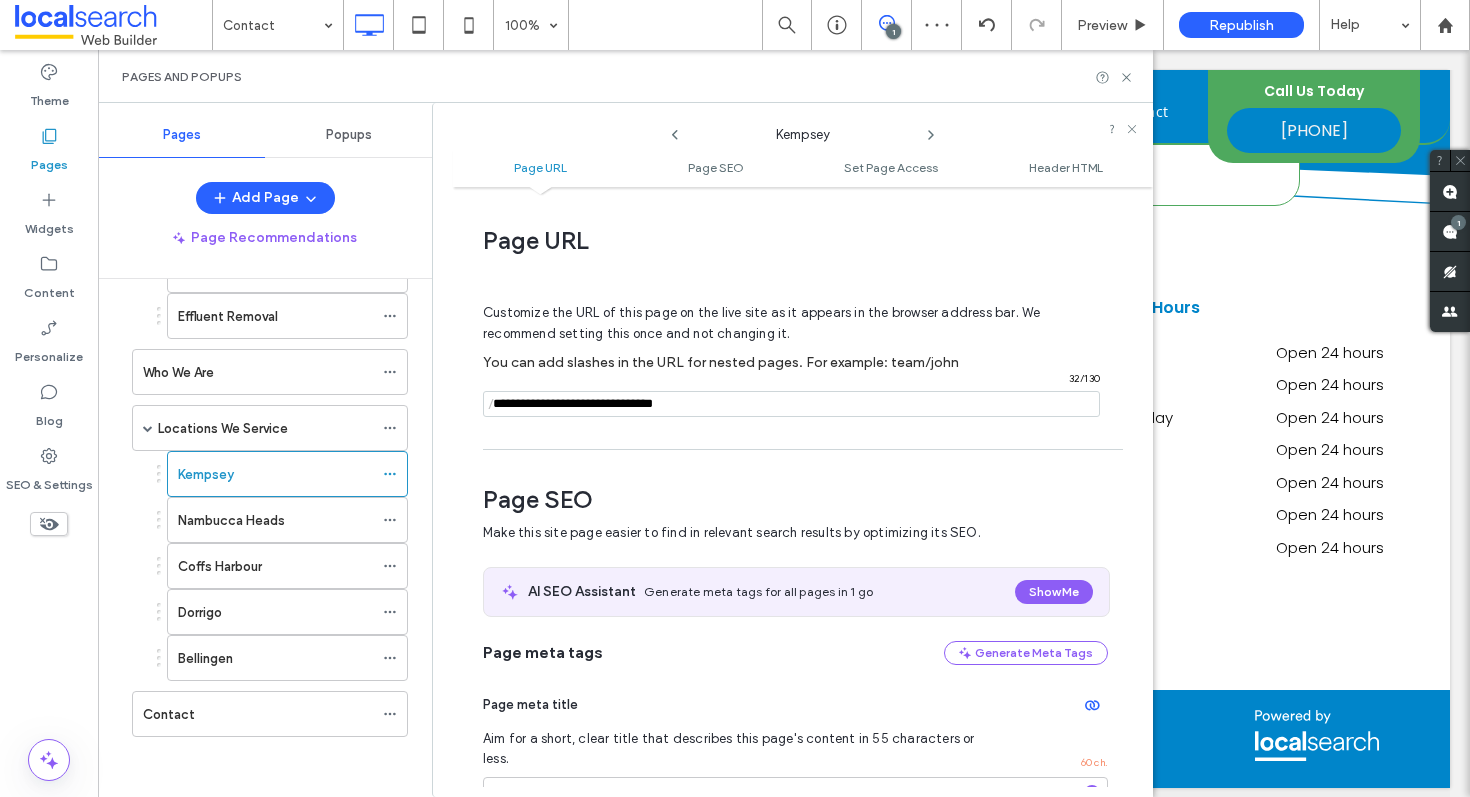 scroll, scrollTop: 275, scrollLeft: 0, axis: vertical 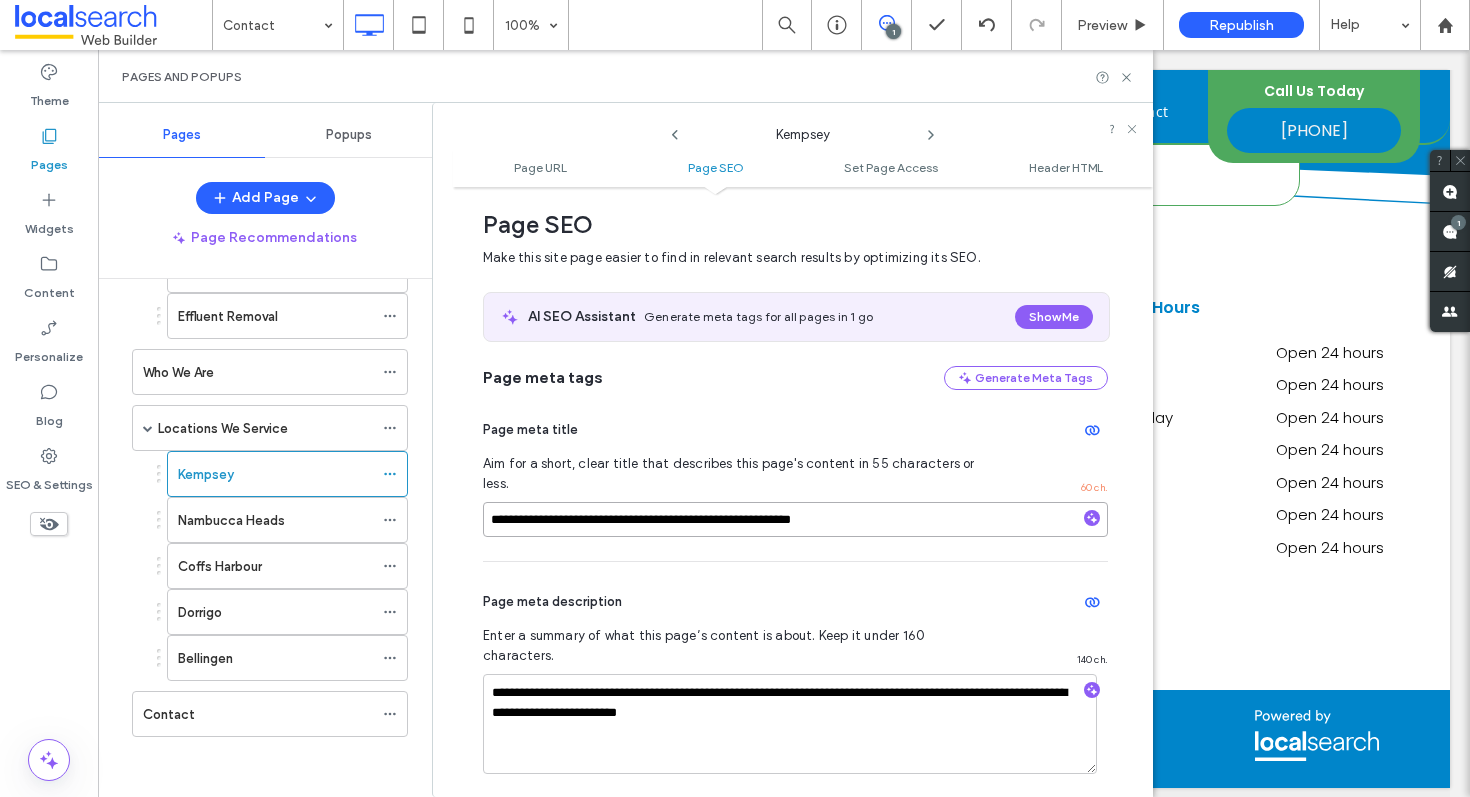 click on "**********" at bounding box center [795, 519] 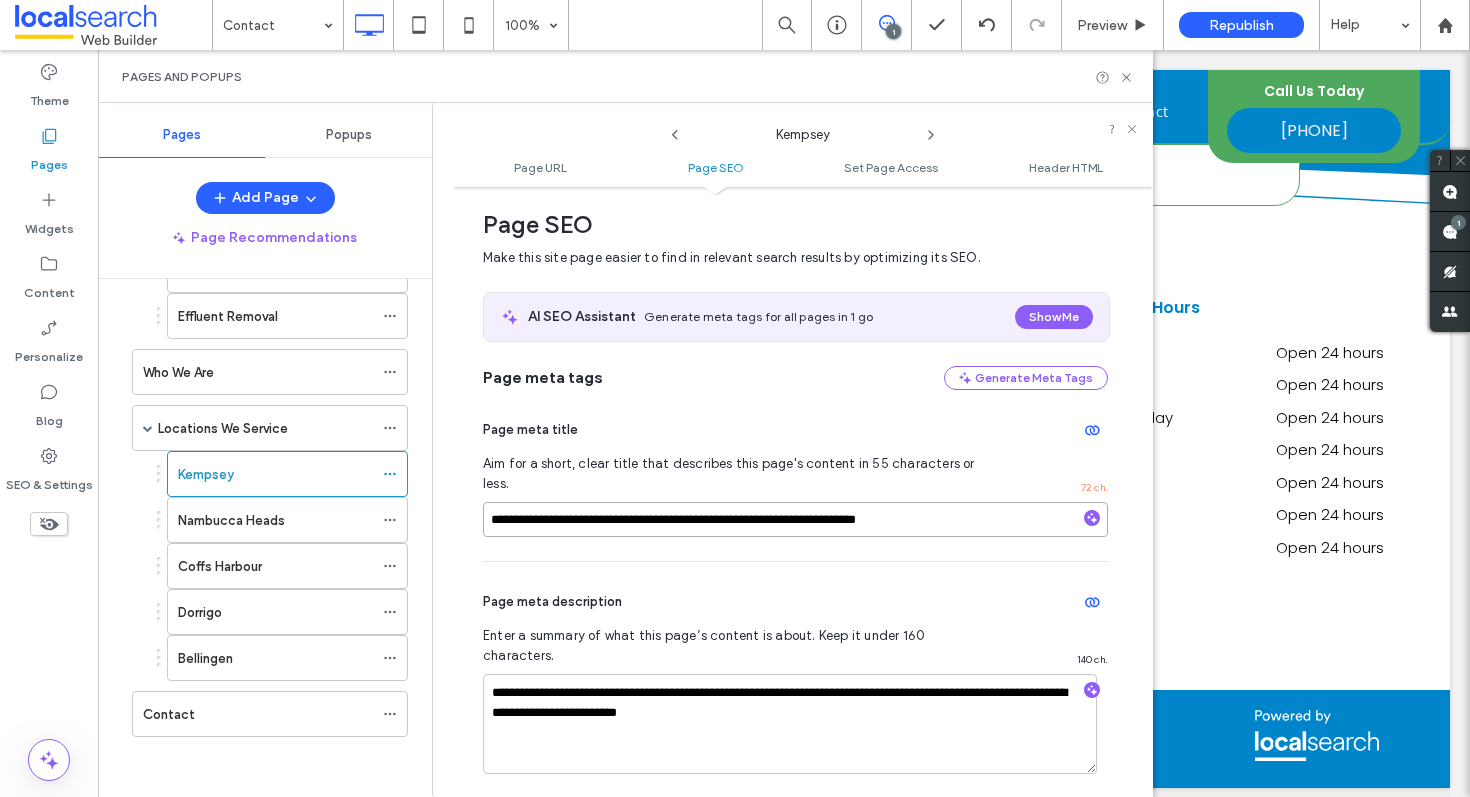 type on "**********" 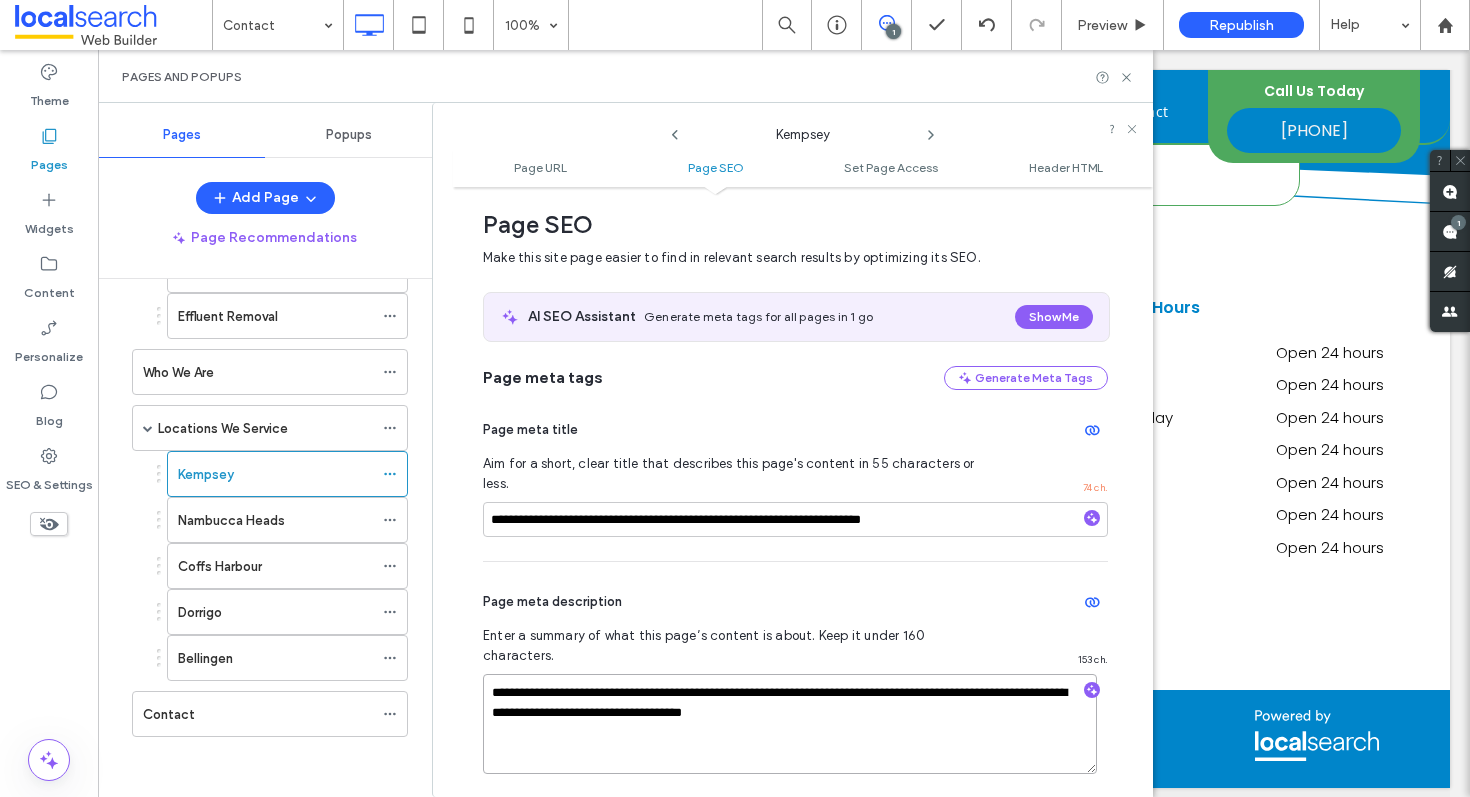 type on "**********" 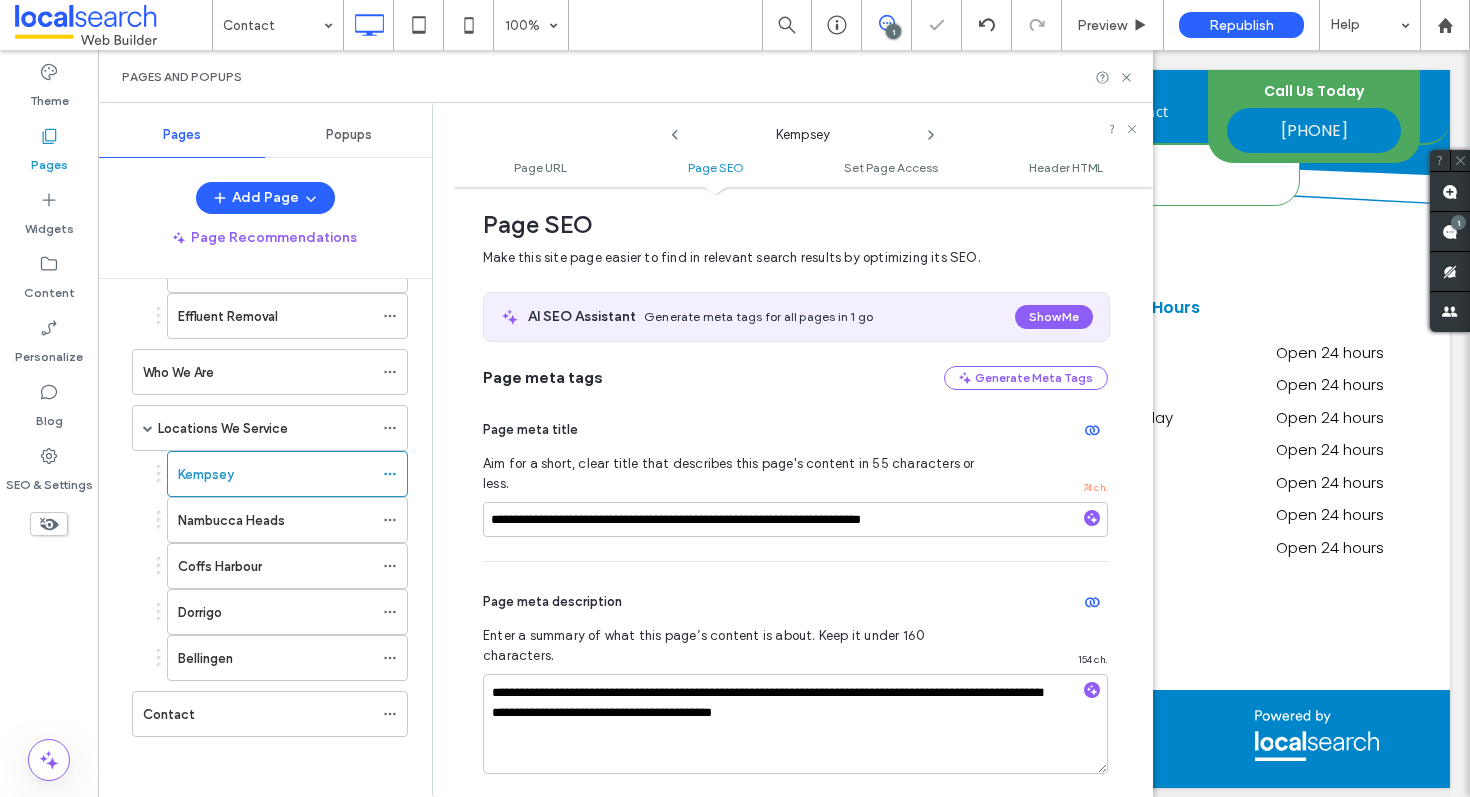 click 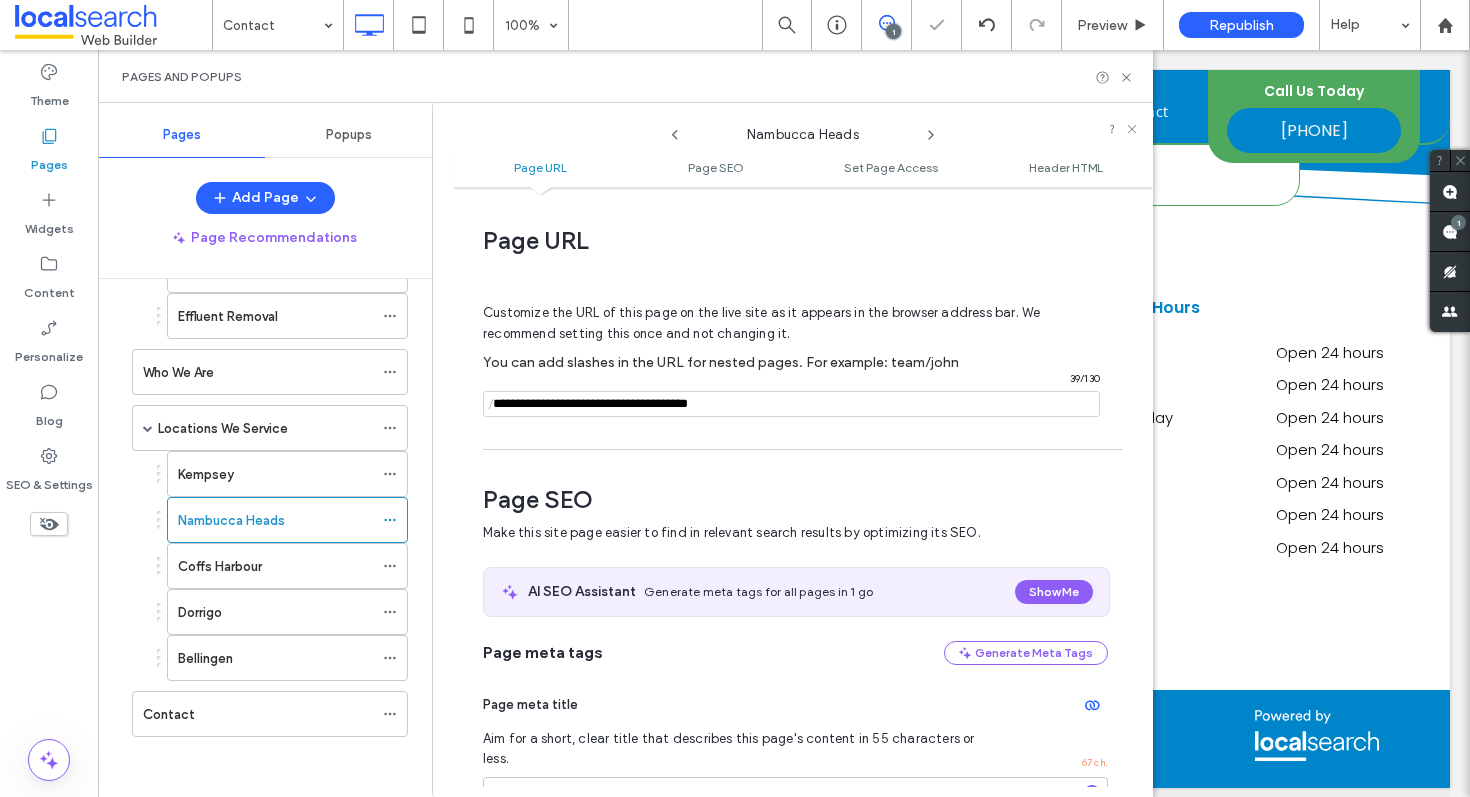 scroll, scrollTop: 275, scrollLeft: 0, axis: vertical 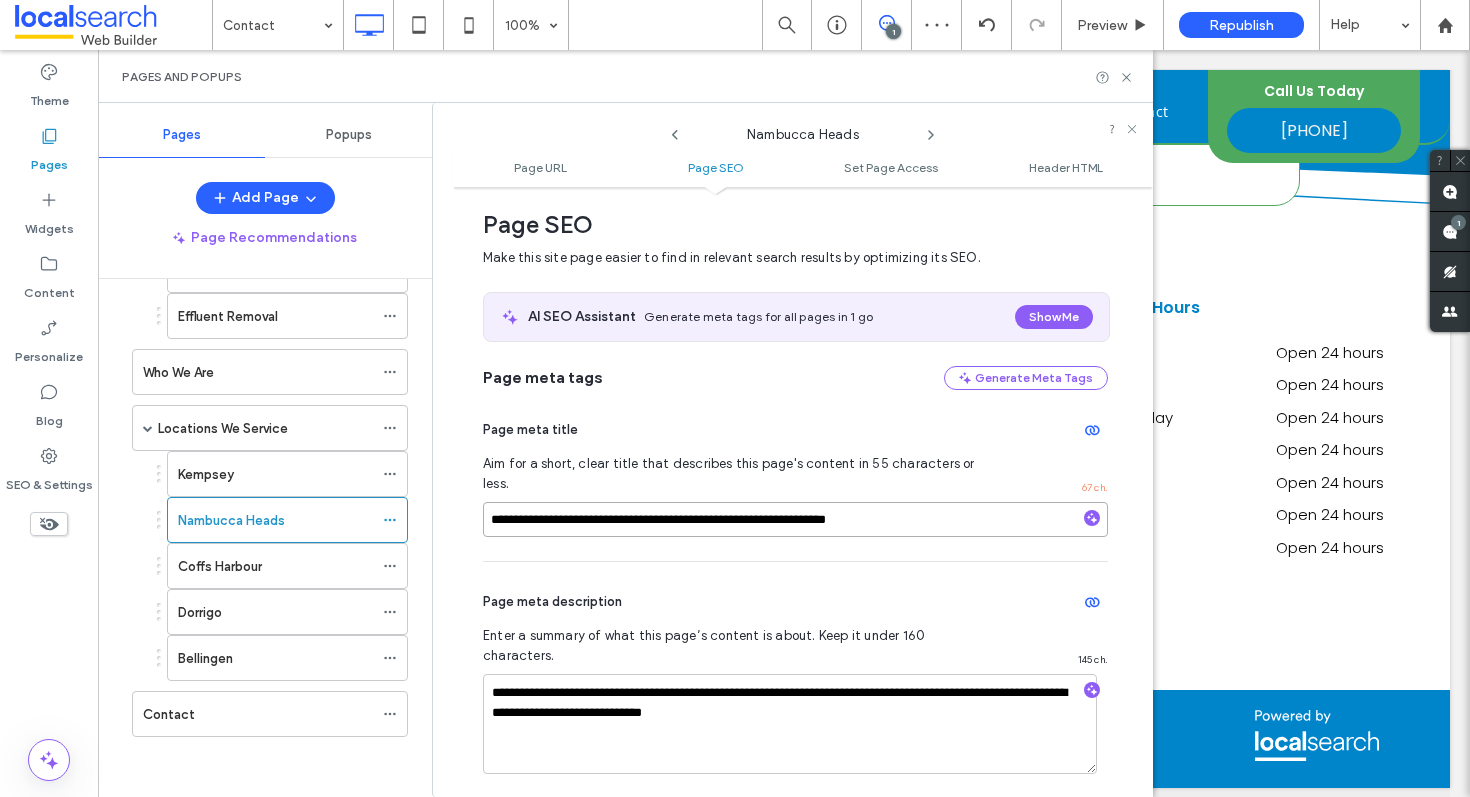 drag, startPoint x: 940, startPoint y: 500, endPoint x: 872, endPoint y: 495, distance: 68.18358 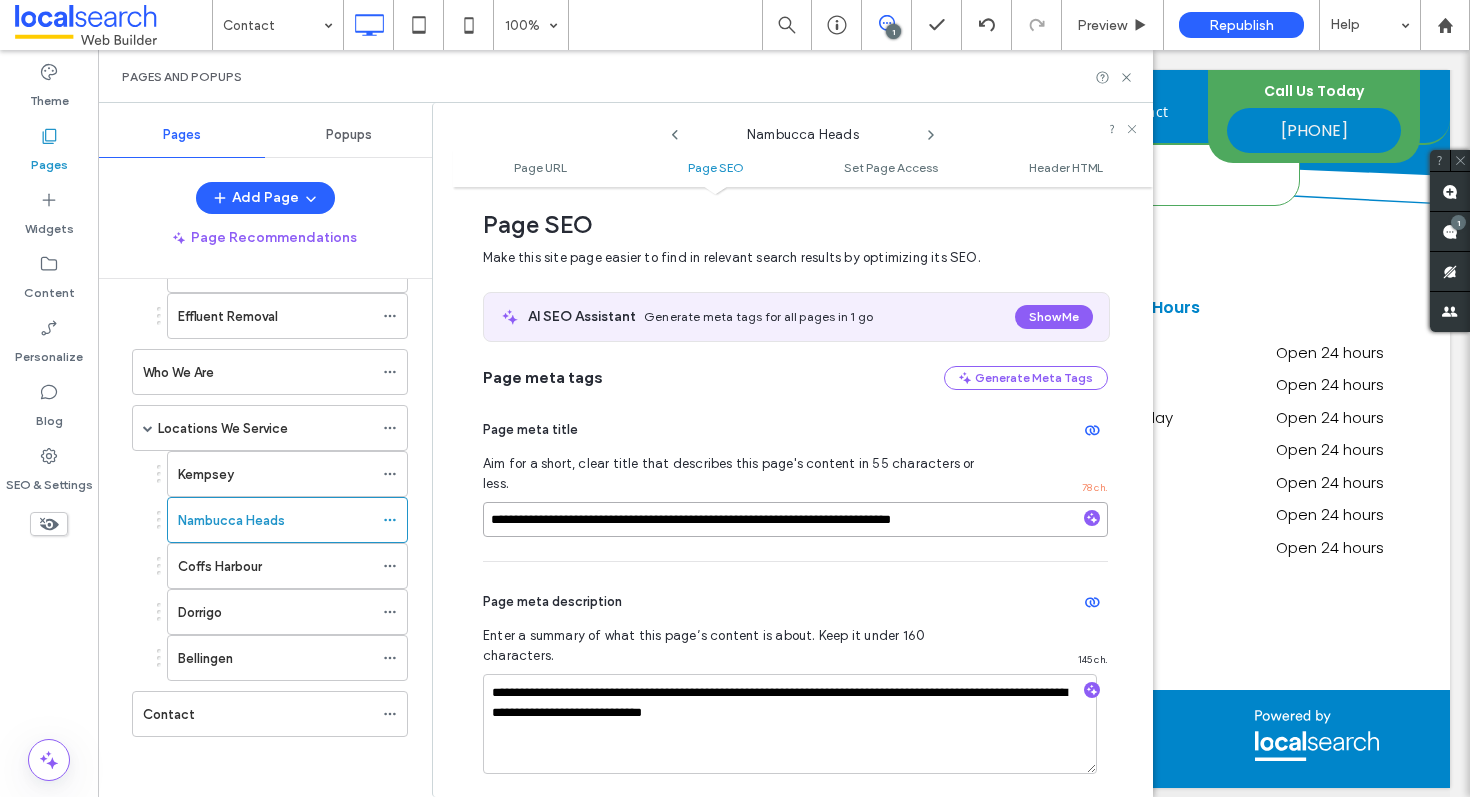type on "**********" 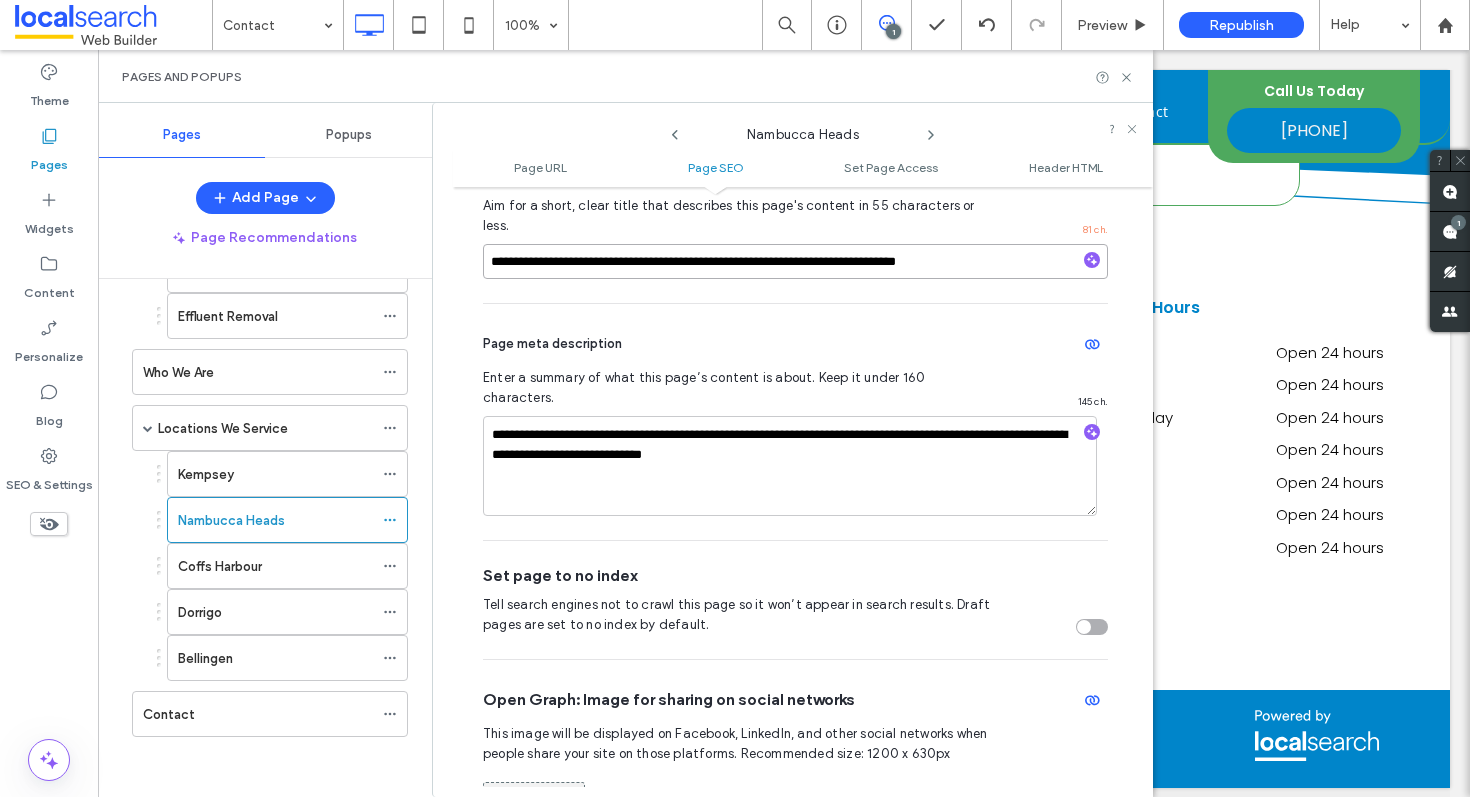 scroll, scrollTop: 576, scrollLeft: 0, axis: vertical 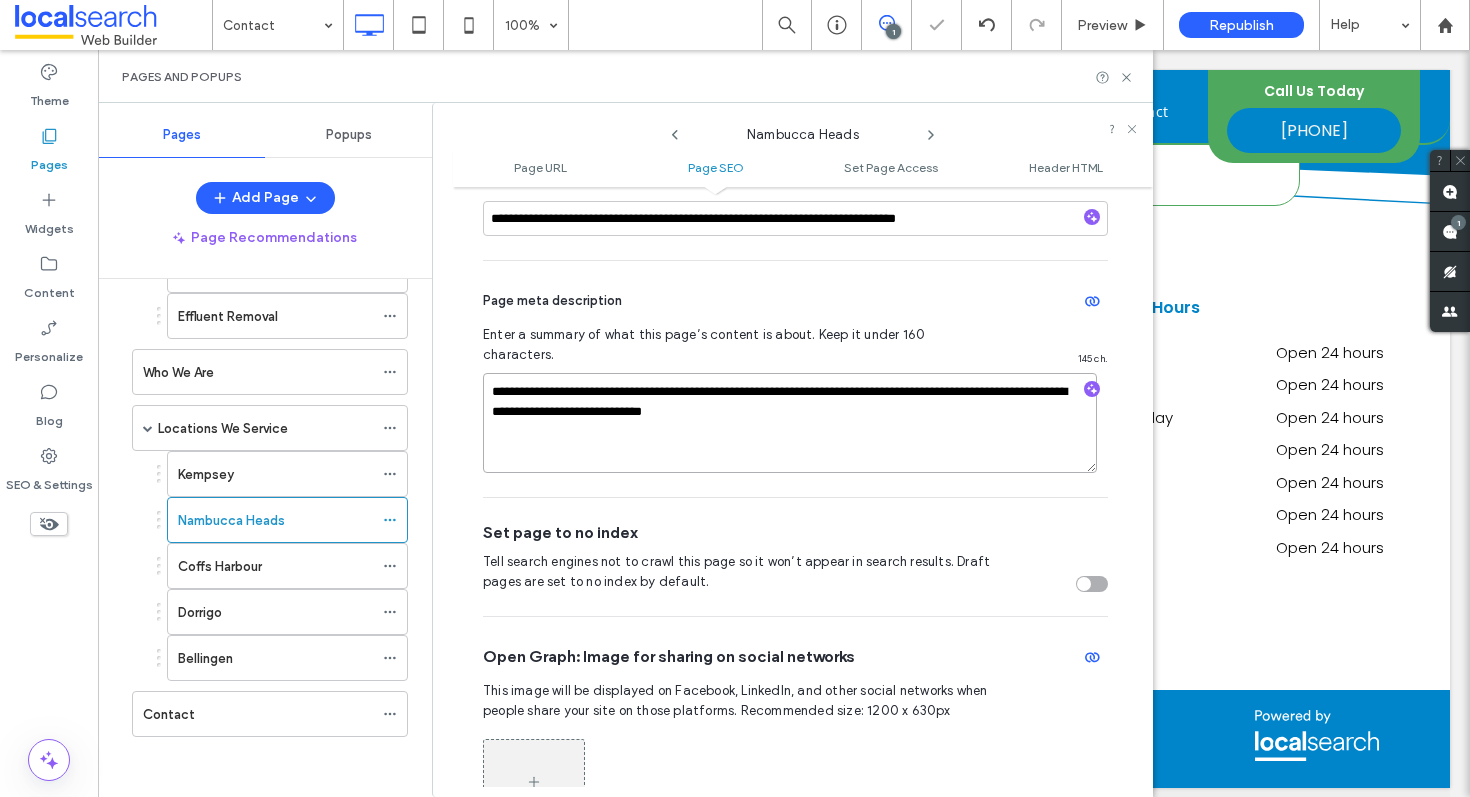 drag, startPoint x: 703, startPoint y: 355, endPoint x: 661, endPoint y: 350, distance: 42.296574 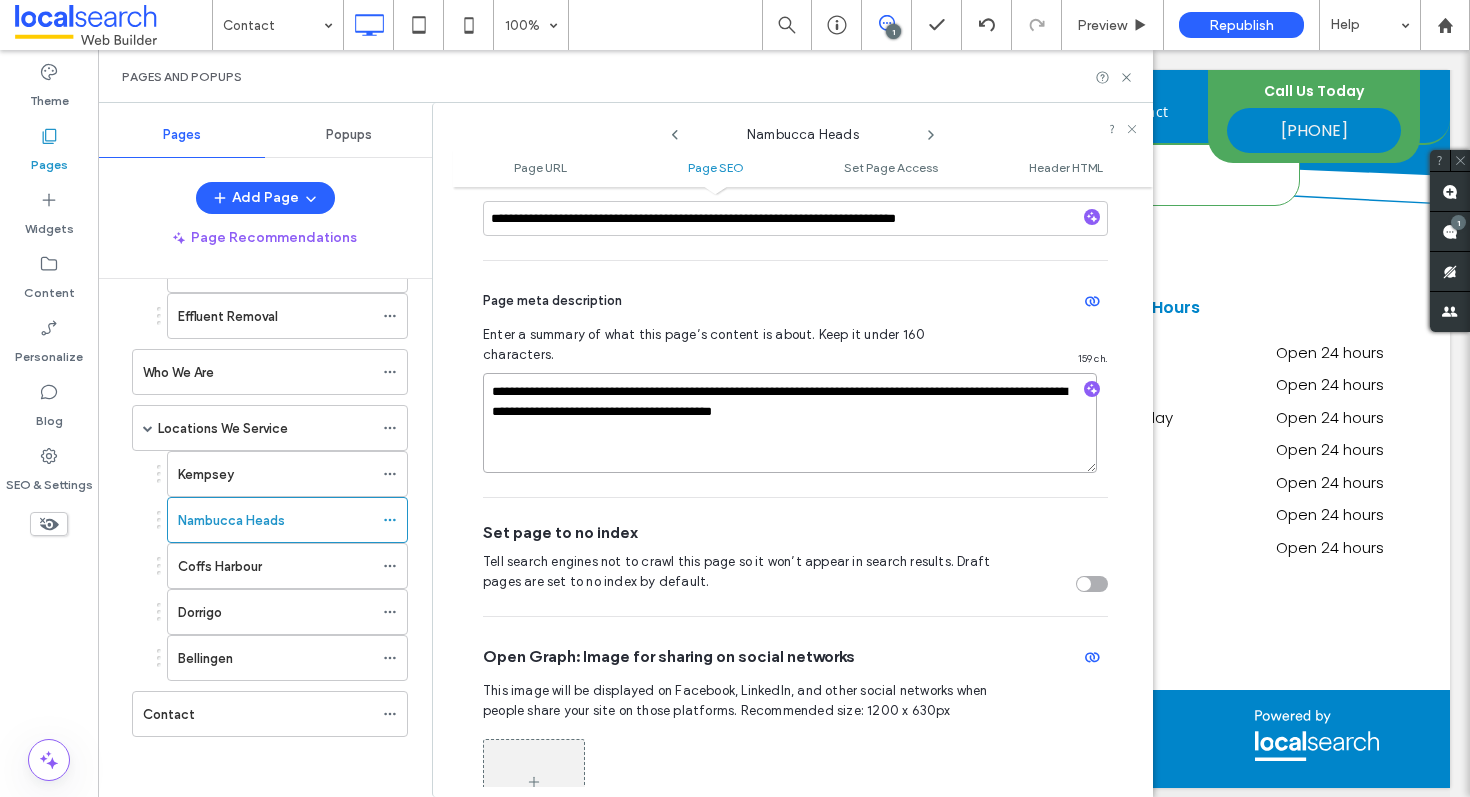 drag, startPoint x: 781, startPoint y: 376, endPoint x: 741, endPoint y: 377, distance: 40.012497 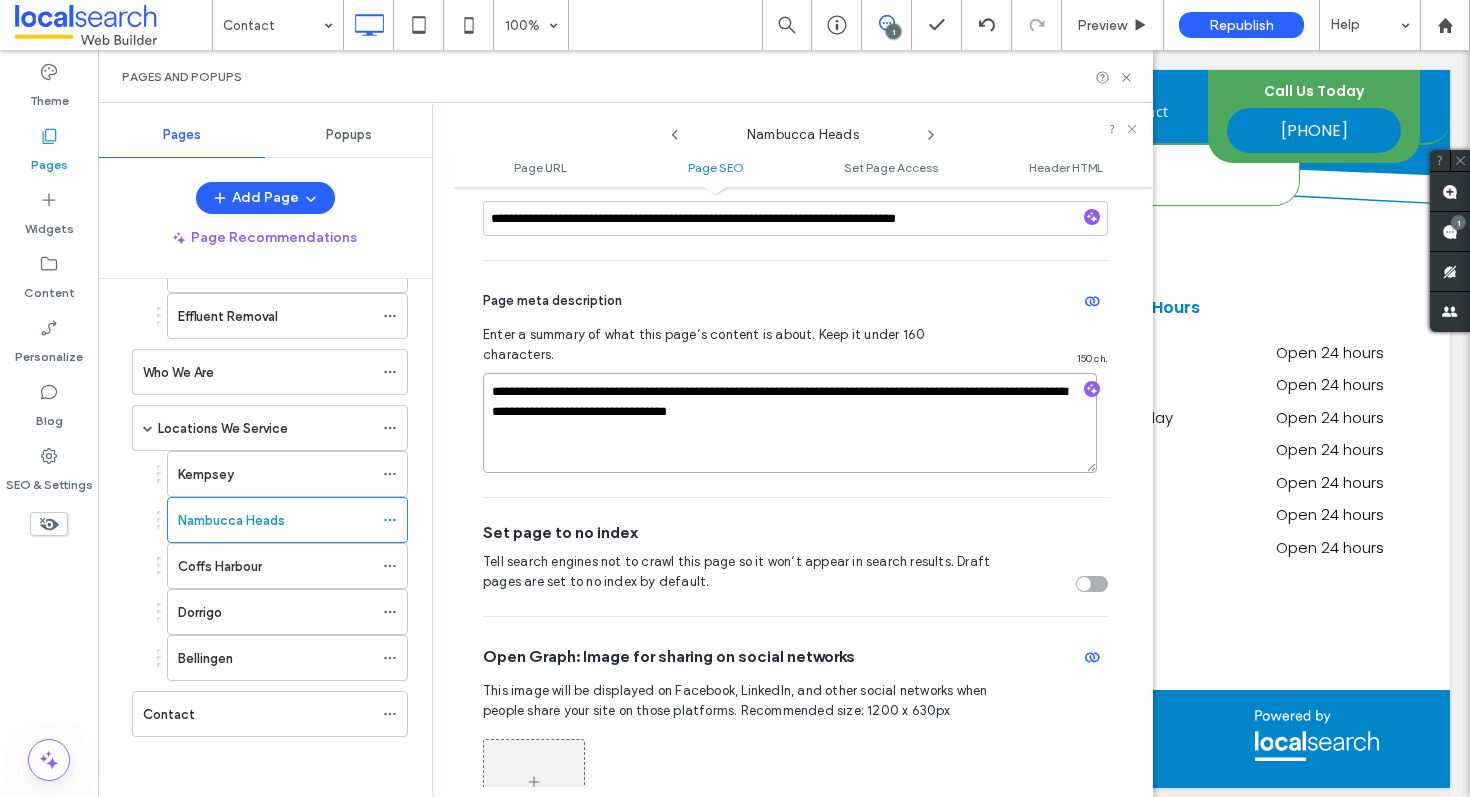 click on "**********" at bounding box center [790, 423] 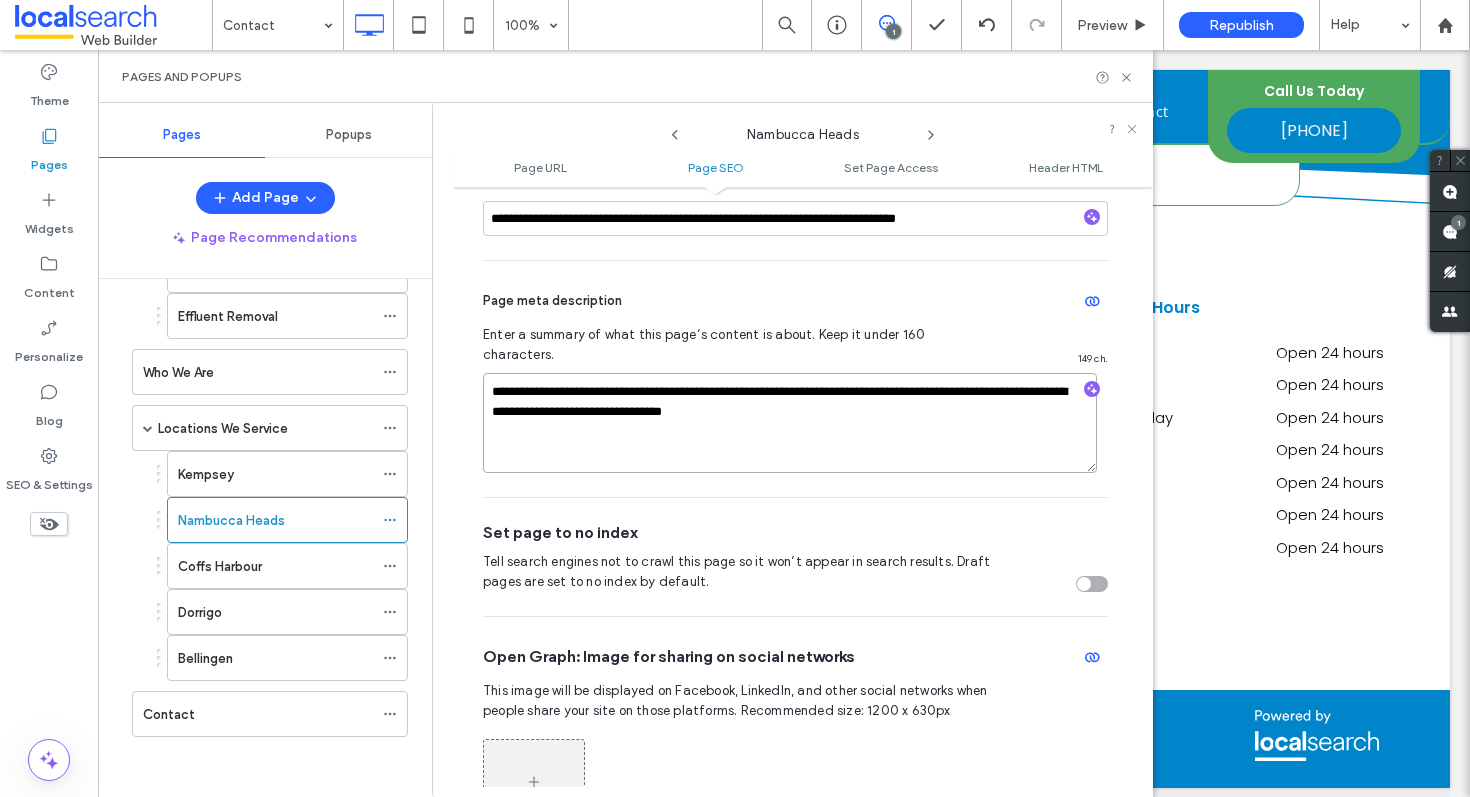 type on "**********" 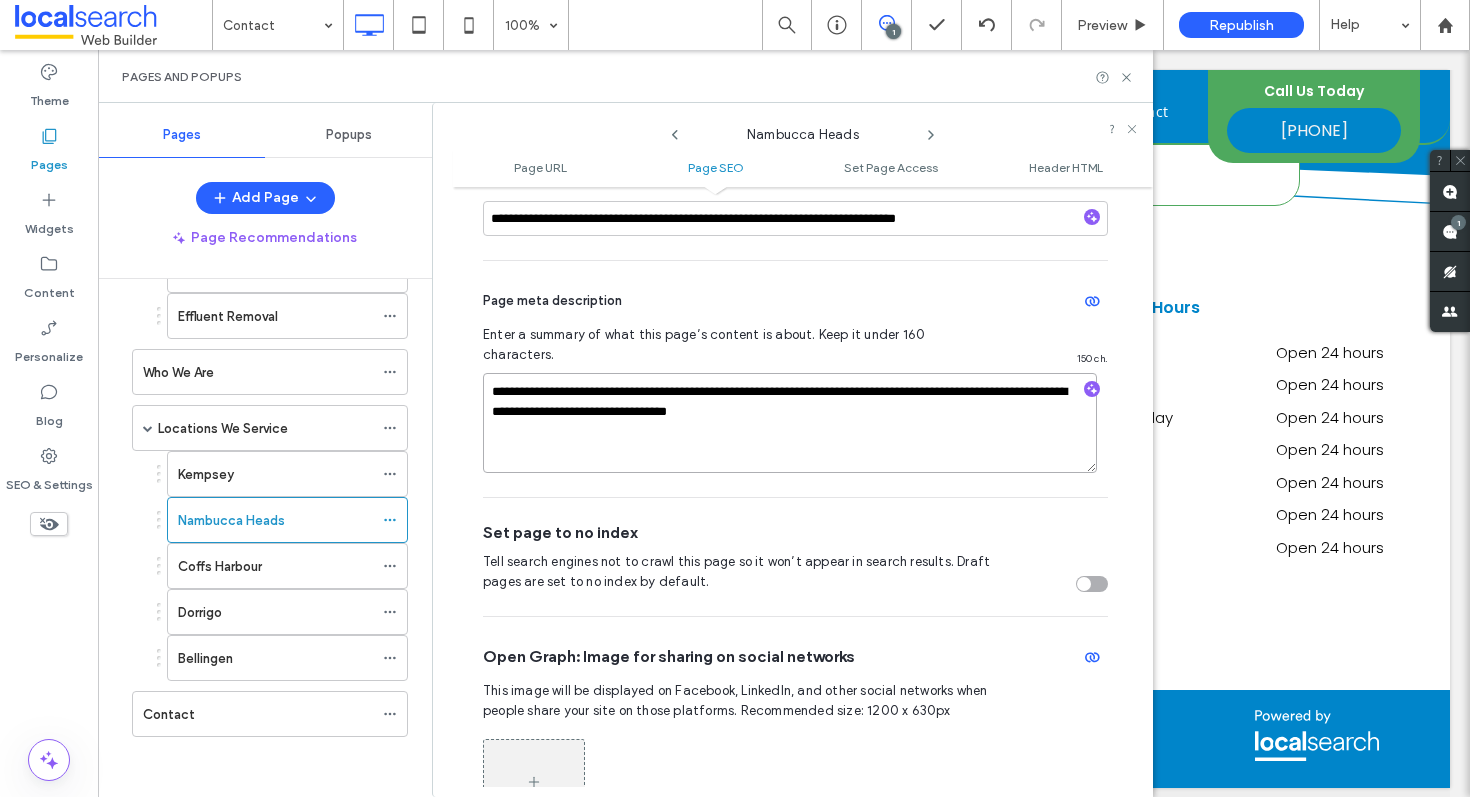 click on "**********" at bounding box center [790, 423] 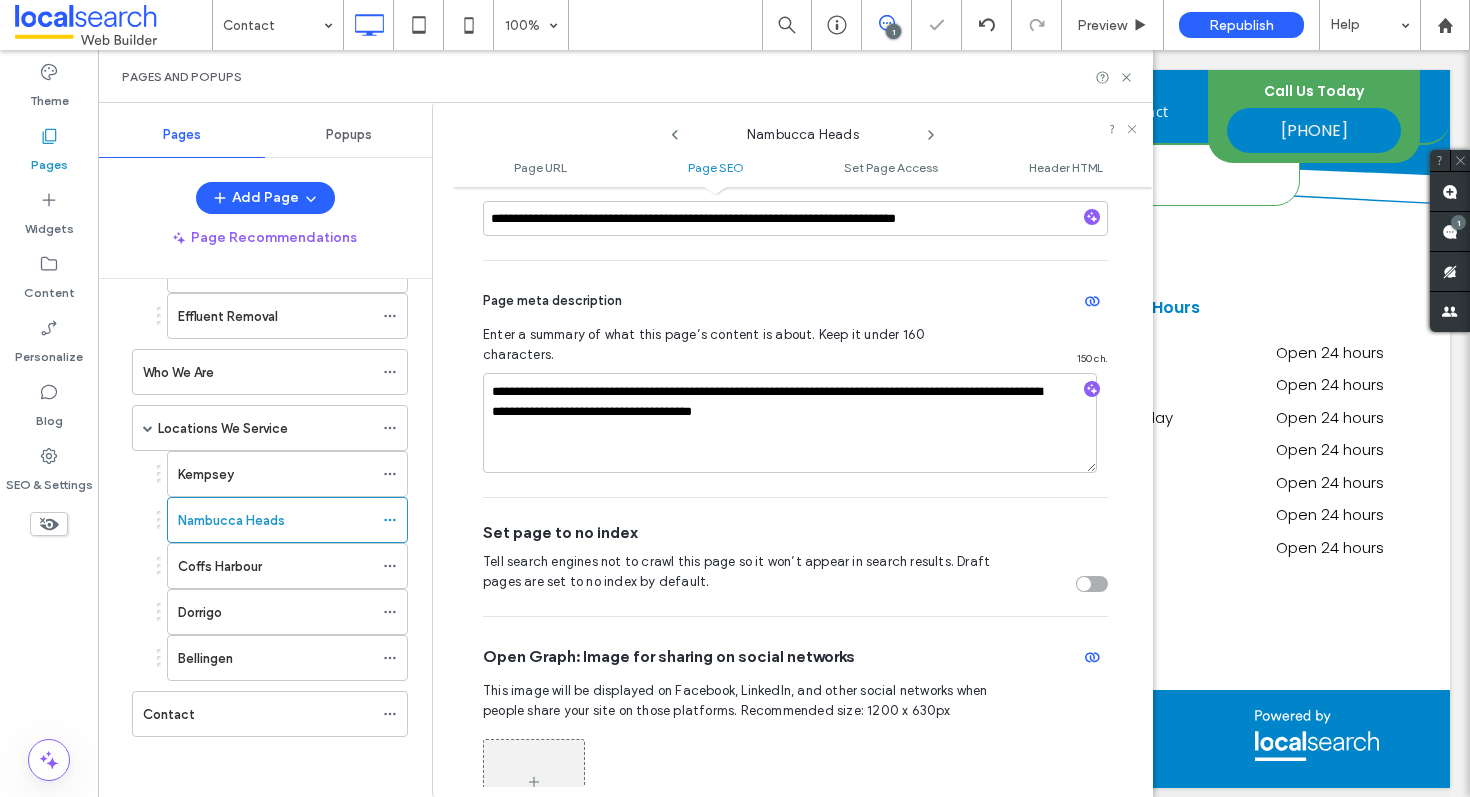 click 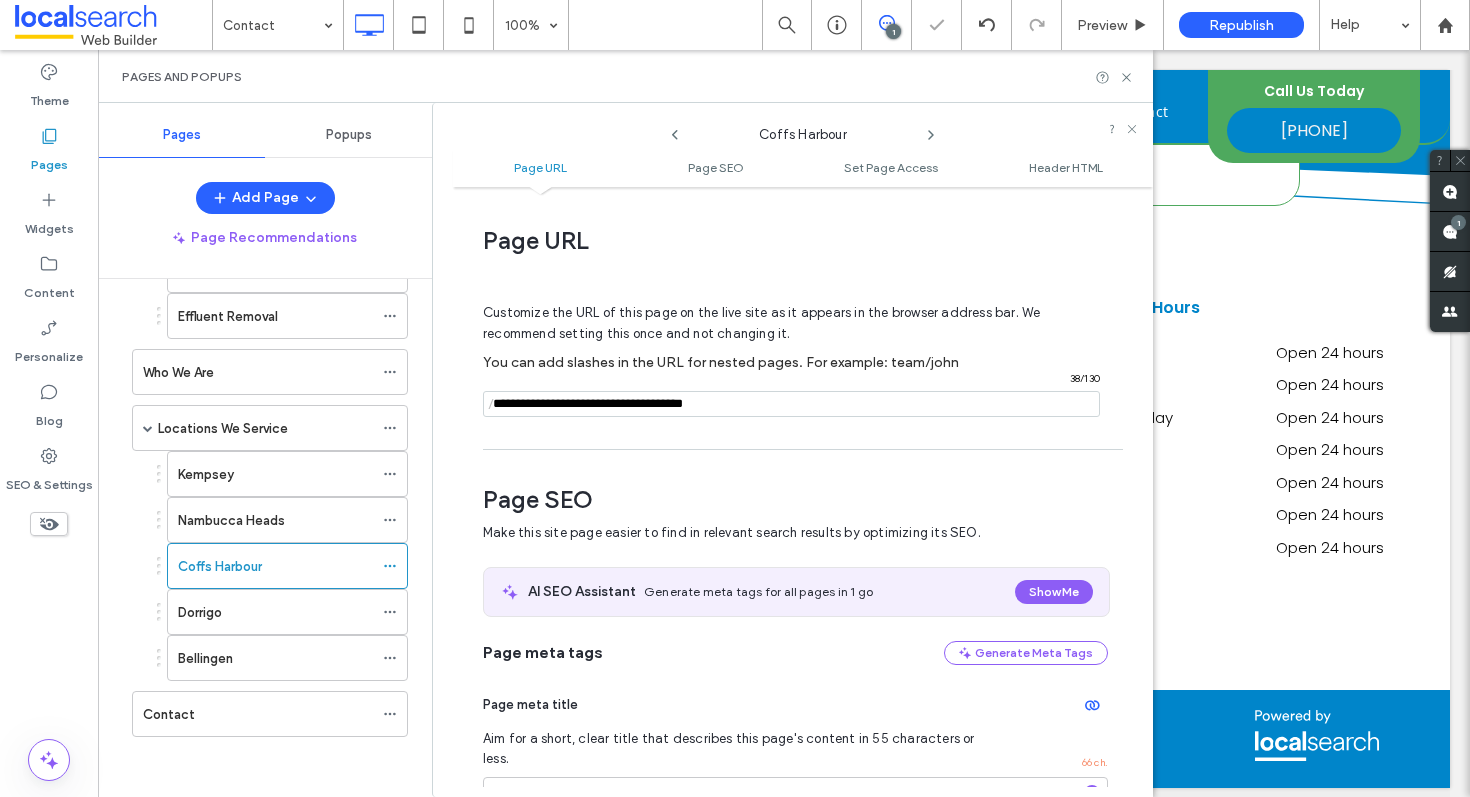 scroll, scrollTop: 275, scrollLeft: 0, axis: vertical 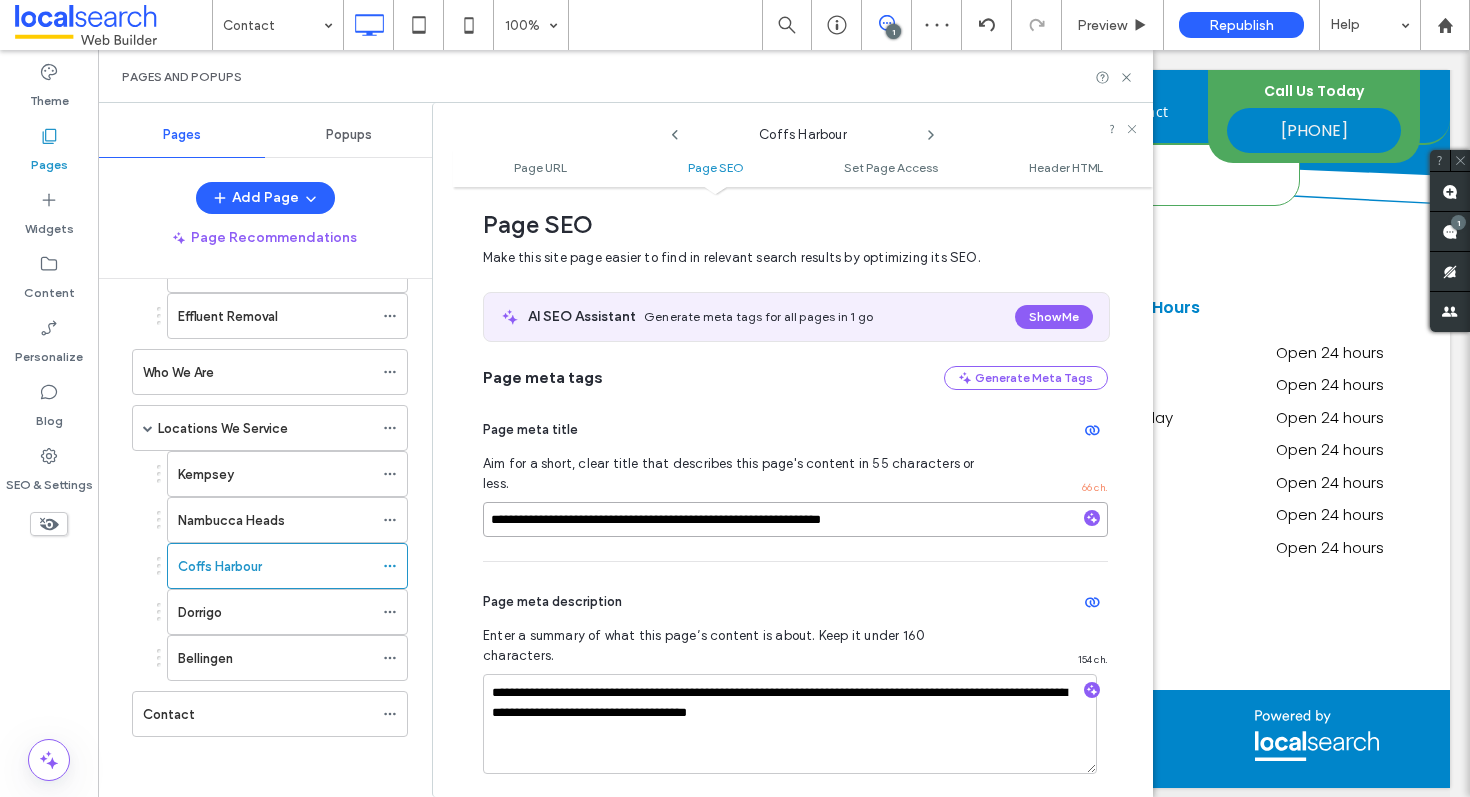 click on "**********" at bounding box center [795, 519] 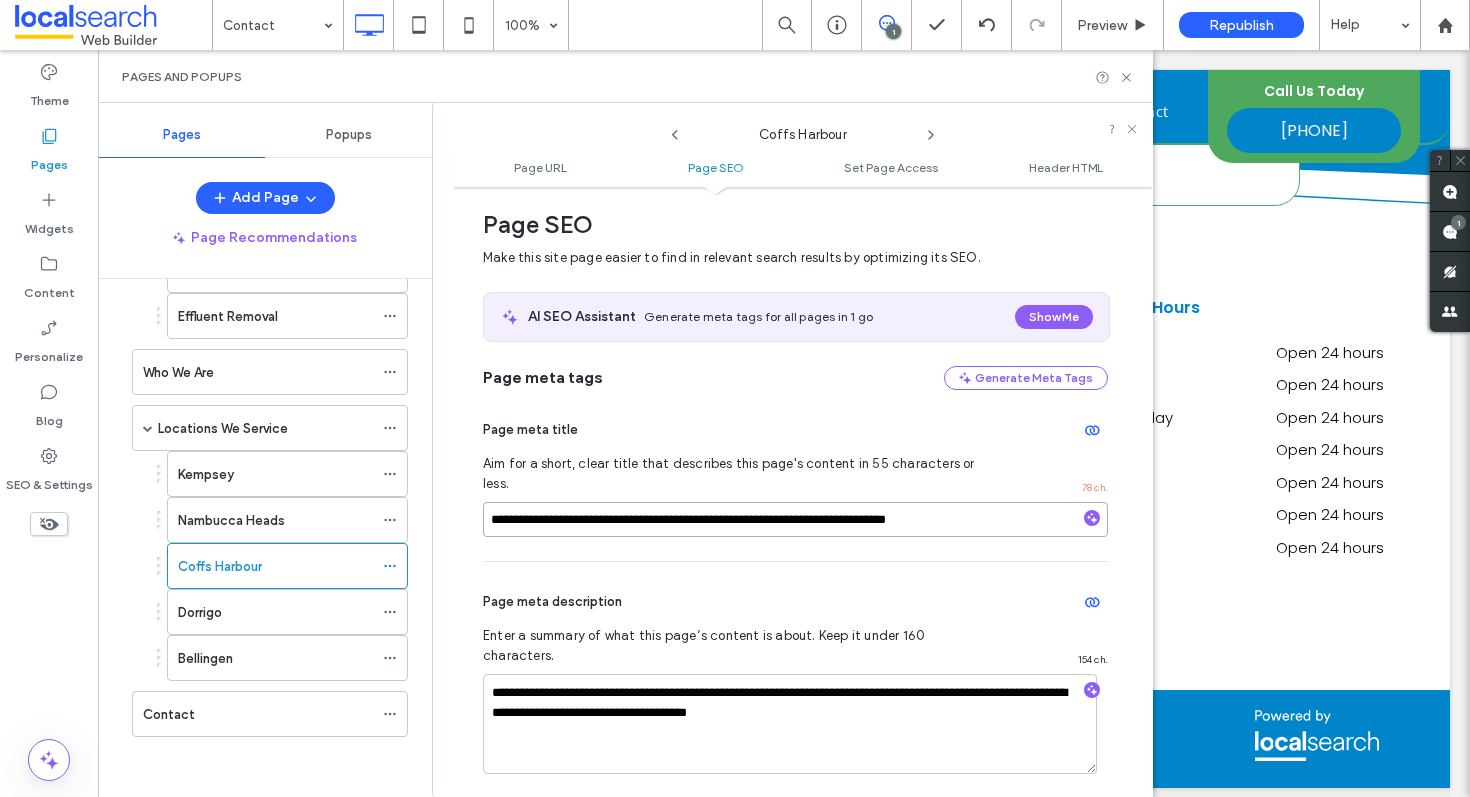 type on "**********" 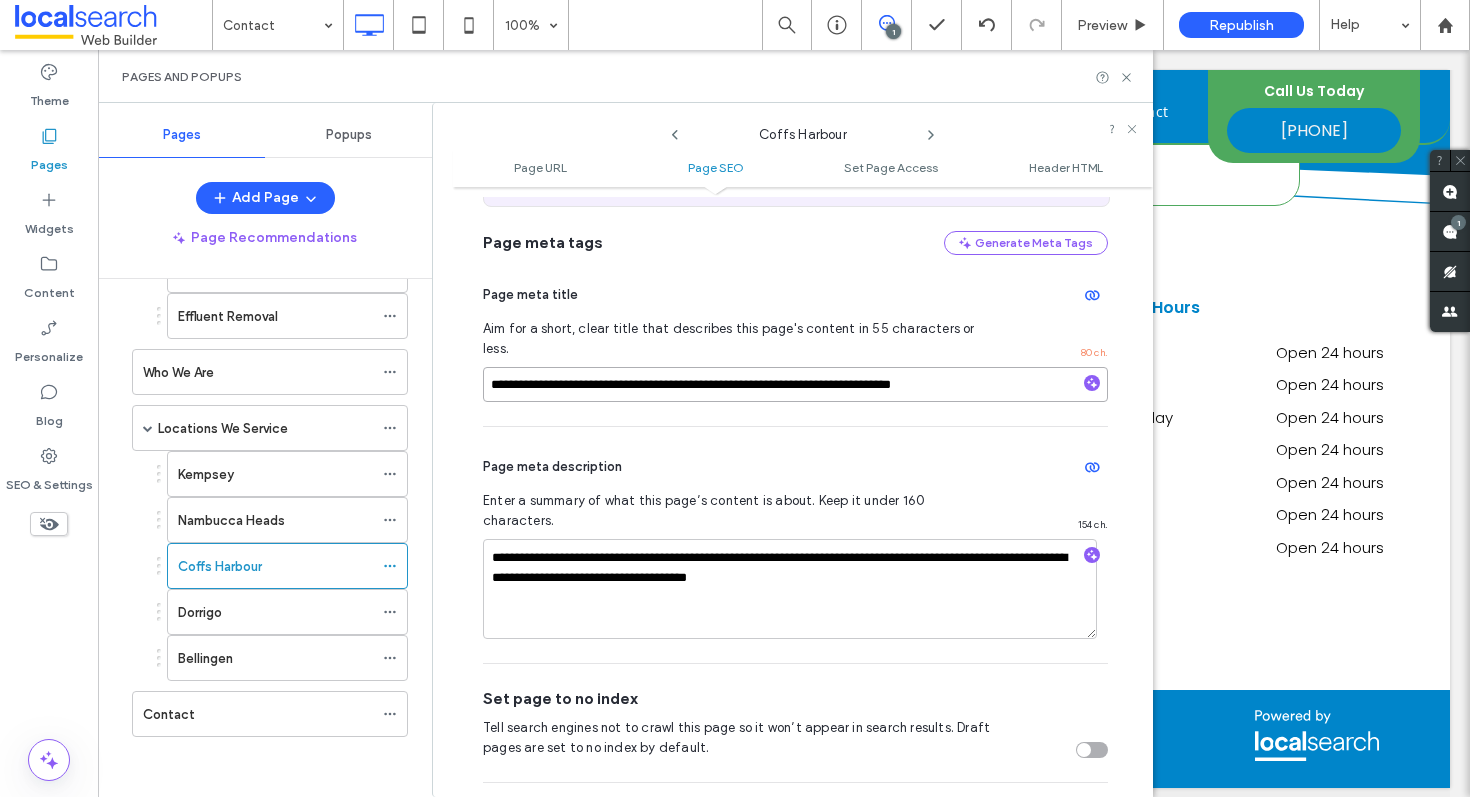 scroll, scrollTop: 445, scrollLeft: 0, axis: vertical 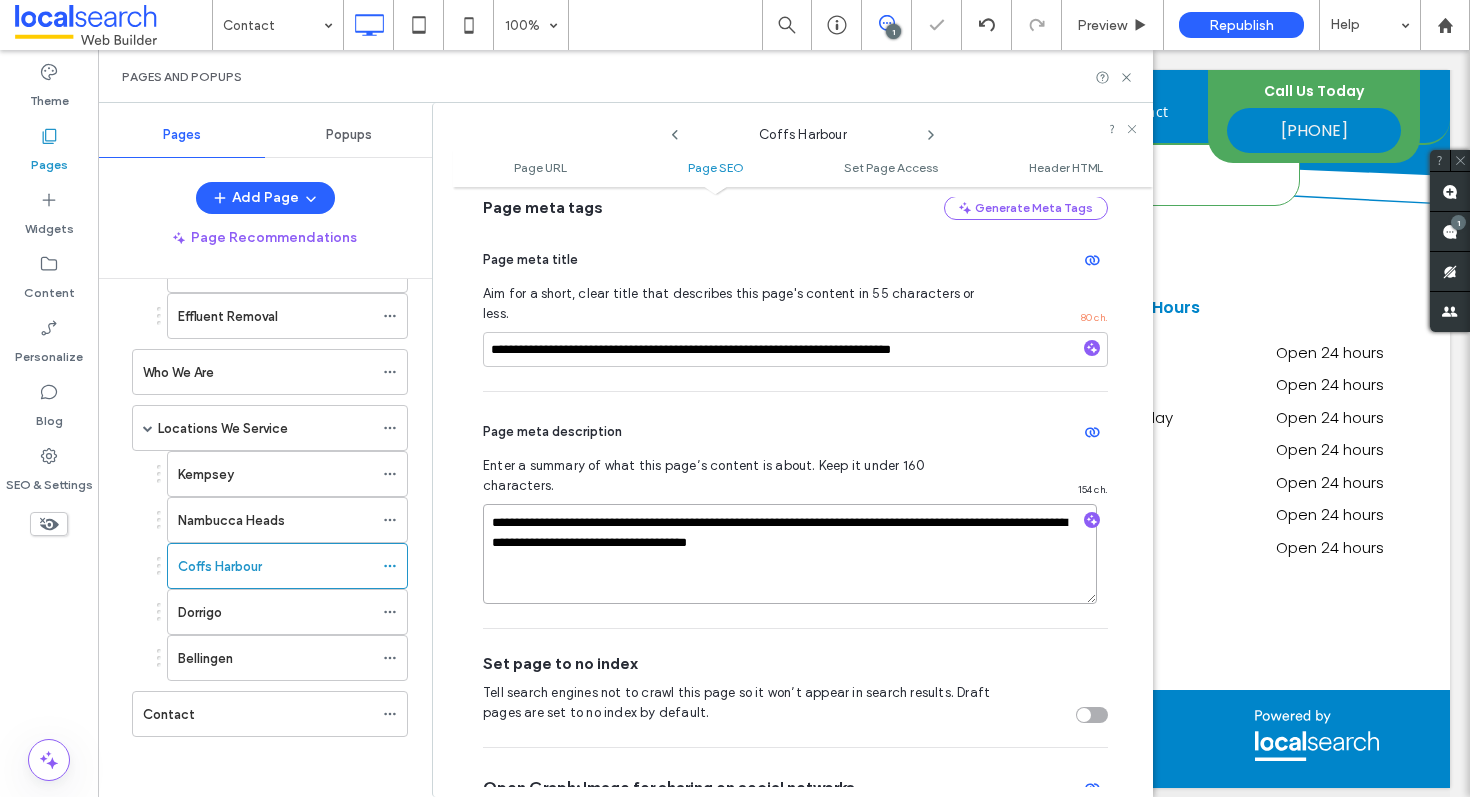 click on "**********" at bounding box center (790, 554) 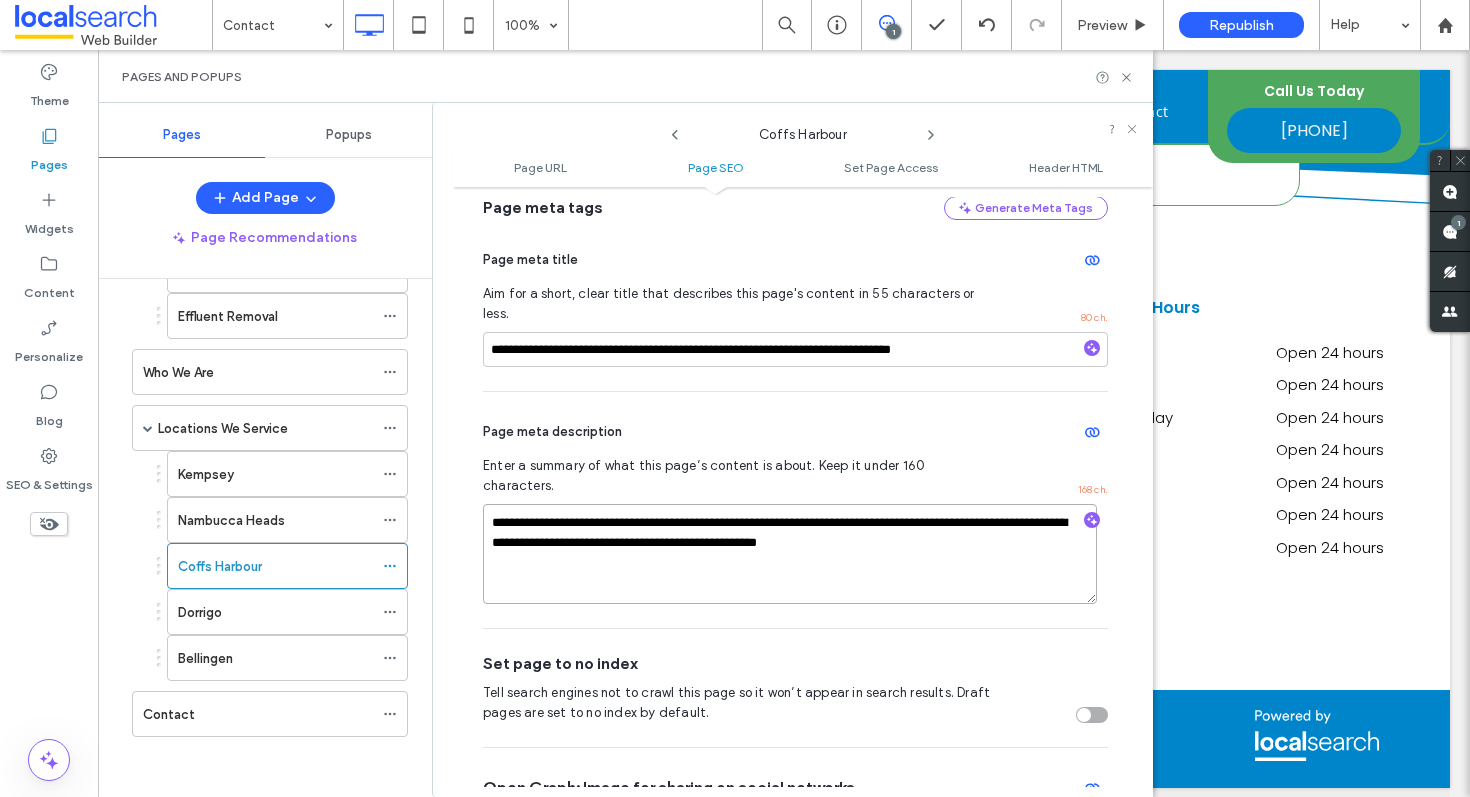 drag, startPoint x: 865, startPoint y: 507, endPoint x: 799, endPoint y: 507, distance: 66 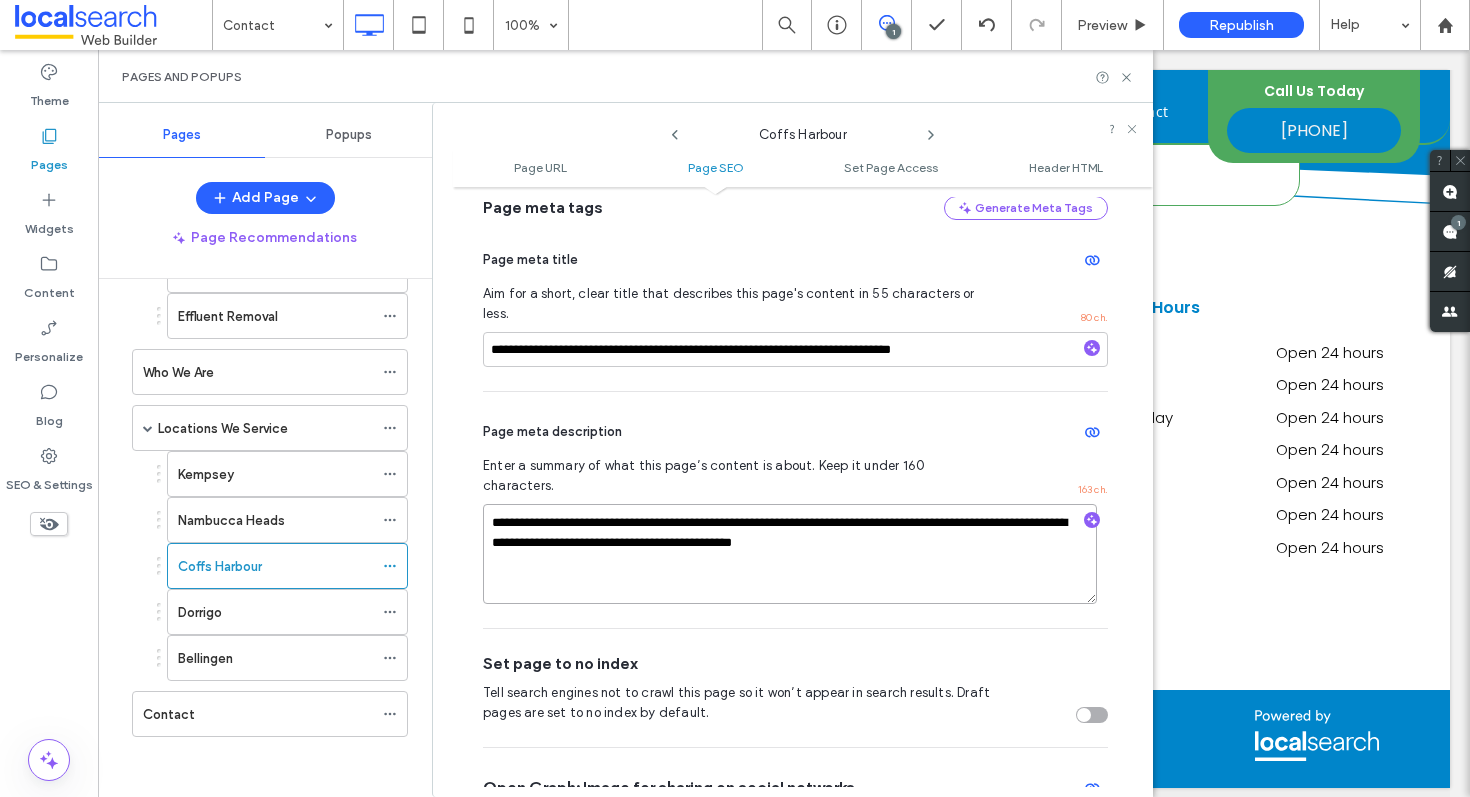 drag, startPoint x: 672, startPoint y: 488, endPoint x: 619, endPoint y: 481, distance: 53.460266 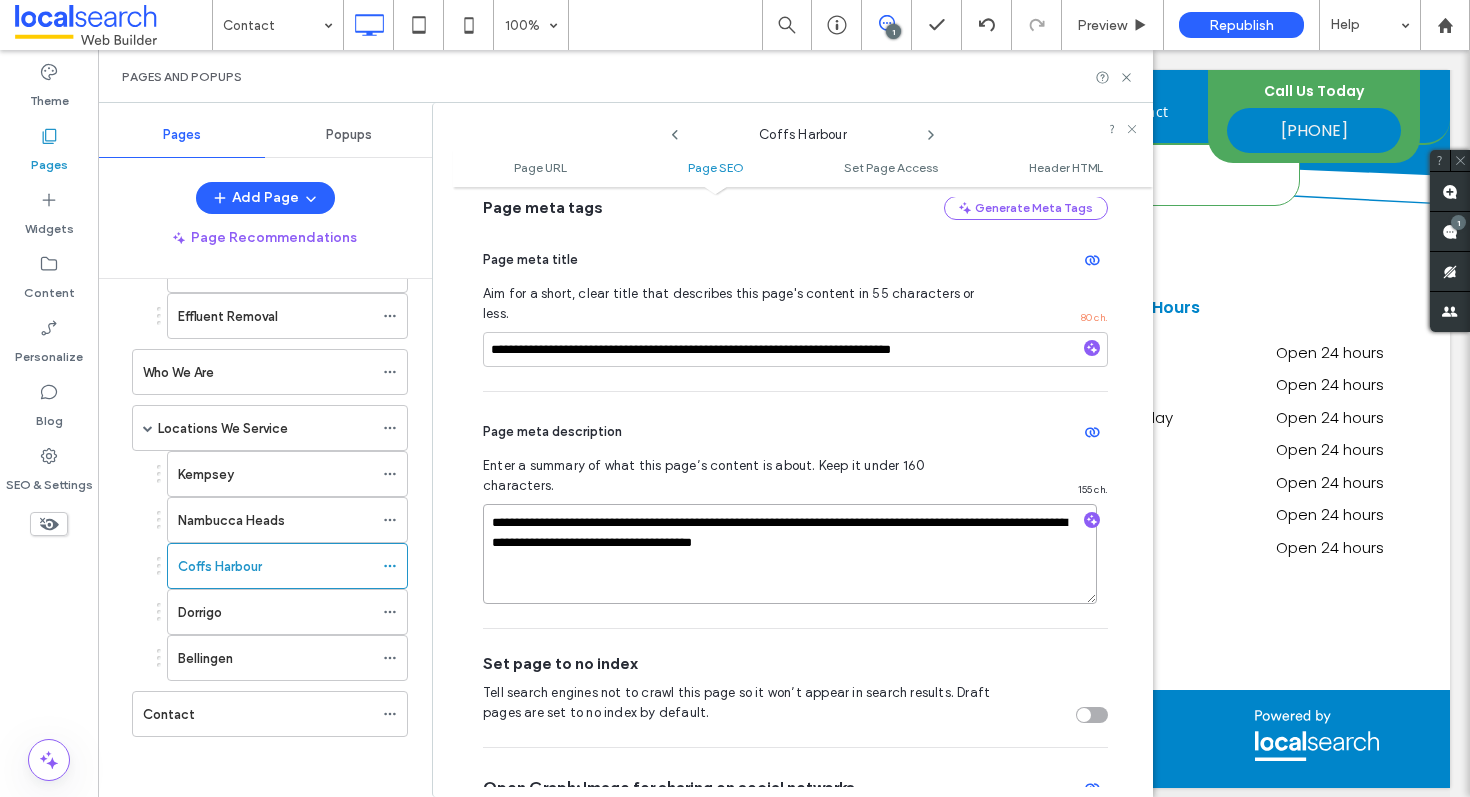 click on "**********" at bounding box center (790, 554) 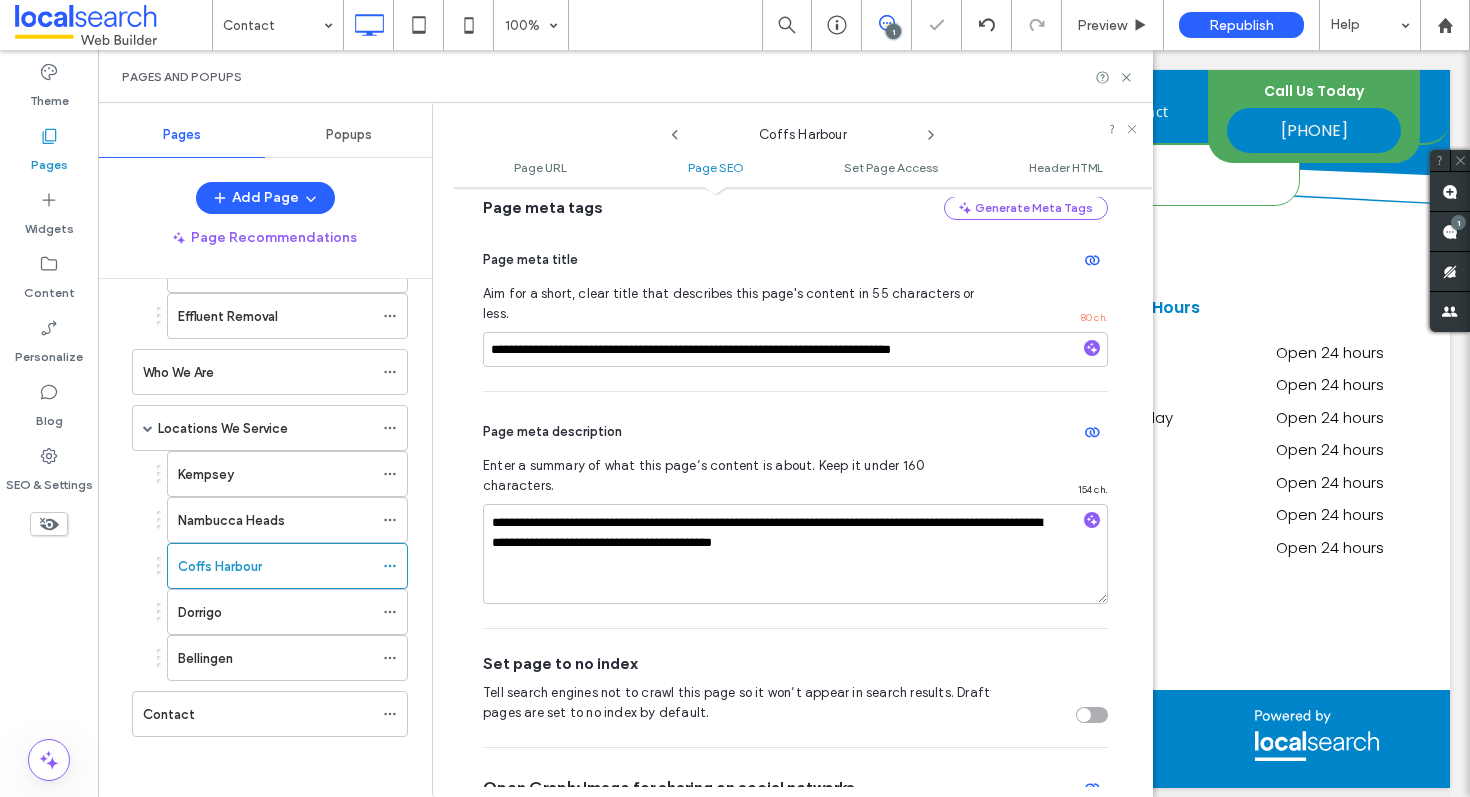 click 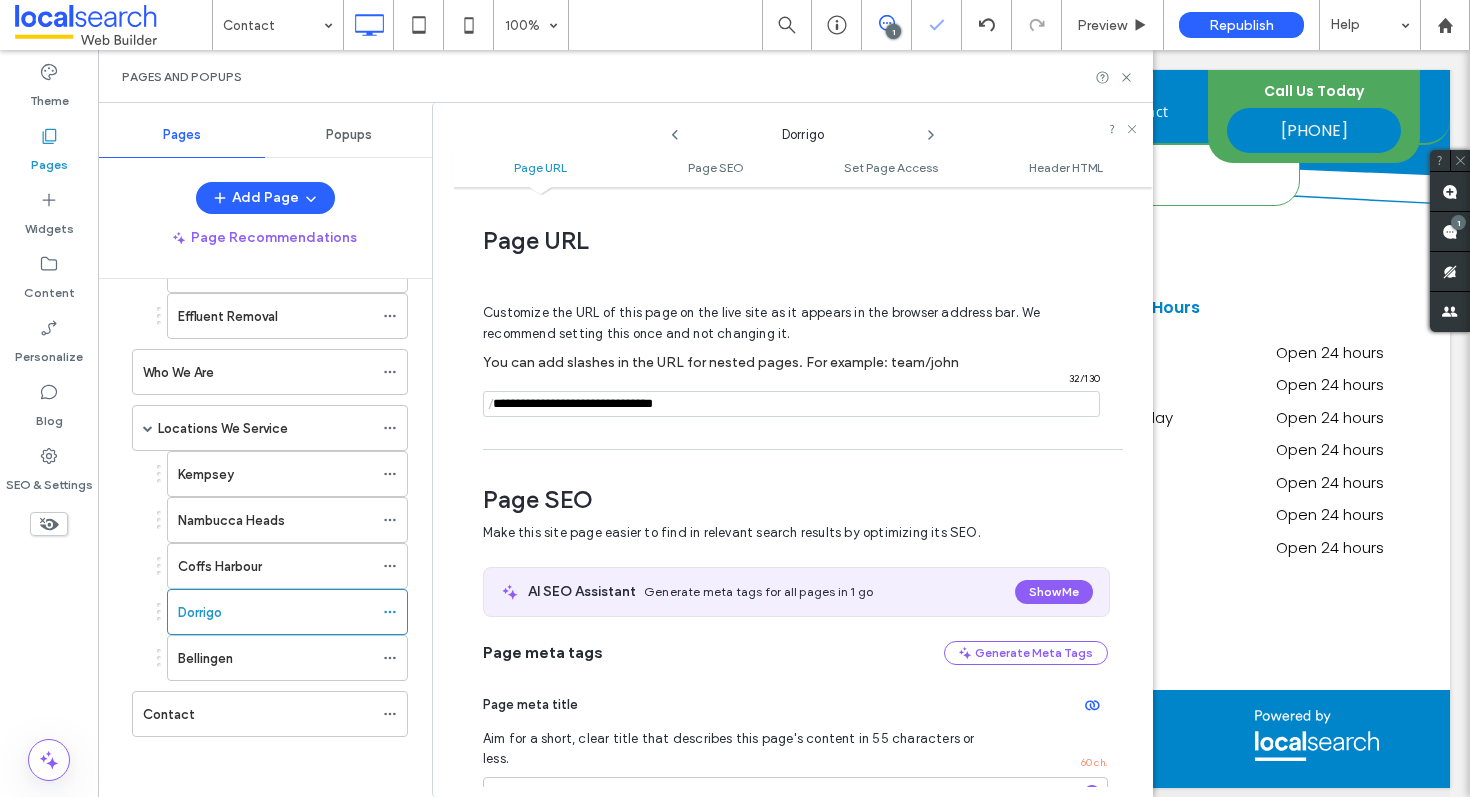 scroll, scrollTop: 275, scrollLeft: 0, axis: vertical 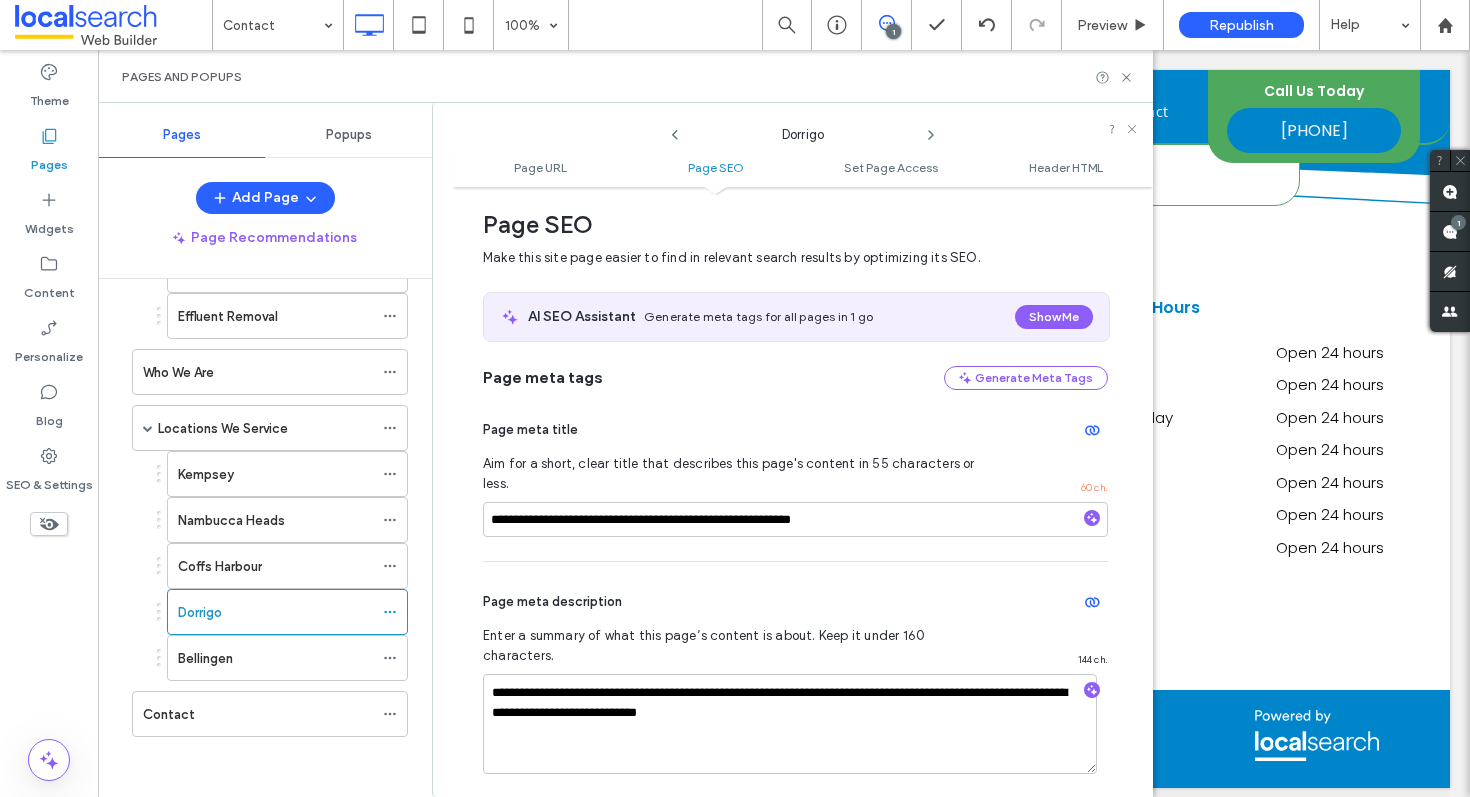 click on "**********" at bounding box center [803, 492] 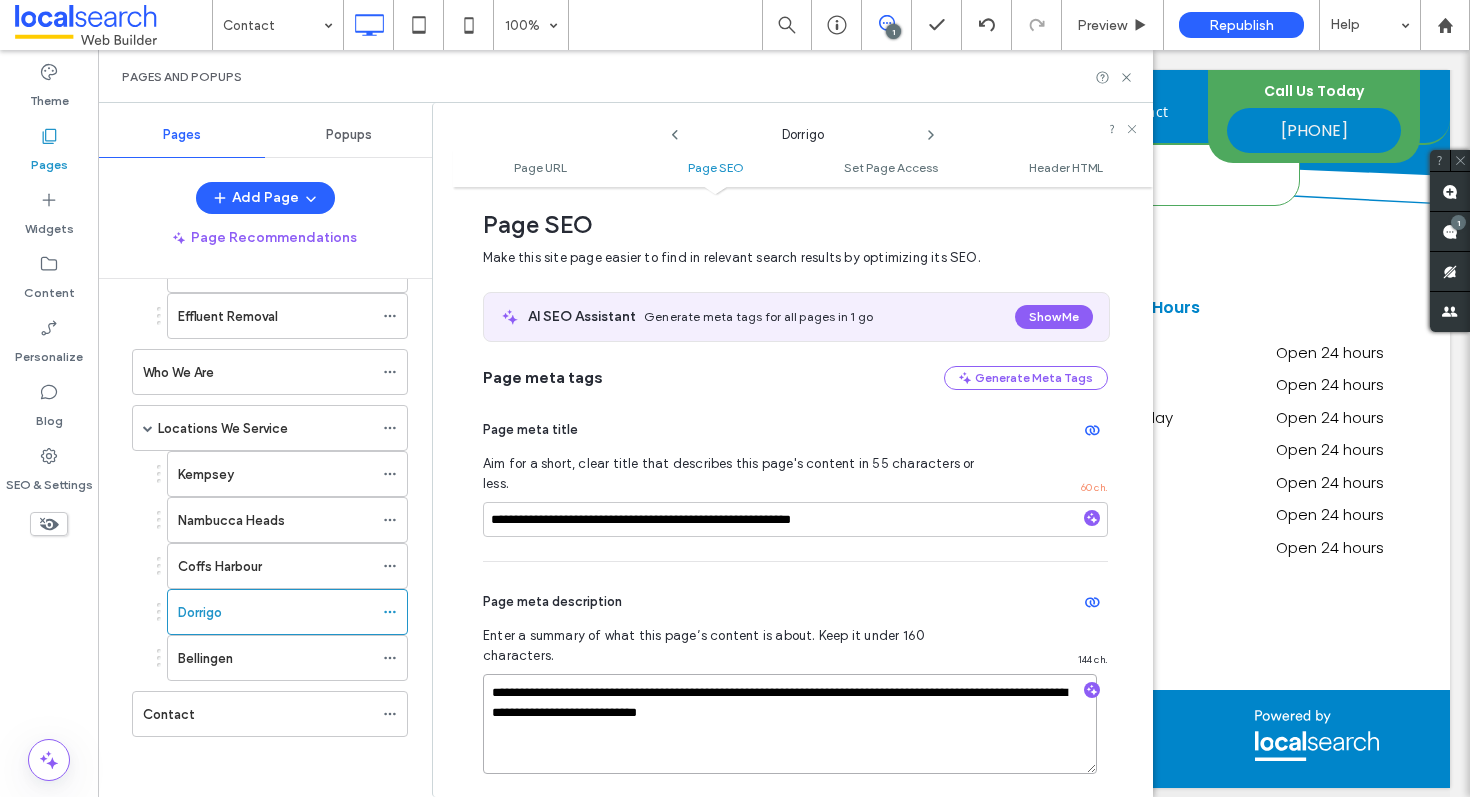 click on "**********" at bounding box center (790, 724) 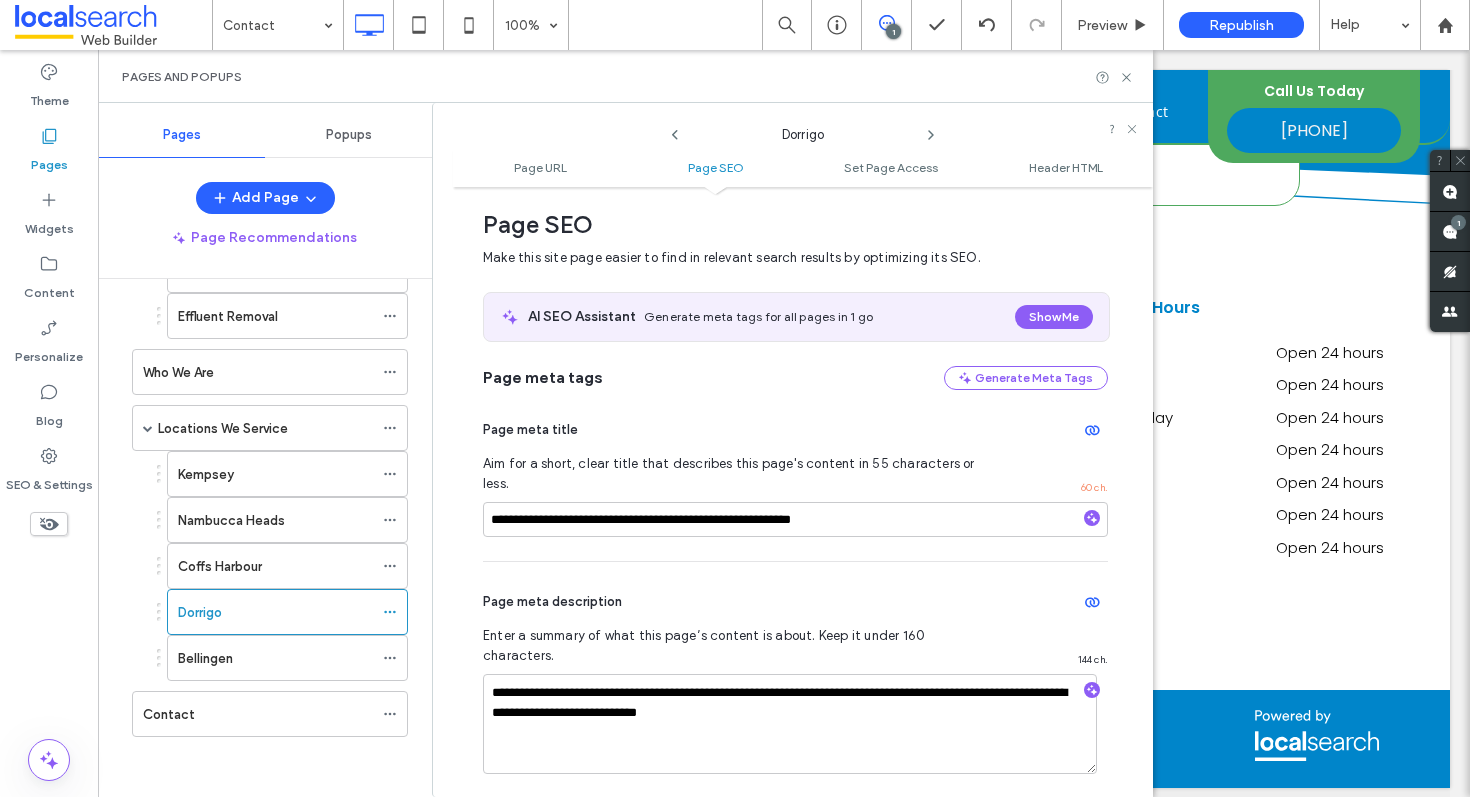 click on "**********" at bounding box center [795, 680] 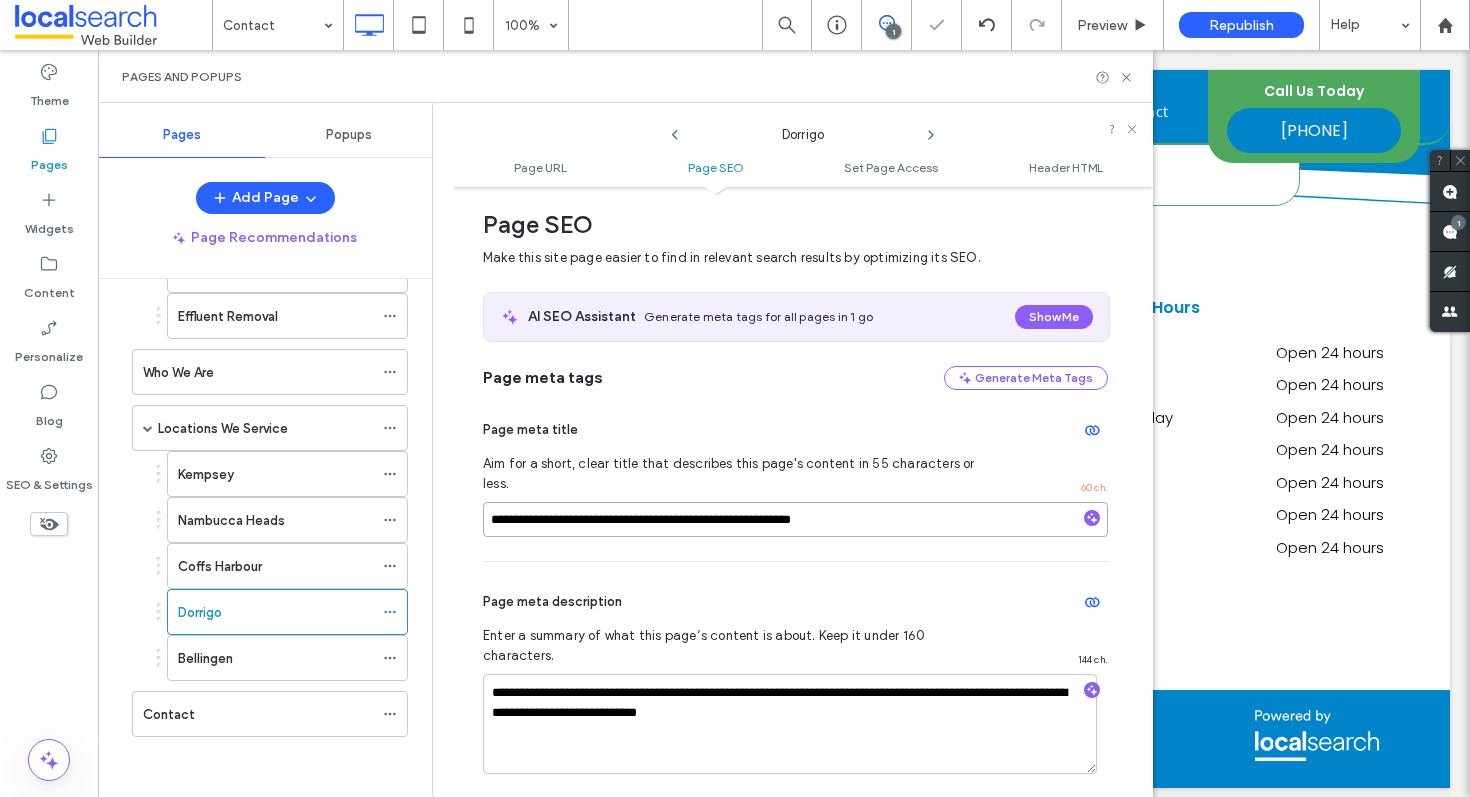 click on "**********" at bounding box center [795, 519] 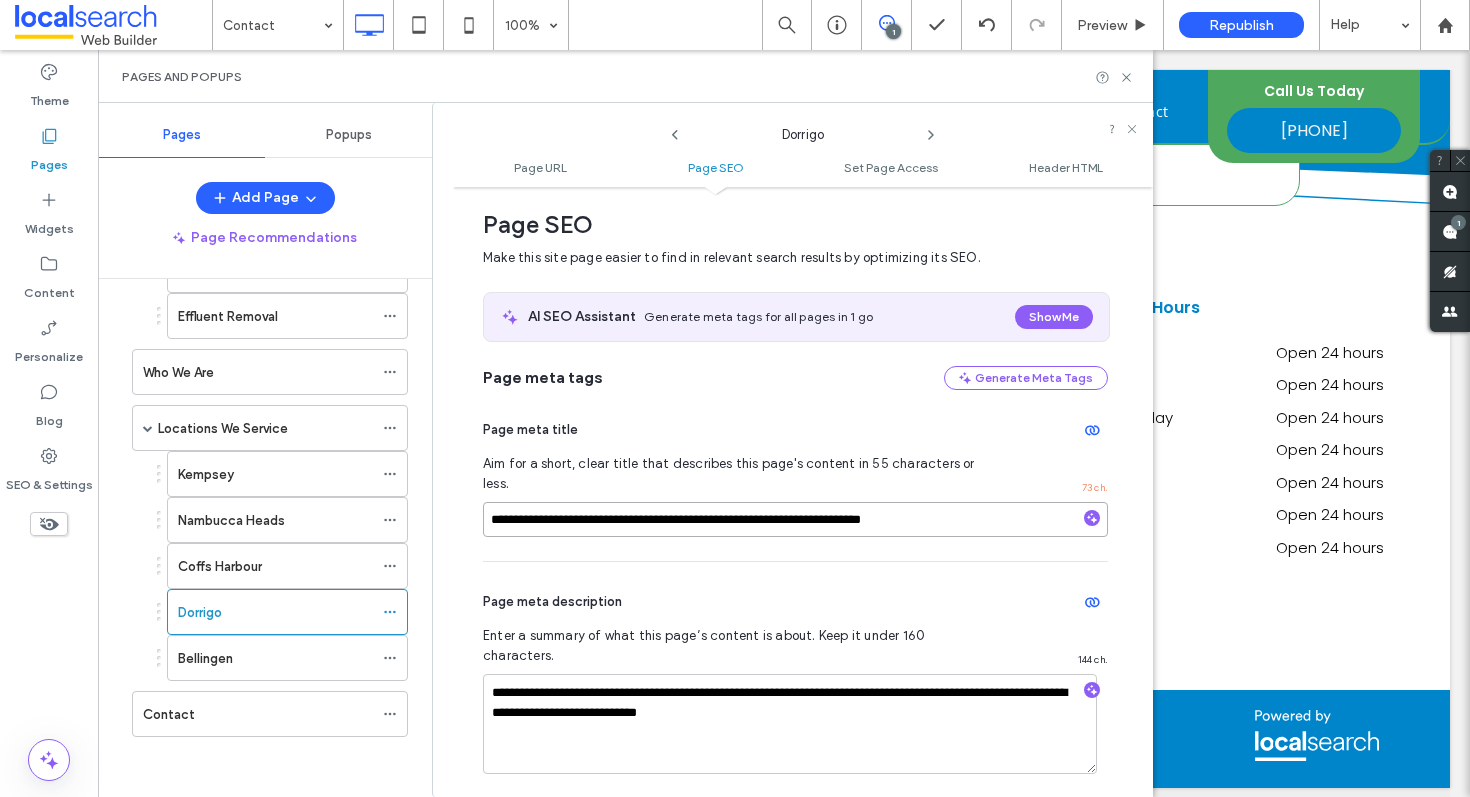 type on "**********" 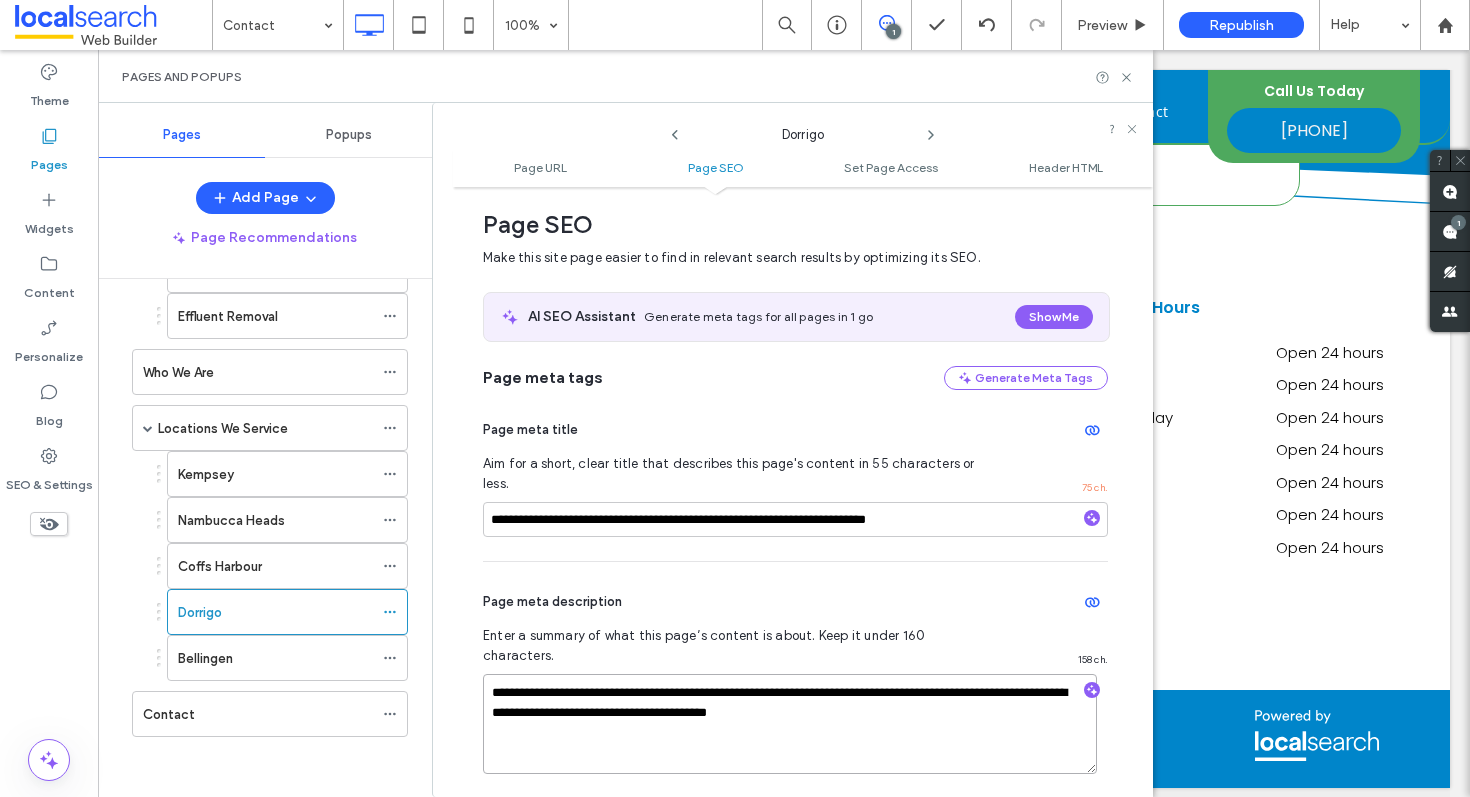 drag, startPoint x: 788, startPoint y: 679, endPoint x: 736, endPoint y: 677, distance: 52.03845 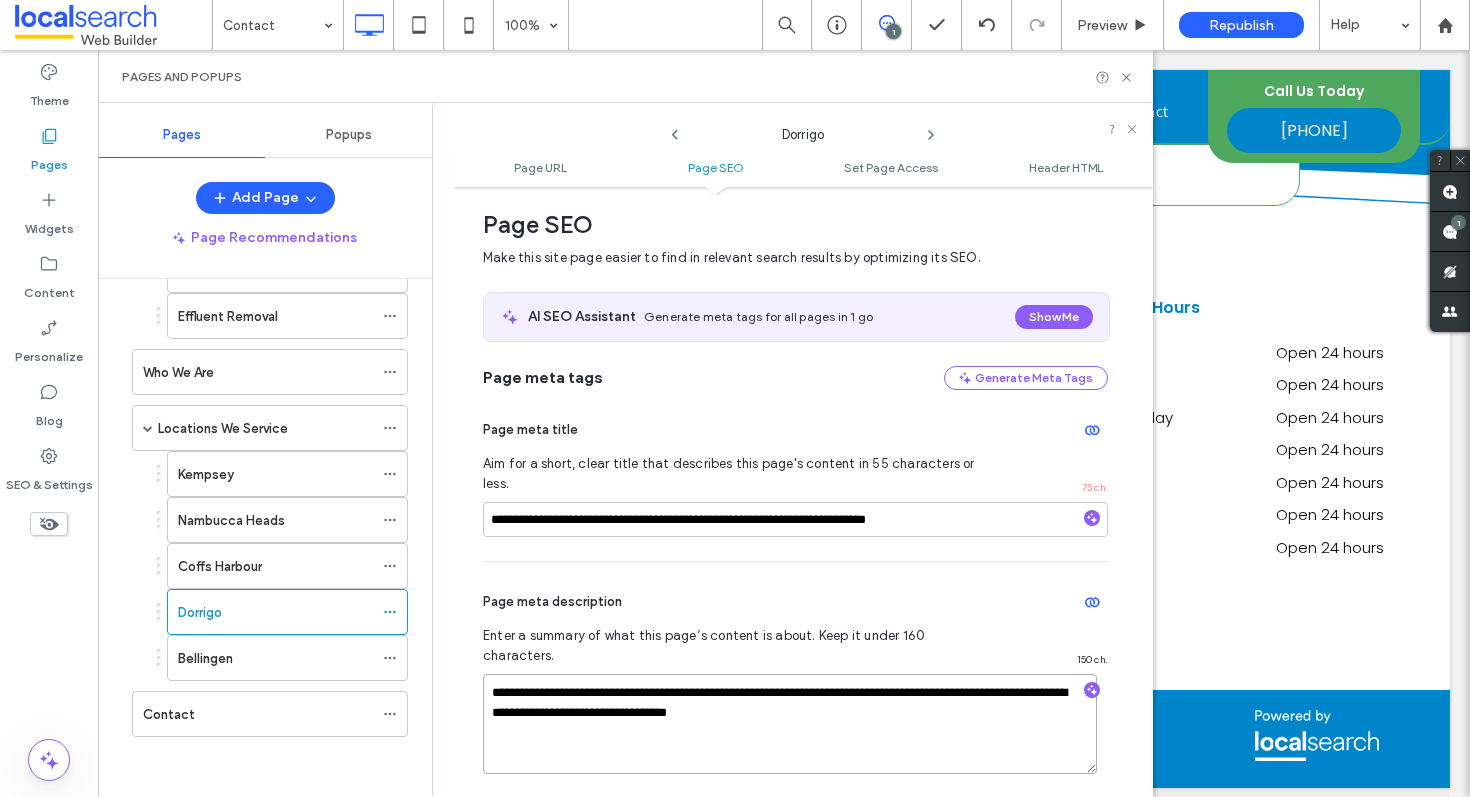 type on "**********" 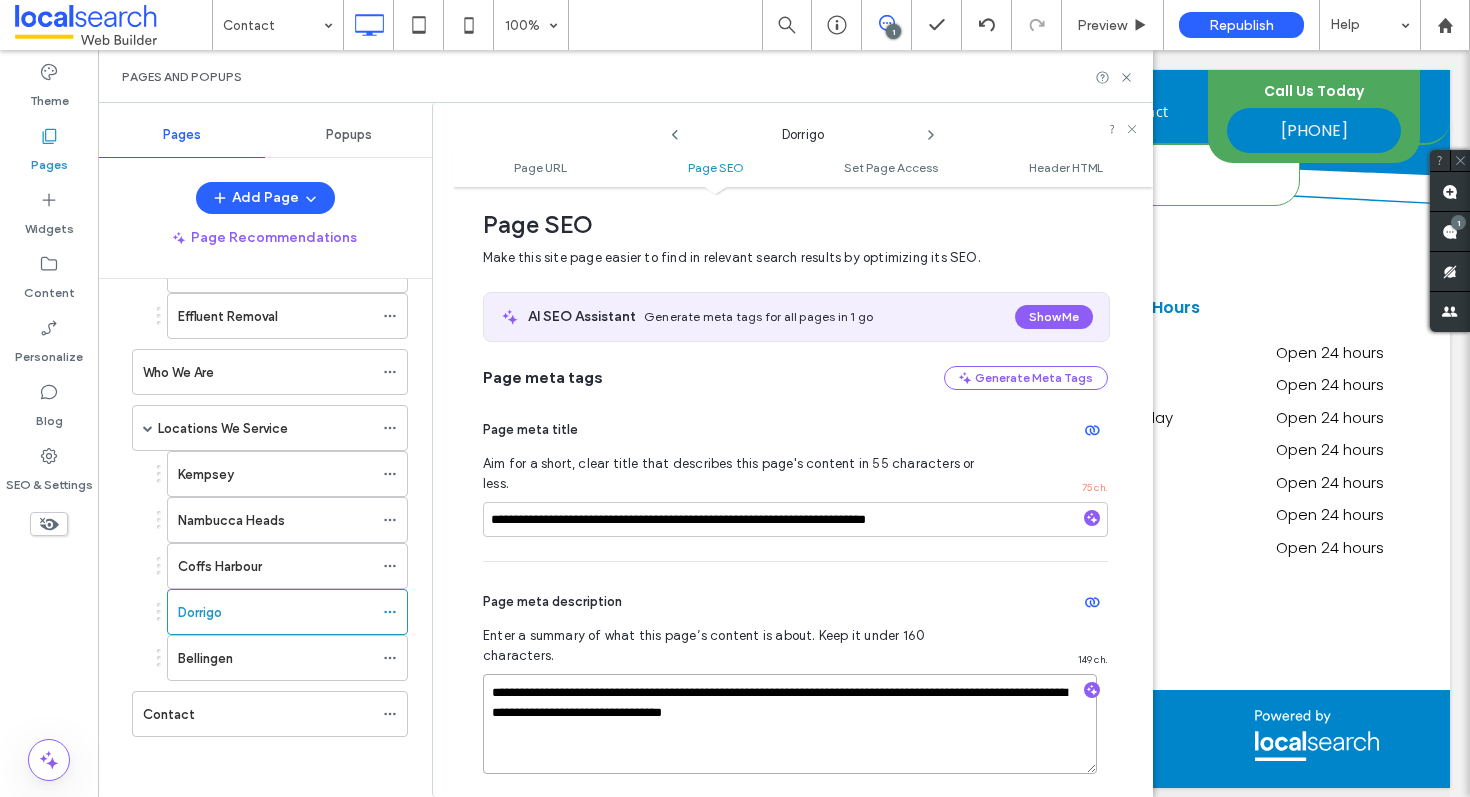 click on "**********" at bounding box center [790, 724] 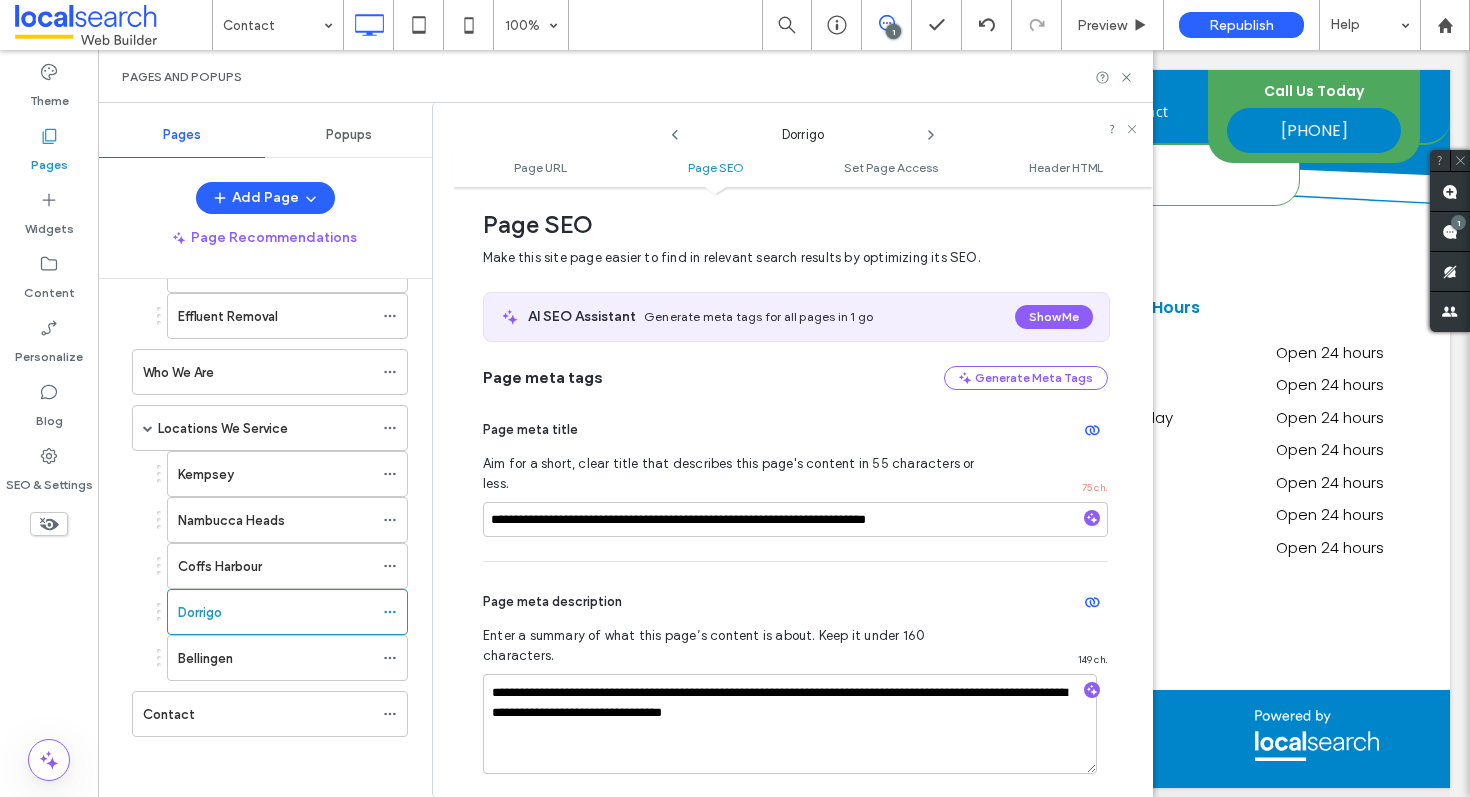 click 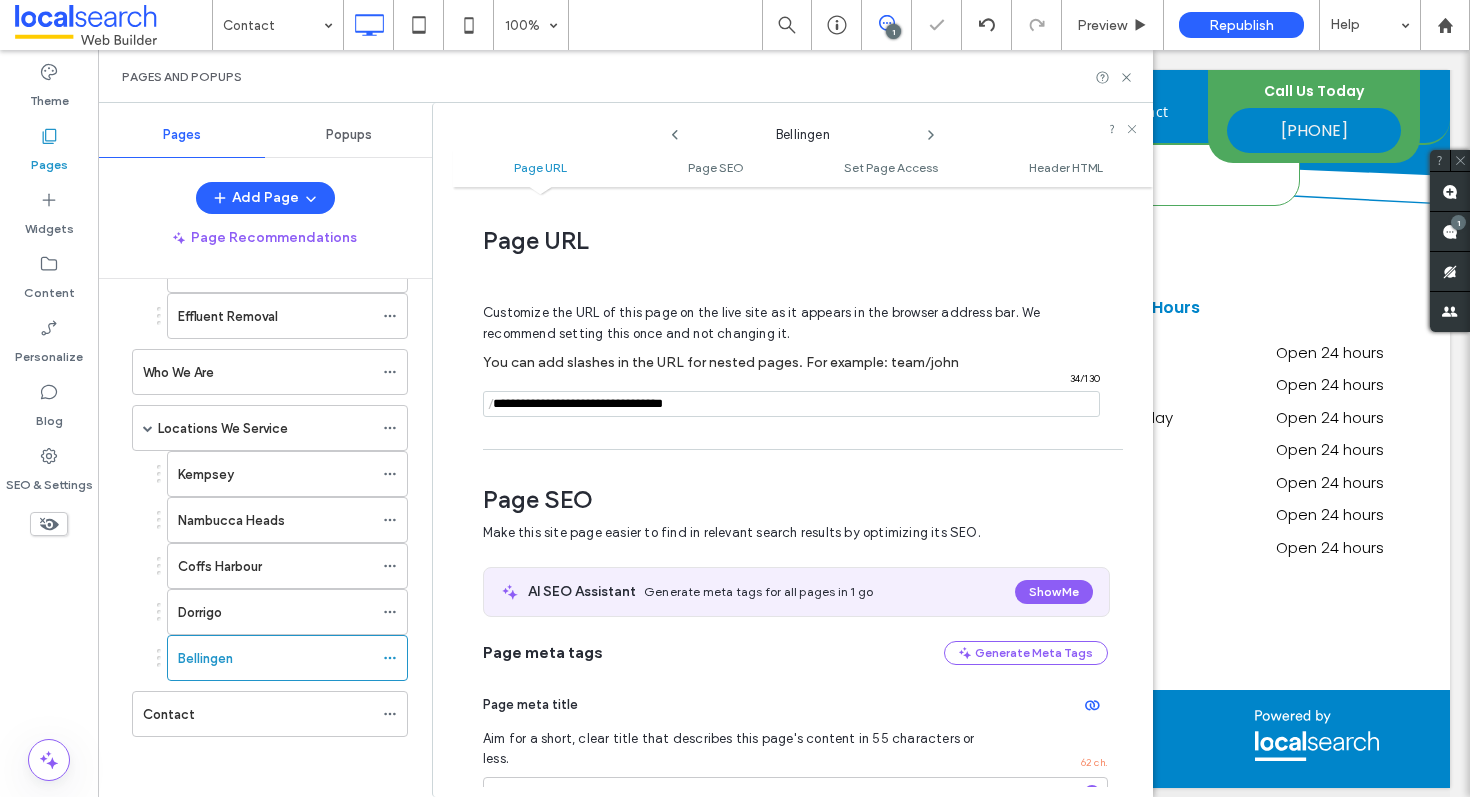 scroll, scrollTop: 275, scrollLeft: 0, axis: vertical 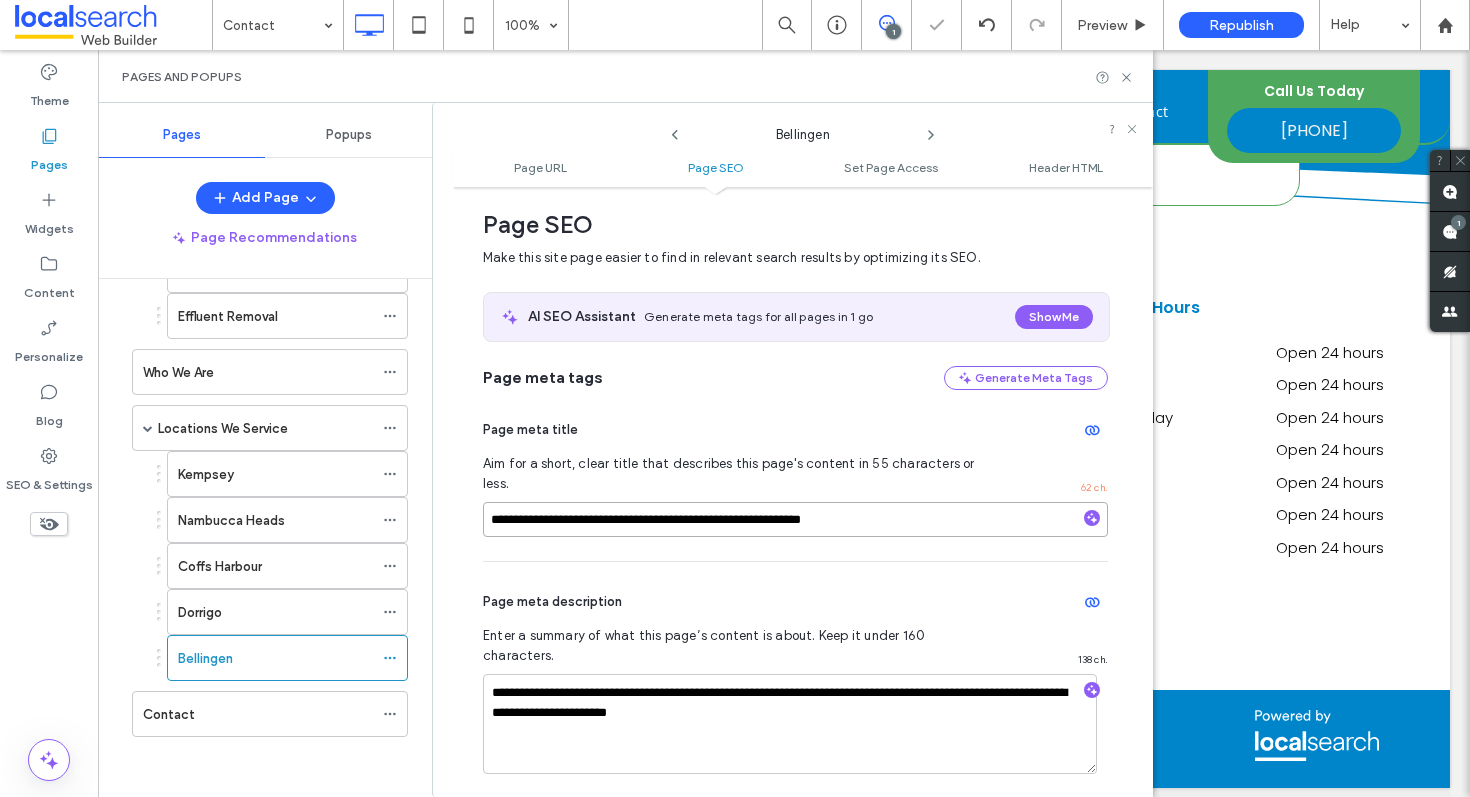 drag, startPoint x: 884, startPoint y: 494, endPoint x: 843, endPoint y: 494, distance: 41 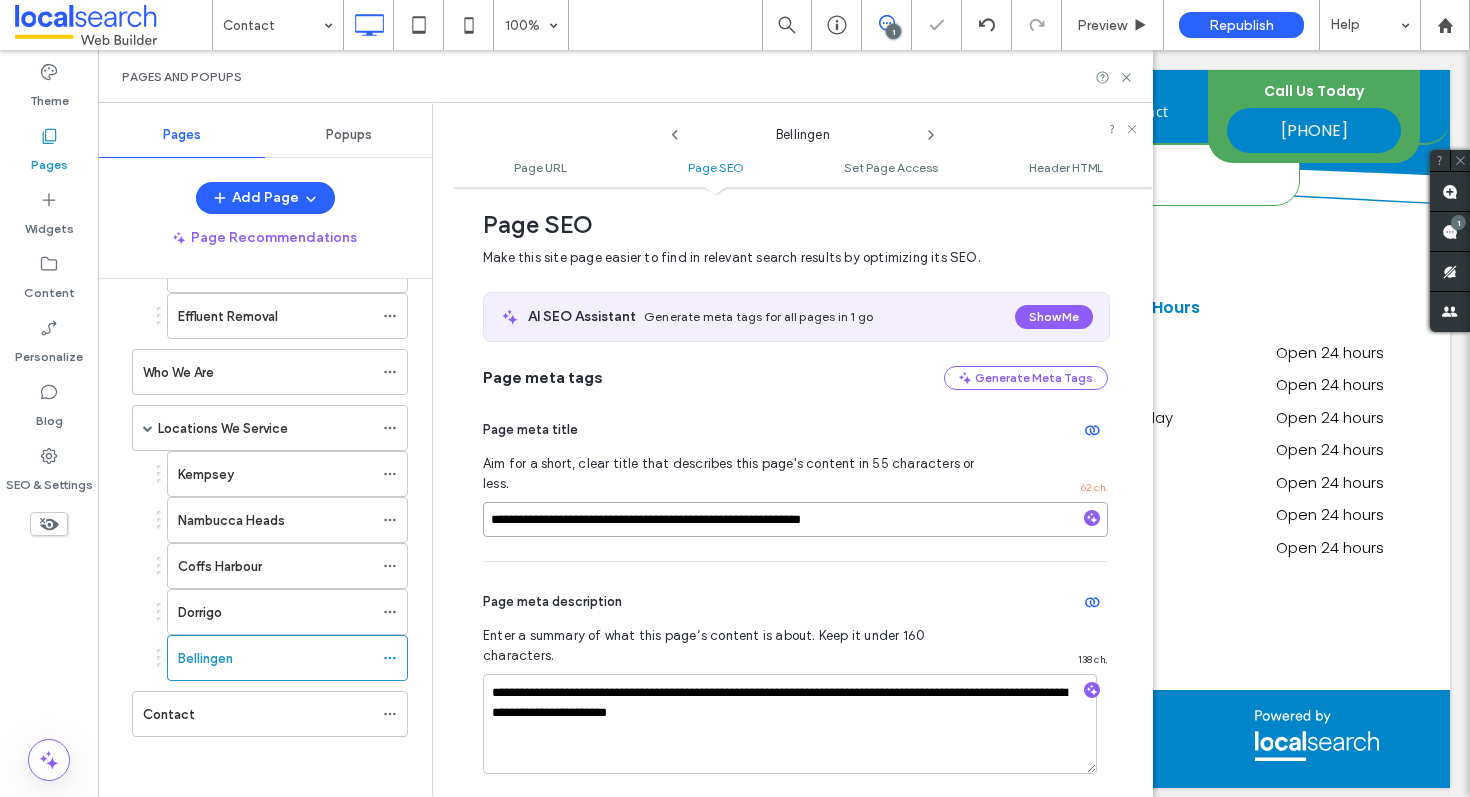 click on "**********" at bounding box center [795, 519] 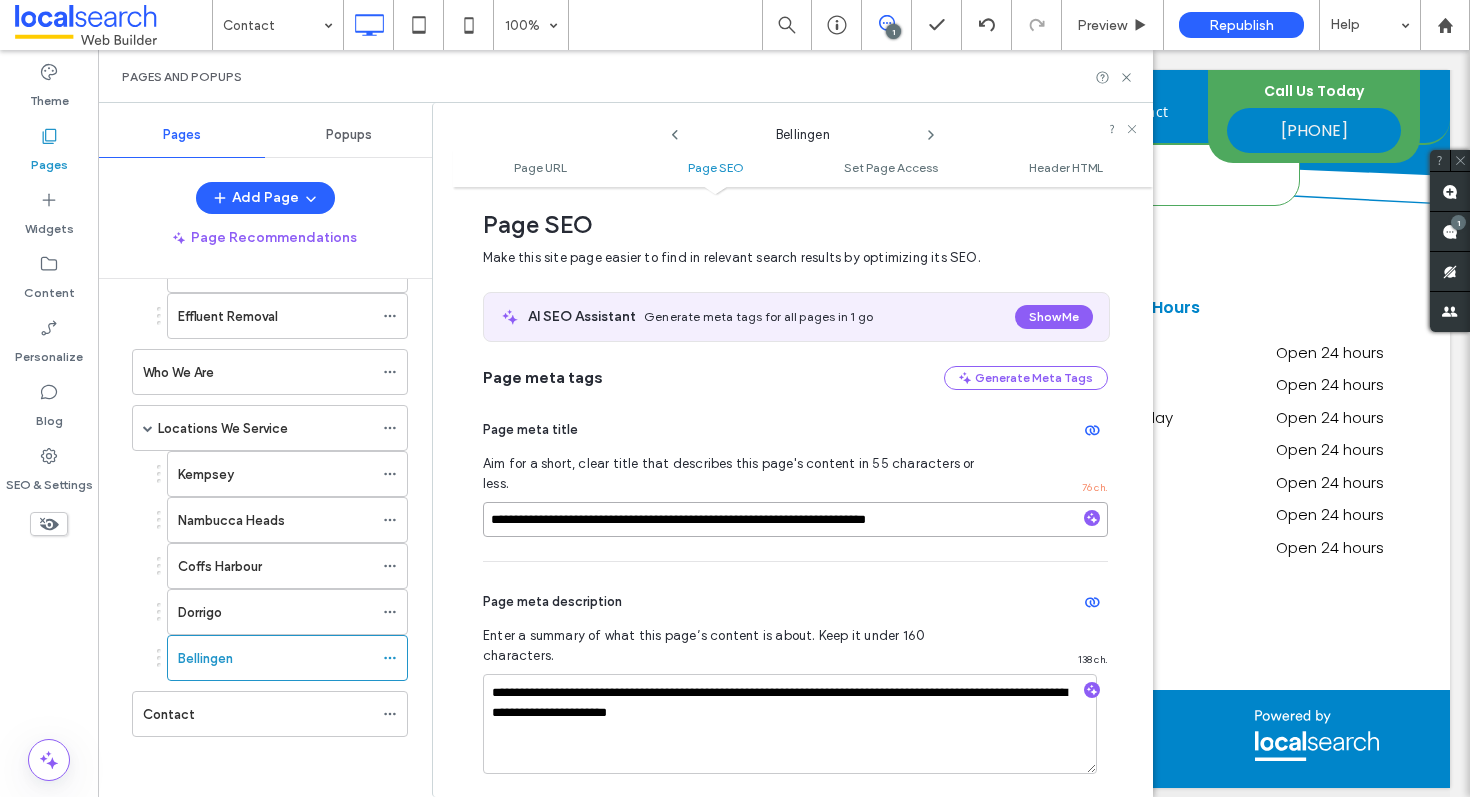type on "**********" 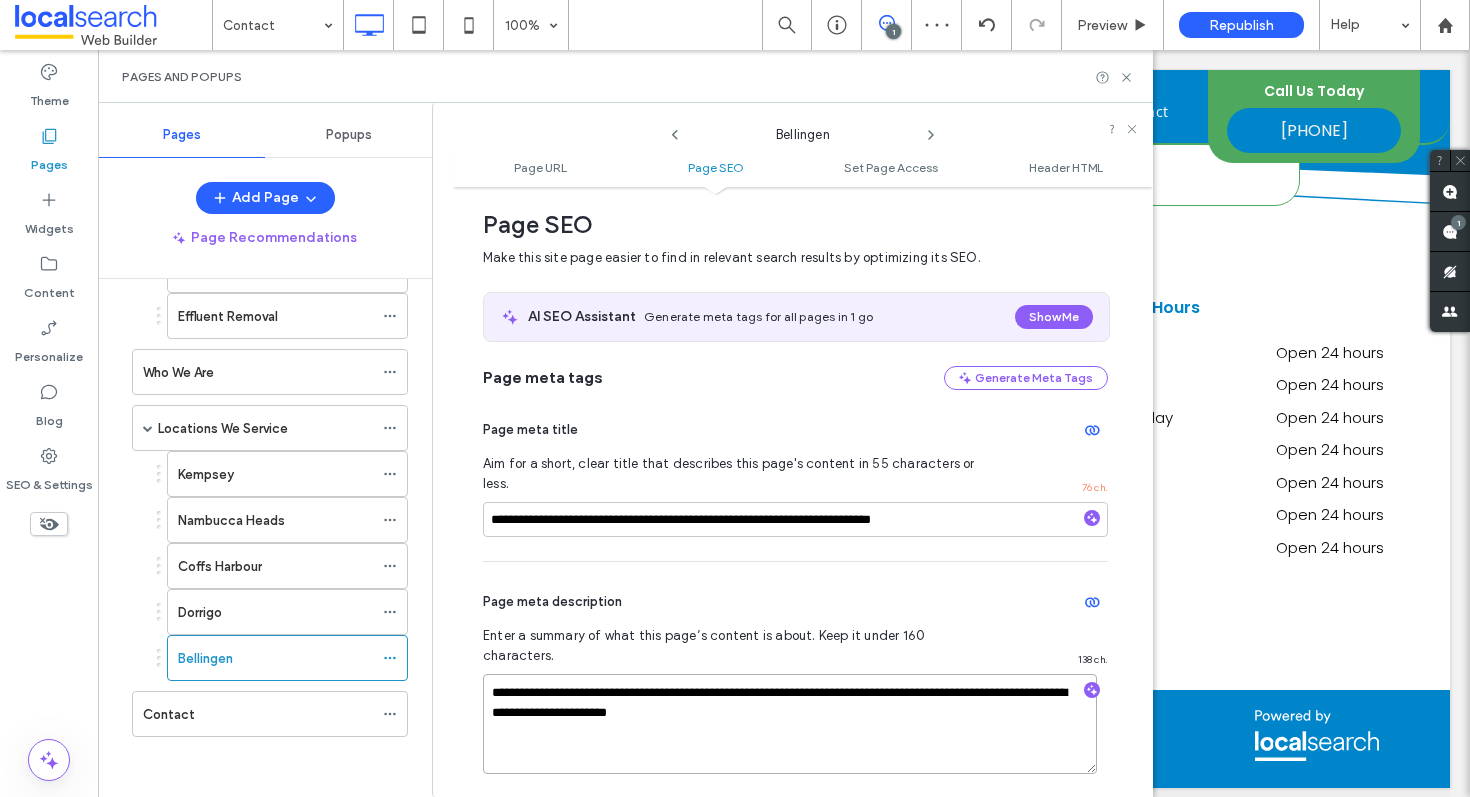 click on "**********" at bounding box center [790, 724] 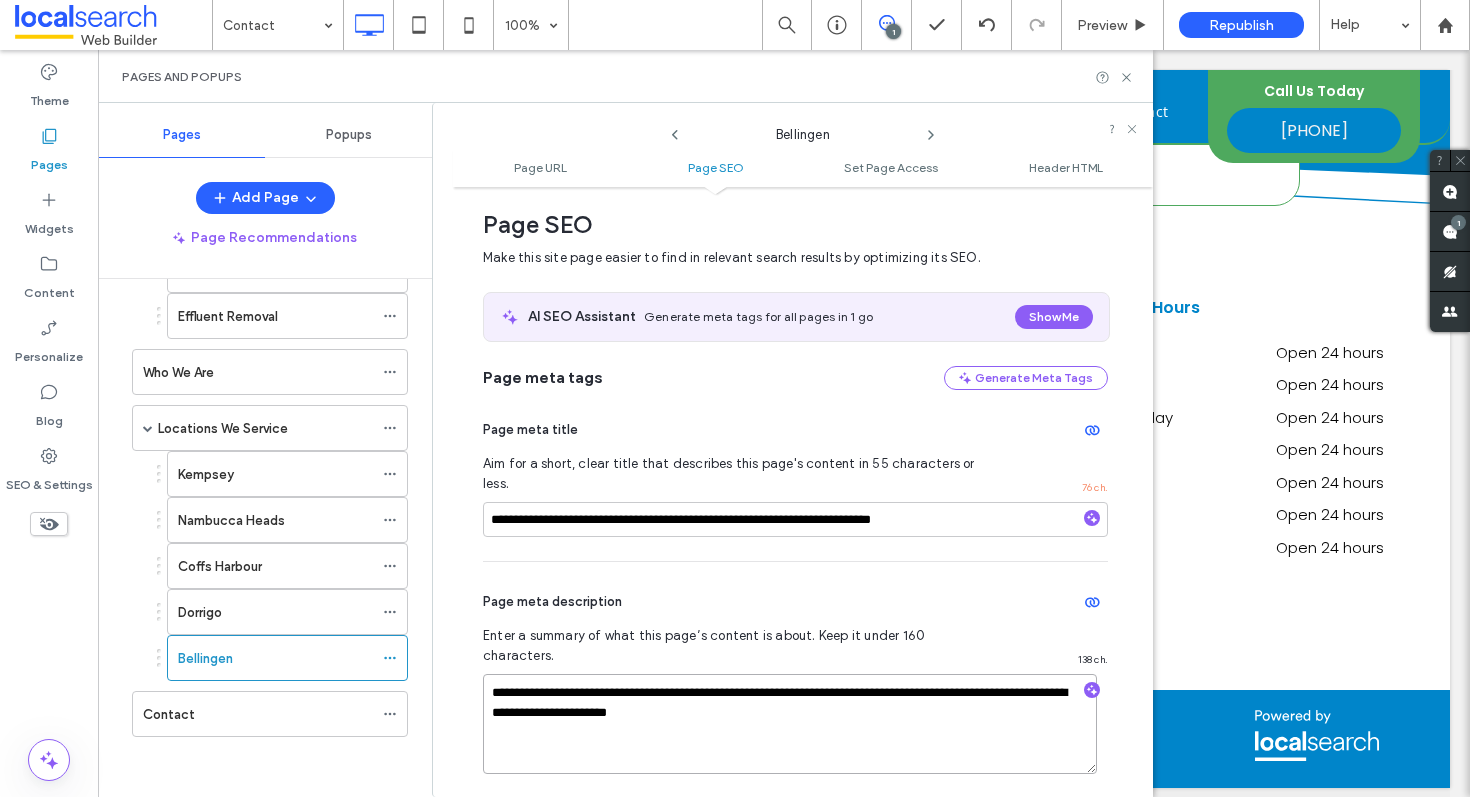 click on "**********" at bounding box center [790, 724] 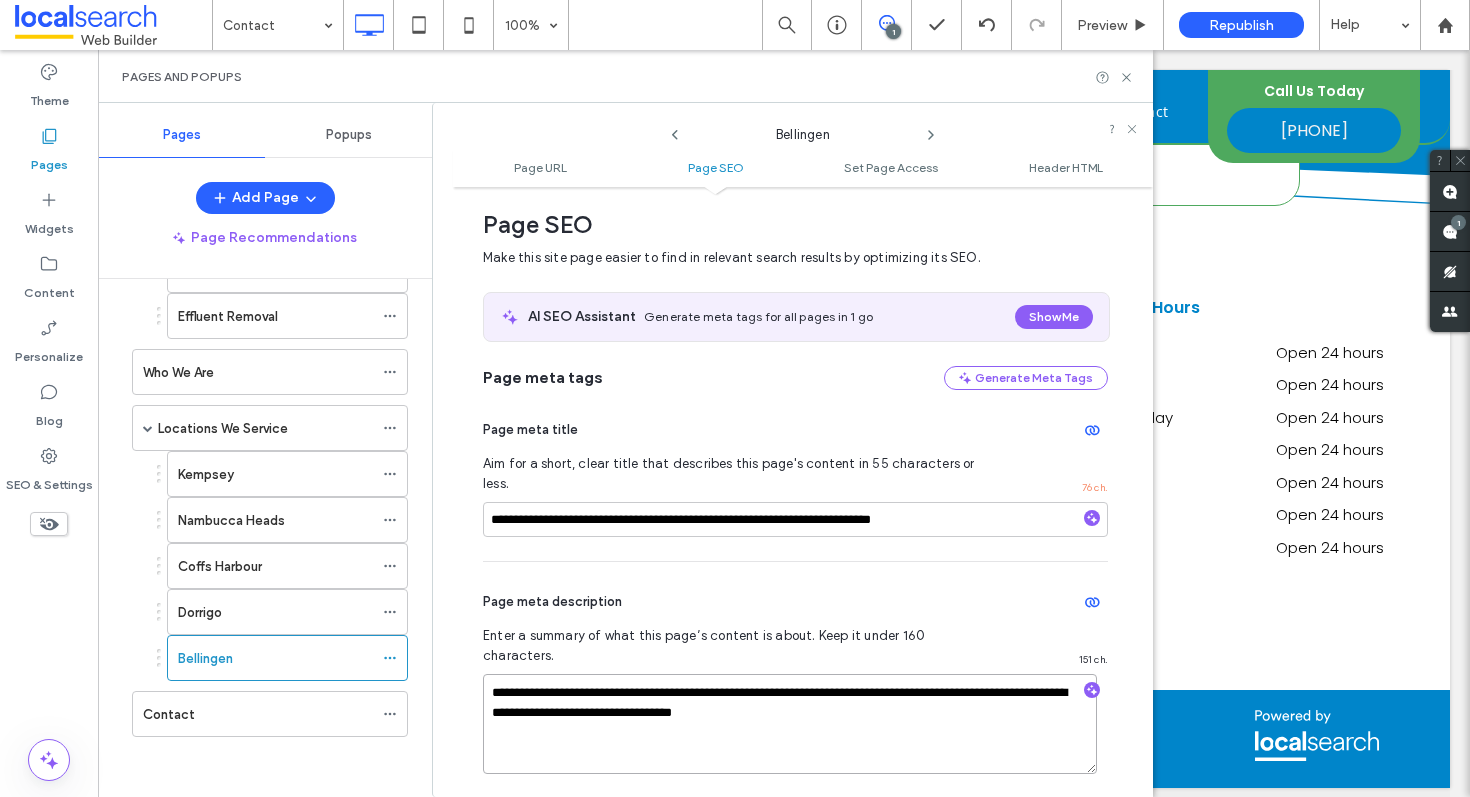 type on "**********" 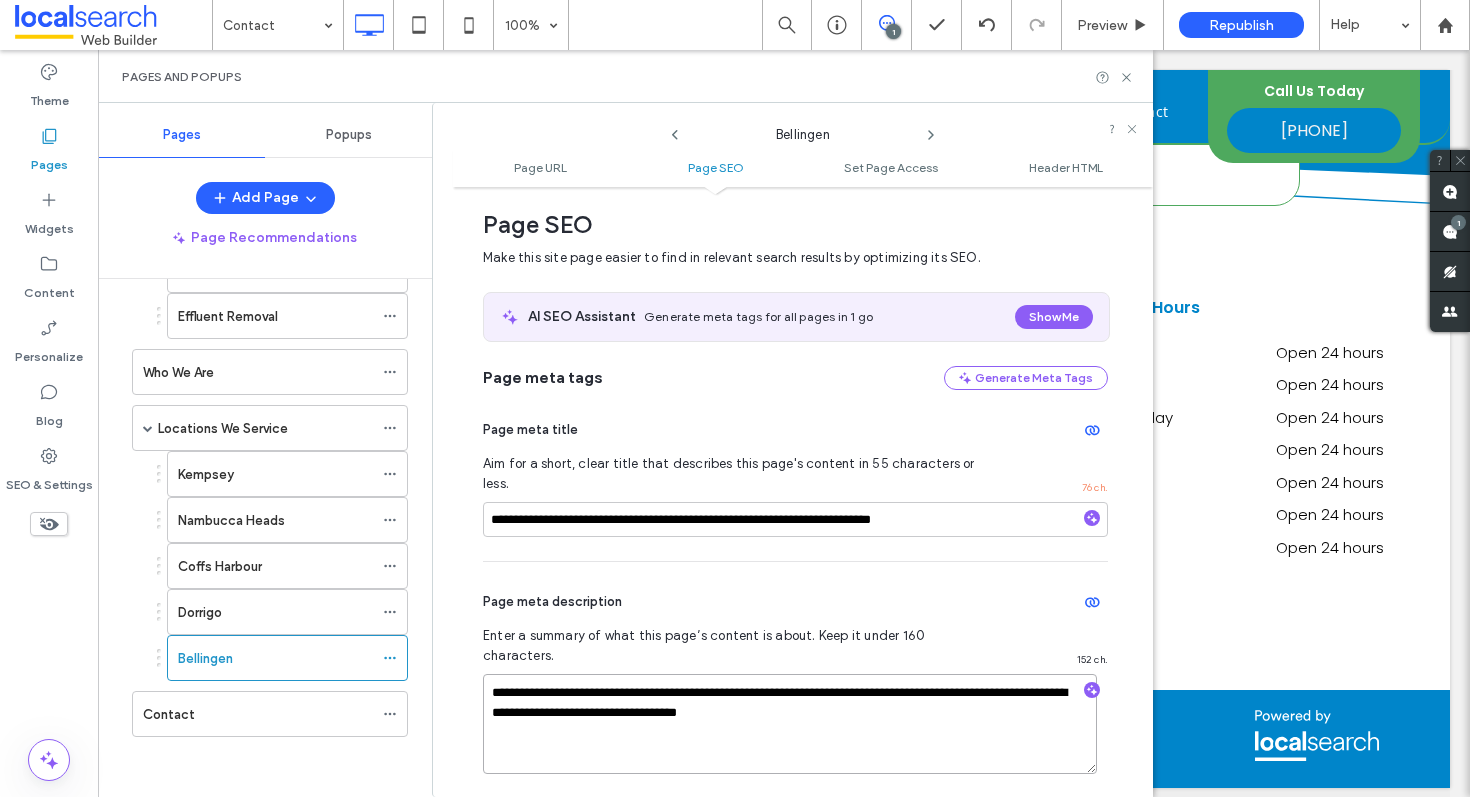 click on "**********" at bounding box center [790, 724] 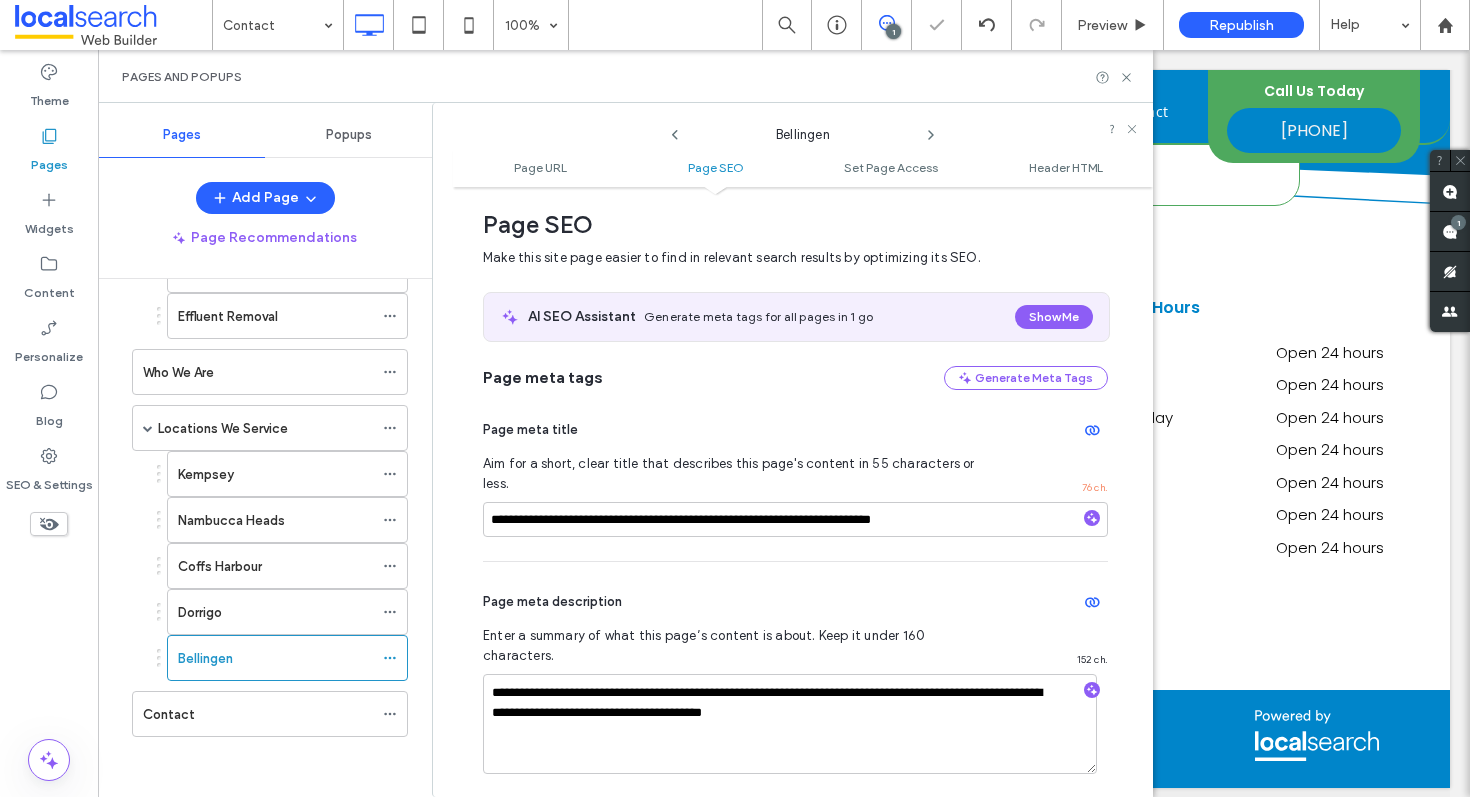 click 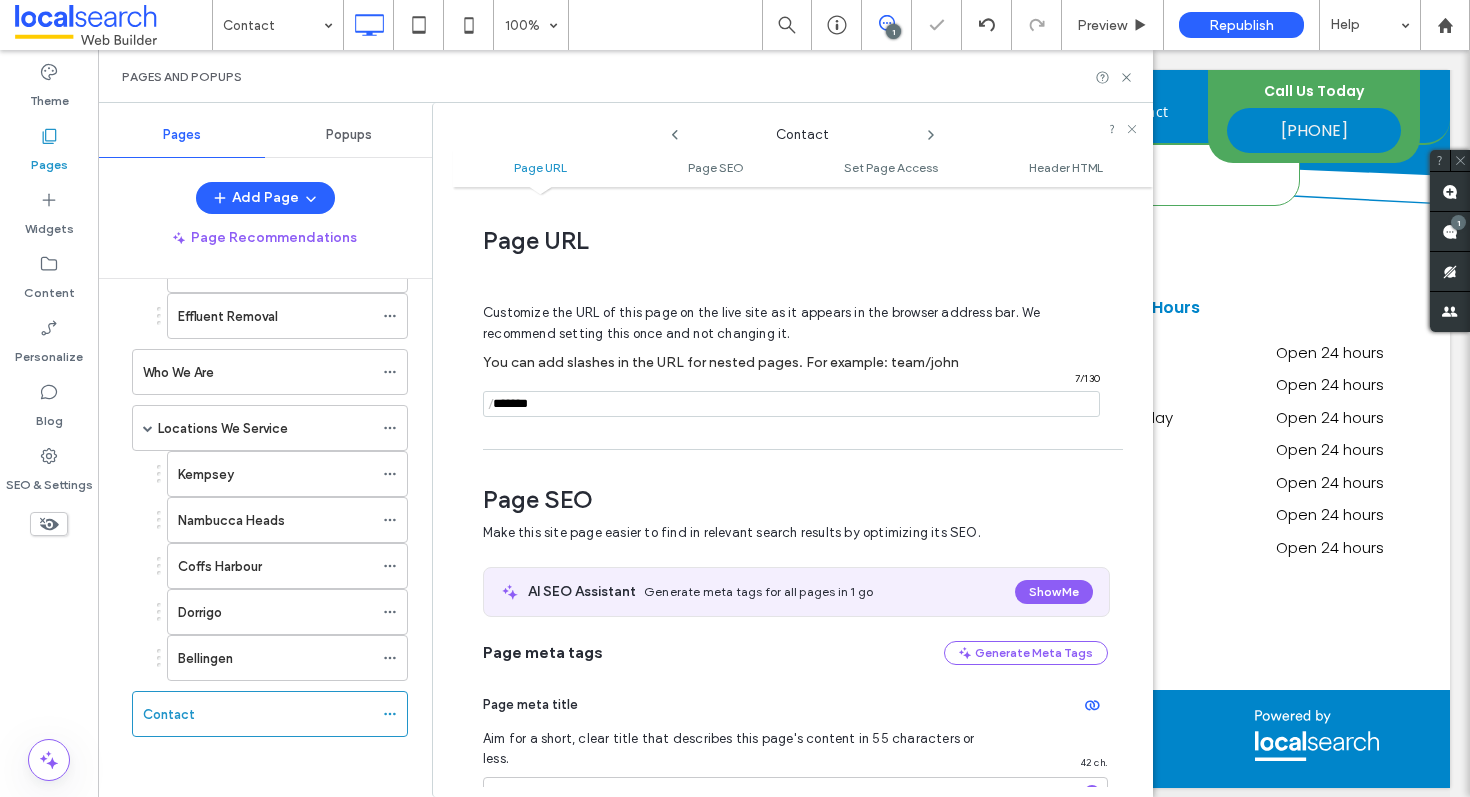 scroll, scrollTop: 275, scrollLeft: 0, axis: vertical 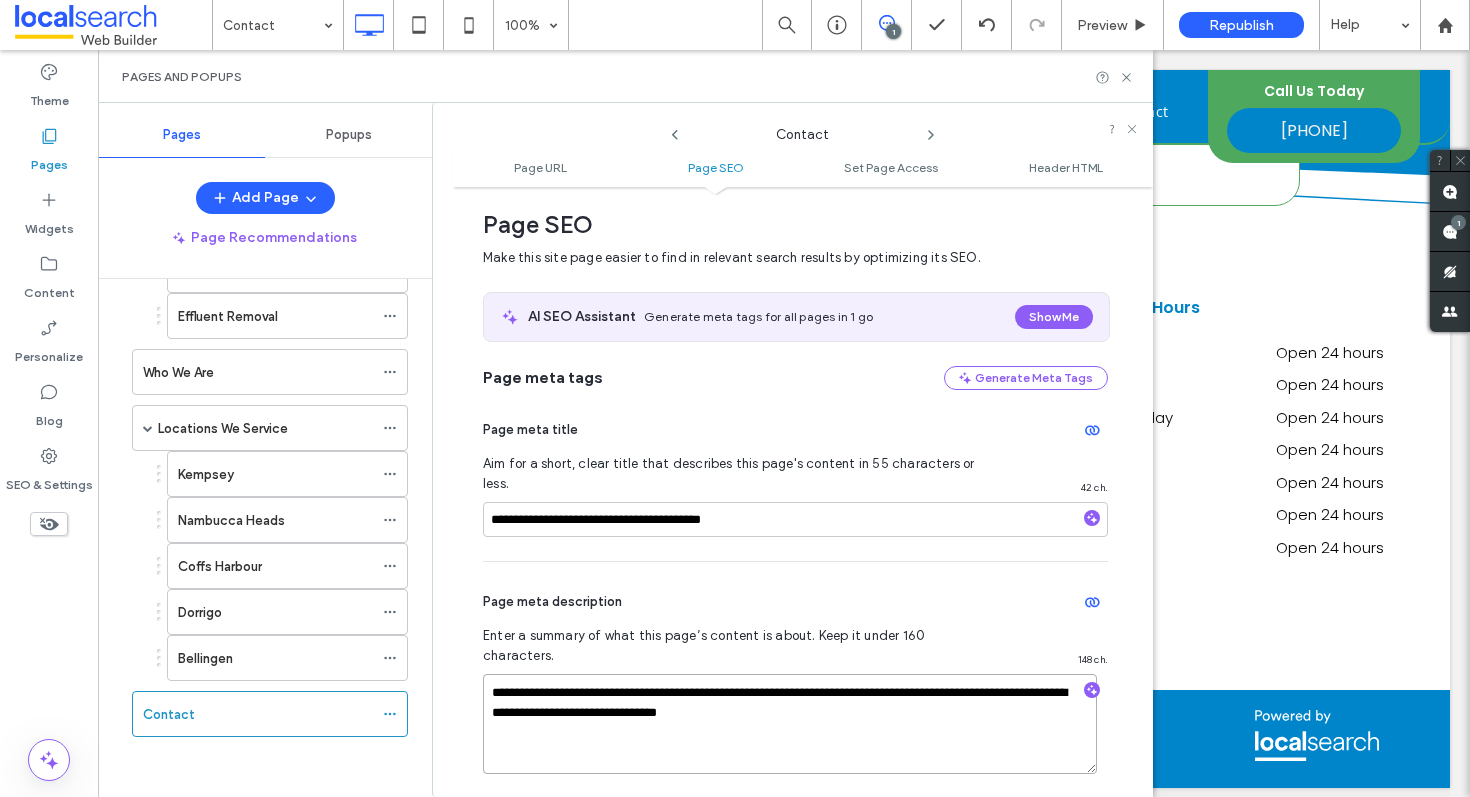 click on "**********" at bounding box center [790, 724] 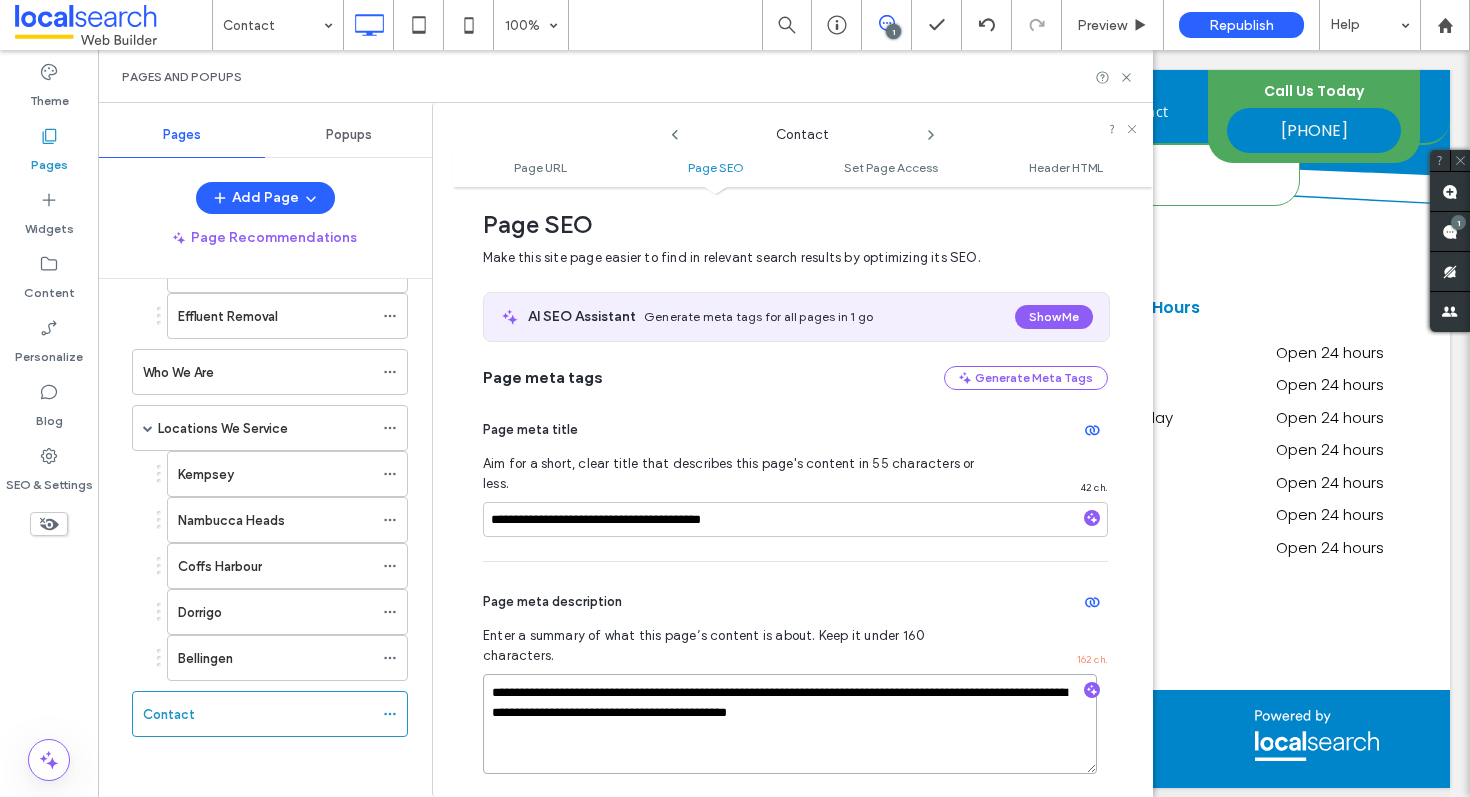 click on "**********" at bounding box center [790, 724] 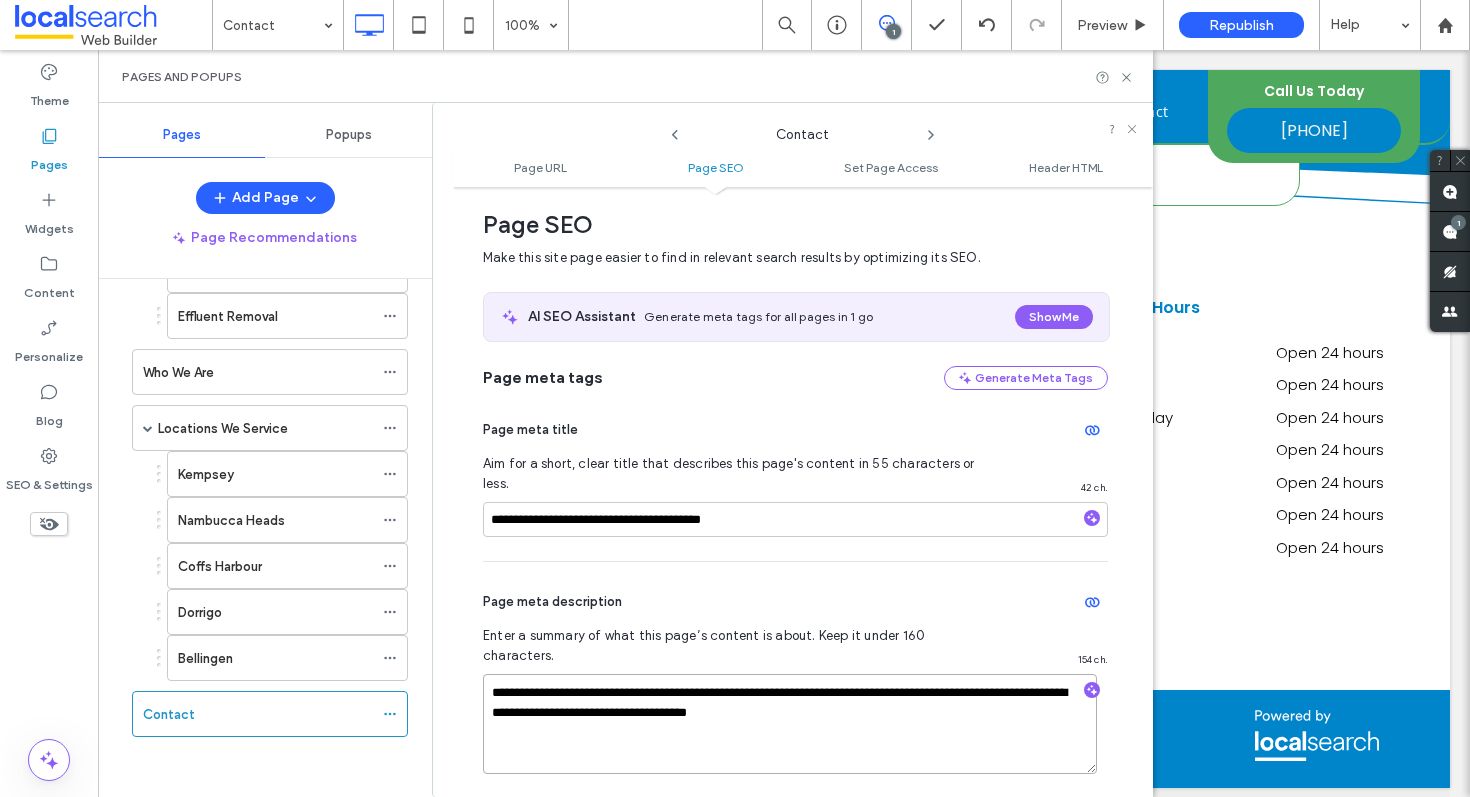 type on "**********" 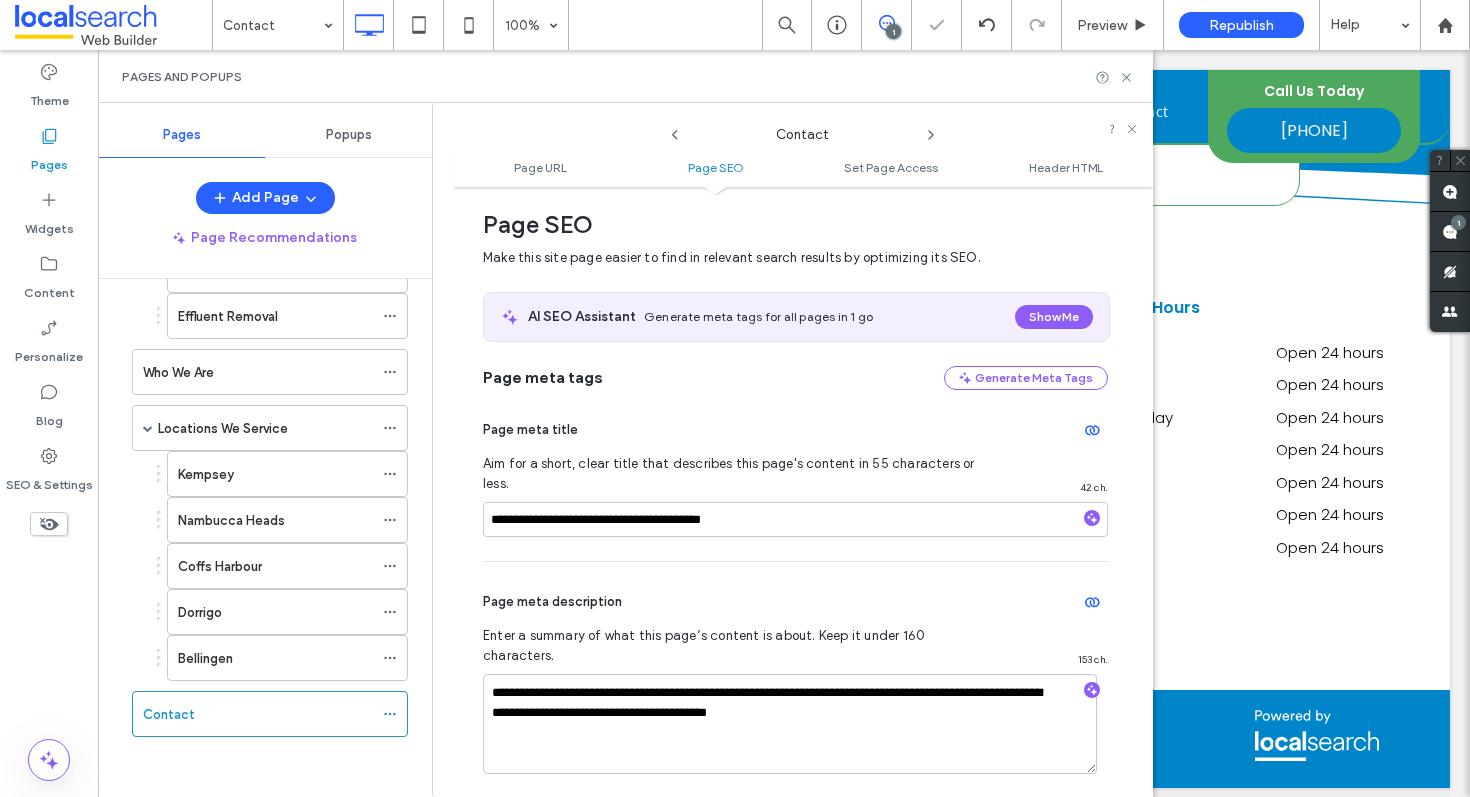 click 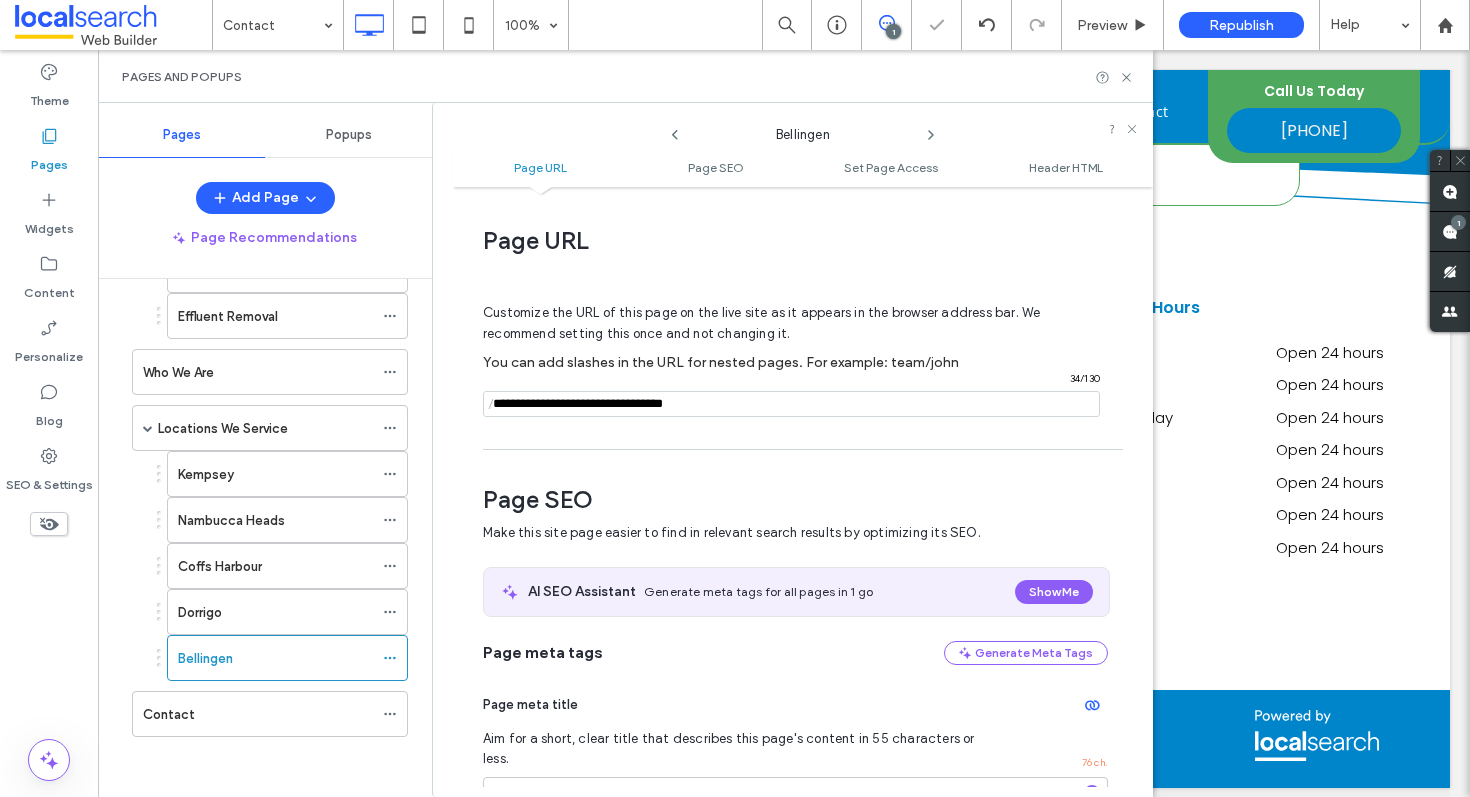 scroll, scrollTop: 275, scrollLeft: 0, axis: vertical 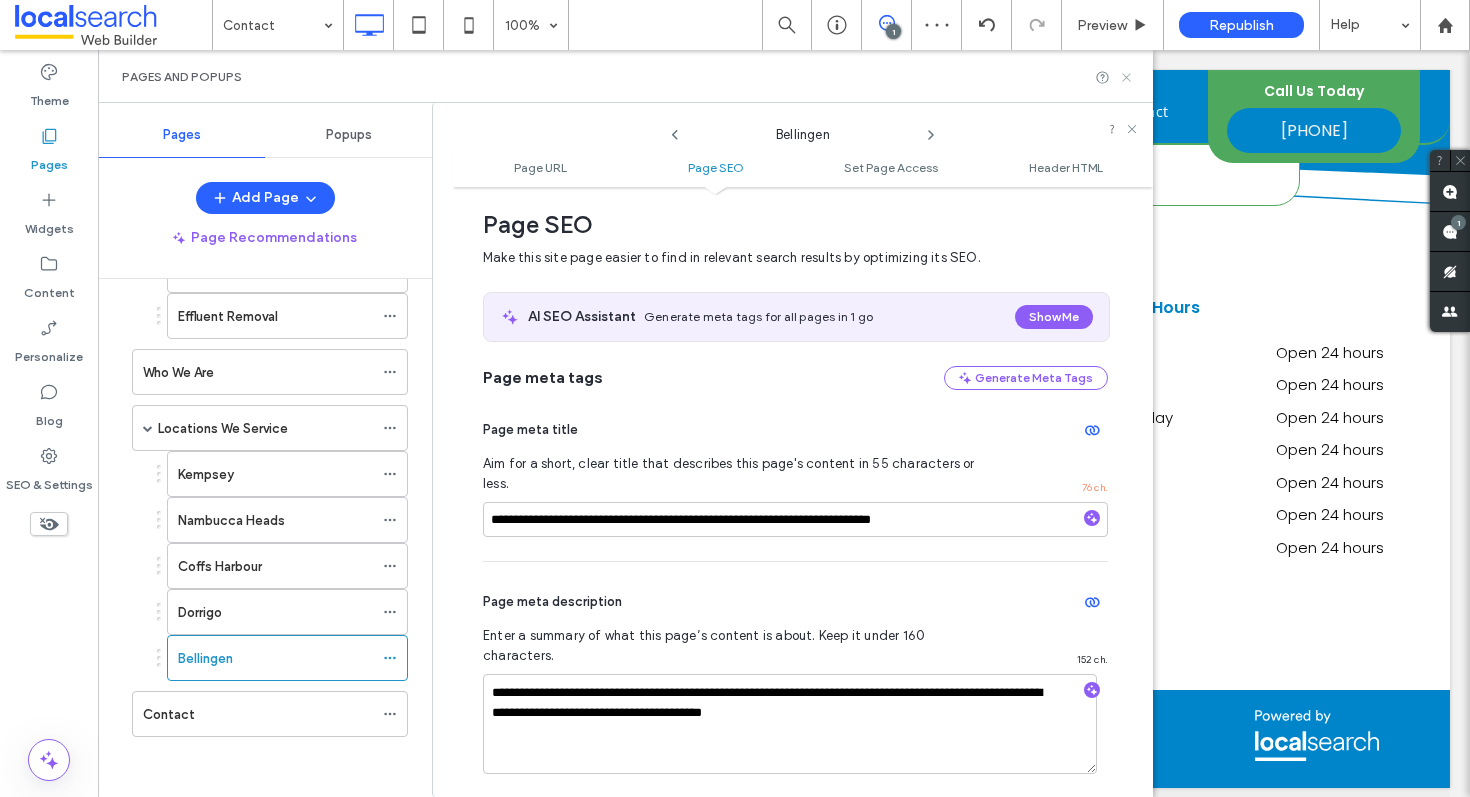 click 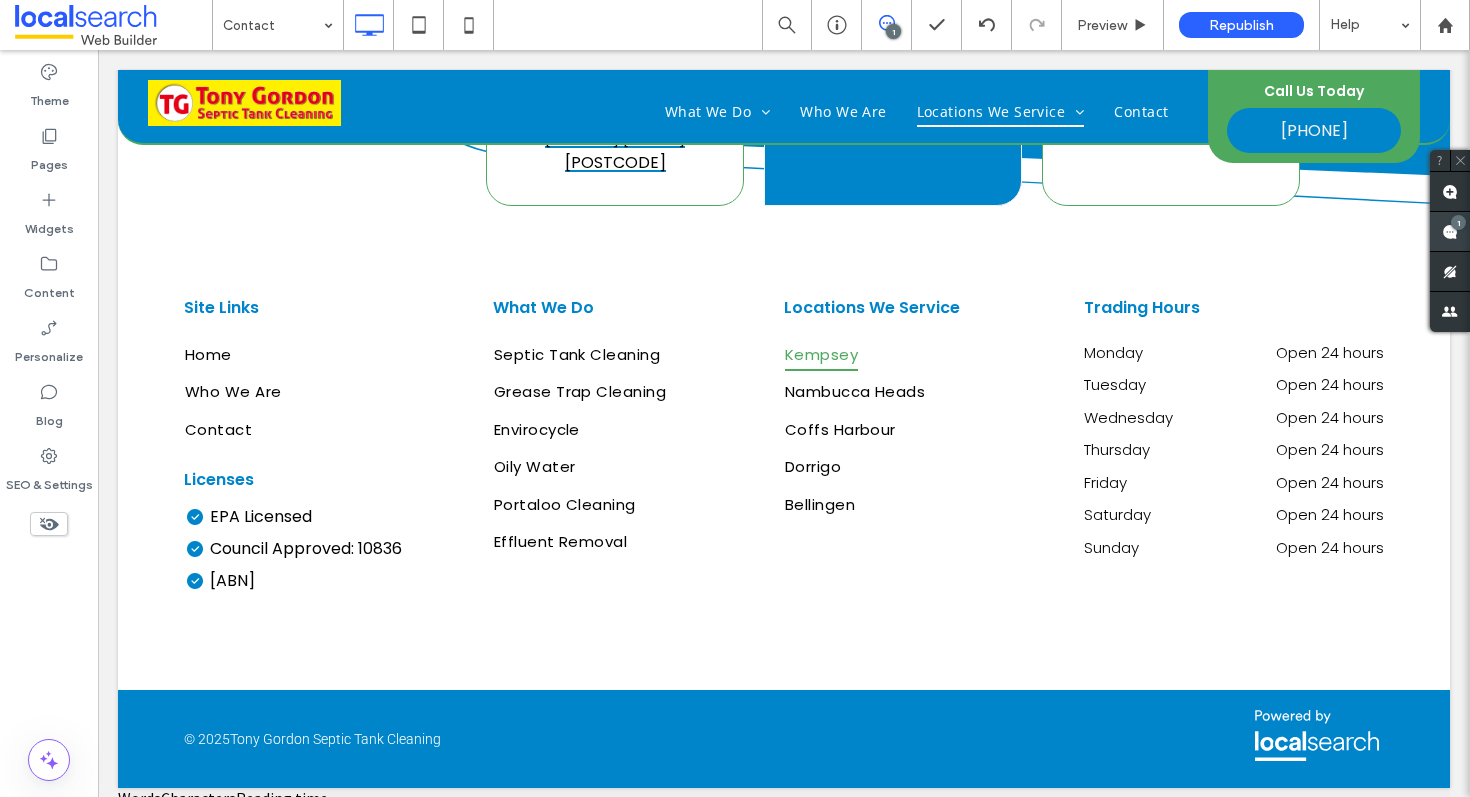 click 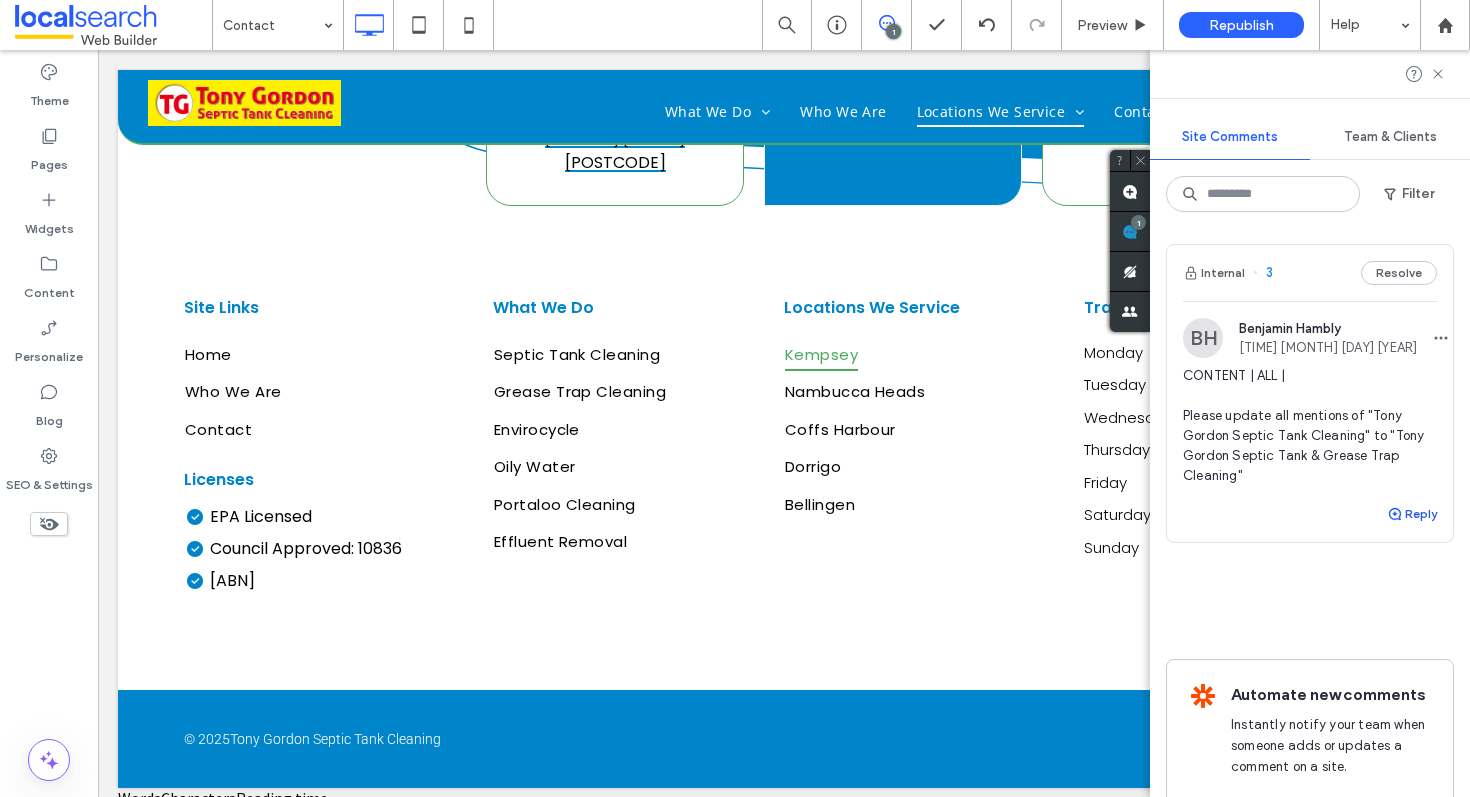 click on "Reply" at bounding box center [1412, 514] 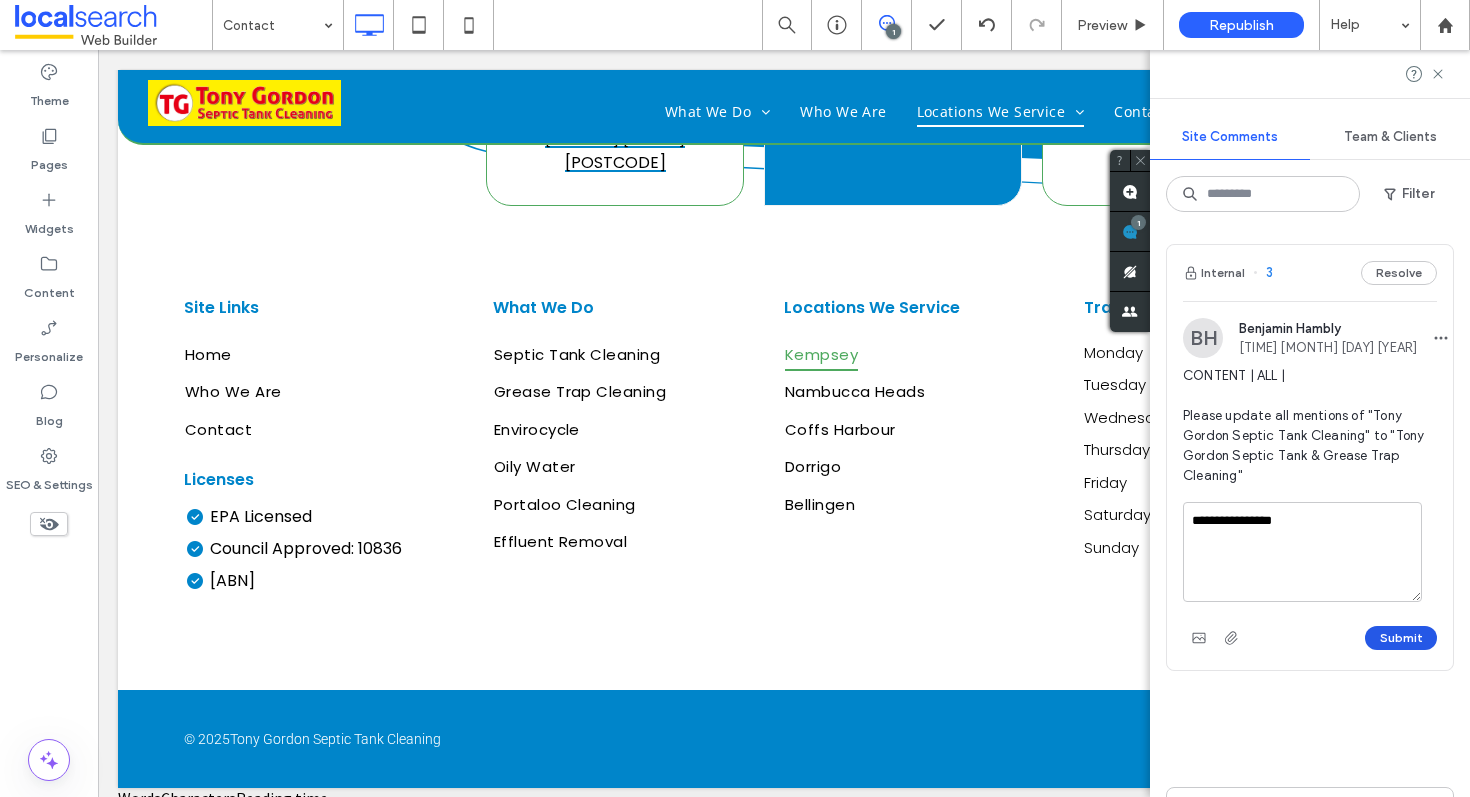 type on "**********" 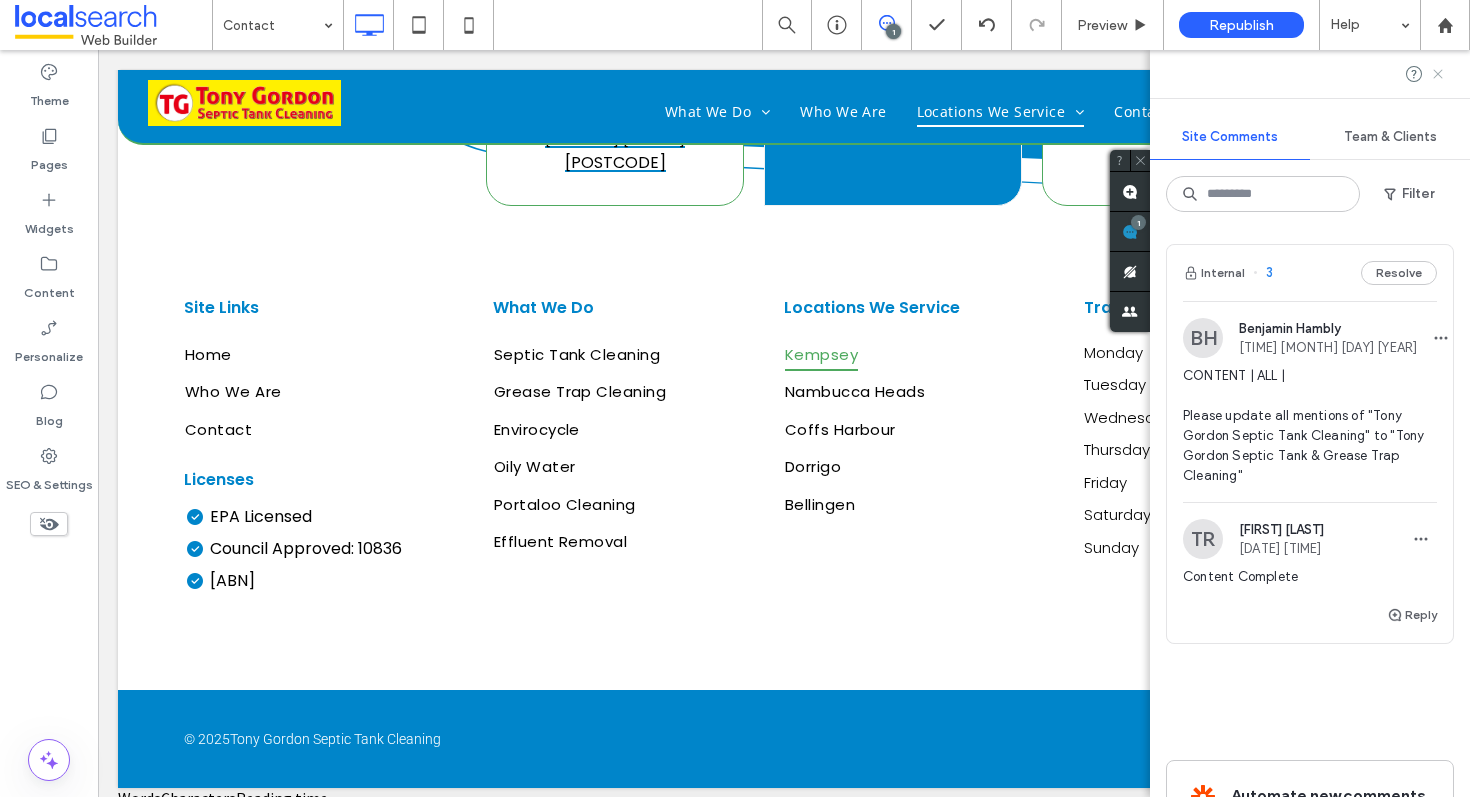 click 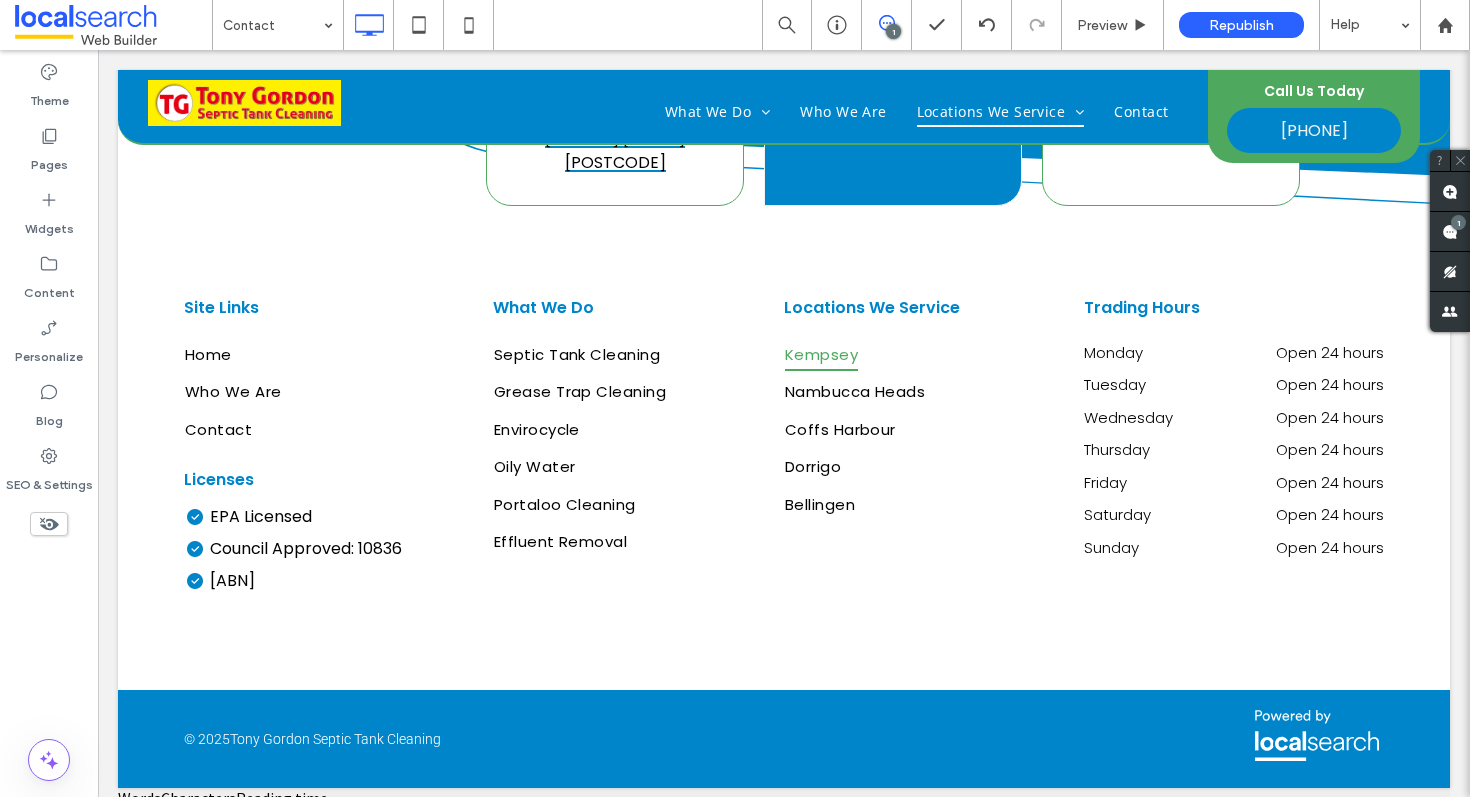 click at bounding box center (886, 23) 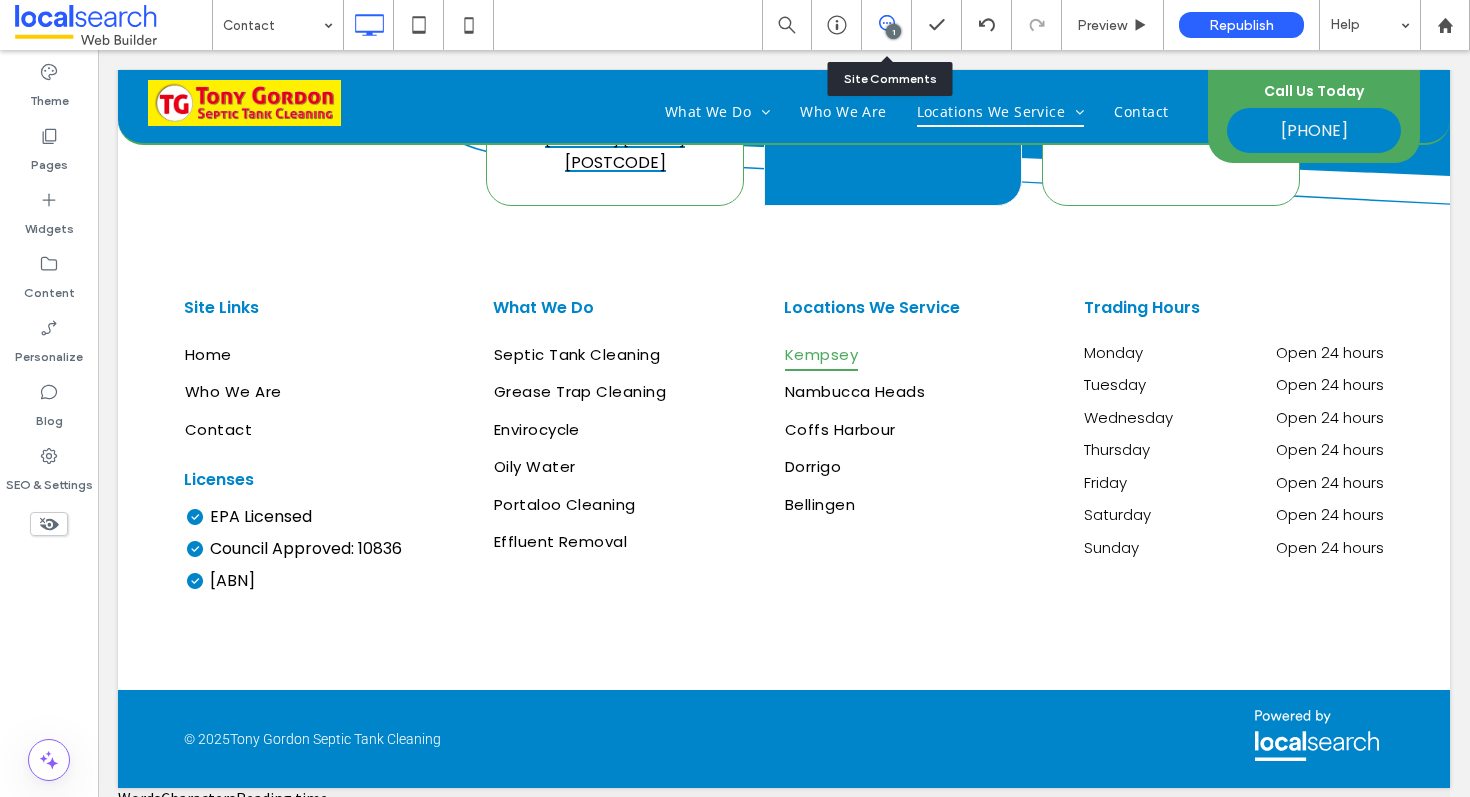 click 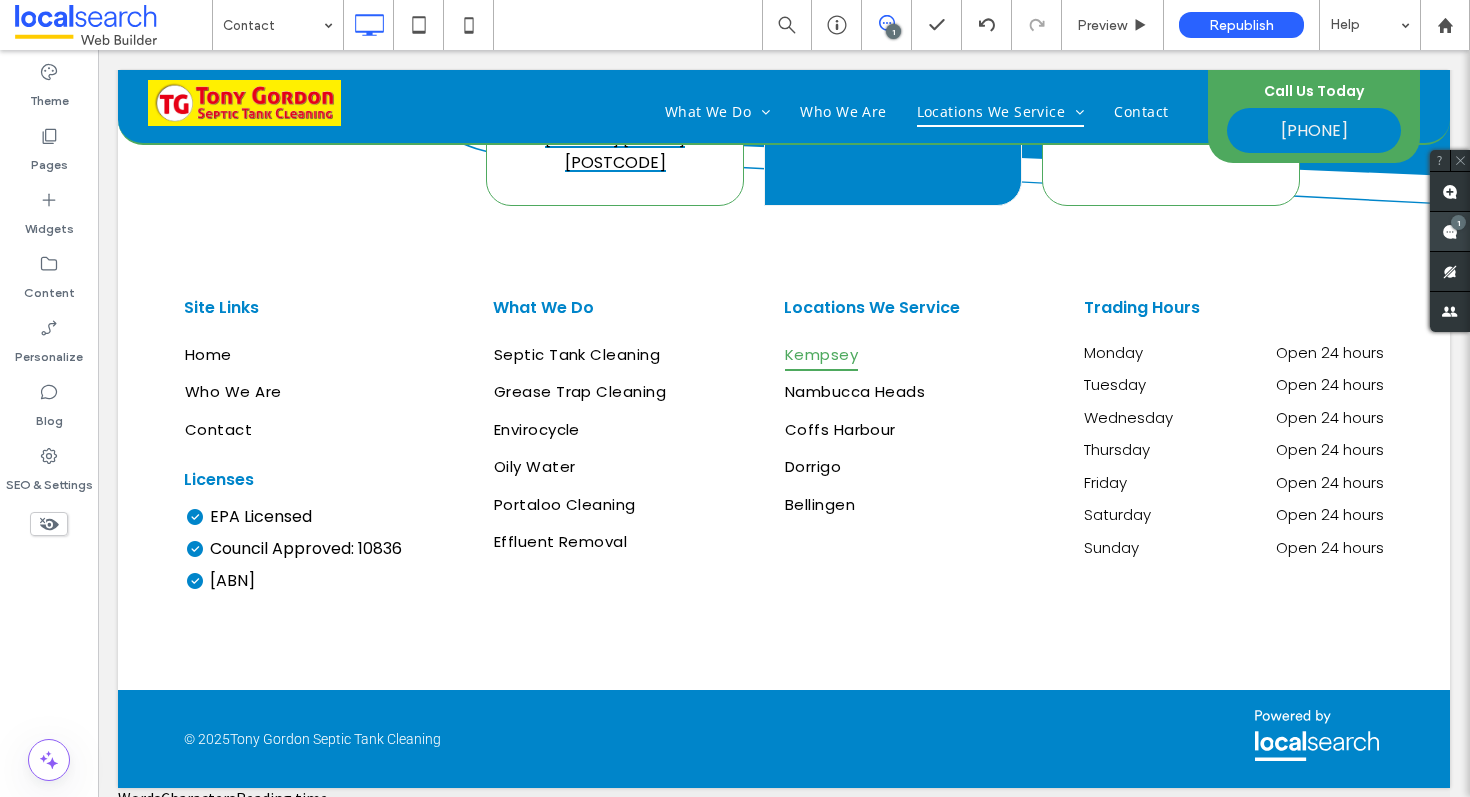 click 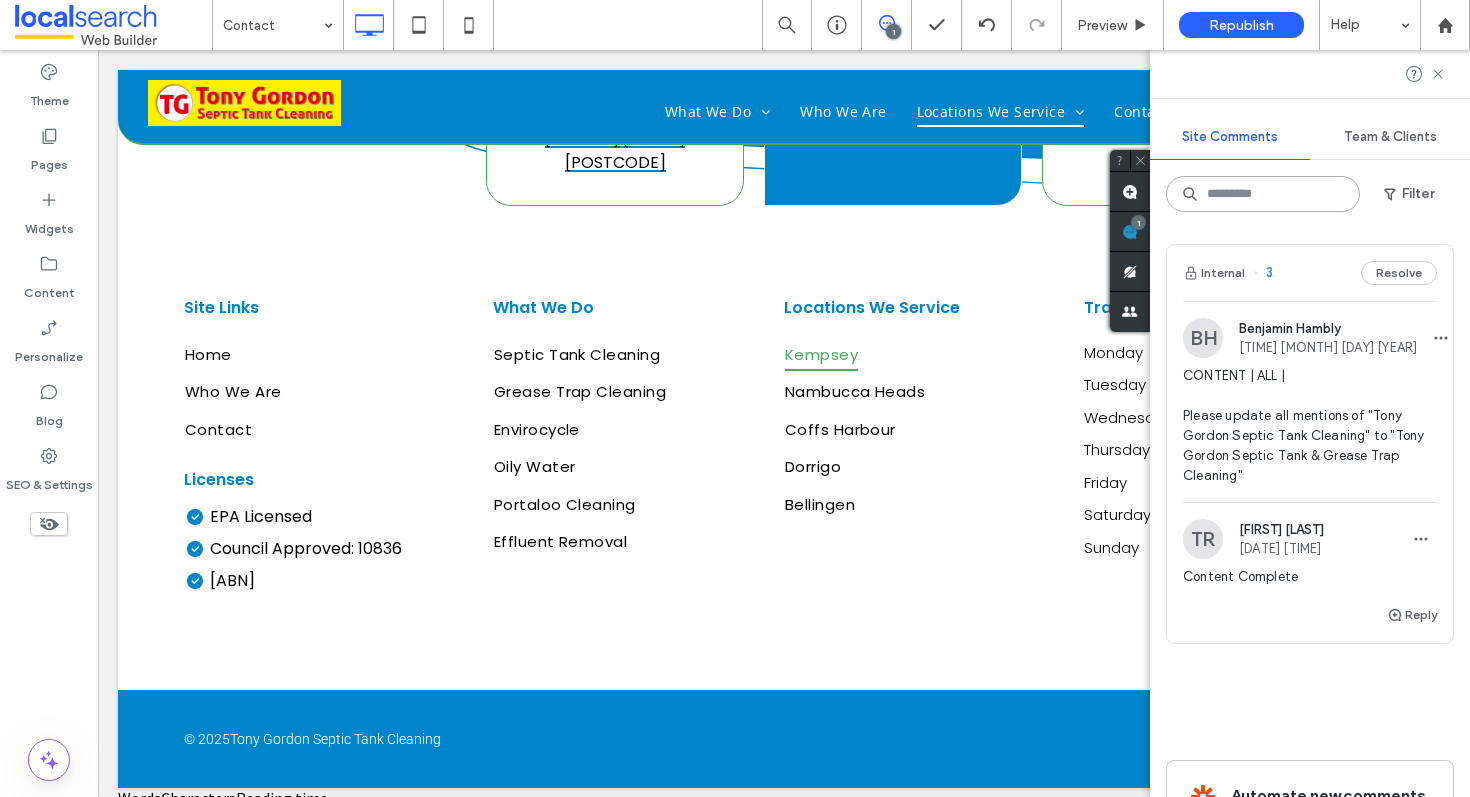 click at bounding box center [1263, 194] 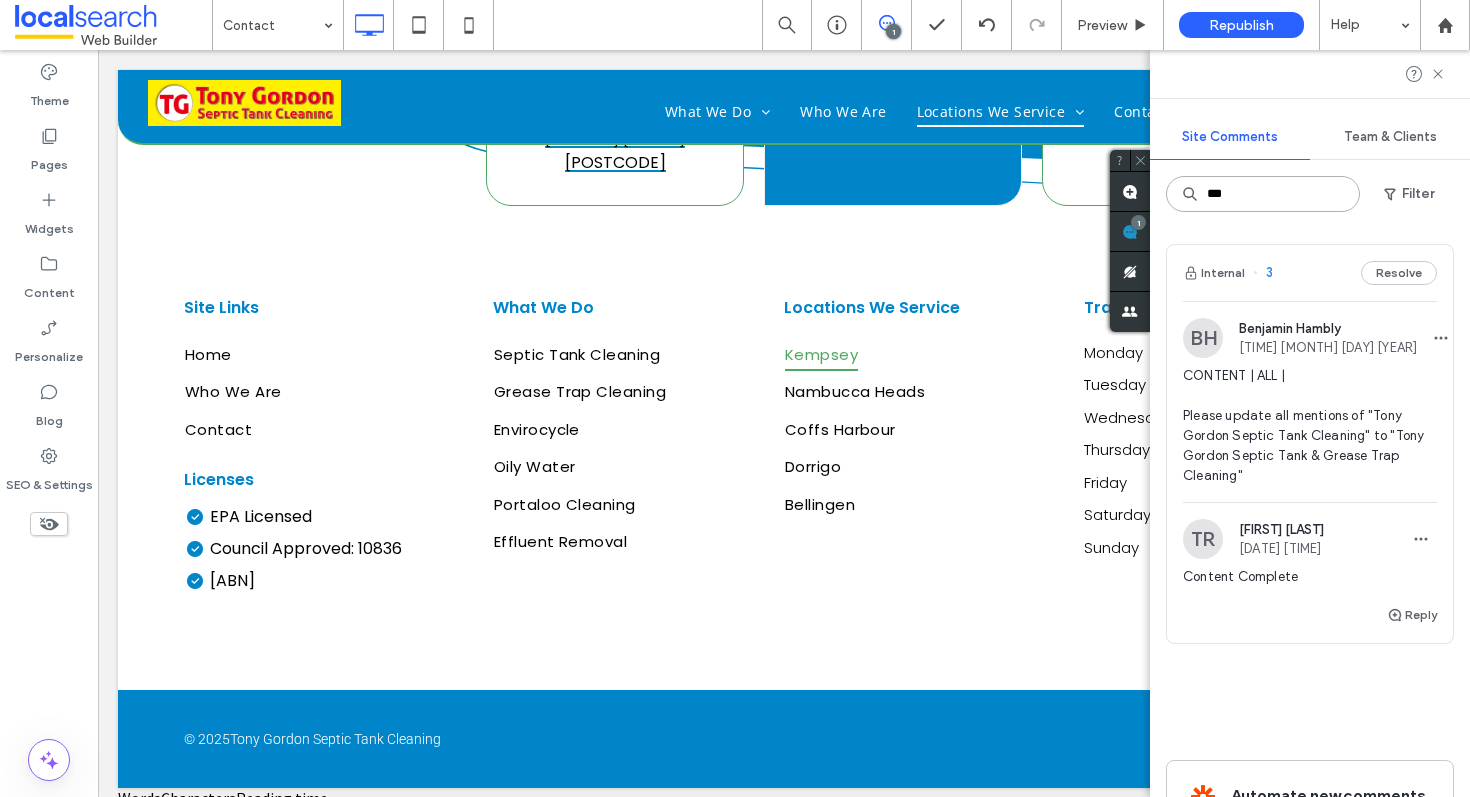 type on "***" 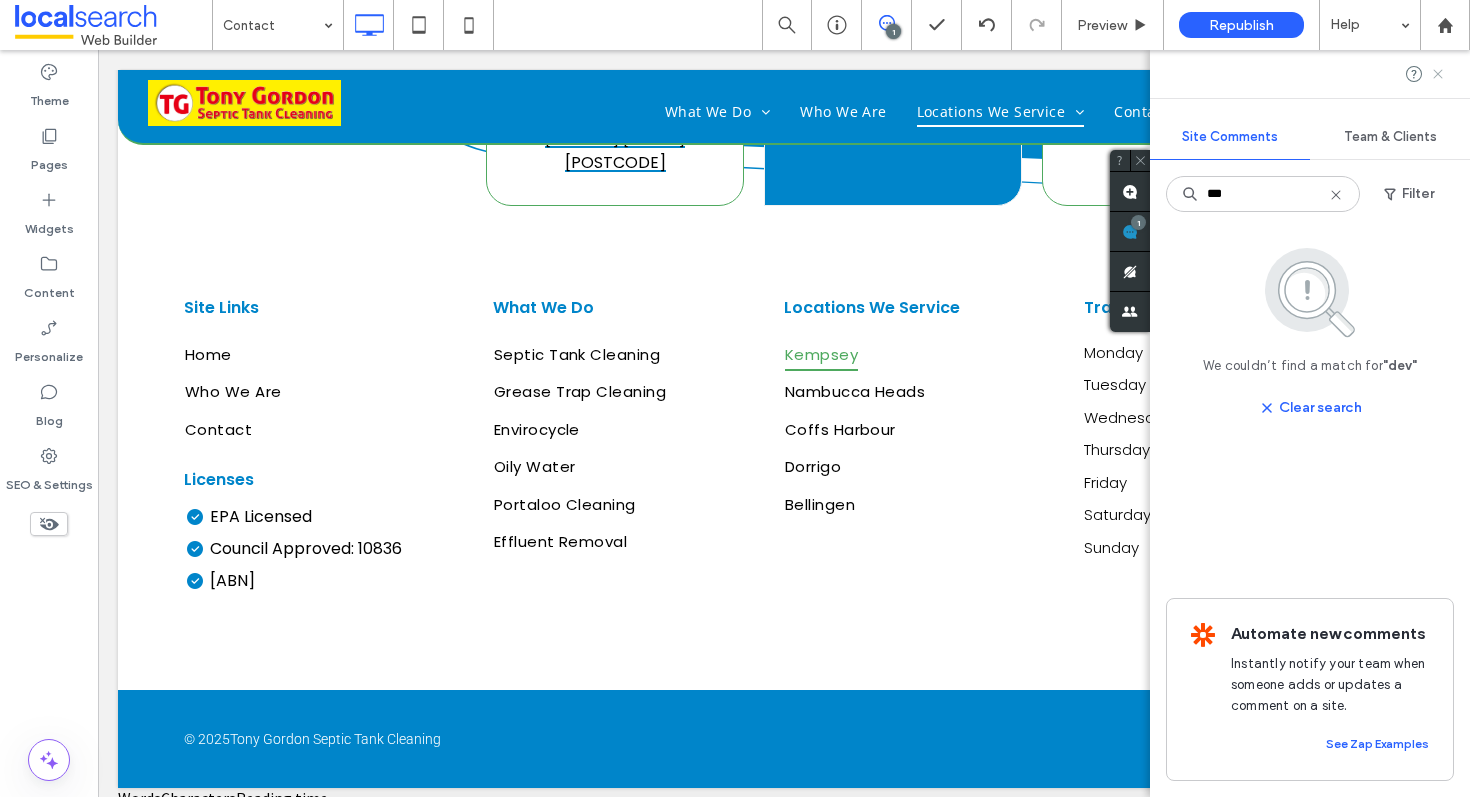 click 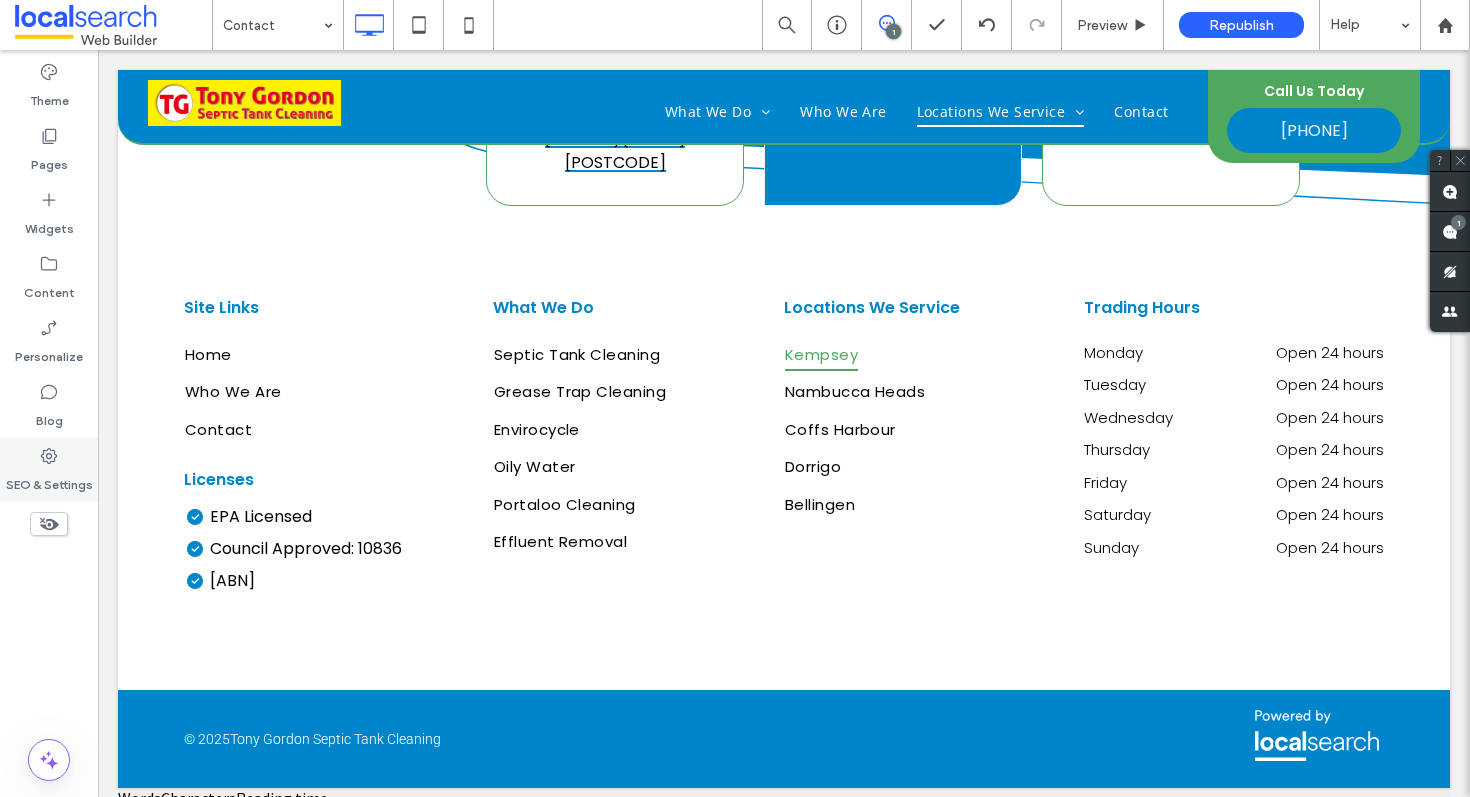 click 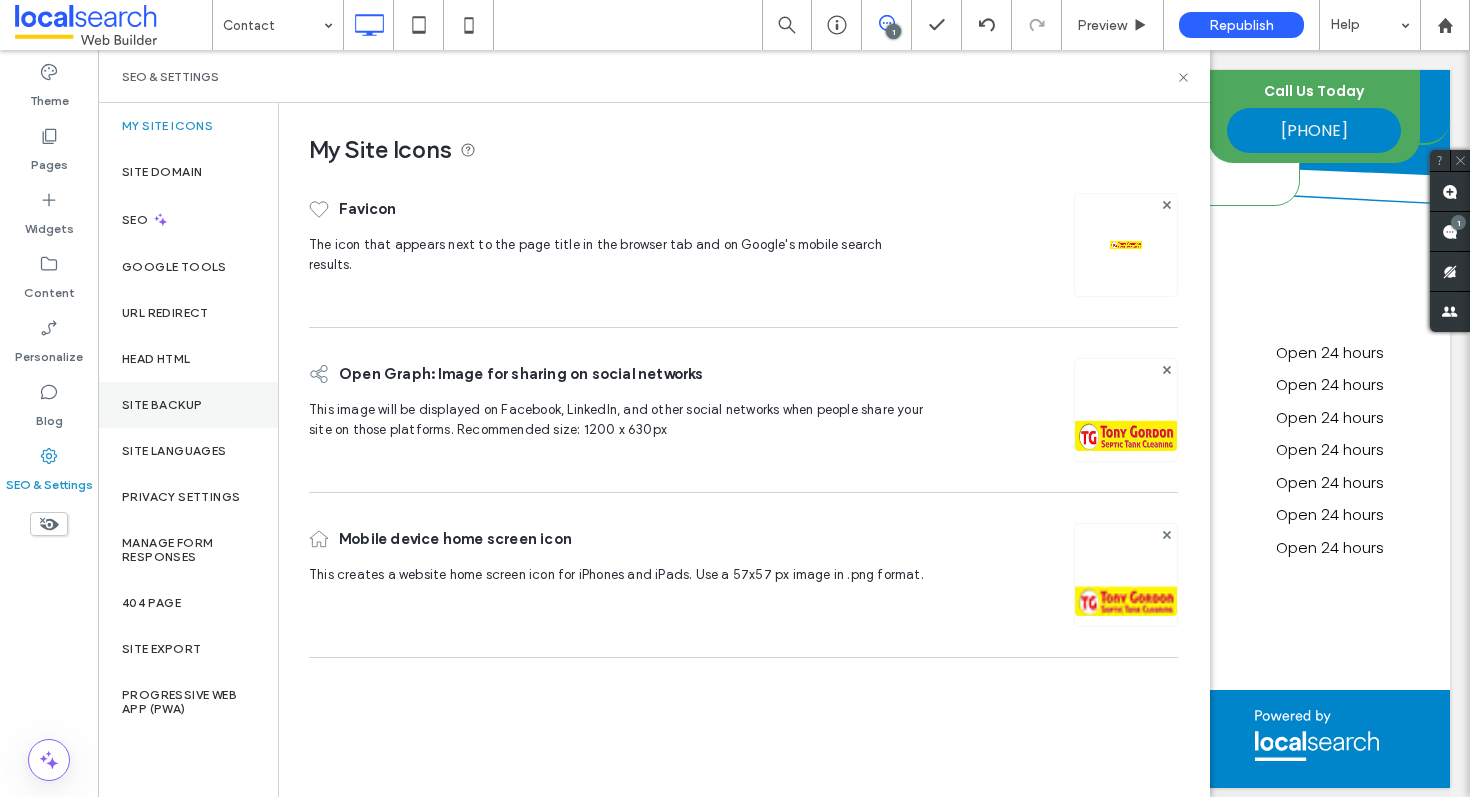 click on "Site Backup" at bounding box center (162, 405) 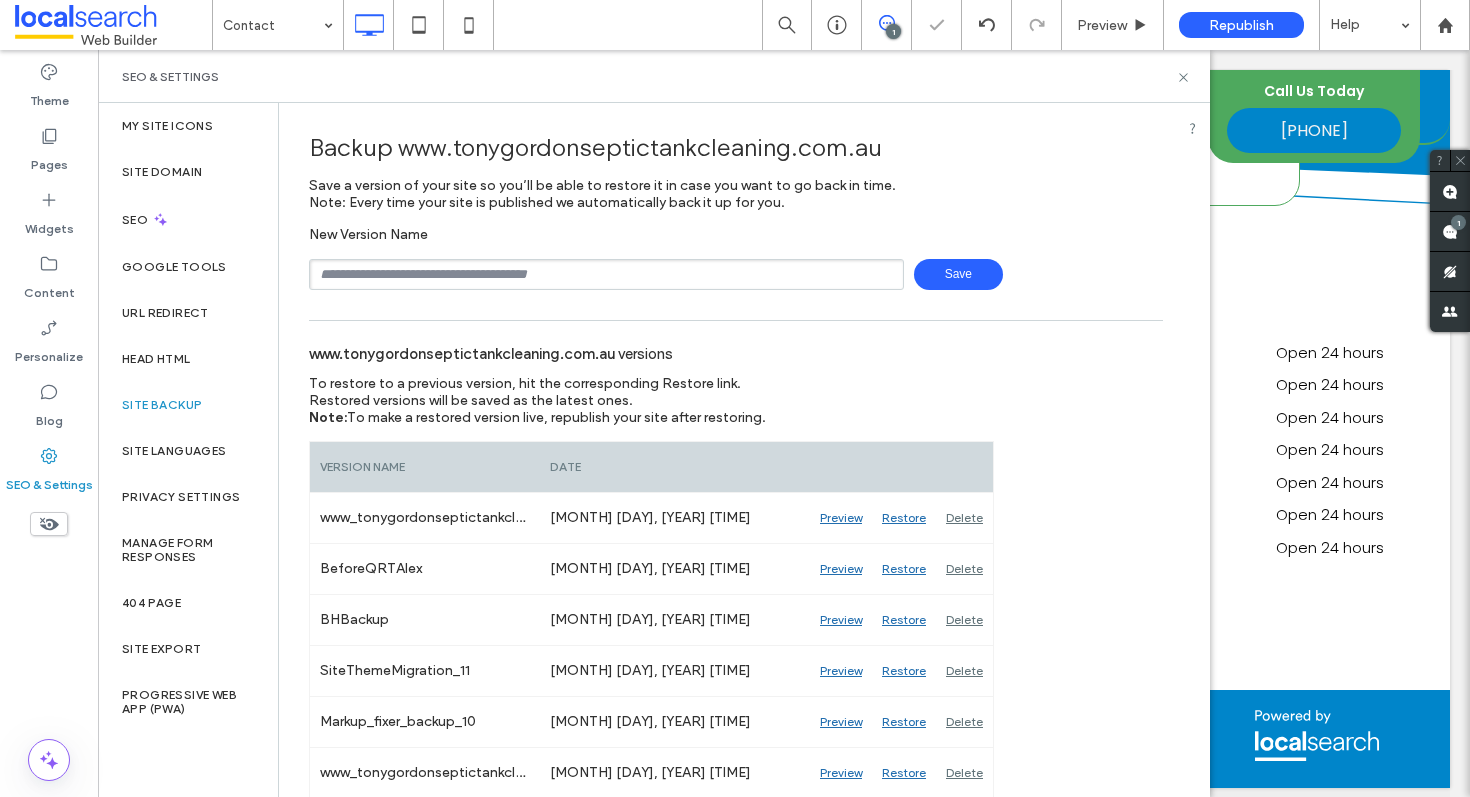 click at bounding box center (606, 274) 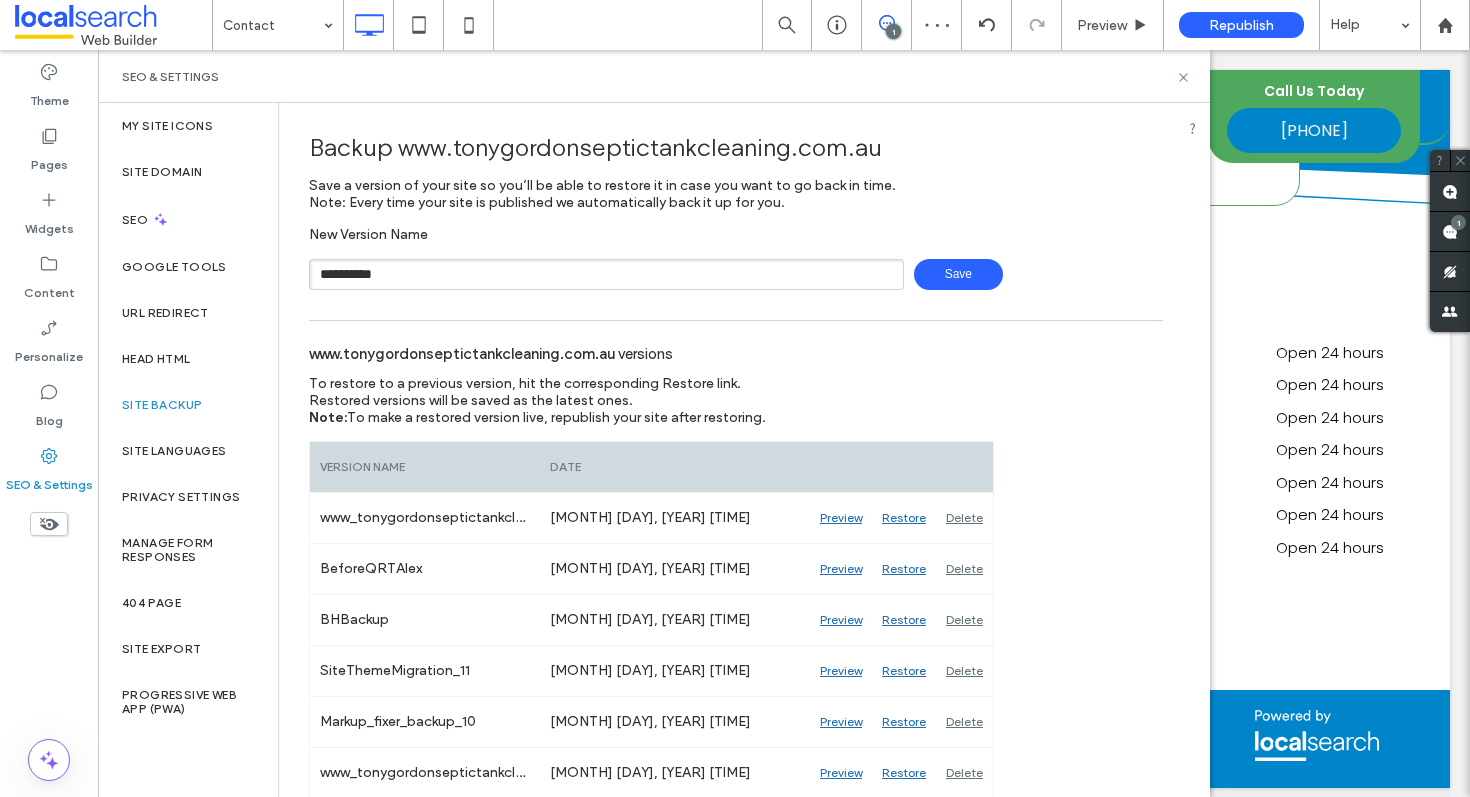 type on "**********" 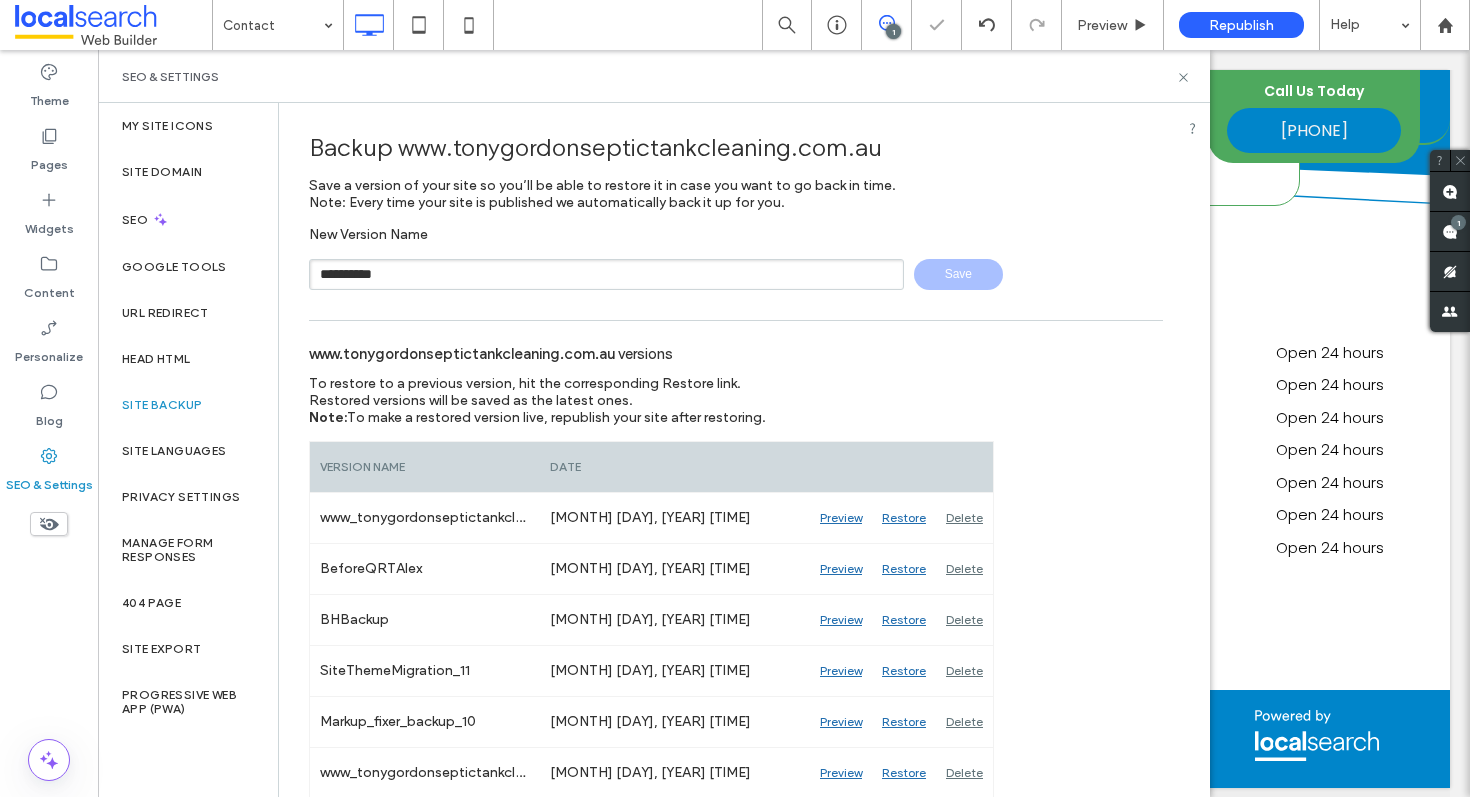 type 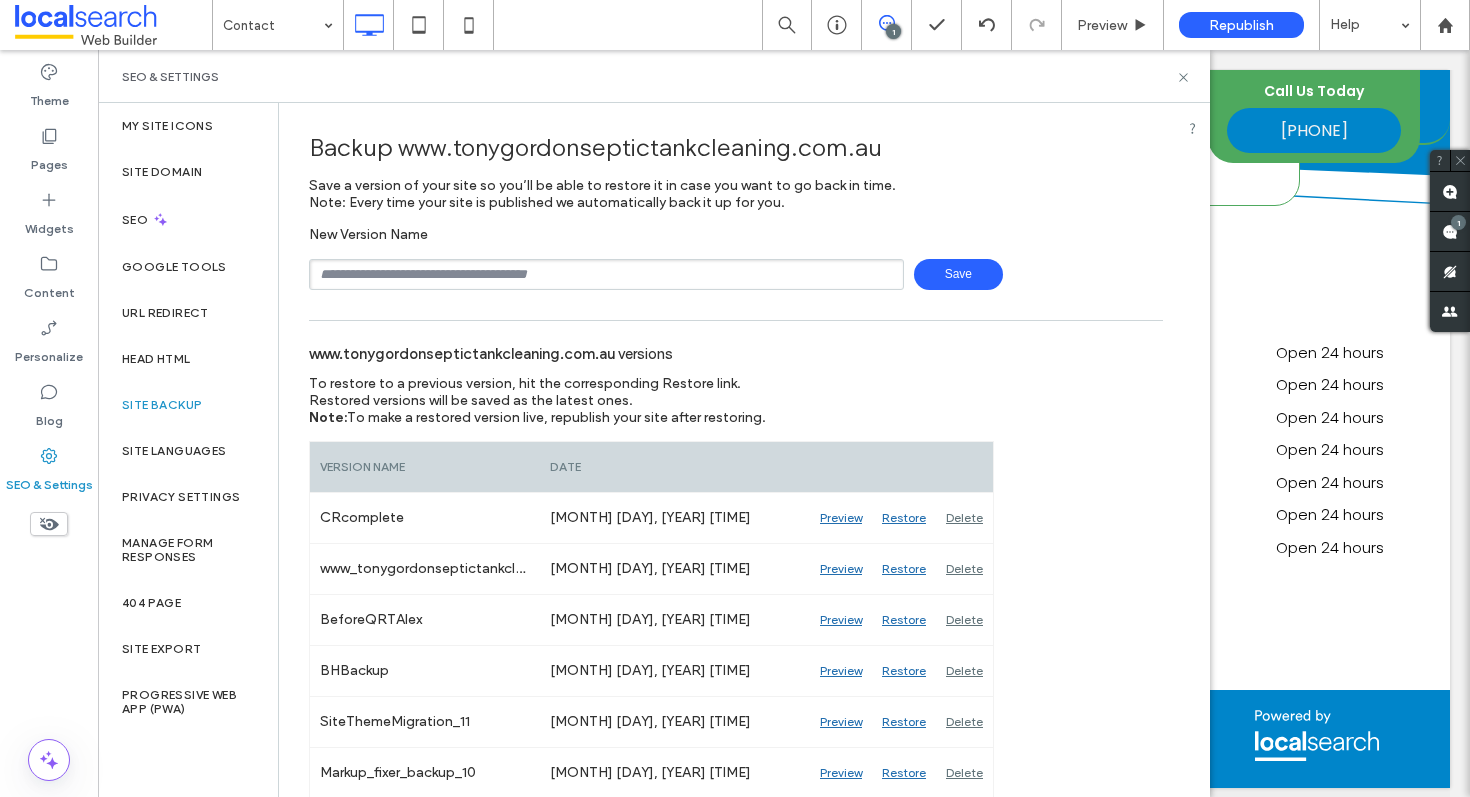 click on "SEO & Settings" at bounding box center [654, 76] 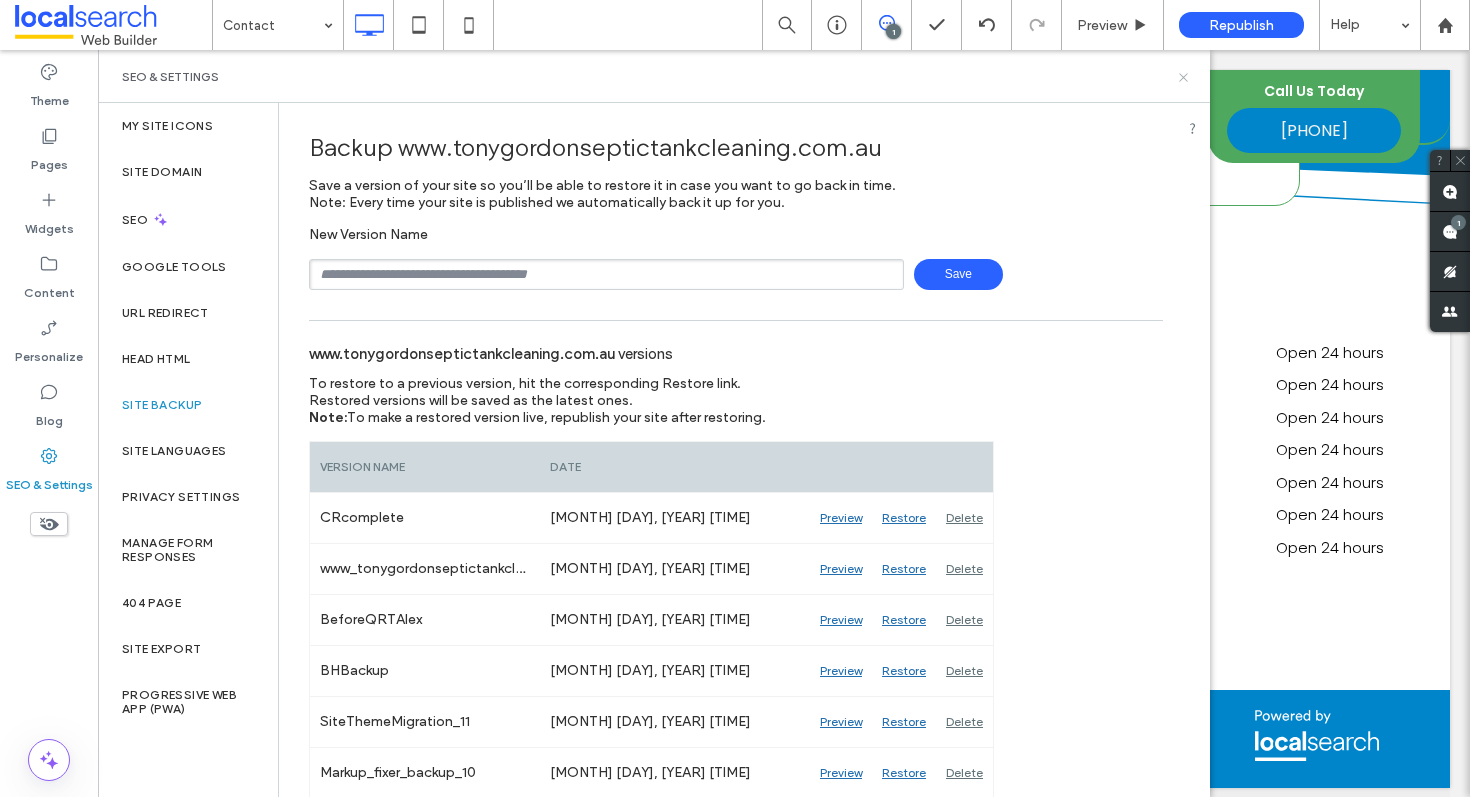click 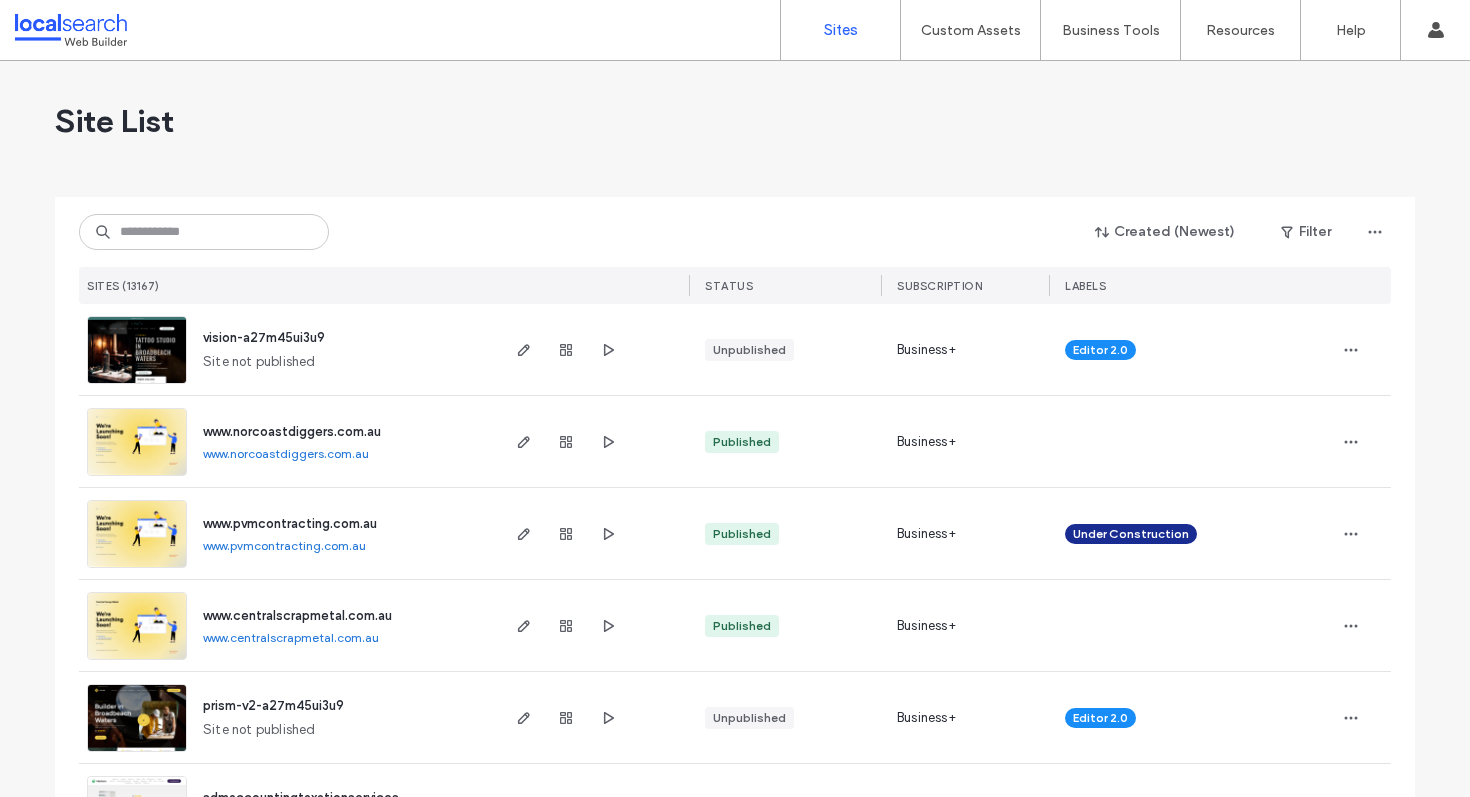 scroll, scrollTop: 0, scrollLeft: 0, axis: both 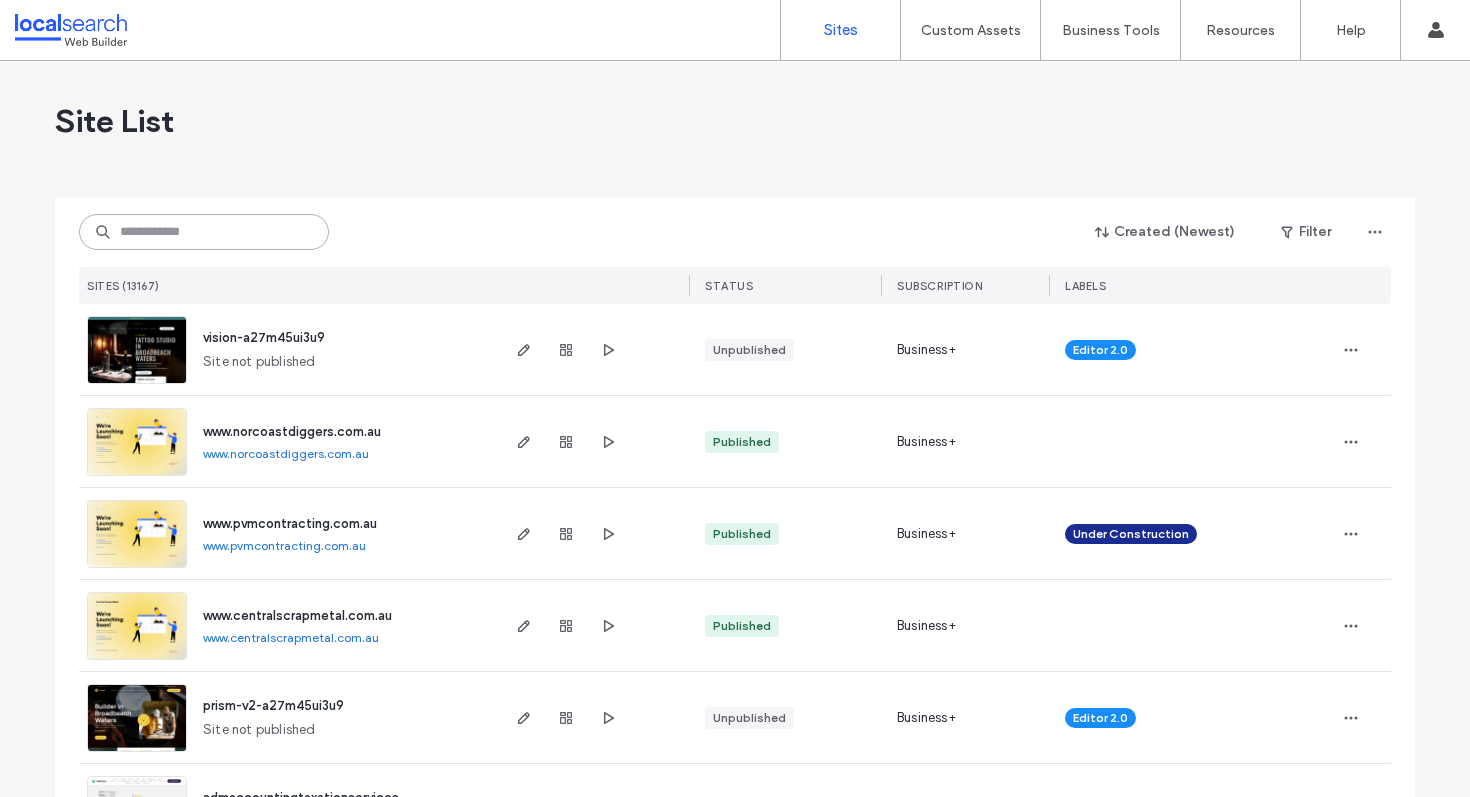 click at bounding box center (204, 232) 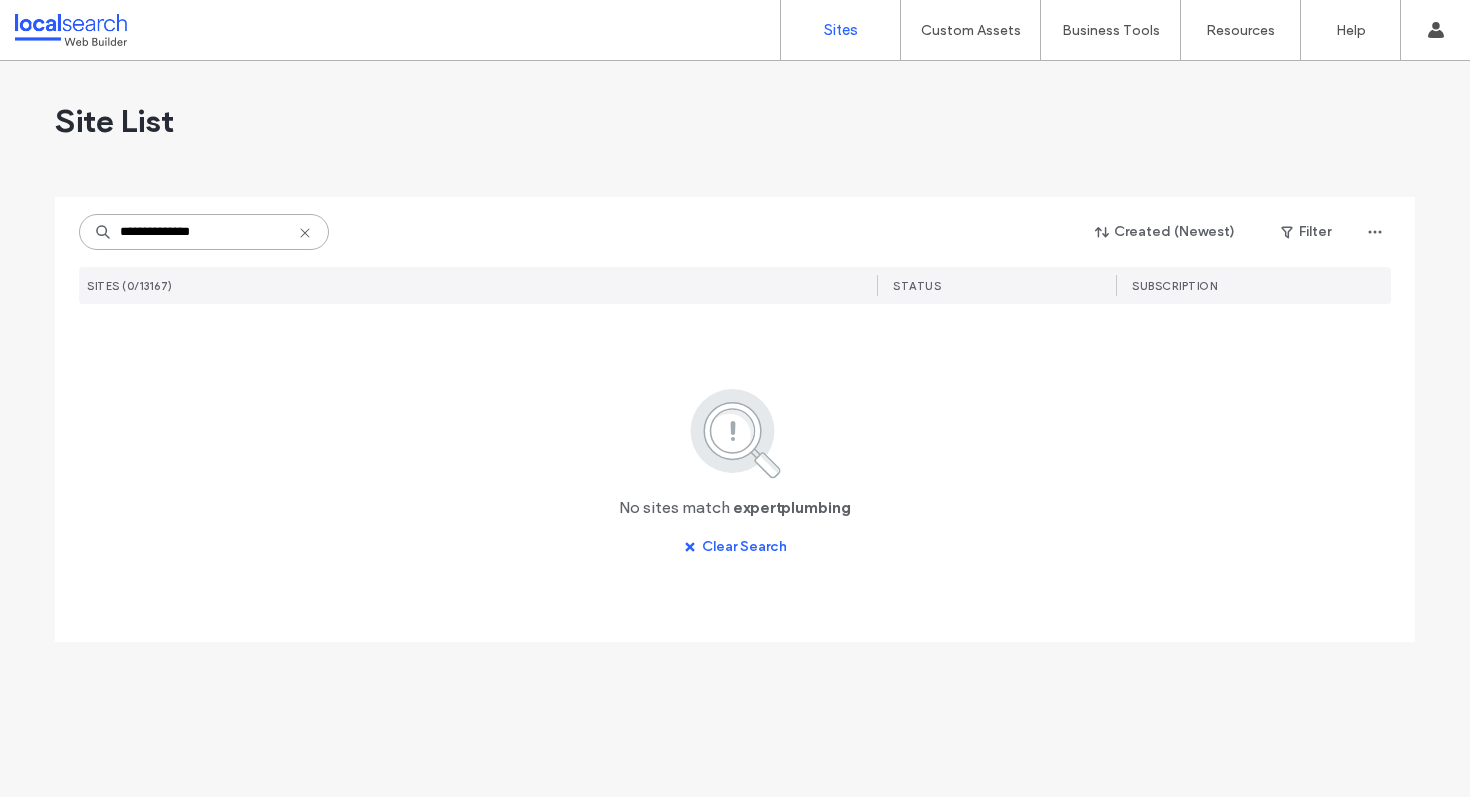 type on "**********" 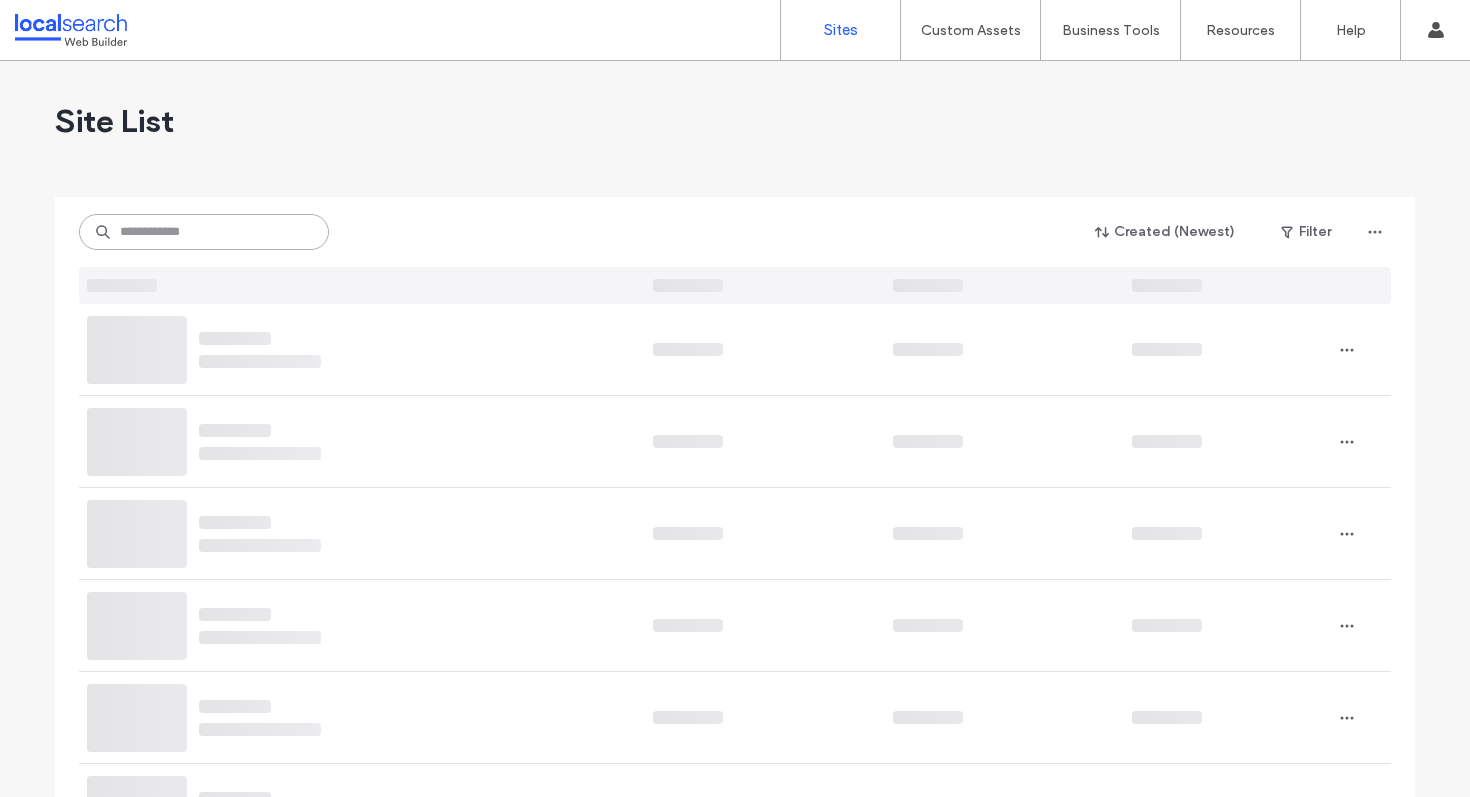 type on "*" 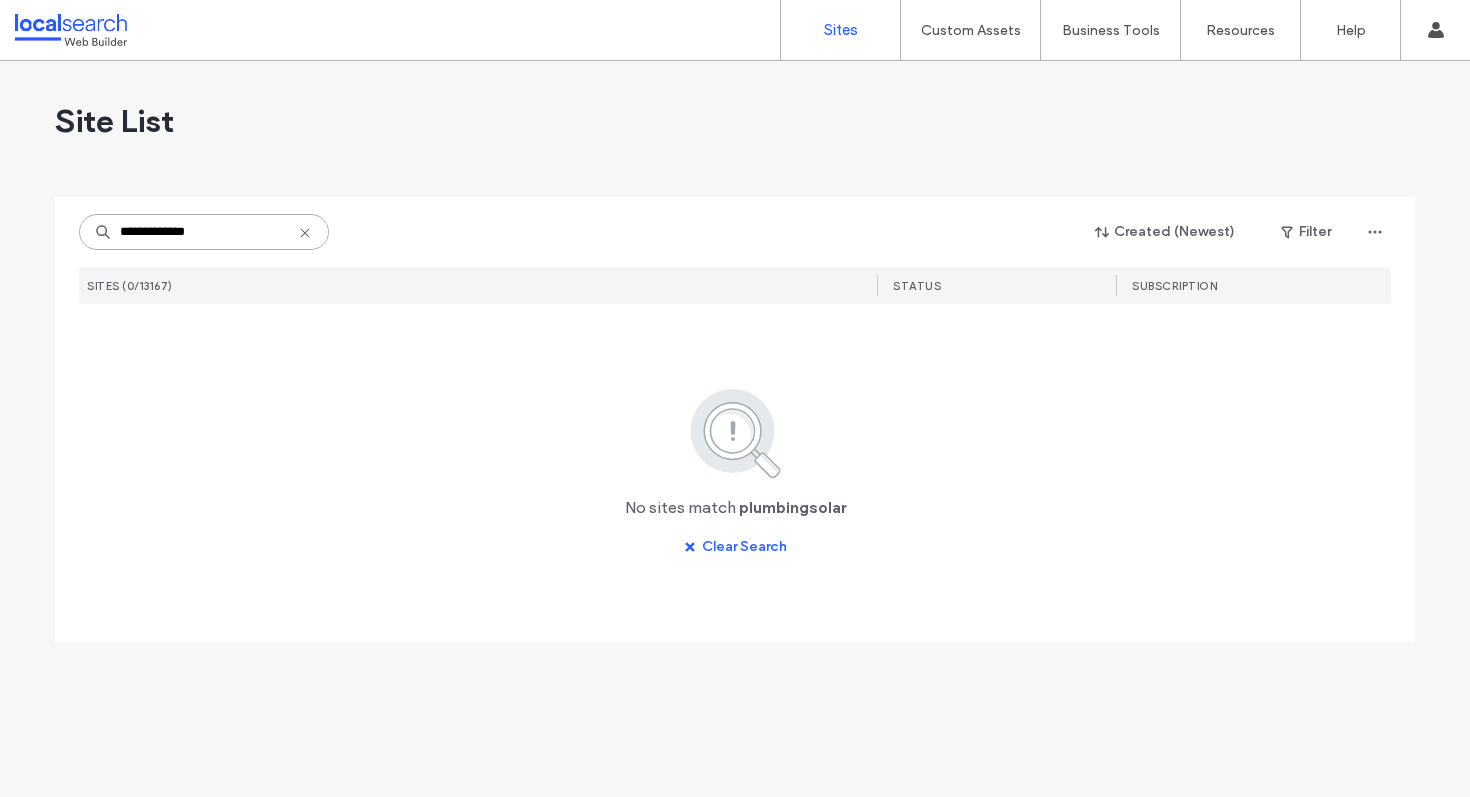 type on "**********" 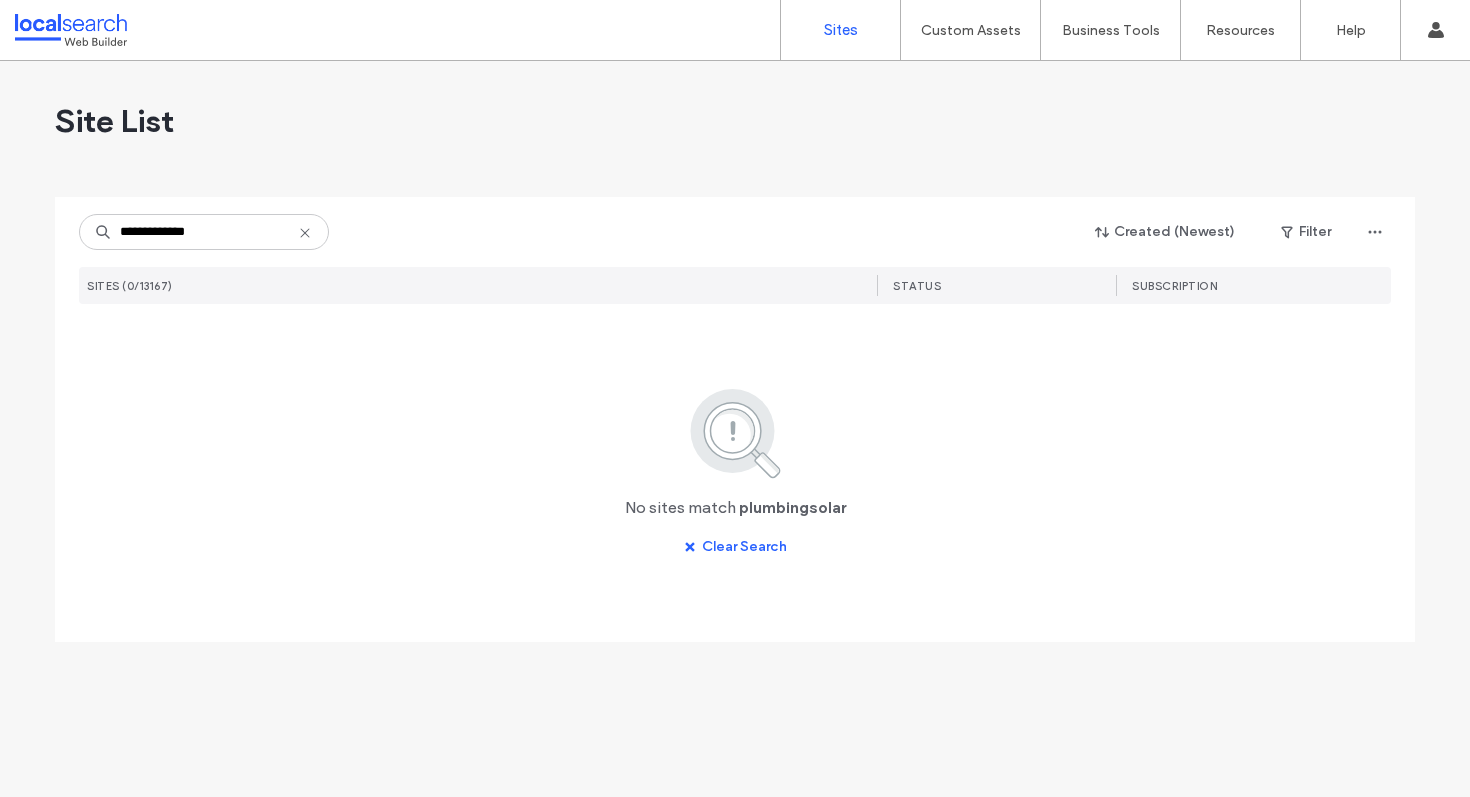 click 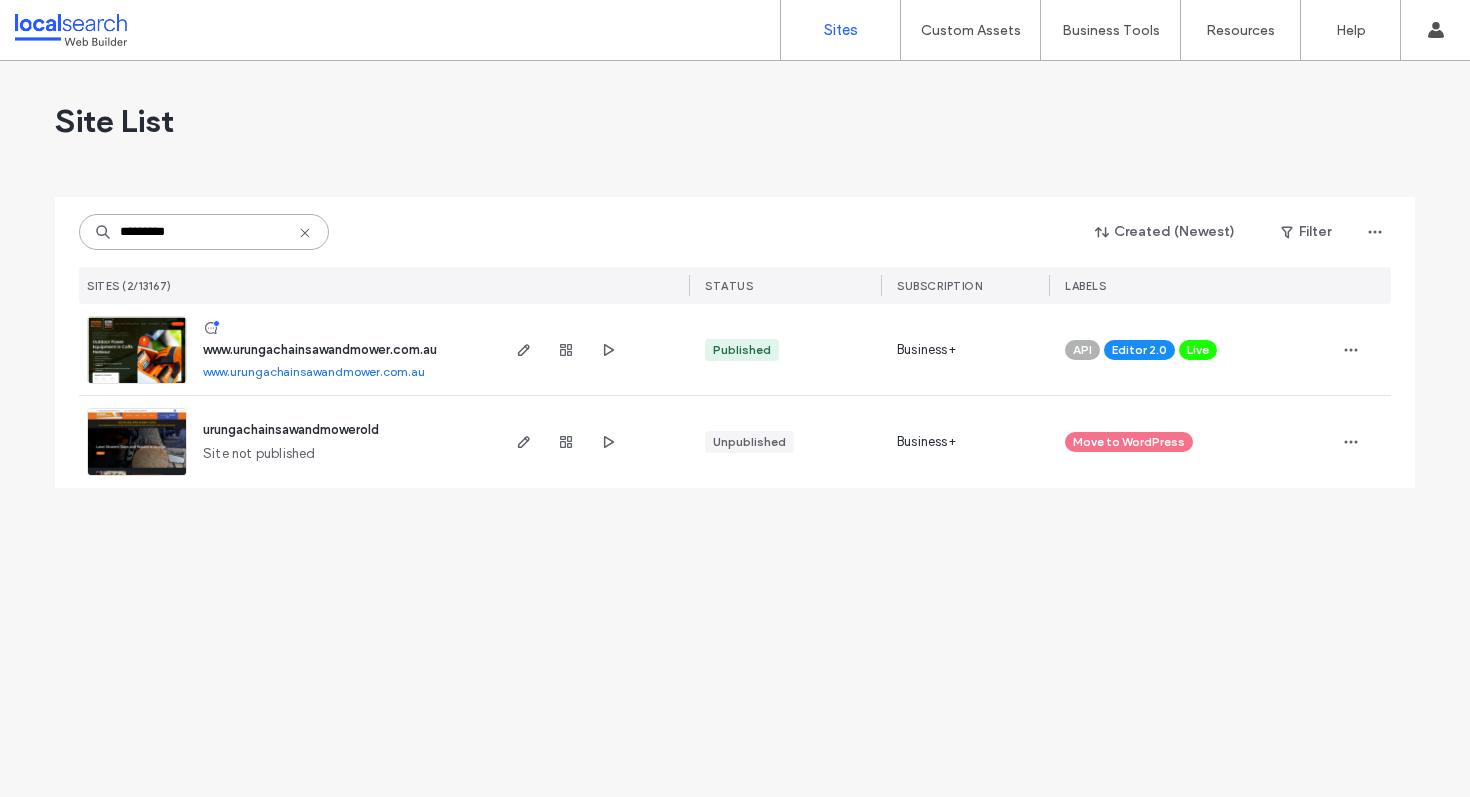 type on "*********" 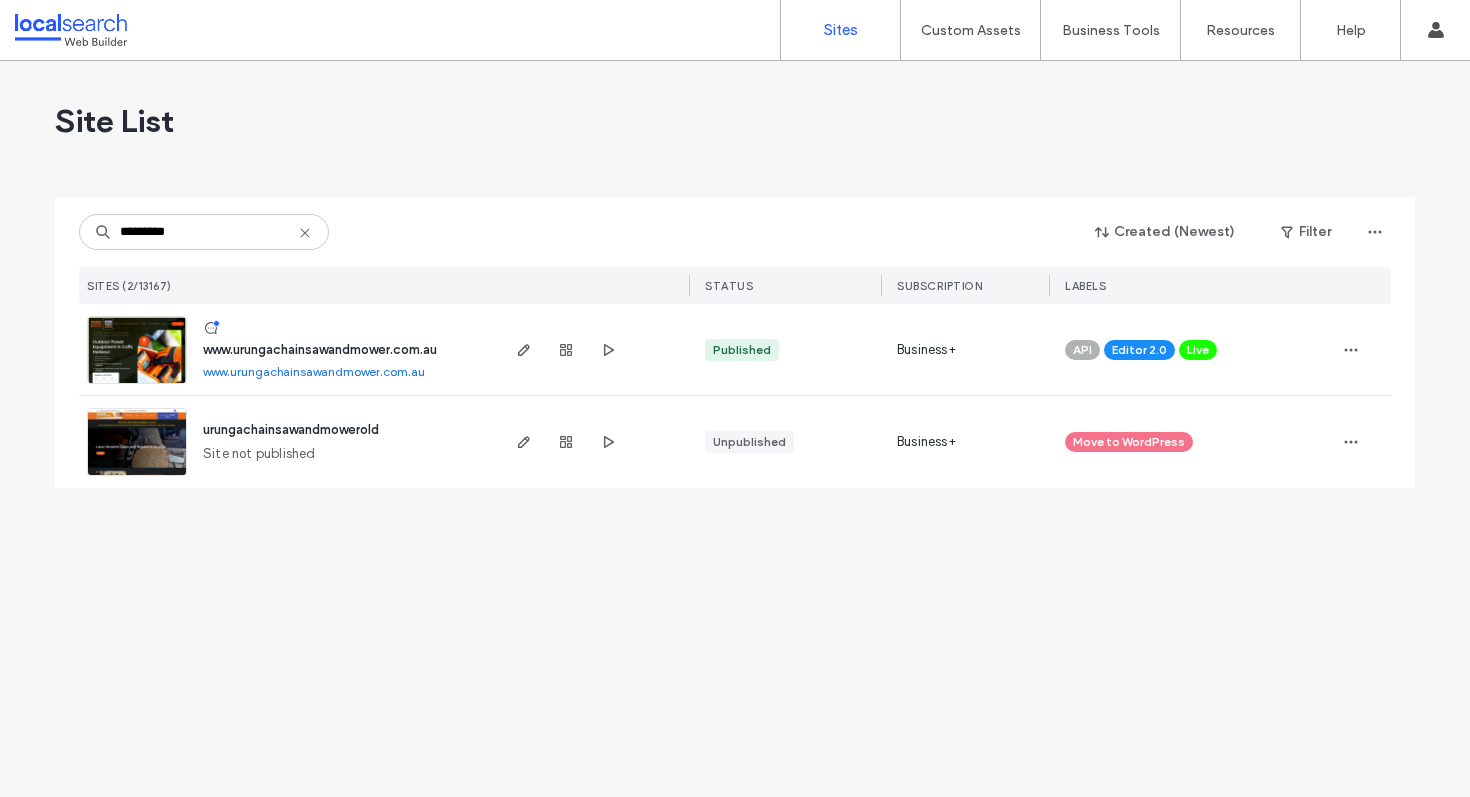 click on "www.urungachainsawandmower.com.au" at bounding box center (320, 349) 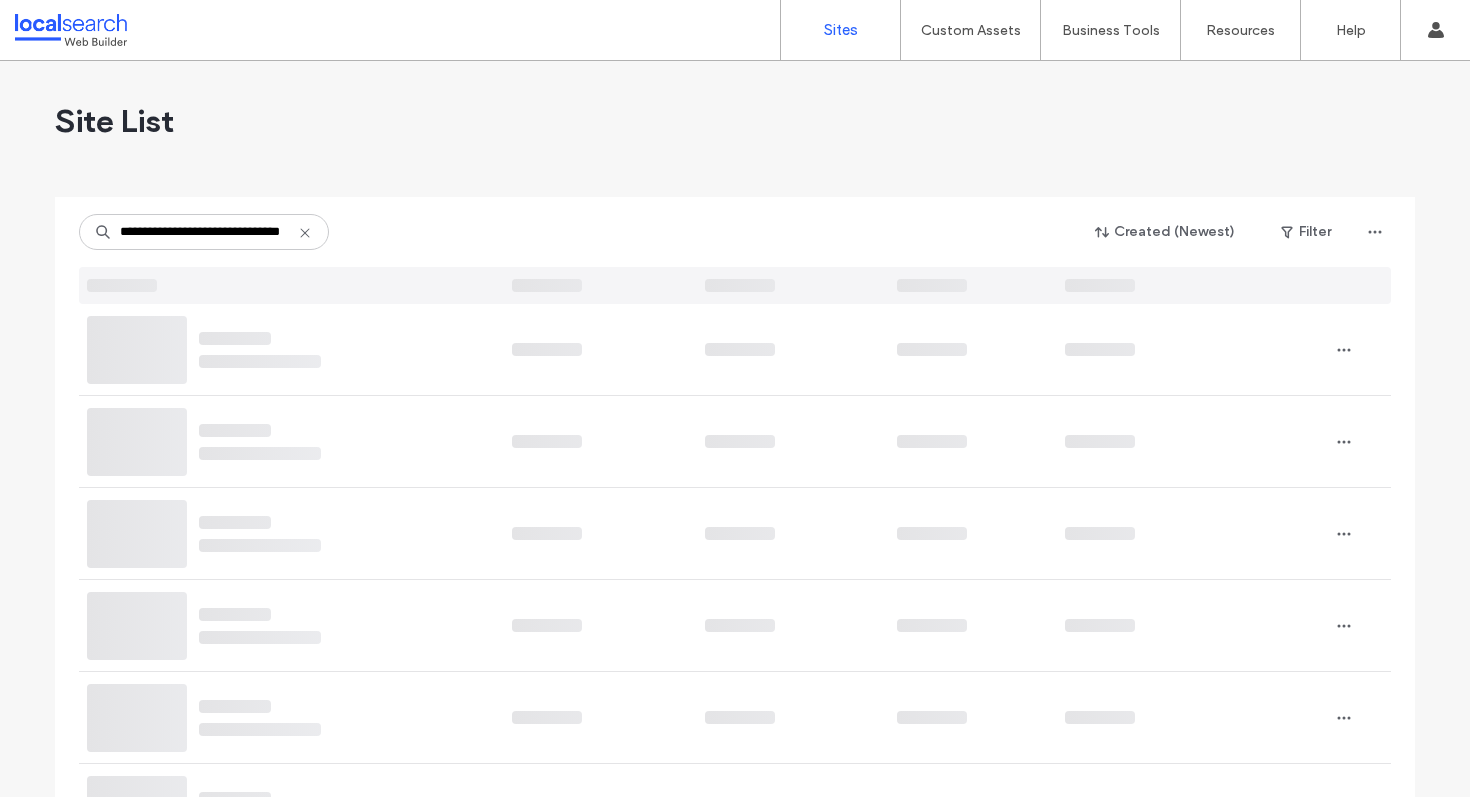 scroll, scrollTop: 0, scrollLeft: 0, axis: both 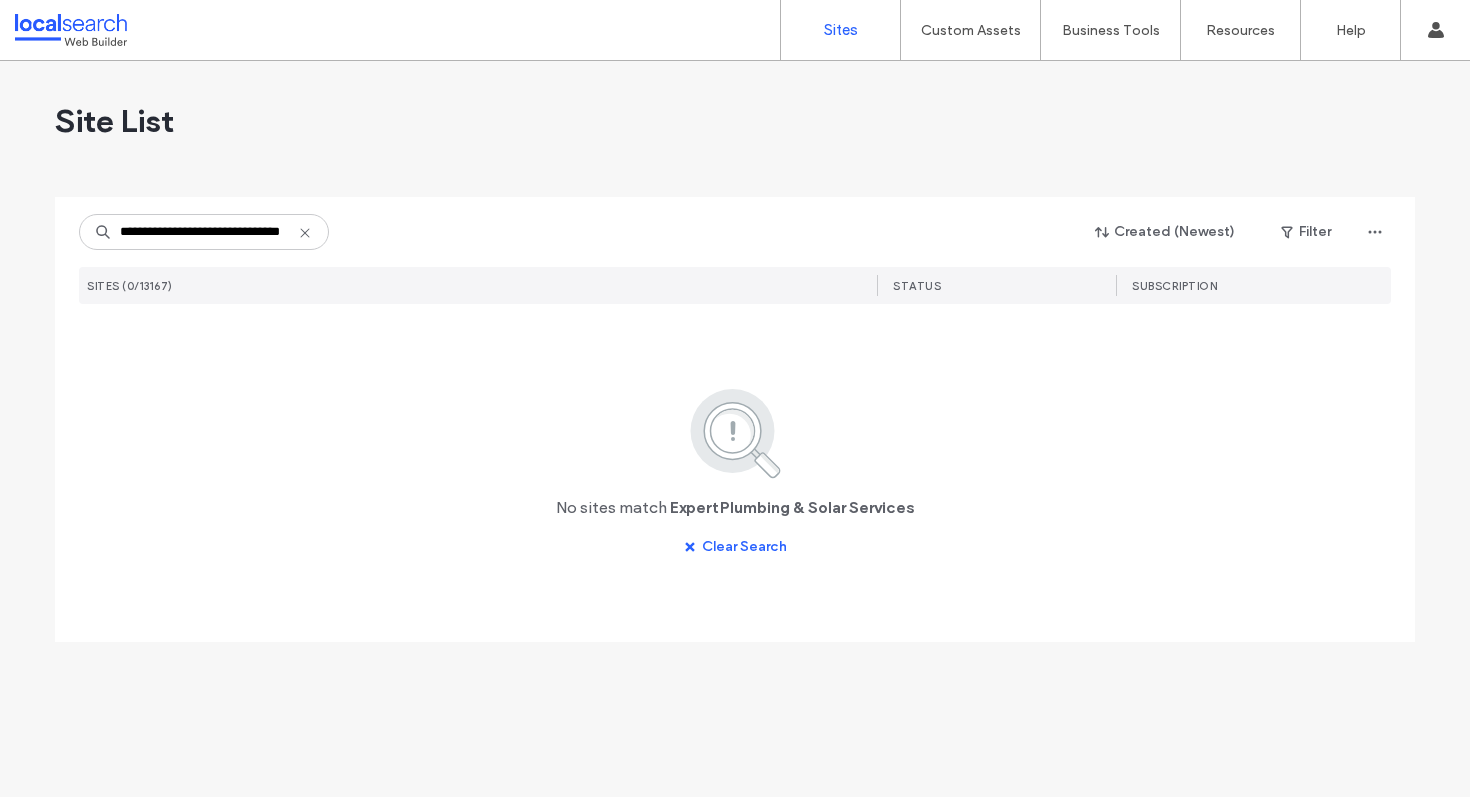 click on "**********" at bounding box center (204, 232) 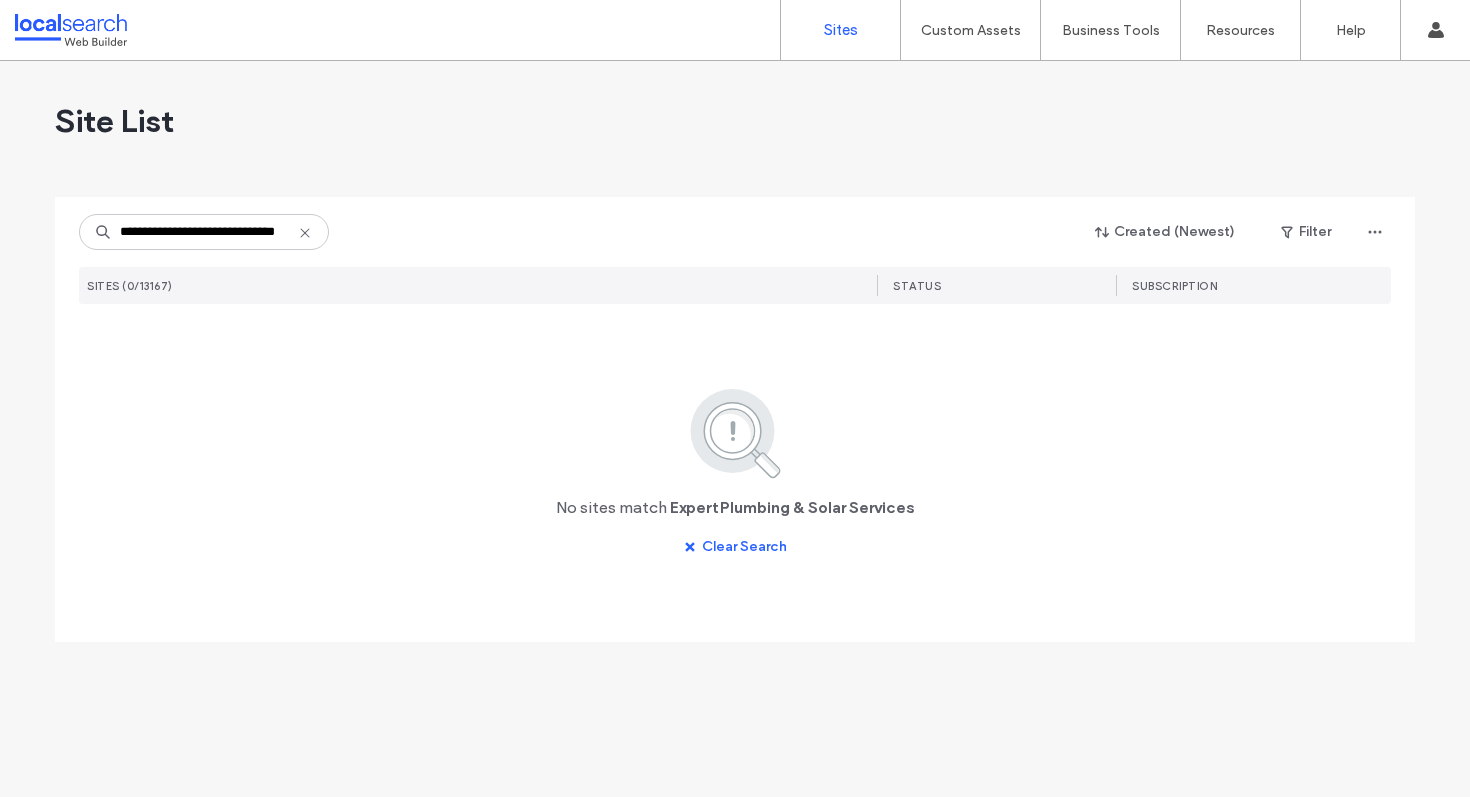 scroll, scrollTop: 0, scrollLeft: 27, axis: horizontal 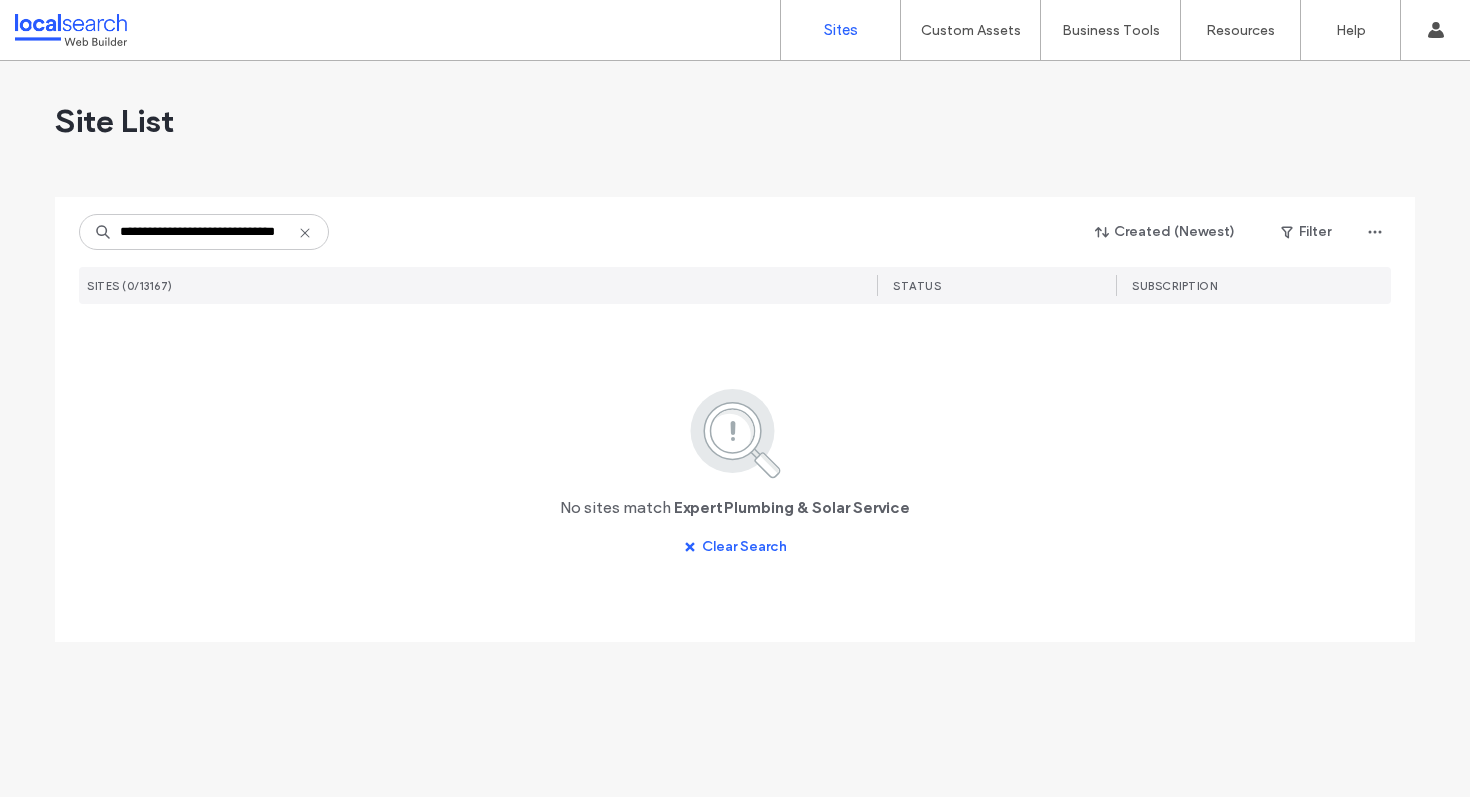 type on "**********" 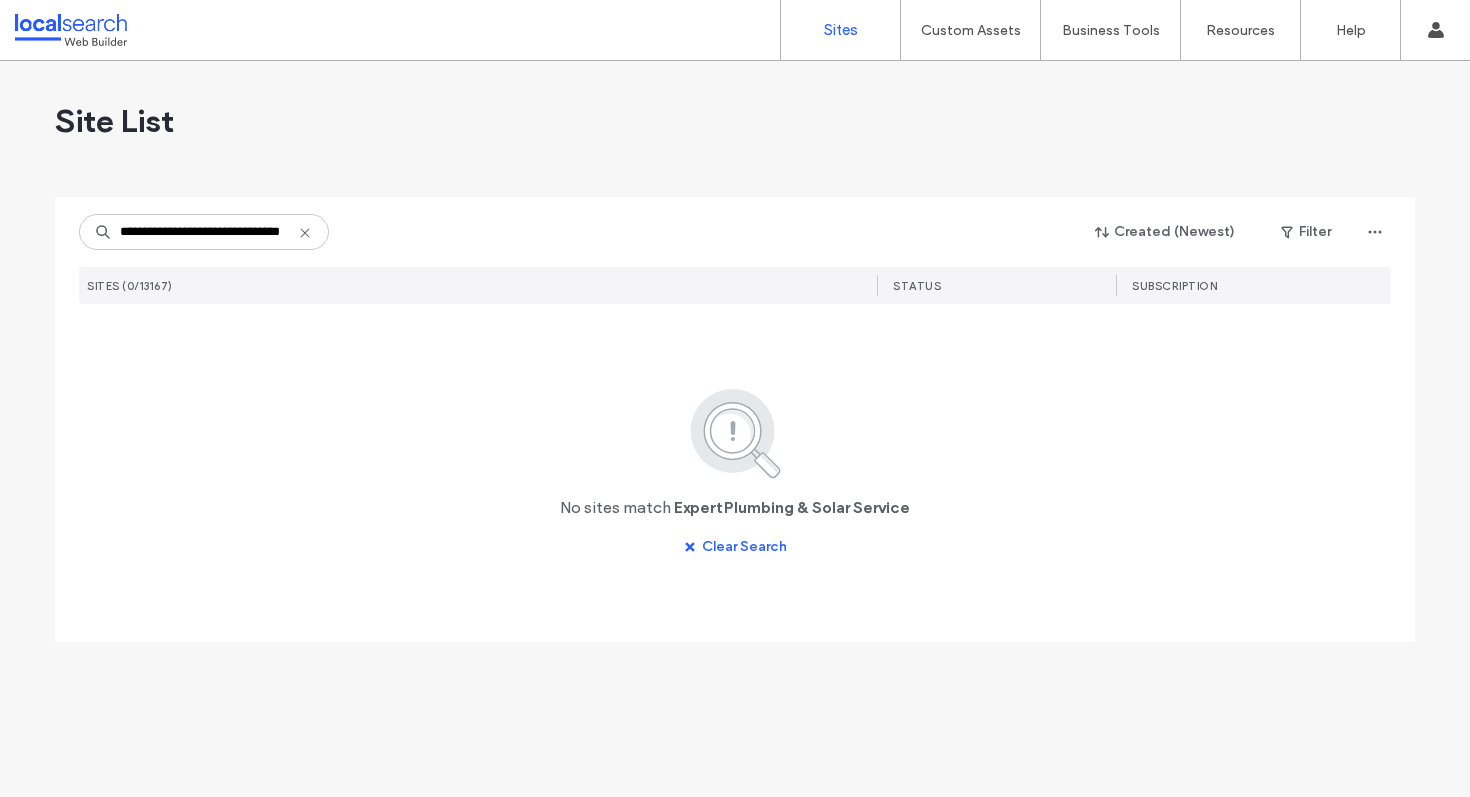 scroll, scrollTop: 0, scrollLeft: 33, axis: horizontal 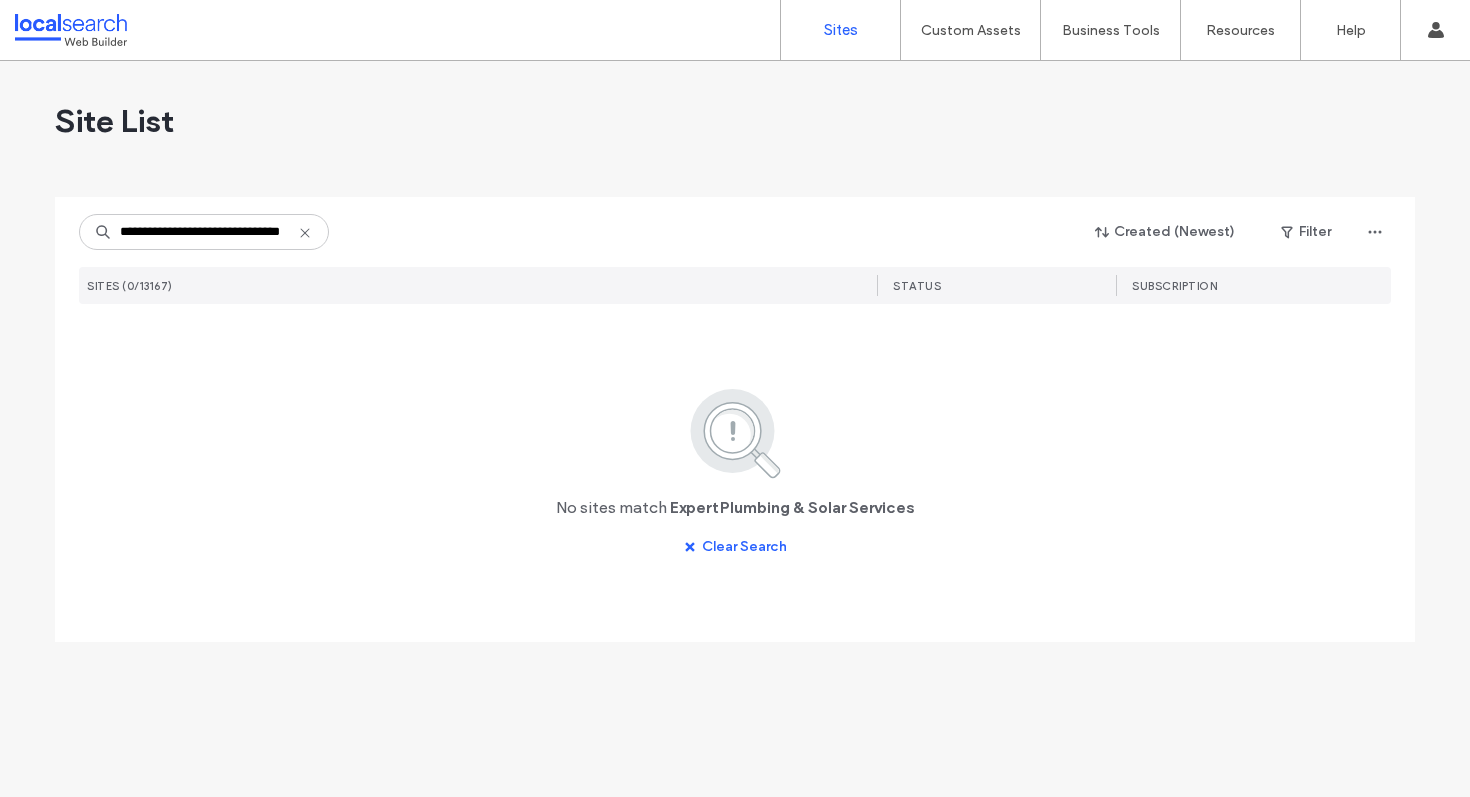 click on "**********" at bounding box center (204, 232) 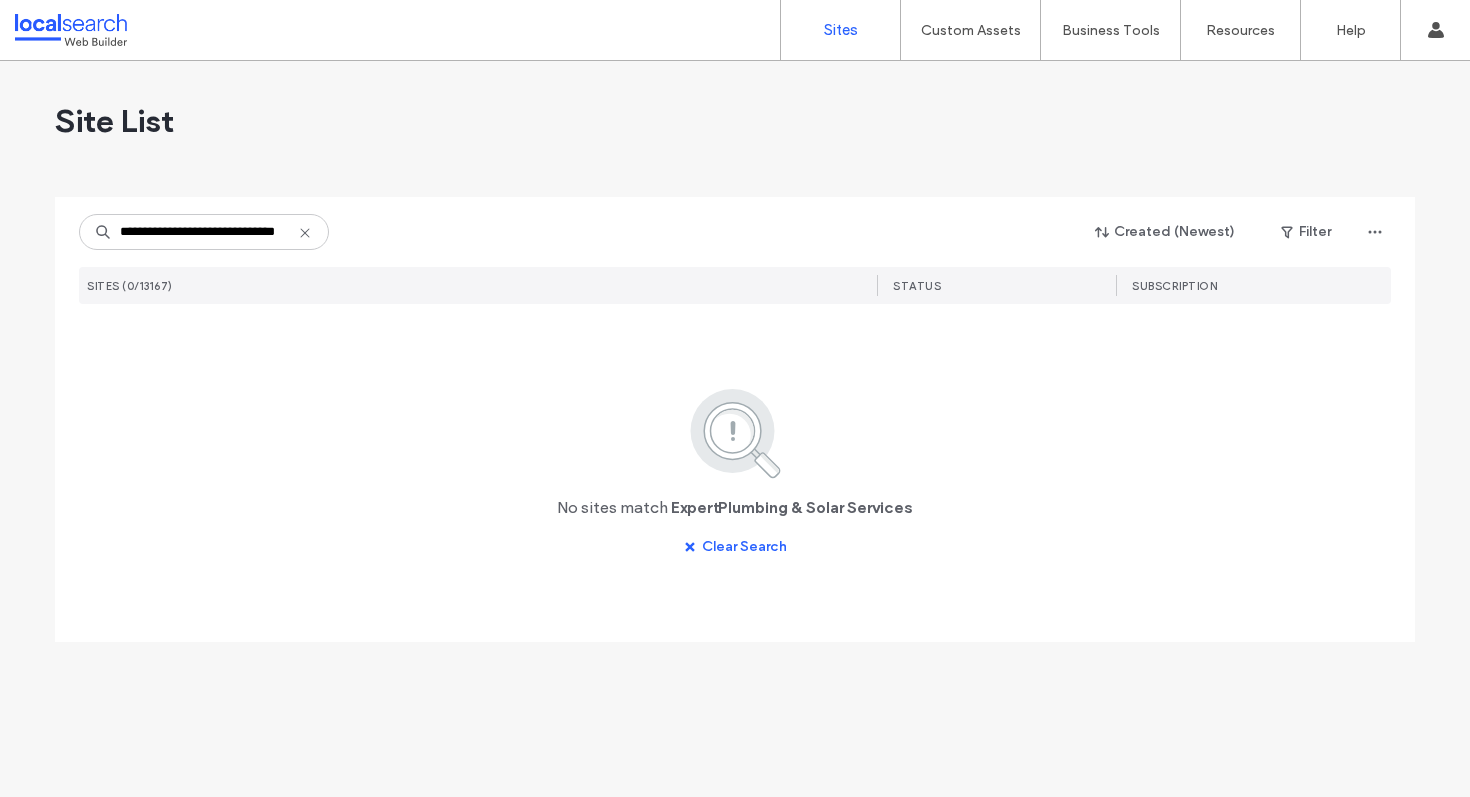 click on "**********" at bounding box center [204, 232] 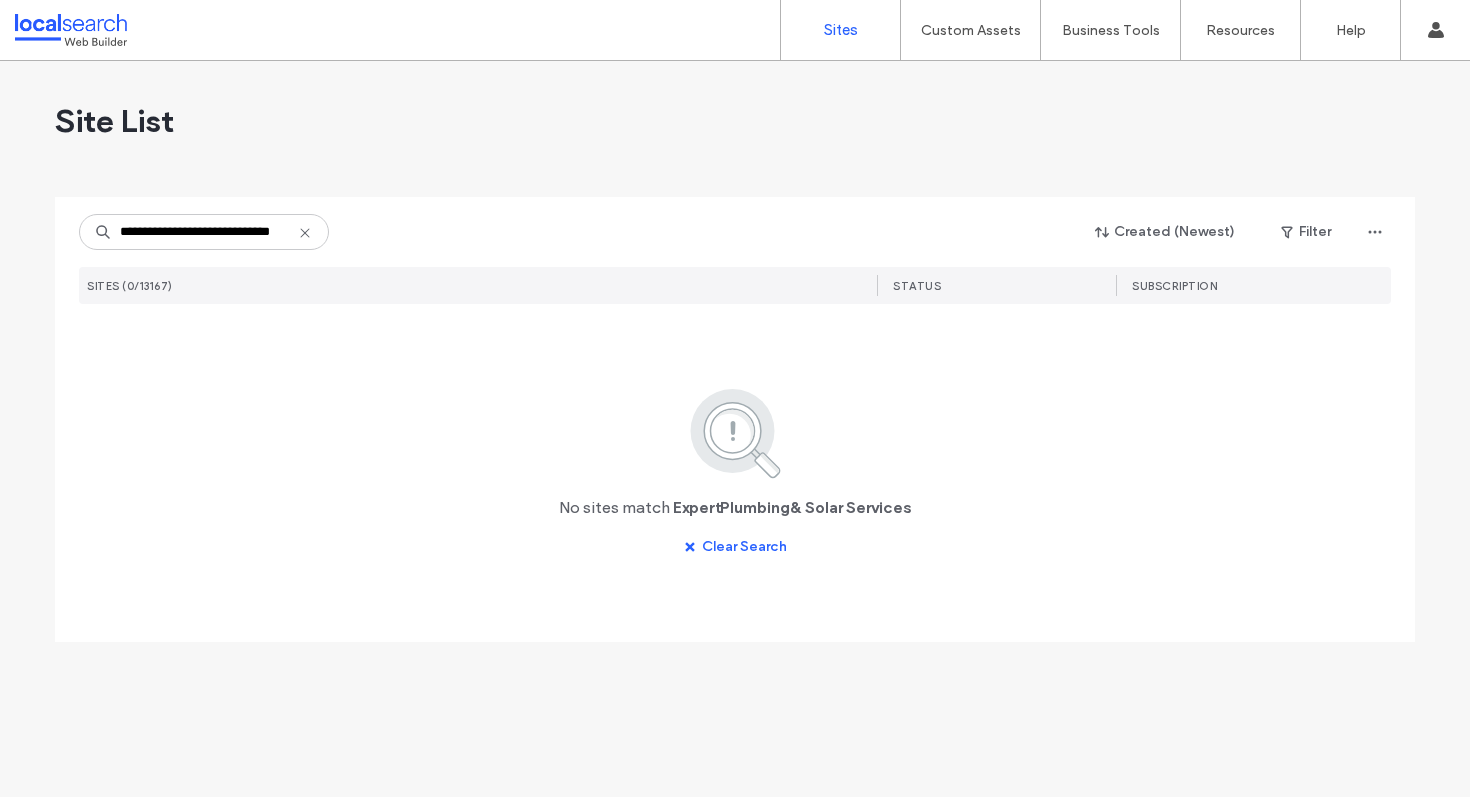 click on "**********" at bounding box center (204, 232) 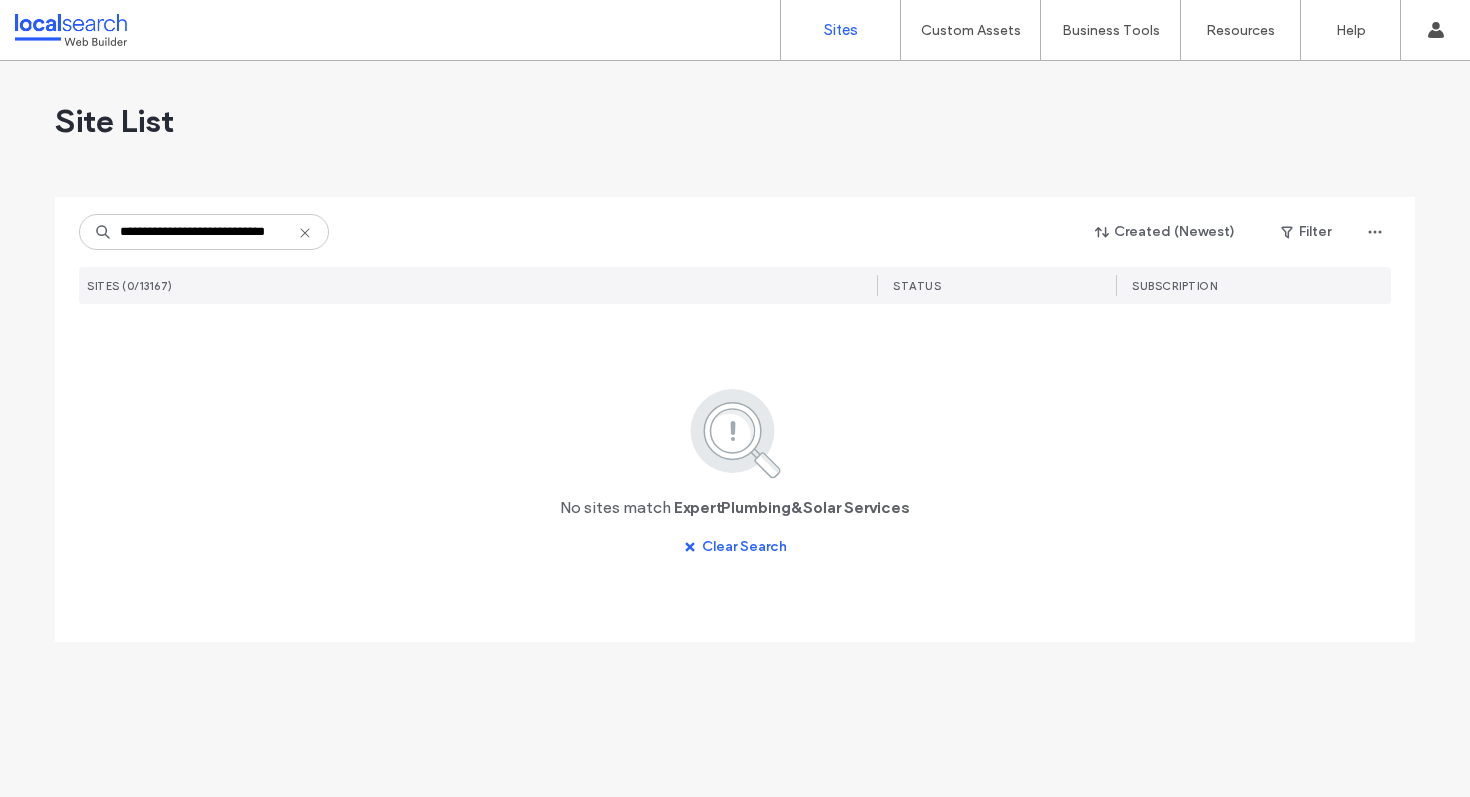 click on "**********" at bounding box center [204, 232] 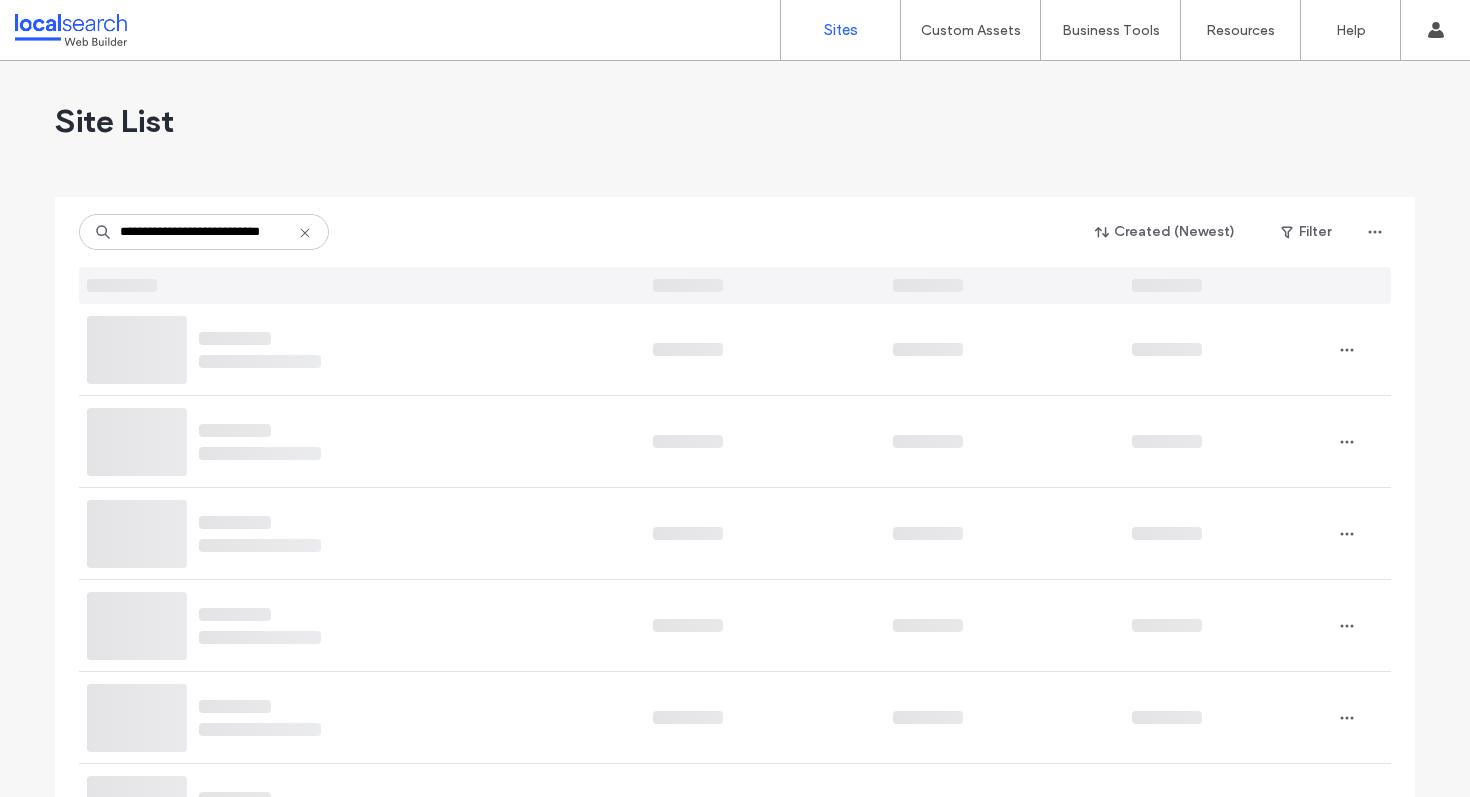 scroll, scrollTop: 0, scrollLeft: 22, axis: horizontal 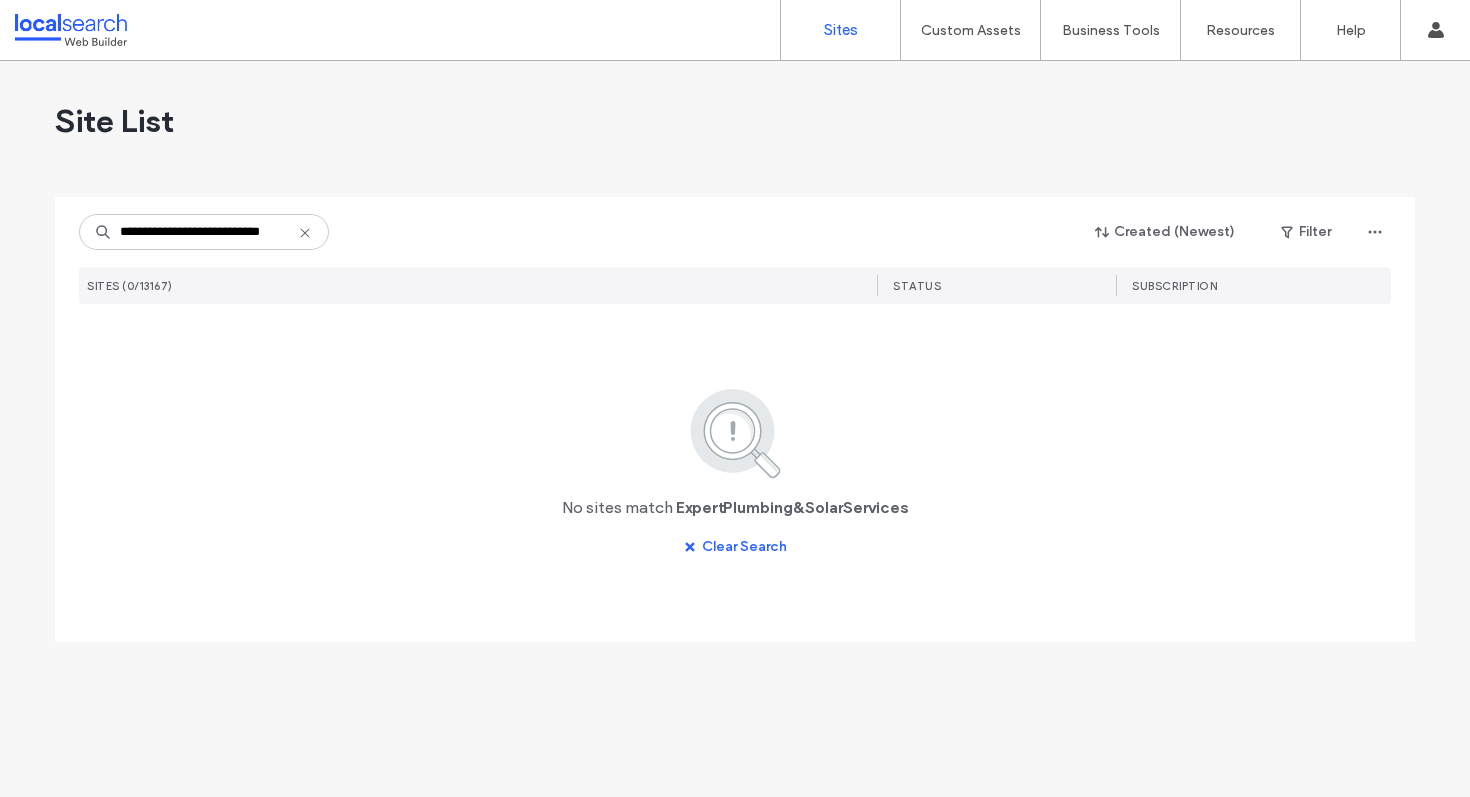 click on "**********" at bounding box center [204, 232] 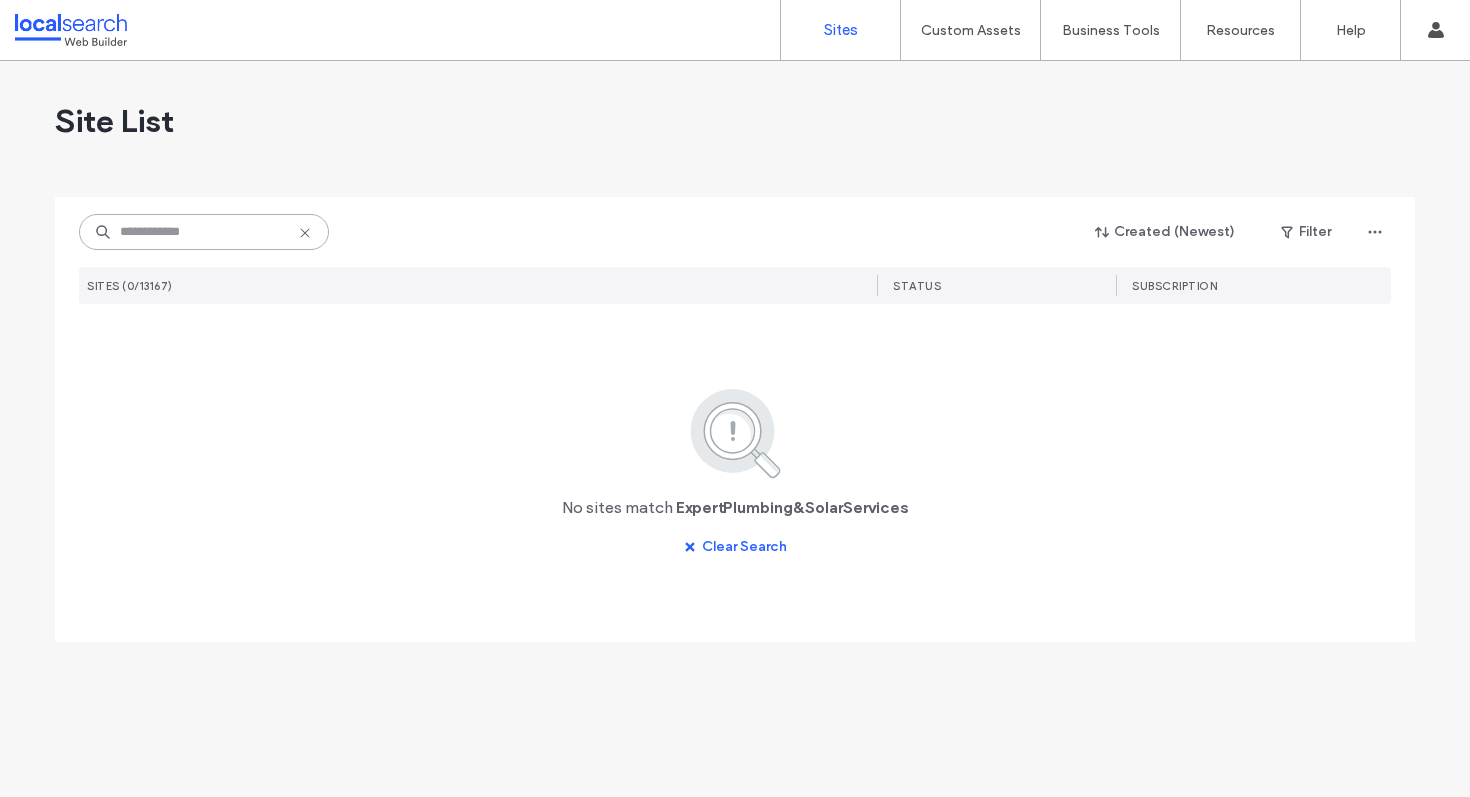 scroll, scrollTop: 0, scrollLeft: 0, axis: both 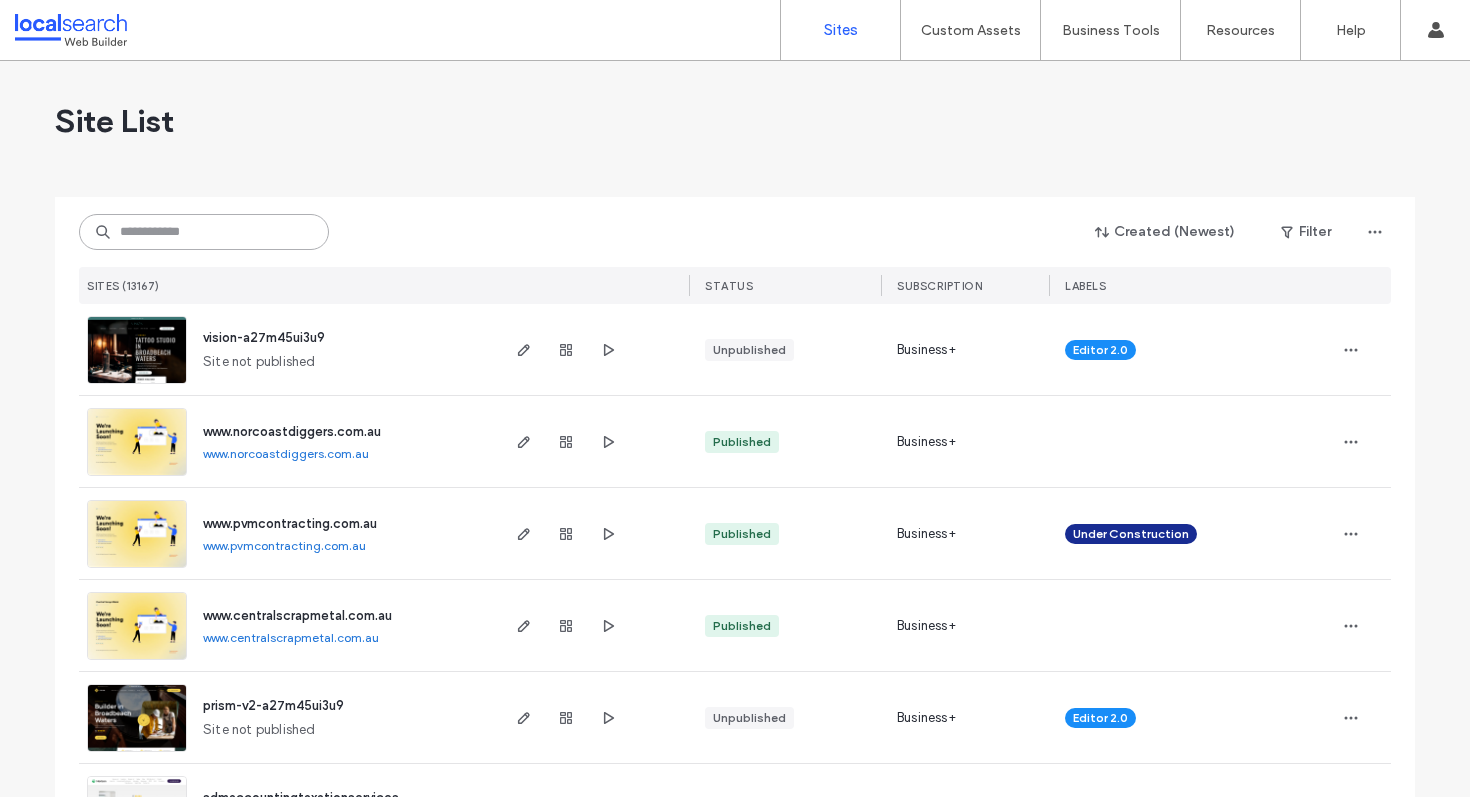 click at bounding box center [204, 232] 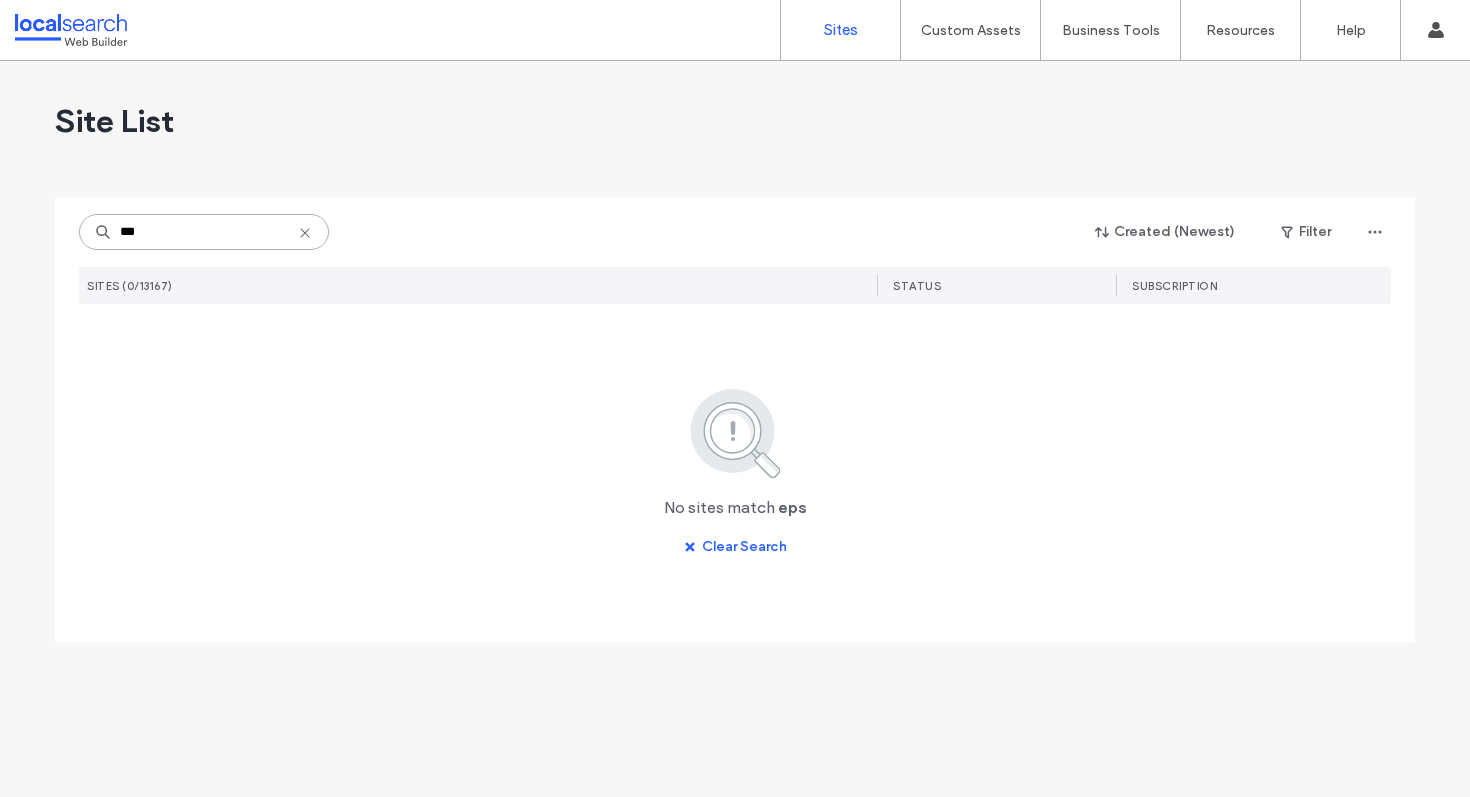 type on "***" 